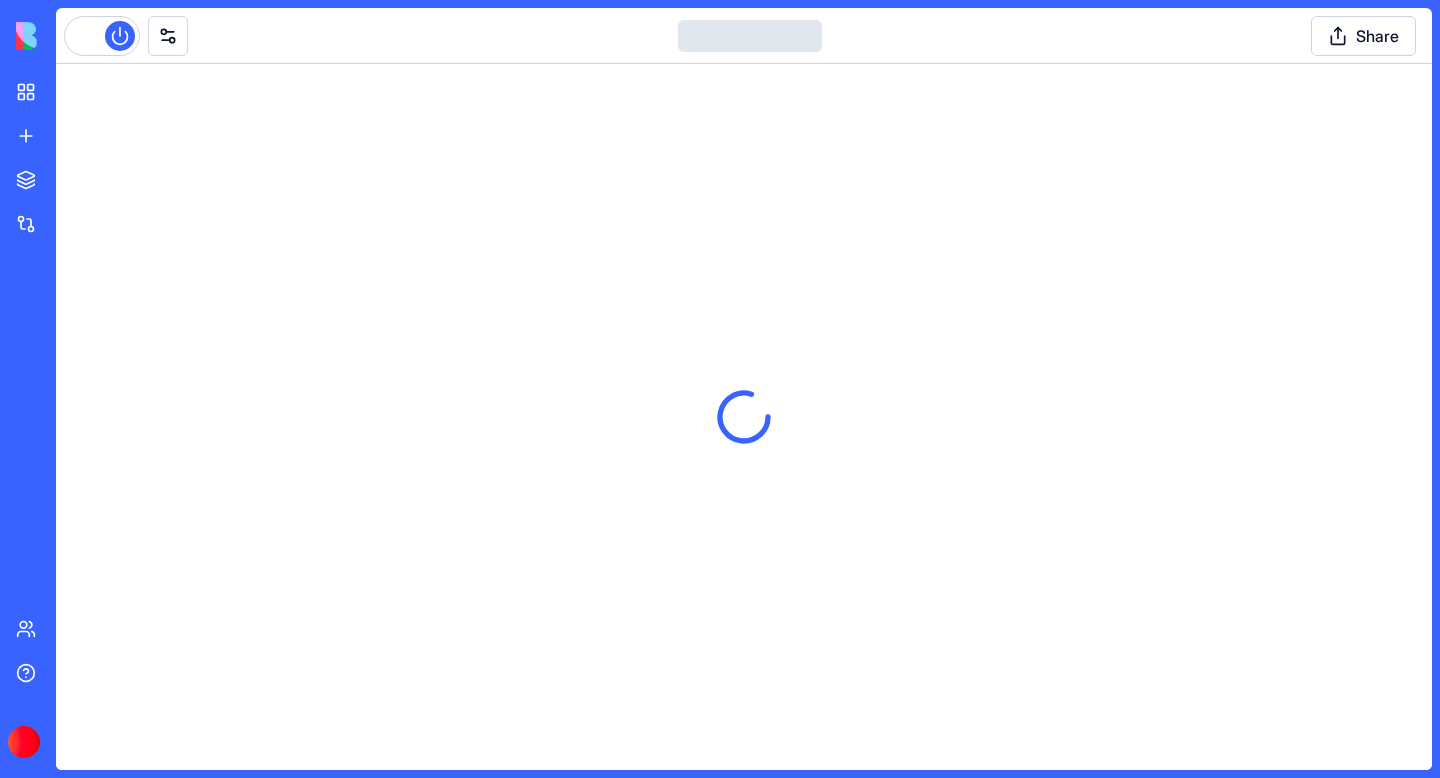 scroll, scrollTop: 0, scrollLeft: 0, axis: both 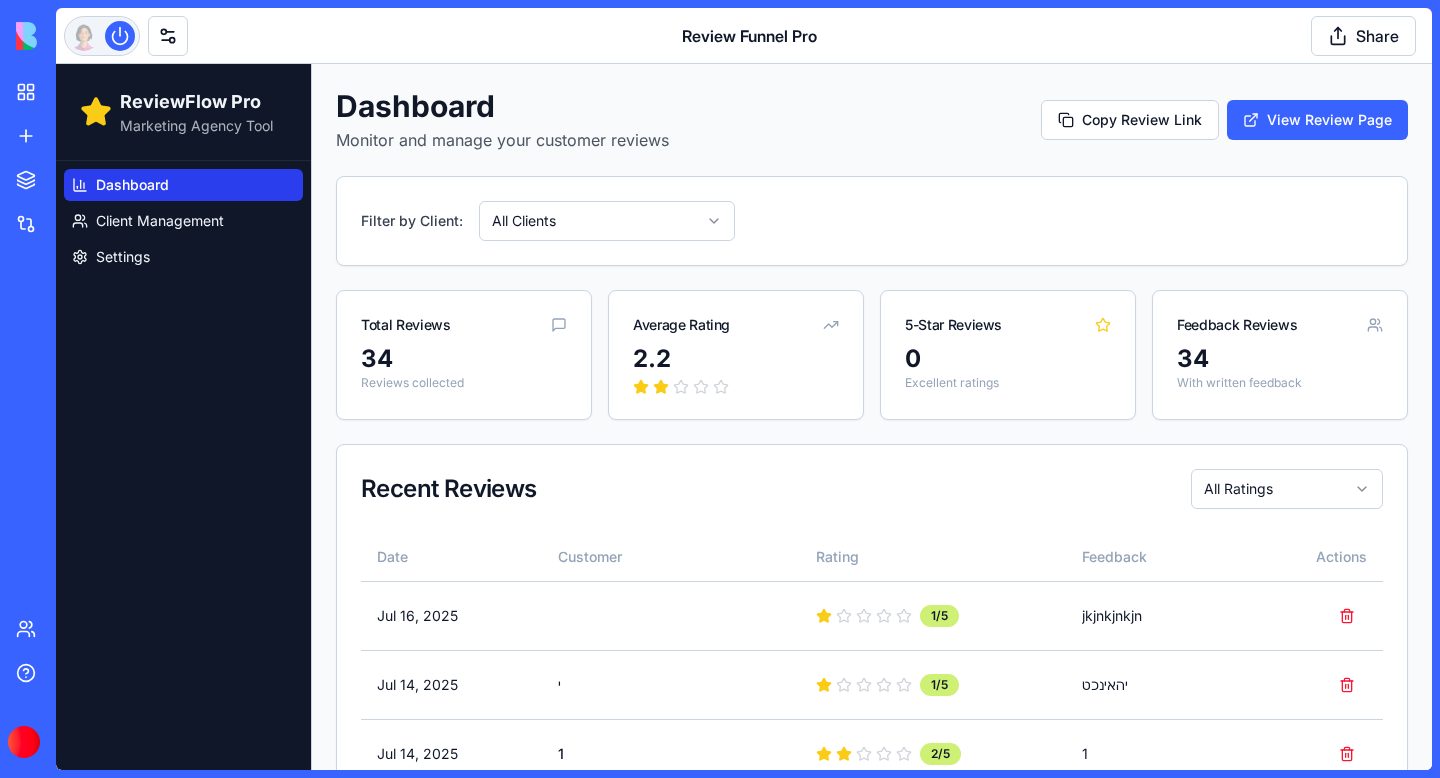 click at bounding box center [102, 36] 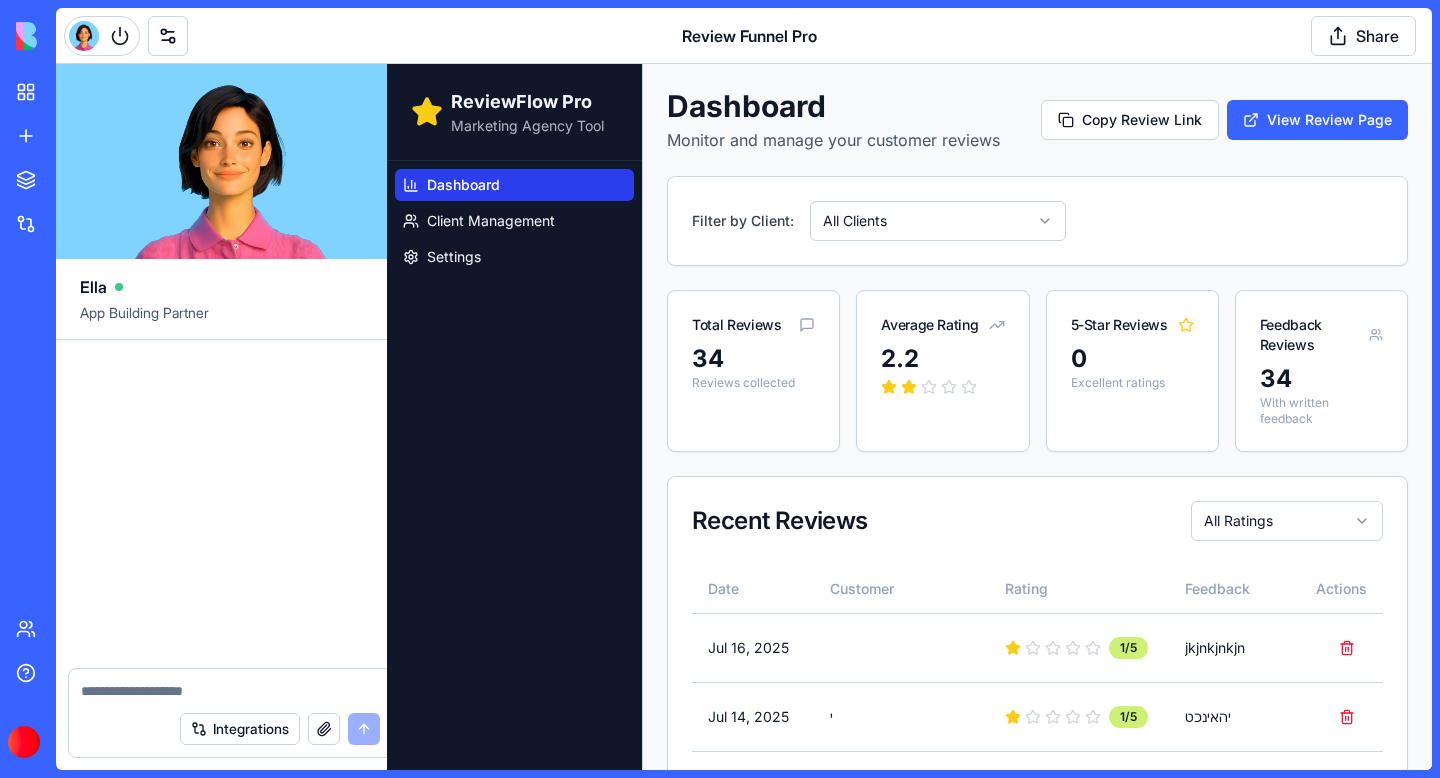 scroll, scrollTop: 72101, scrollLeft: 0, axis: vertical 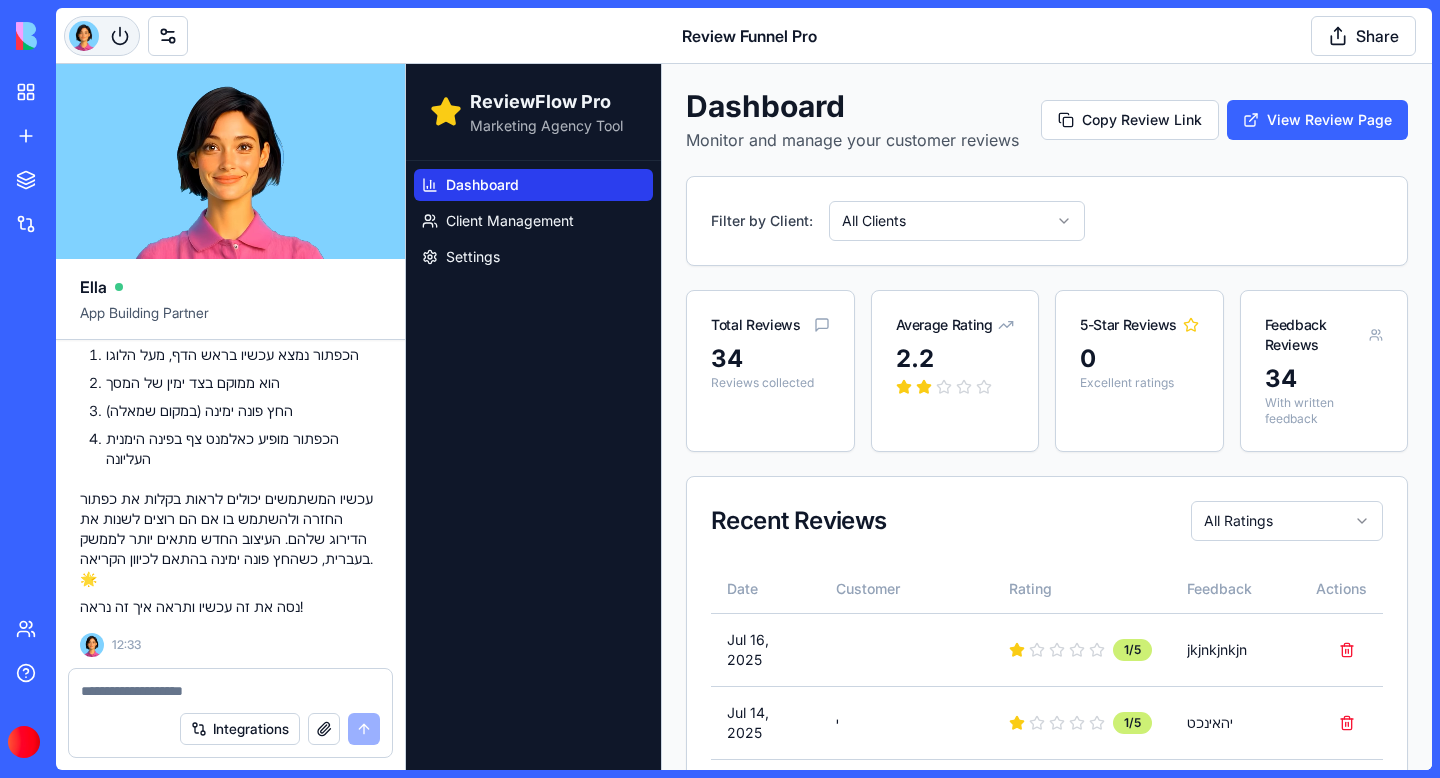 click at bounding box center [102, 36] 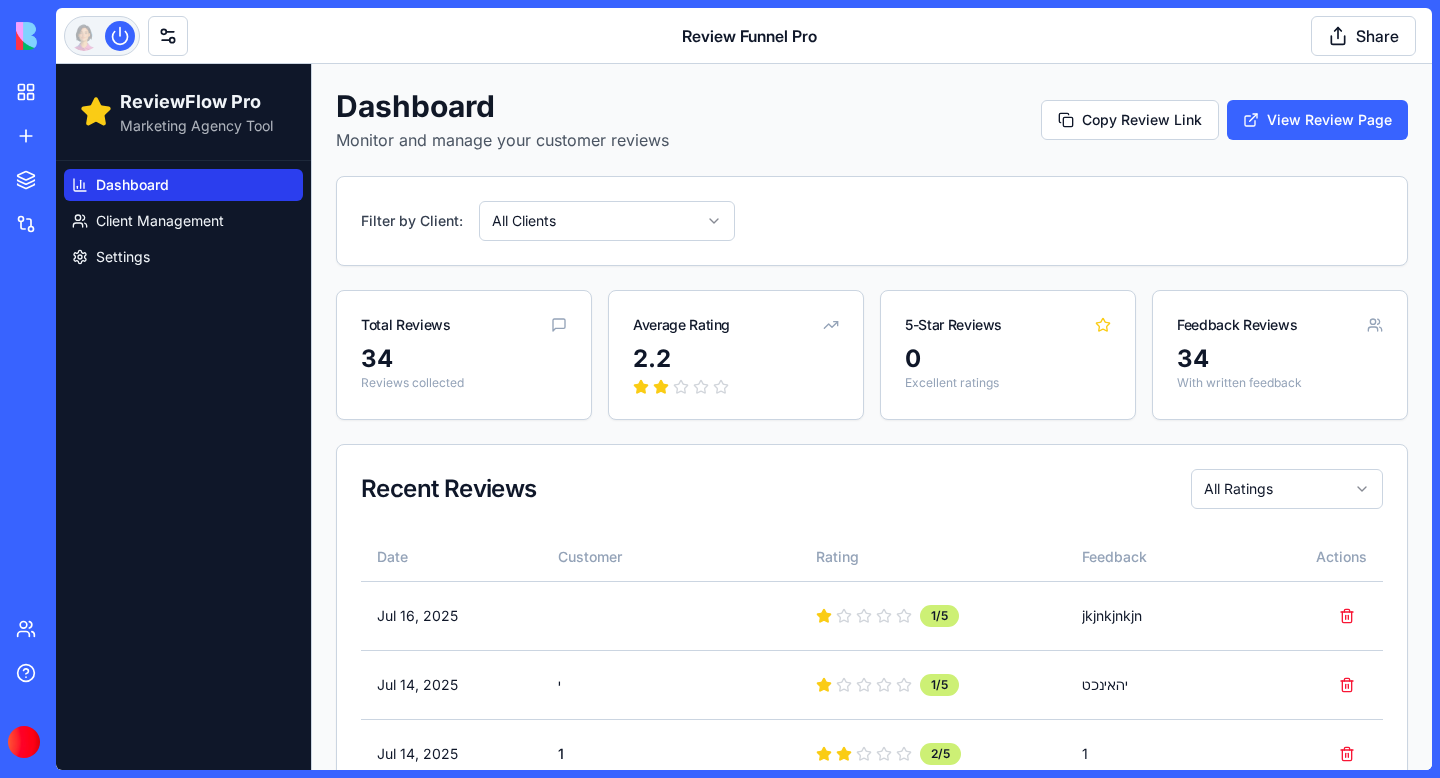 click at bounding box center (102, 36) 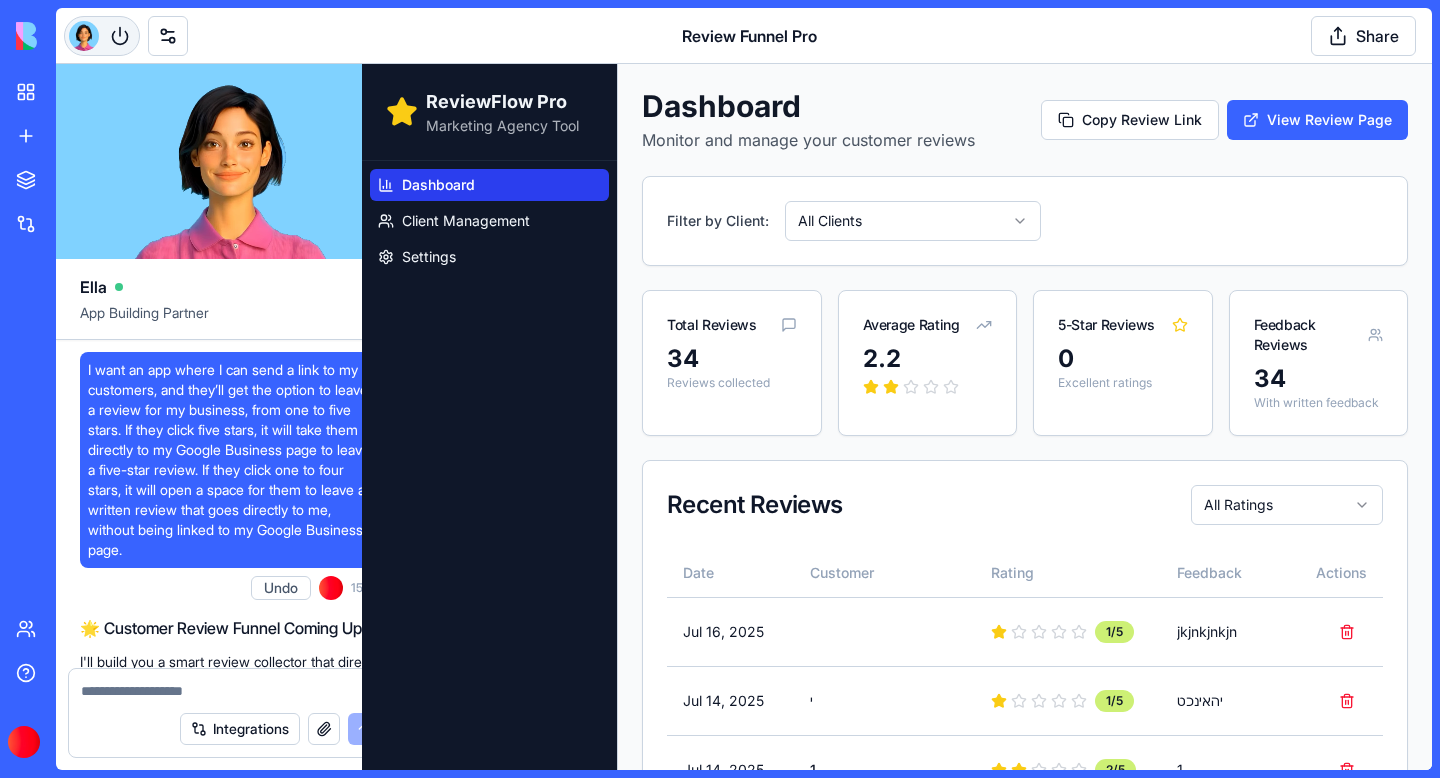 scroll, scrollTop: 72101, scrollLeft: 0, axis: vertical 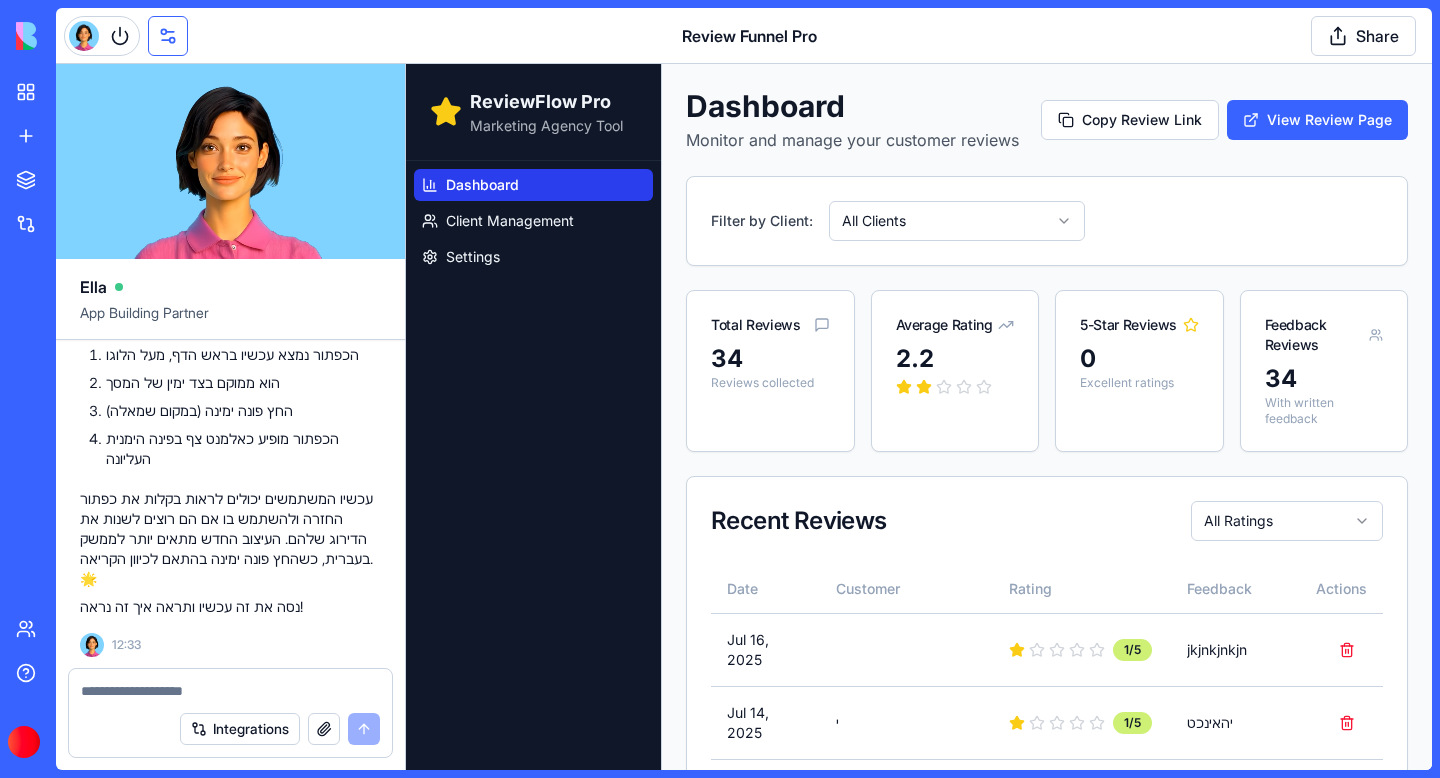 click at bounding box center (168, 36) 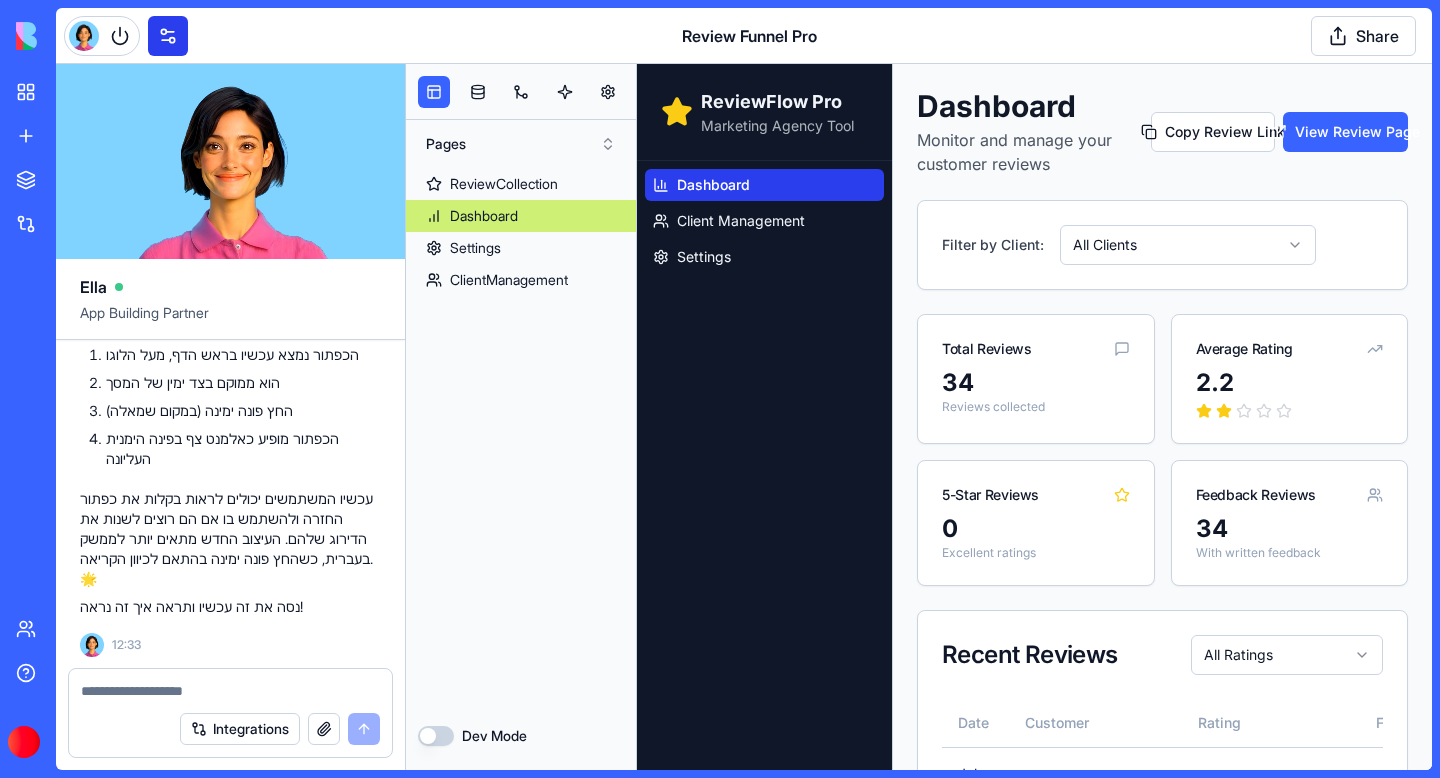 click at bounding box center [168, 36] 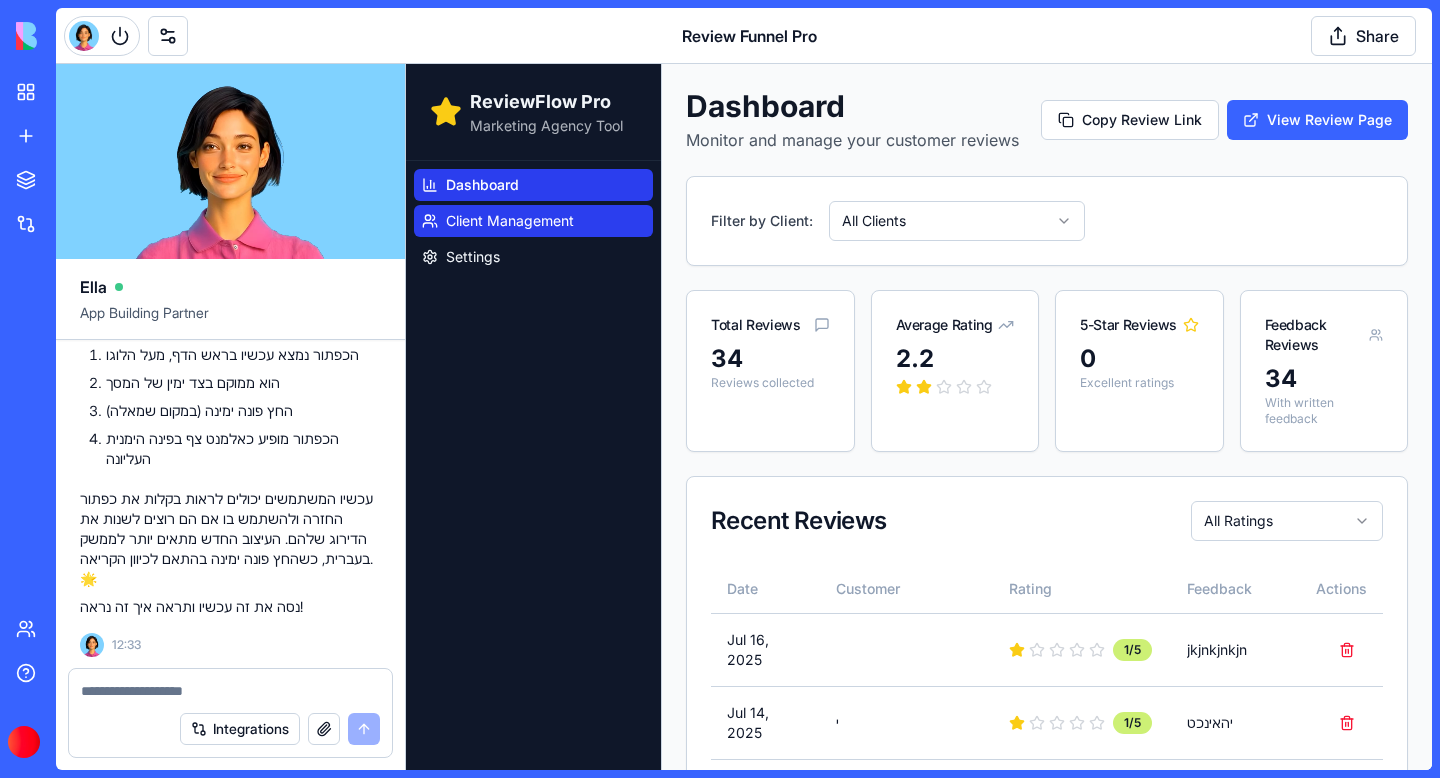 click on "Client Management" at bounding box center (510, 221) 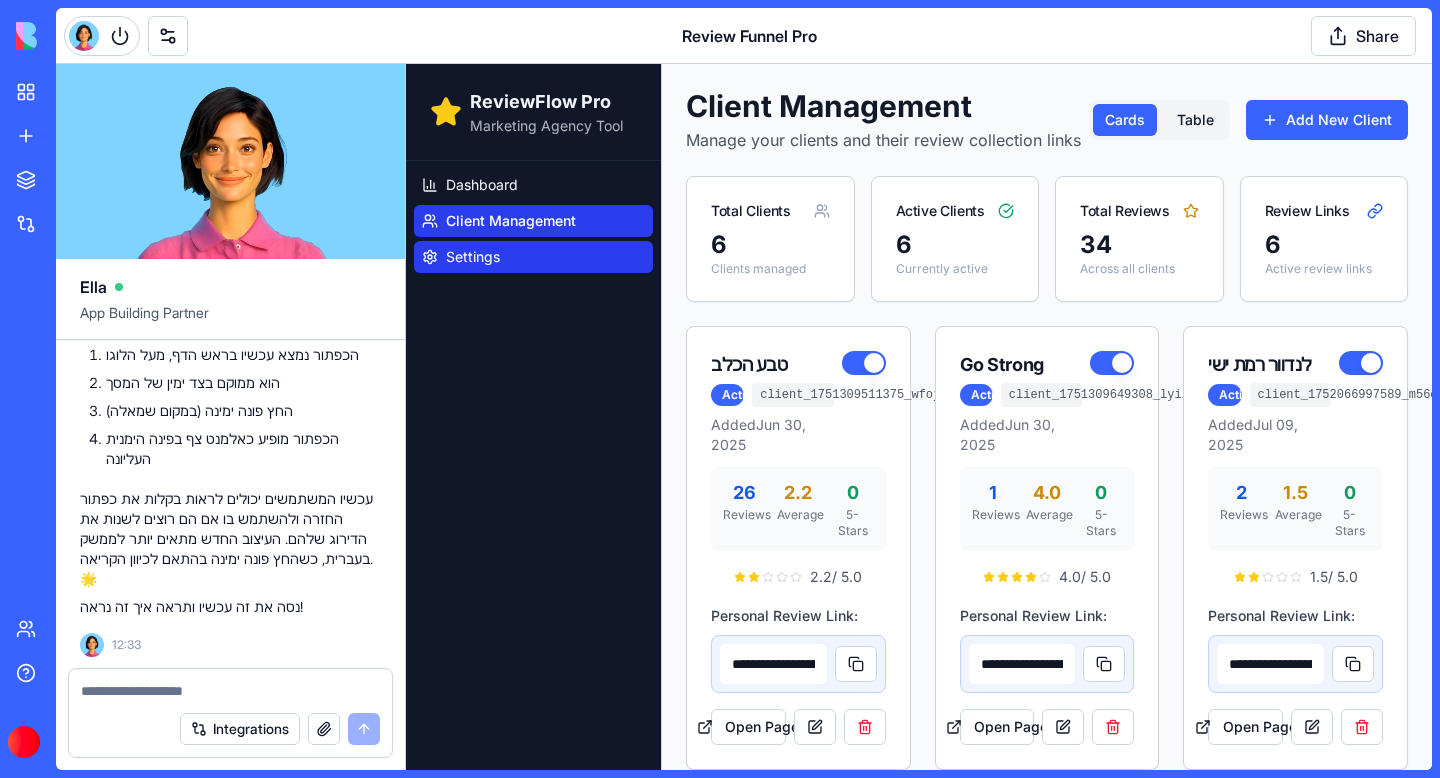 type on "**********" 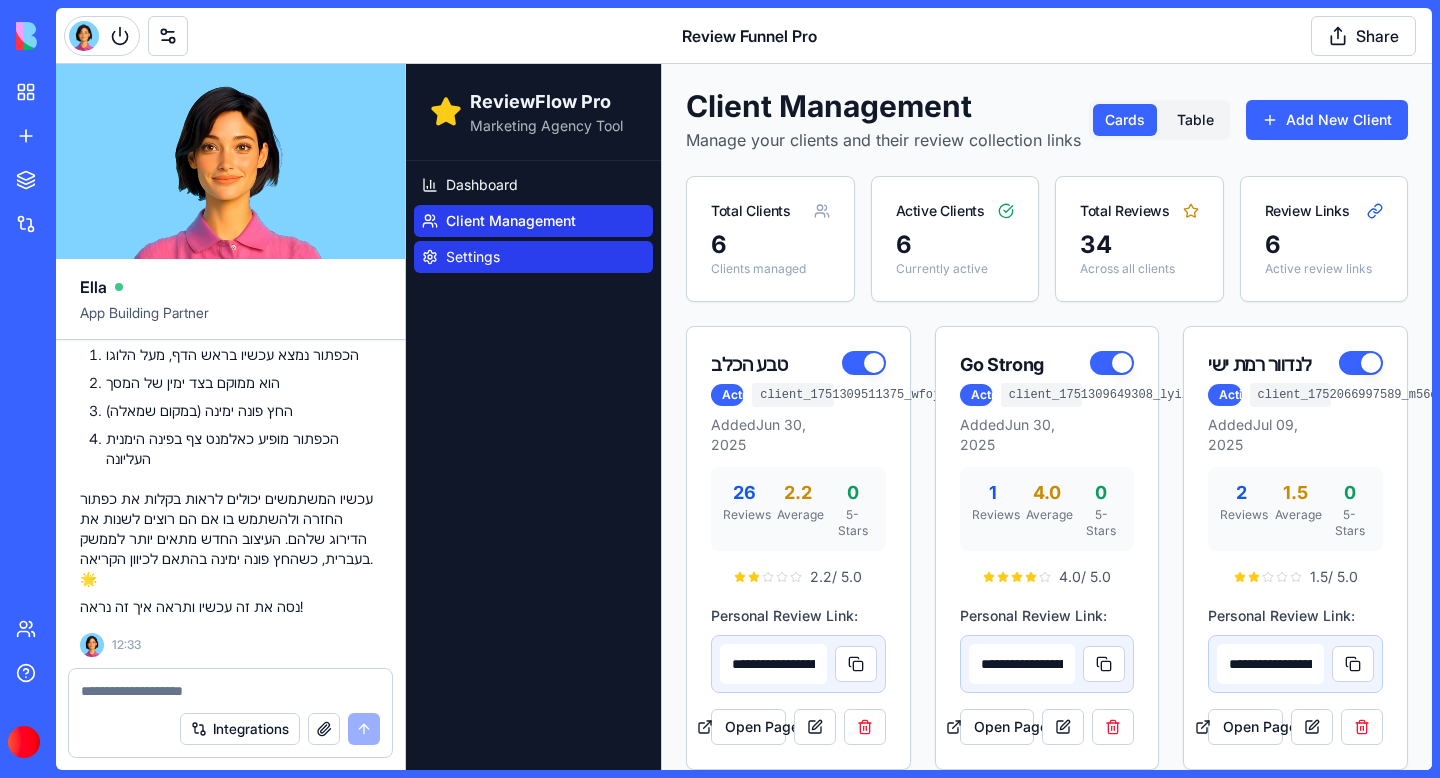 click on "Settings" at bounding box center (473, 257) 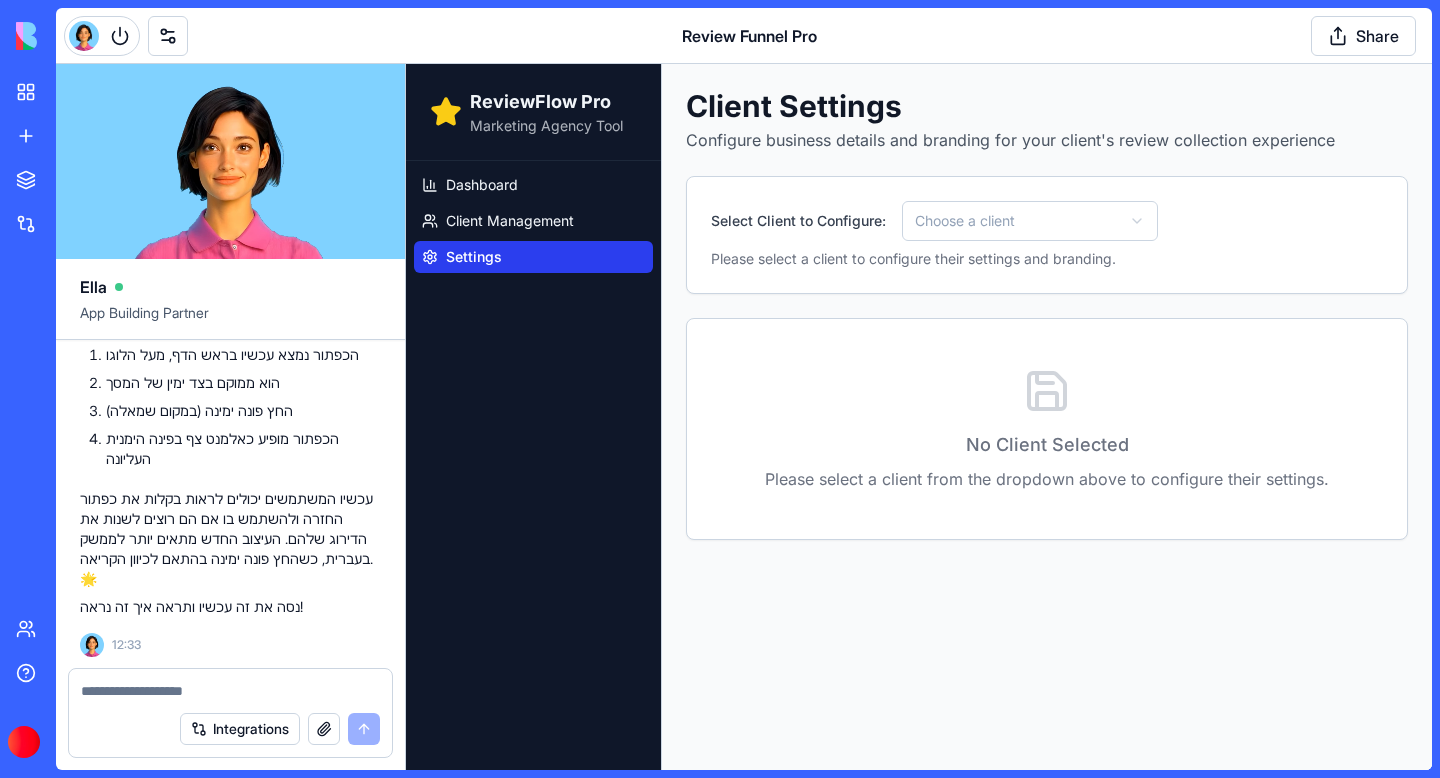 click on "ReviewFlow Pro Marketing Agency Tool Dashboard Client Management Settings Client Settings Configure business details and branding for your client's review collection experience Select Client to Configure: Choose a client Please select a client to configure their settings and branding. No Client Selected Please select a client from the dropdown above to configure their settings." at bounding box center (919, 417) 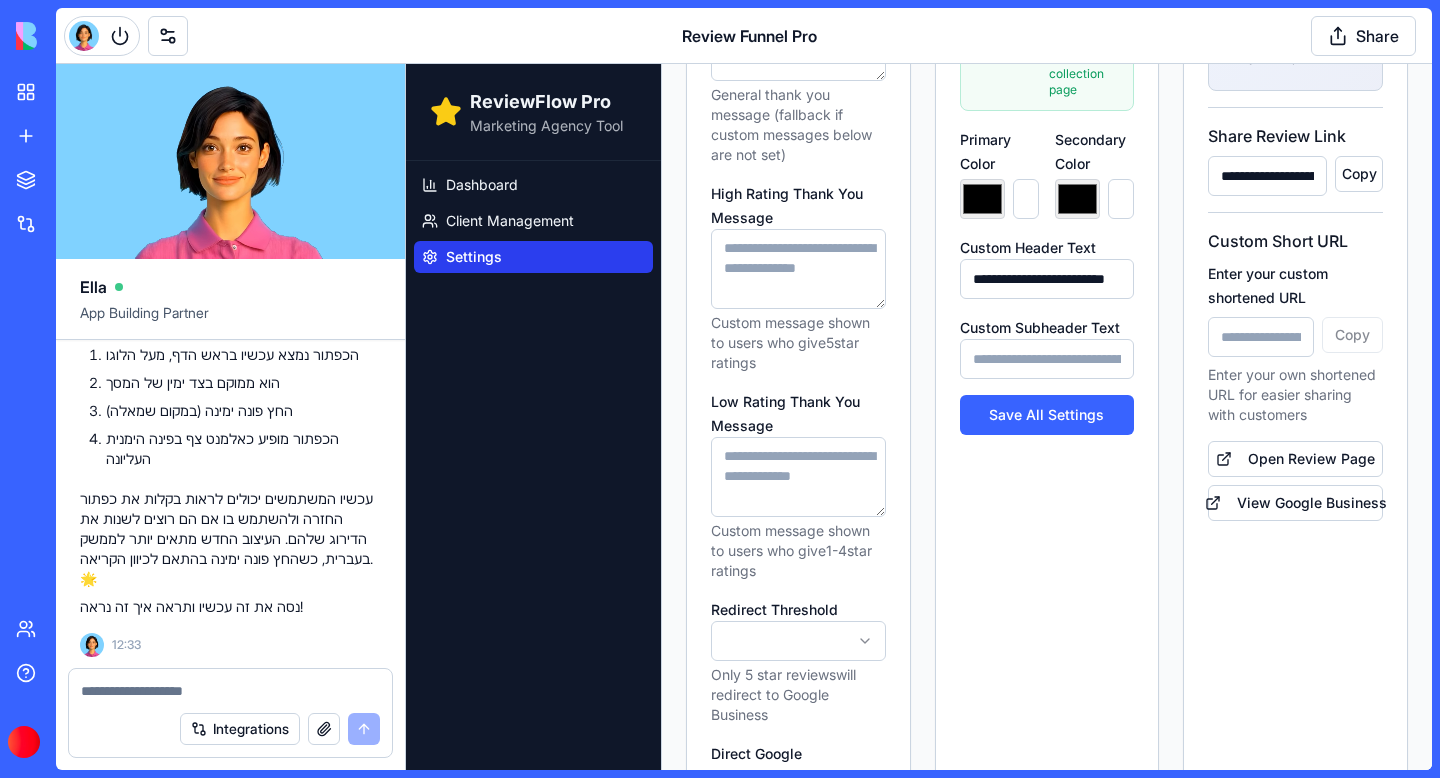 scroll, scrollTop: 644, scrollLeft: 0, axis: vertical 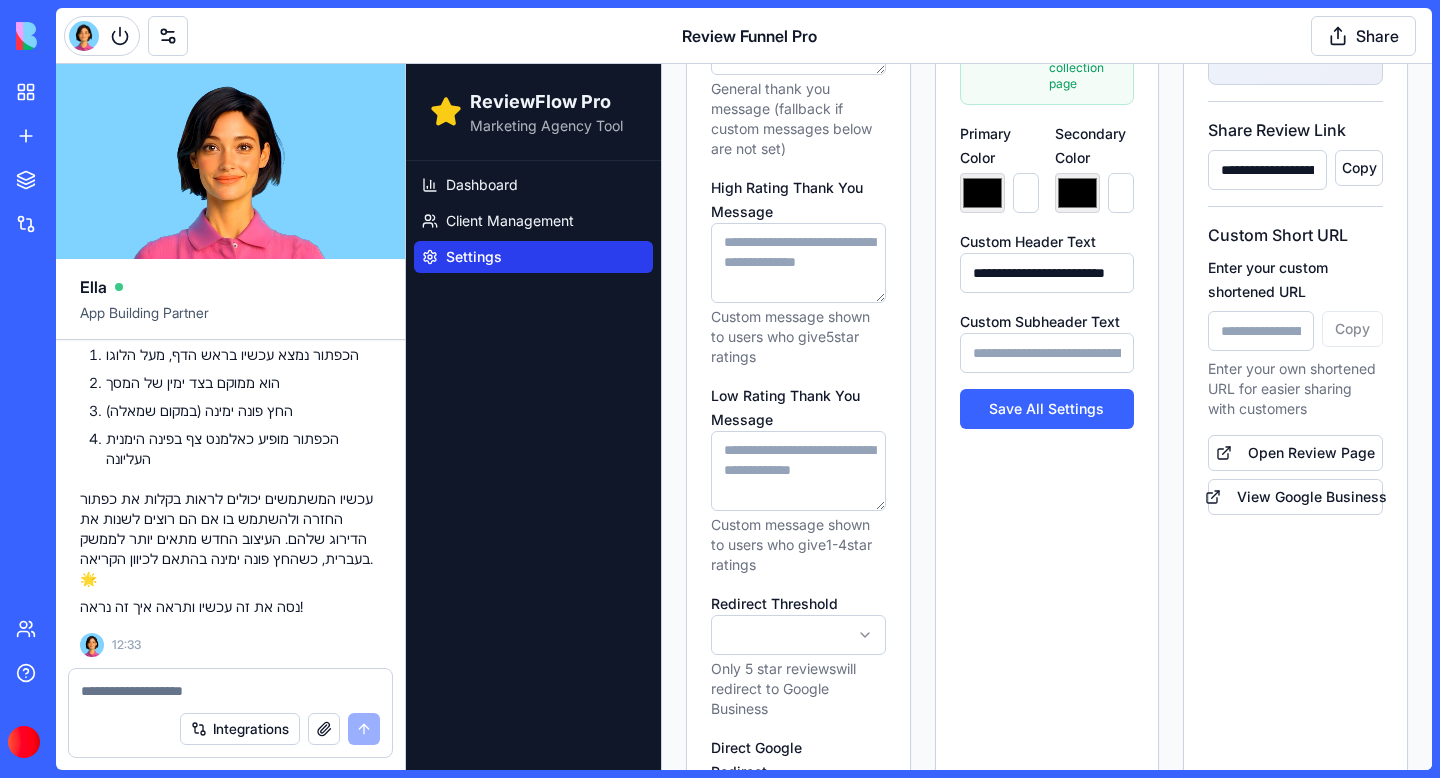 click on "**********" at bounding box center (1047, 273) 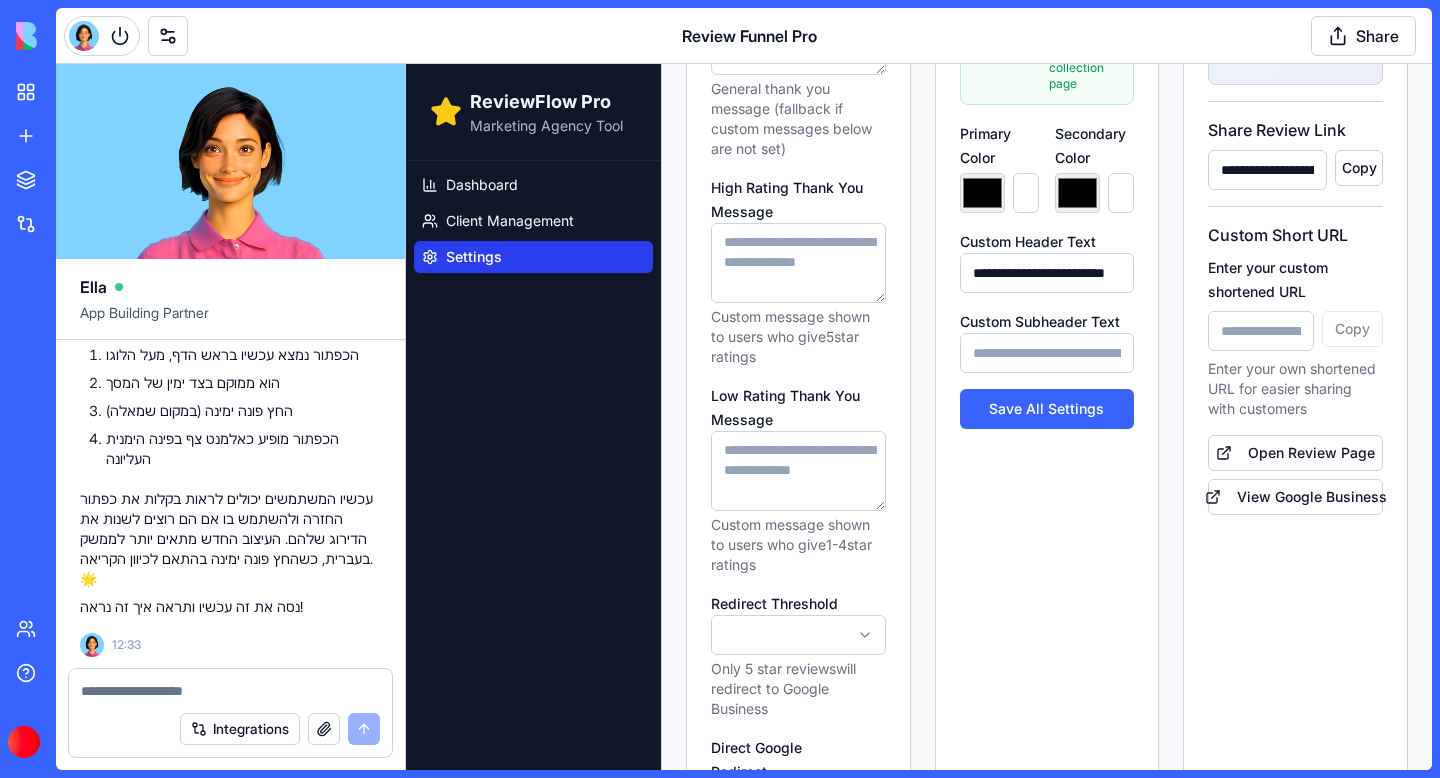 click on "**********" at bounding box center [1047, 273] 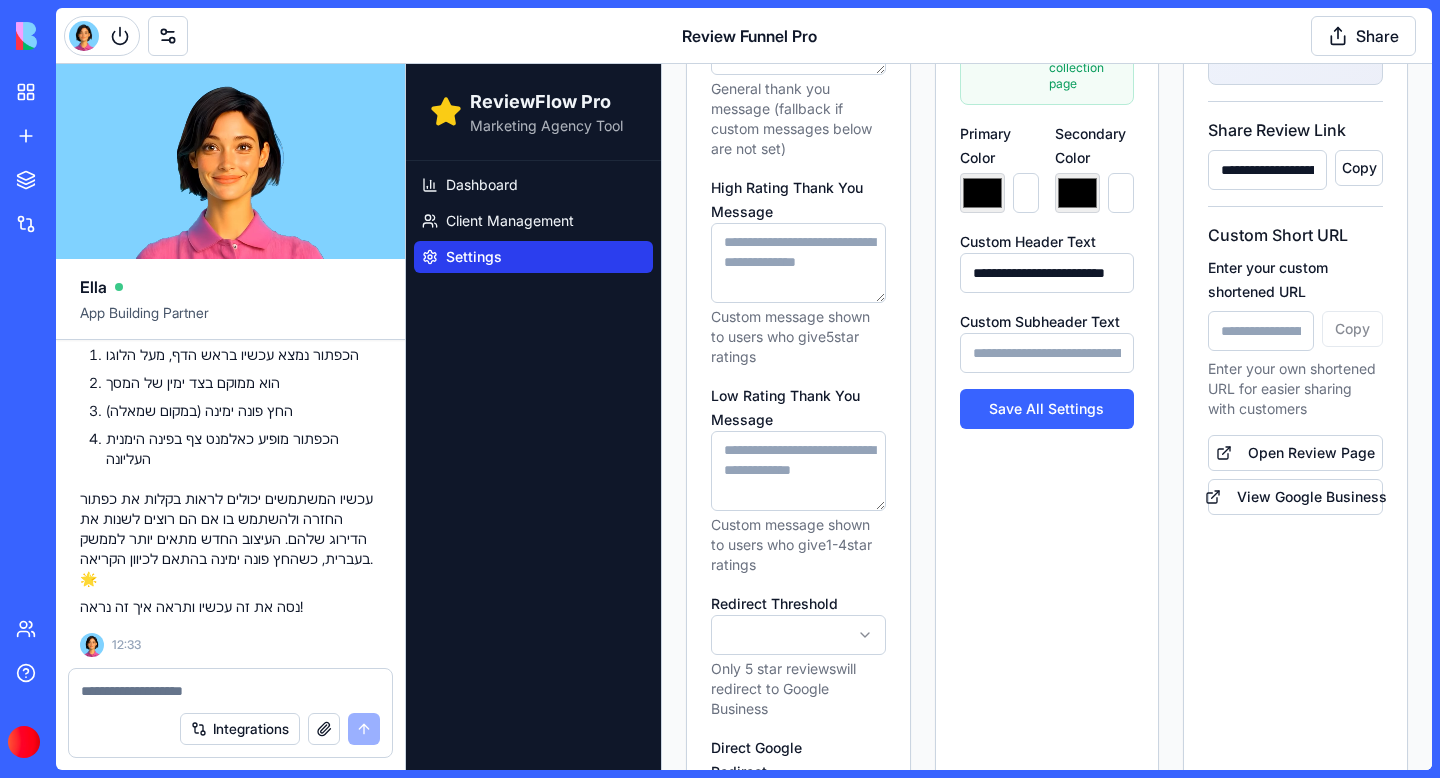 click on "**********" at bounding box center (1047, 273) 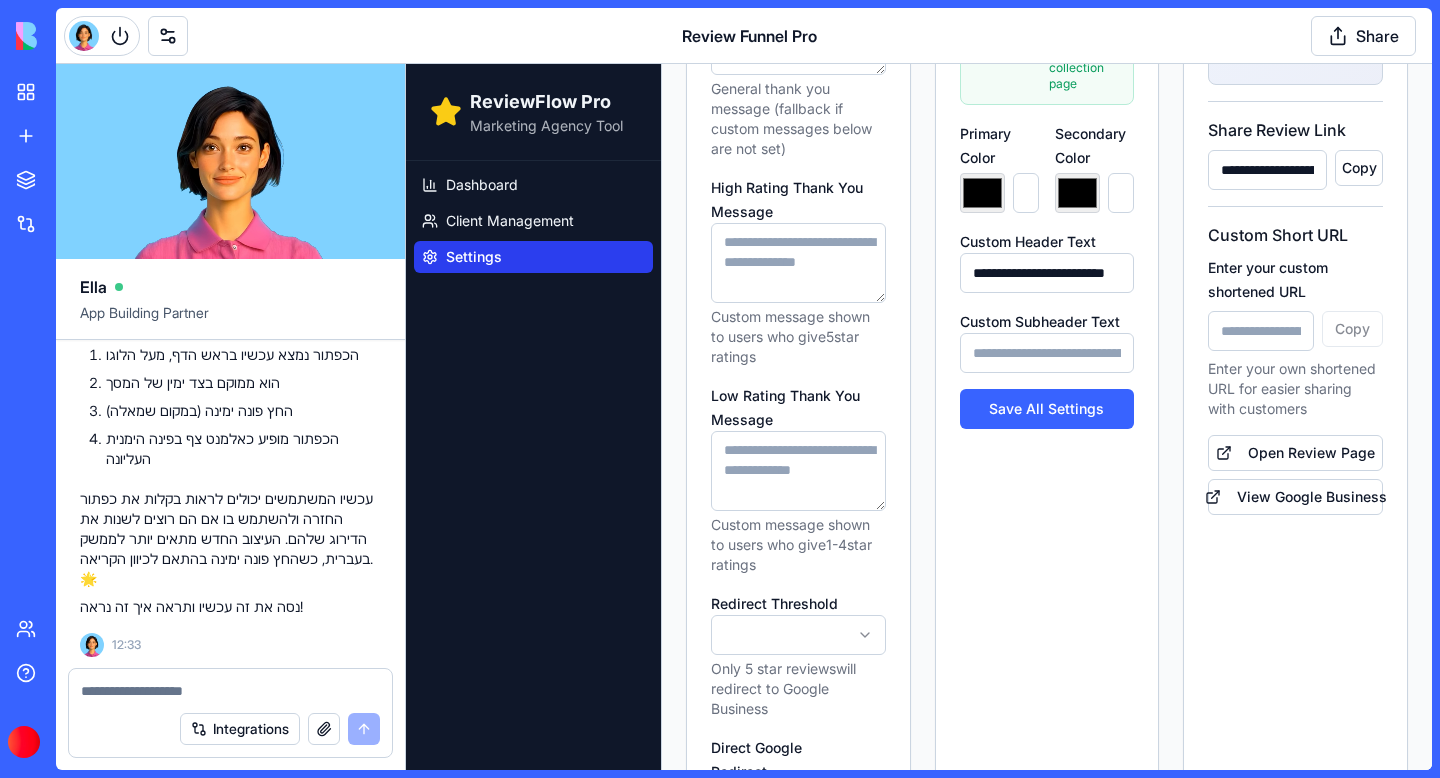 click on "**********" at bounding box center [1047, 382] 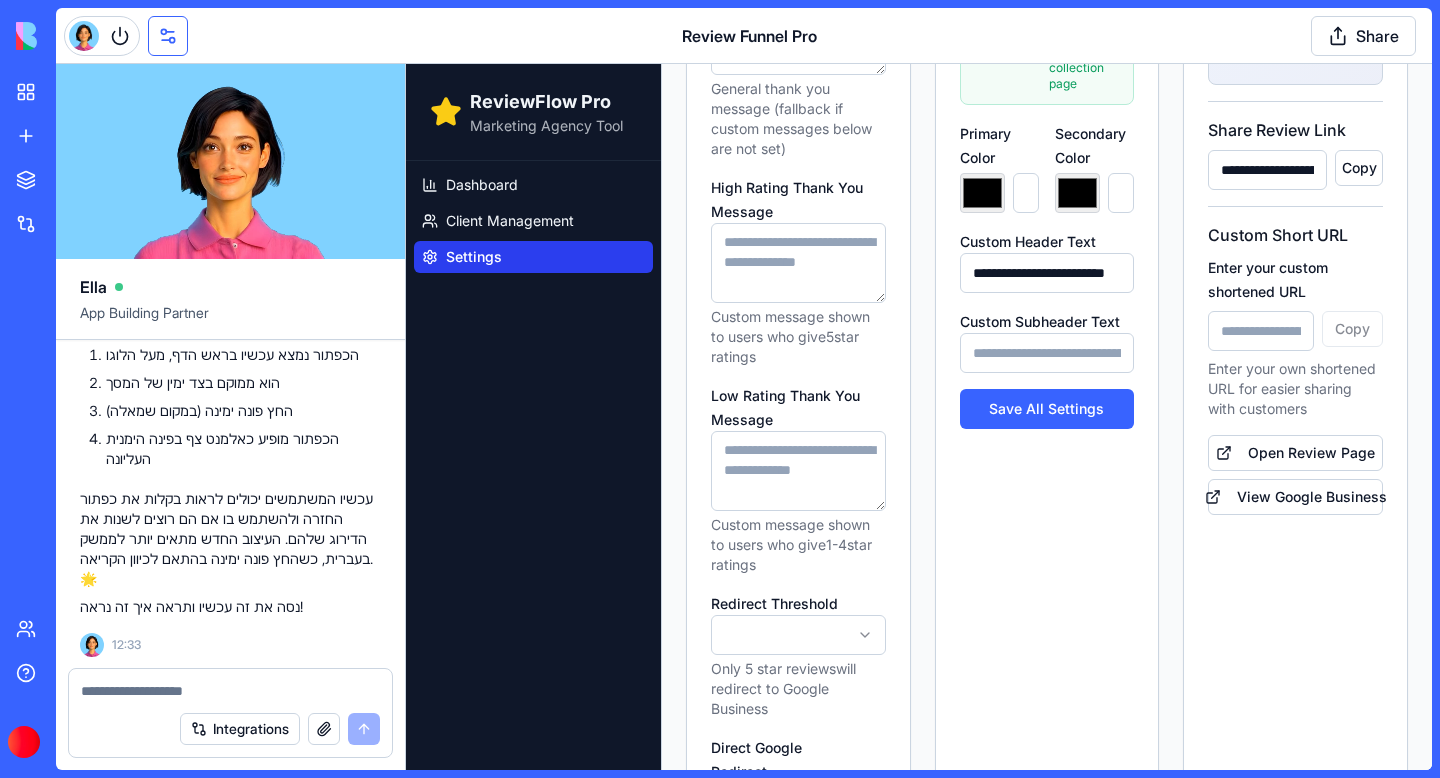 click at bounding box center (168, 36) 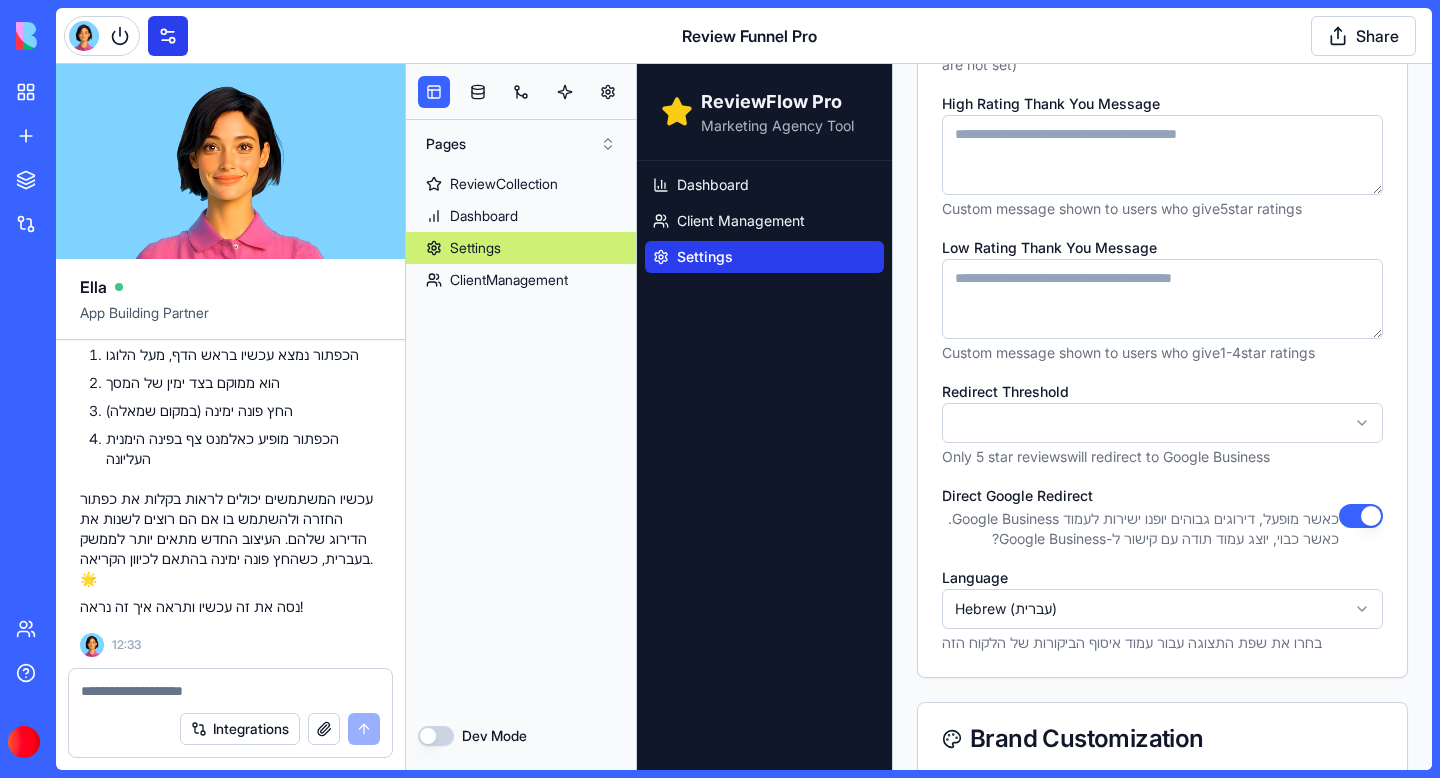 click at bounding box center [168, 36] 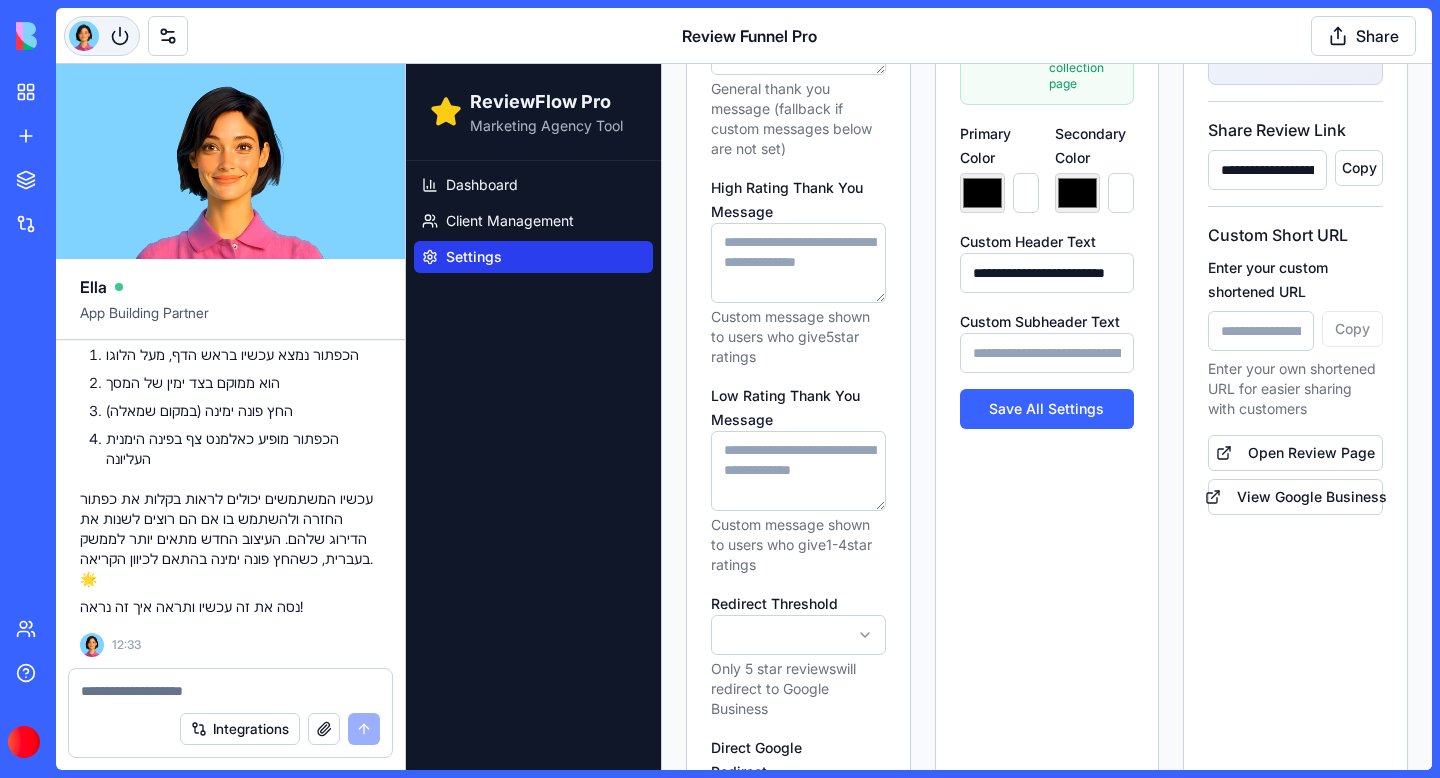 click at bounding box center [84, 36] 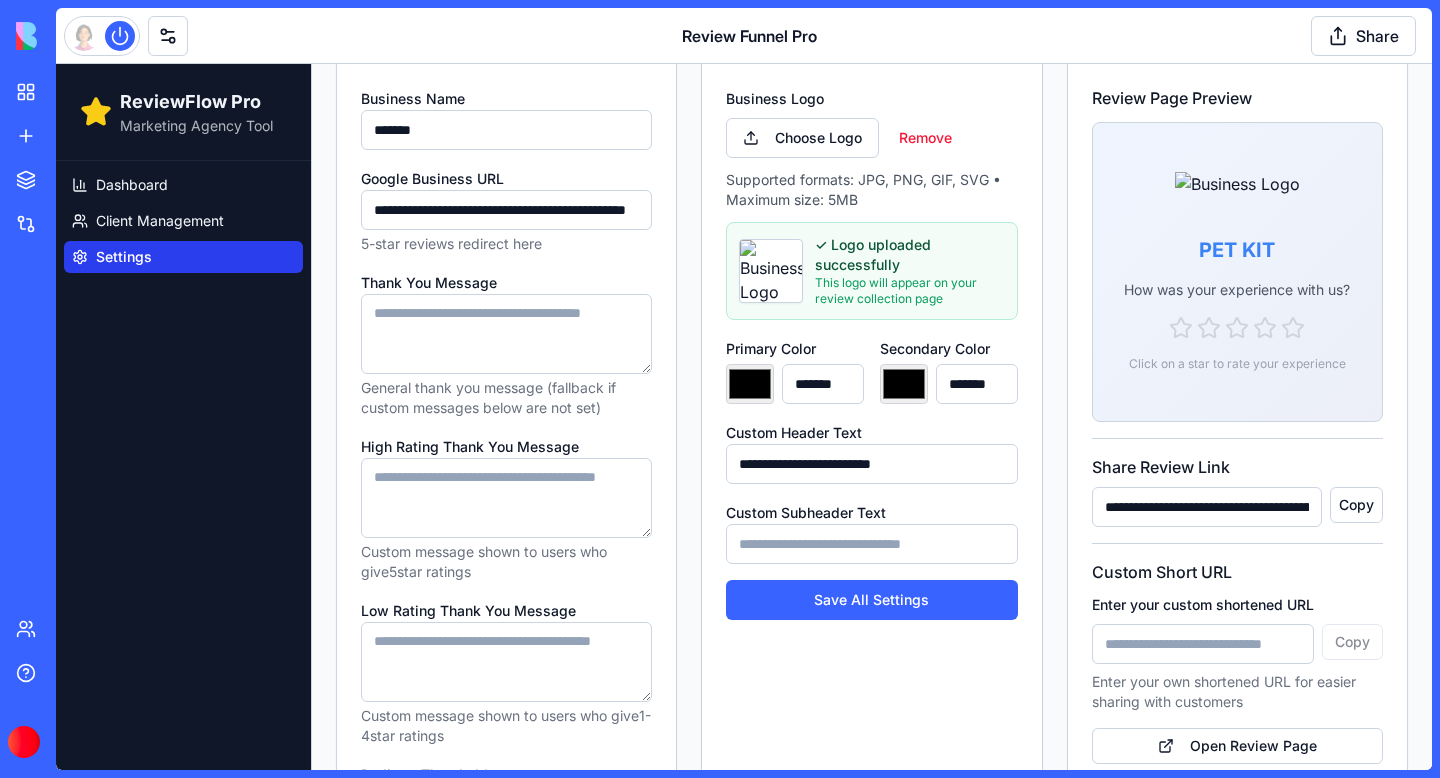 scroll, scrollTop: 273, scrollLeft: 0, axis: vertical 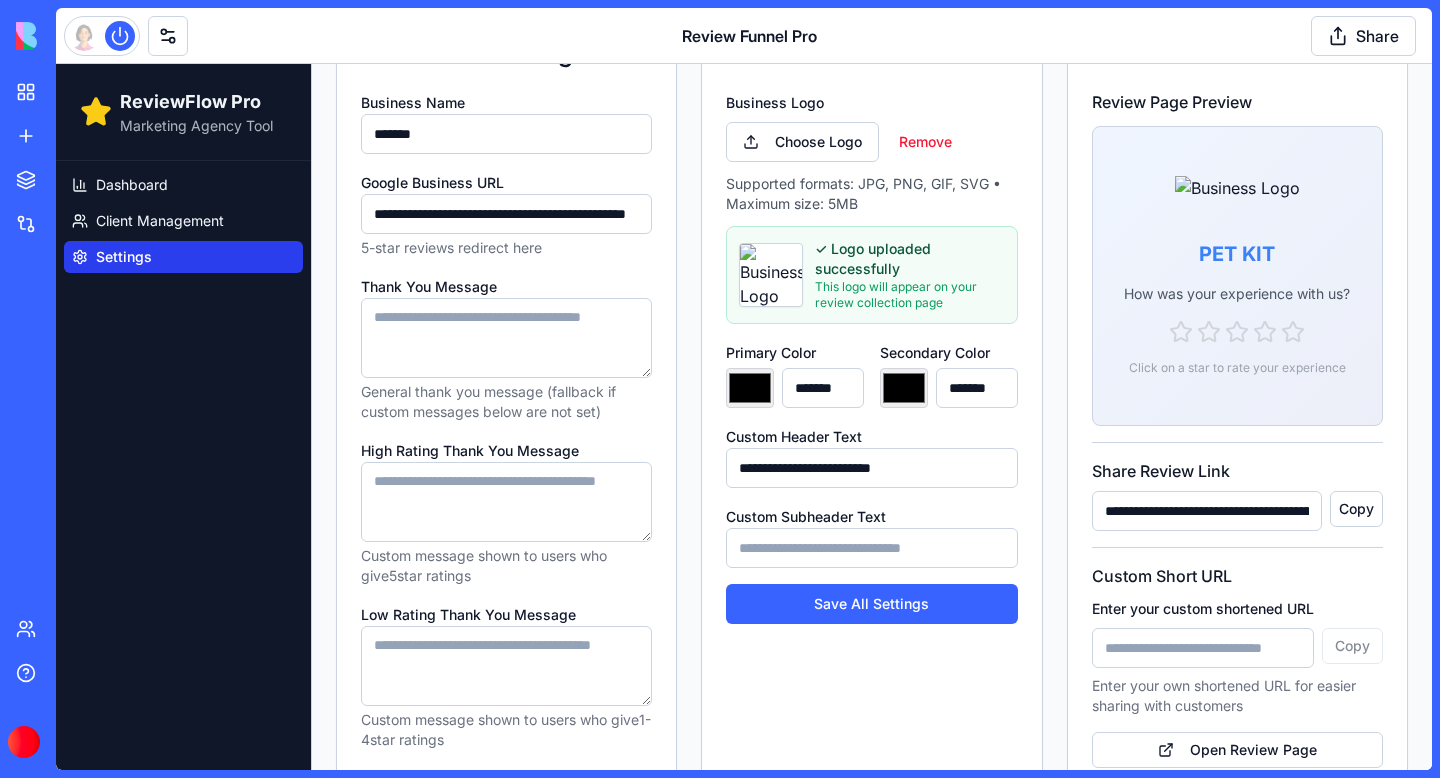 click on "*******" at bounding box center [750, 388] 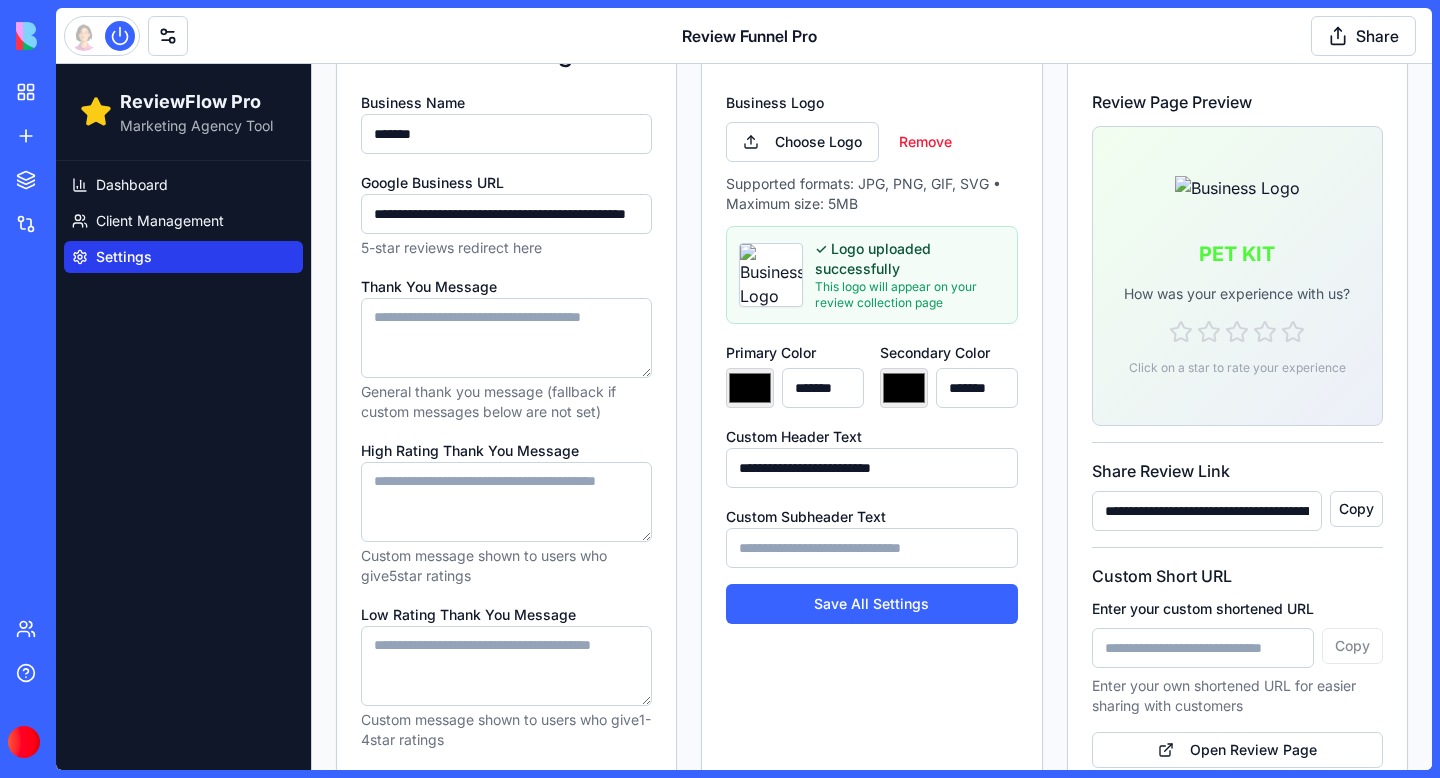 type on "*******" 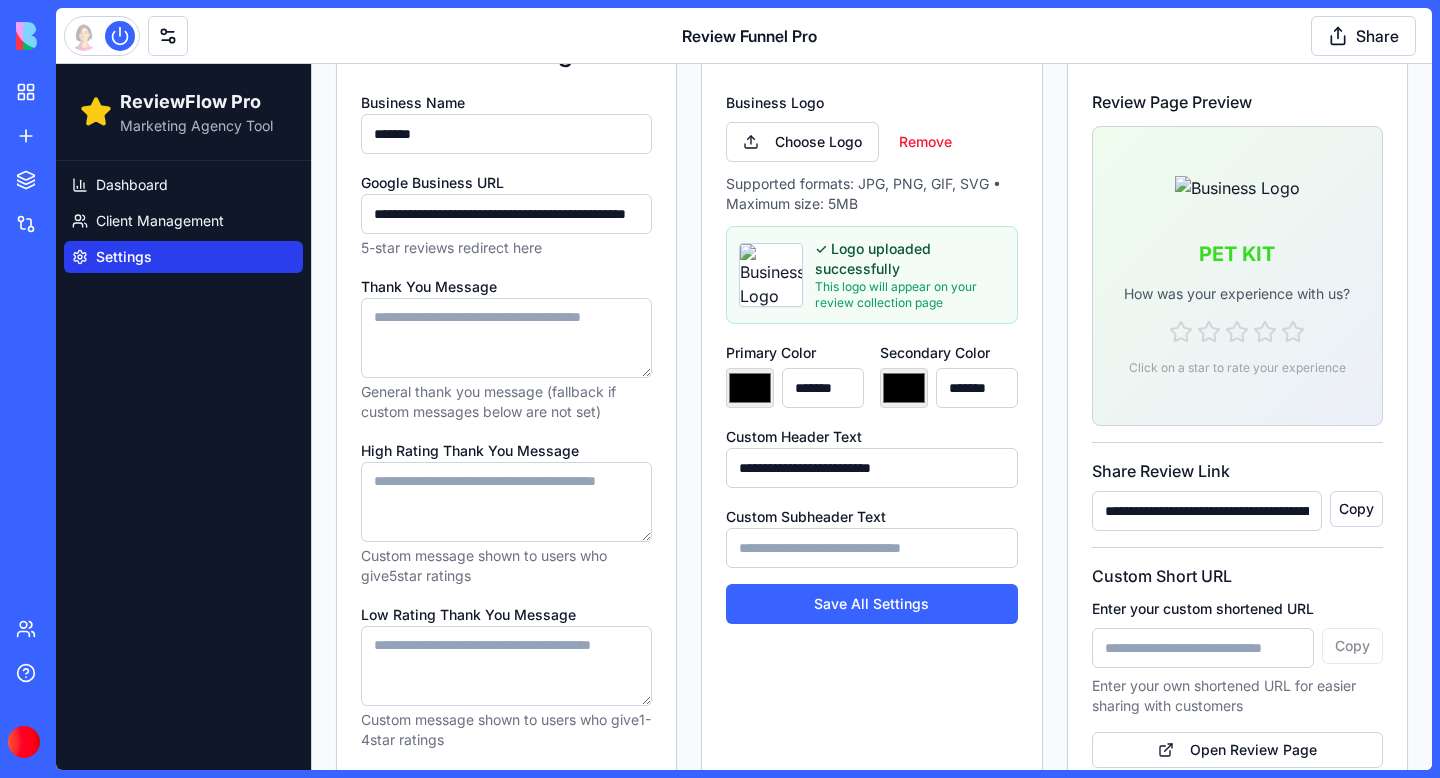 type on "*******" 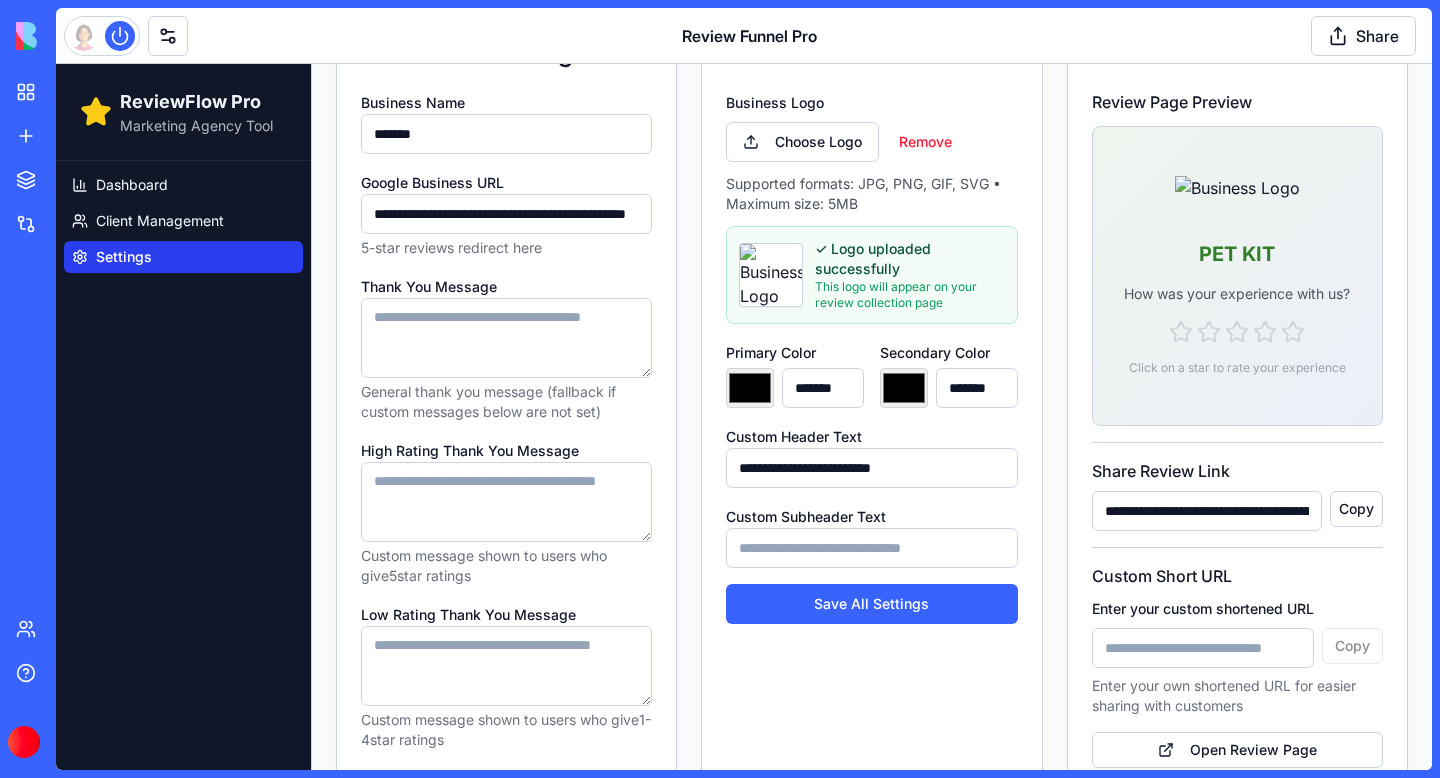 type on "*******" 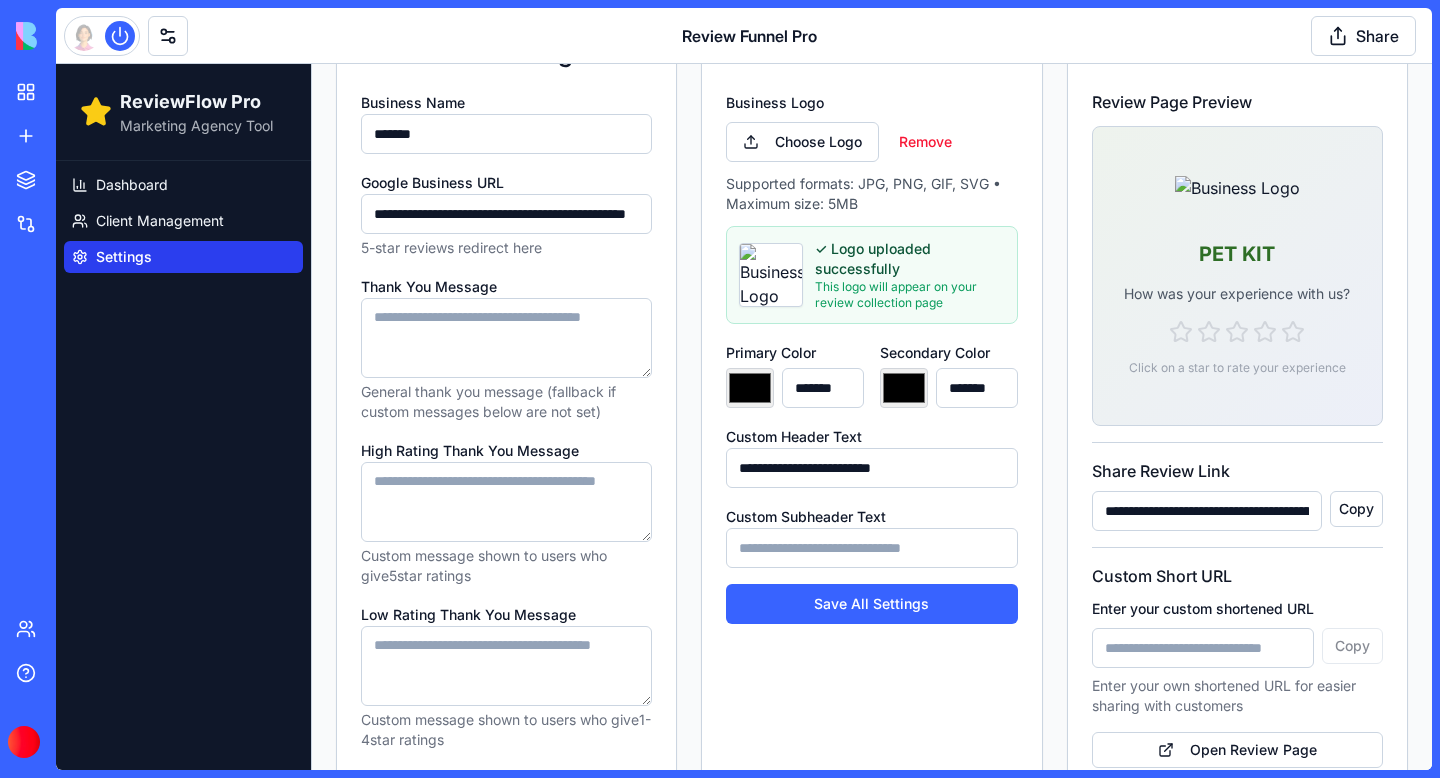 type on "*******" 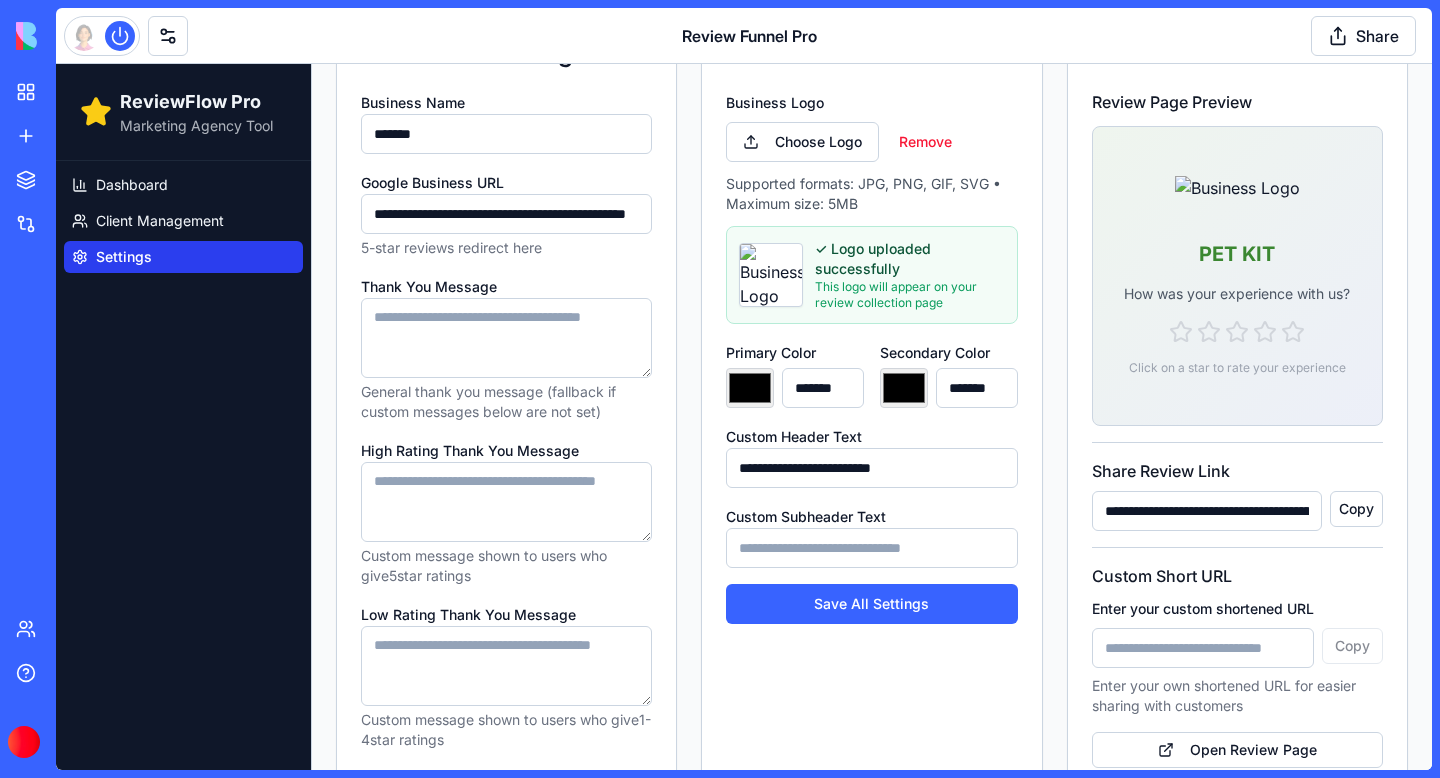 type on "*******" 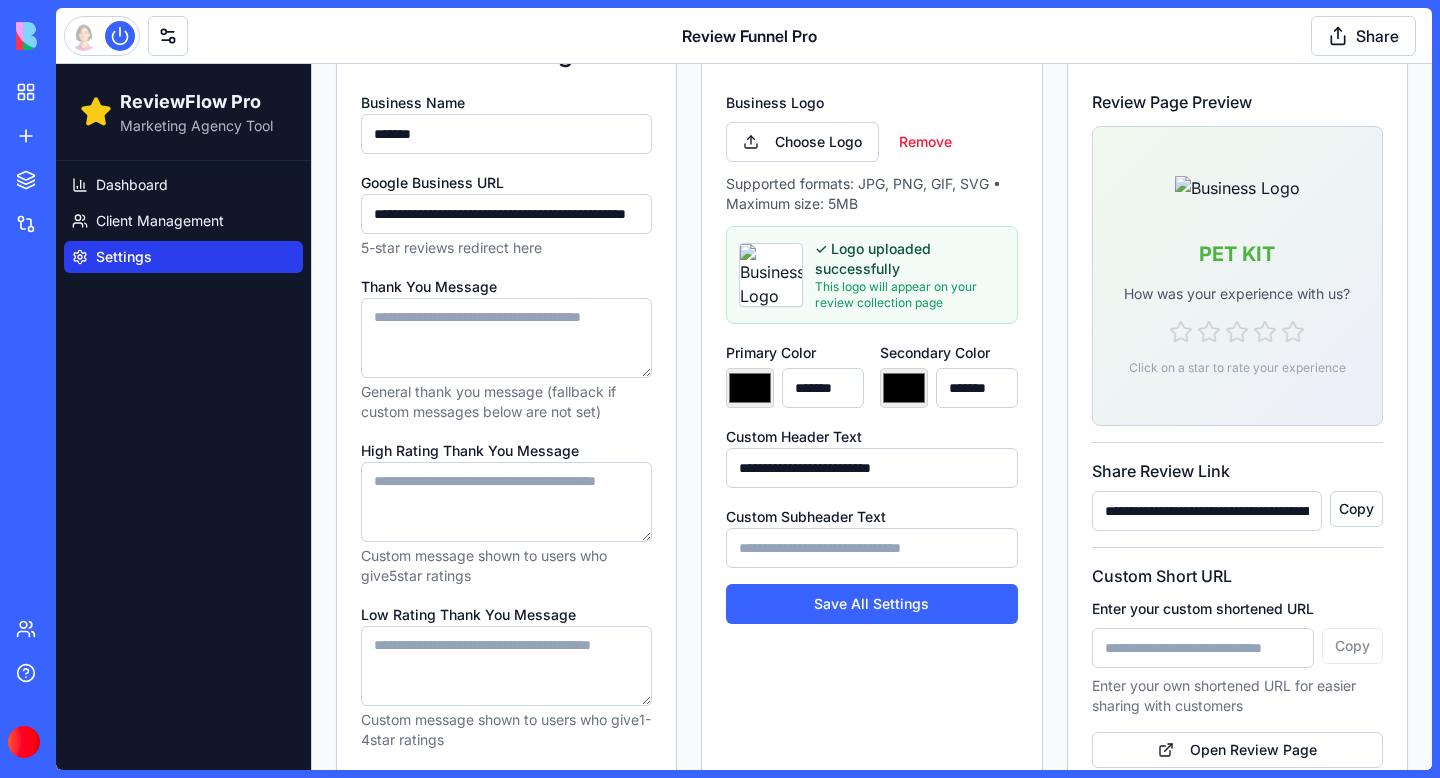 type on "*******" 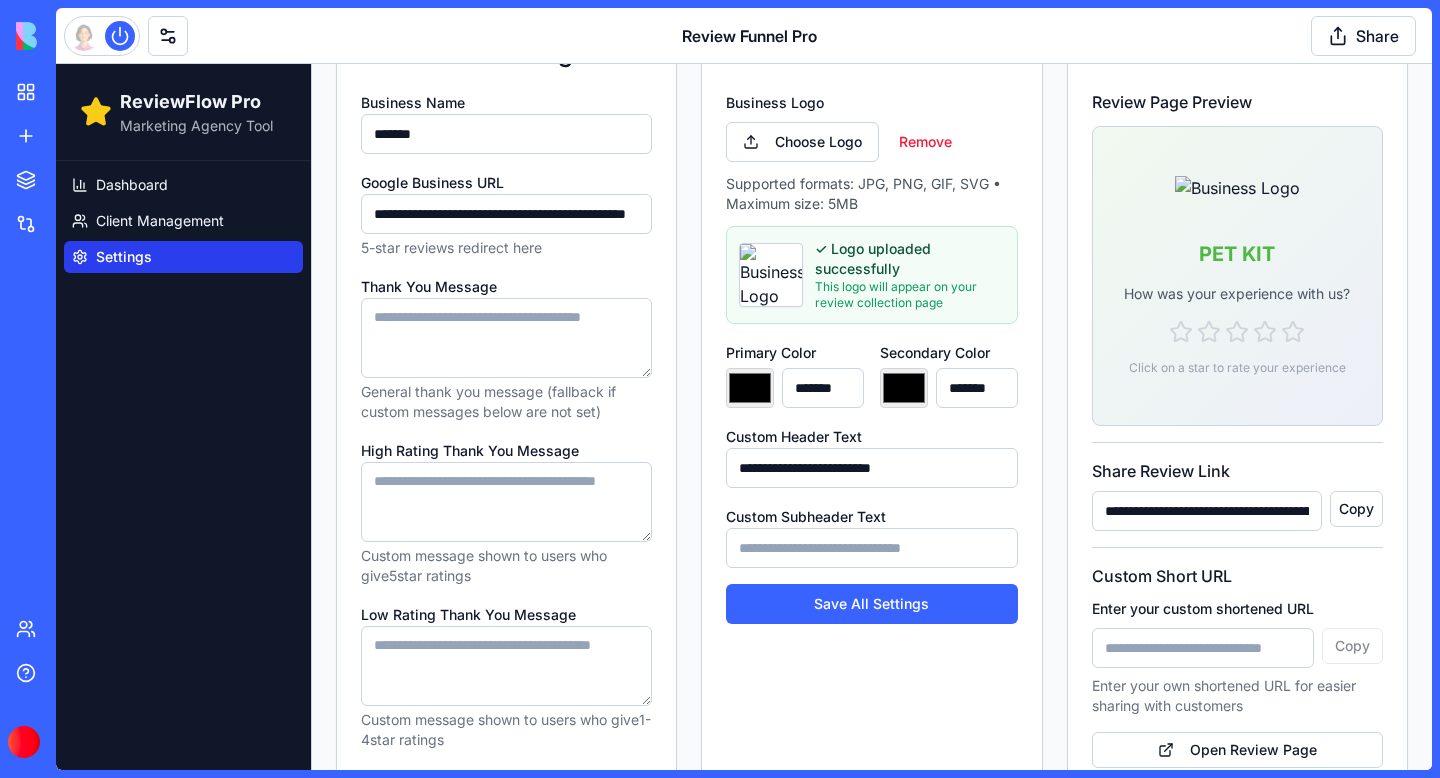 type on "*******" 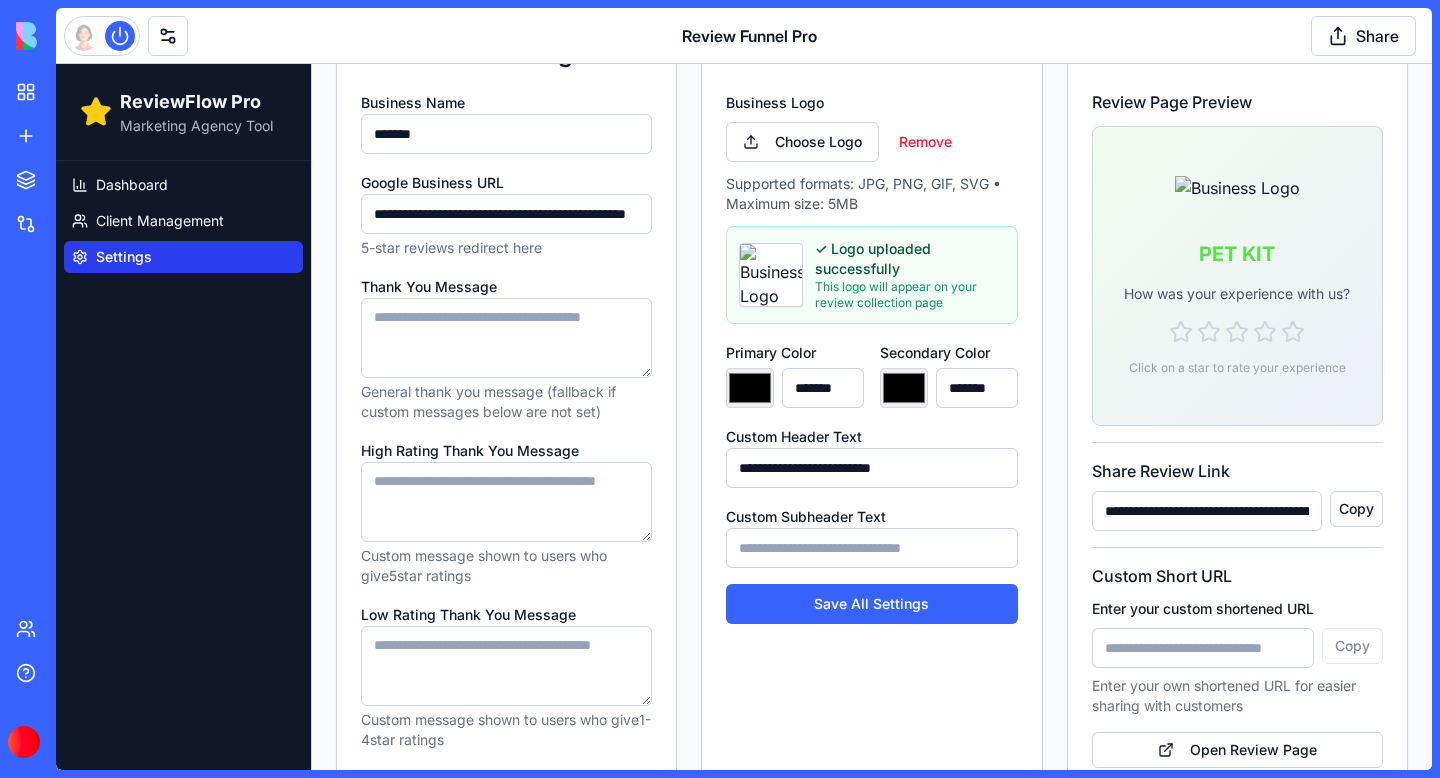 type on "*******" 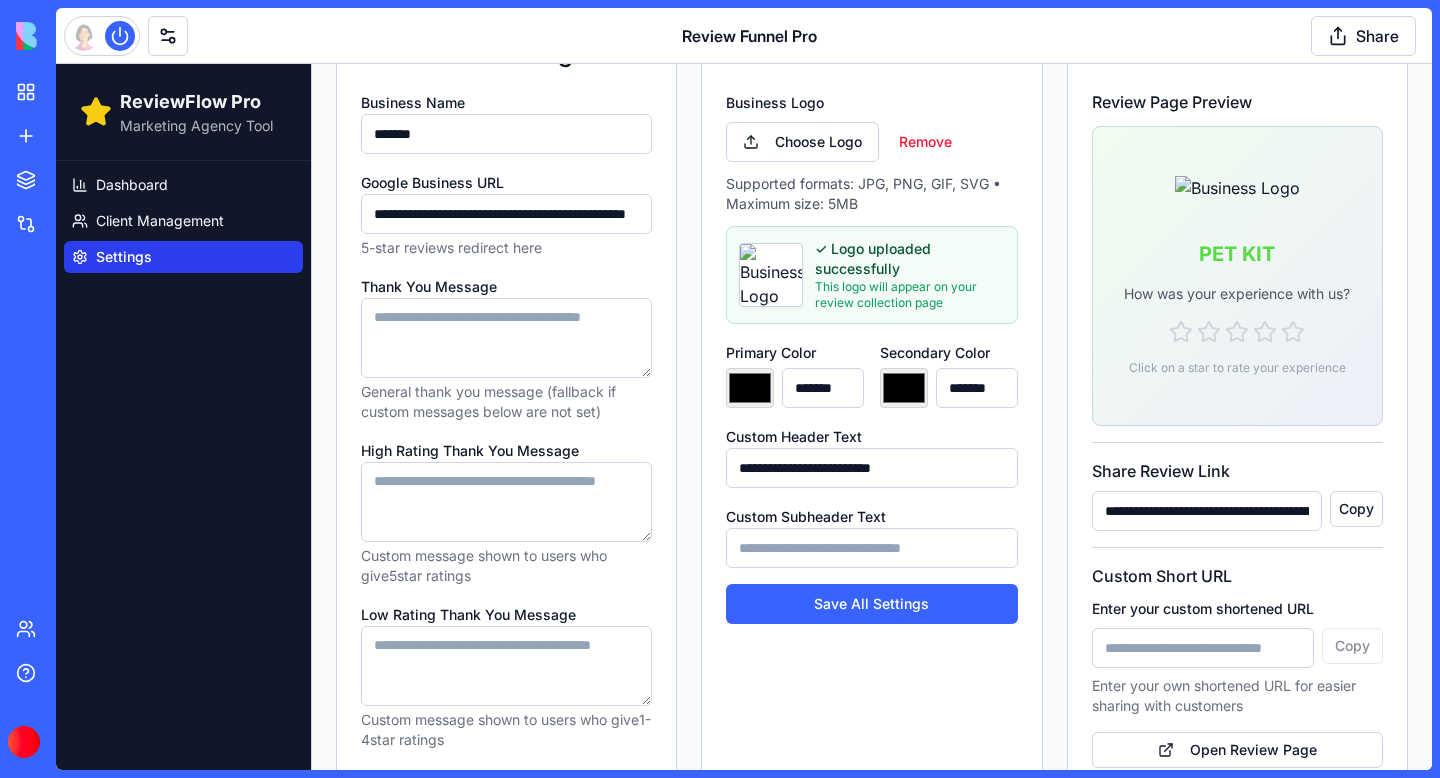 type on "*******" 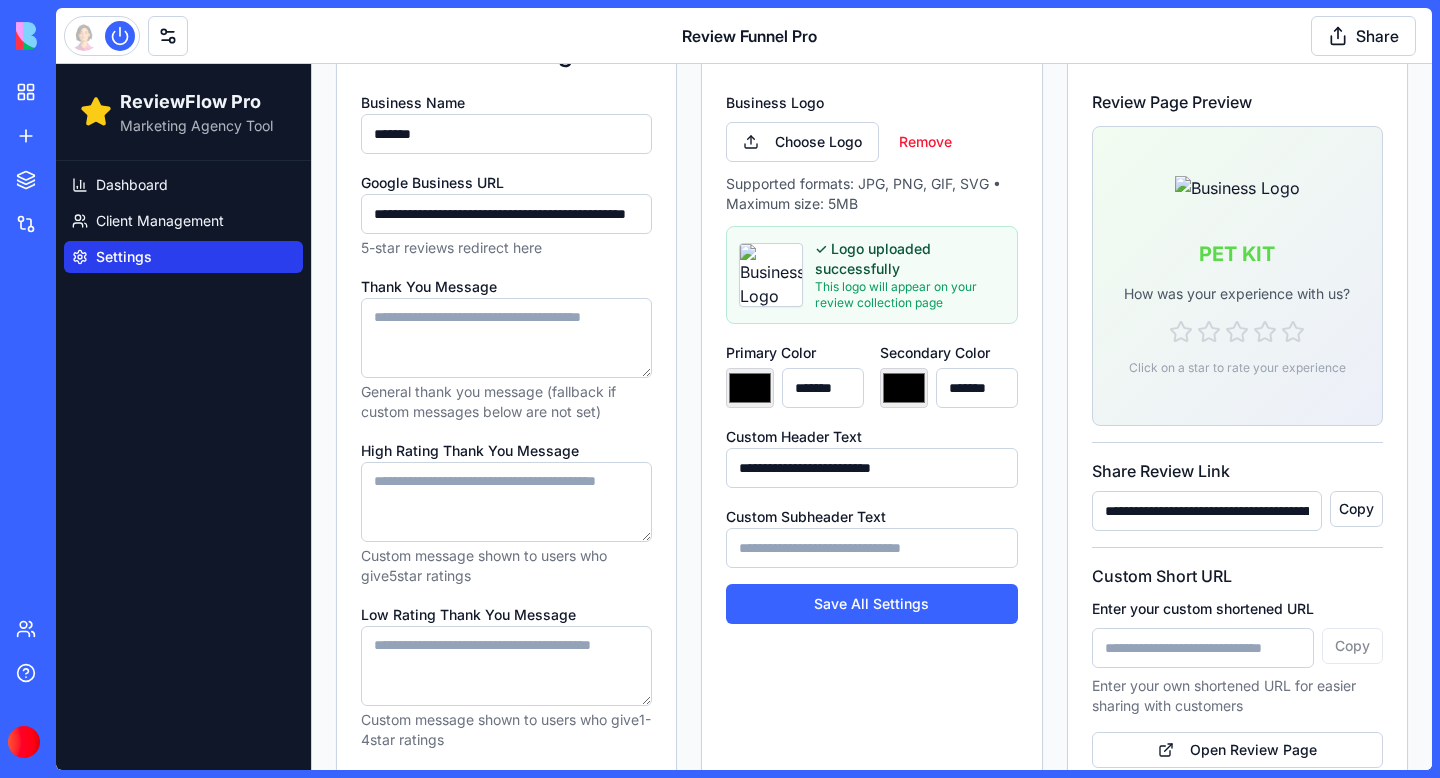 type on "*******" 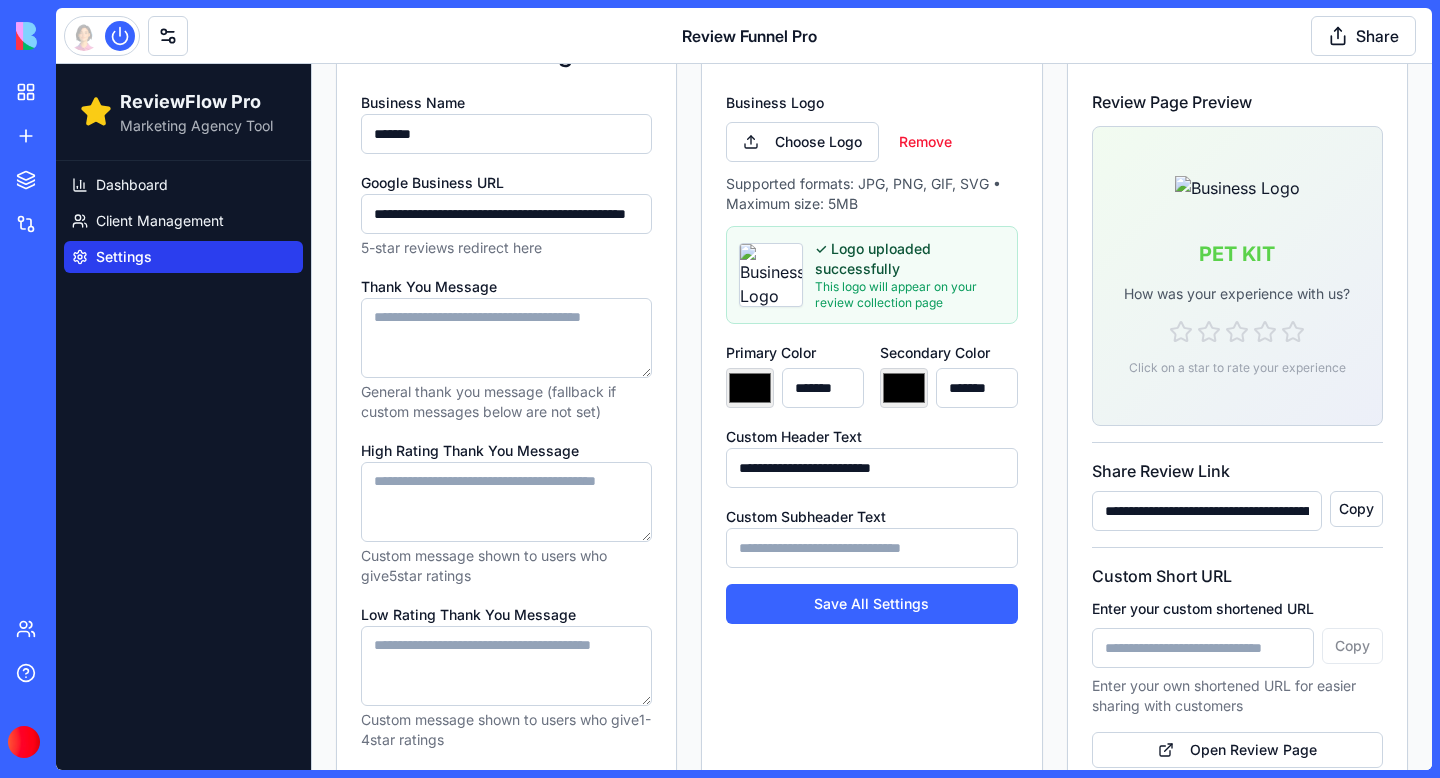 type on "*******" 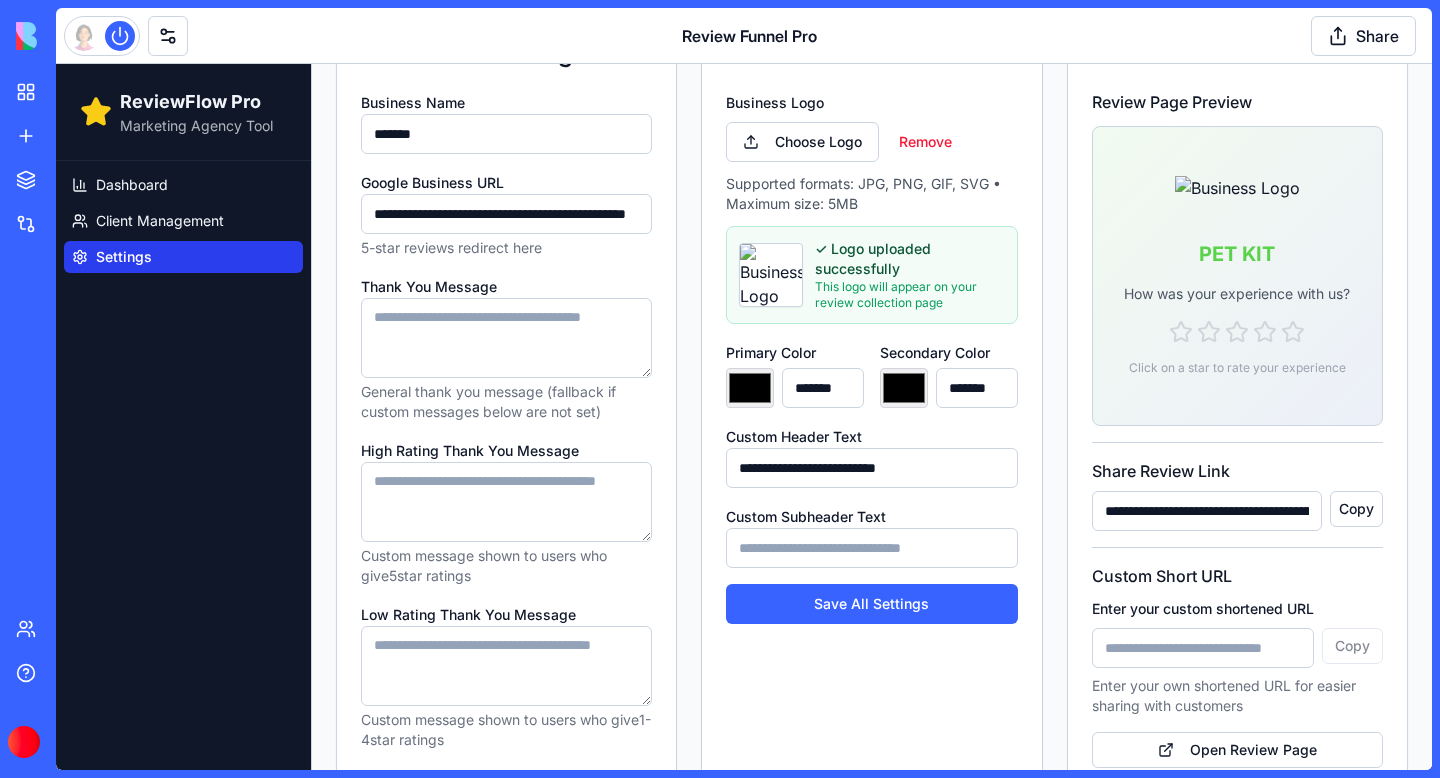 type on "**********" 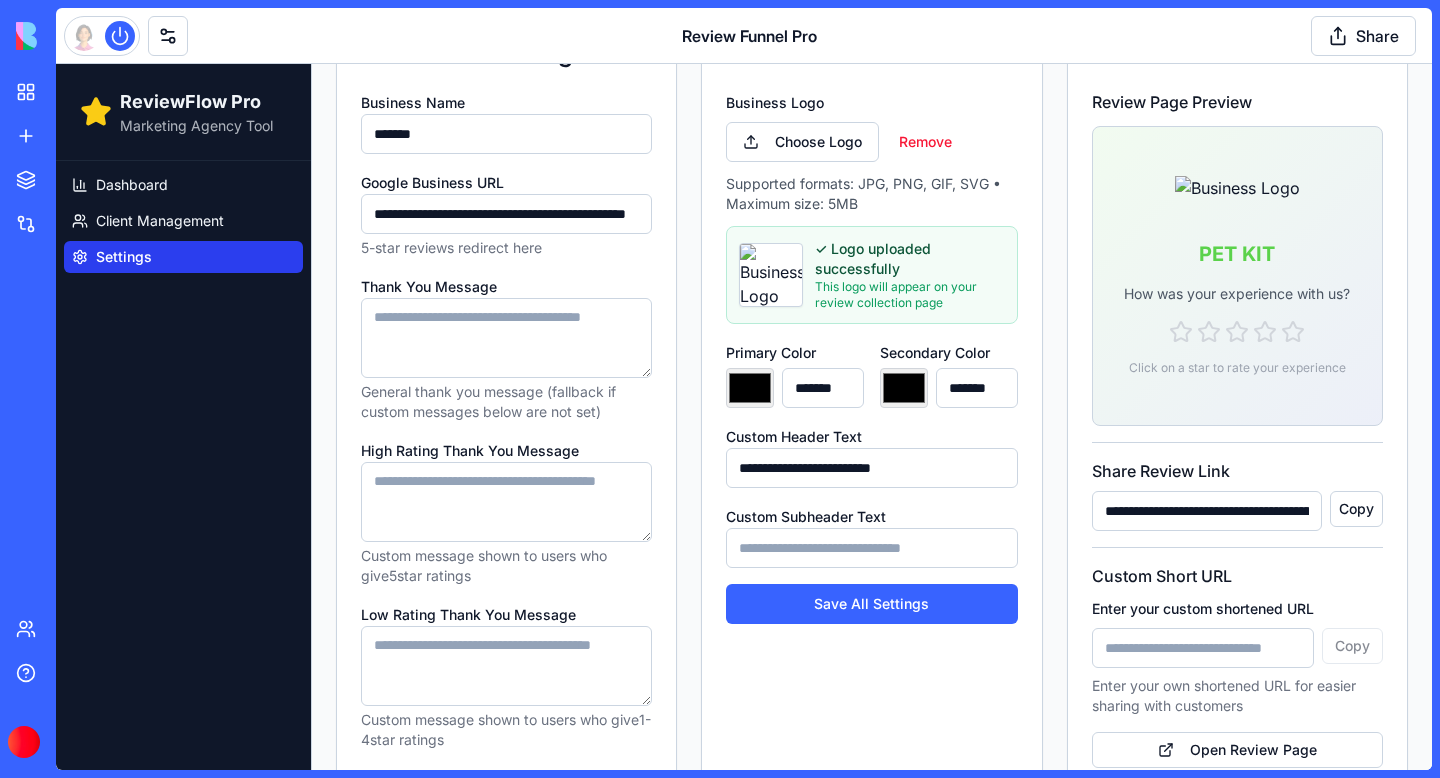 click on "Thank You Message" at bounding box center (506, 338) 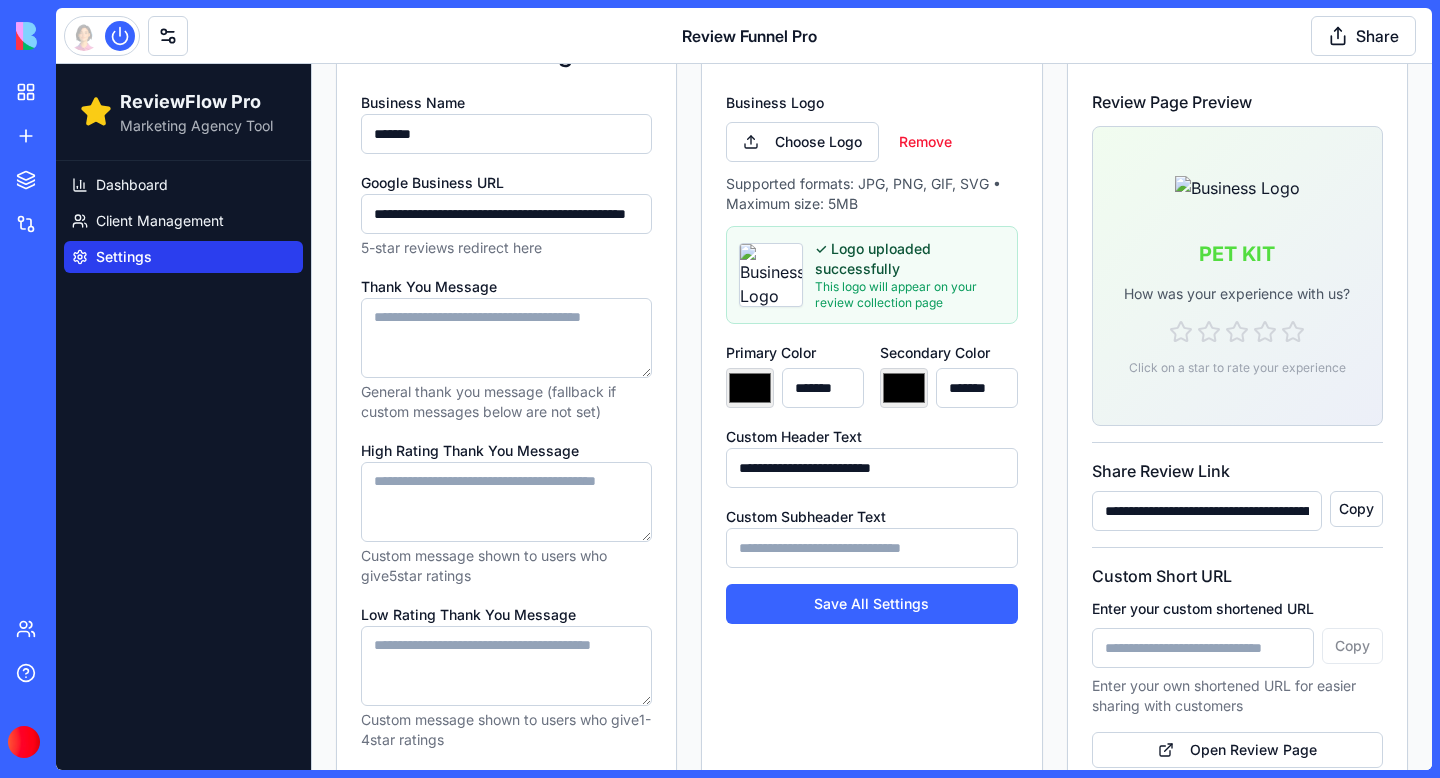 type on "*******" 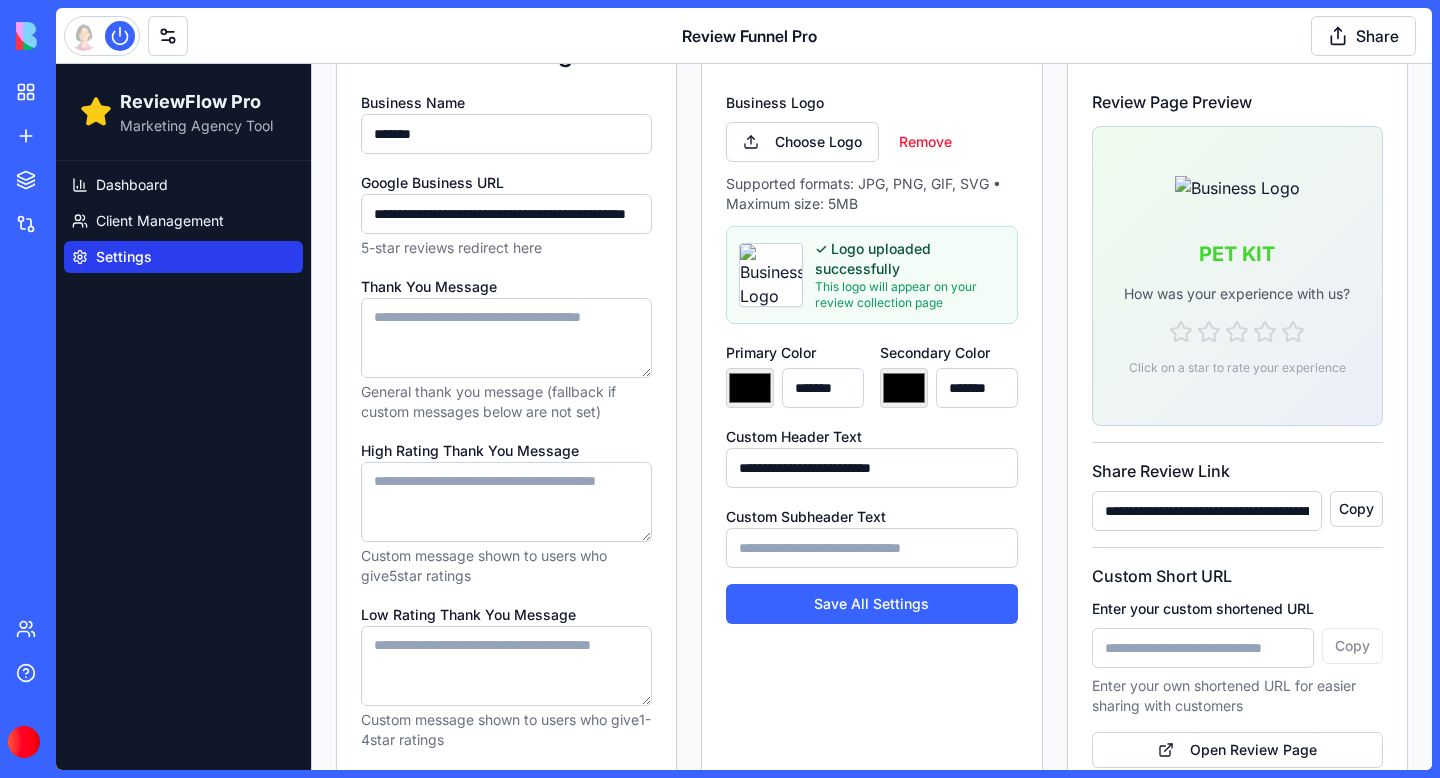 type on "*******" 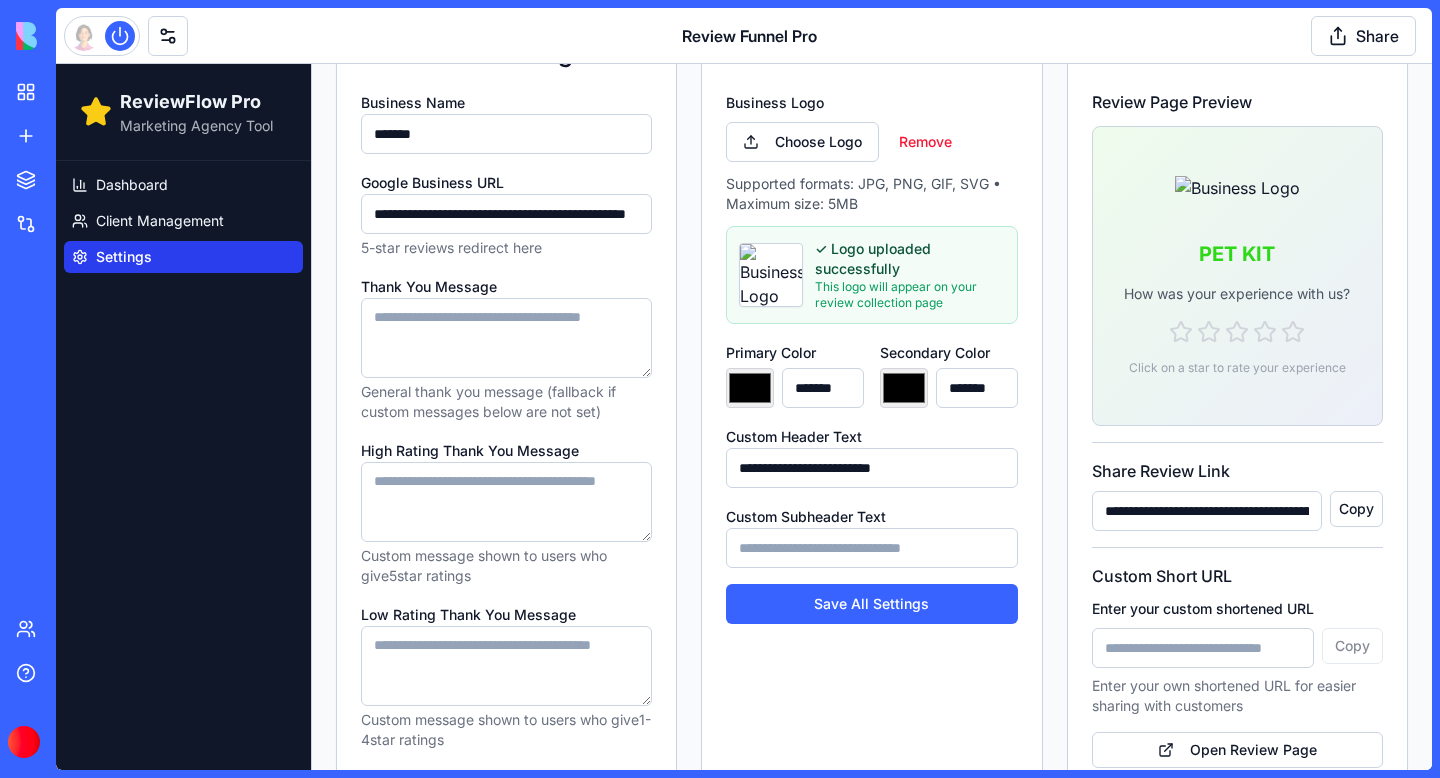type on "*******" 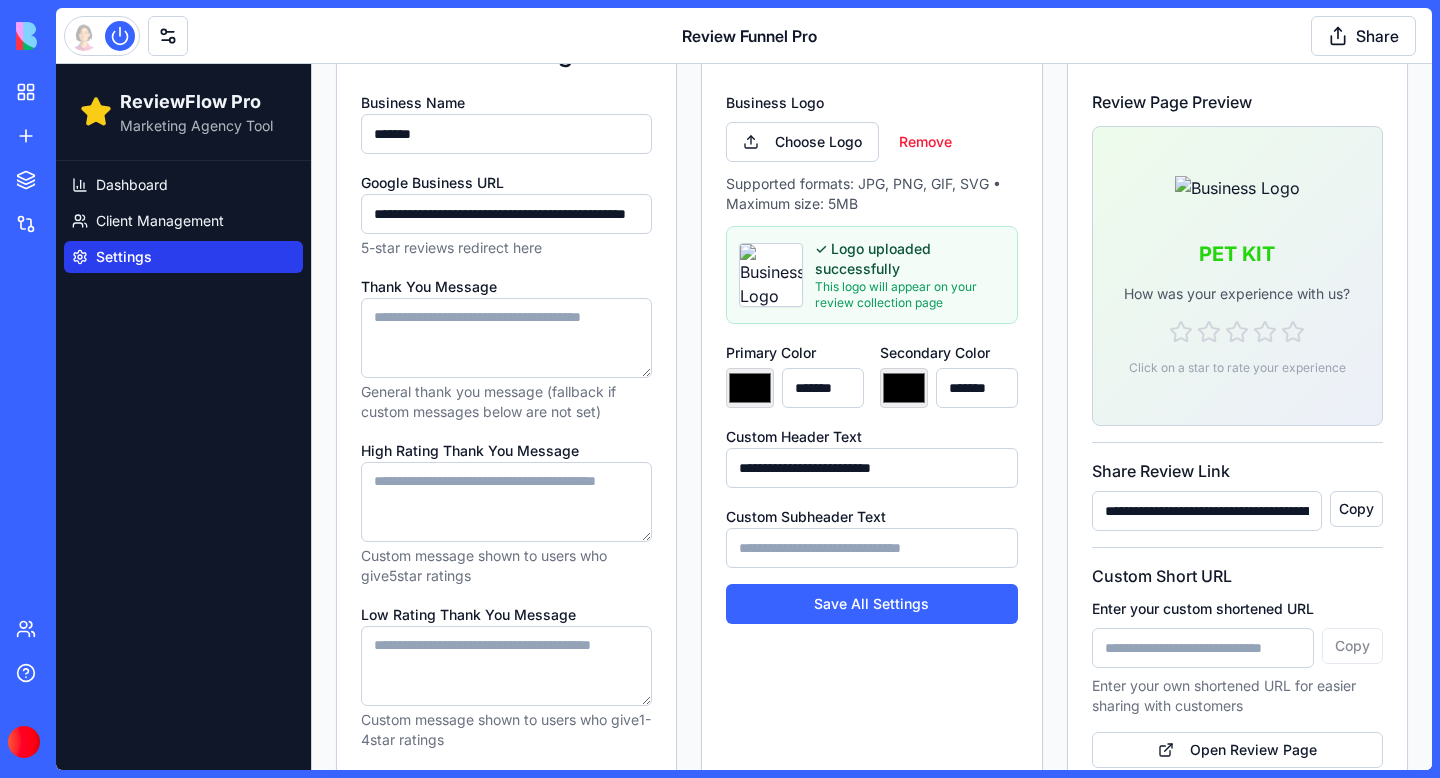 type on "*******" 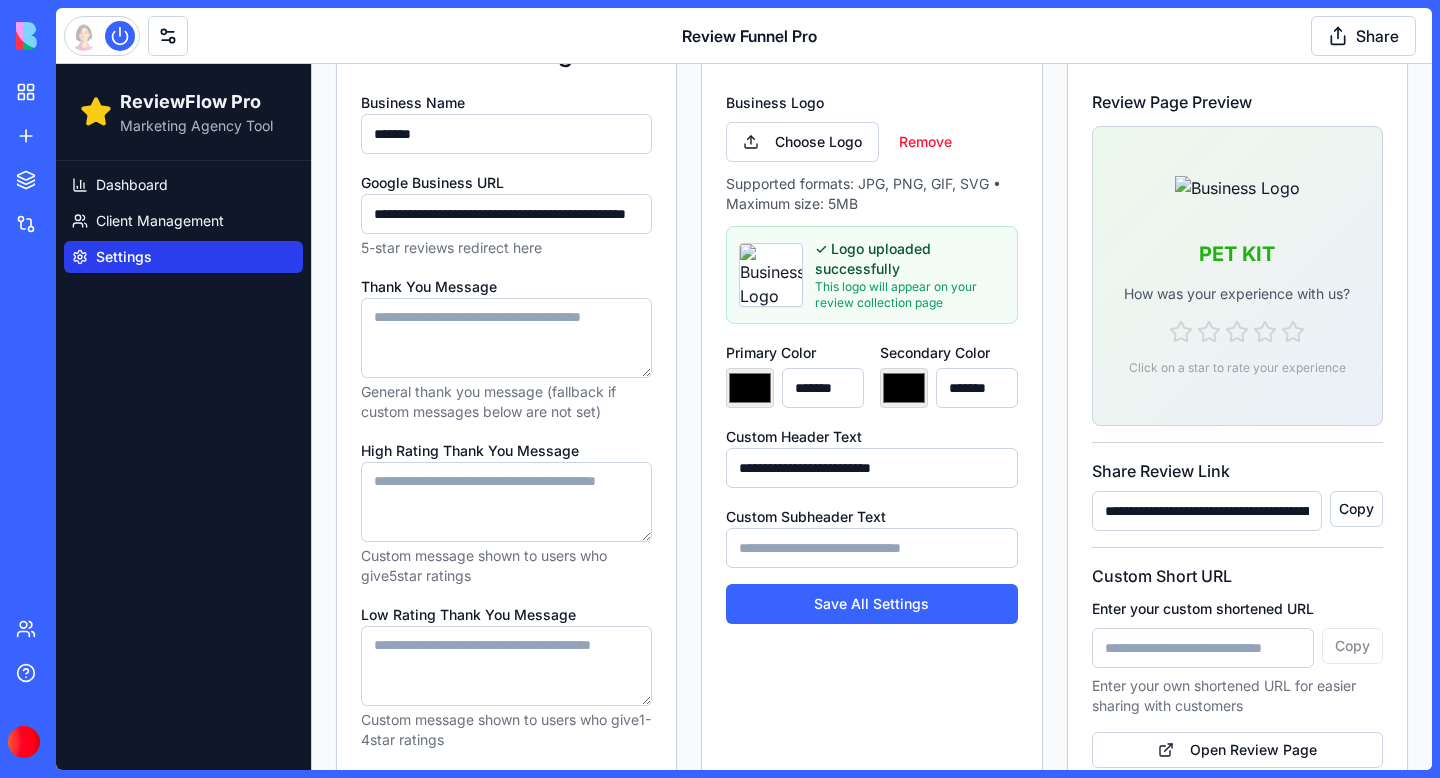 type on "*******" 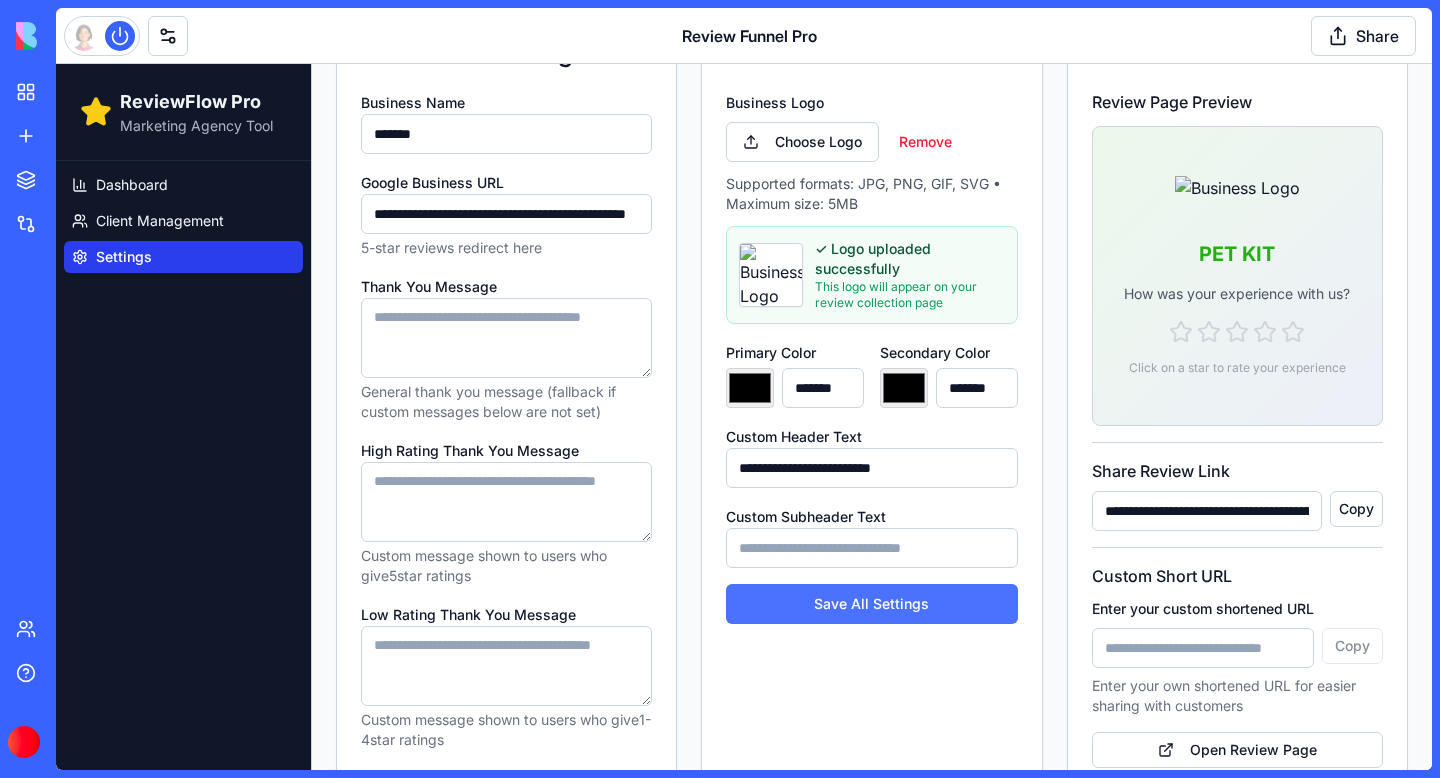click on "Save All Settings" at bounding box center (871, 604) 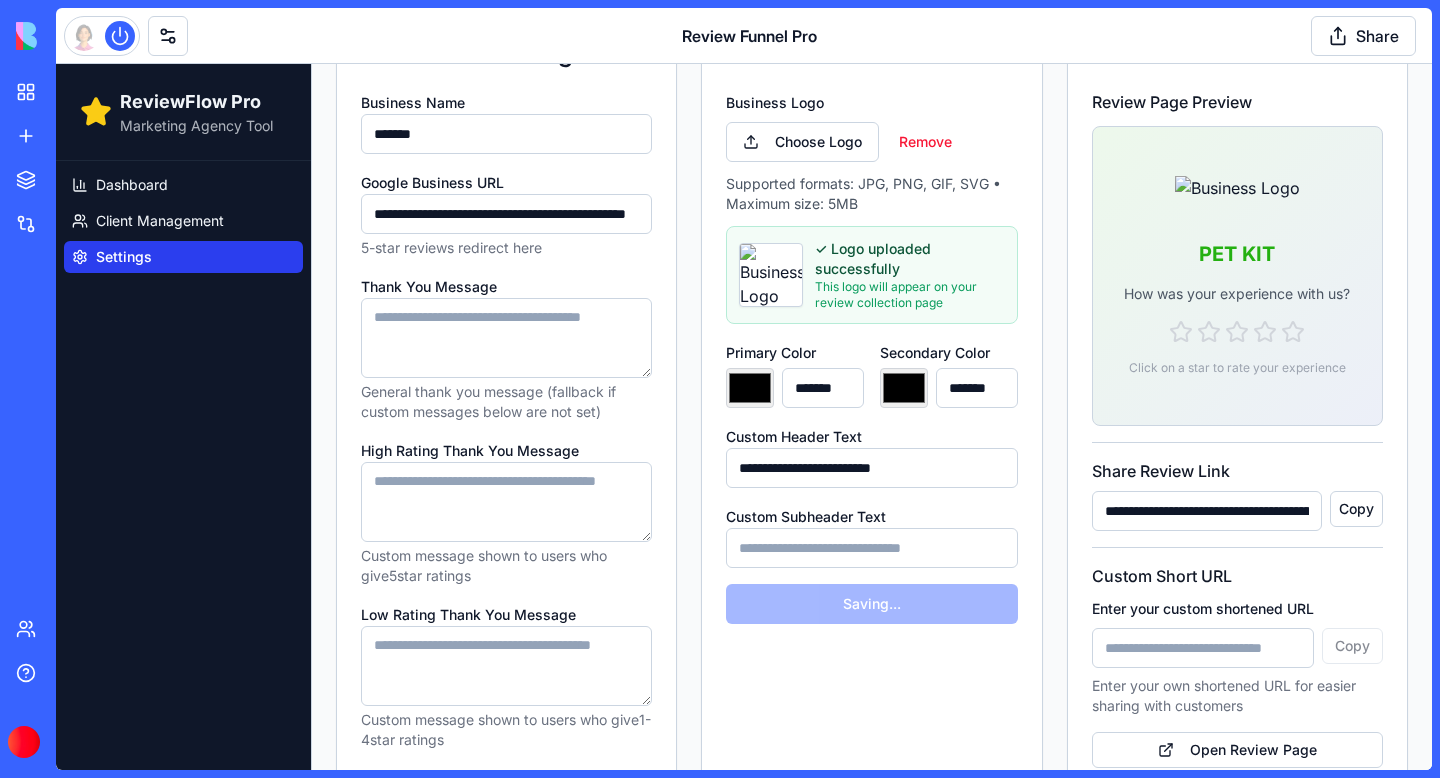 select on "*" 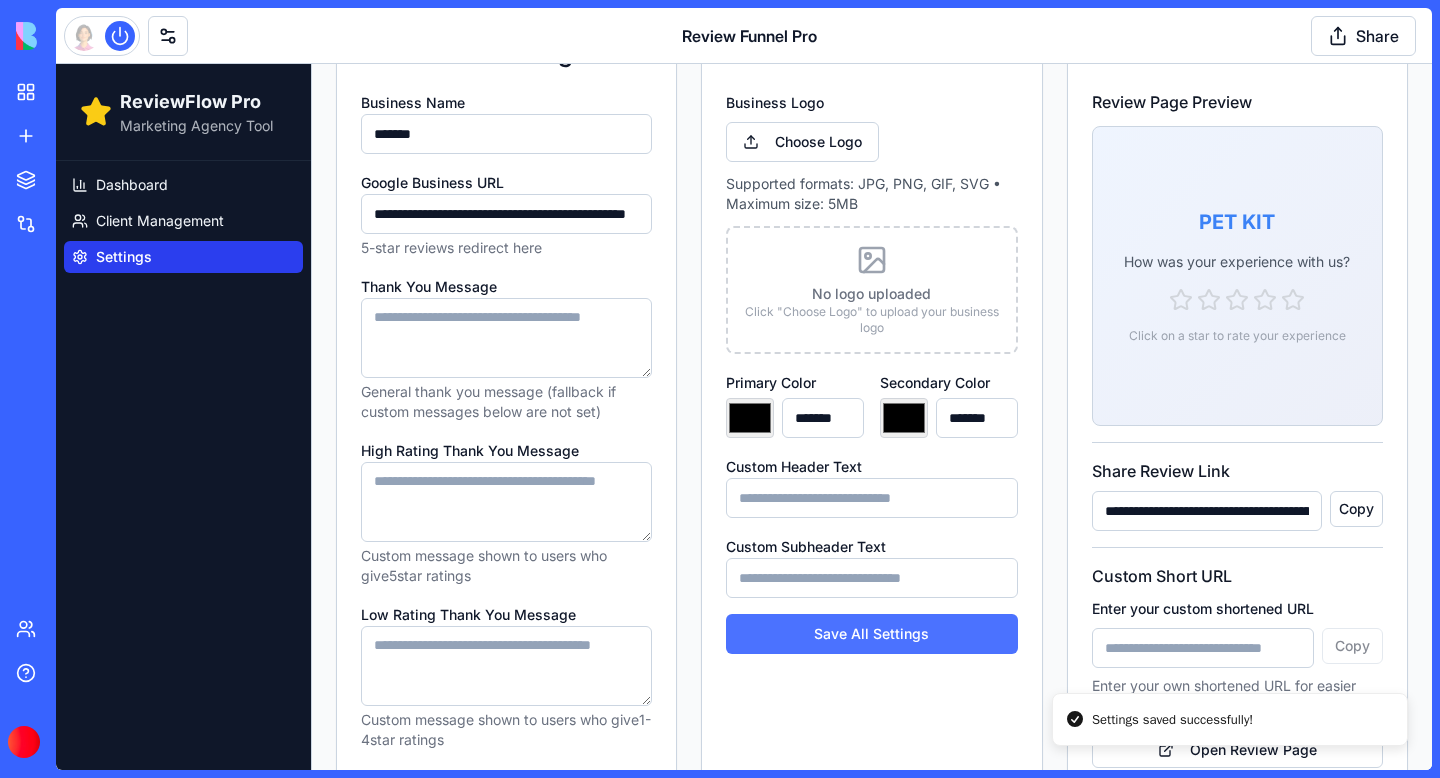 type on "*******" 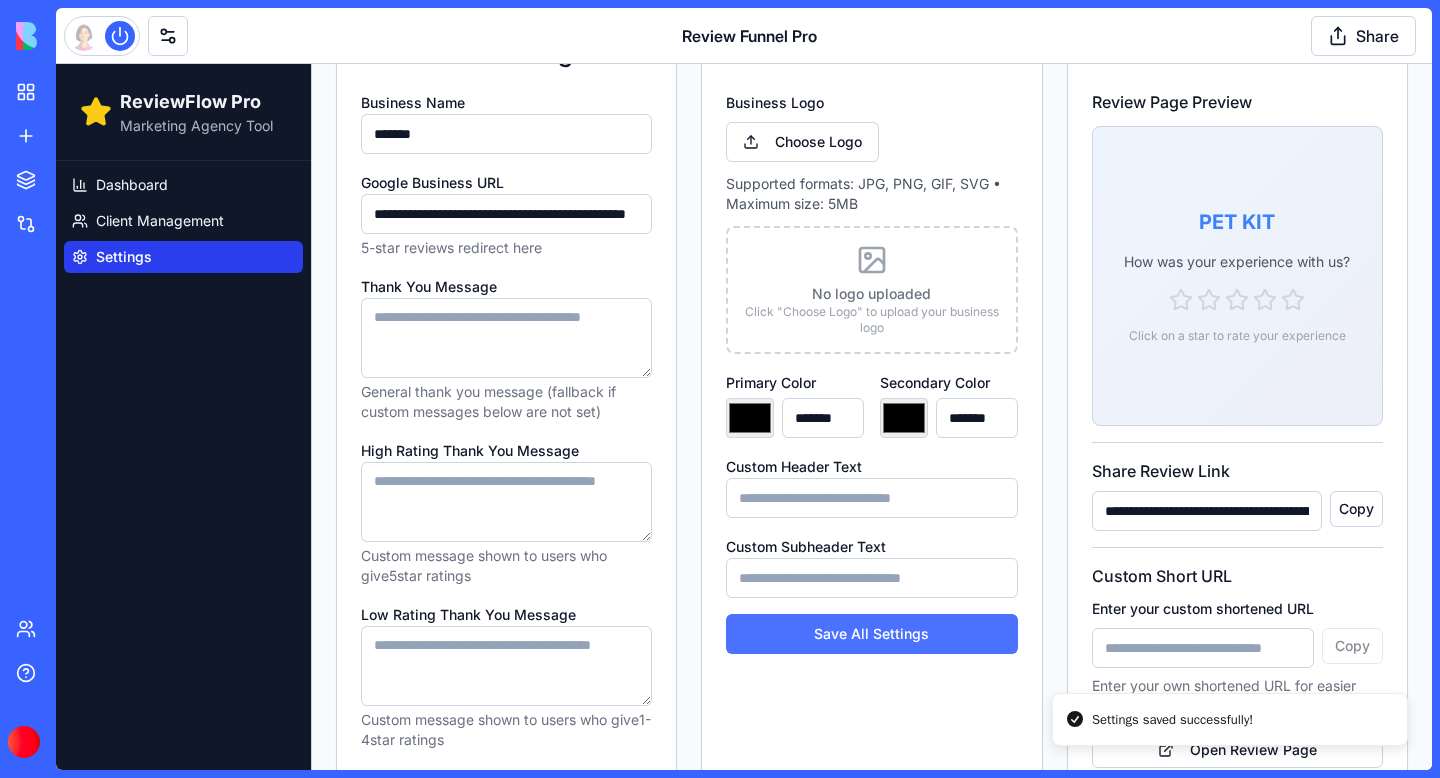 type on "*******" 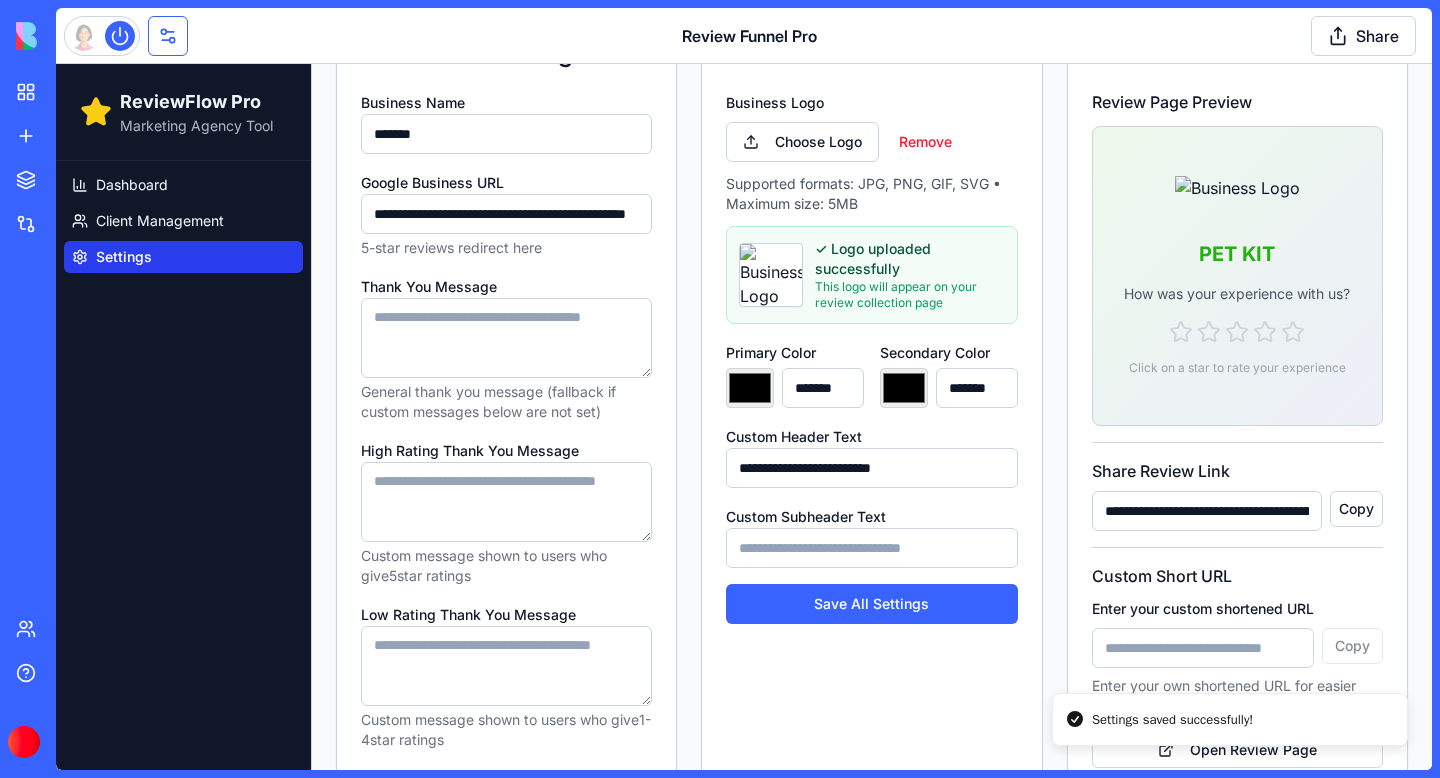 click at bounding box center (168, 36) 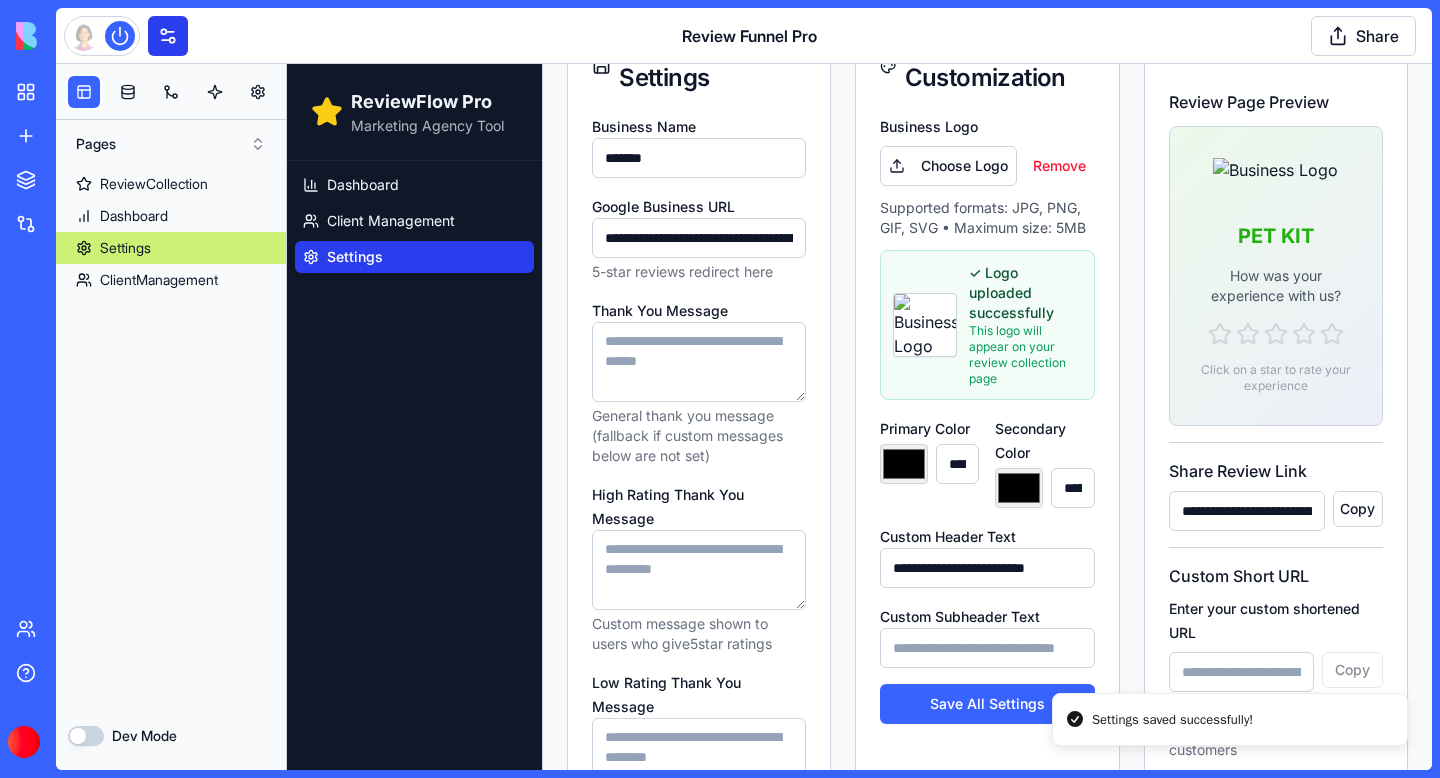 click at bounding box center [168, 36] 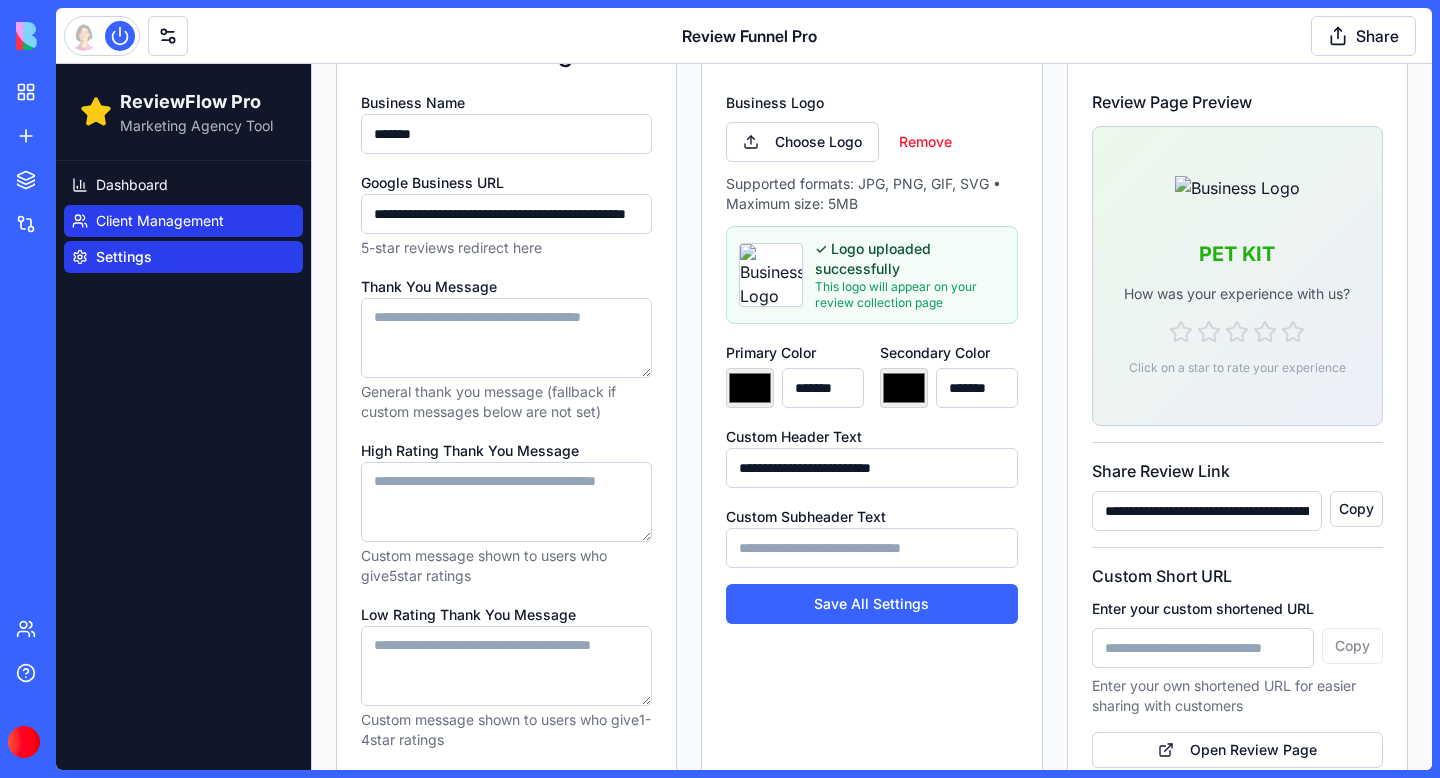 click on "Client Management" at bounding box center (160, 221) 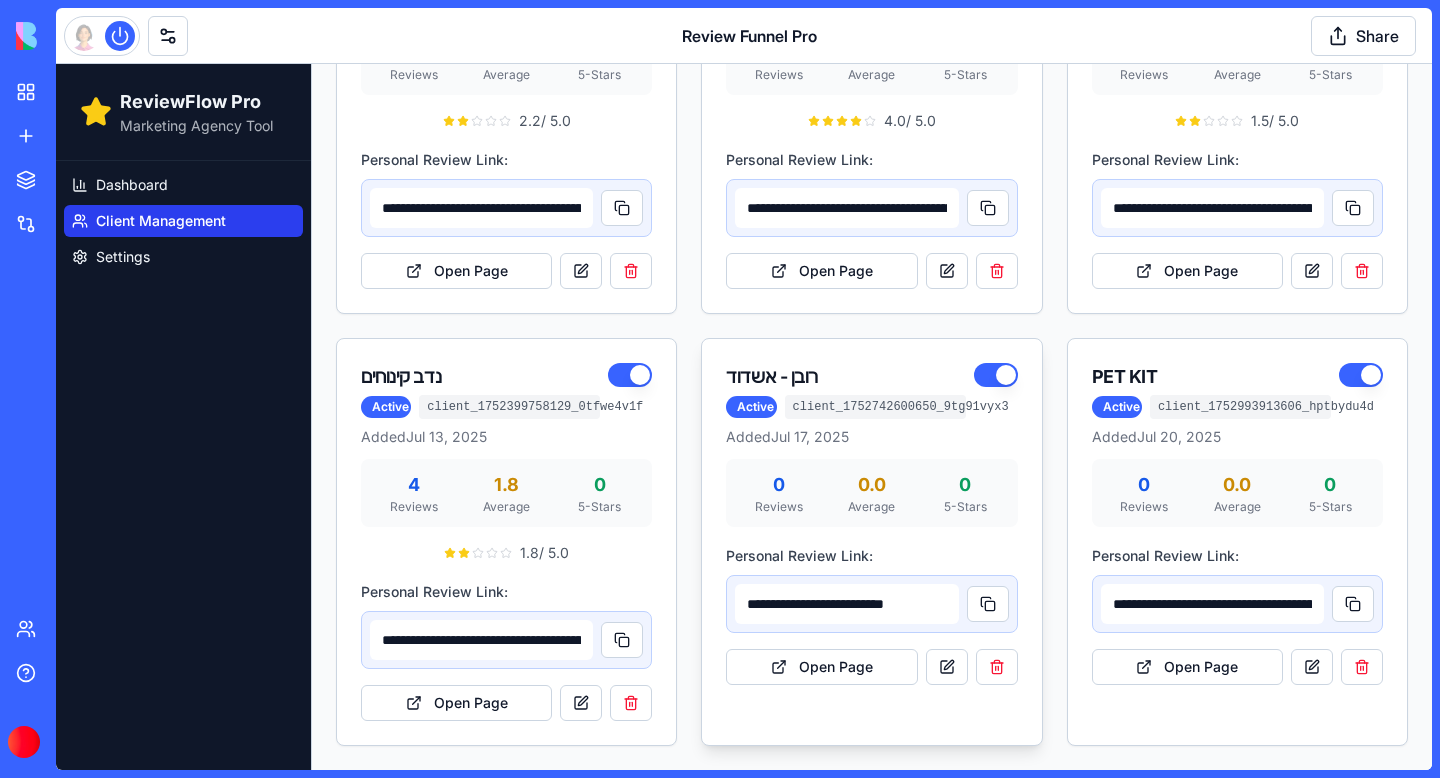 scroll, scrollTop: 417, scrollLeft: 0, axis: vertical 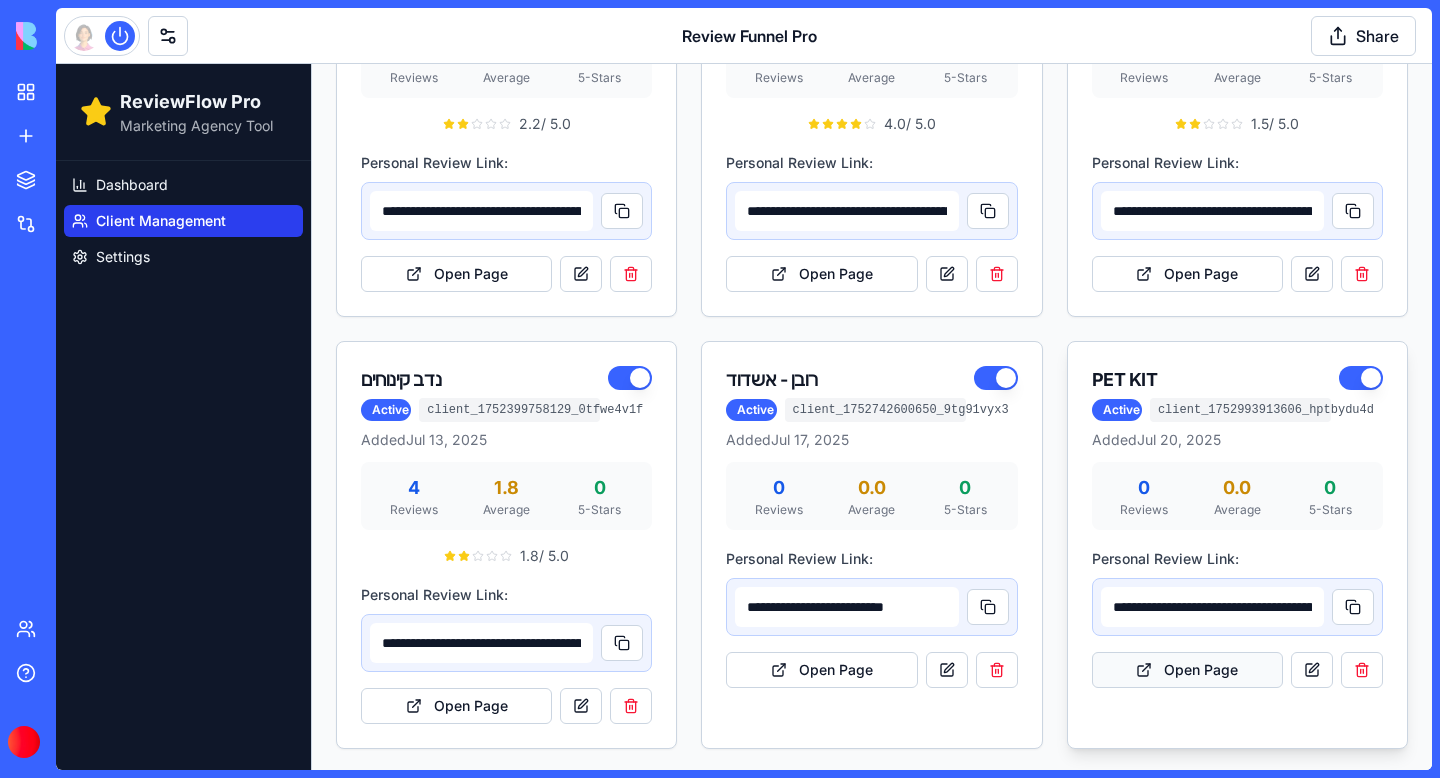 click on "Open Page" at bounding box center (1187, 670) 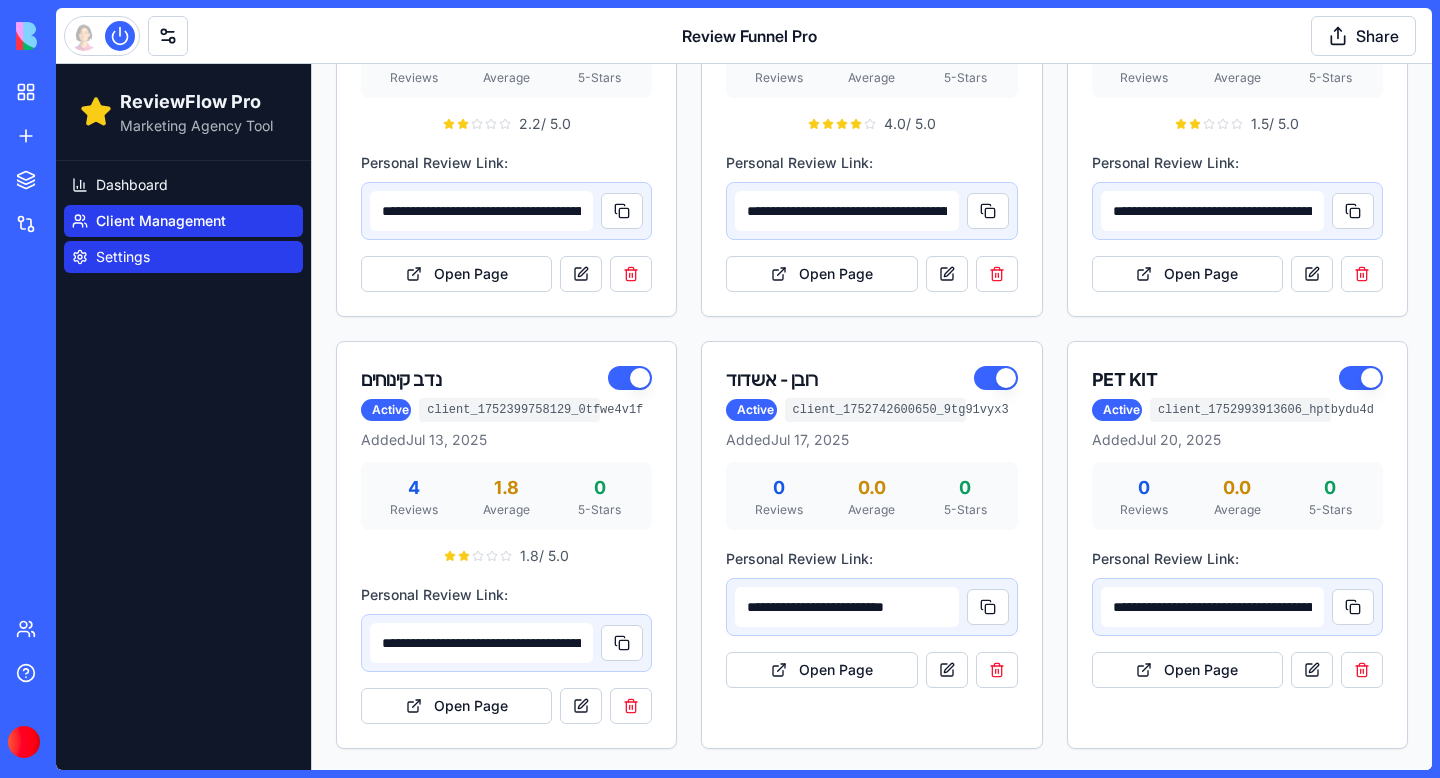 click on "Settings" at bounding box center (123, 257) 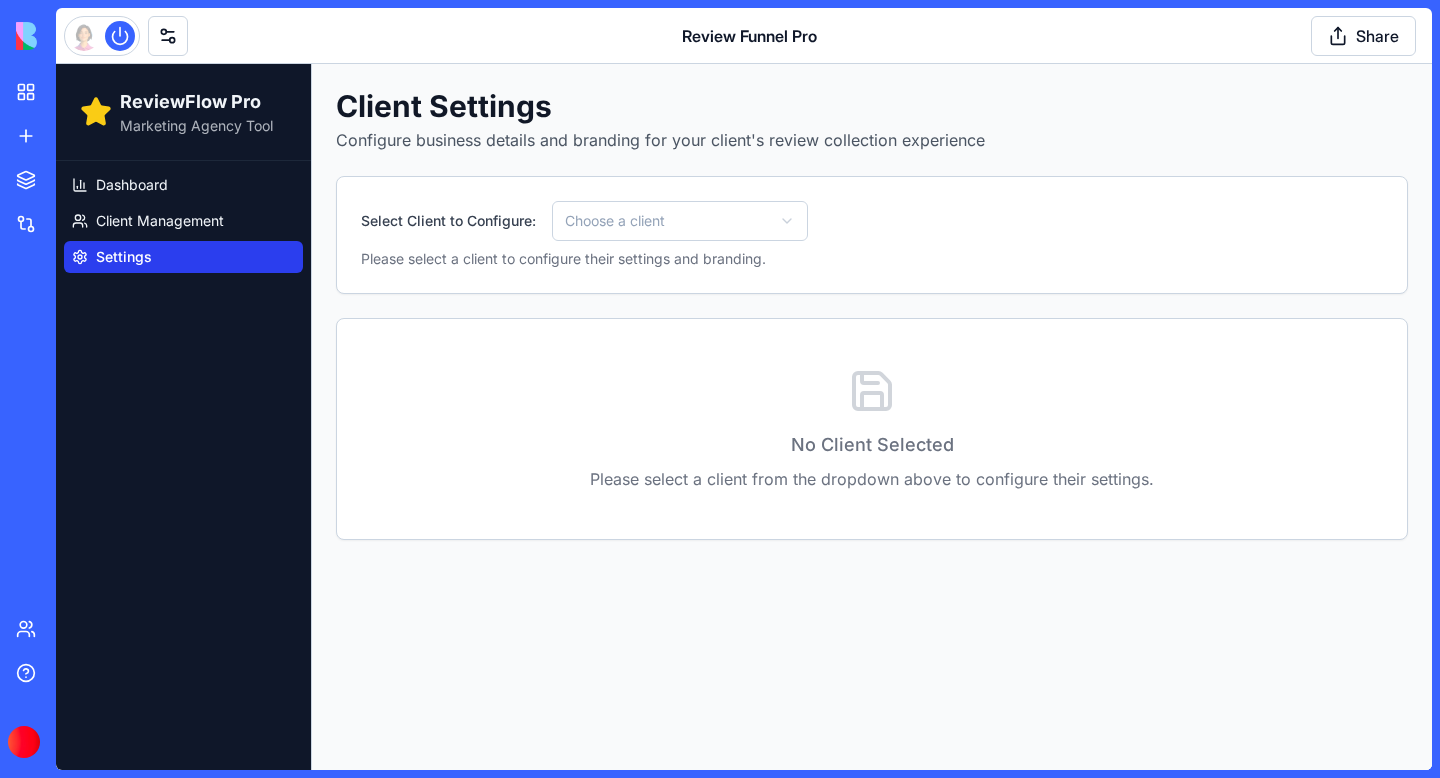 scroll, scrollTop: 0, scrollLeft: 0, axis: both 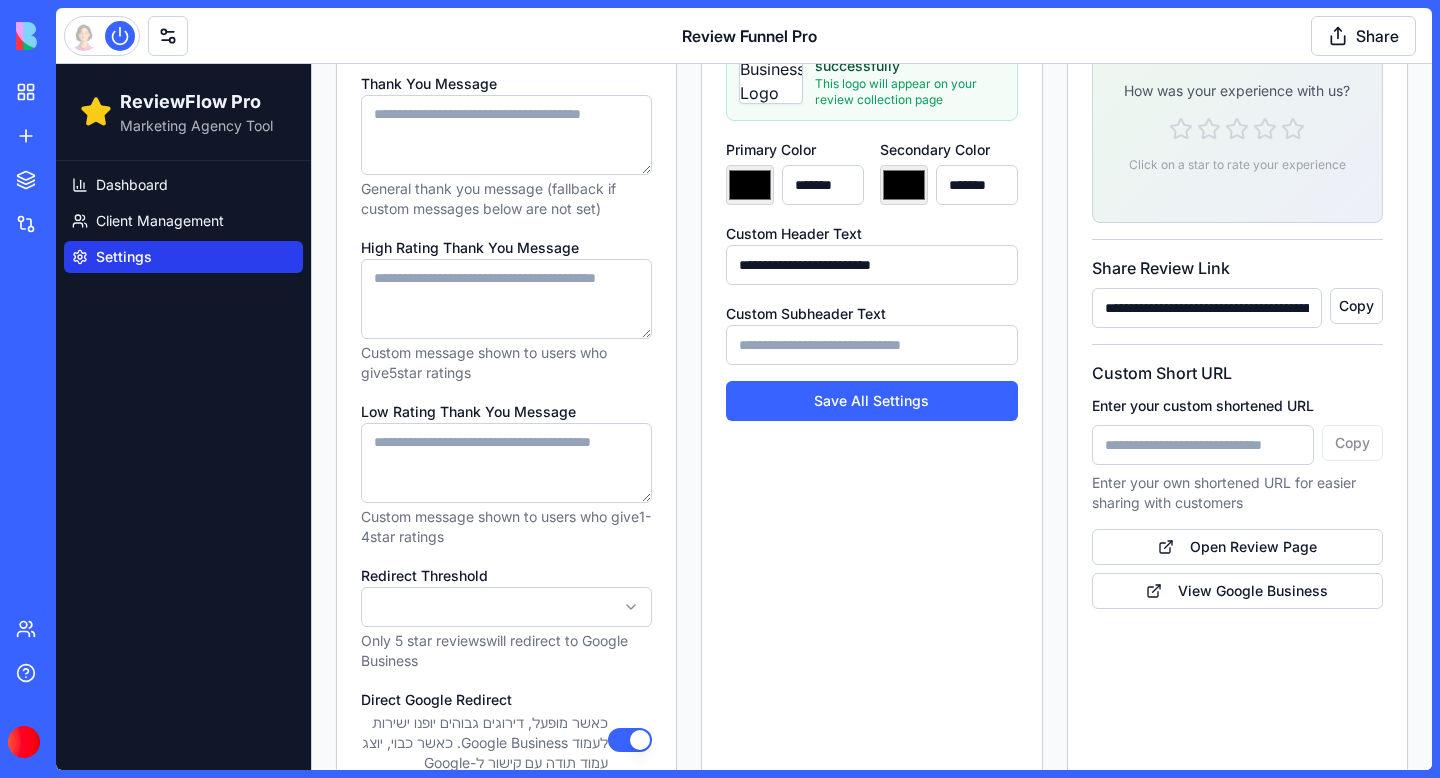 click on "**********" at bounding box center (871, 265) 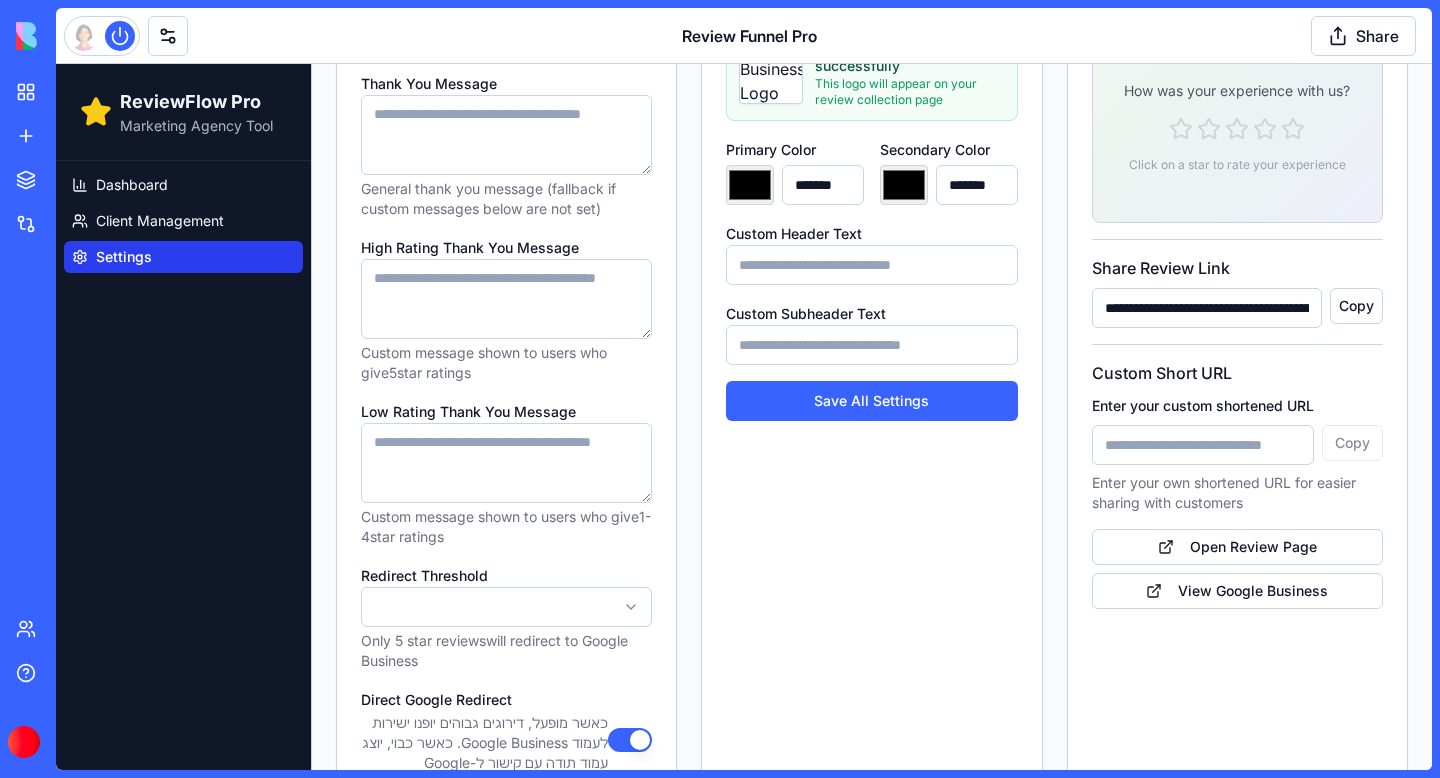 type 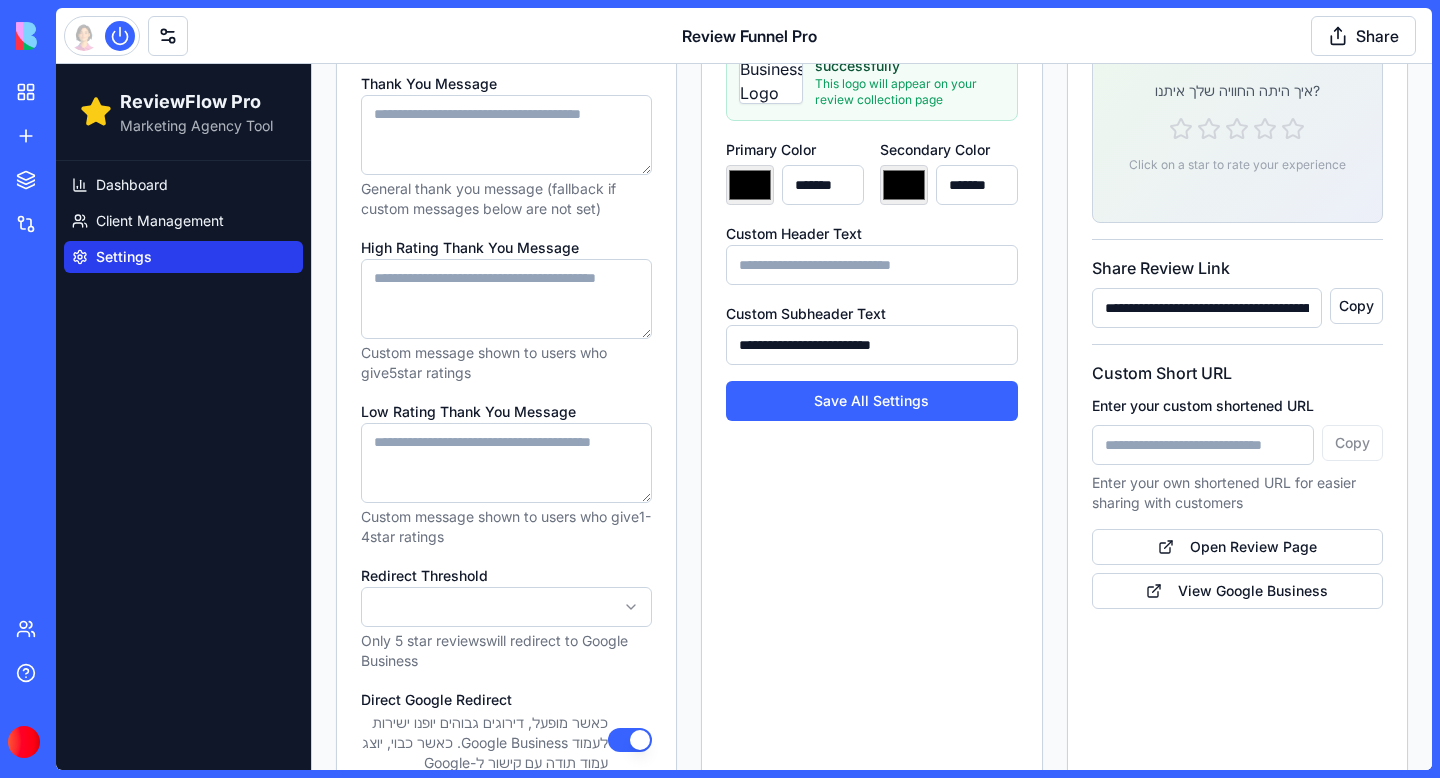 click on "**********" at bounding box center [871, 345] 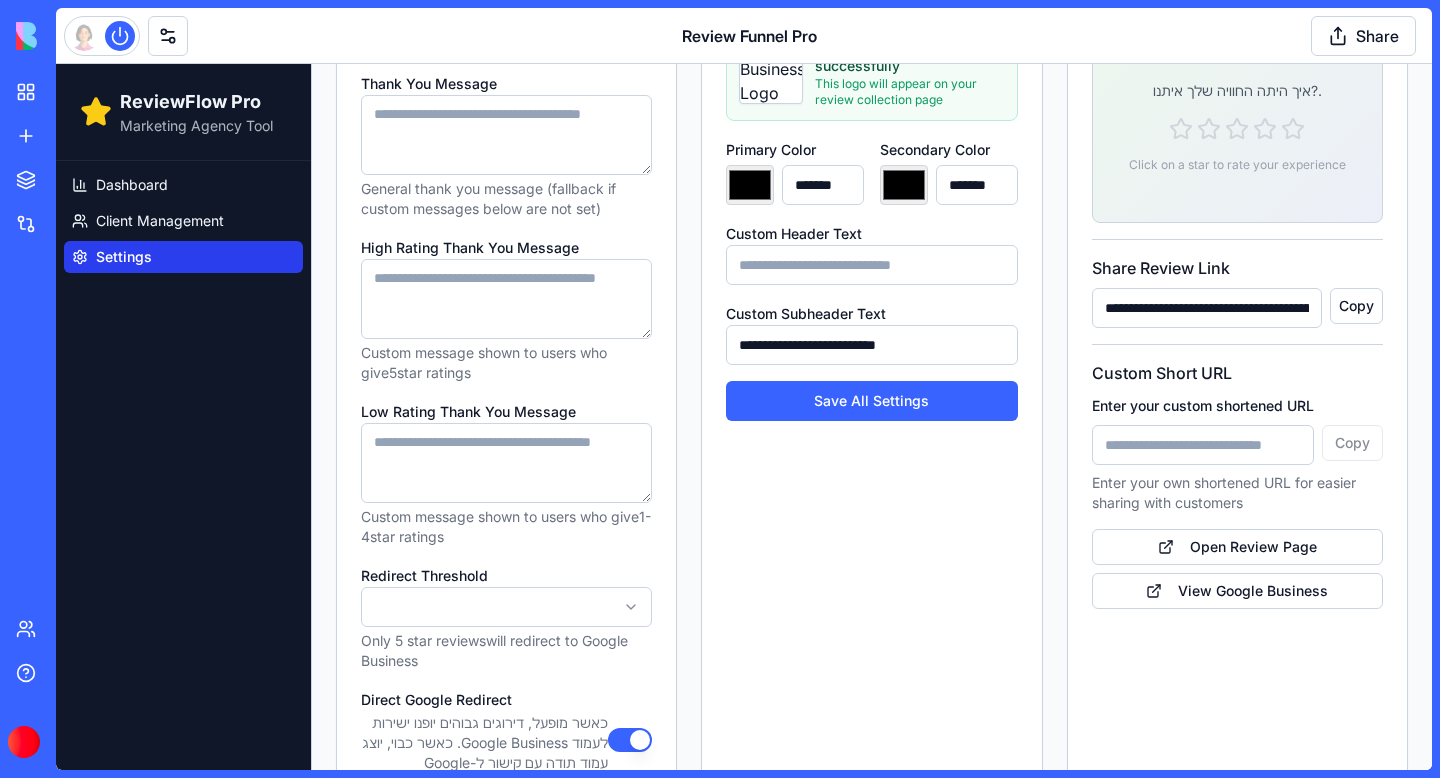 type on "**********" 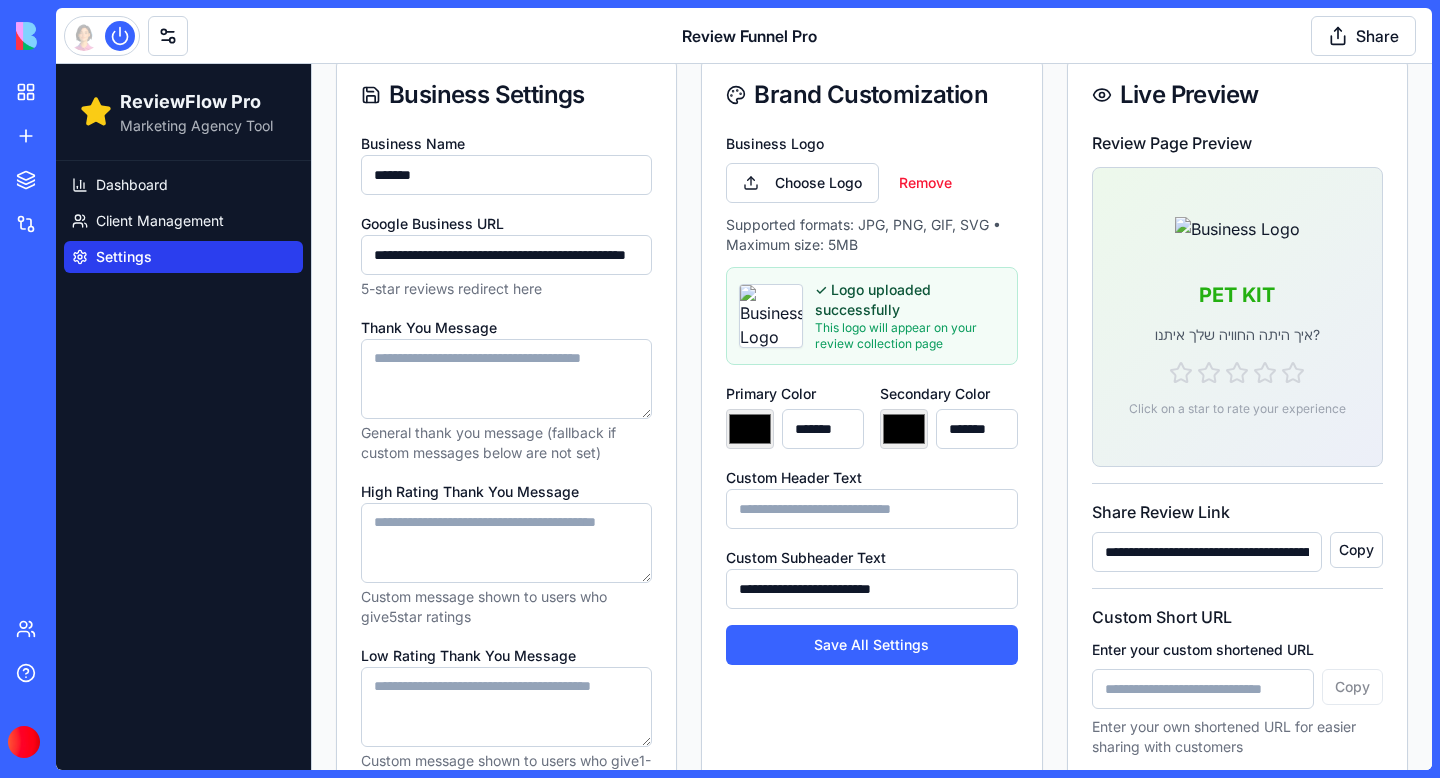 scroll, scrollTop: 233, scrollLeft: 0, axis: vertical 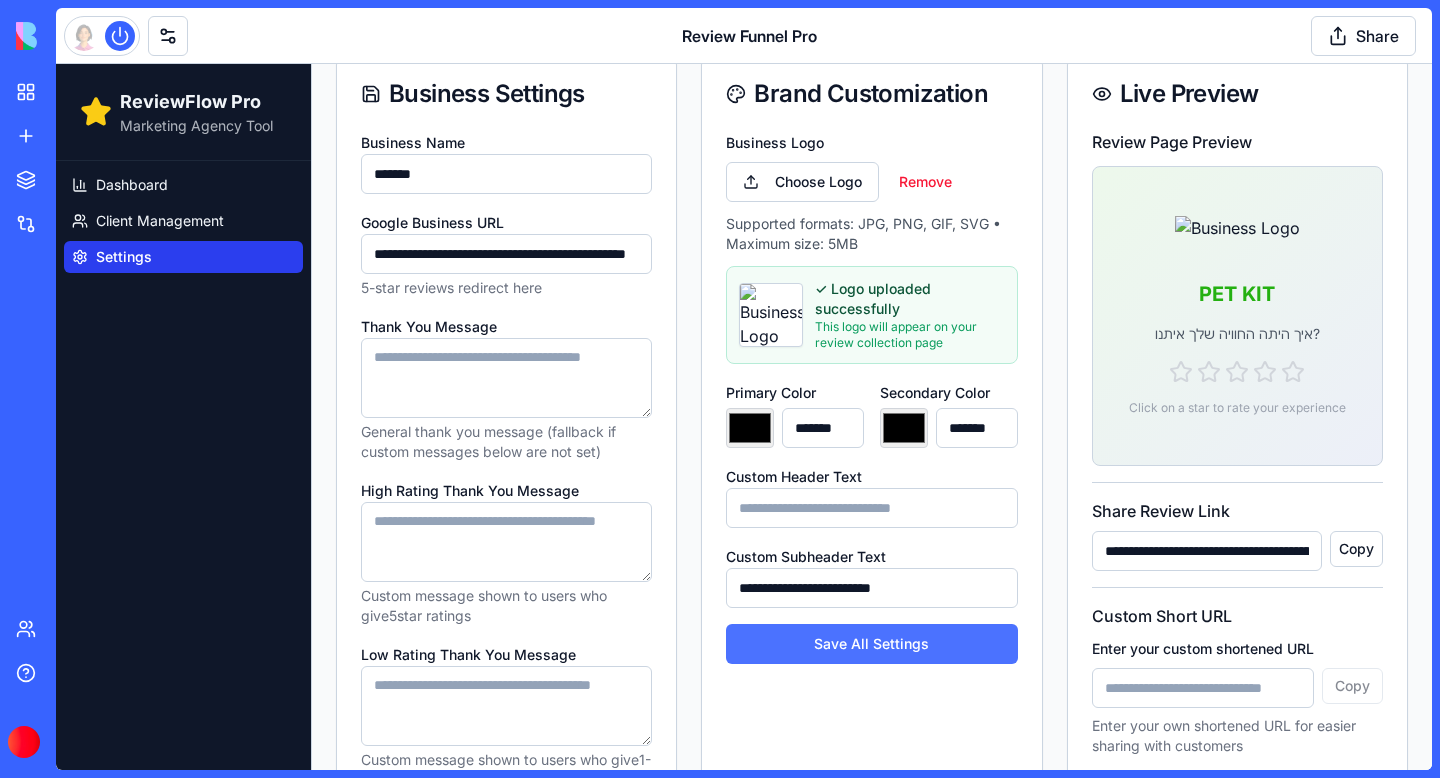 click on "Save All Settings" at bounding box center (871, 644) 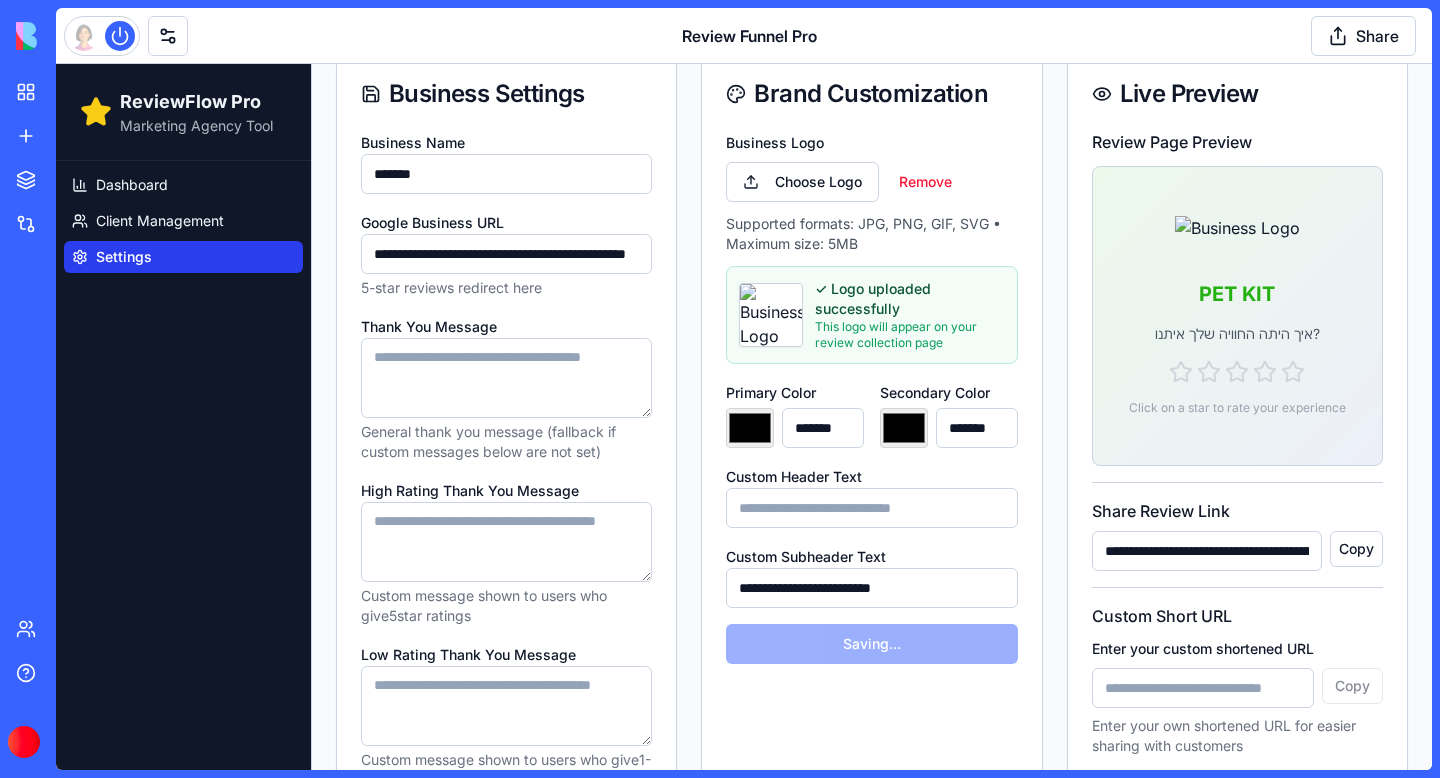 select on "*" 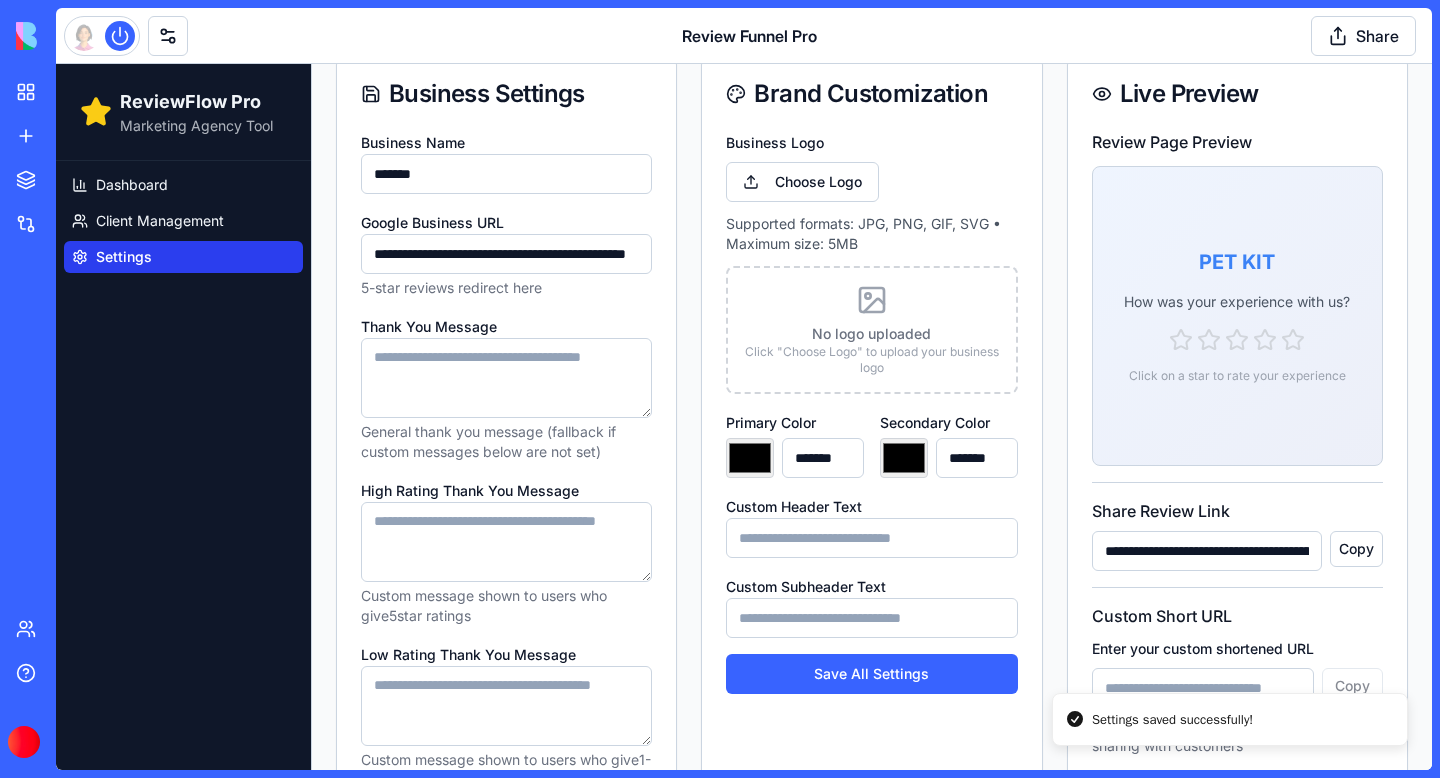 type on "*******" 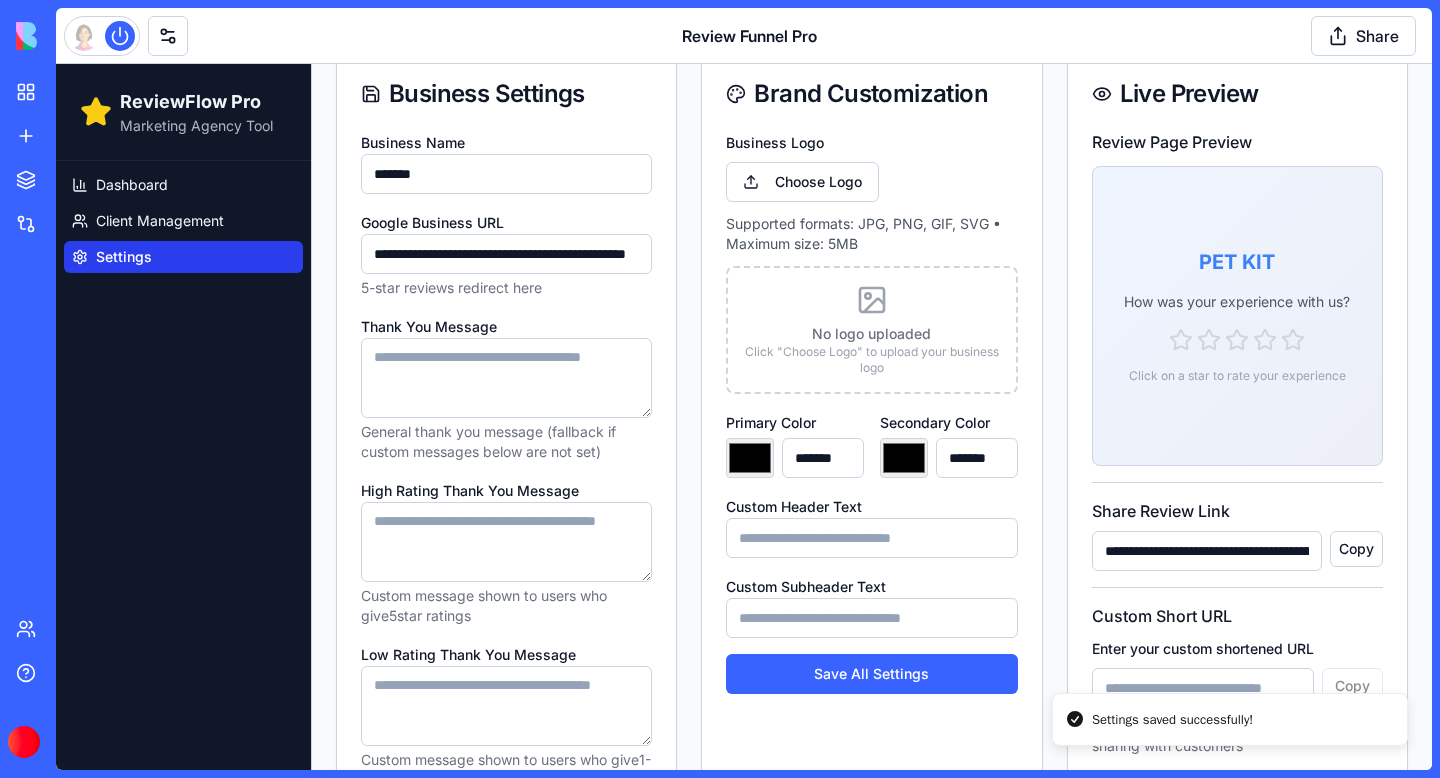type on "*******" 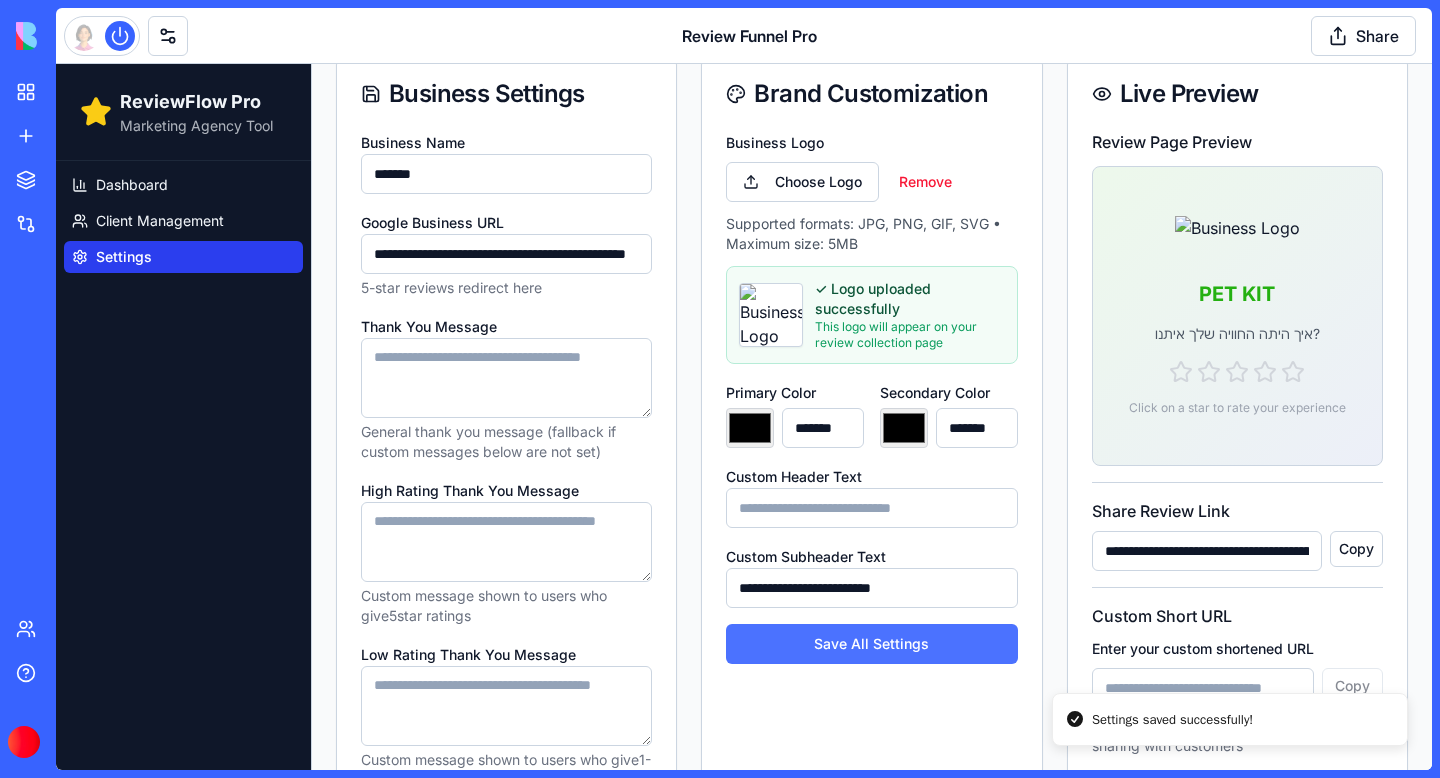 click on "Save All Settings" at bounding box center (871, 644) 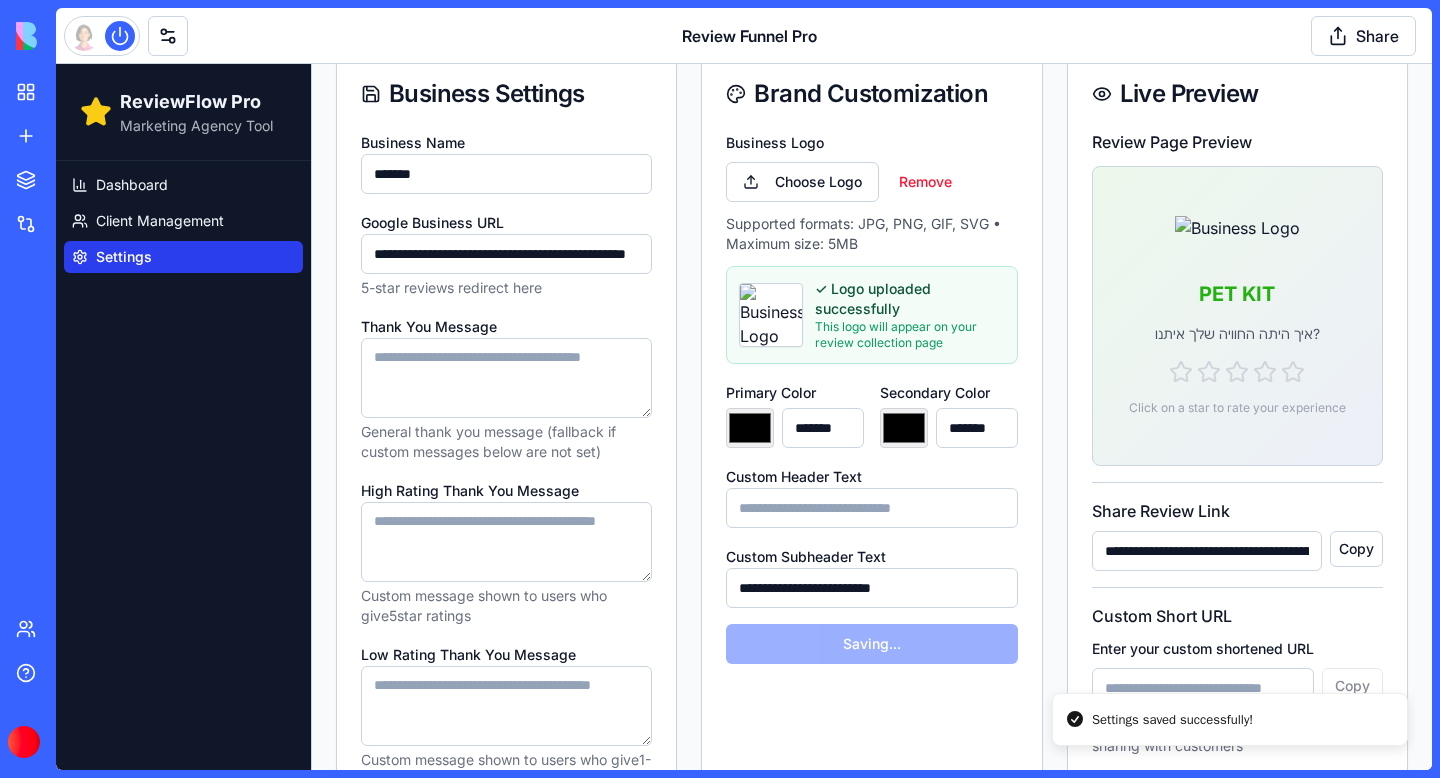 type on "*******" 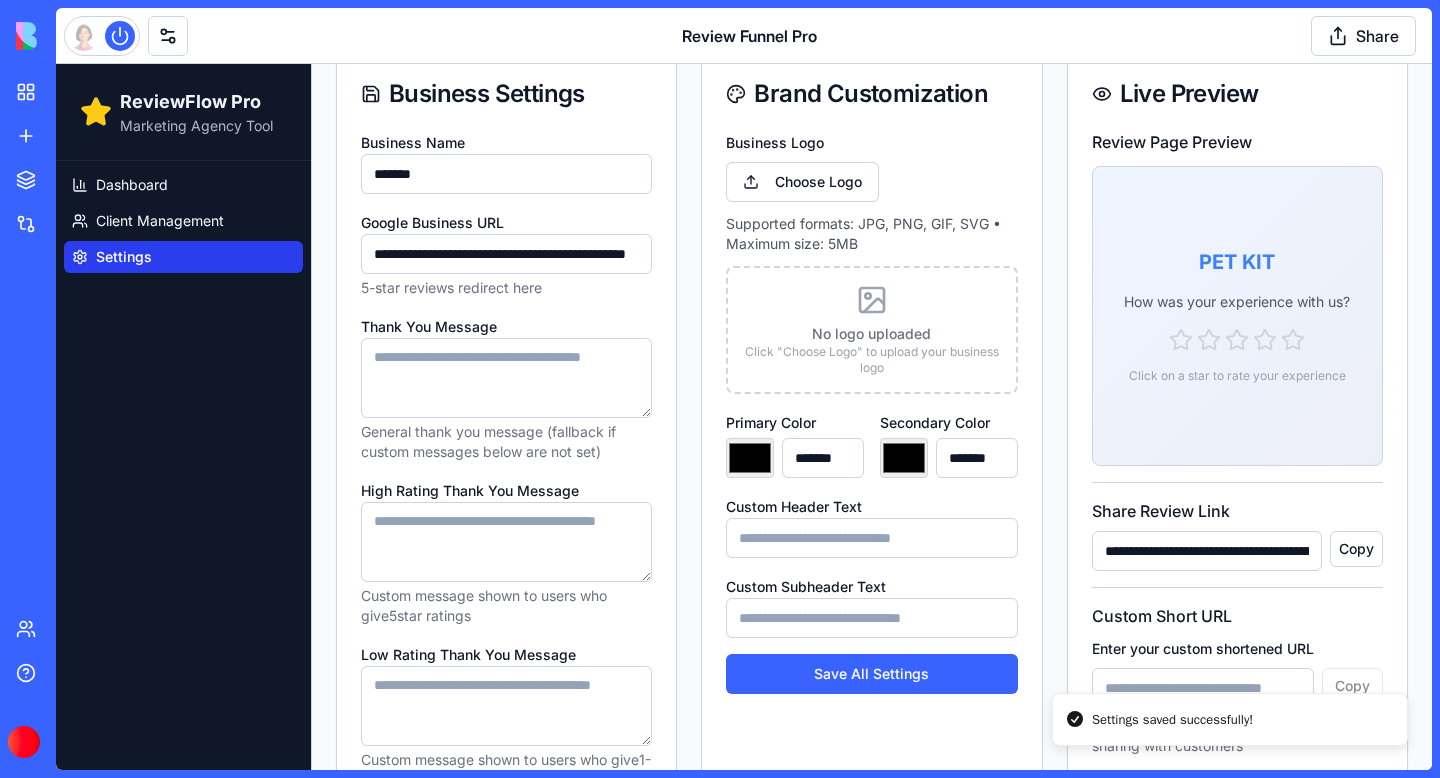 type on "*******" 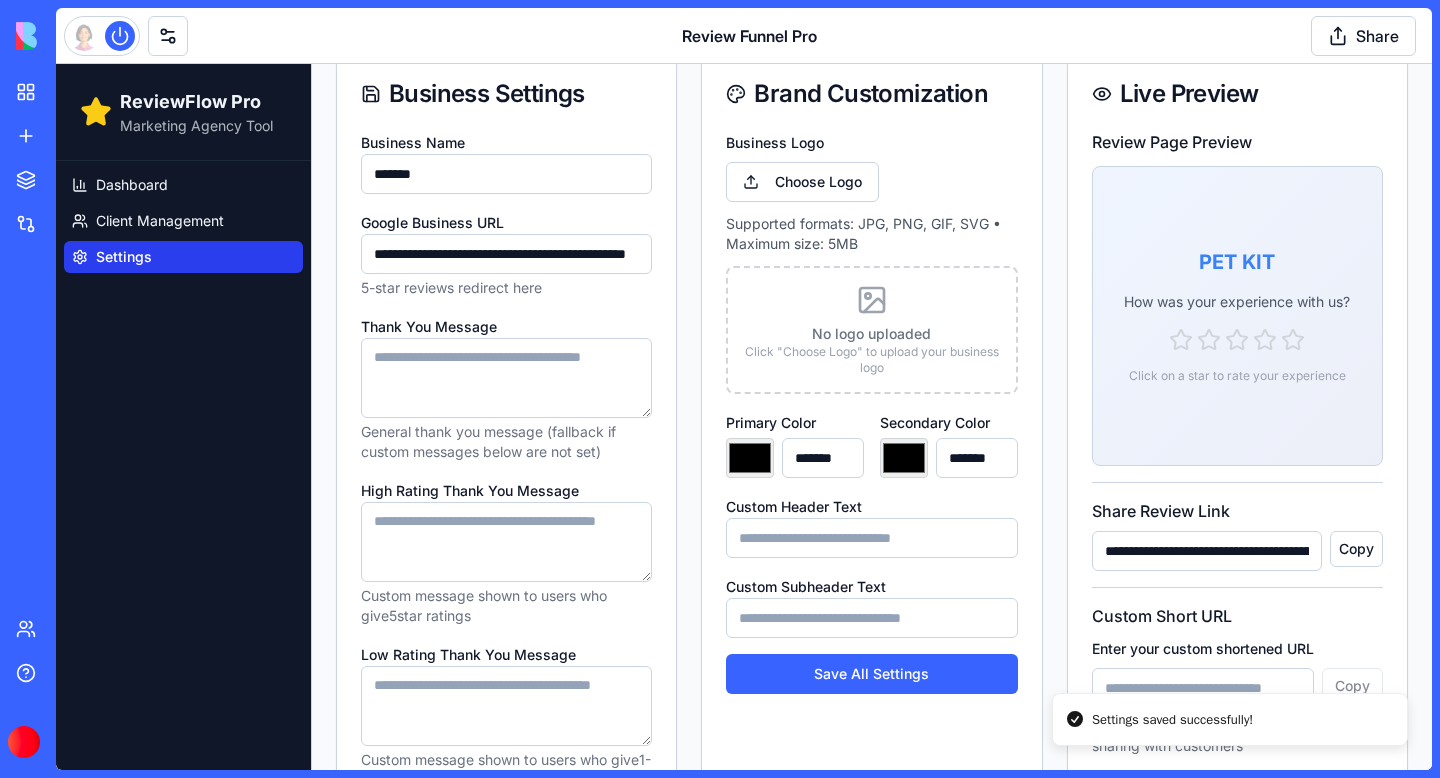 type on "*******" 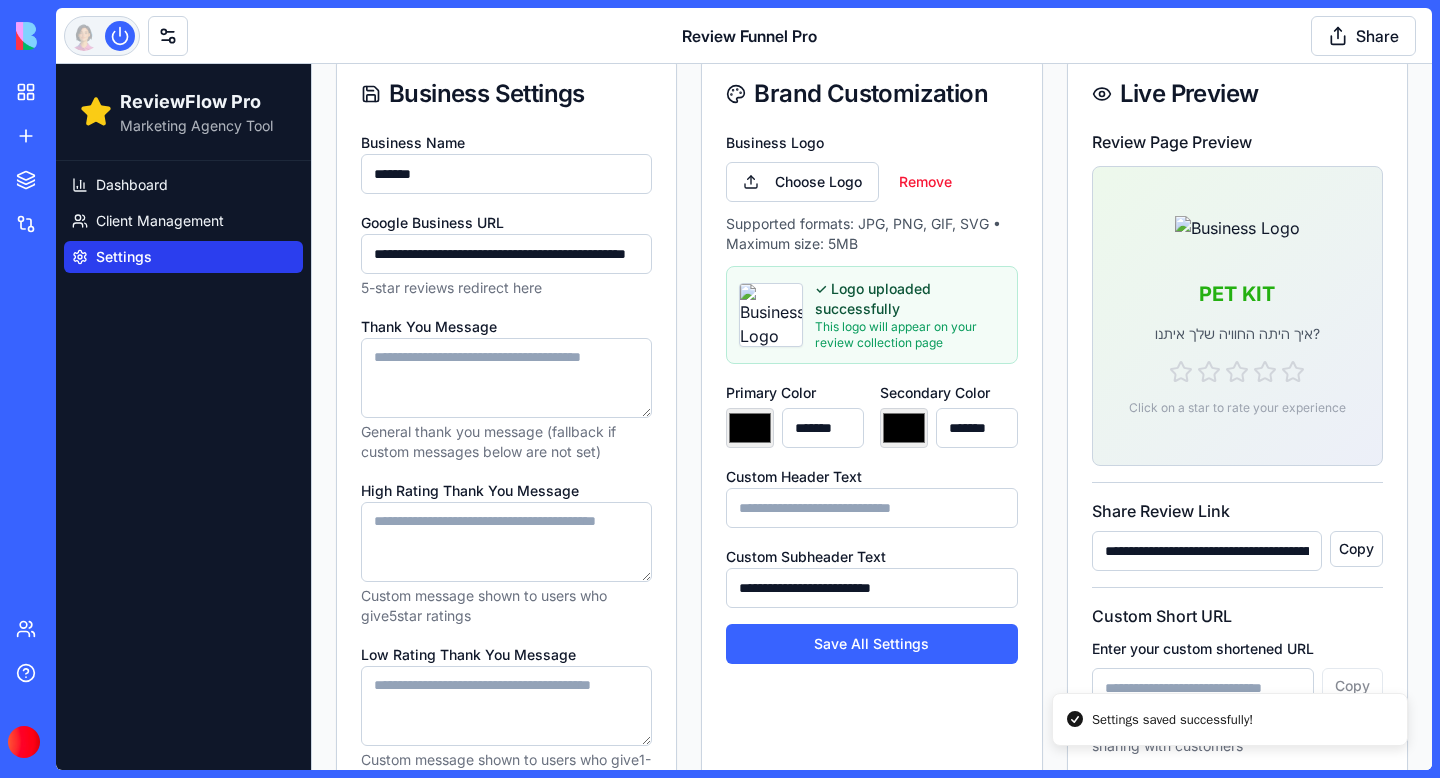 click at bounding box center (120, 36) 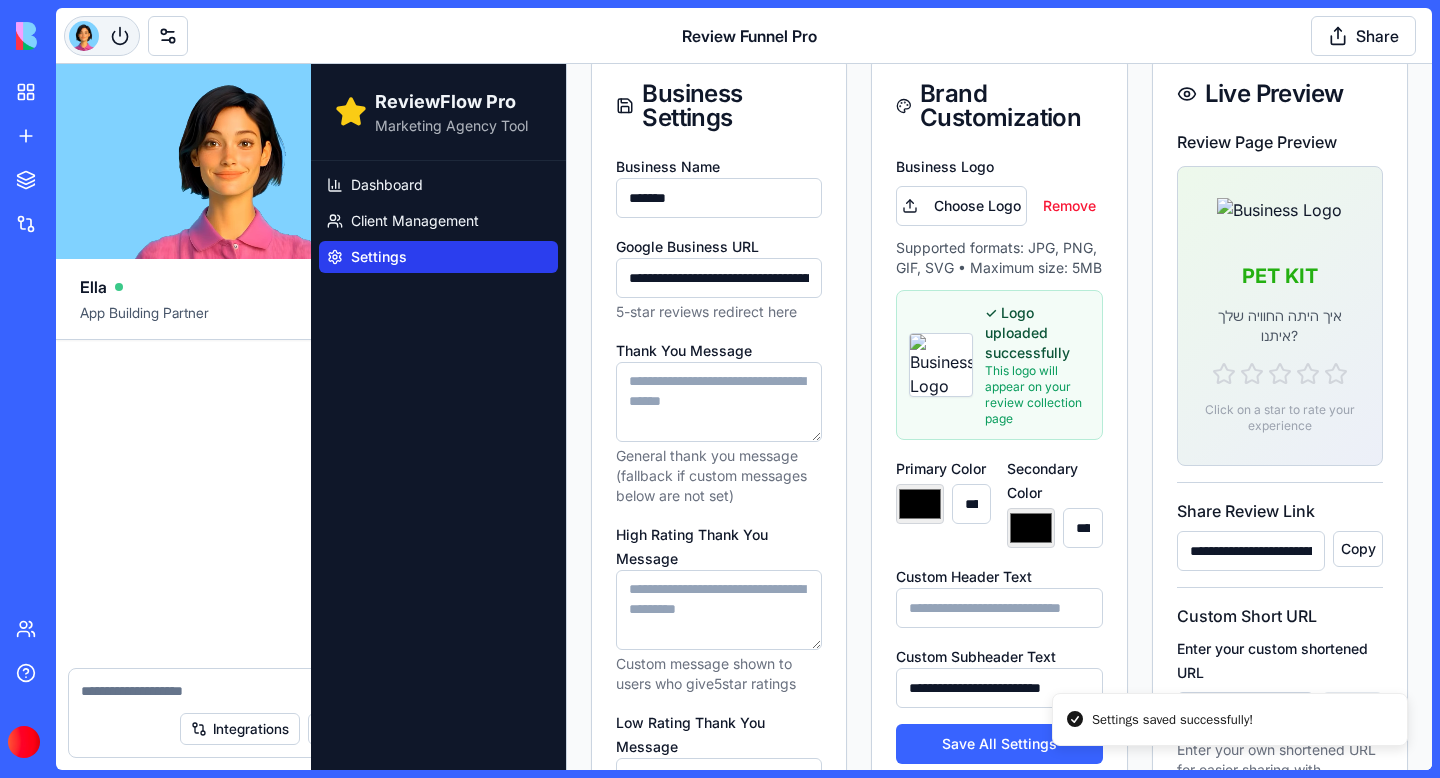 scroll, scrollTop: 72101, scrollLeft: 0, axis: vertical 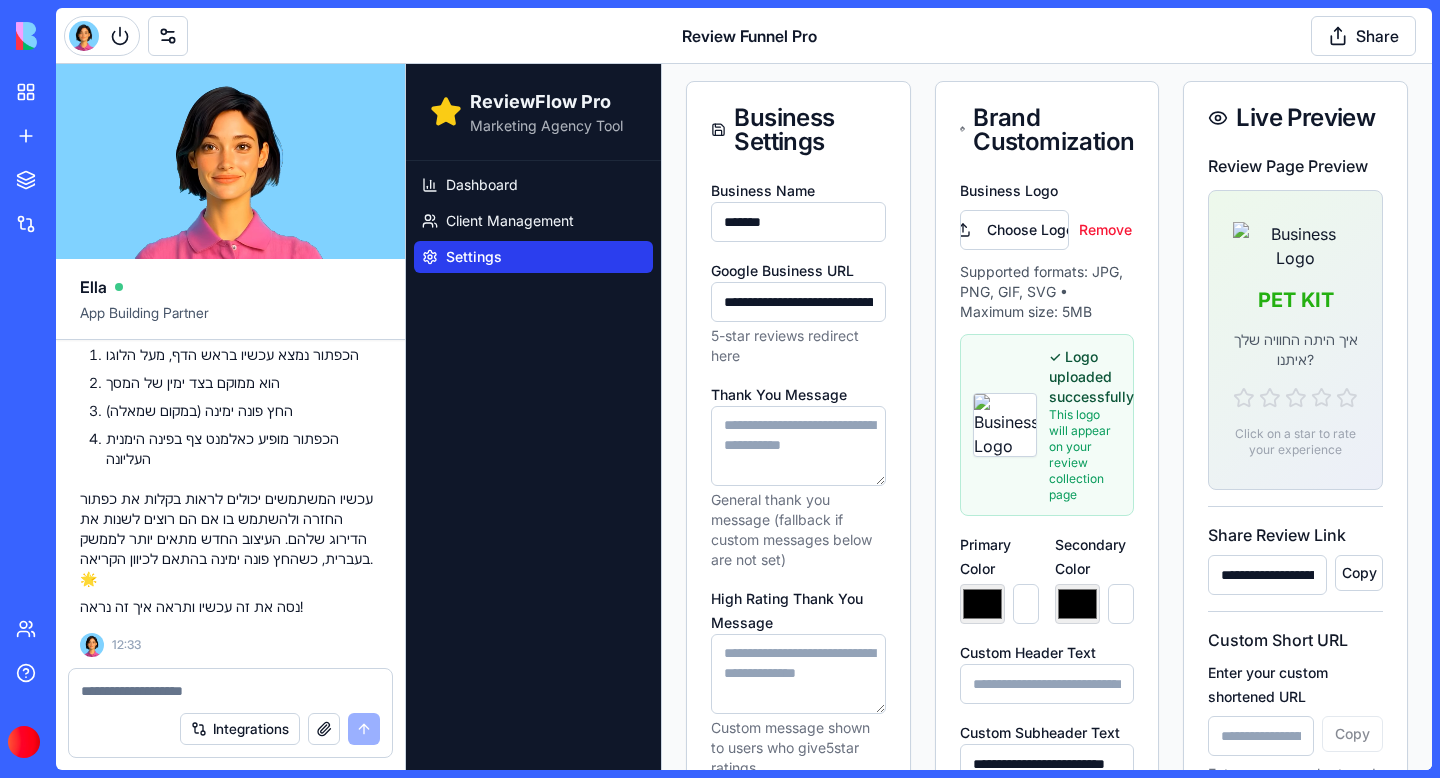 click at bounding box center (230, 691) 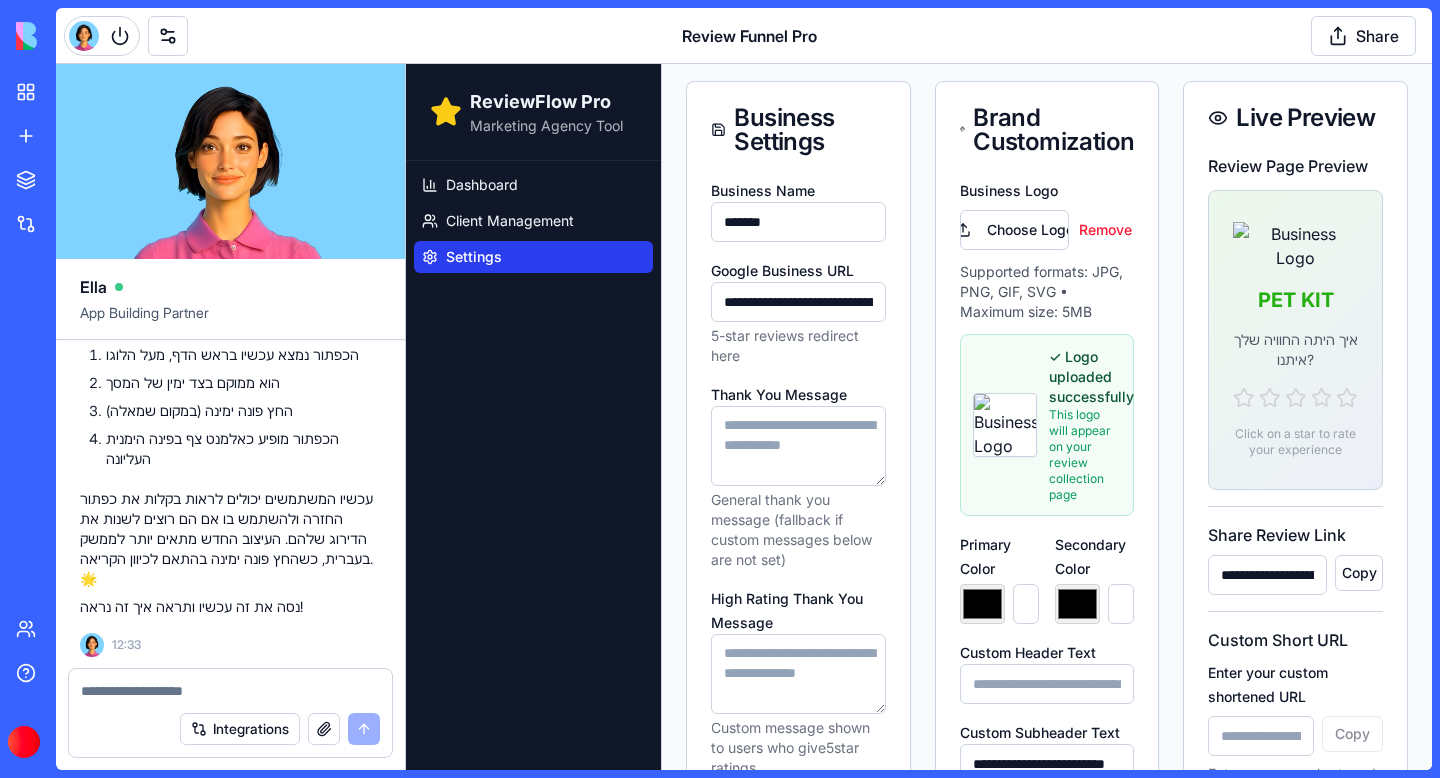 paste on "*" 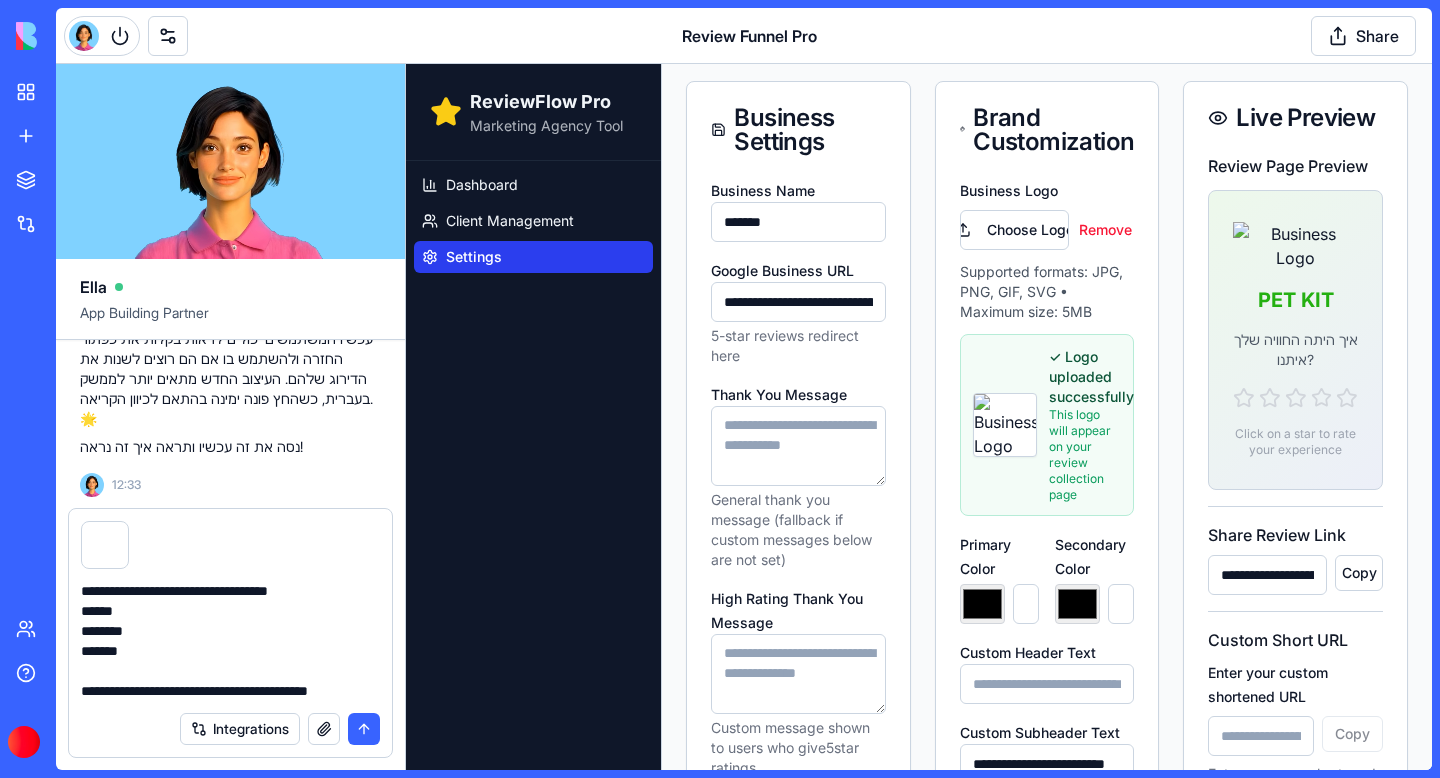 scroll, scrollTop: 18, scrollLeft: 0, axis: vertical 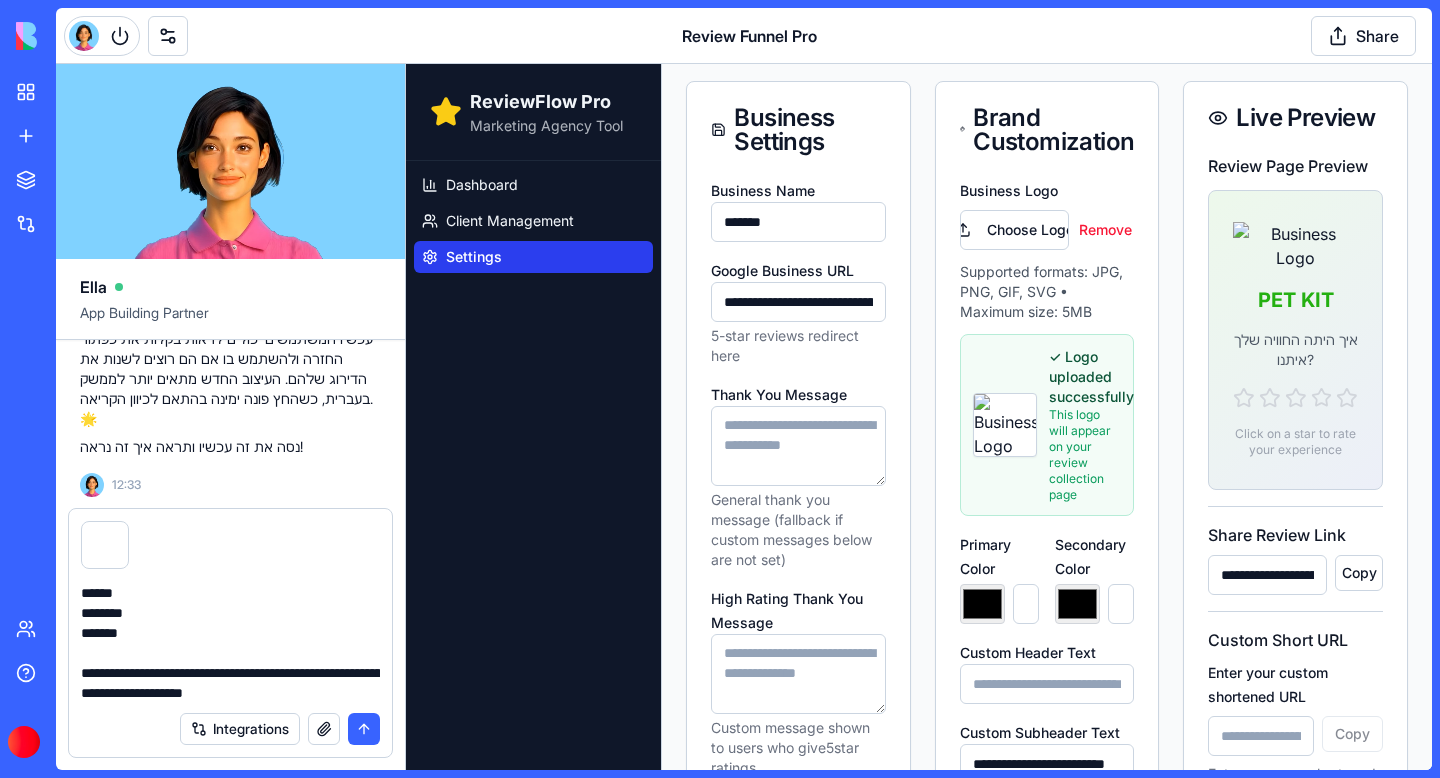 type on "**********" 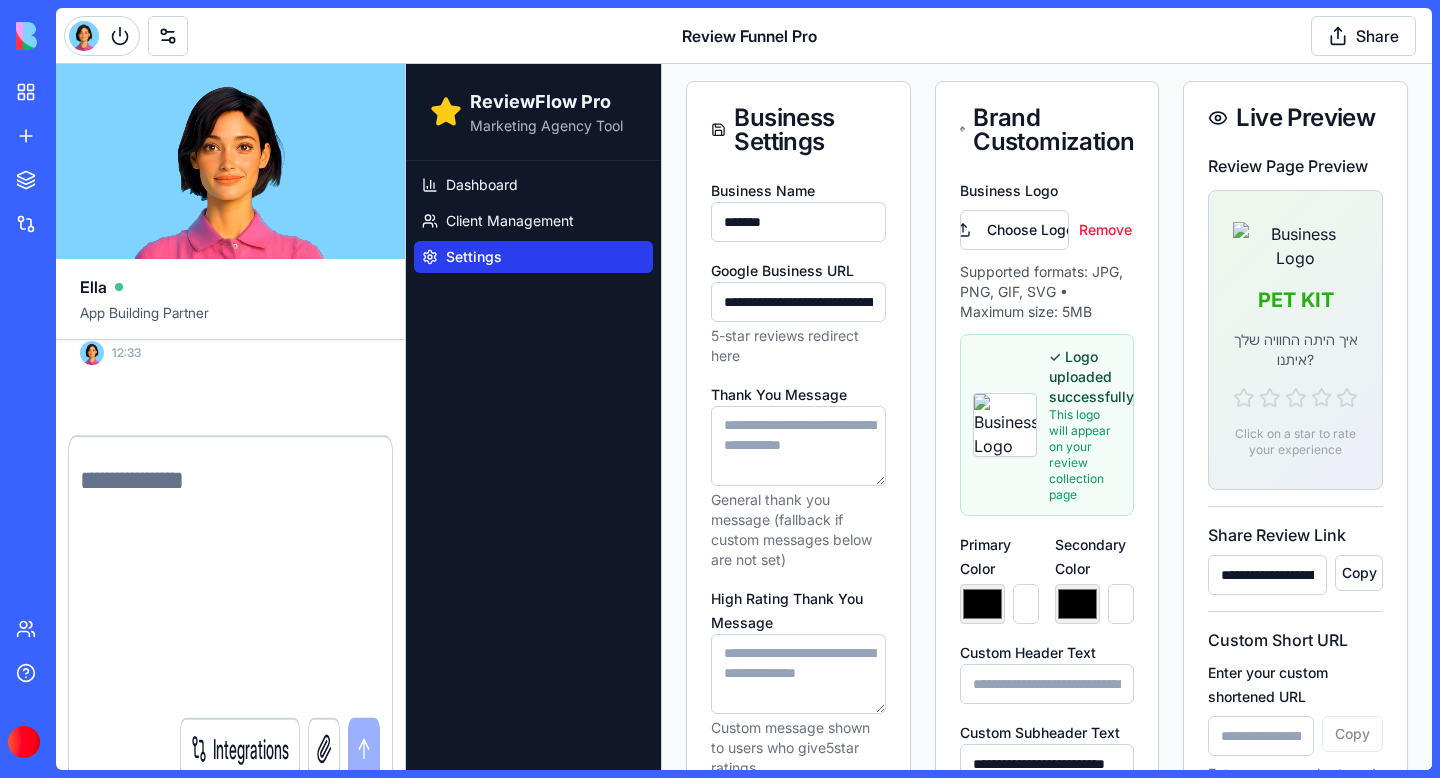 scroll, scrollTop: 72293, scrollLeft: 0, axis: vertical 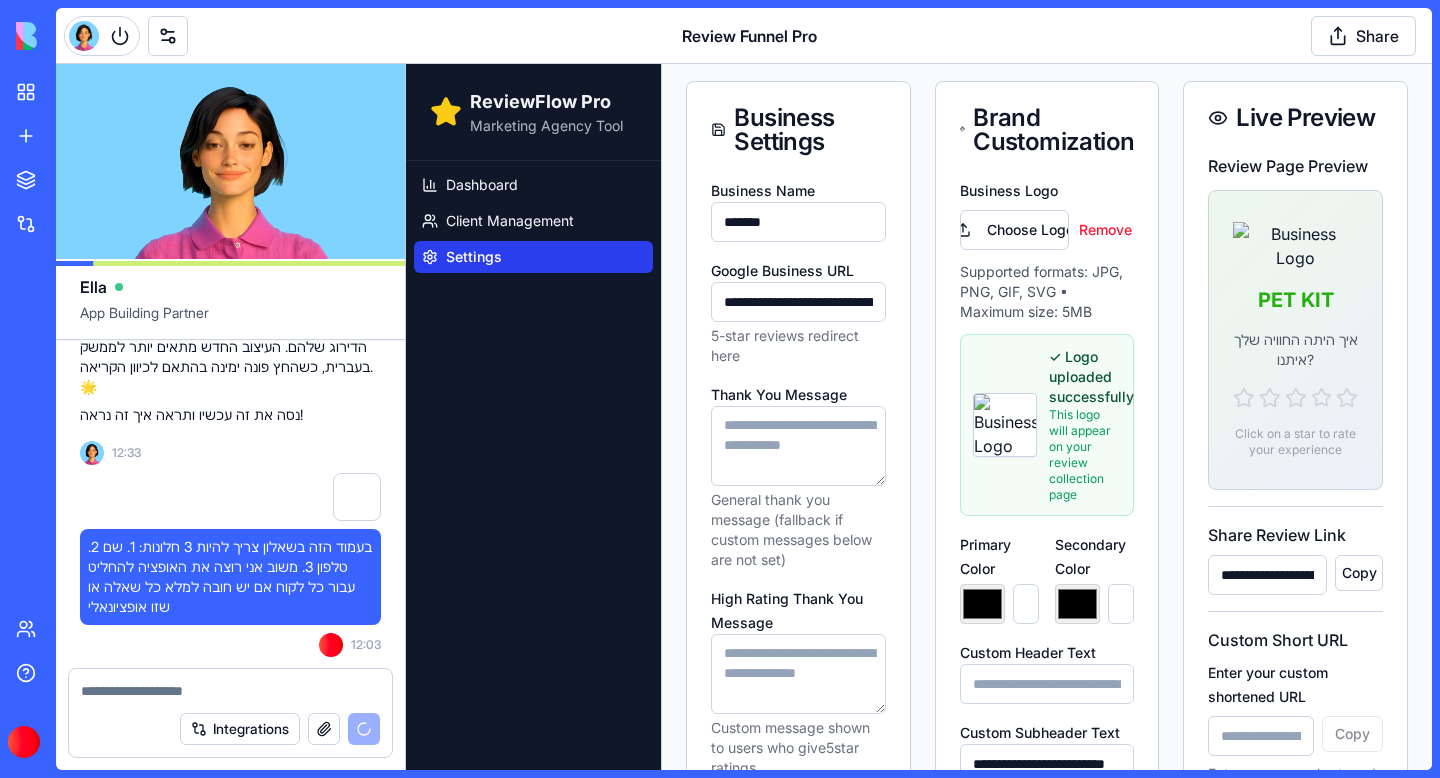 type 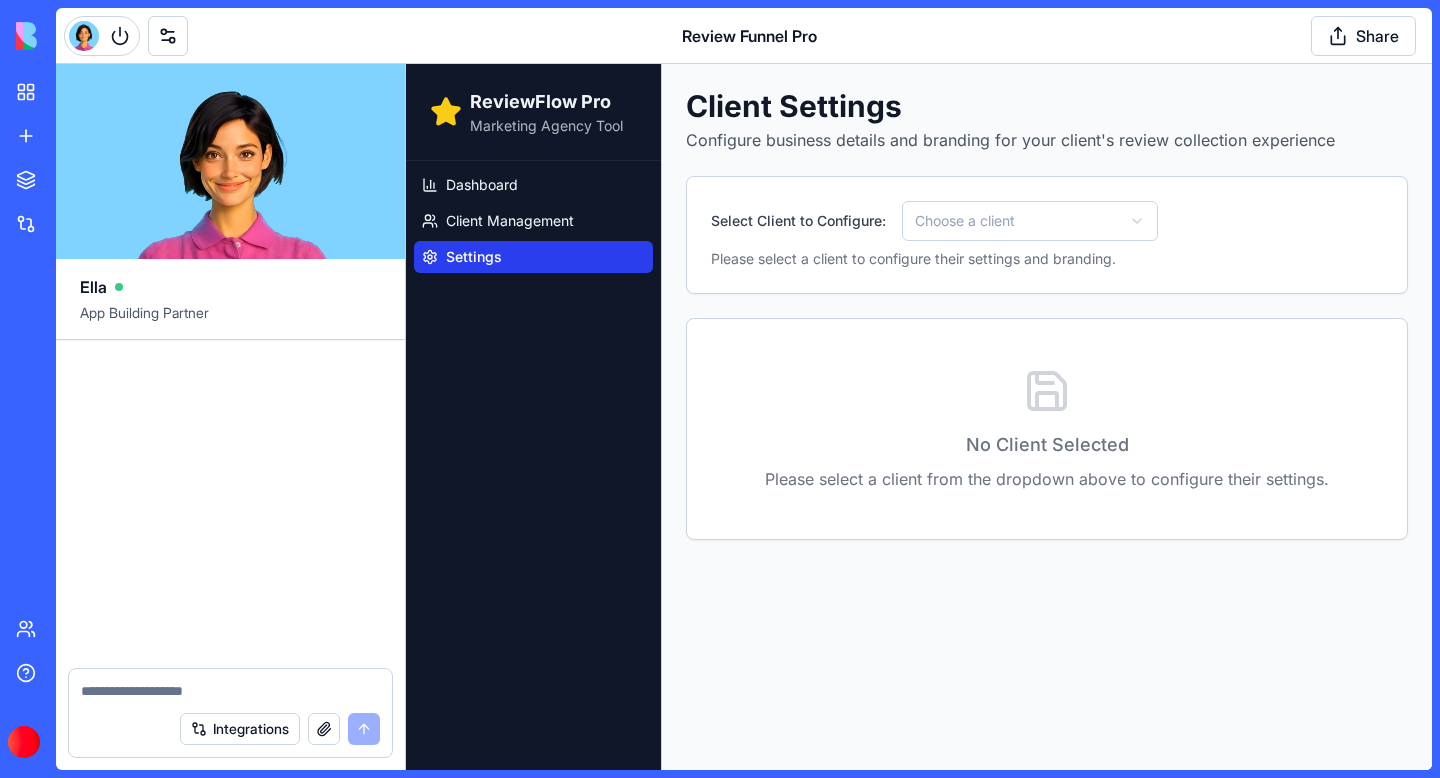 scroll, scrollTop: 0, scrollLeft: 0, axis: both 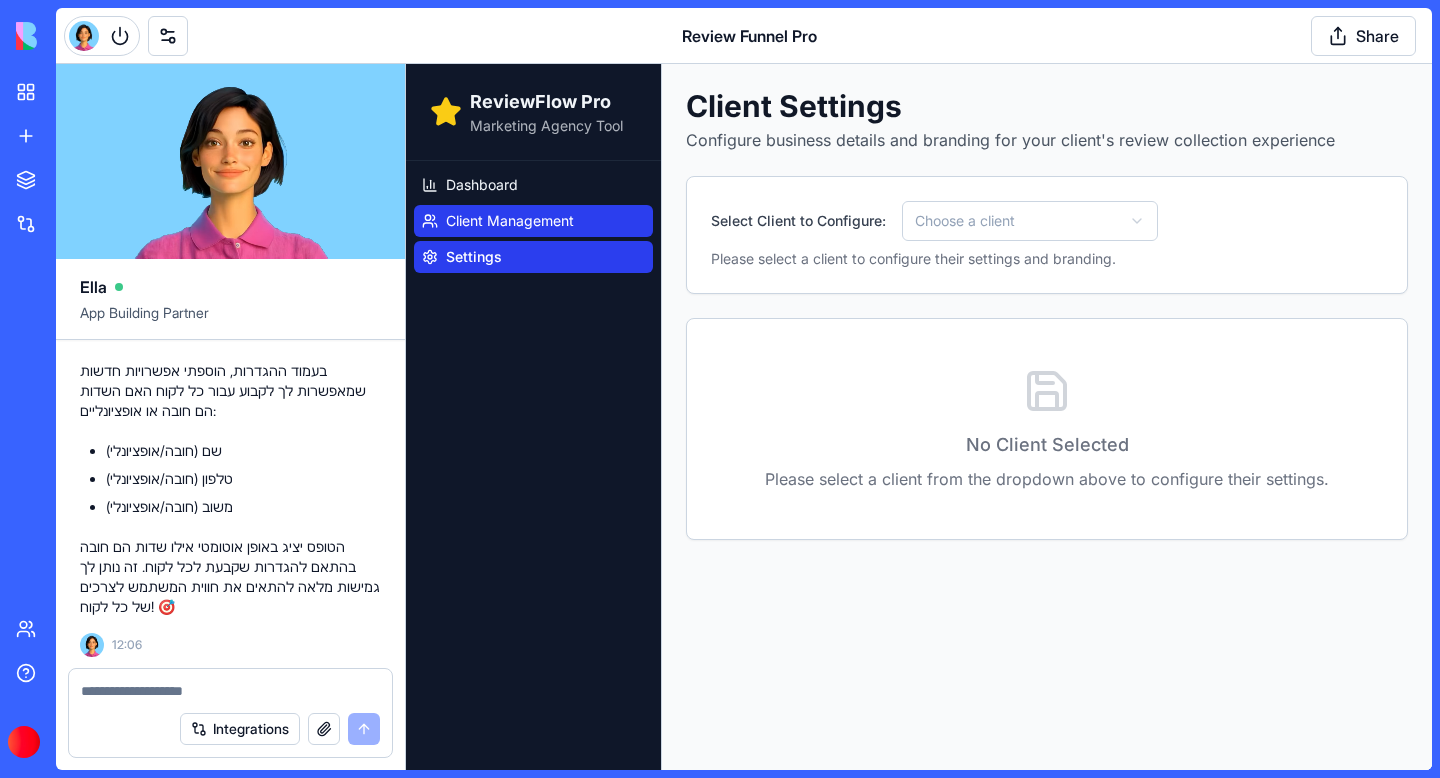 click on "Client Management" at bounding box center (510, 221) 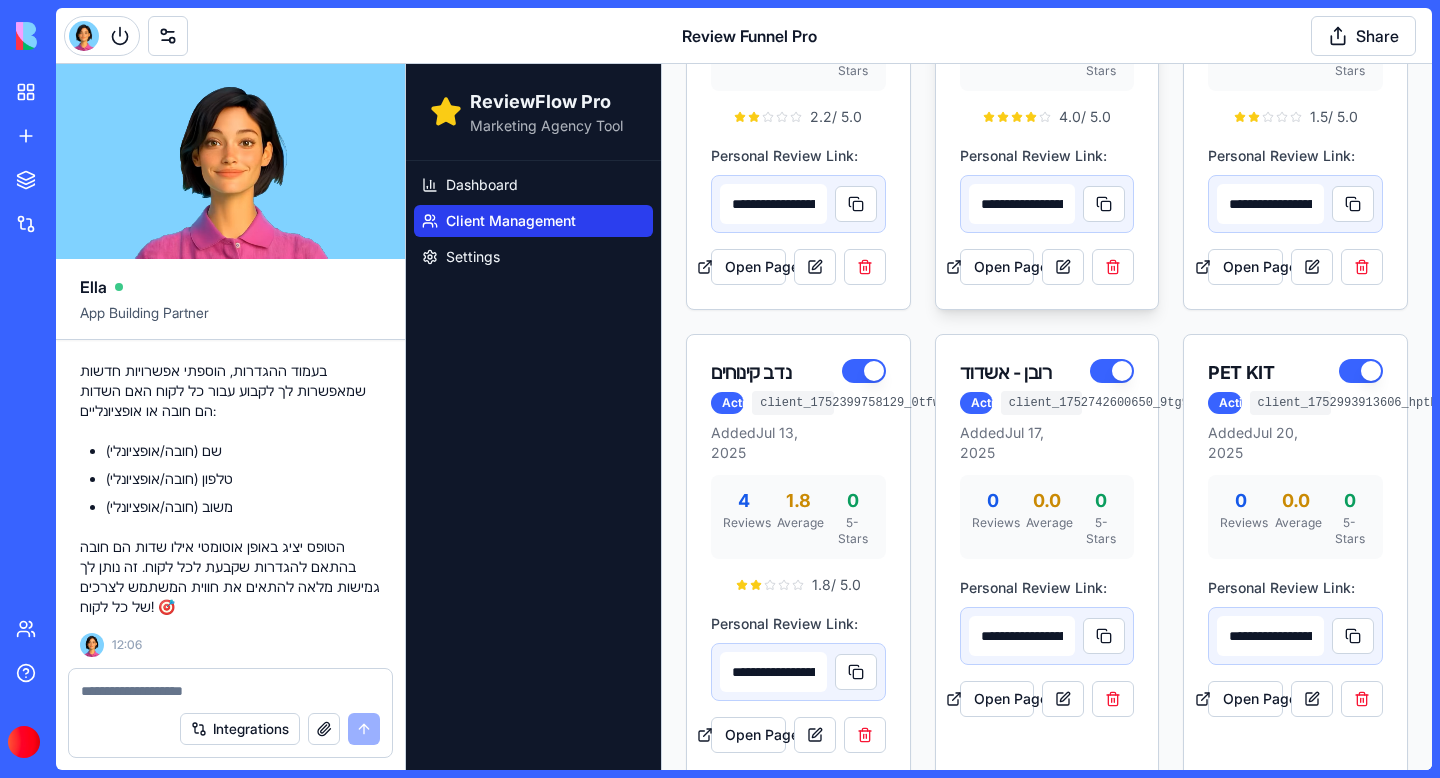 scroll, scrollTop: 340, scrollLeft: 0, axis: vertical 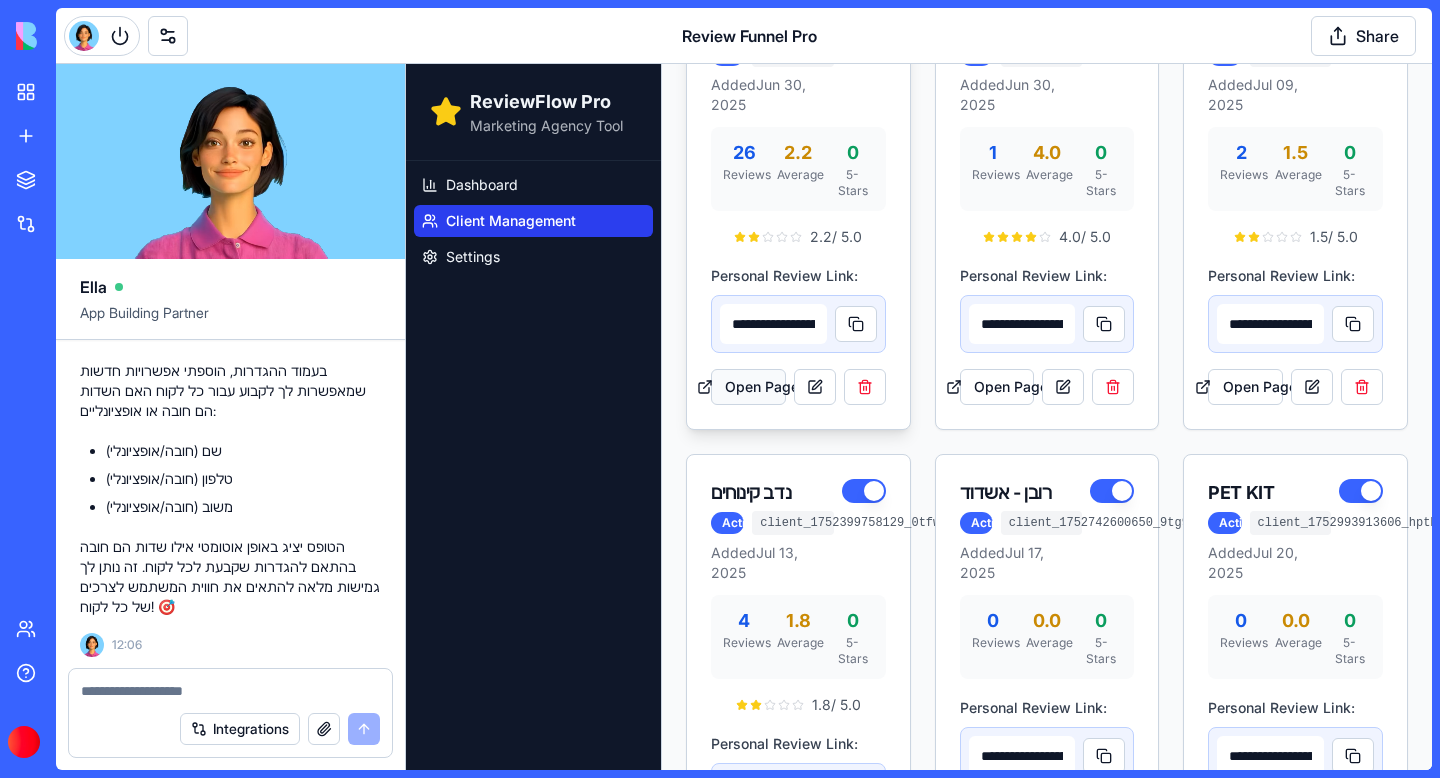 click on "Open Page" at bounding box center [748, 387] 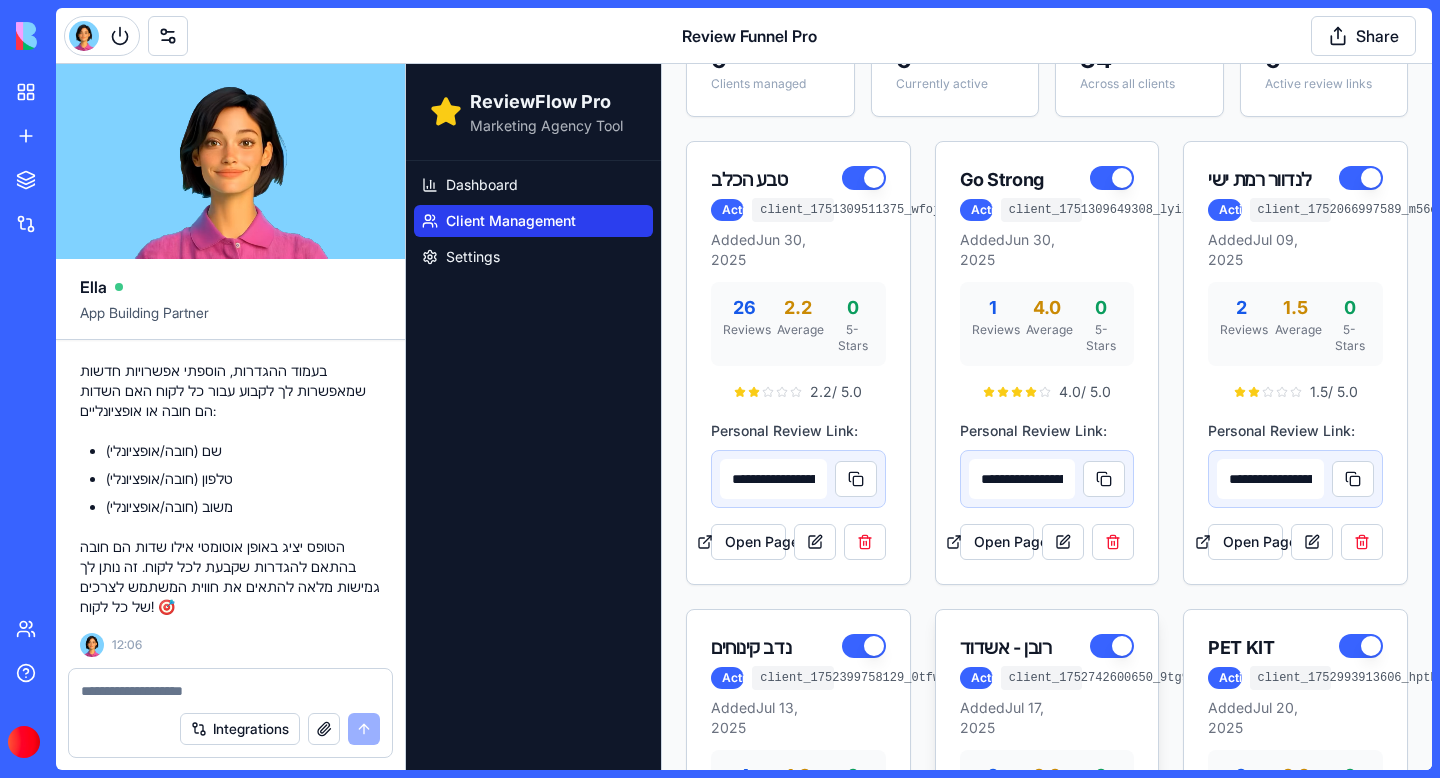 scroll, scrollTop: 174, scrollLeft: 0, axis: vertical 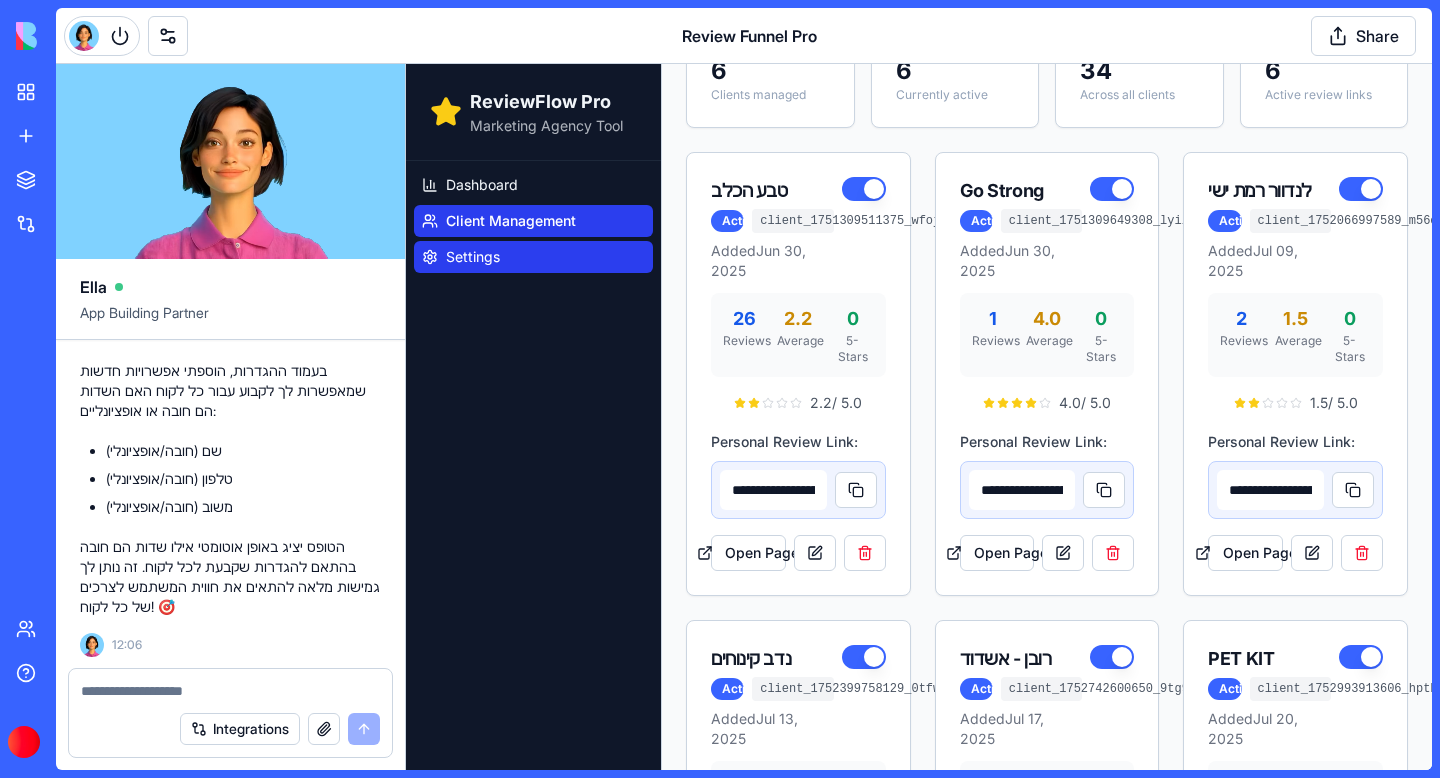 click on "Settings" at bounding box center (533, 257) 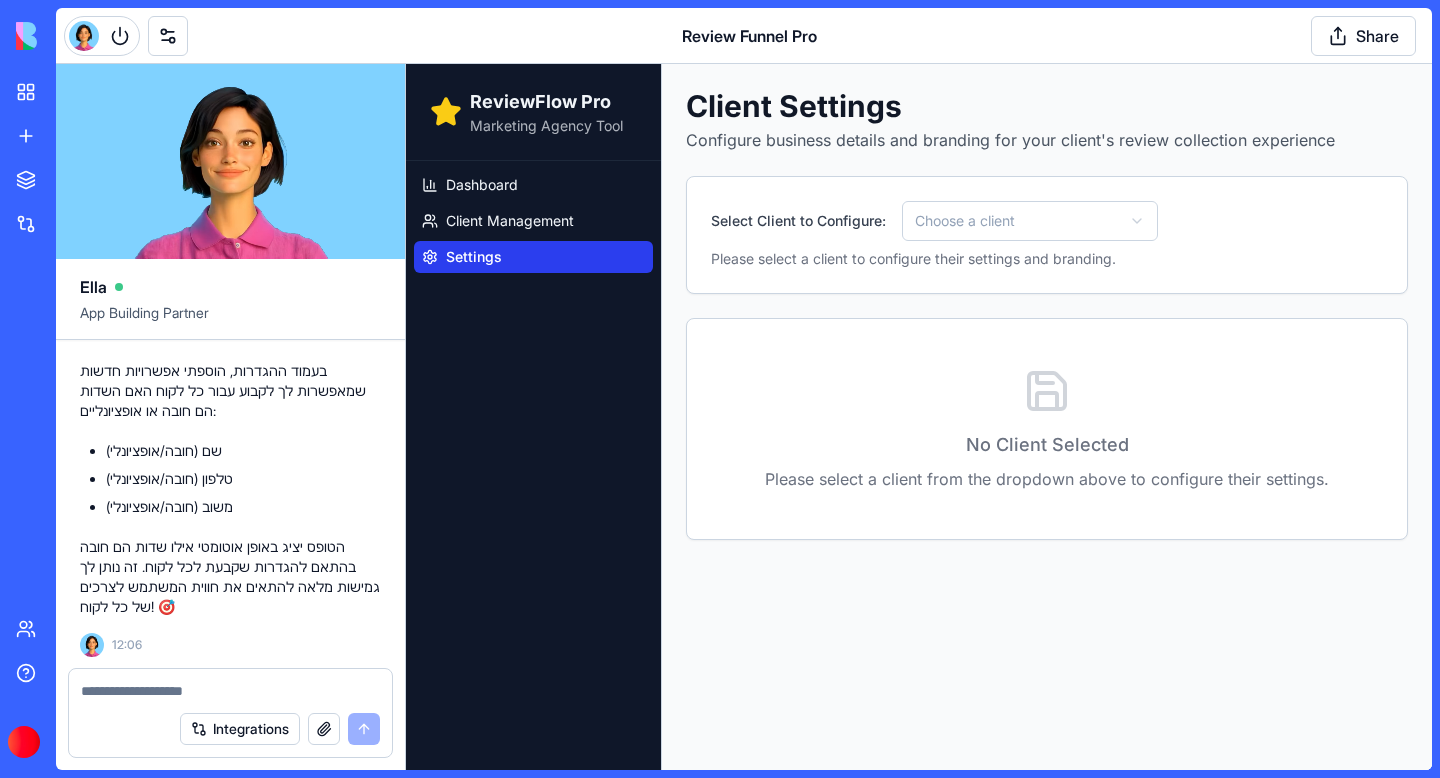 click on "ReviewFlow Pro Marketing Agency Tool Dashboard Client Management Settings Client Settings Configure business details and branding for your client's review collection experience Select Client to Configure: Choose a client Please select a client to configure their settings and branding. No Client Selected Please select a client from the dropdown above to configure their settings." at bounding box center [919, 417] 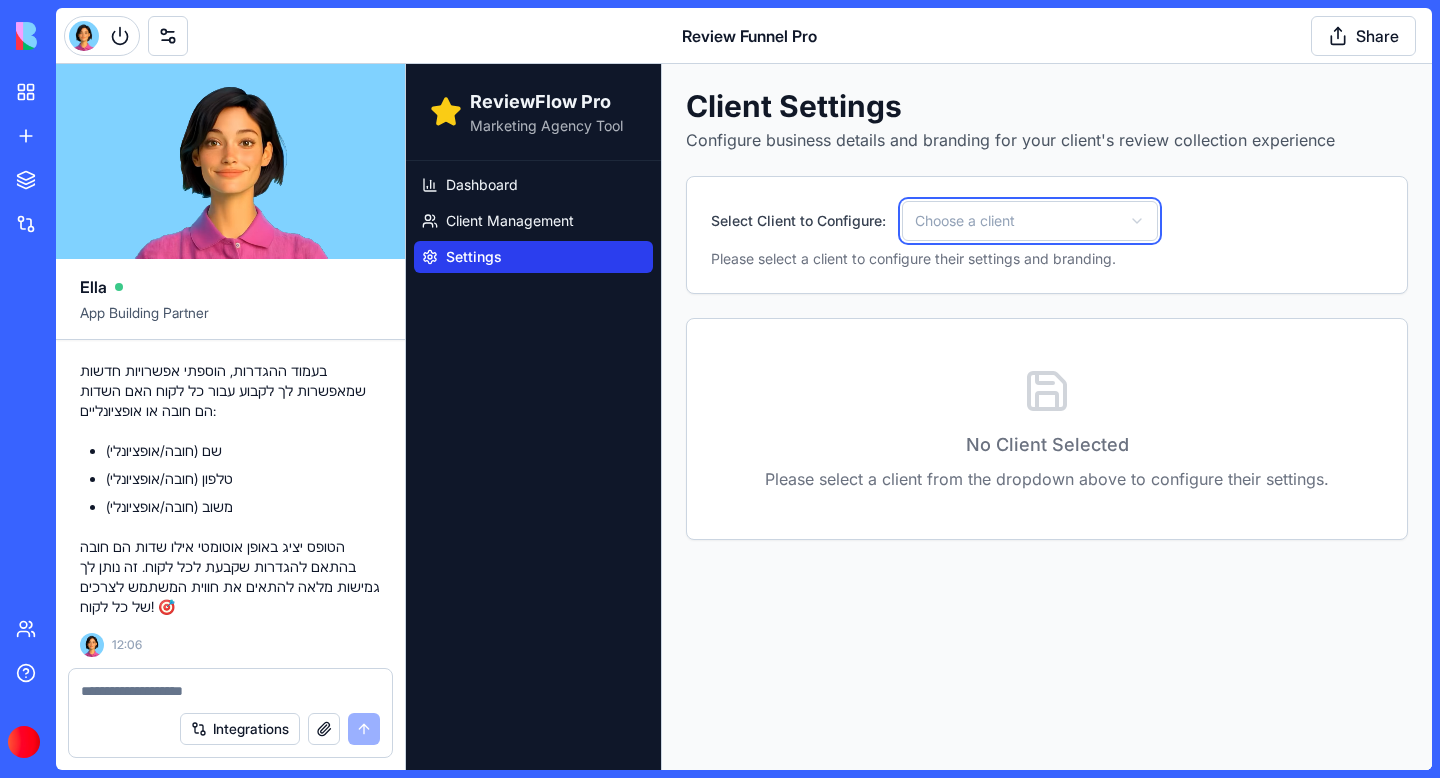 click on "ReviewFlow Pro Marketing Agency Tool Dashboard Client Management Settings Client Settings Configure business details and branding for your client's review collection experience Select Client to Configure: Choose a client Please select a client to configure their settings and branding. No Client Selected Please select a client from the dropdown above to configure their settings." at bounding box center [919, 417] 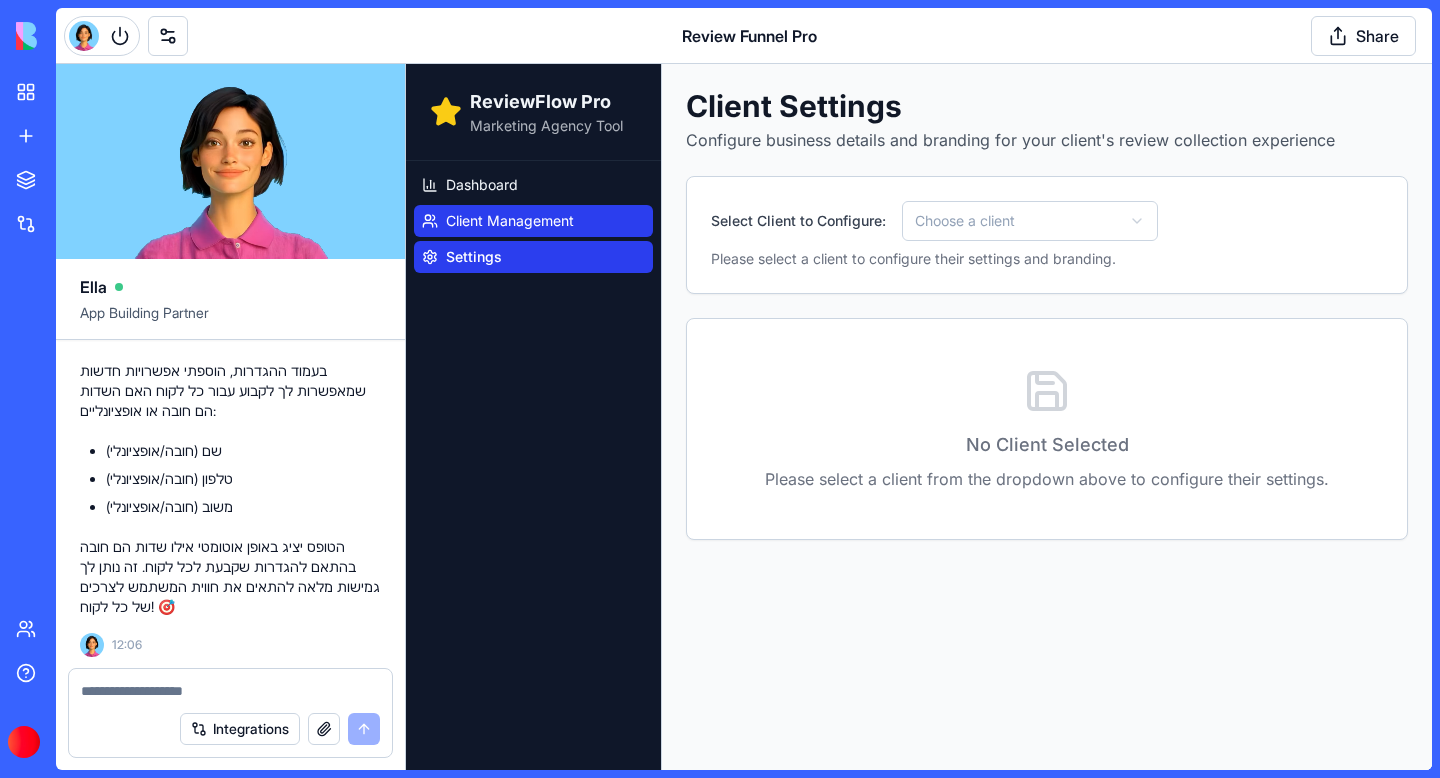 click on "Client Management" at bounding box center [510, 221] 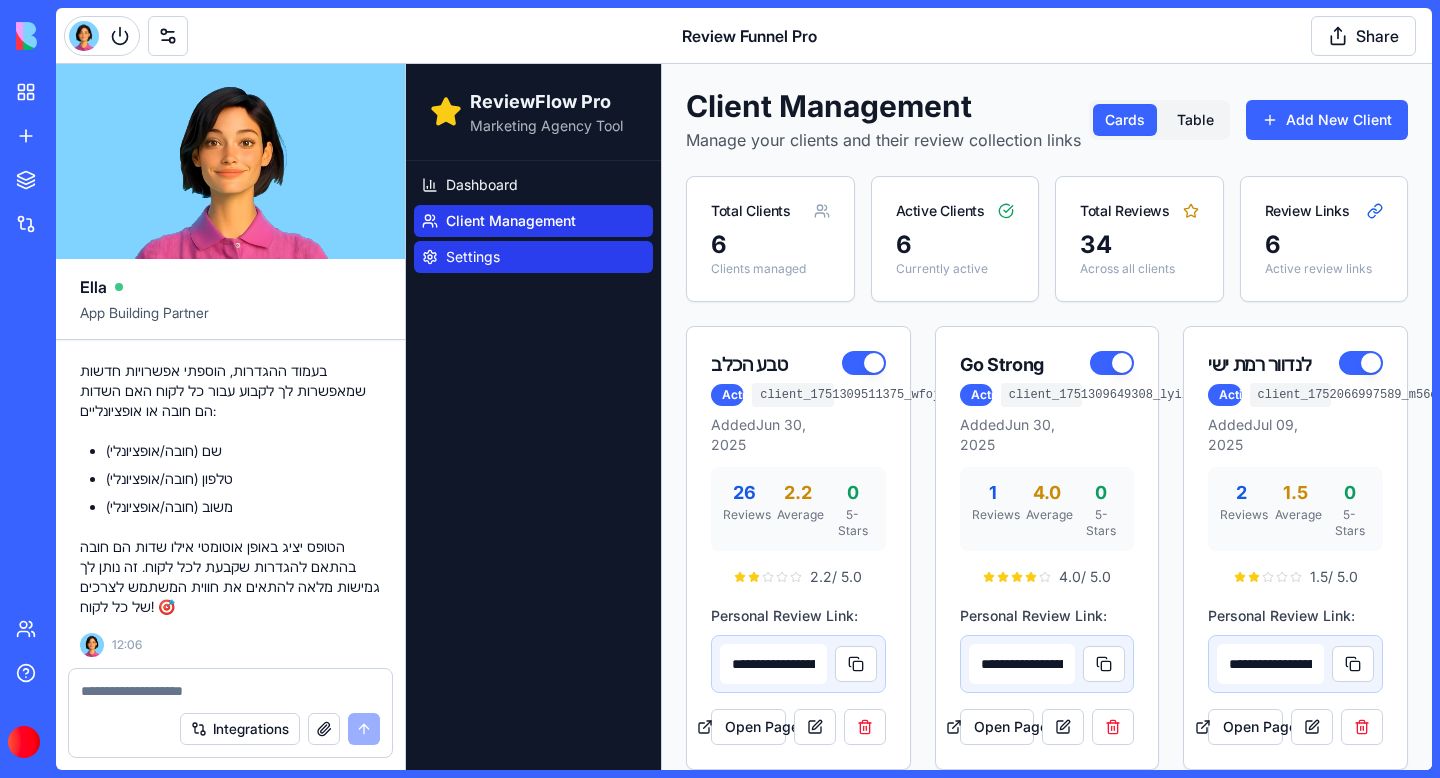 click on "Settings" at bounding box center (533, 257) 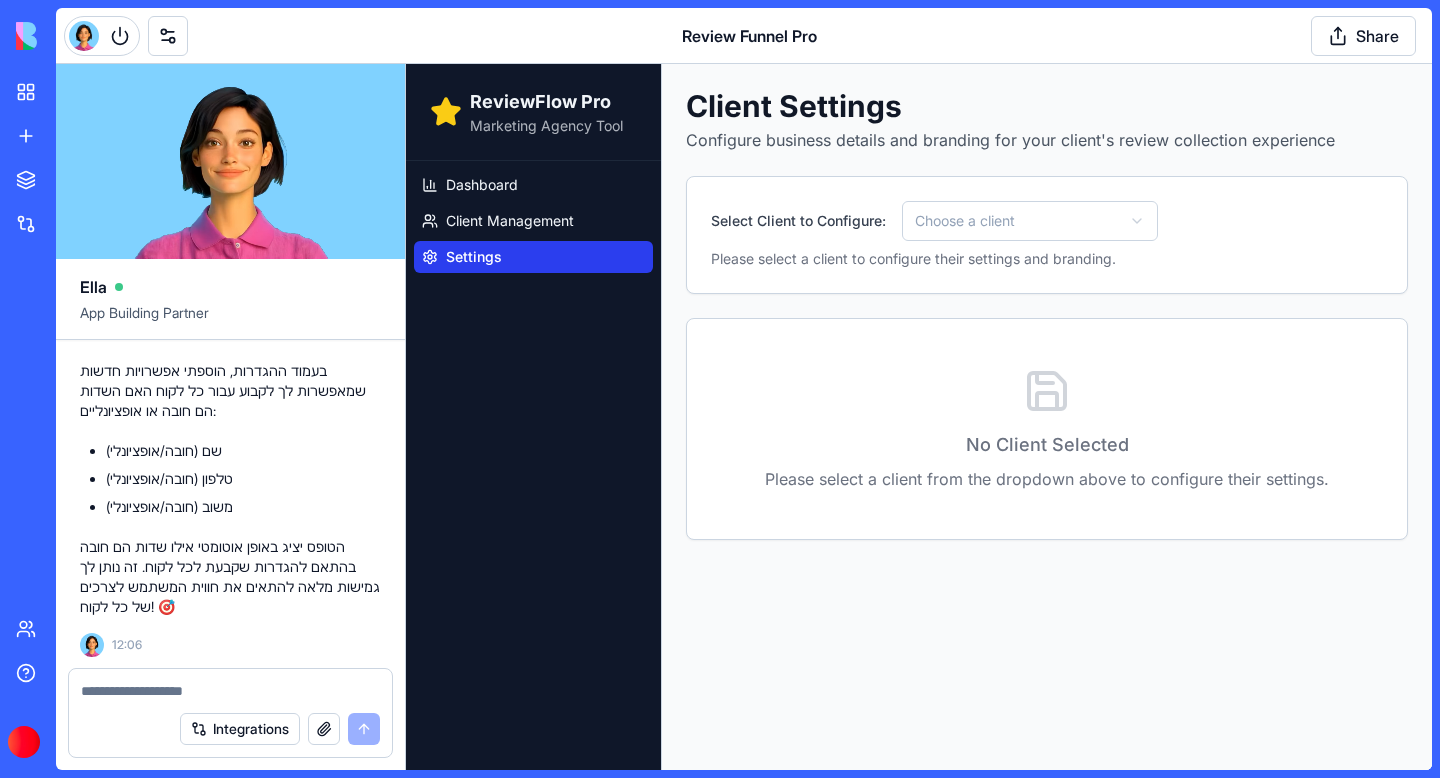 click on "ReviewFlow Pro Marketing Agency Tool Dashboard Client Management Settings Client Settings Configure business details and branding for your client's review collection experience Select Client to Configure: Choose a client Please select a client to configure their settings and branding. No Client Selected Please select a client from the dropdown above to configure their settings." at bounding box center (919, 417) 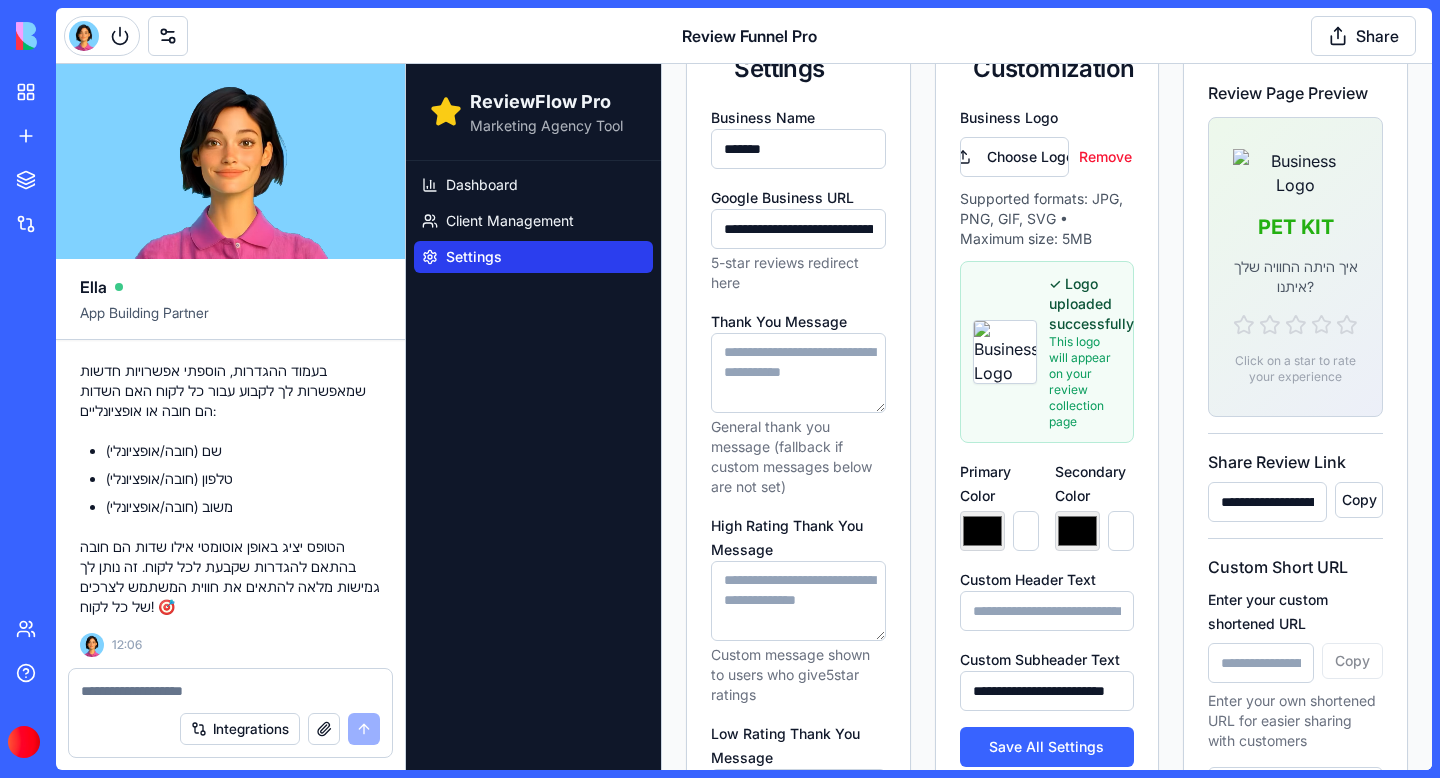 scroll, scrollTop: 314, scrollLeft: 0, axis: vertical 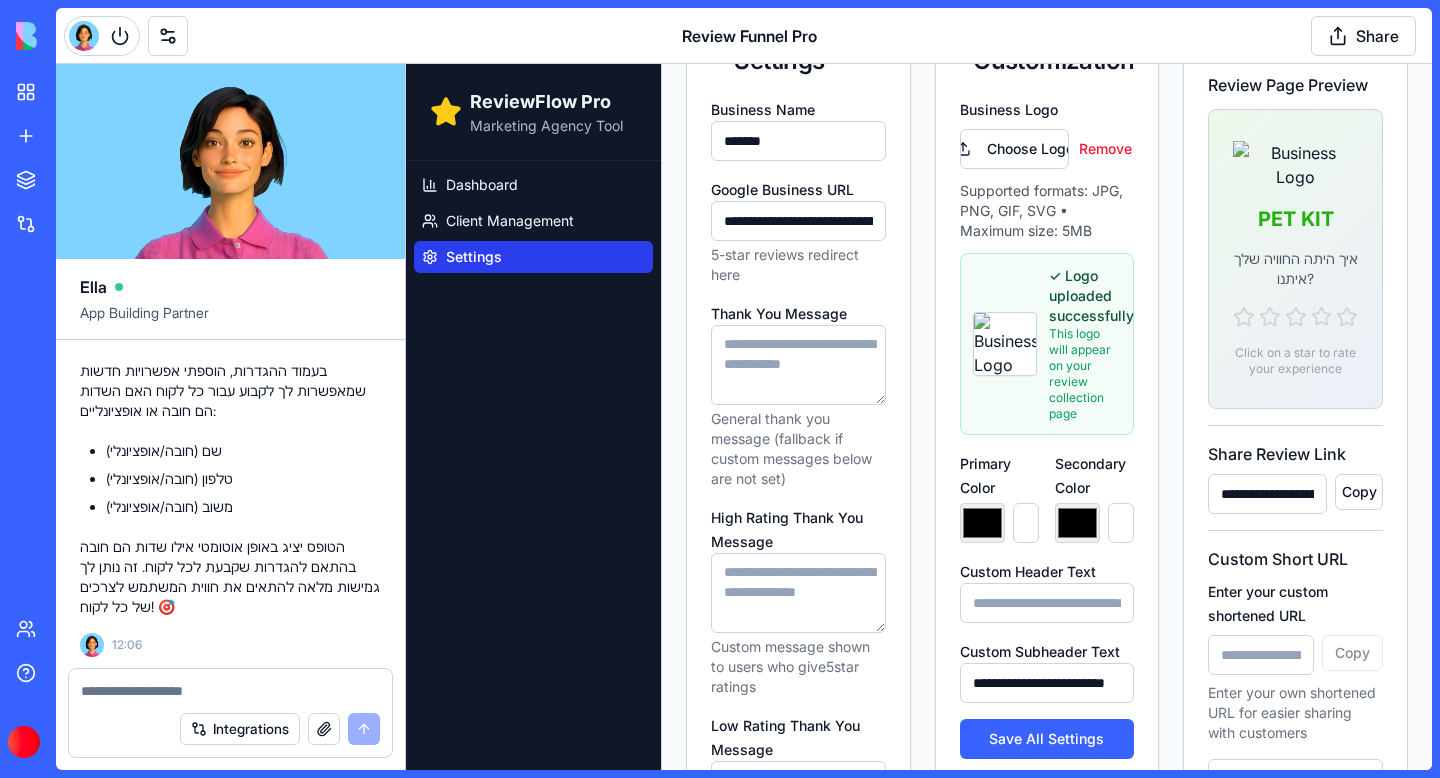 type 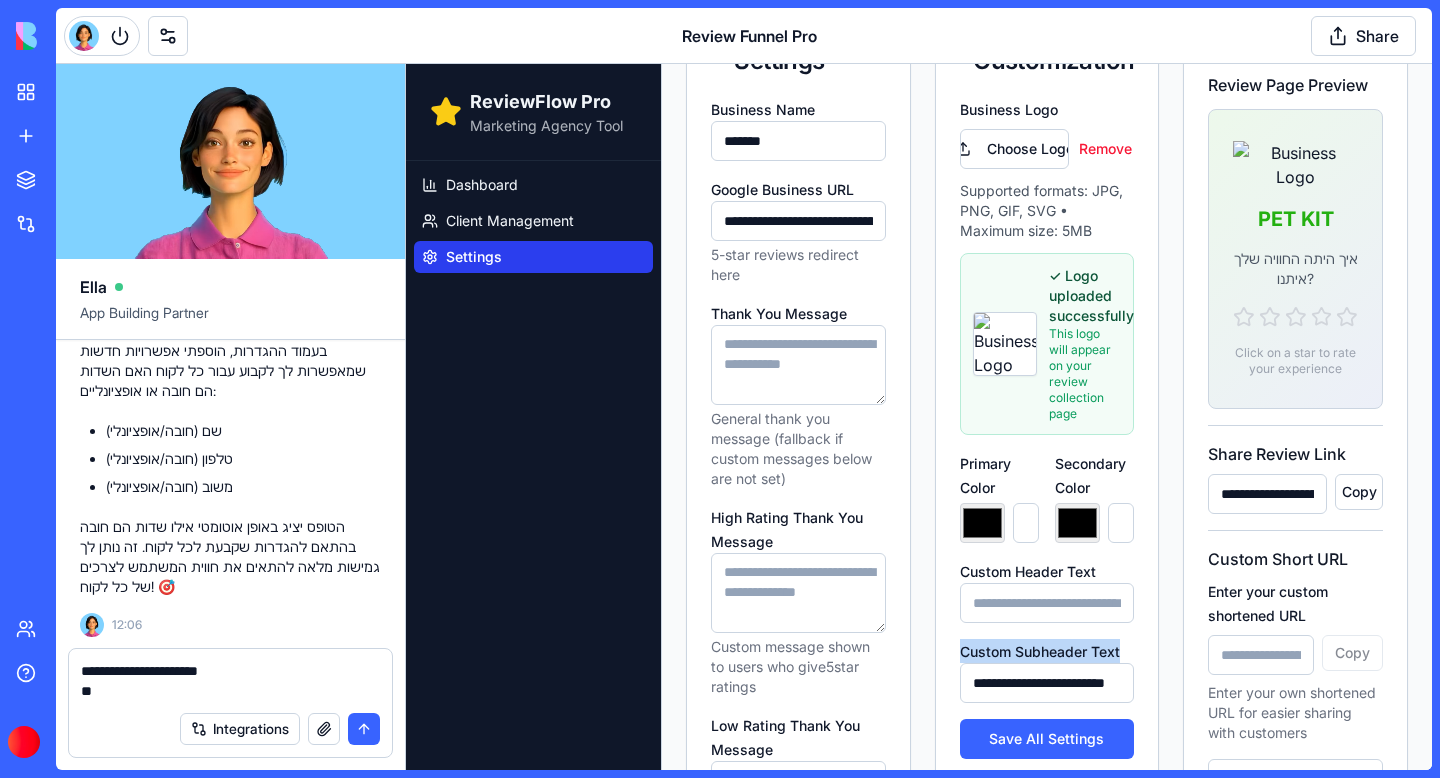 drag, startPoint x: 951, startPoint y: 653, endPoint x: 1124, endPoint y: 652, distance: 173.00288 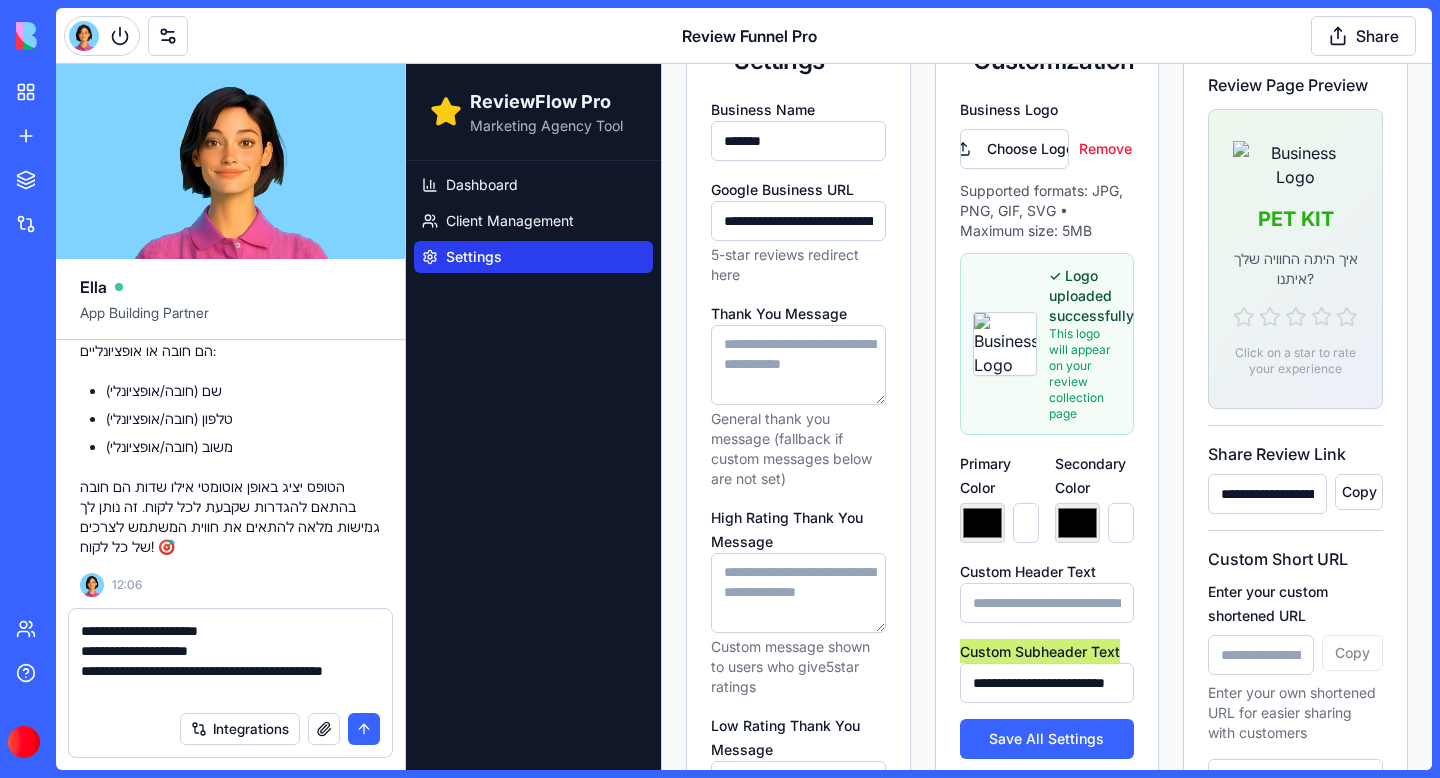 type on "**********" 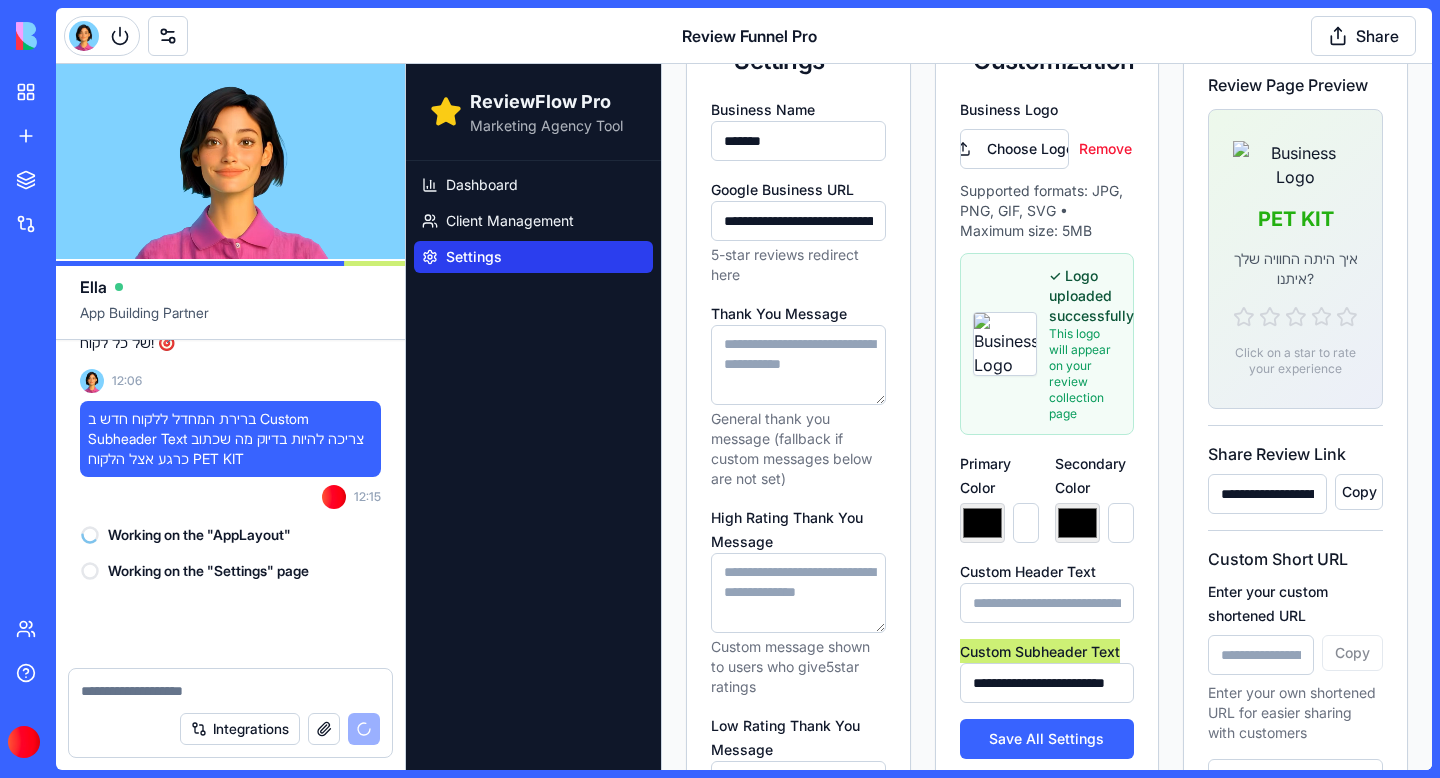 scroll, scrollTop: 73217, scrollLeft: 0, axis: vertical 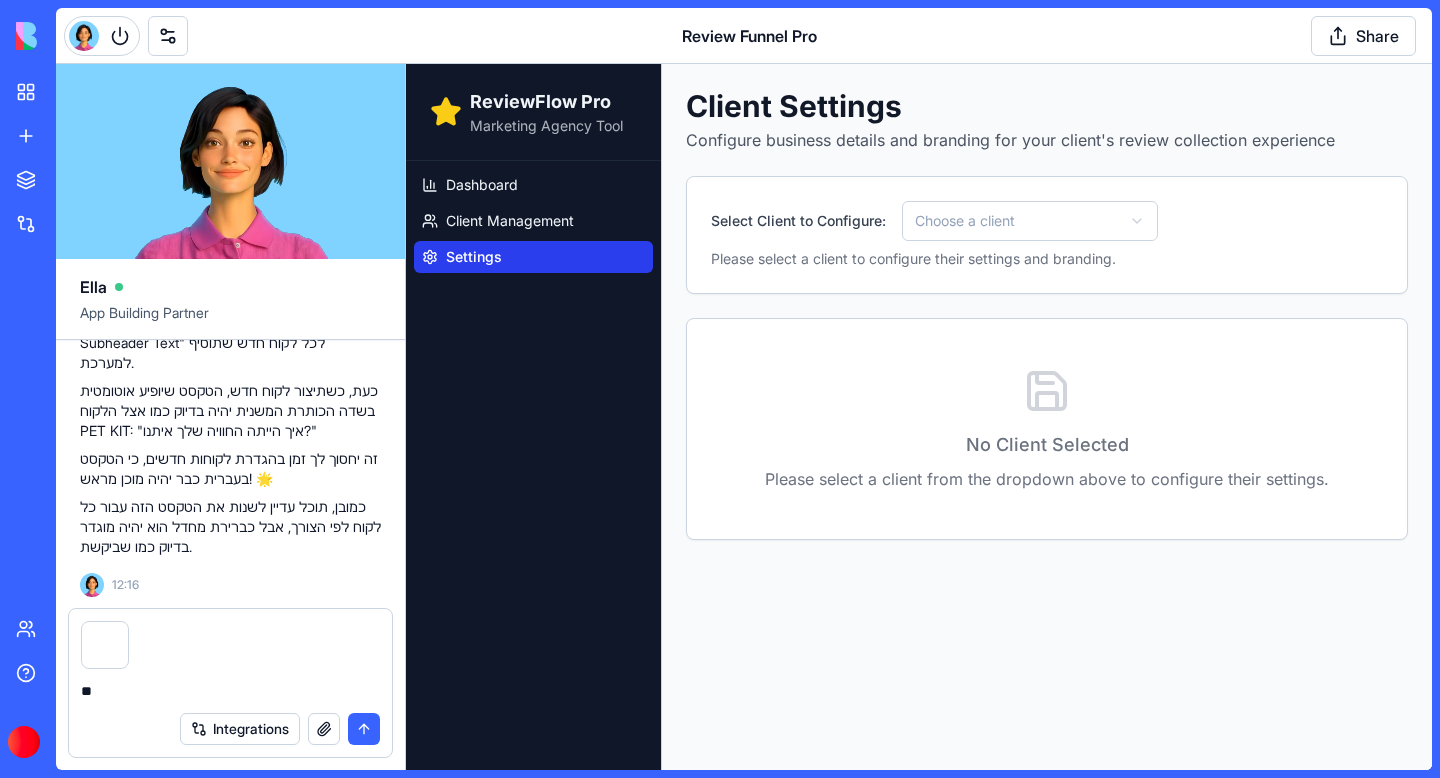 type on "*" 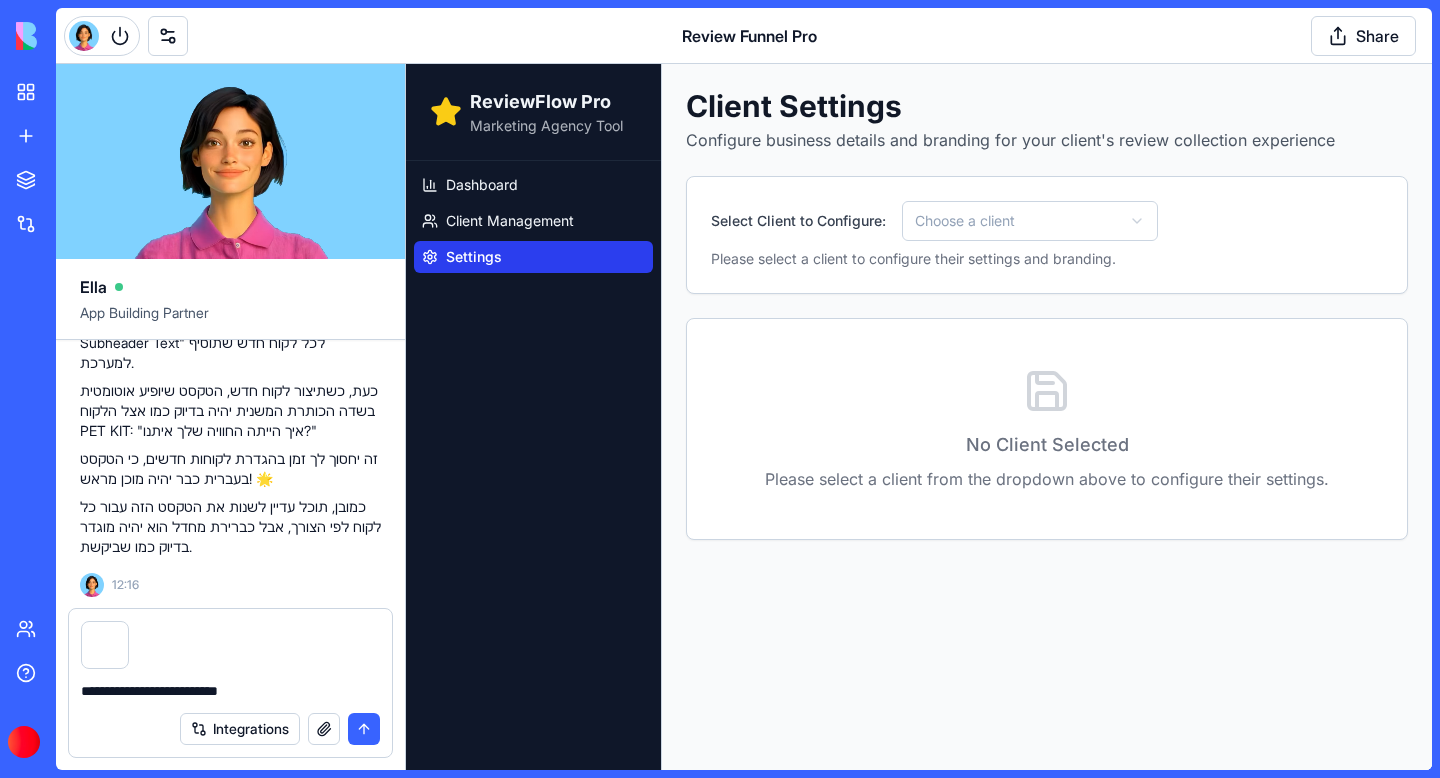 type on "**********" 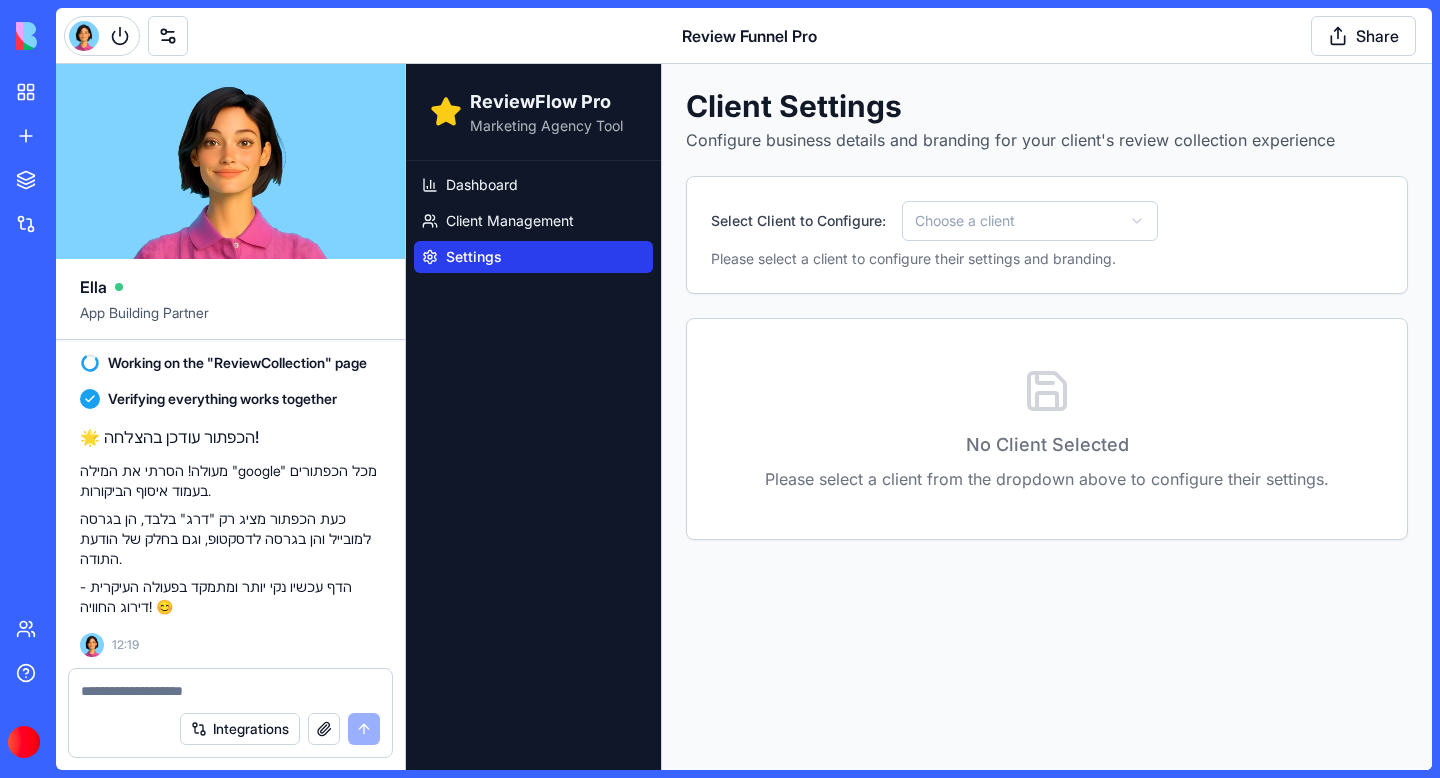 scroll, scrollTop: 74077, scrollLeft: 0, axis: vertical 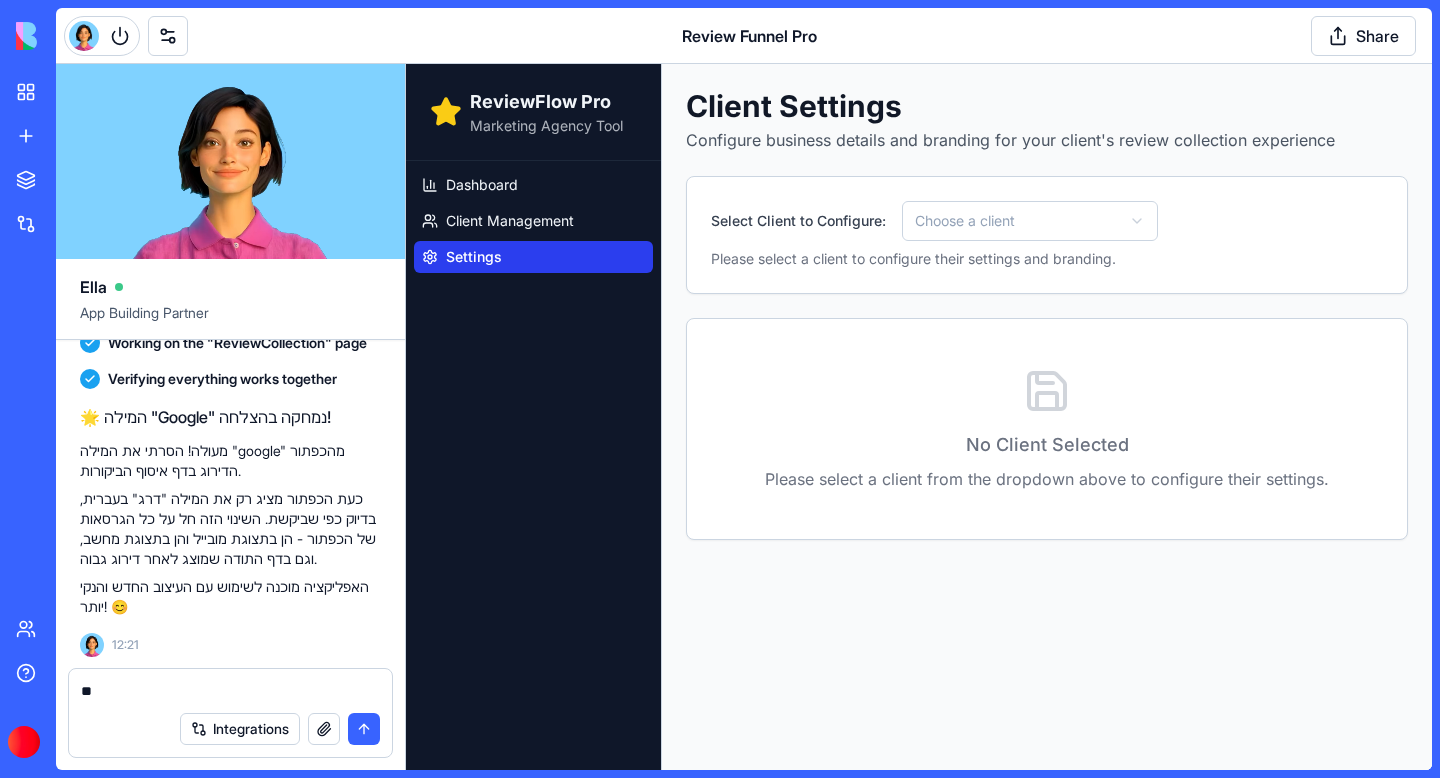 type on "*" 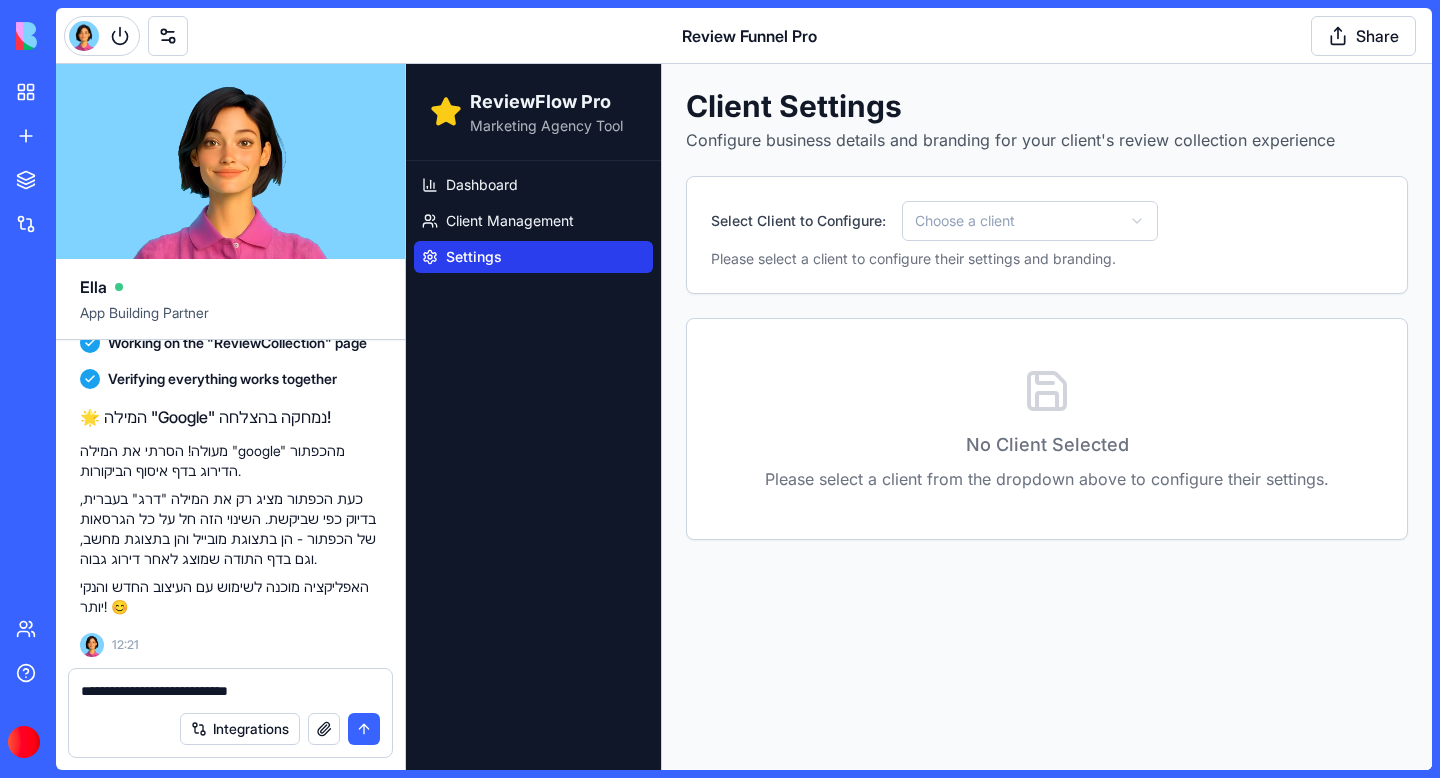 click on "**********" at bounding box center [230, 691] 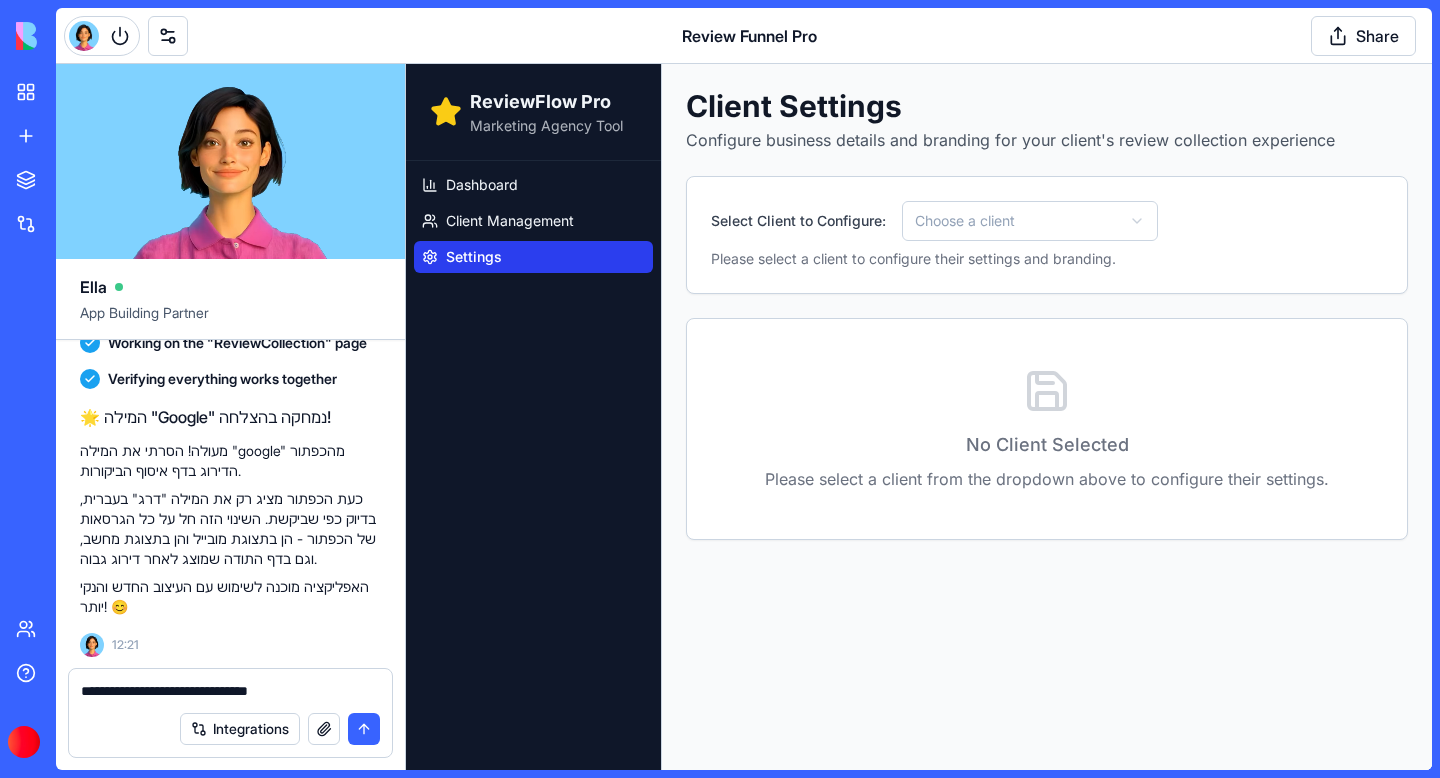 type on "**********" 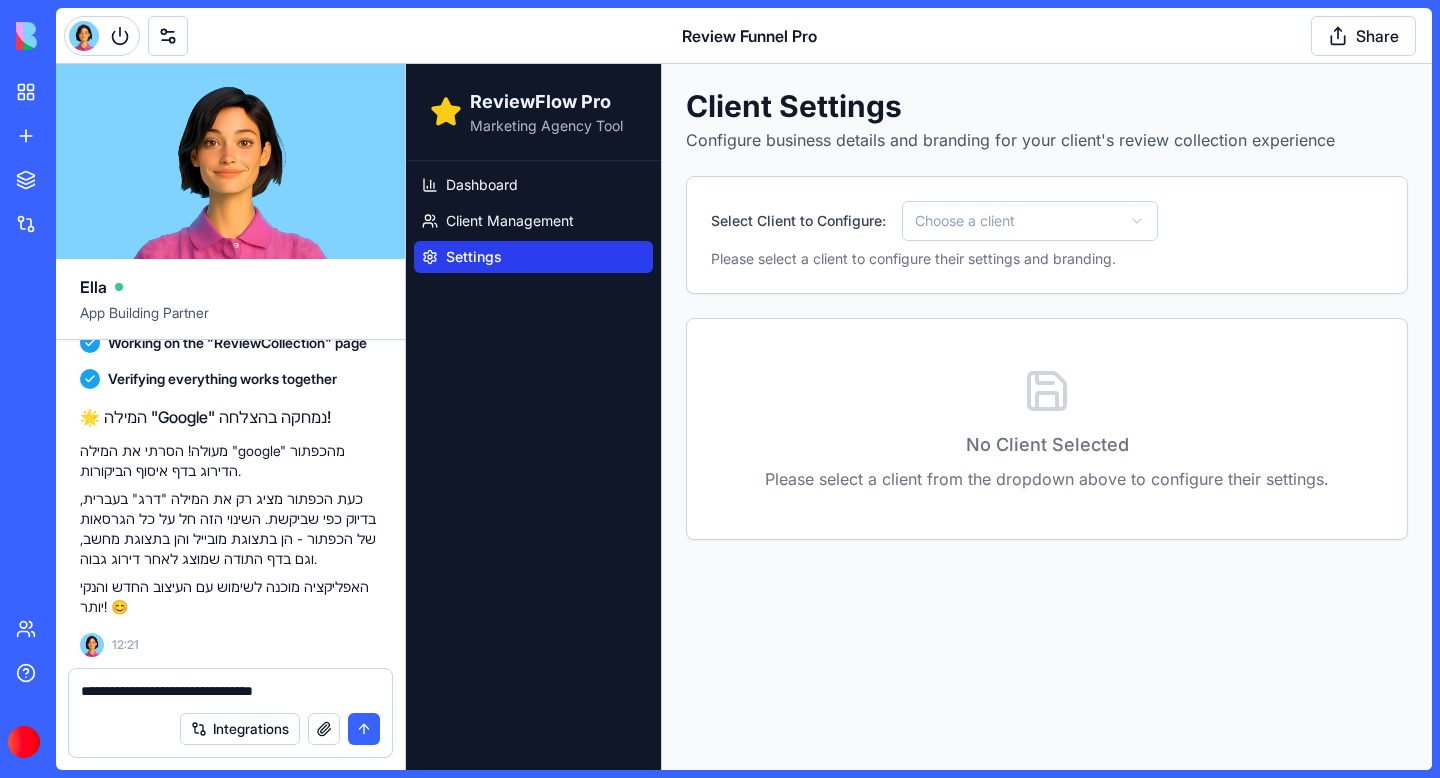 type 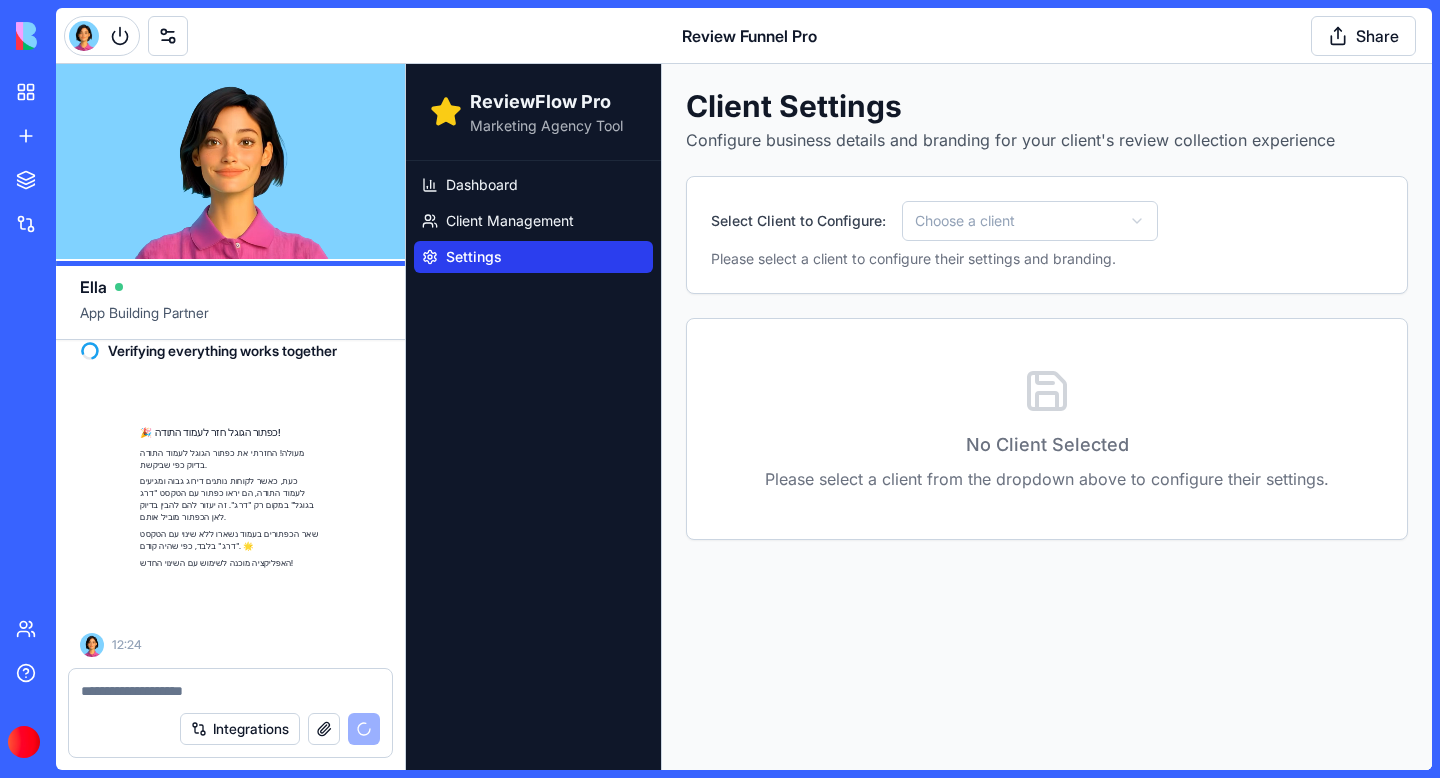 scroll, scrollTop: 74825, scrollLeft: 0, axis: vertical 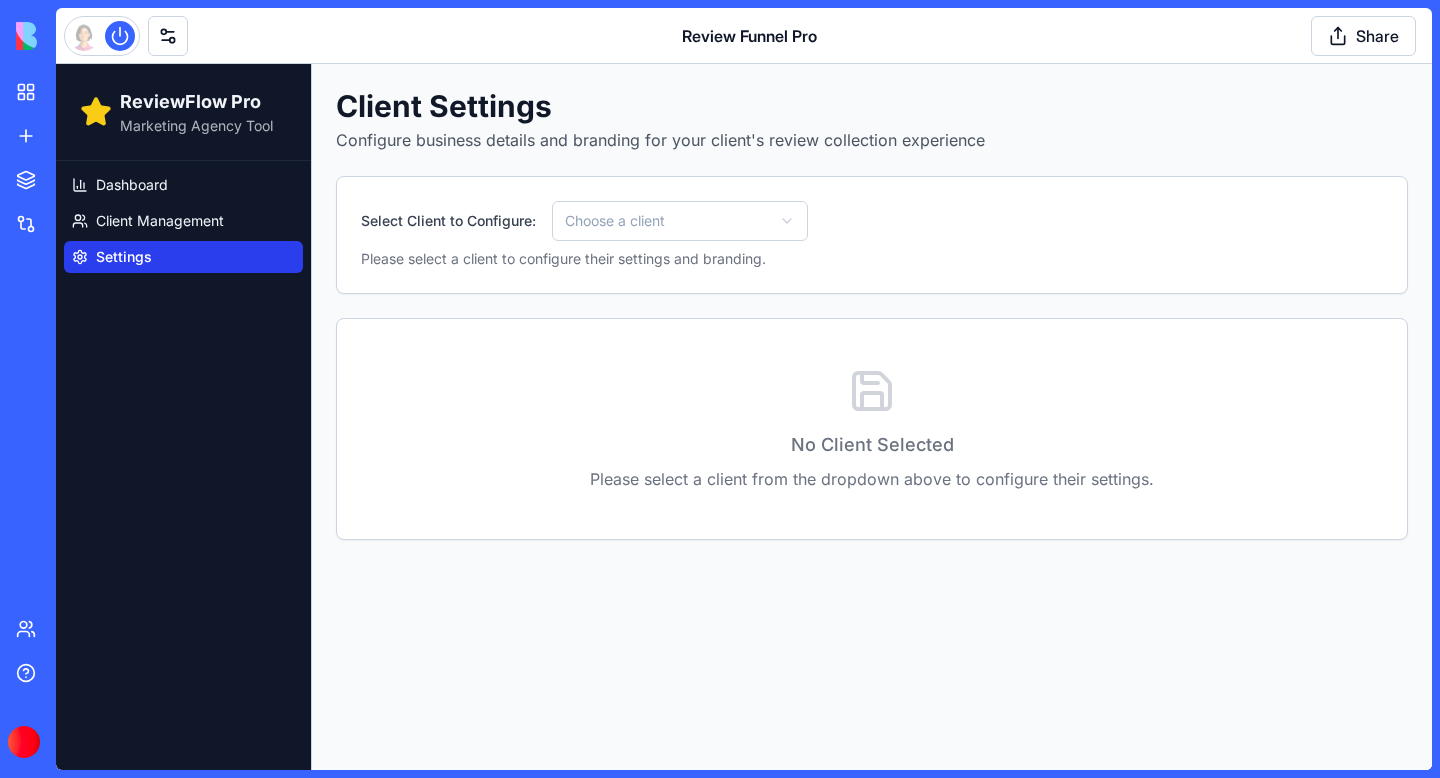 click on "Please select a client to configure their settings and branding." at bounding box center [872, 259] 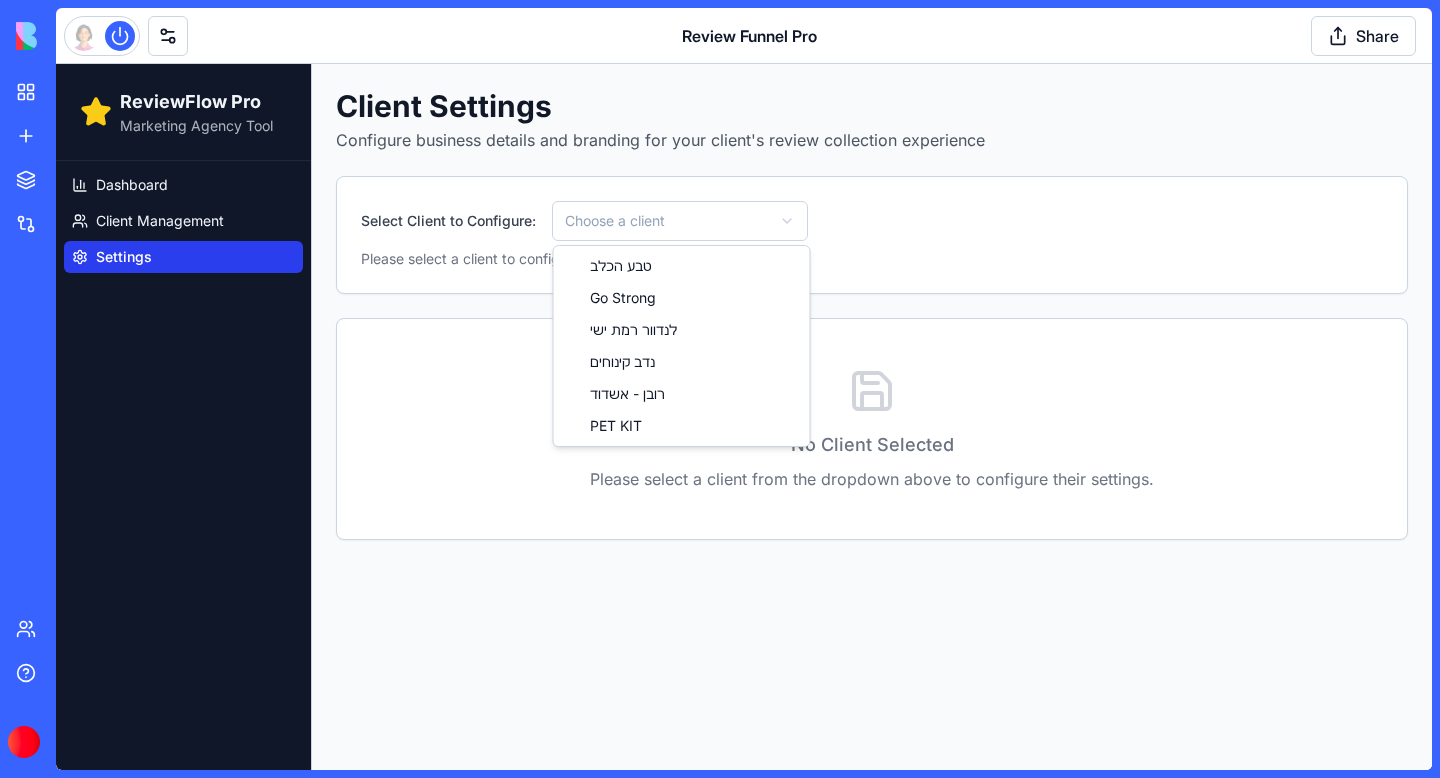 click on "ReviewFlow Pro Marketing Agency Tool Dashboard Client Management Settings Client Settings Configure business details and branding for your client's review collection experience Select Client to Configure: Choose a client Please select a client to configure their settings and branding. No Client Selected Please select a client from the dropdown above to configure their settings.
טבע הכלב Go Strong לנדוור רמת ישי נדב קינוחים רובן - אשדוד PET KIT" at bounding box center (744, 417) 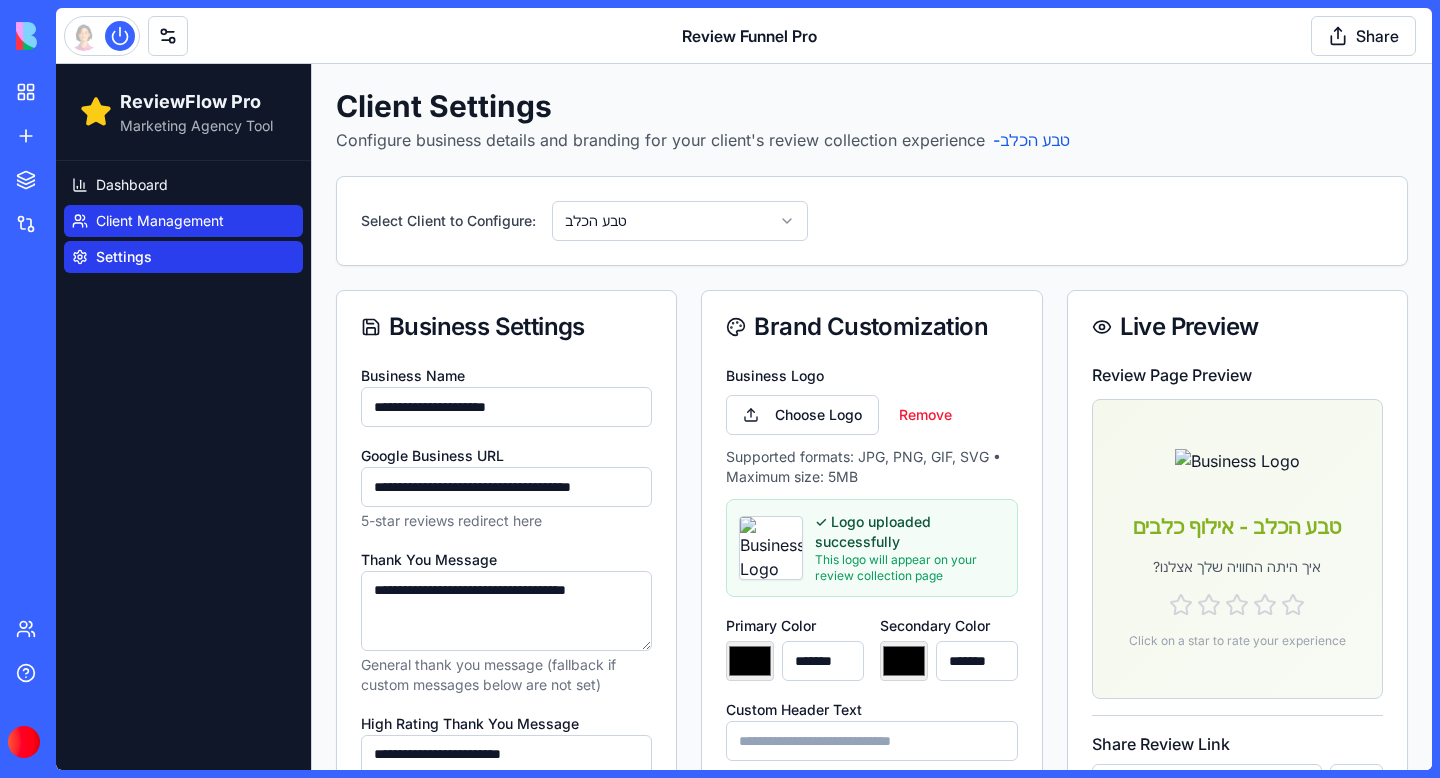 click on "Client Management" at bounding box center [183, 221] 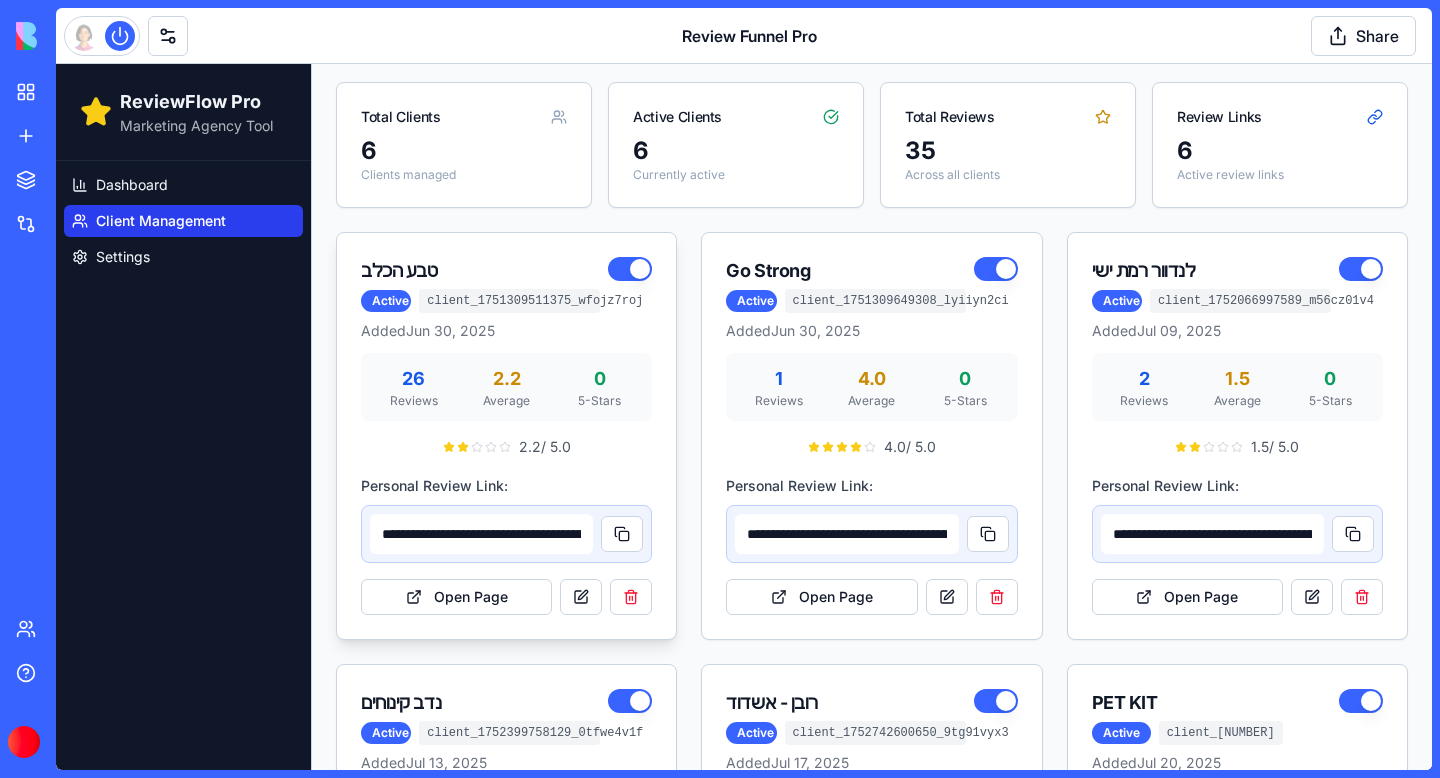 scroll, scrollTop: 140, scrollLeft: 0, axis: vertical 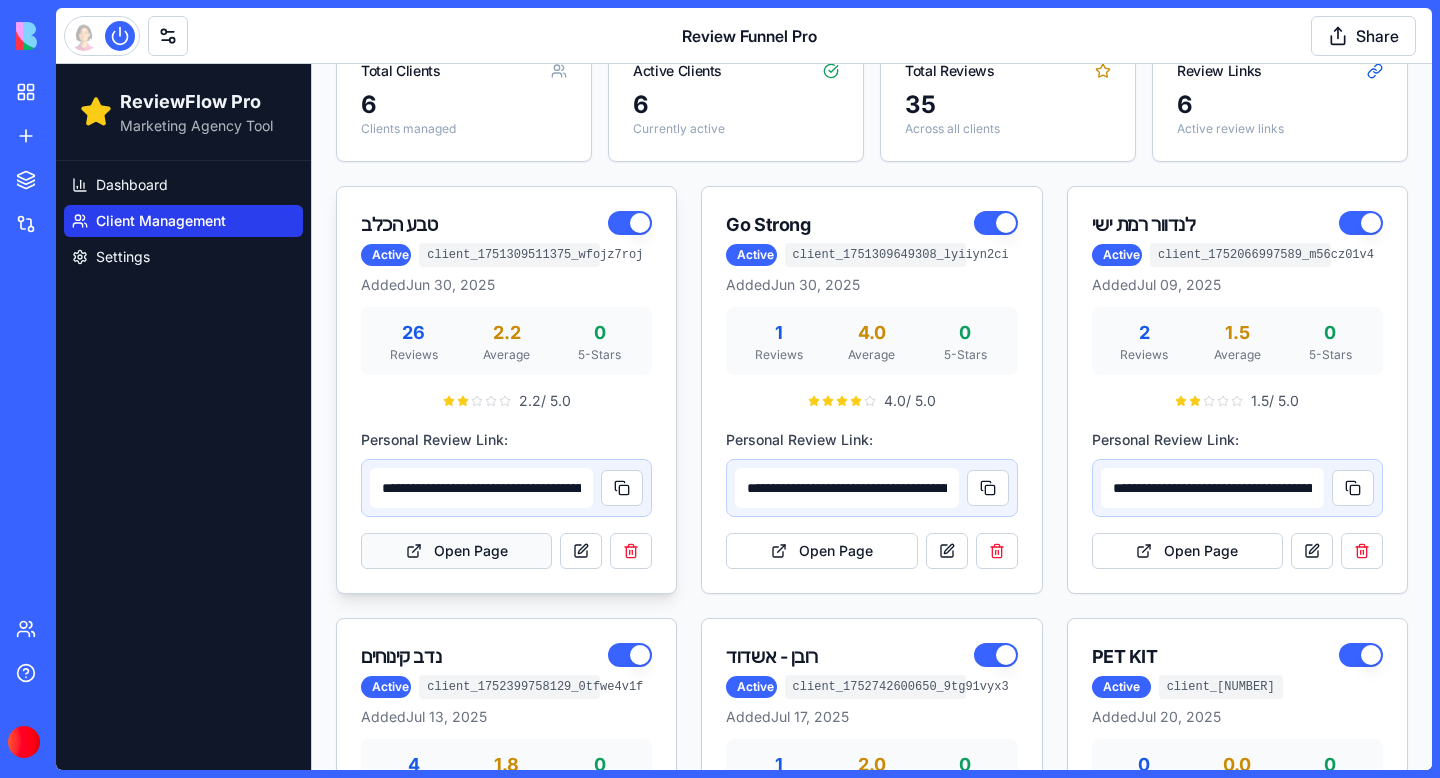 click on "Open Page" at bounding box center (456, 551) 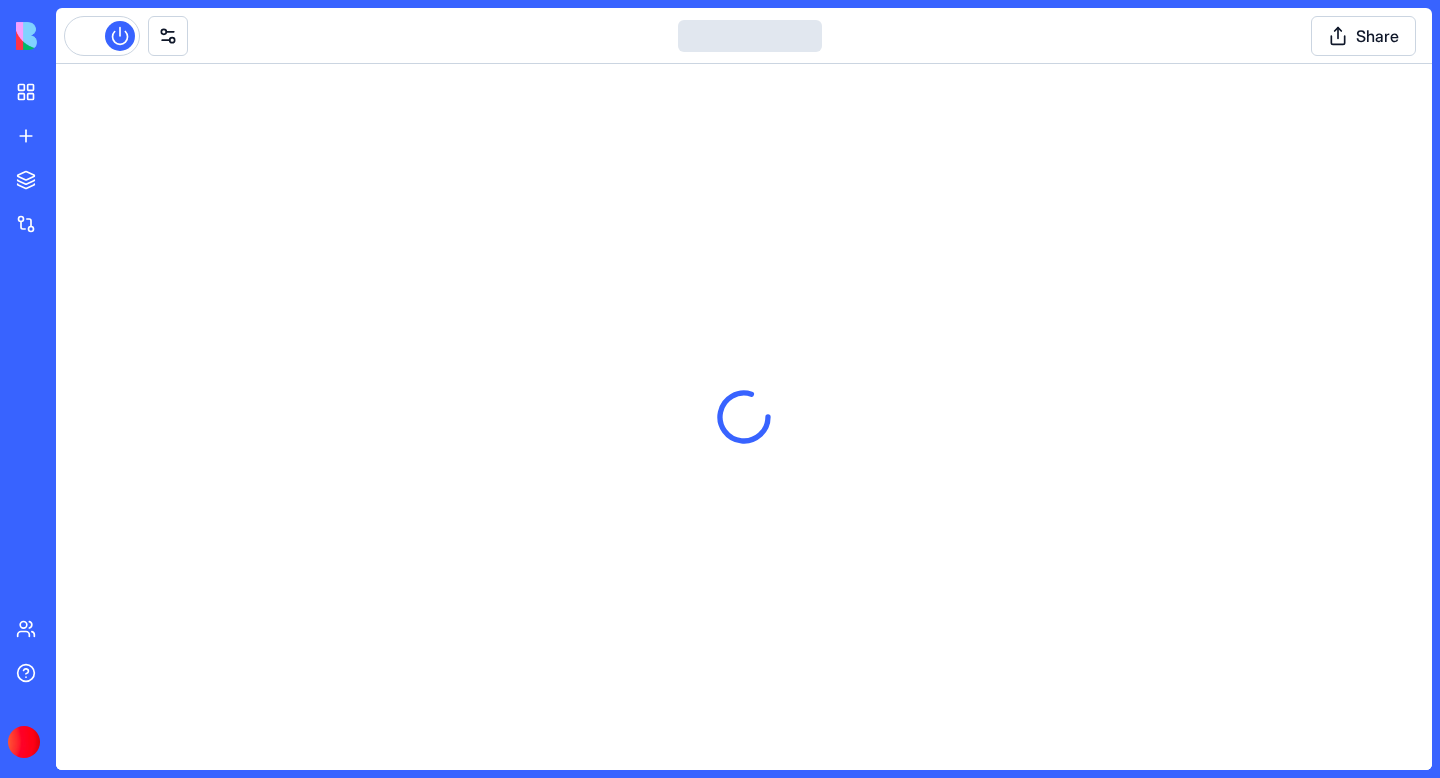 scroll, scrollTop: 0, scrollLeft: 0, axis: both 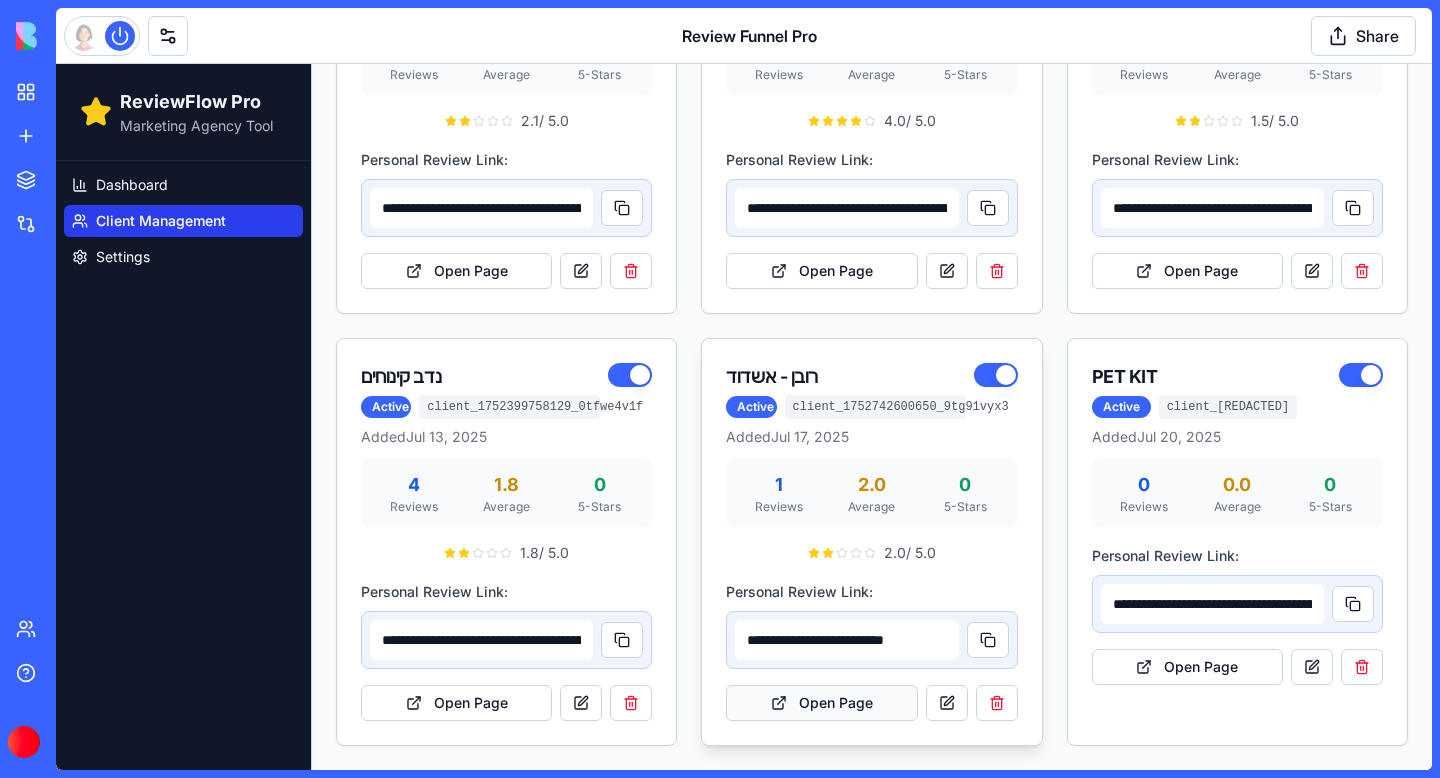 click on "Open Page" at bounding box center (821, 703) 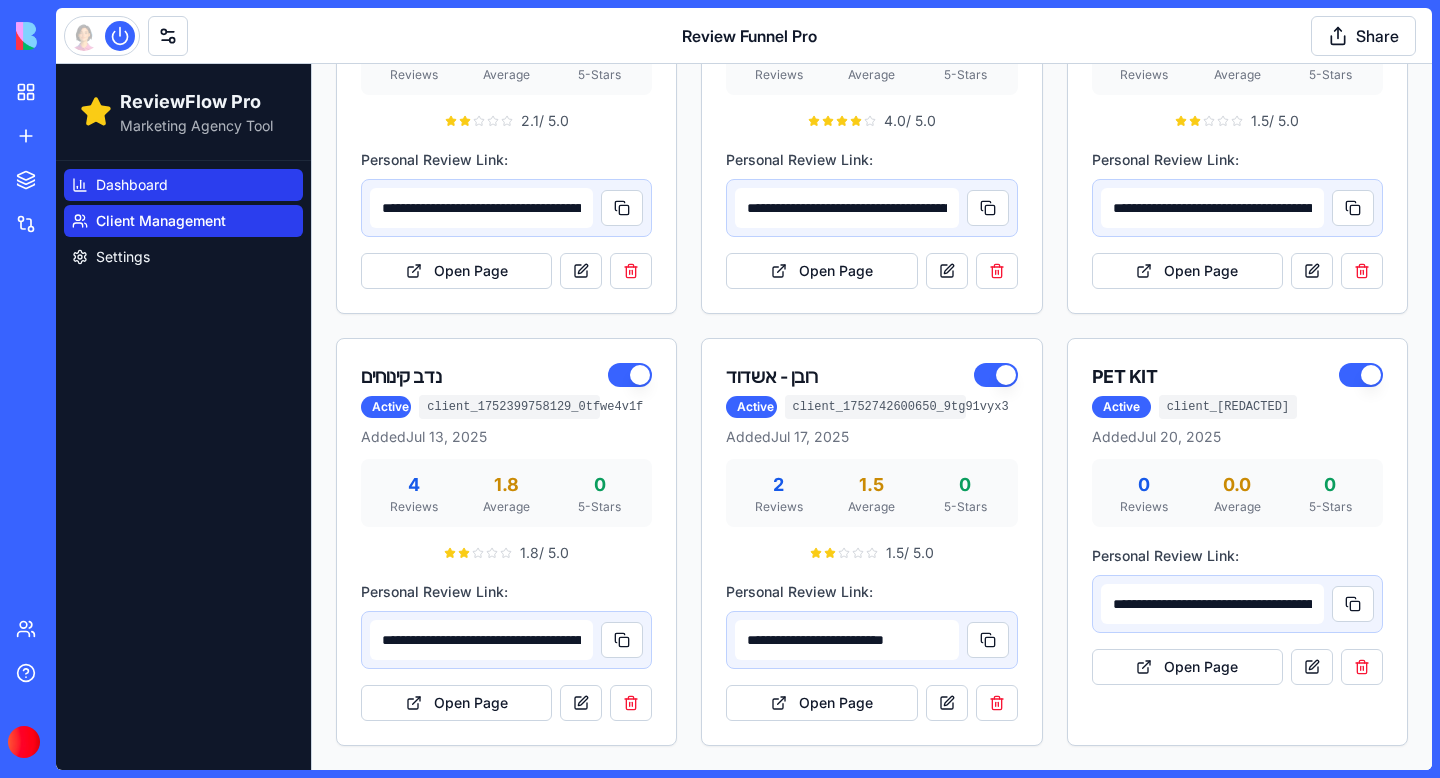 click on "Dashboard" at bounding box center (183, 185) 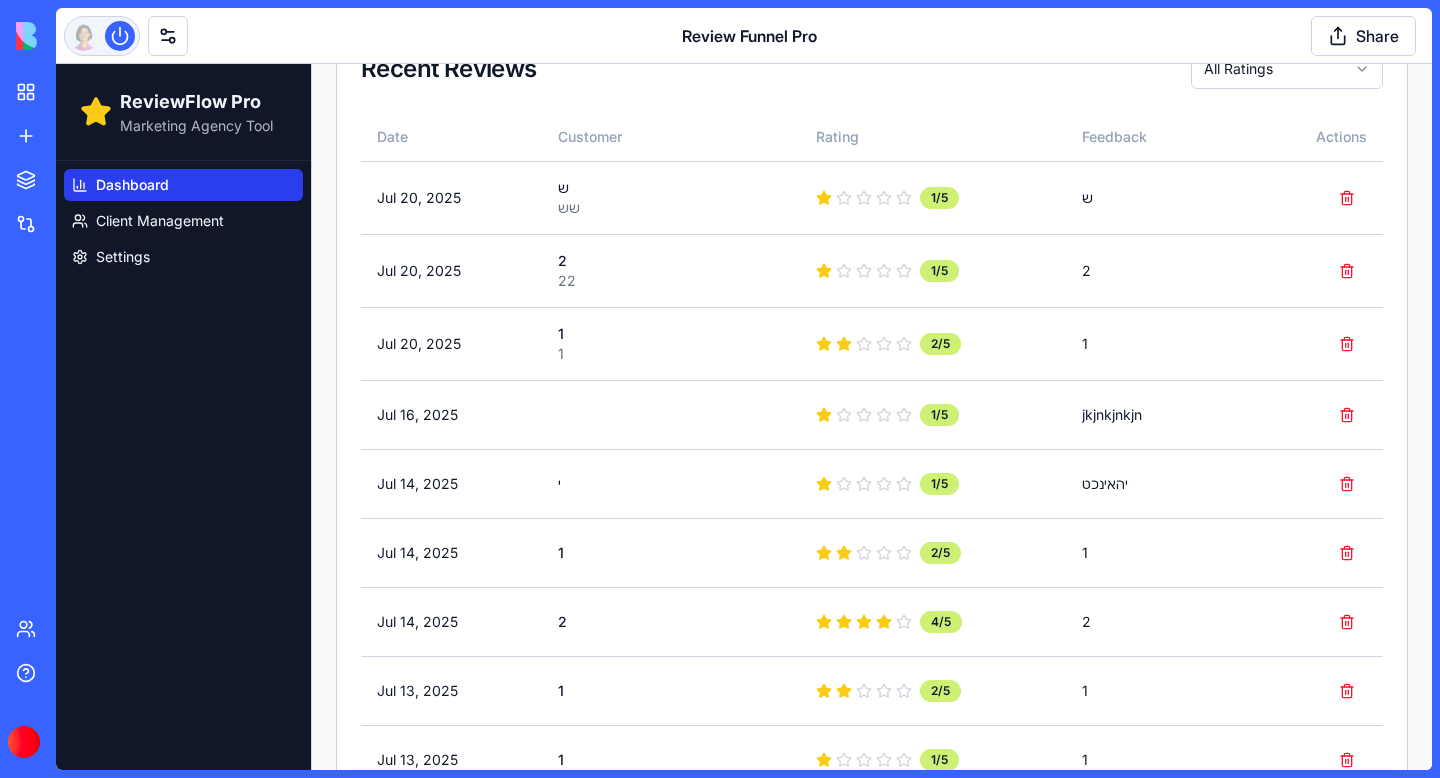 click at bounding box center [102, 36] 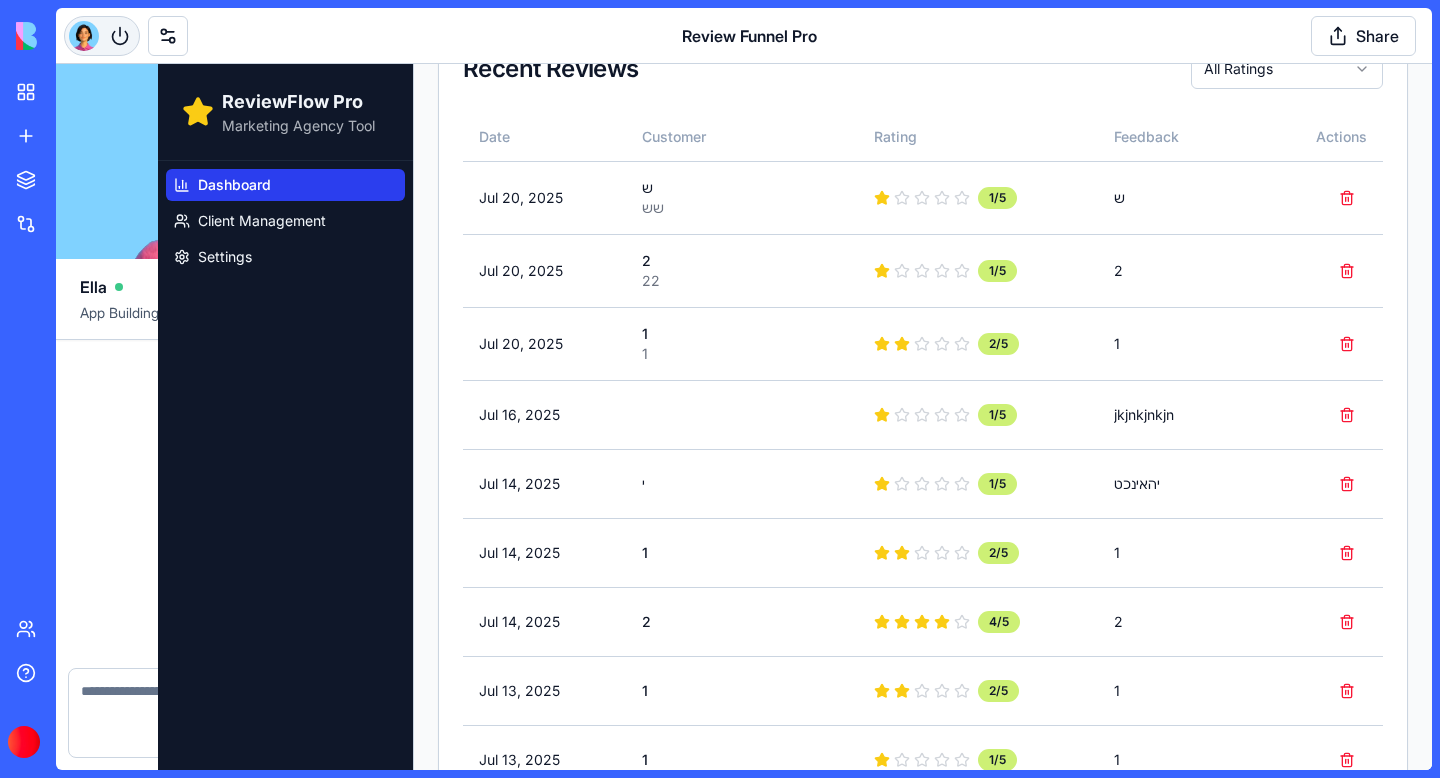 scroll, scrollTop: 74825, scrollLeft: 0, axis: vertical 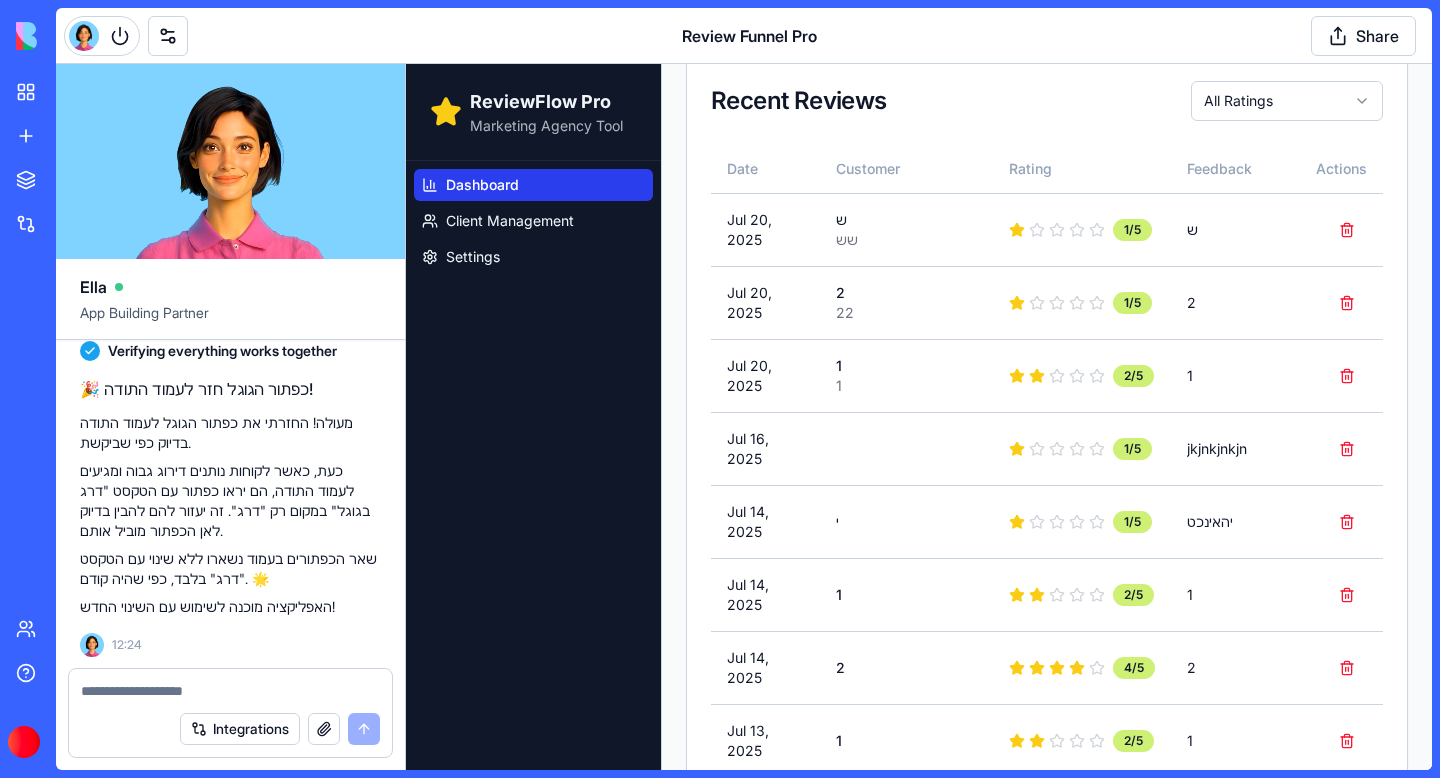 click at bounding box center (230, 691) 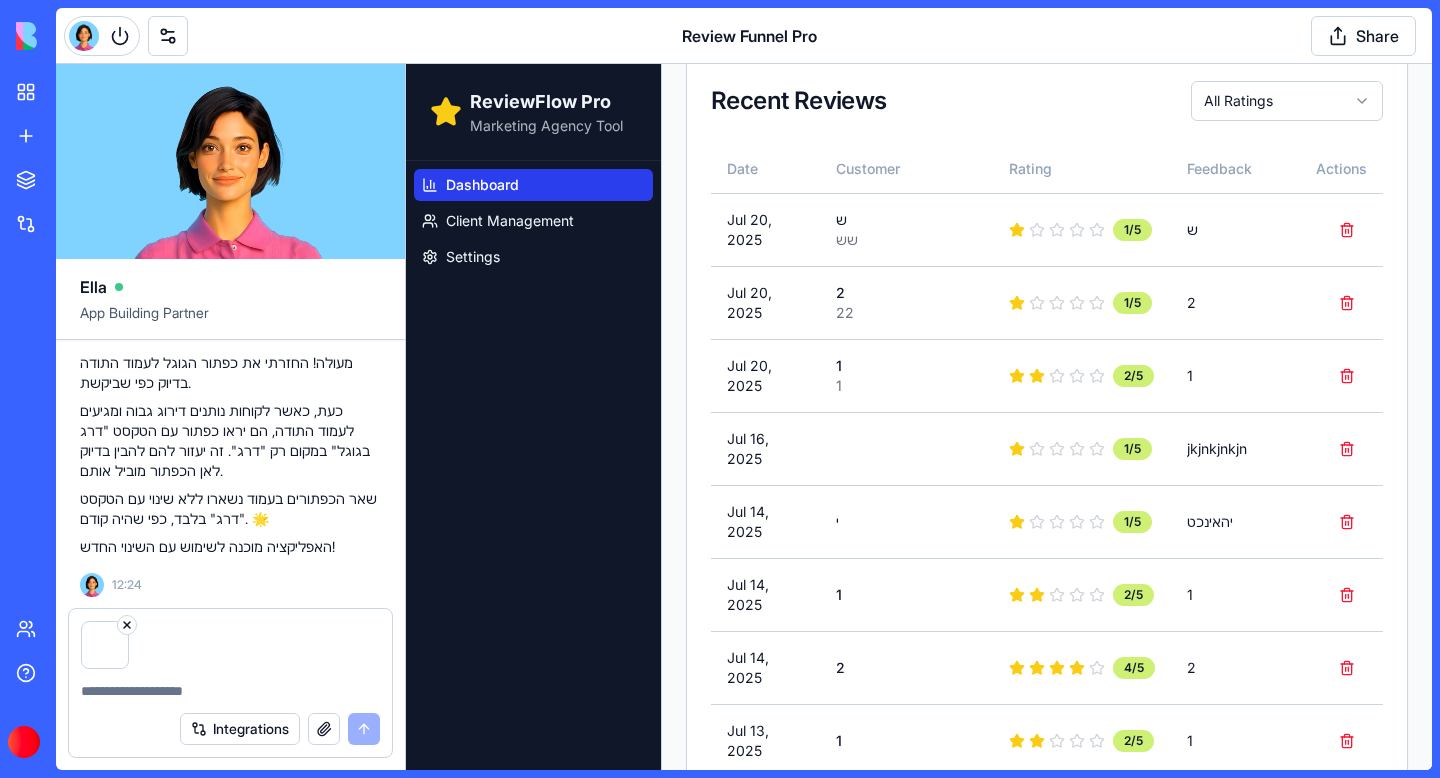 click at bounding box center (127, 625) 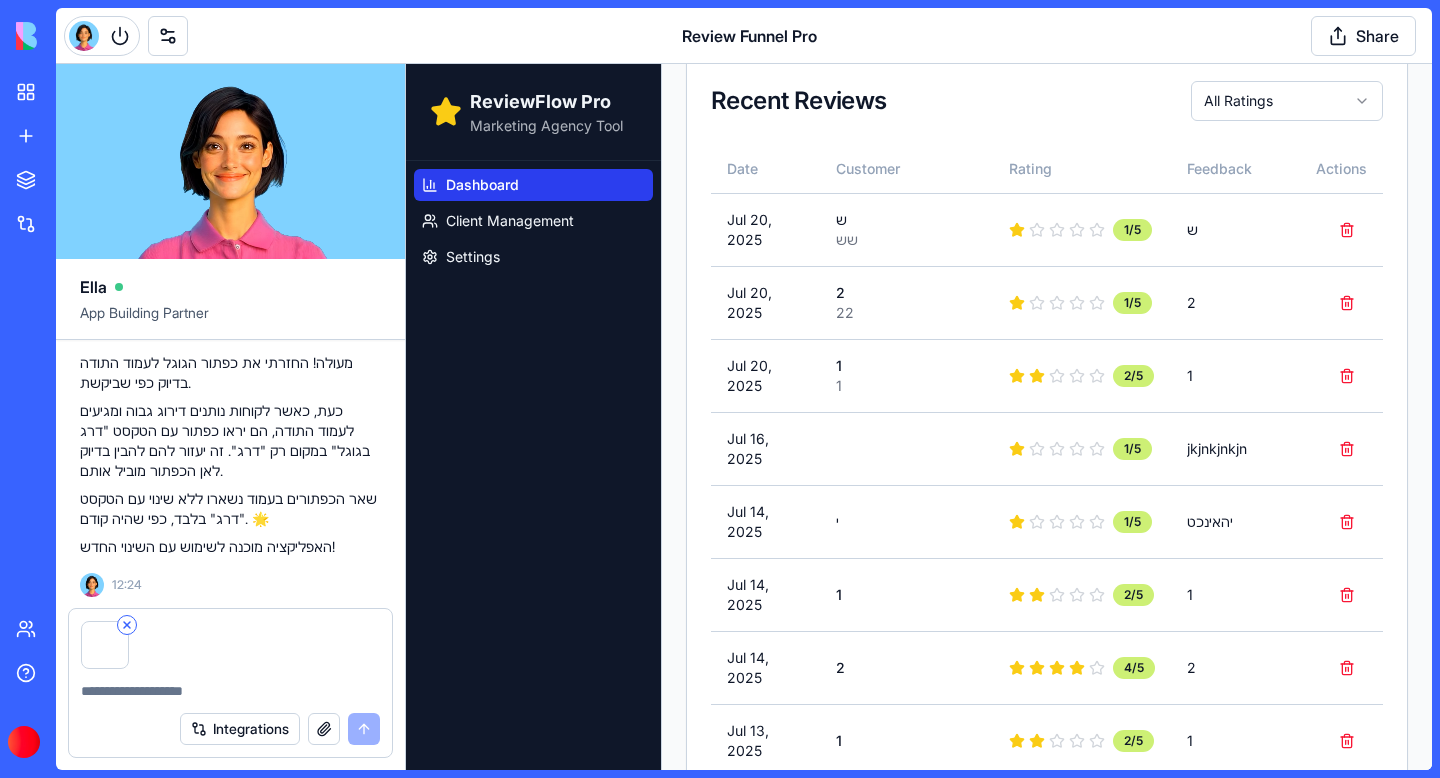 click at bounding box center [127, 625] 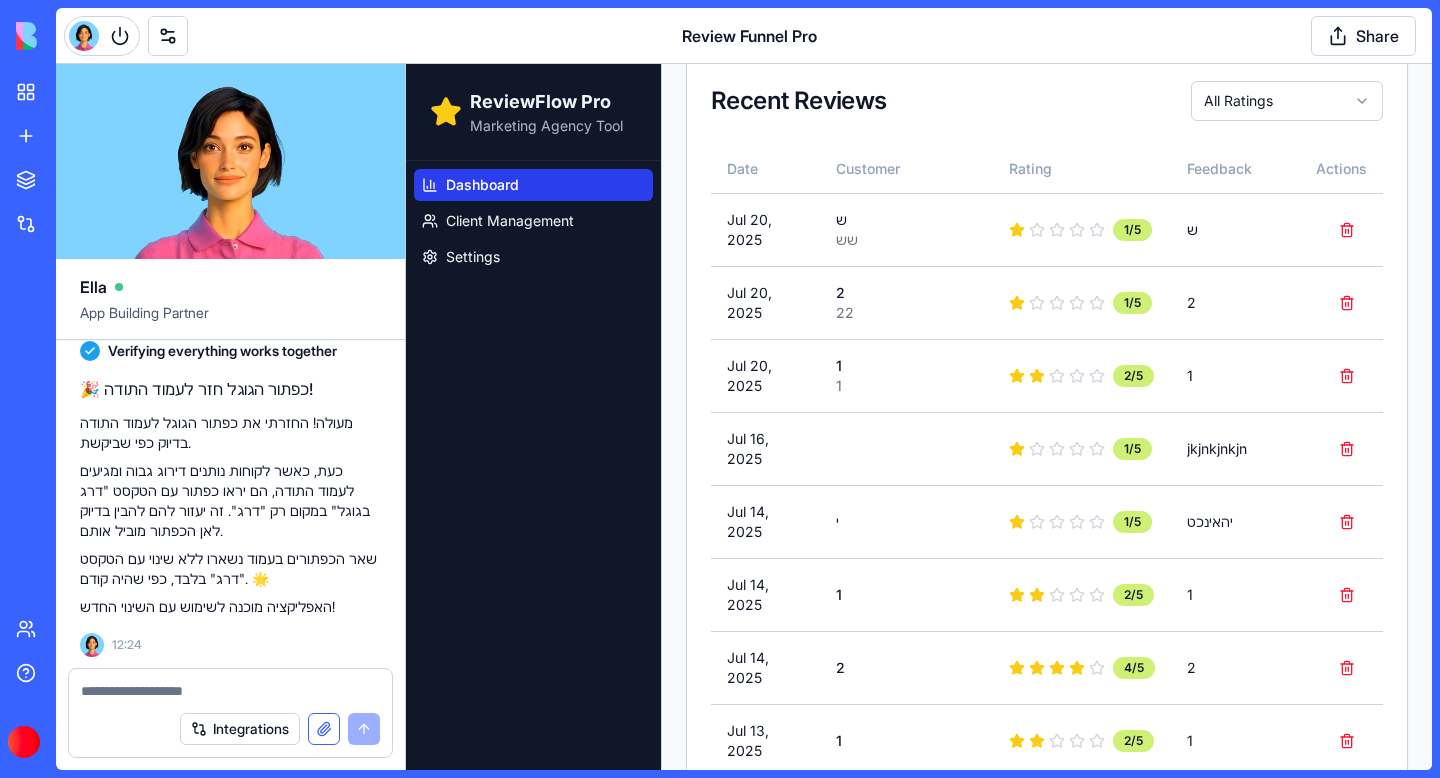 click at bounding box center (324, 729) 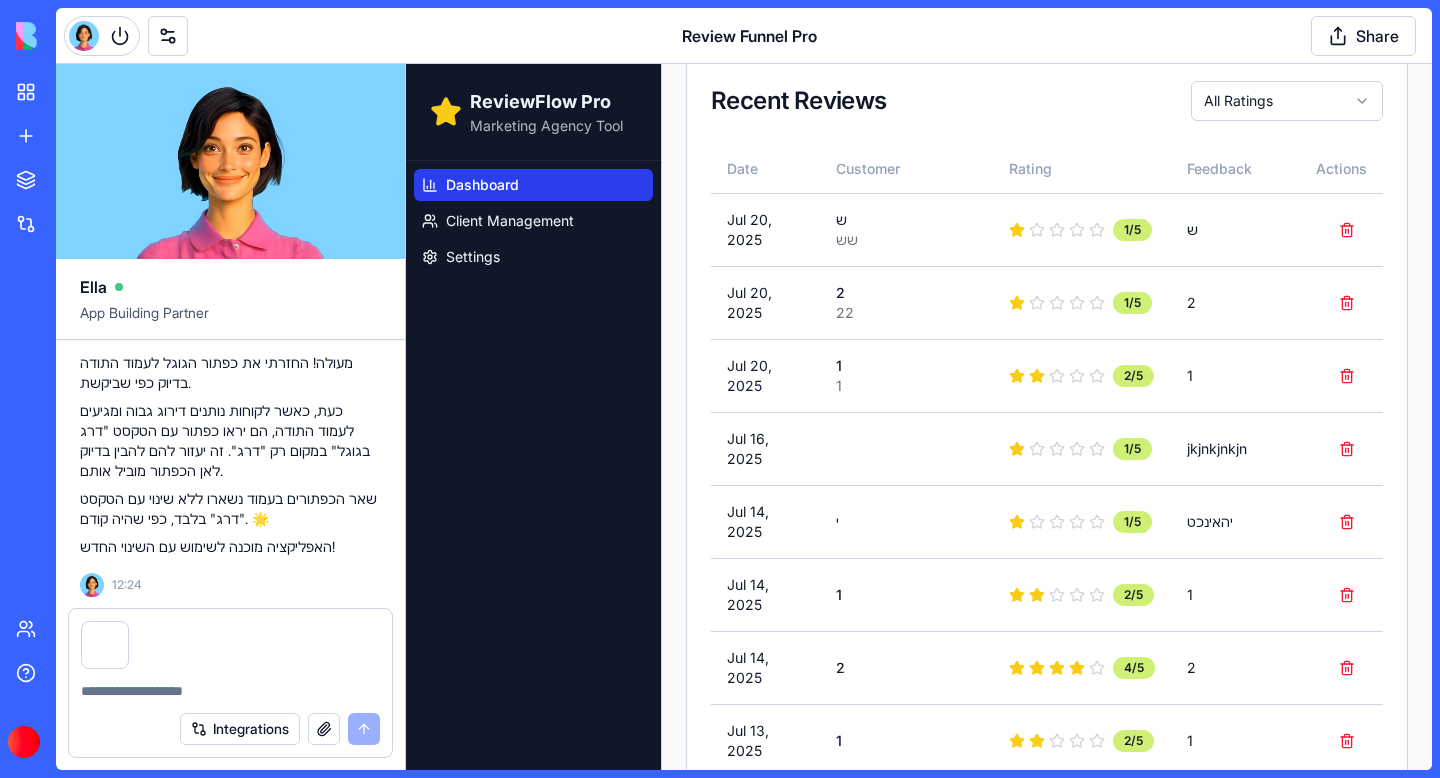 click at bounding box center [230, 685] 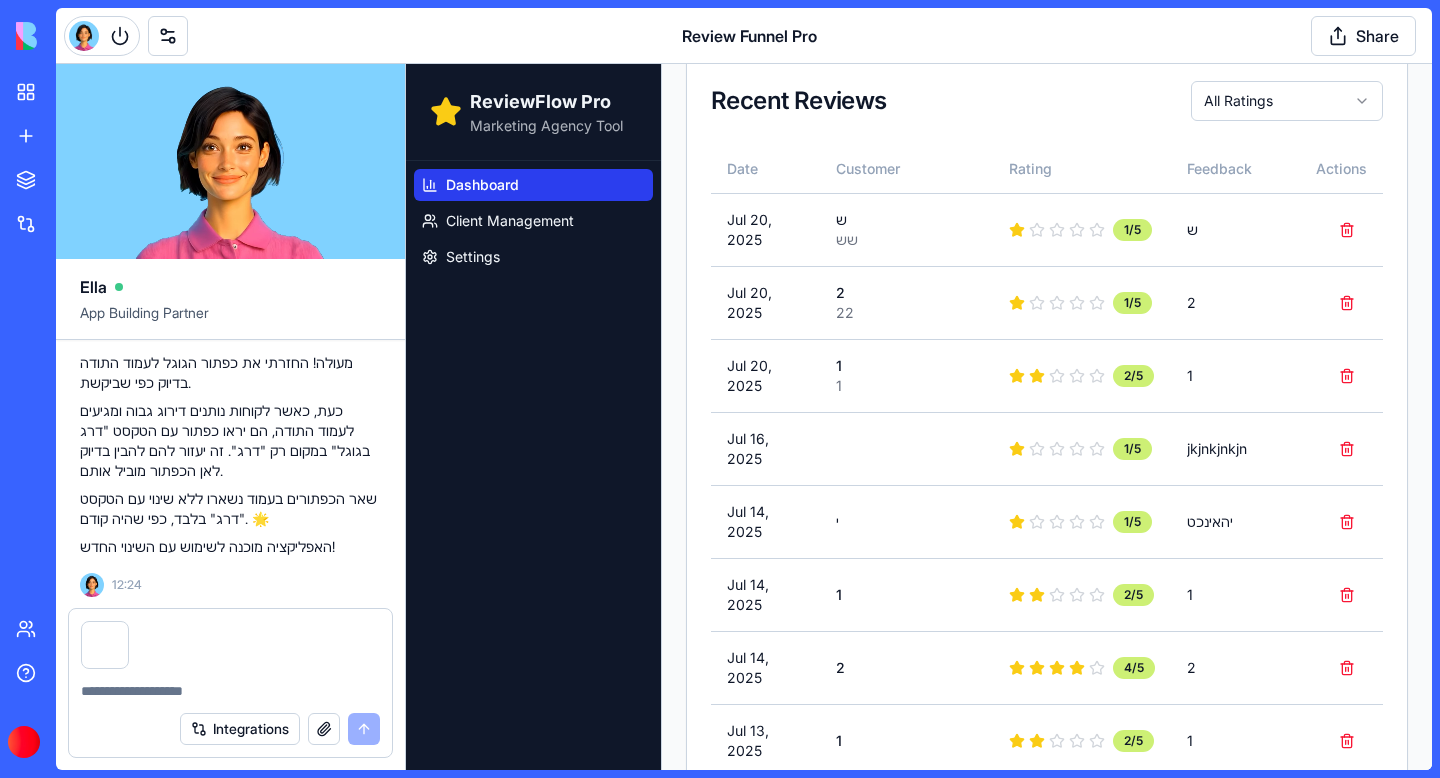 click at bounding box center [230, 691] 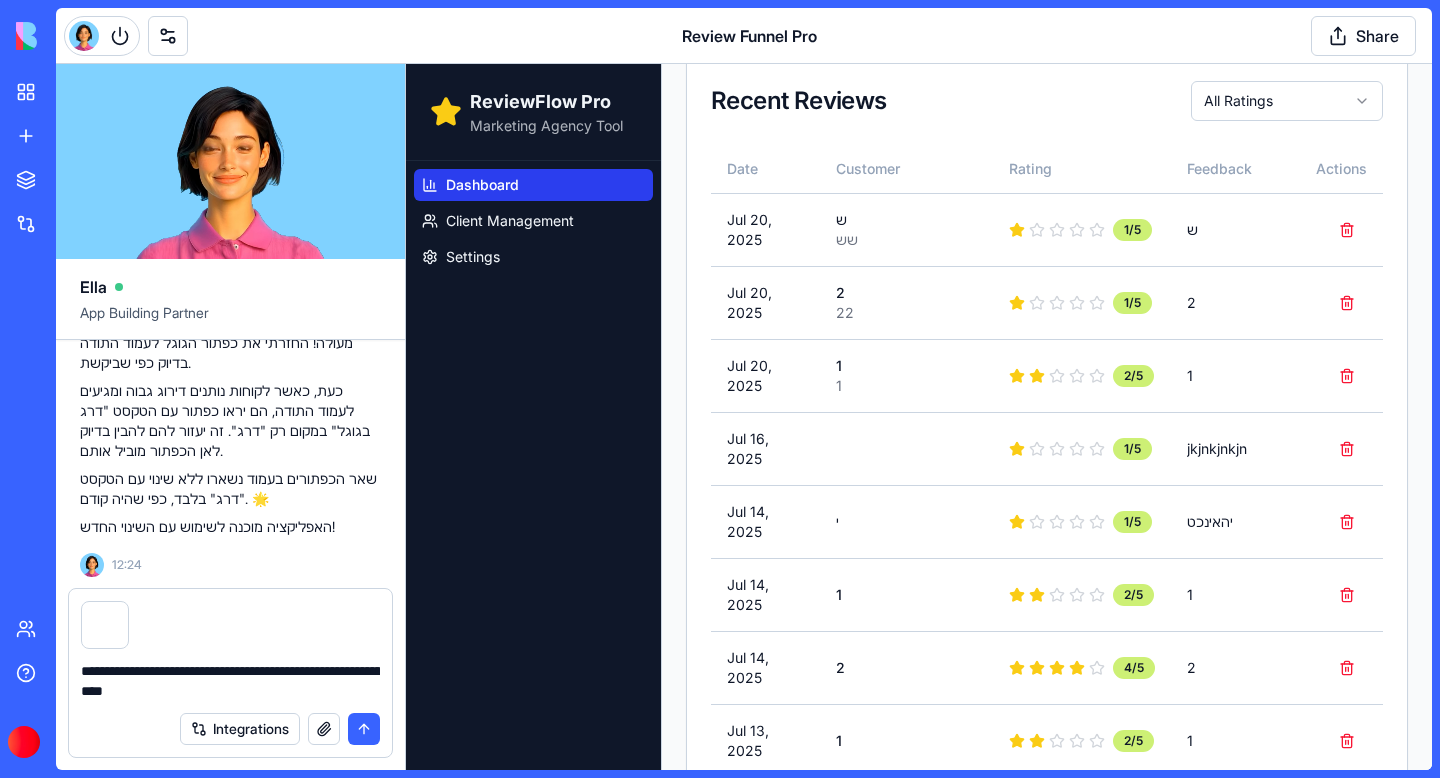 type on "**********" 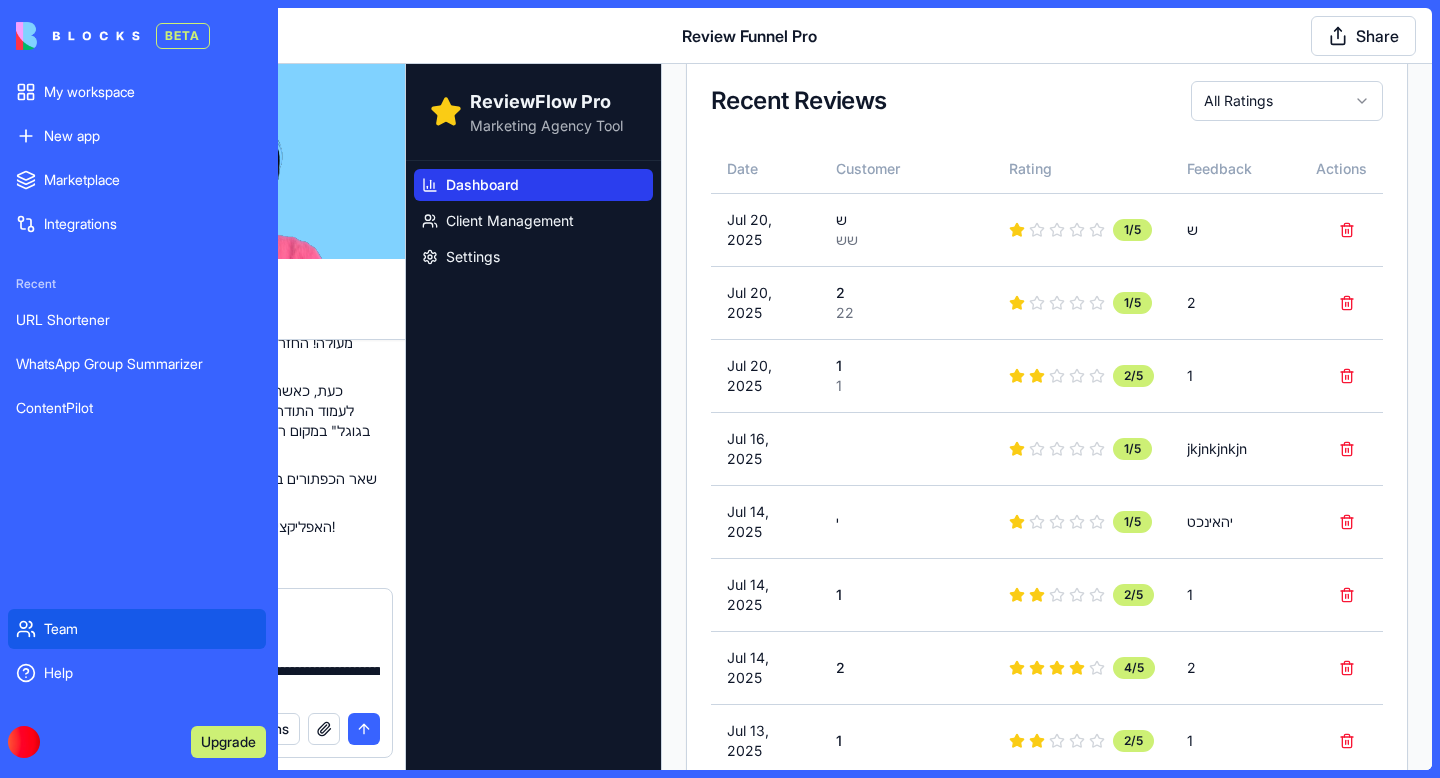 drag, startPoint x: 228, startPoint y: 690, endPoint x: 20, endPoint y: 614, distance: 221.44977 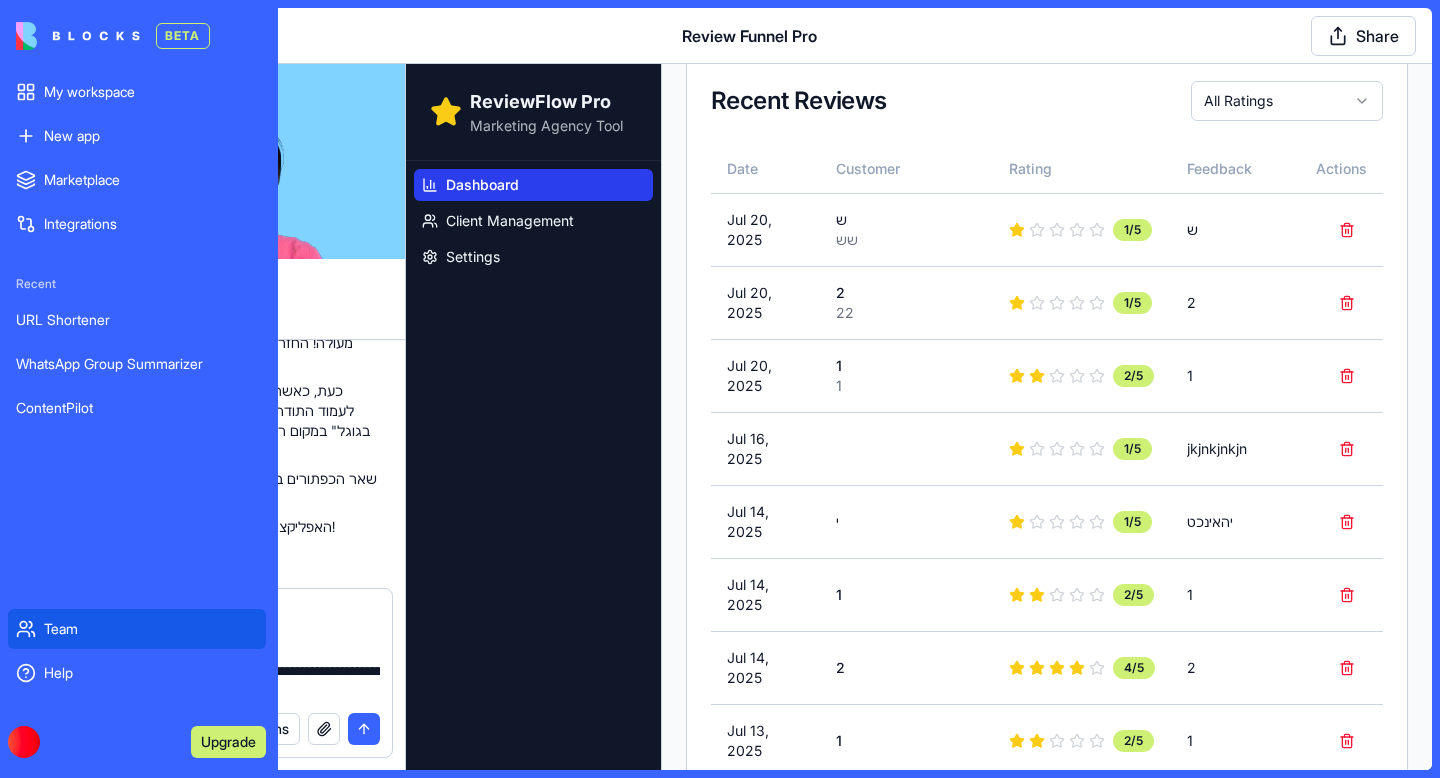 click on "BETA My workspace New app
To pick up a draggable item, press the space bar.
While dragging, use the arrow keys to move the item.
Press space again to drop the item in its new position, or press escape to cancel.
Marketplace Integrations Recent URL Shortener WhatsApp Group Summarizer ContentPilot Team Help Upgrade Review Funnel Pro Share Ella App Building Partner I want an app where I can send a link to my customers, and they’ll get the option to leave a review for my business, from one to five stars.
If they click five stars, it will take them directly to my Google Business page to leave a five-star review.
If they click one to four stars, it will open a space for them to leave a written review that goes directly to me, without being linked to my Google Business page.
Undo 15:34 🌟 Customer Review Funnel Coming Up!
Let me create the data structure for your review app first. Setting up your data structure Now let me add some initial business settings data: Naming the app" at bounding box center [720, 389] 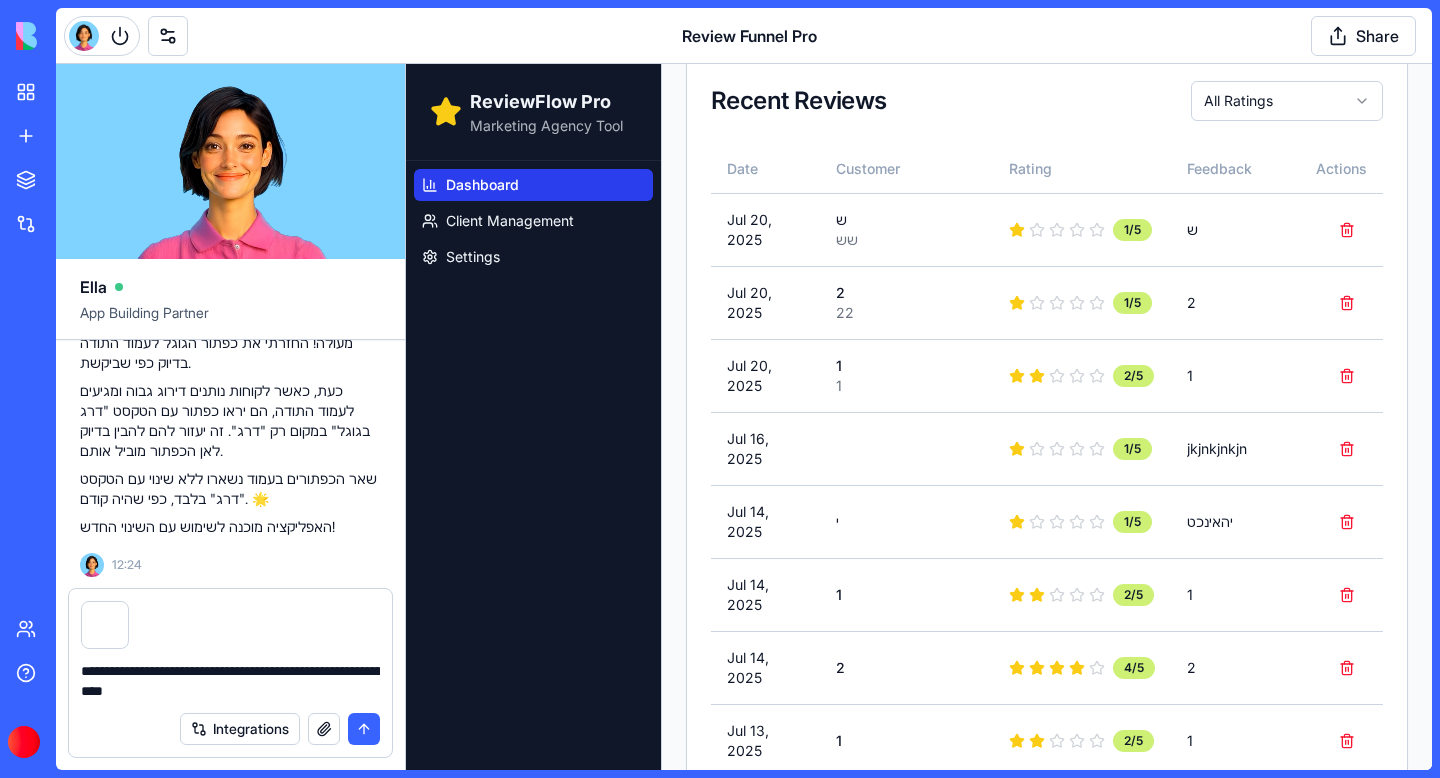 click on "**********" at bounding box center (230, 681) 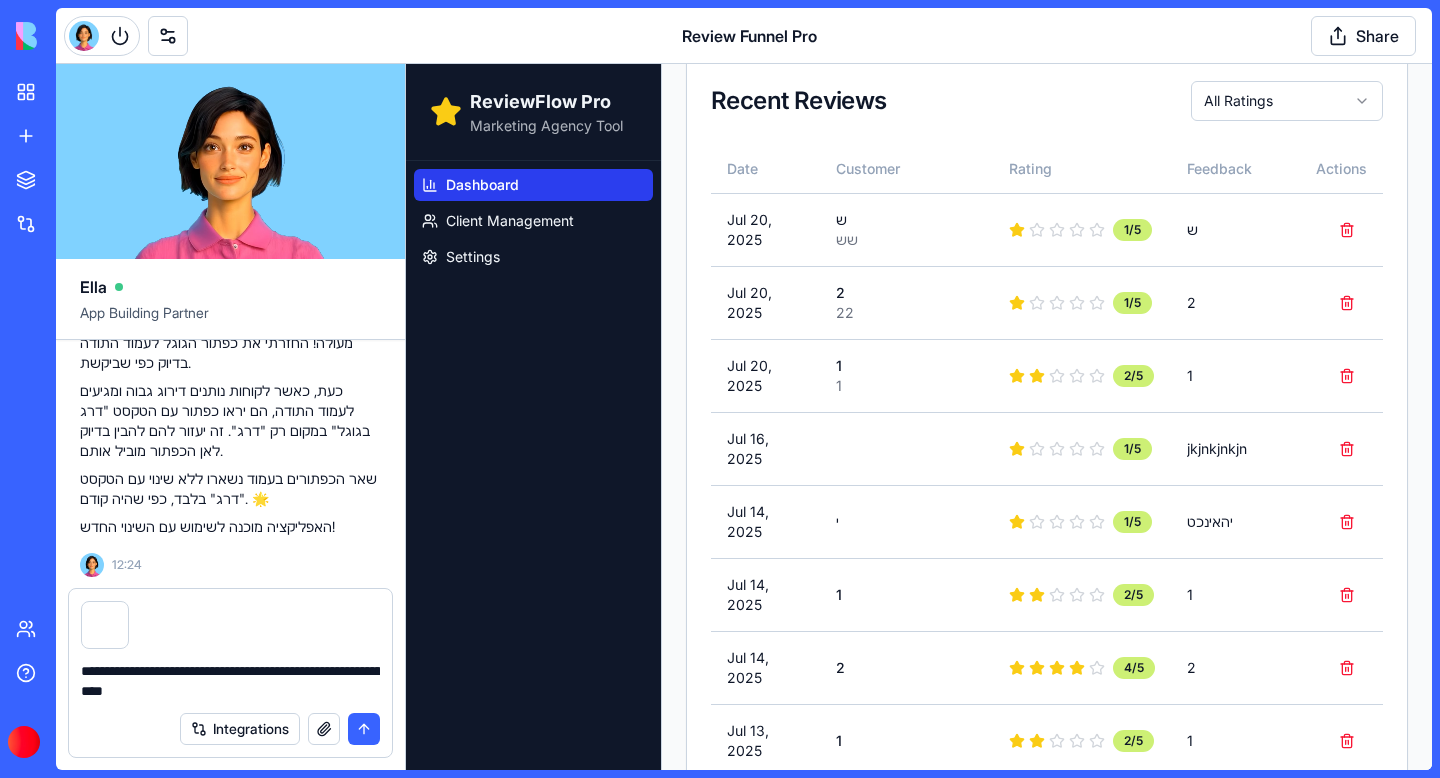 click on "**********" at bounding box center (230, 681) 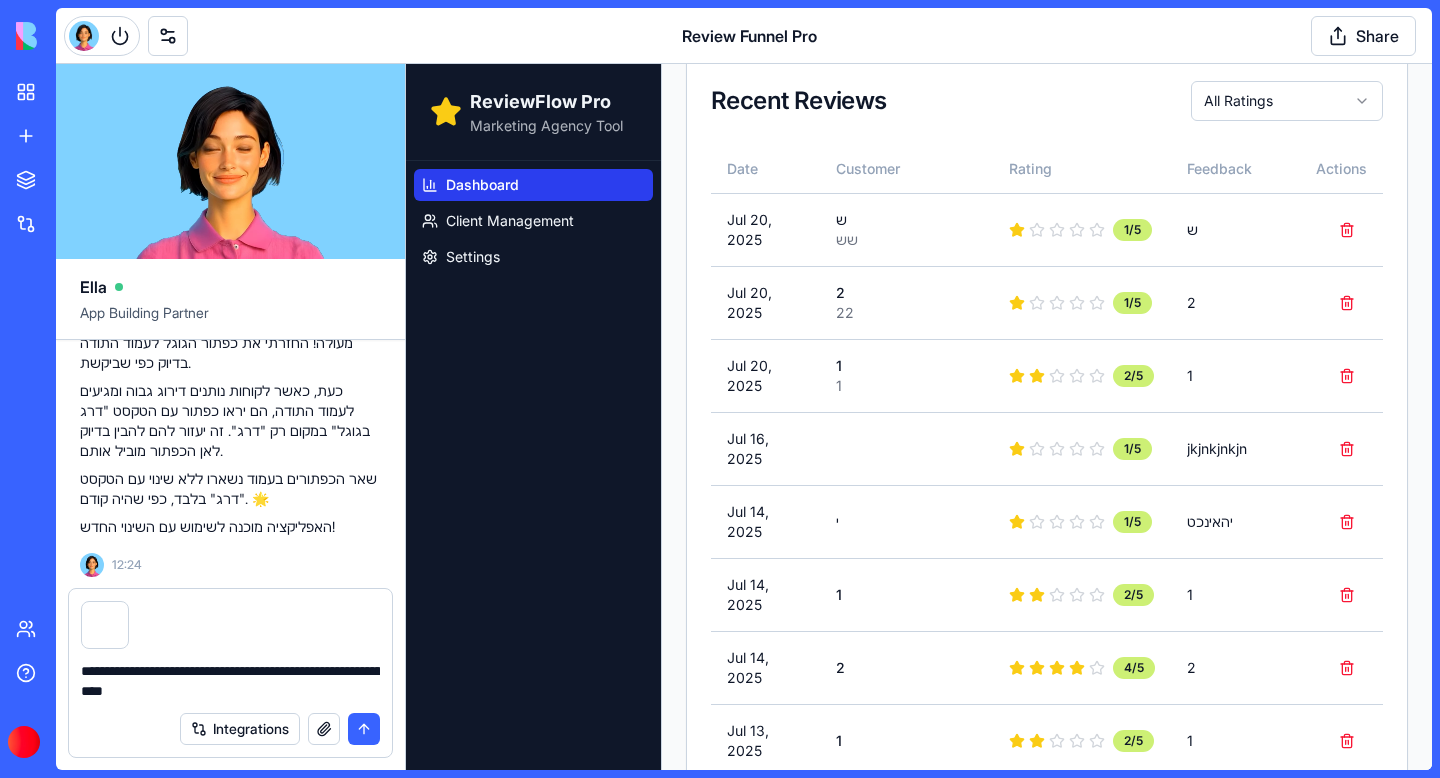 click on "**********" at bounding box center [230, 681] 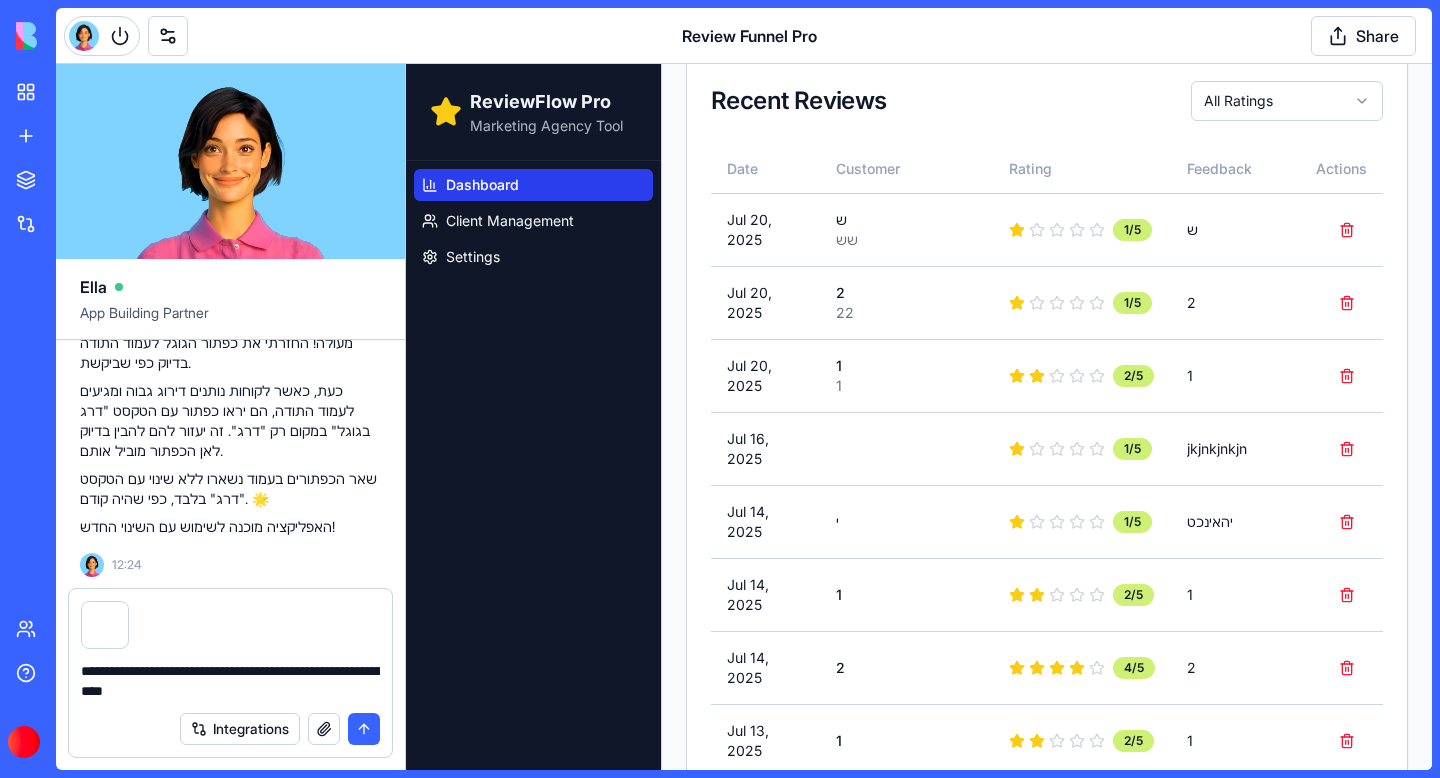 click on "**********" at bounding box center [230, 681] 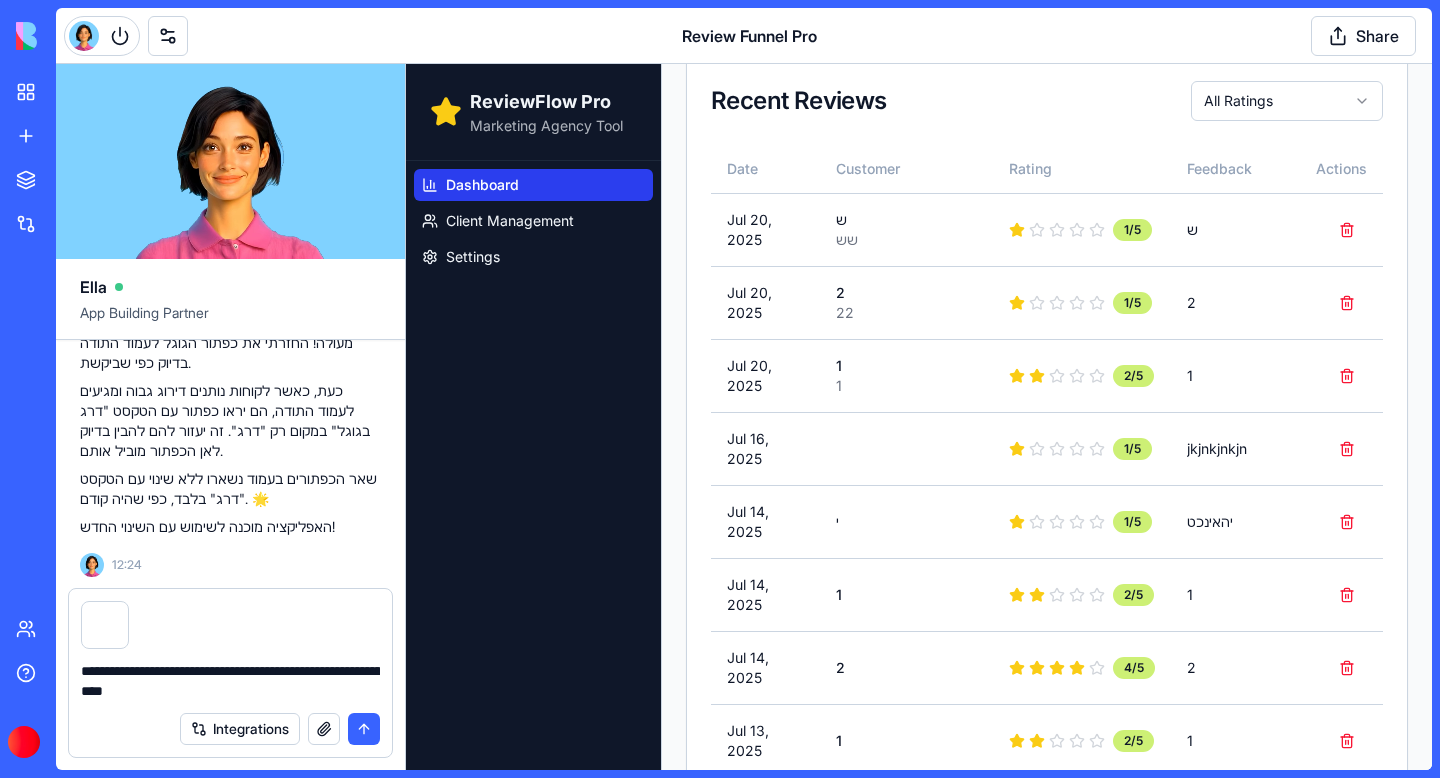 click on "**********" at bounding box center [230, 681] 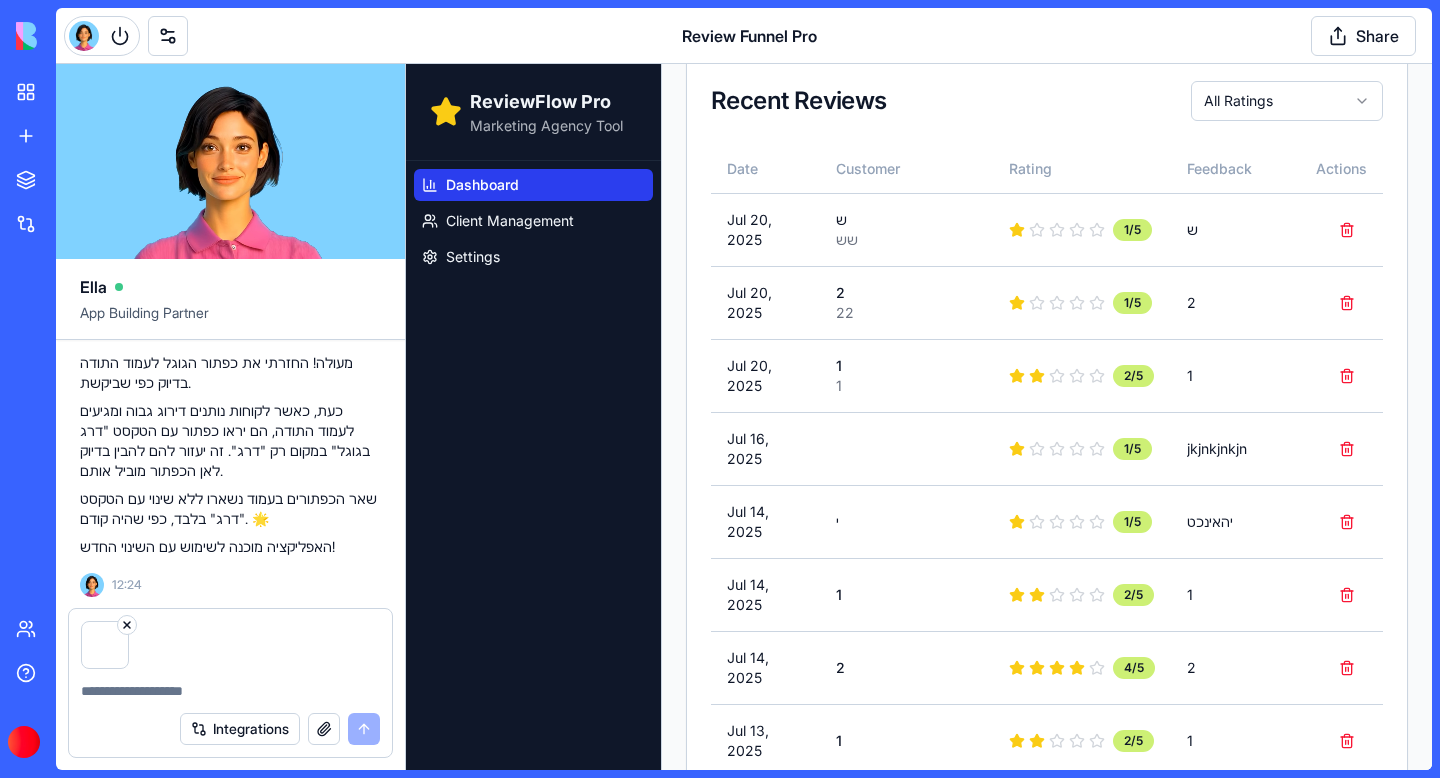 click at bounding box center [127, 625] 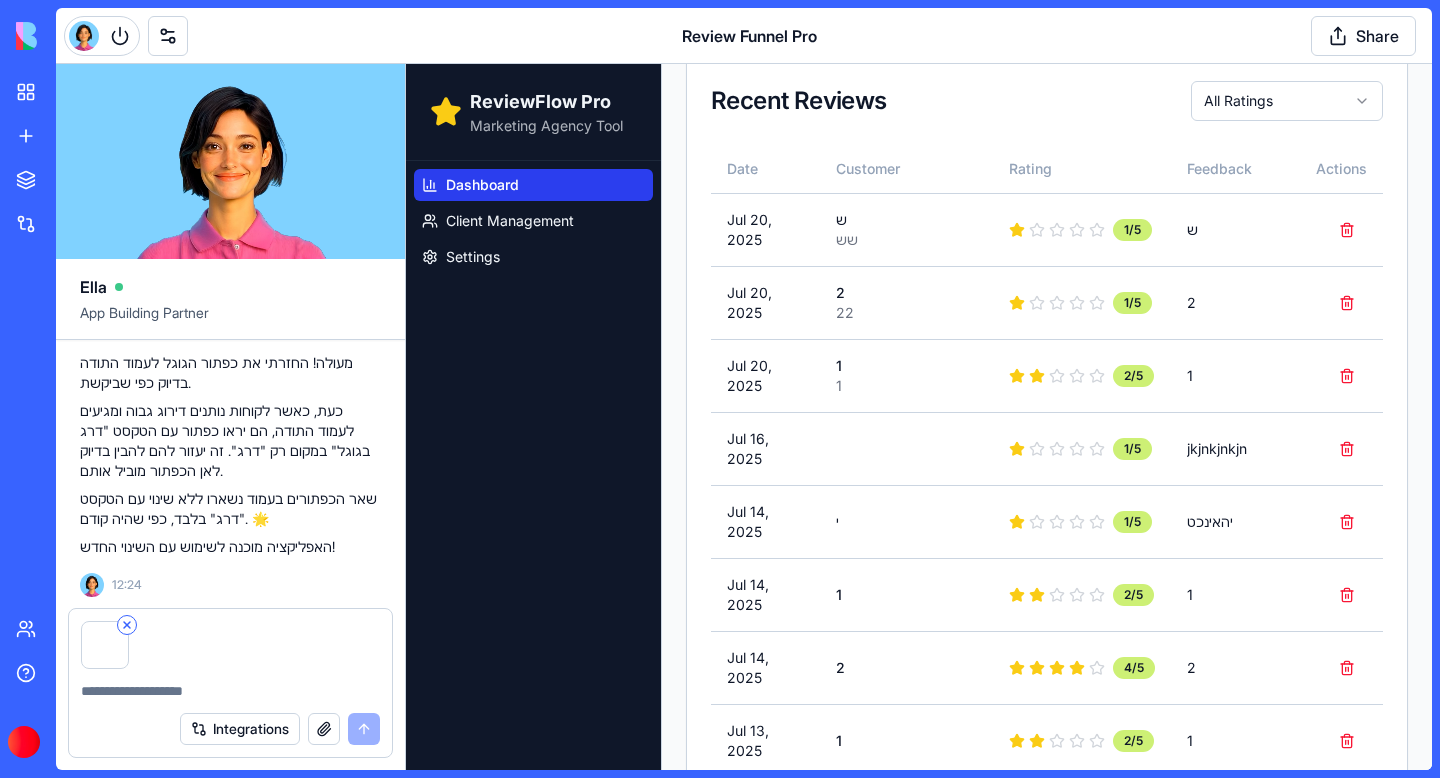 click at bounding box center [127, 625] 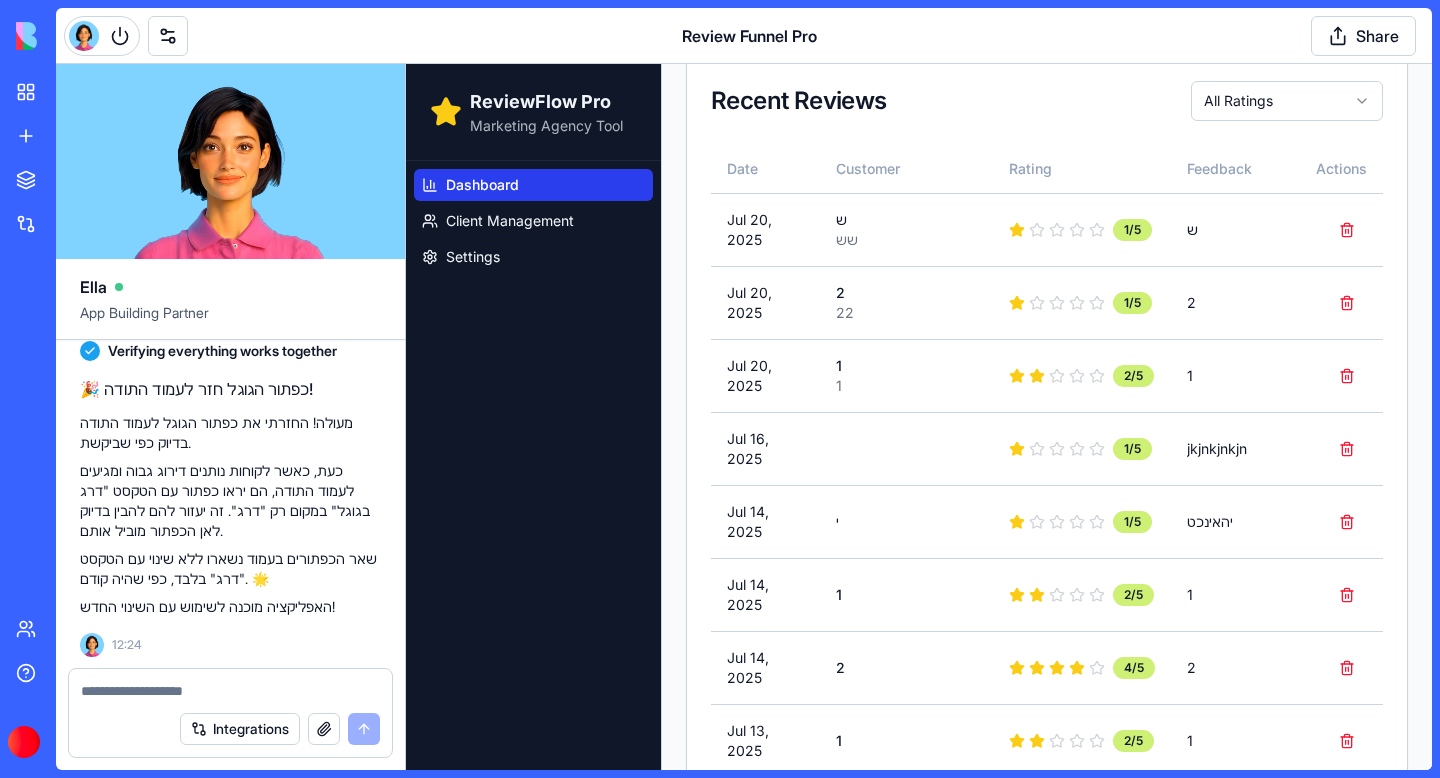 click at bounding box center [230, 691] 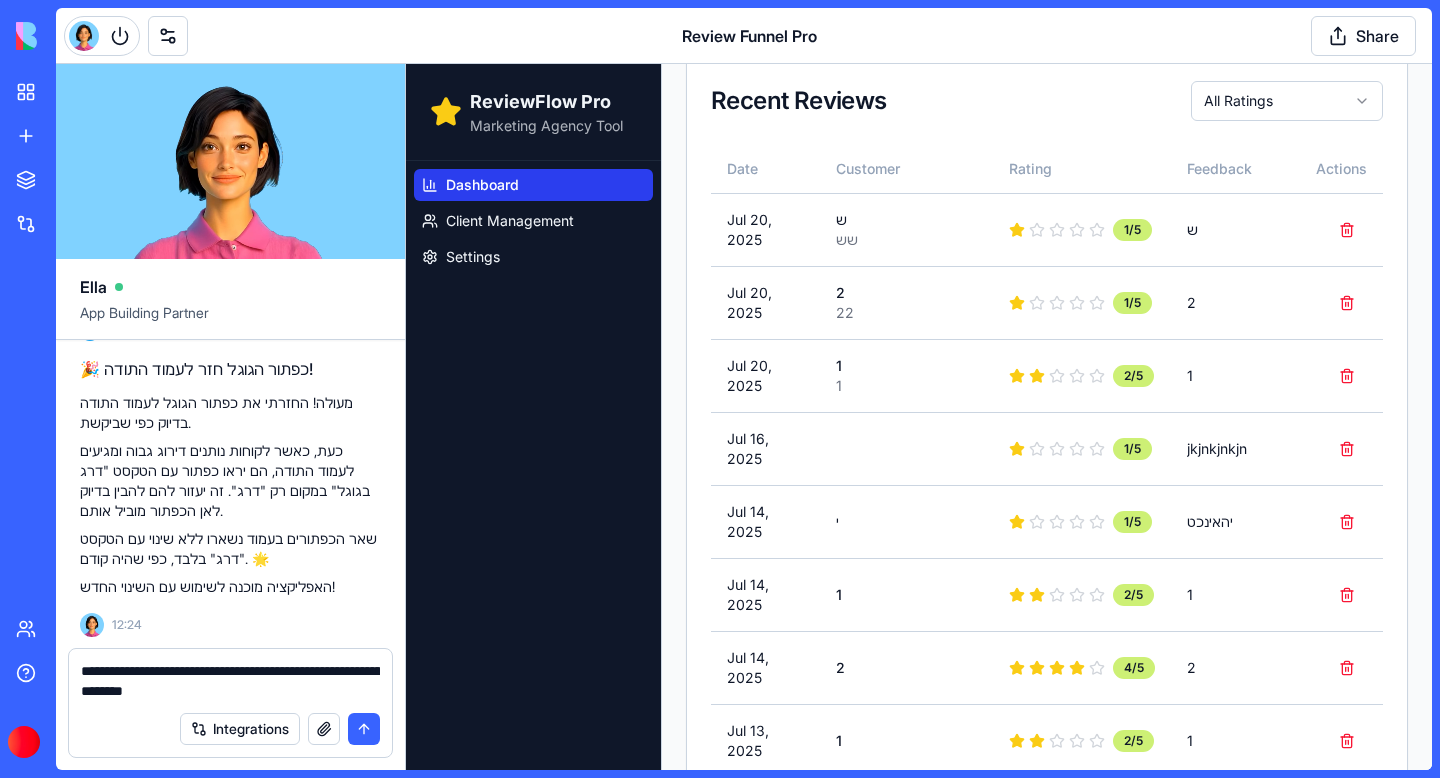 click on "**********" at bounding box center [230, 681] 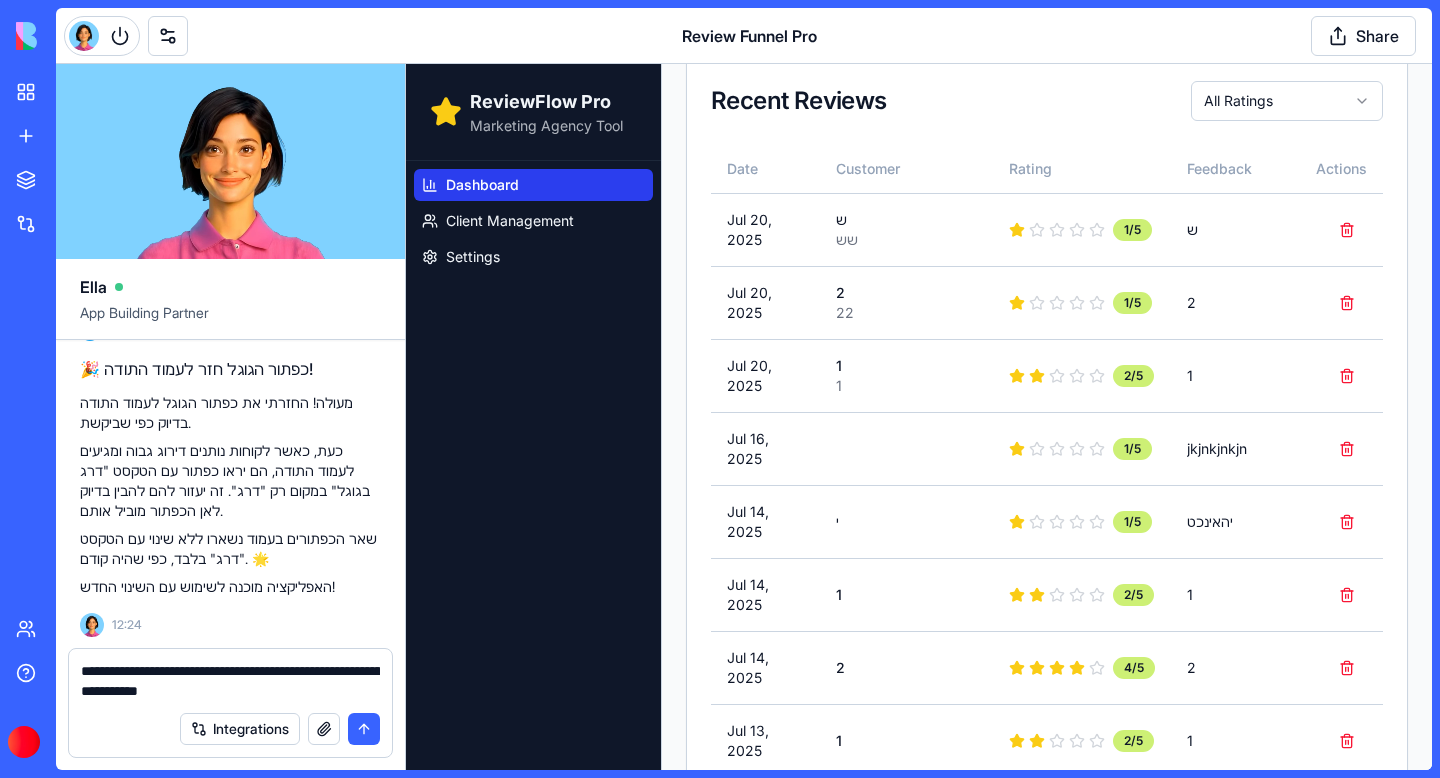 click on "**********" at bounding box center [230, 681] 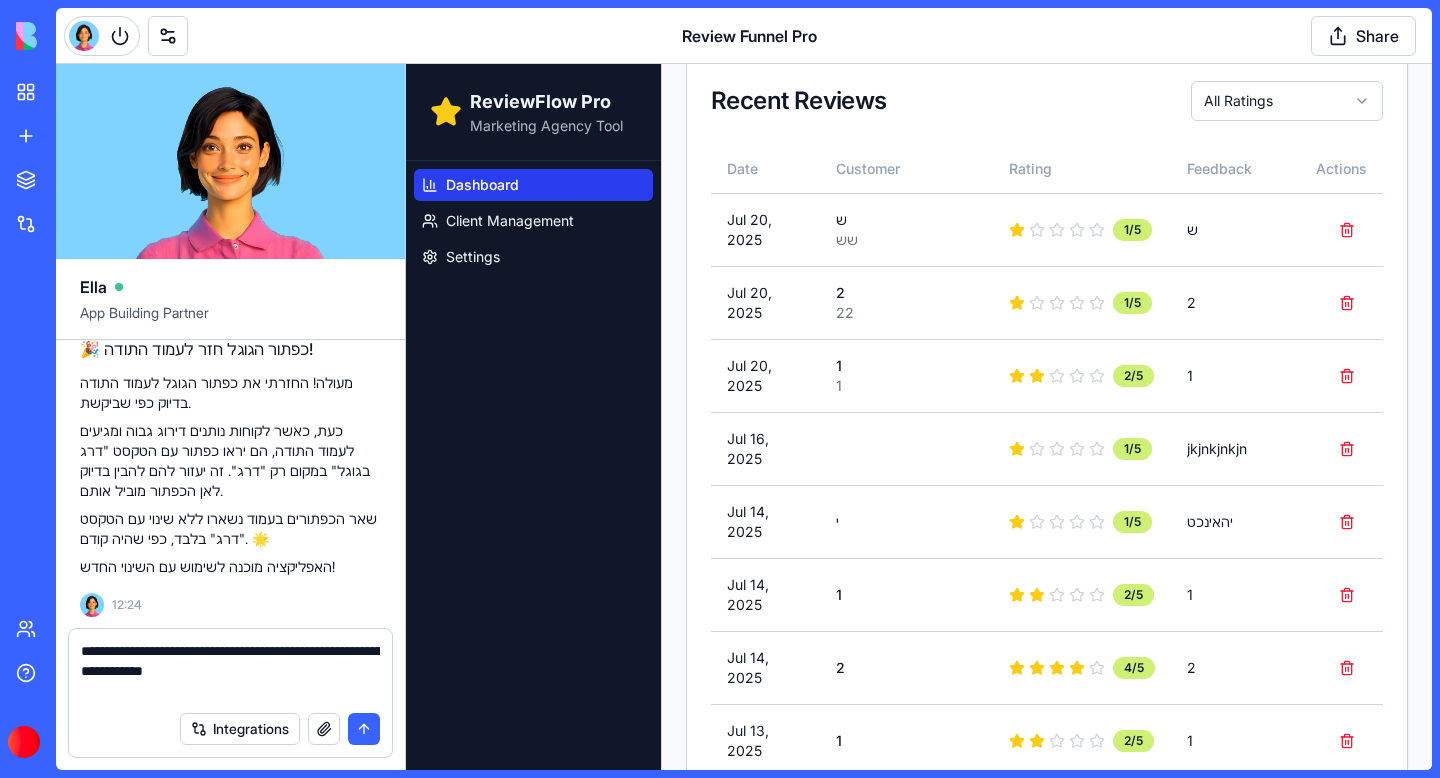 type on "**********" 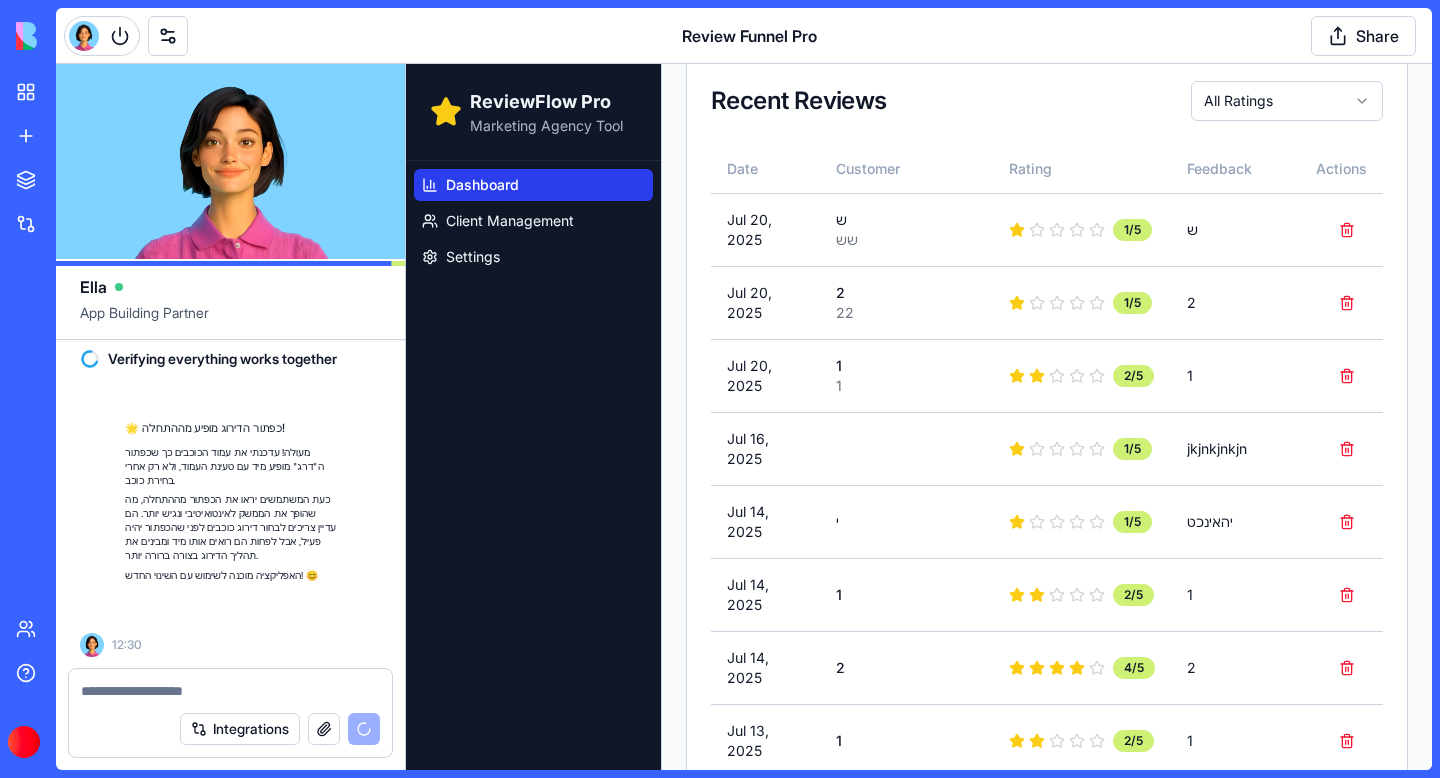 scroll, scrollTop: 75301, scrollLeft: 0, axis: vertical 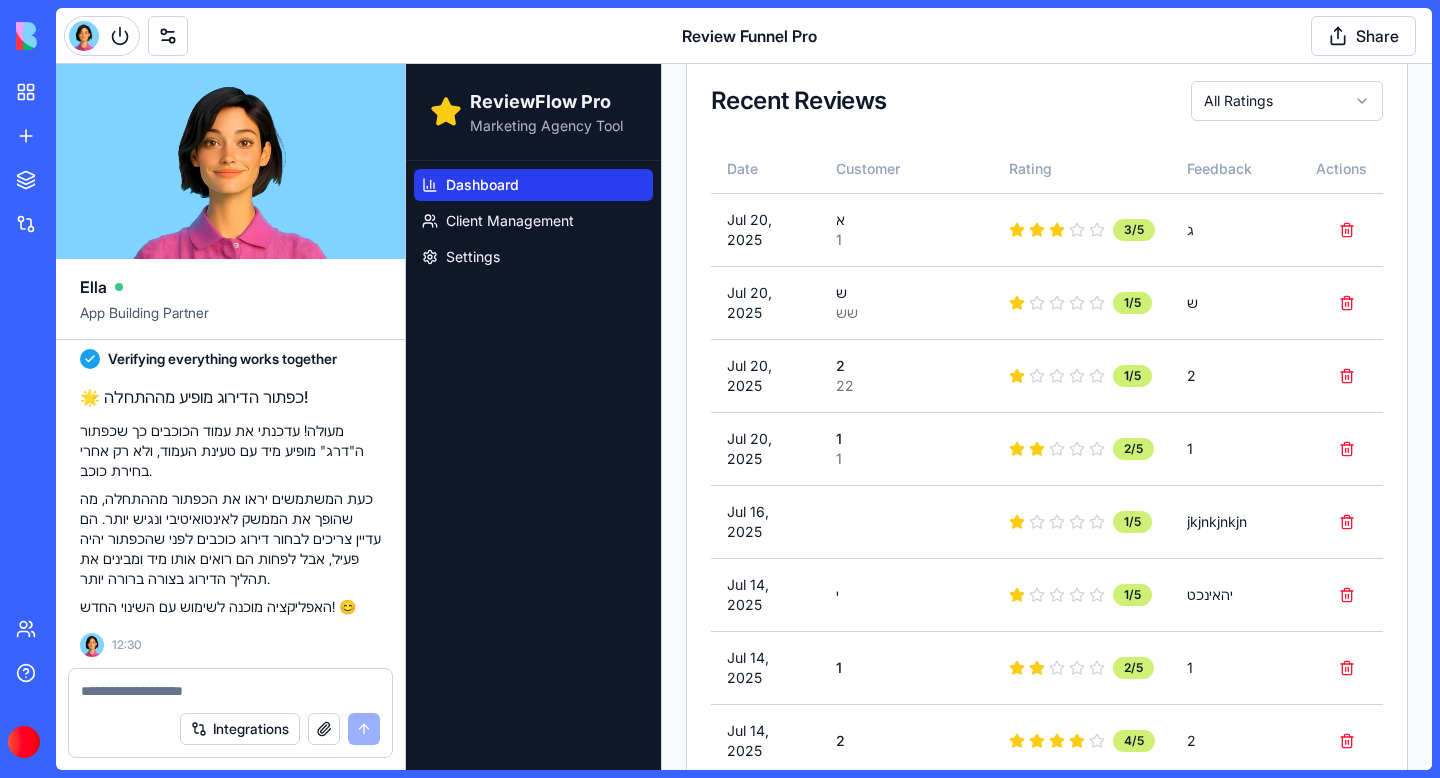 paste on "*" 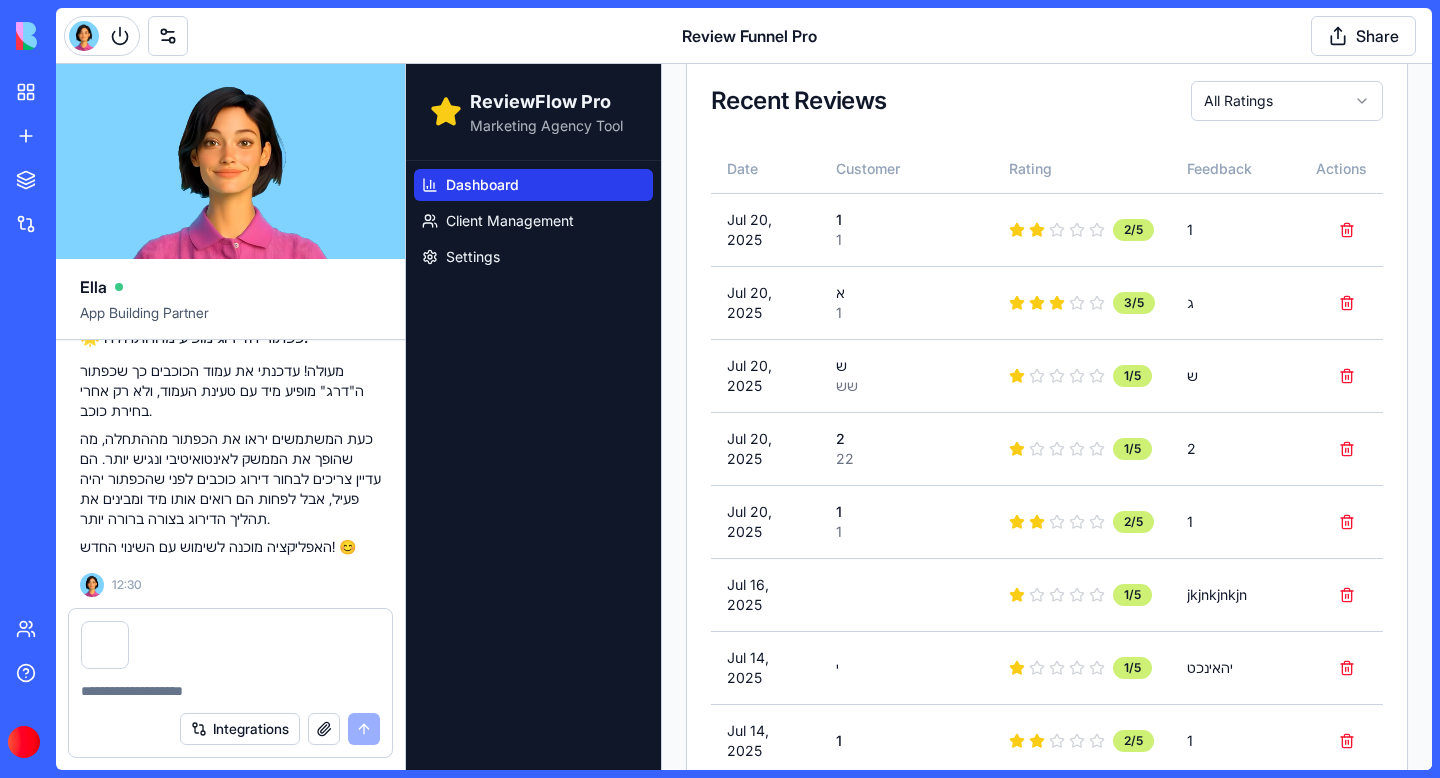 click at bounding box center (230, 691) 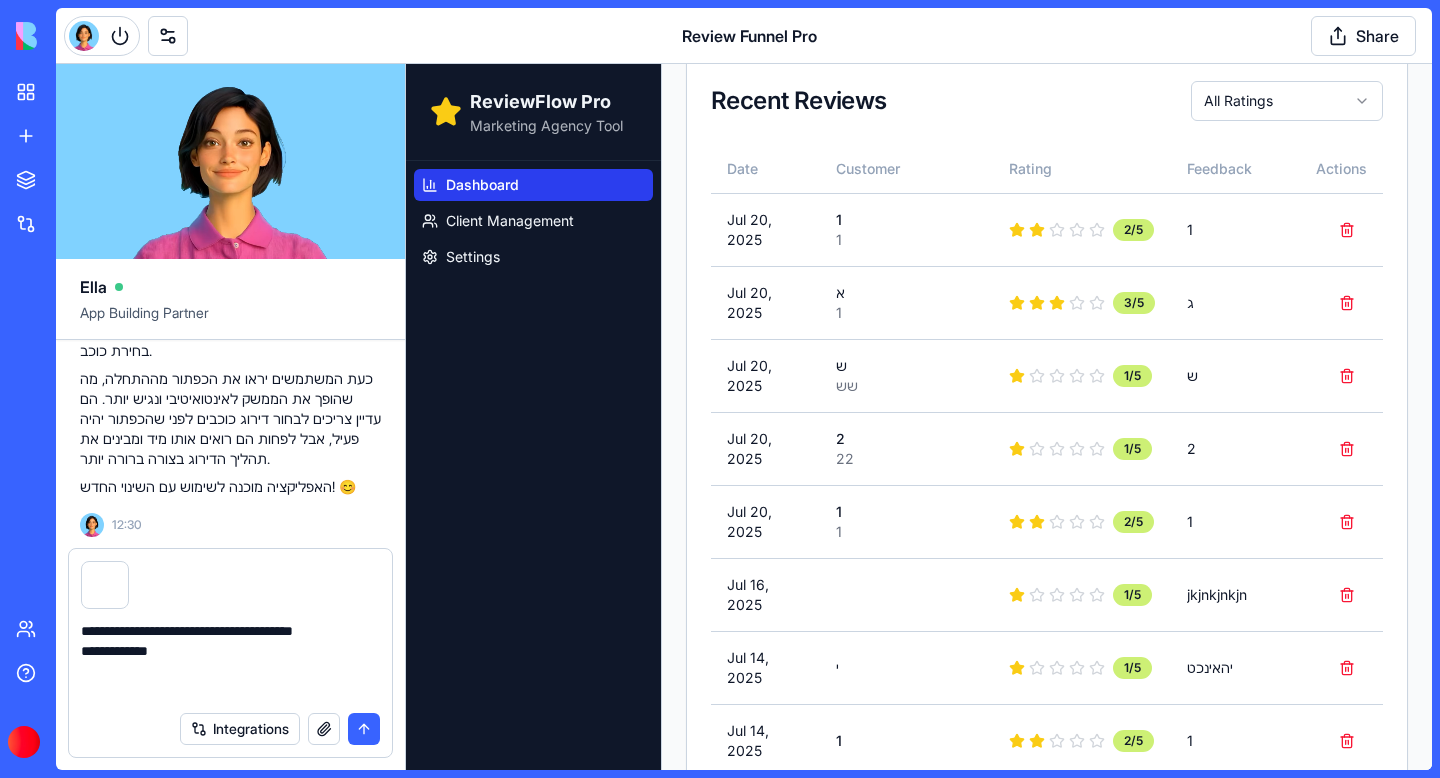 scroll, scrollTop: 74078, scrollLeft: 0, axis: vertical 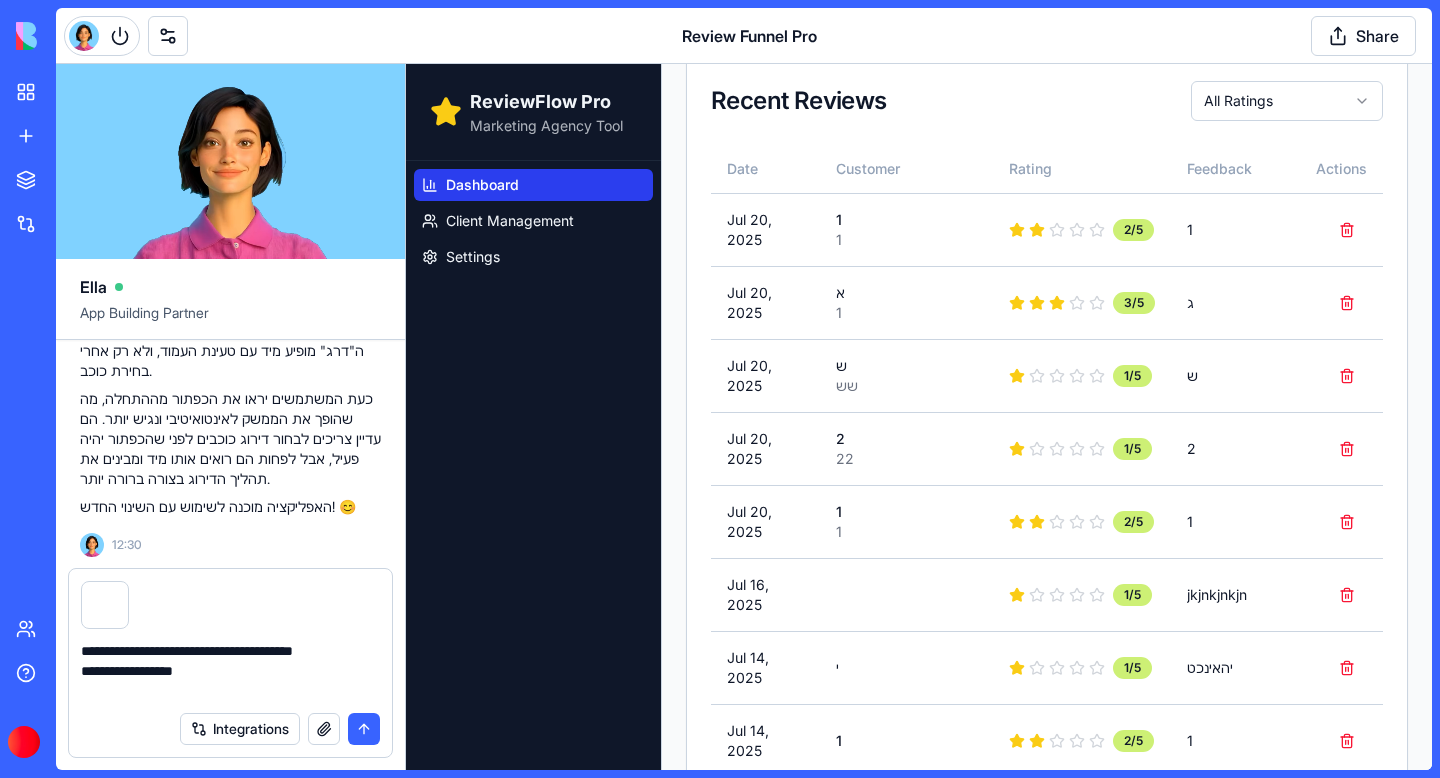 type on "**********" 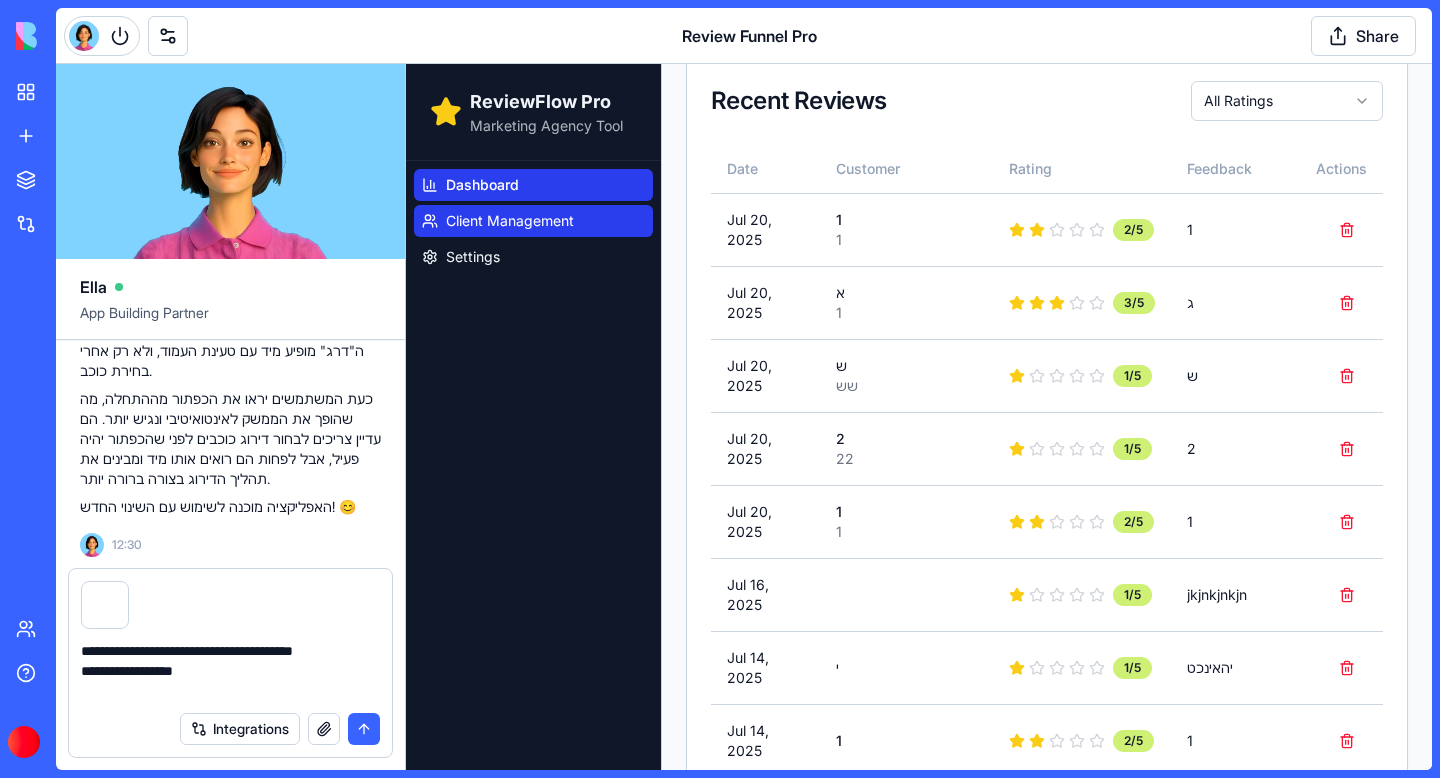 click on "Client Management" at bounding box center [510, 221] 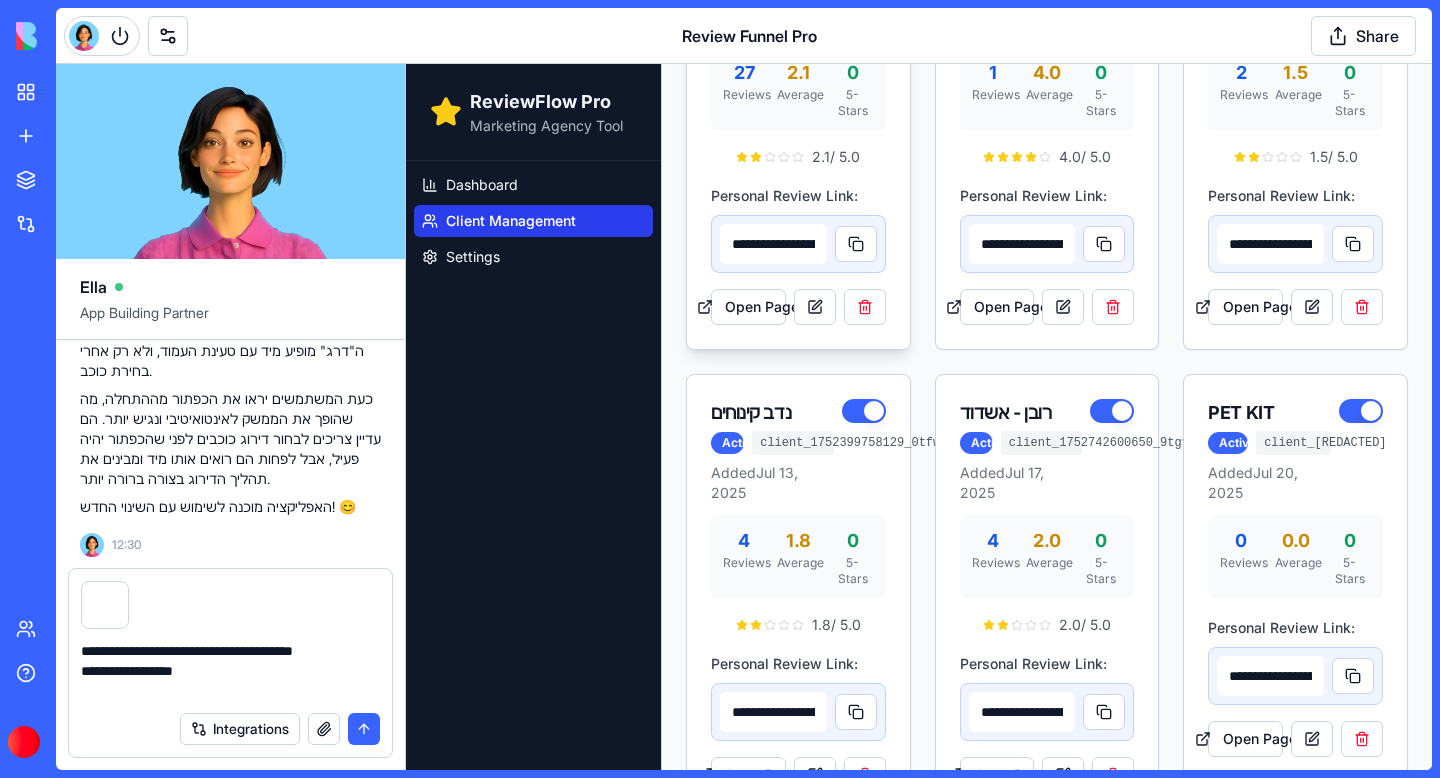 type on "**********" 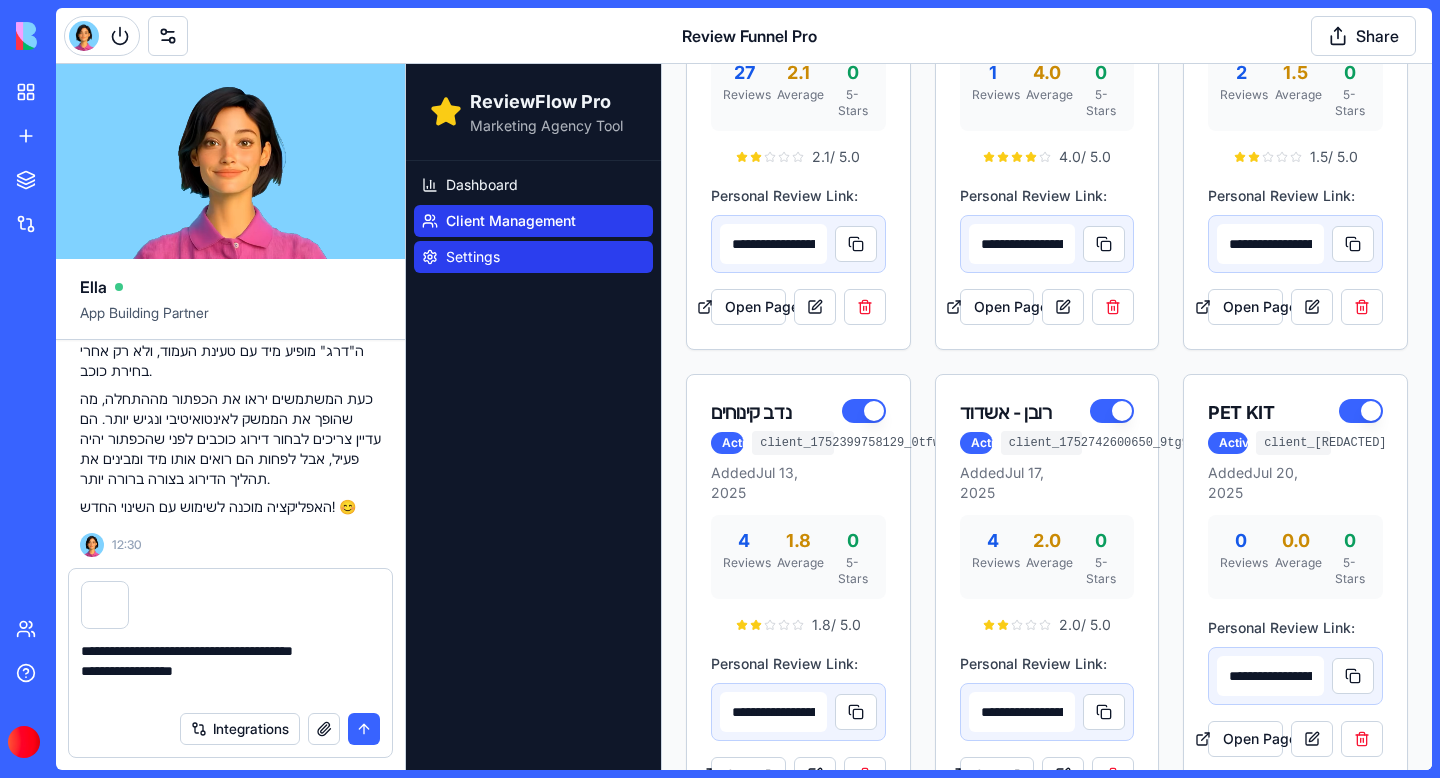 click on "Settings" at bounding box center (533, 257) 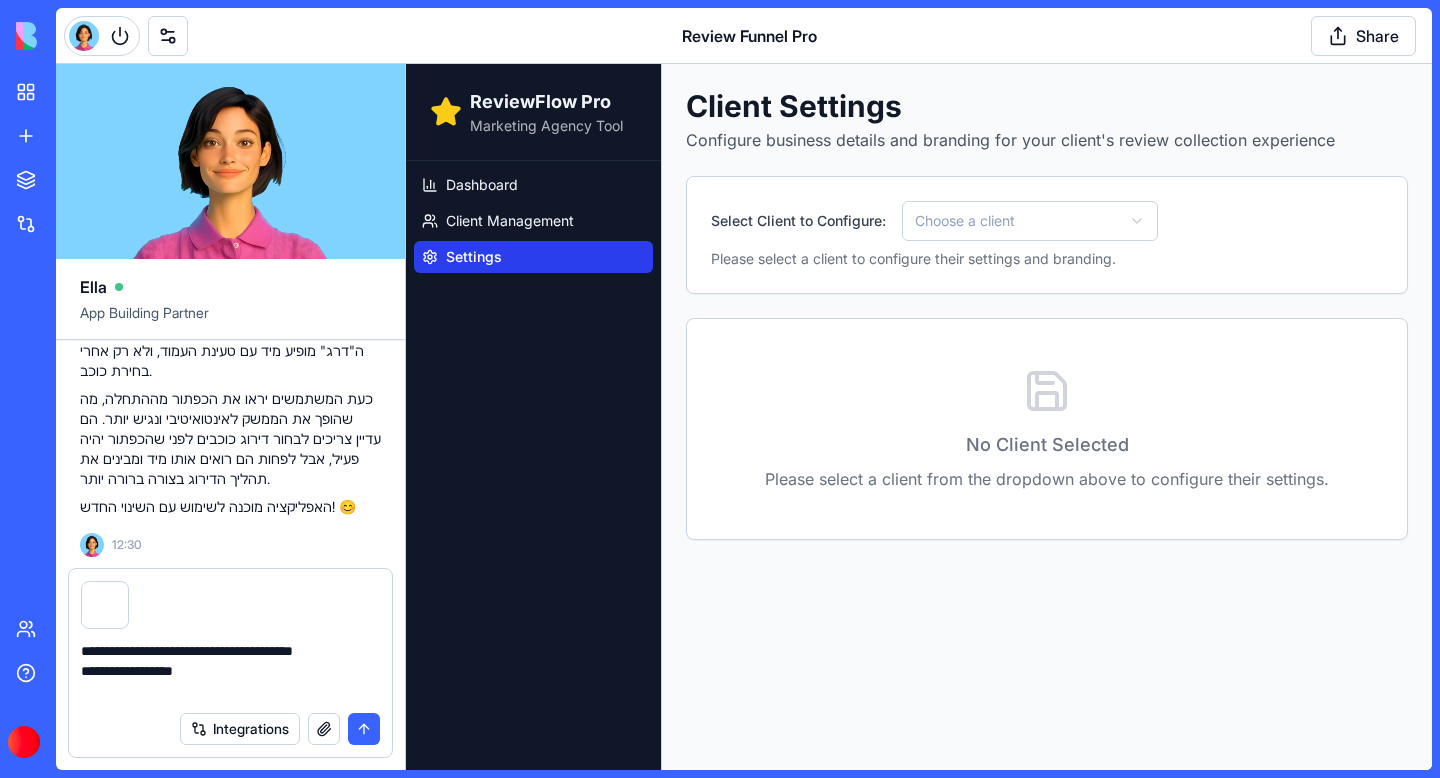 scroll, scrollTop: 0, scrollLeft: 0, axis: both 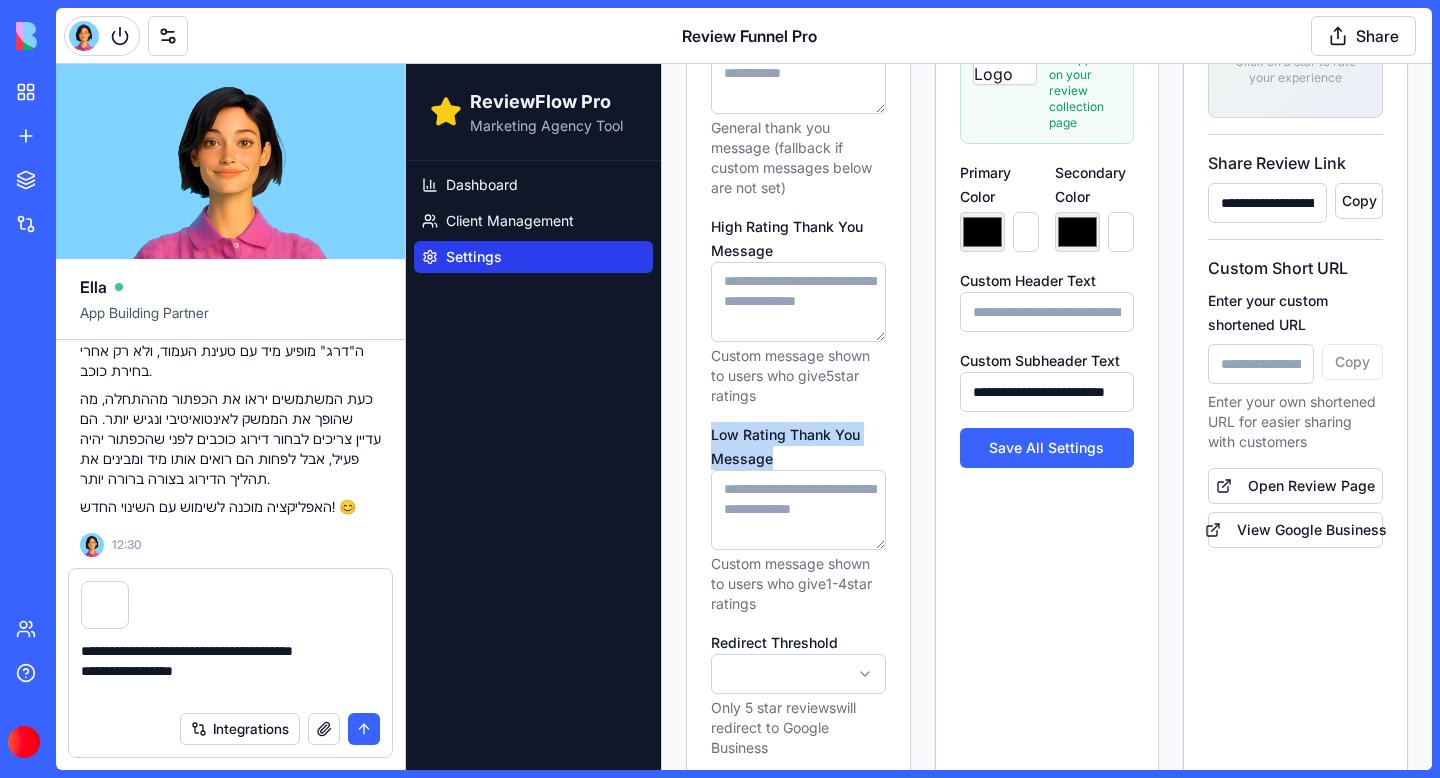drag, startPoint x: 781, startPoint y: 459, endPoint x: 711, endPoint y: 432, distance: 75.026665 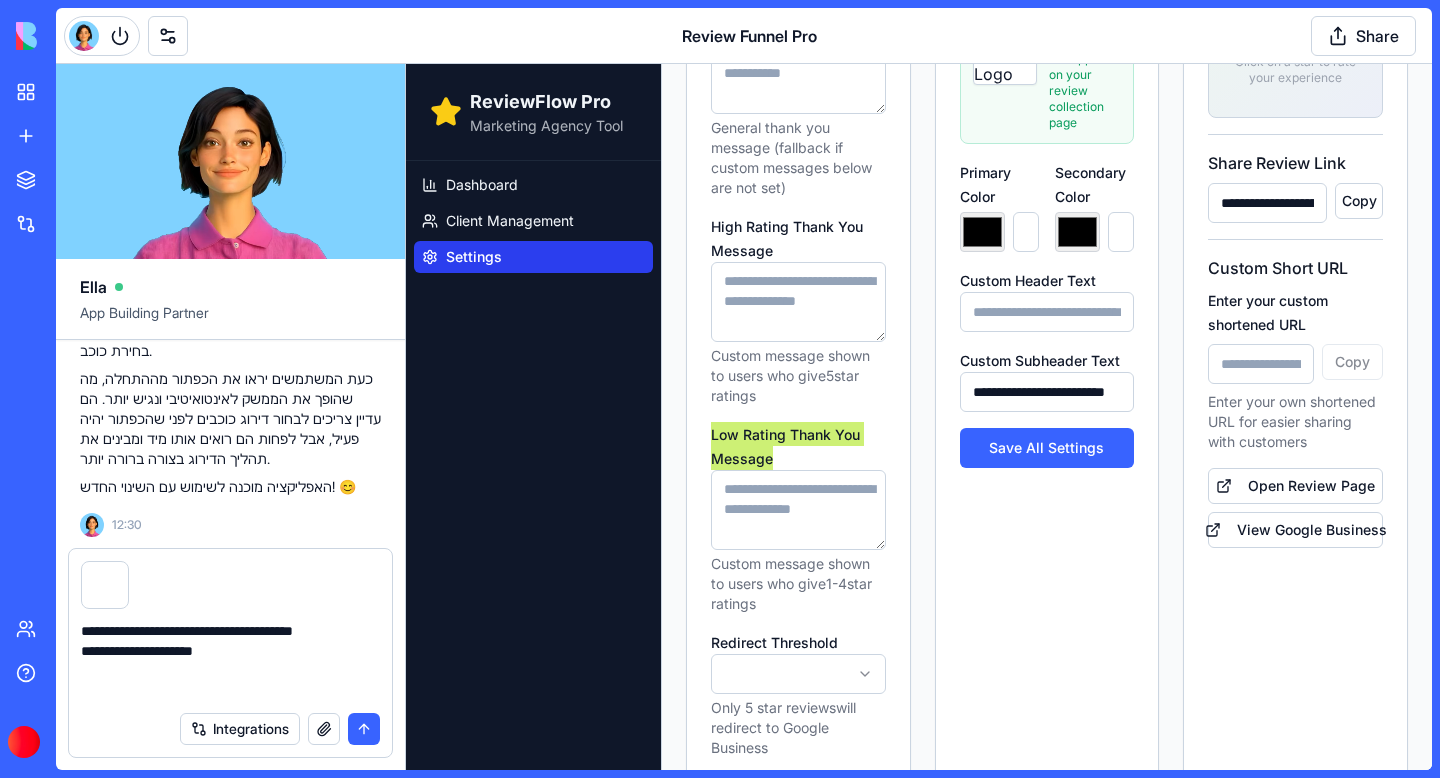 paste on "**********" 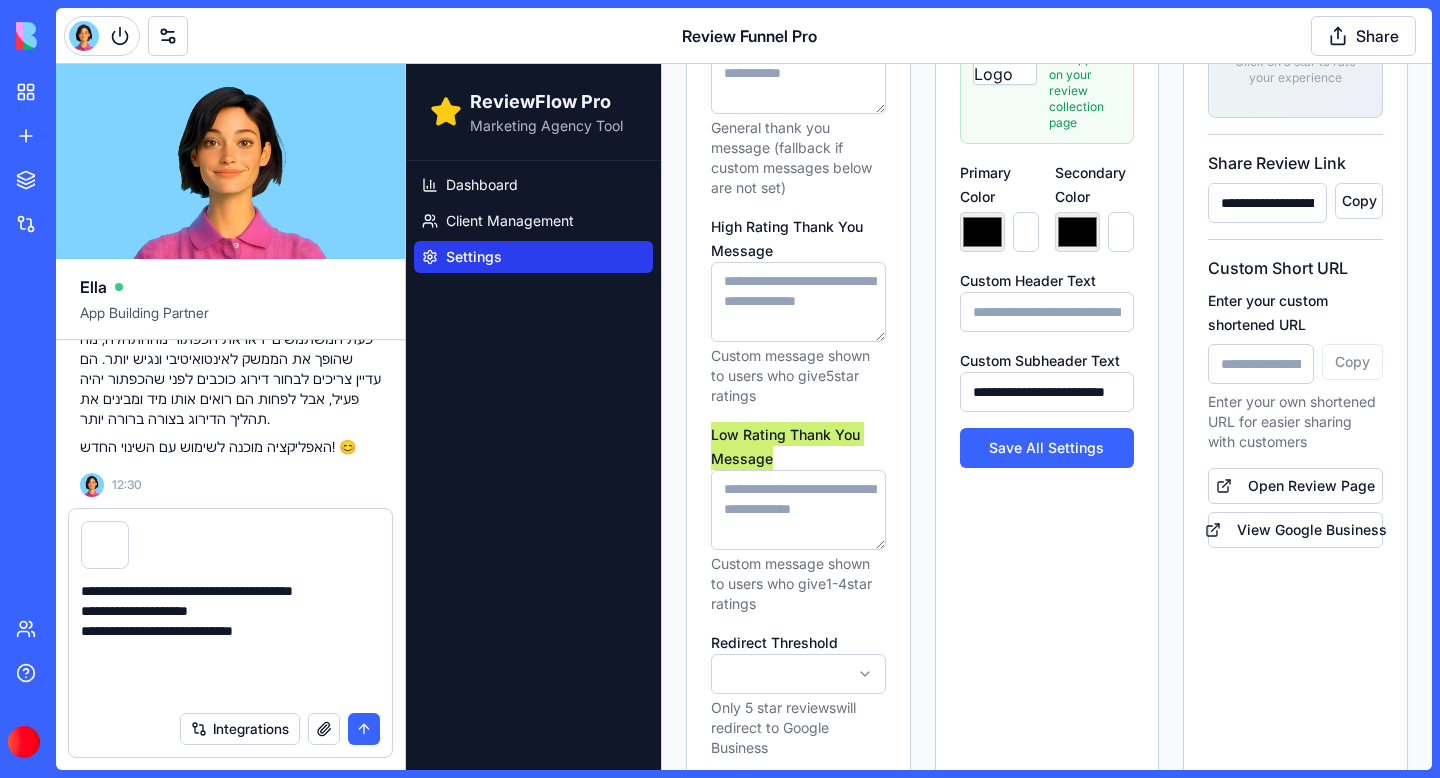type on "**********" 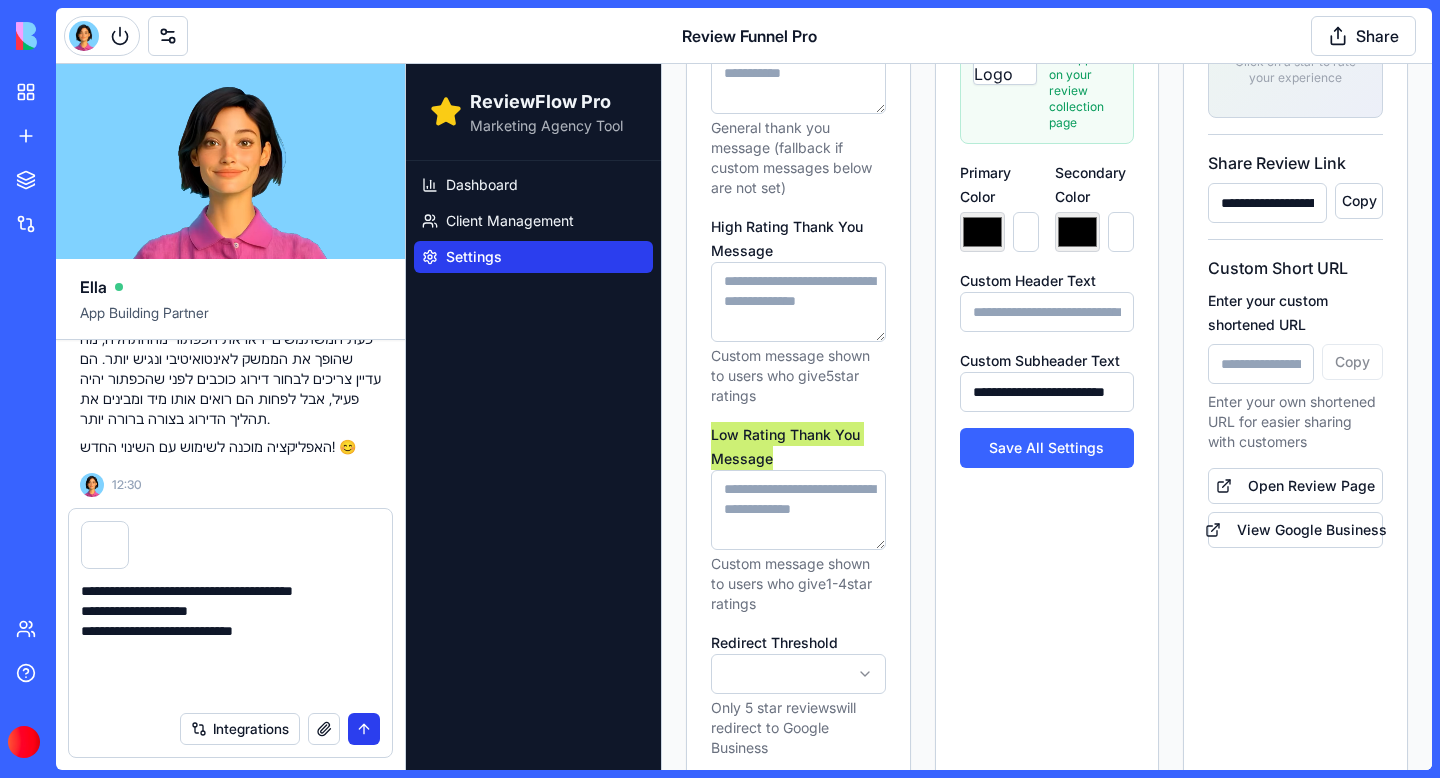 click at bounding box center (364, 729) 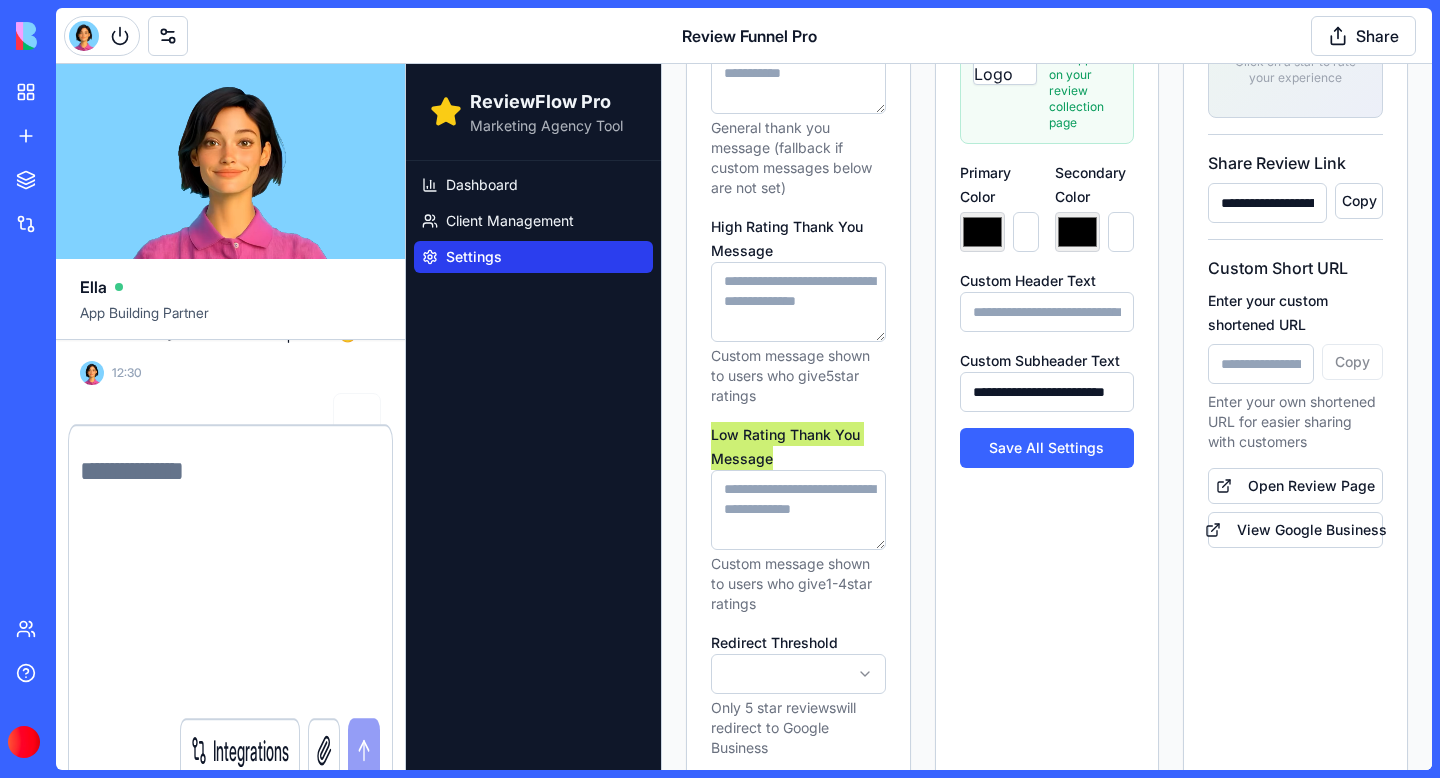 scroll, scrollTop: 75473, scrollLeft: 0, axis: vertical 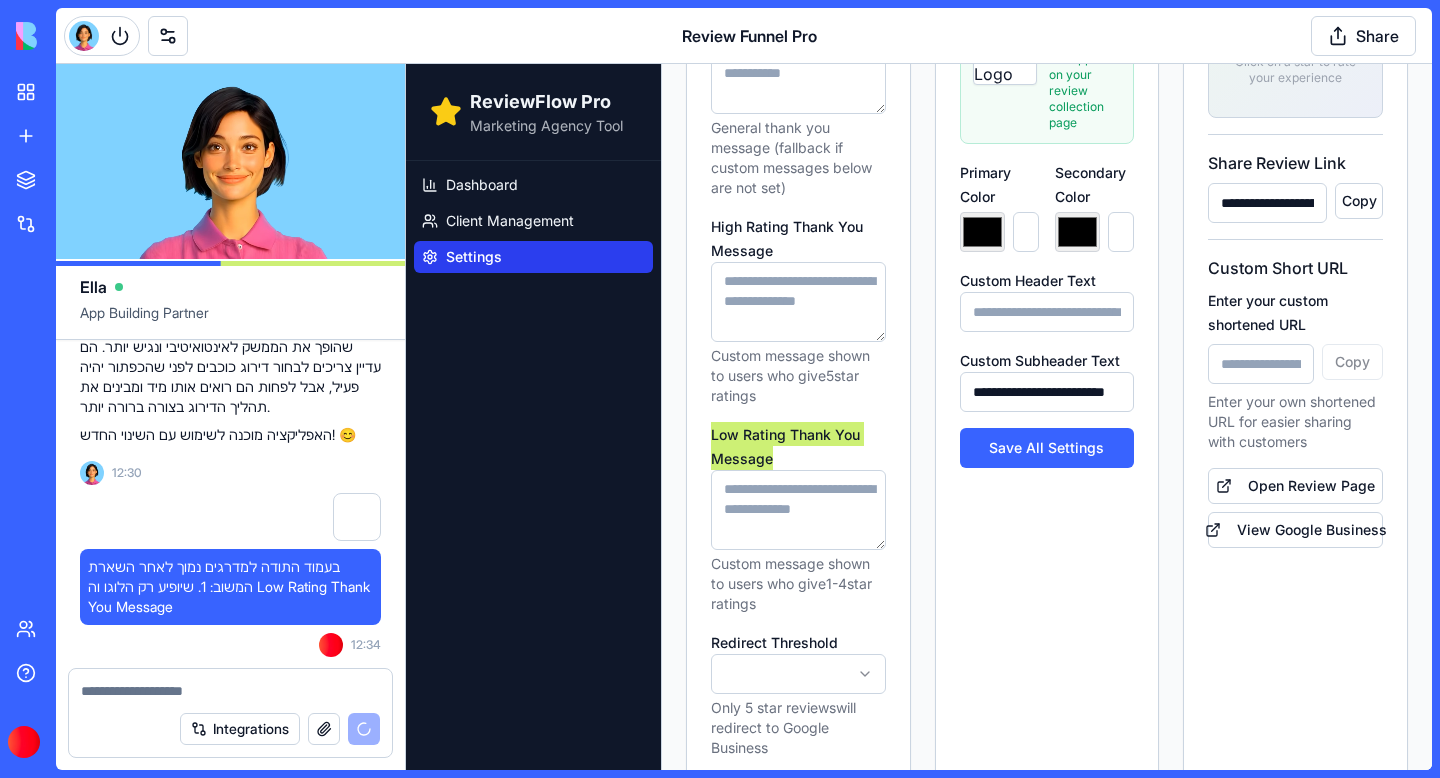 click on "Integrations" at bounding box center (280, 729) 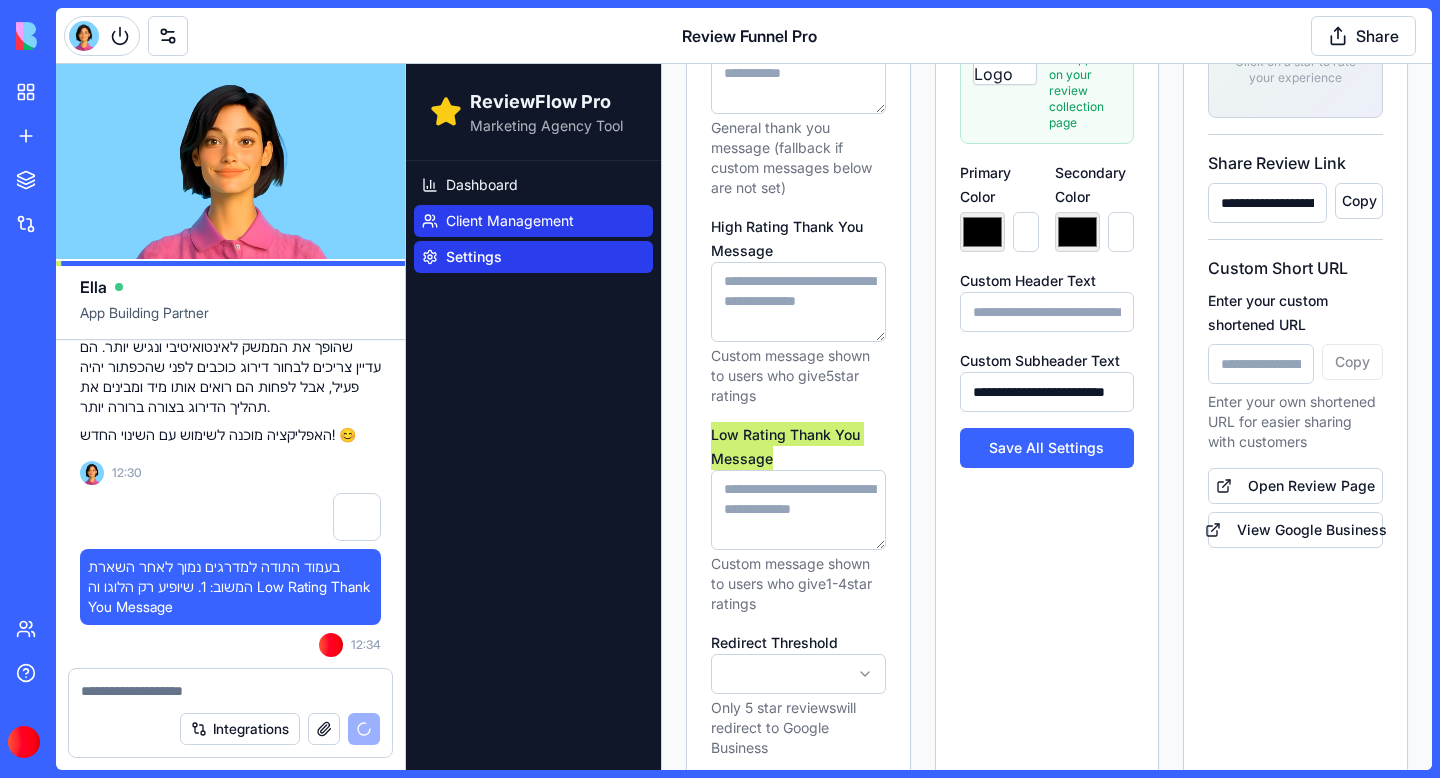 click on "Client Management" at bounding box center [510, 221] 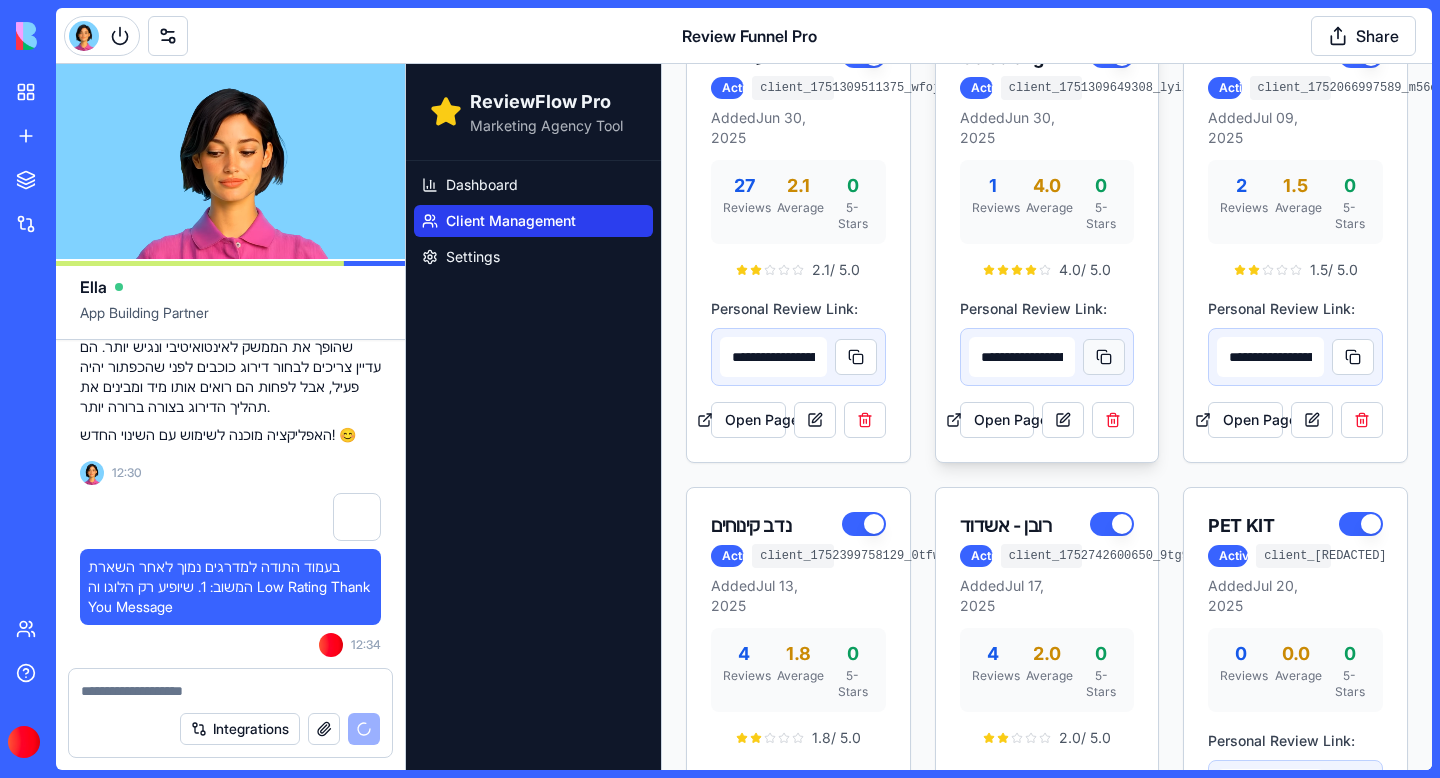 scroll, scrollTop: 460, scrollLeft: 0, axis: vertical 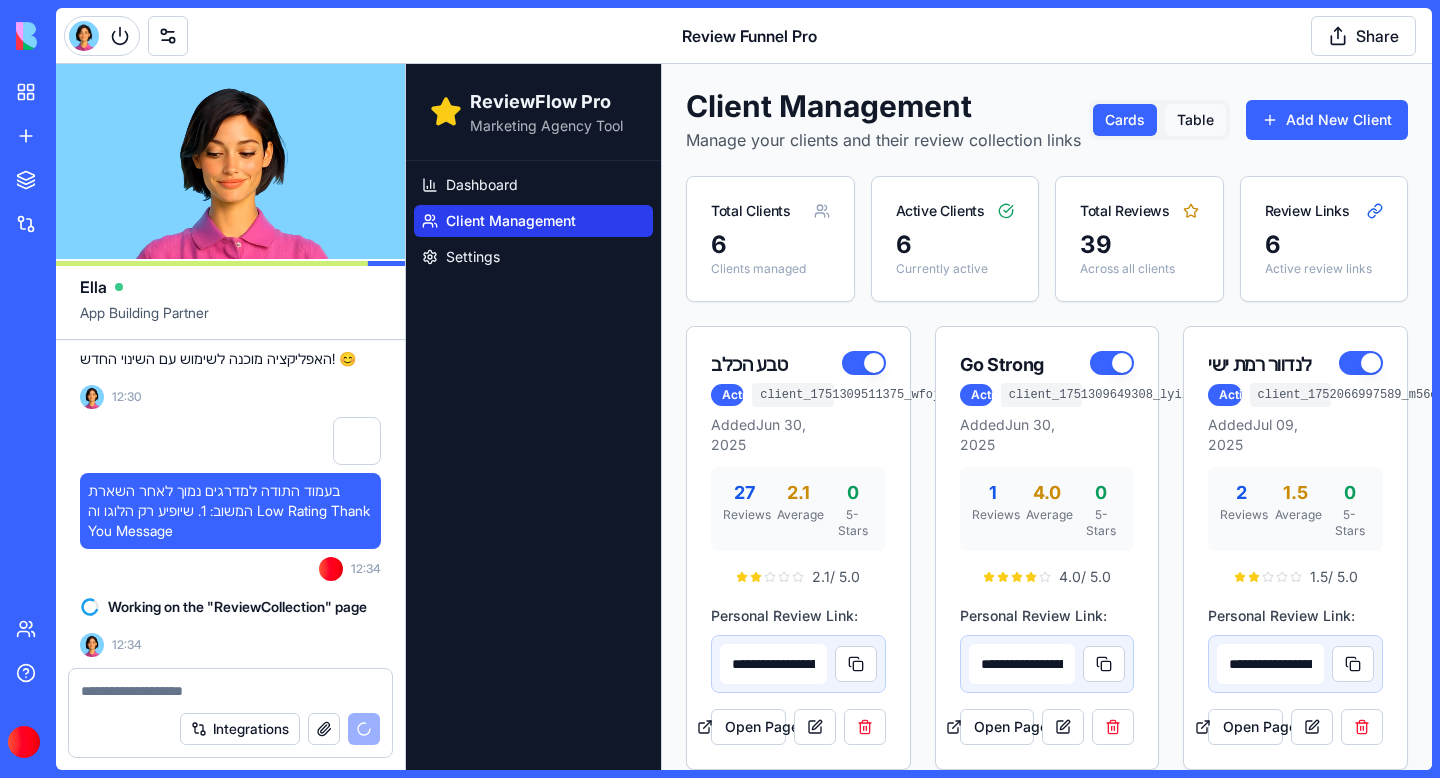 click on "Table" at bounding box center (1195, 120) 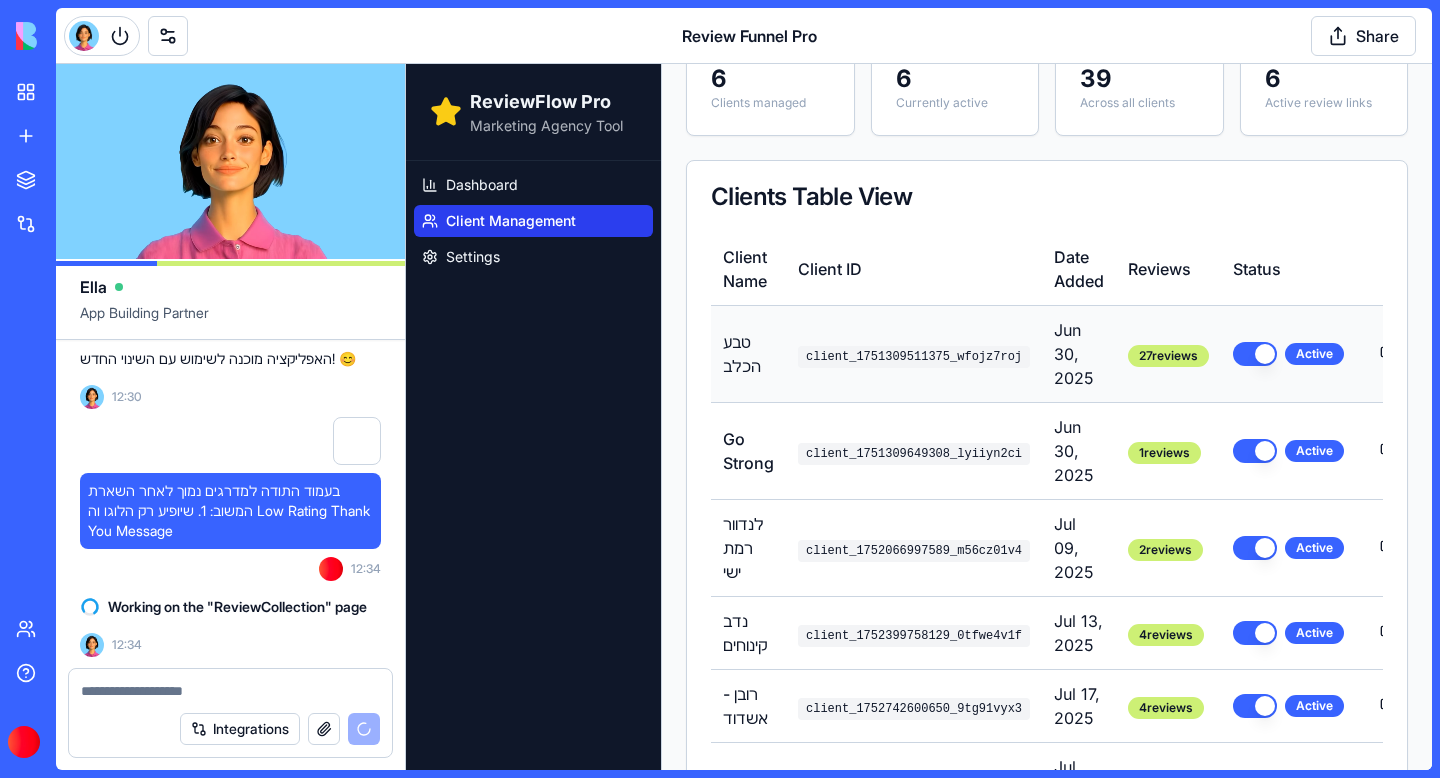 scroll, scrollTop: 171, scrollLeft: 0, axis: vertical 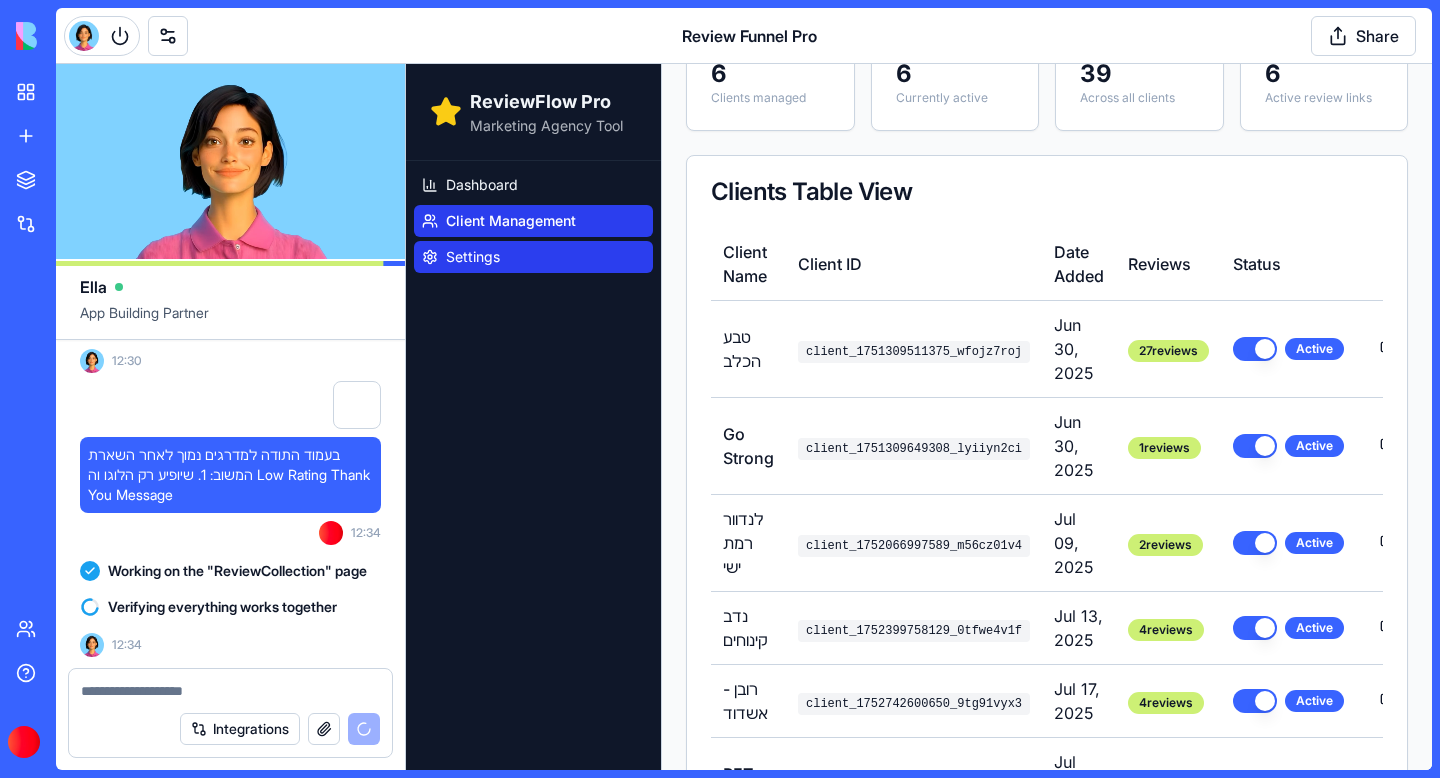 click on "Settings" at bounding box center [533, 257] 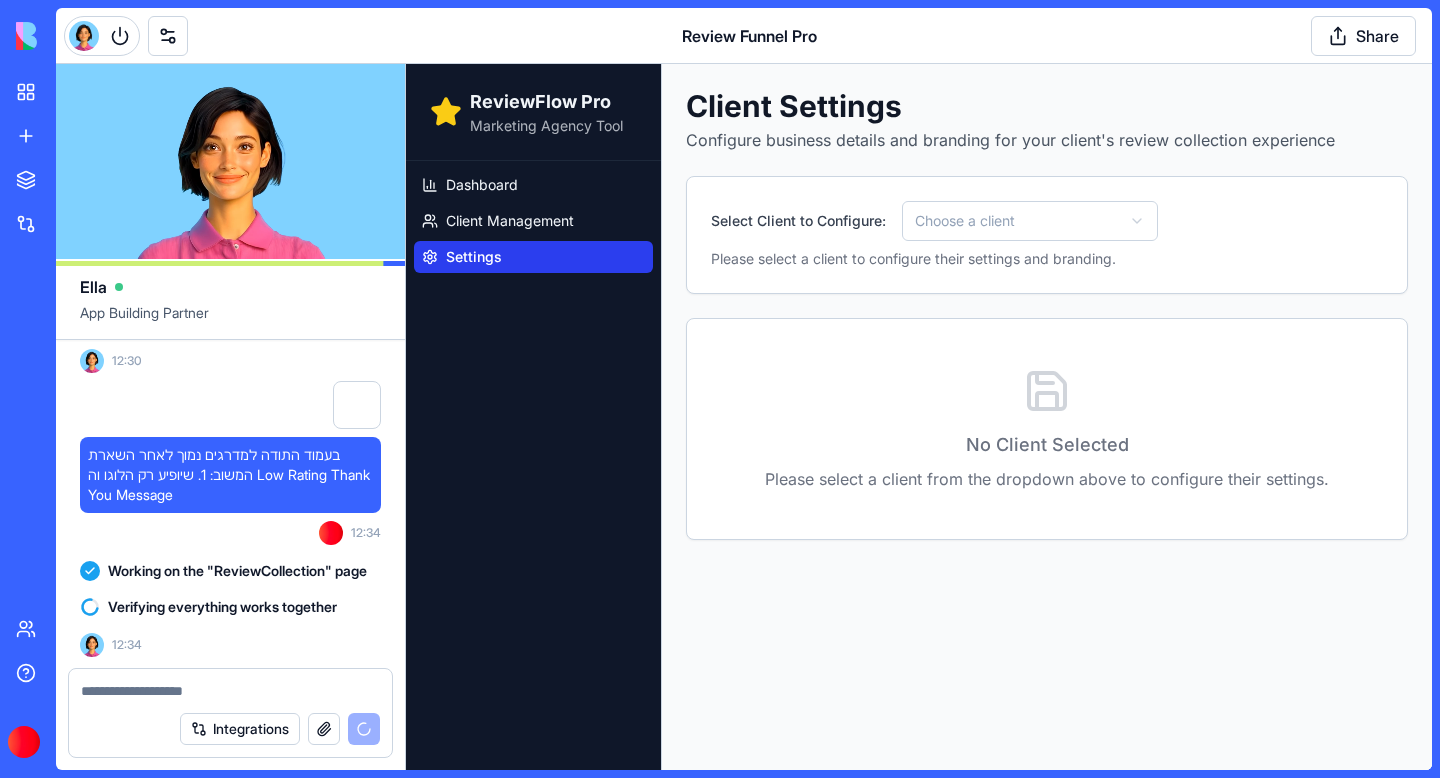 scroll, scrollTop: 0, scrollLeft: 0, axis: both 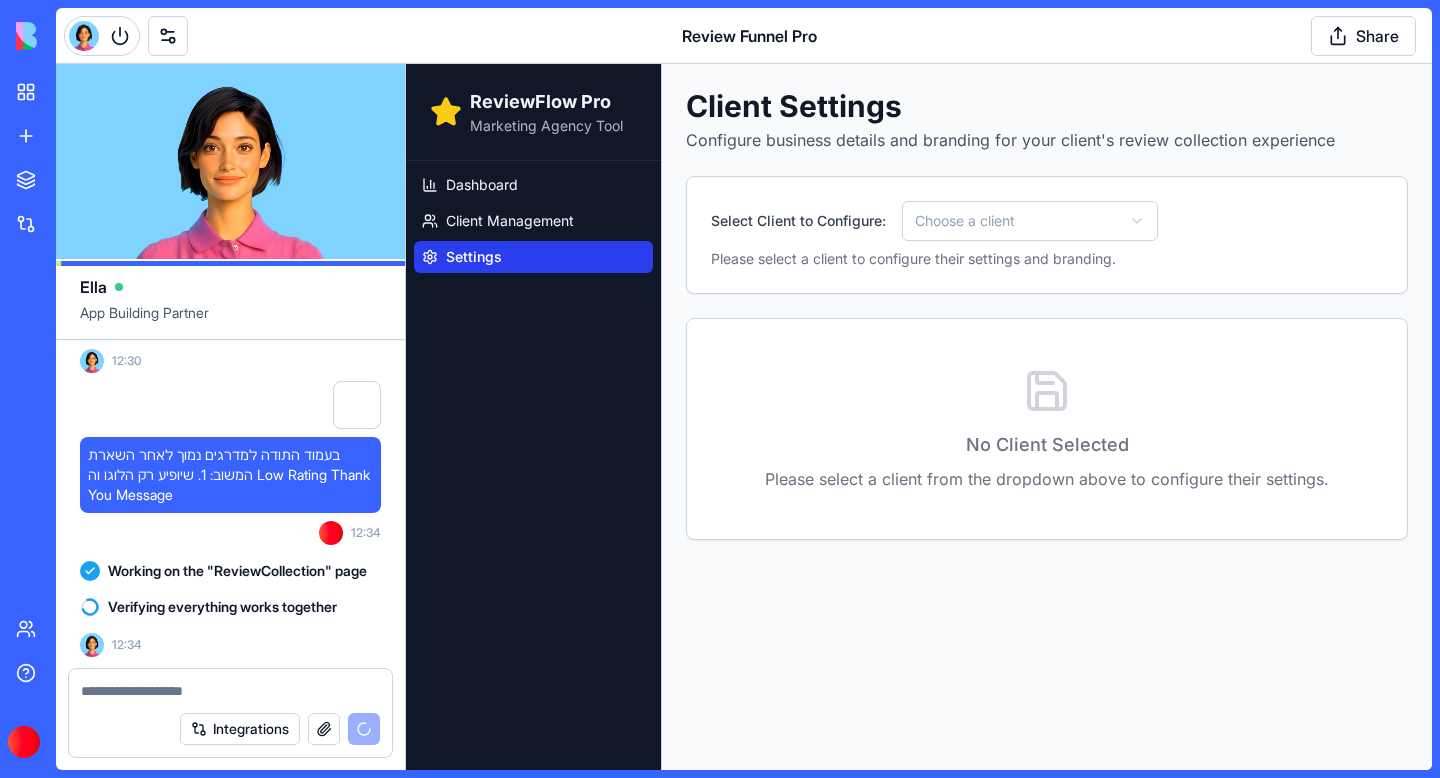 click on "ReviewFlow Pro Marketing Agency Tool Dashboard Client Management Settings Client Settings Configure business details and branding for your client's review collection experience Select Client to Configure: Choose a client Please select a client to configure their settings and branding. No Client Selected Please select a client from the dropdown above to configure their settings." at bounding box center [919, 417] 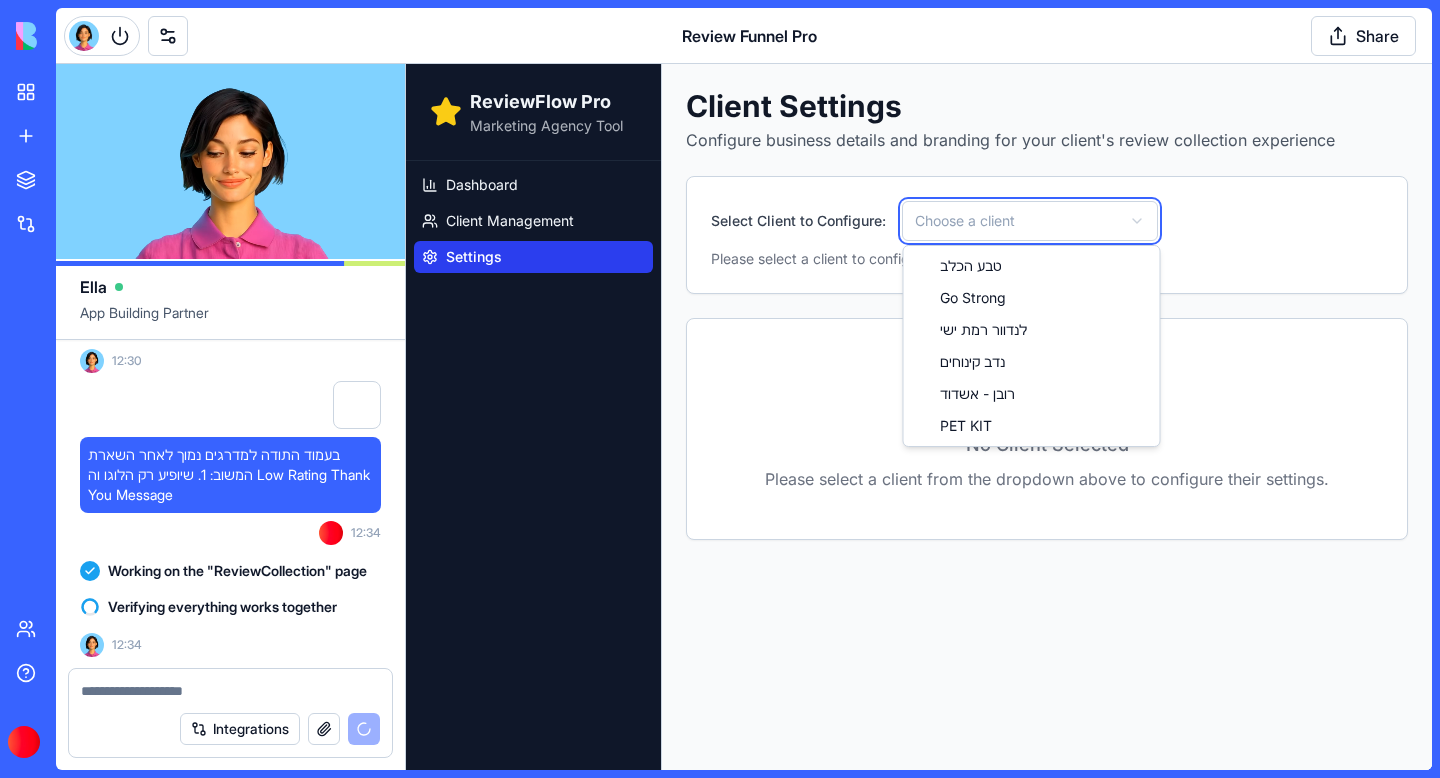 click on "ReviewFlow Pro Marketing Agency Tool Dashboard Client Management Settings Client Settings Configure business details and branding for your client's review collection experience Select Client to Configure: Choose a client Please select a client to configure their settings and branding. No Client Selected Please select a client from the dropdown above to configure their settings.
טבע הכלב Go Strong לנדוור רמת ישי נדב קינוחים רובן - אשדוד PET KIT" at bounding box center [919, 417] 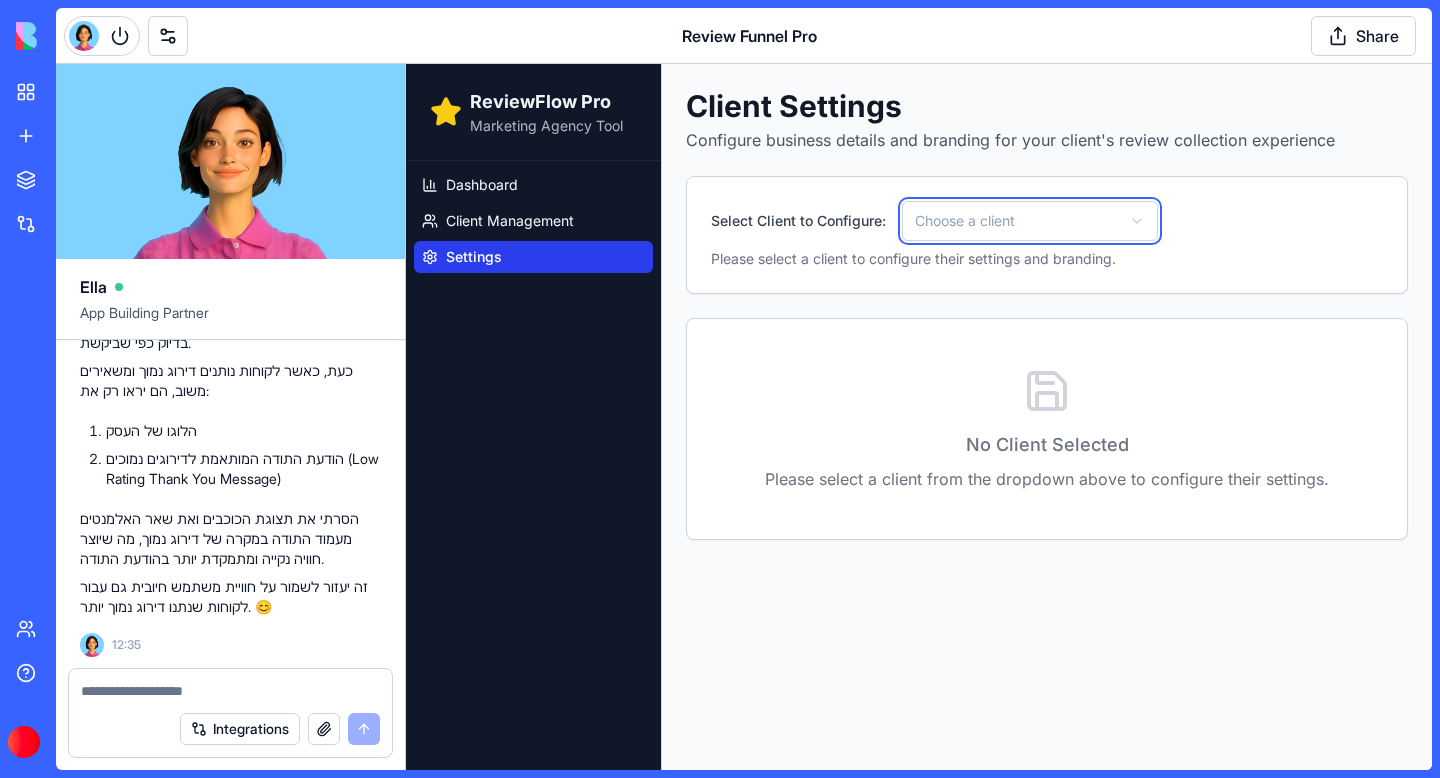 scroll, scrollTop: 75852, scrollLeft: 0, axis: vertical 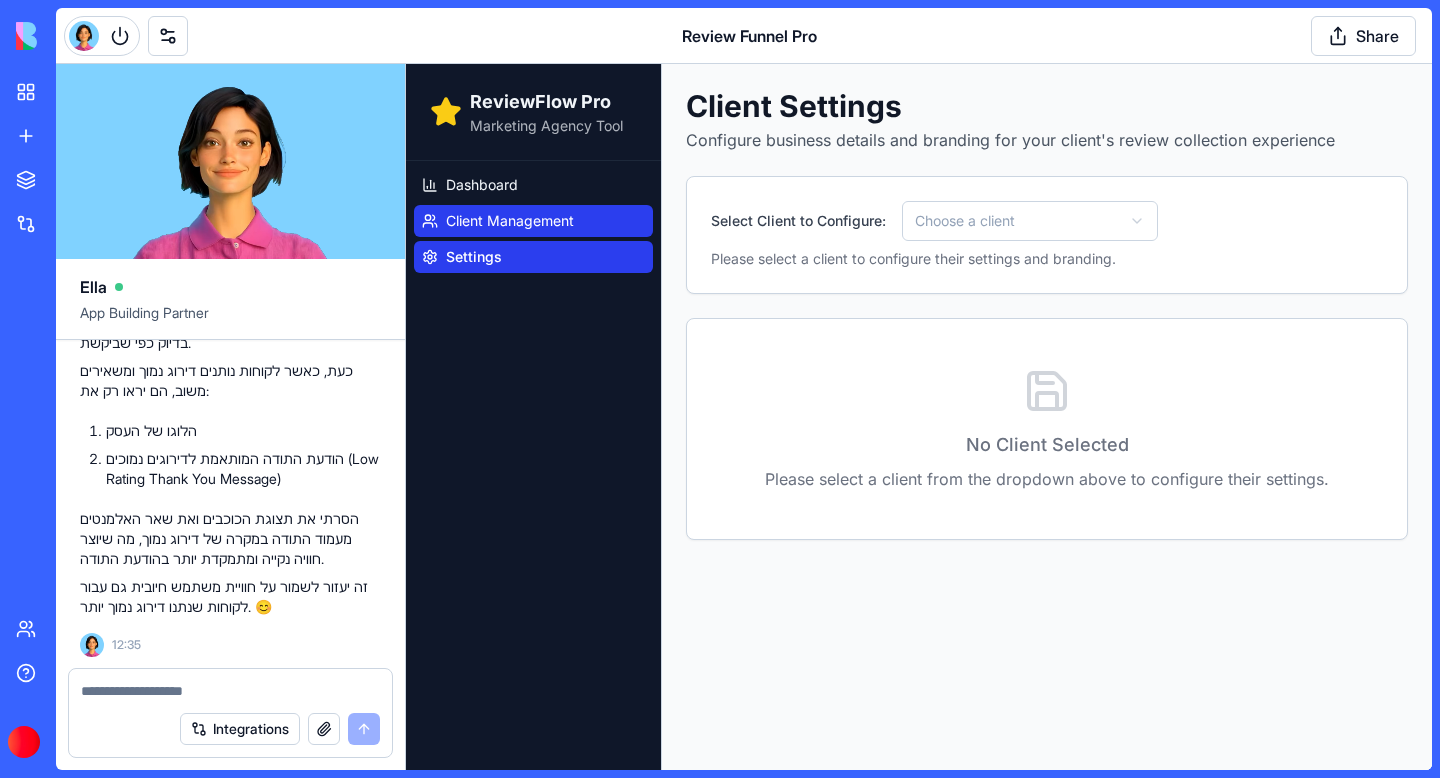 click on "Client Management" at bounding box center [510, 221] 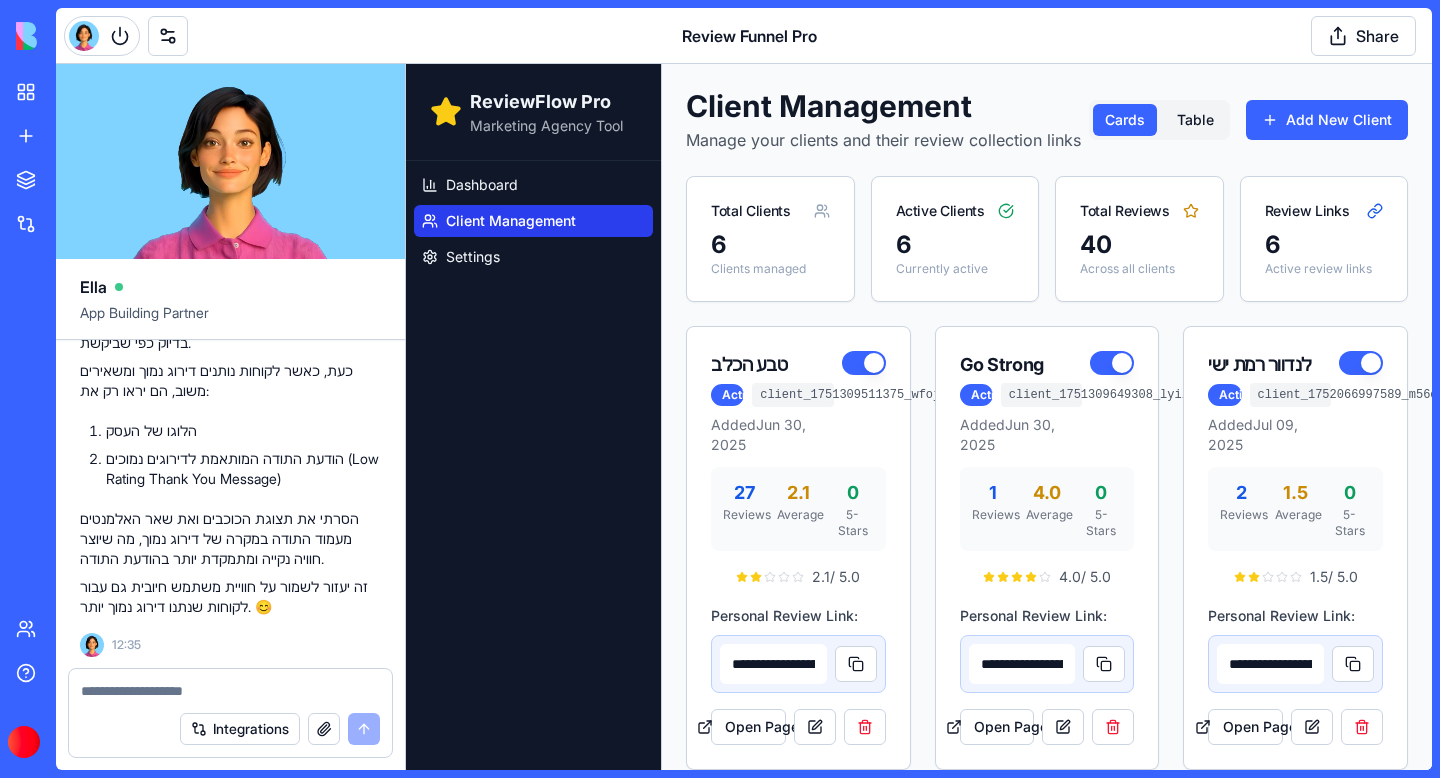 scroll, scrollTop: 73084, scrollLeft: 0, axis: vertical 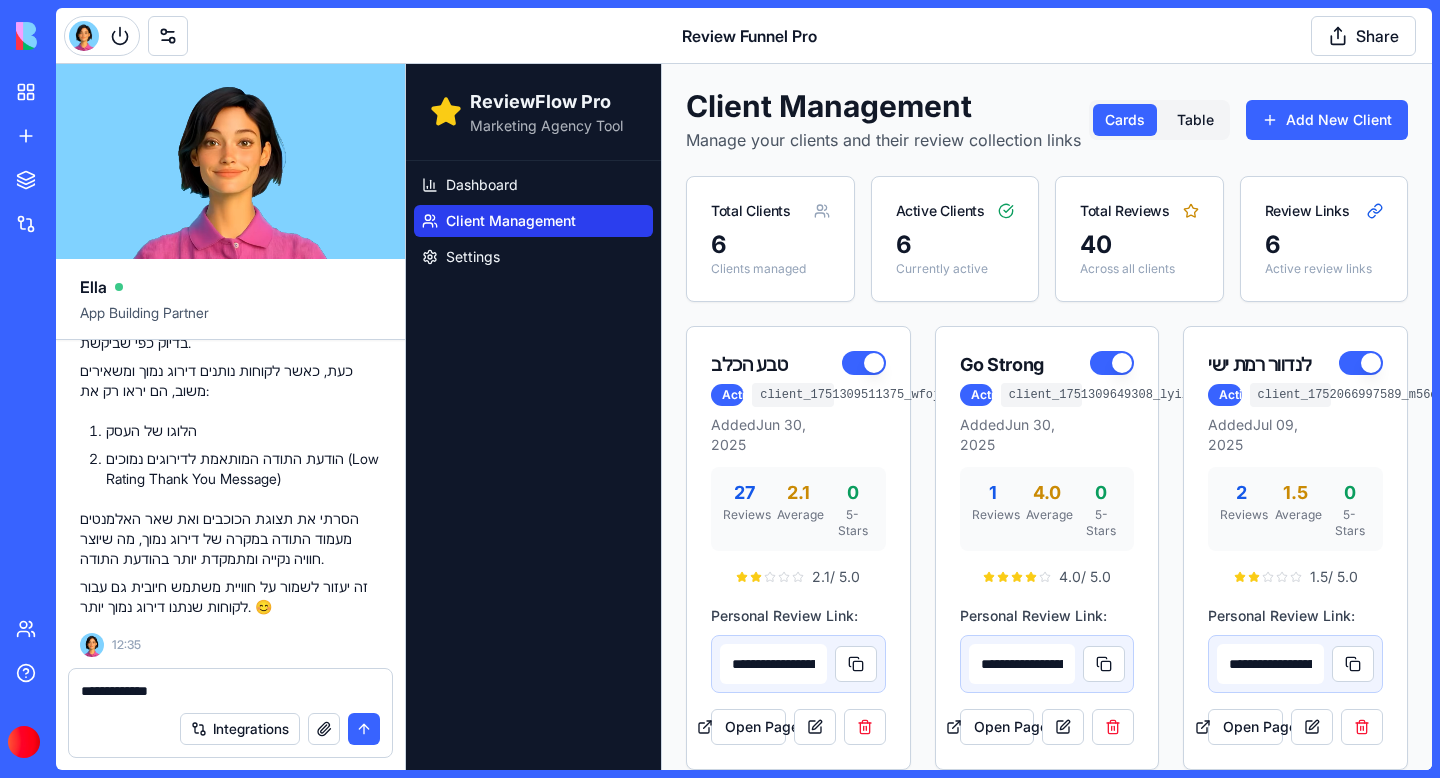 paste on "**********" 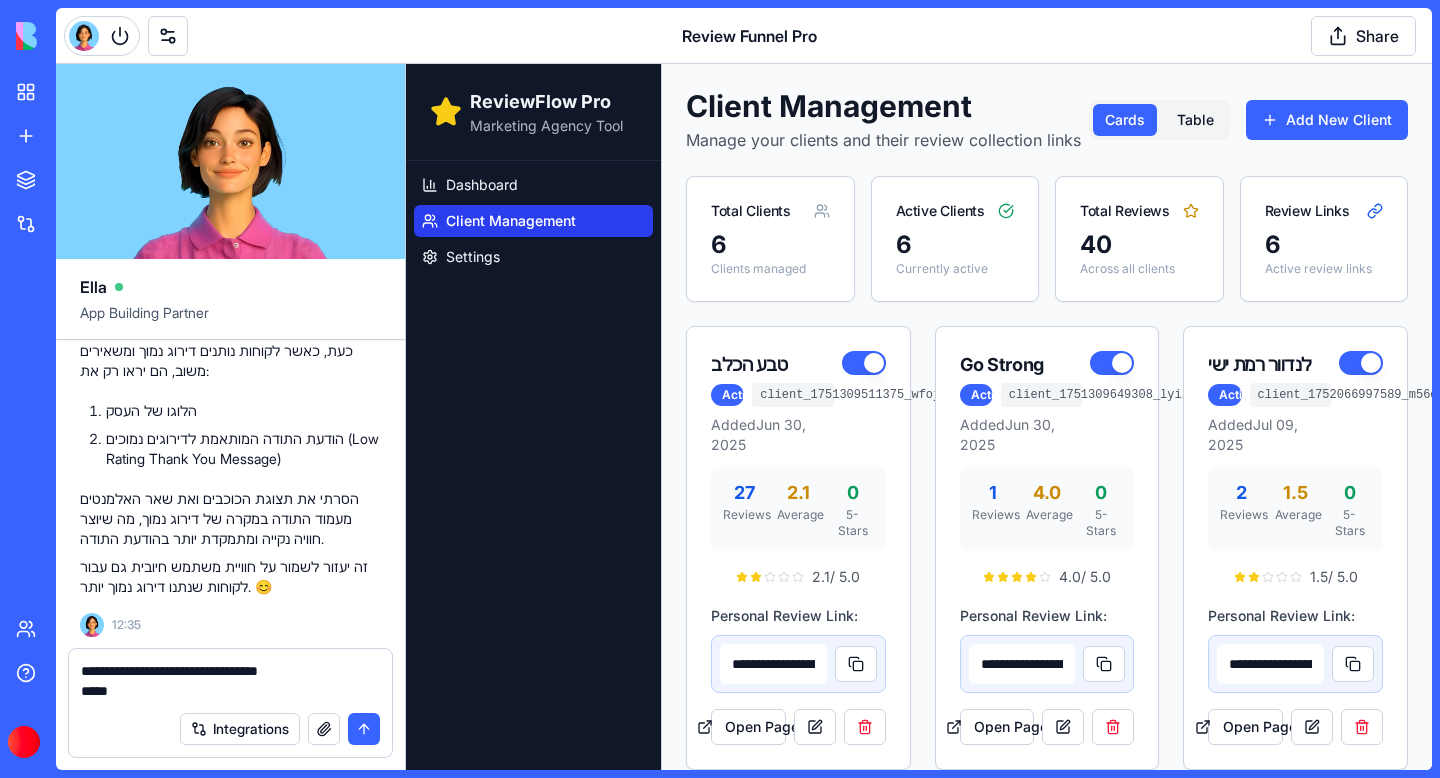 type on "**********" 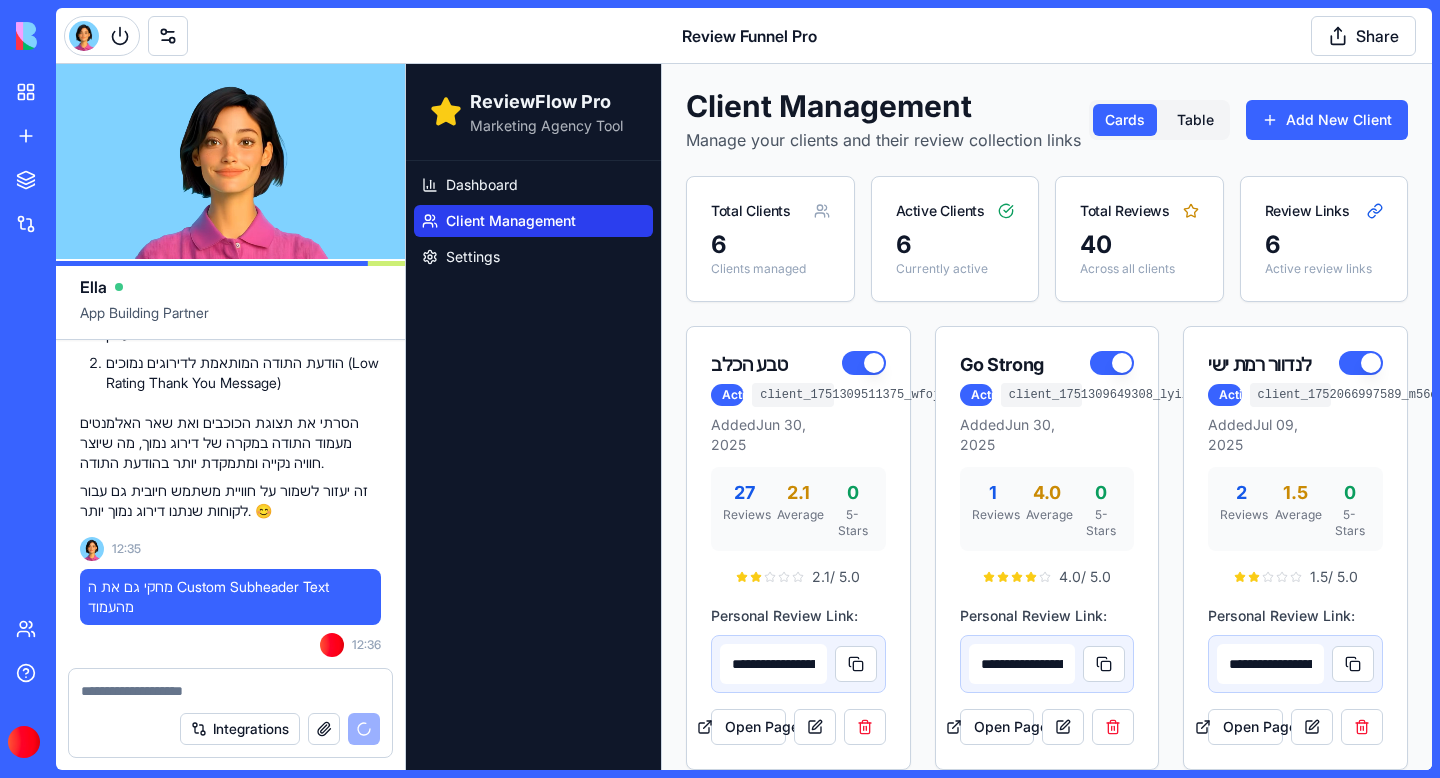 scroll, scrollTop: 76177, scrollLeft: 0, axis: vertical 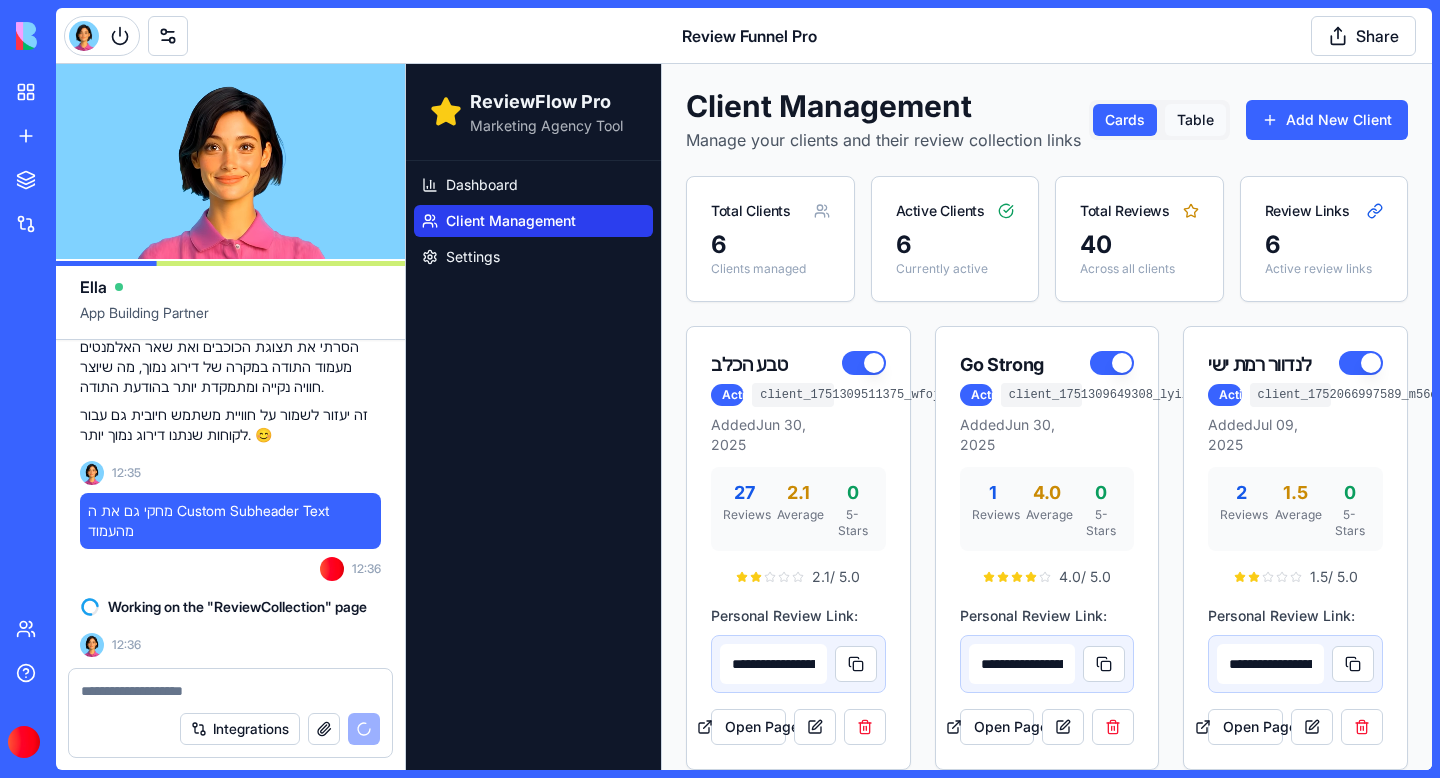 click on "Table" at bounding box center [1195, 120] 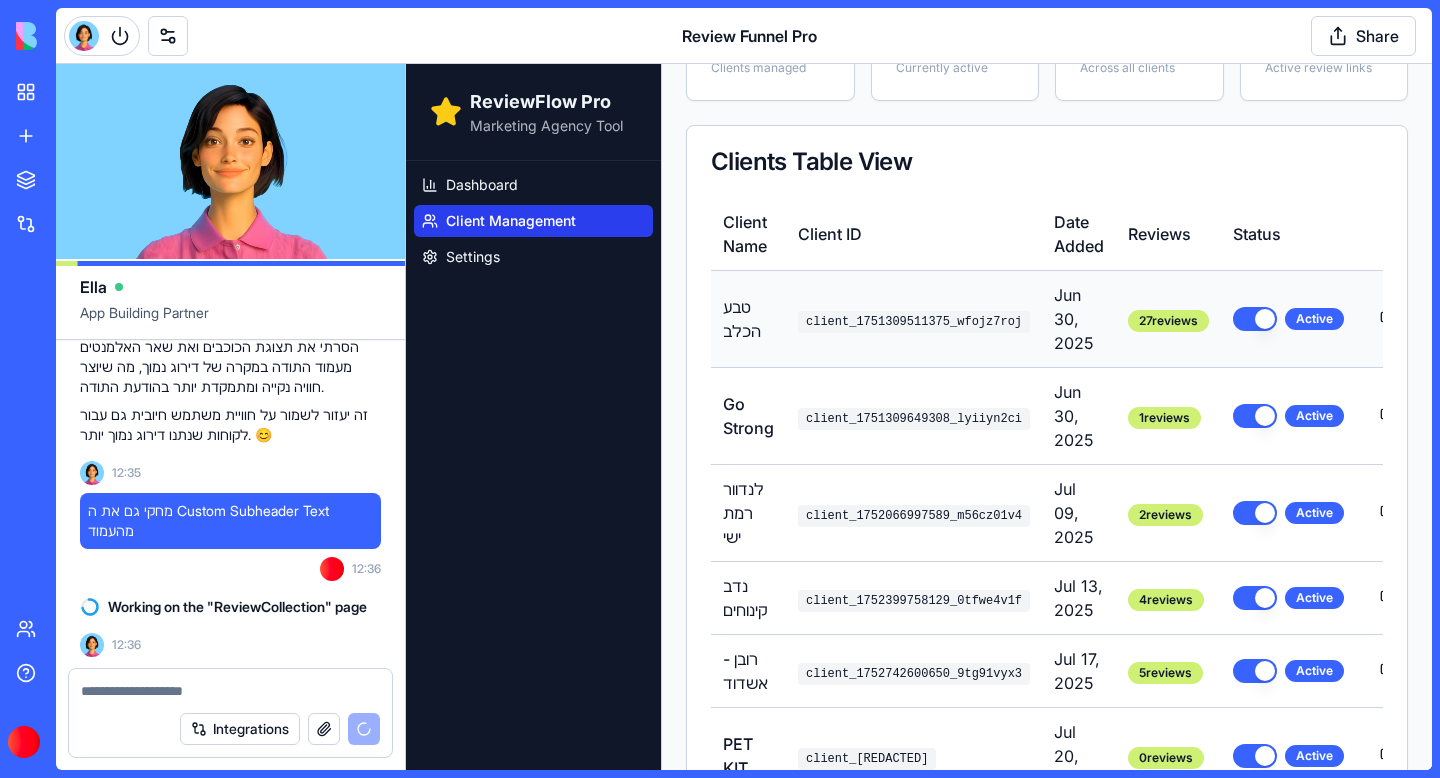 scroll, scrollTop: 285, scrollLeft: 0, axis: vertical 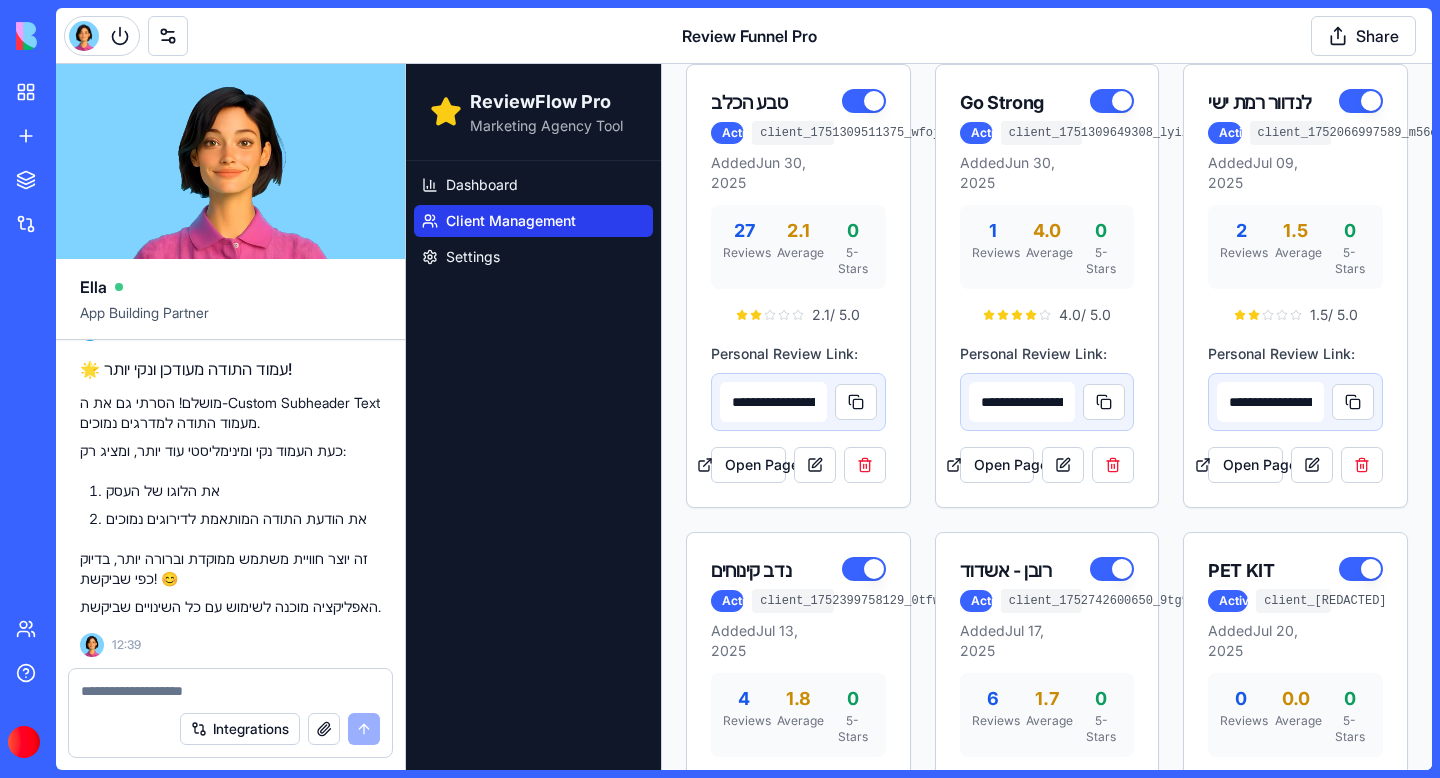 click at bounding box center [230, 691] 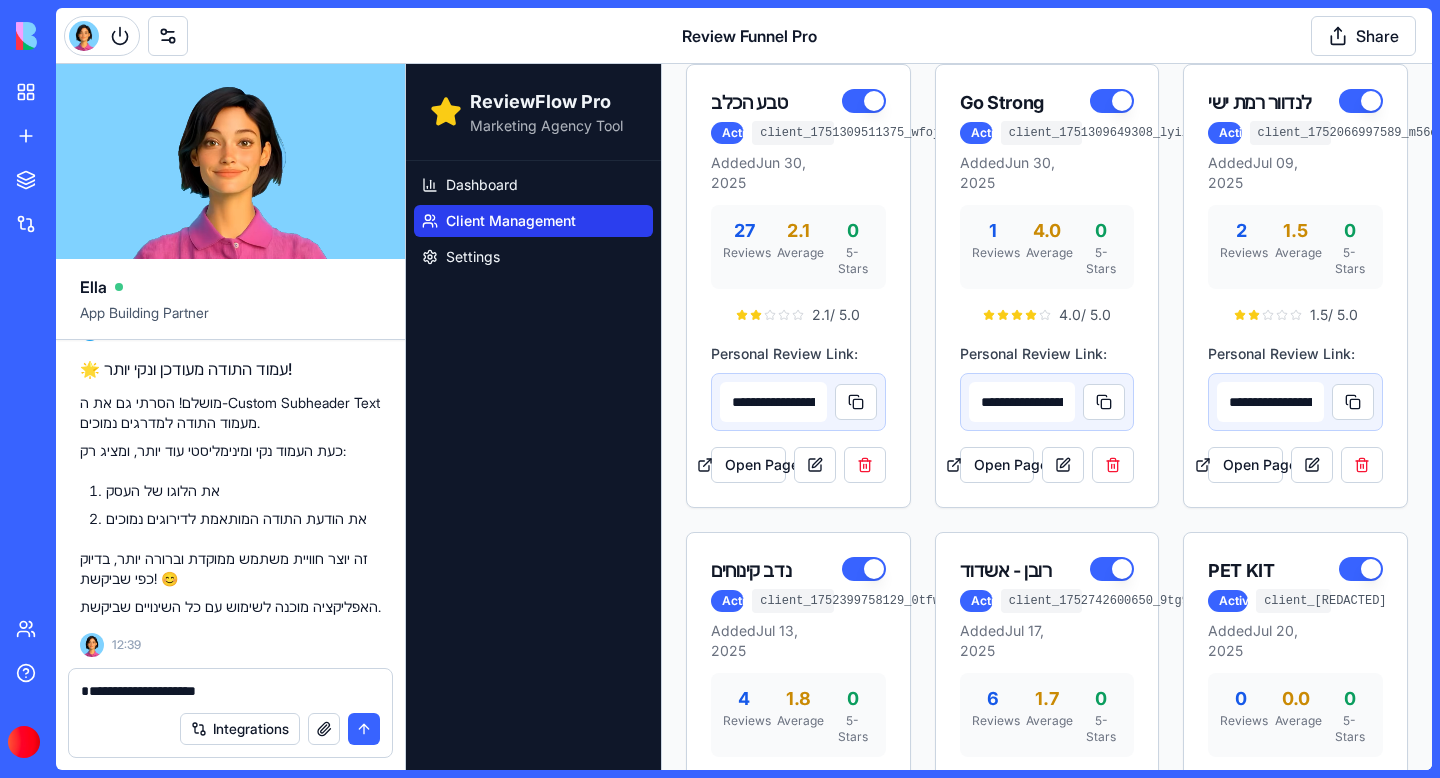 click on "**********" at bounding box center (230, 691) 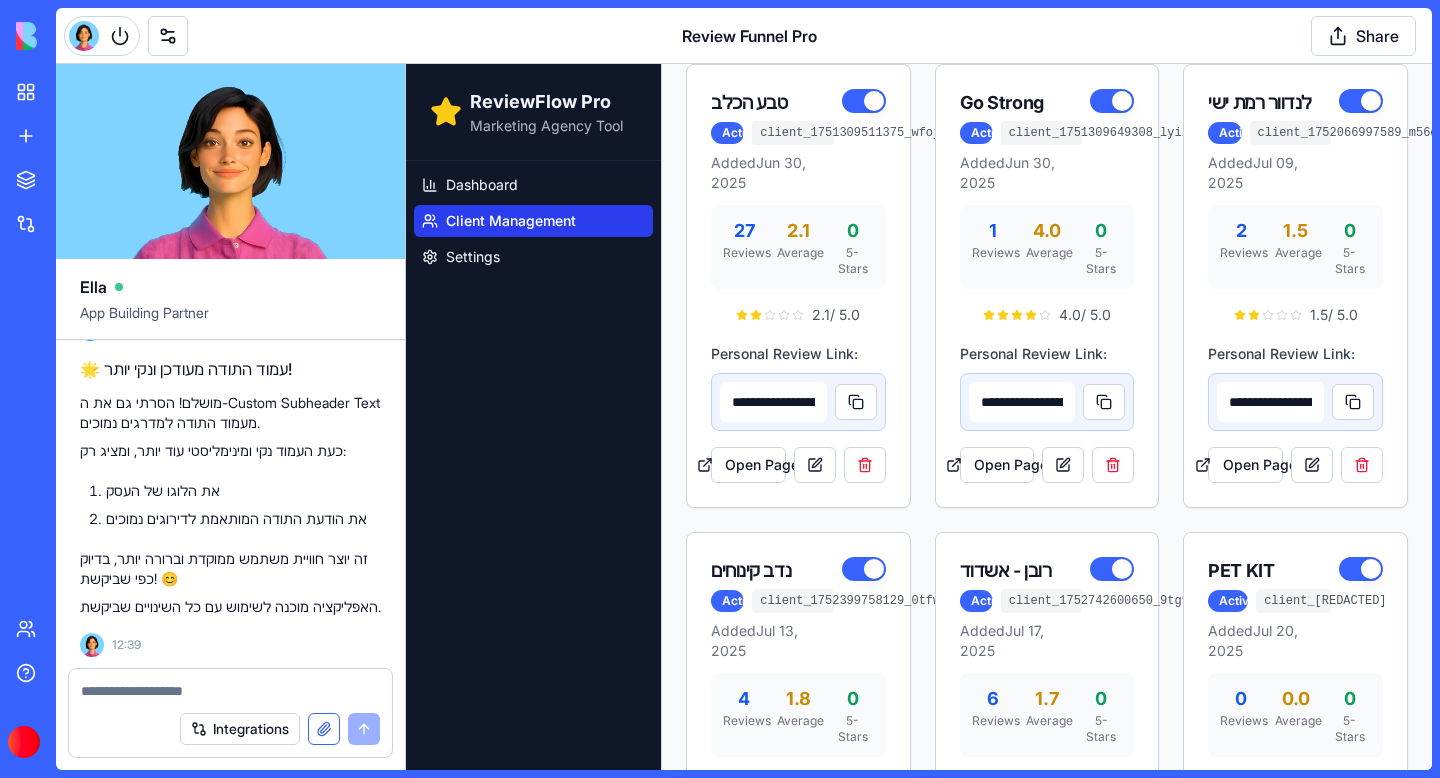click at bounding box center (324, 729) 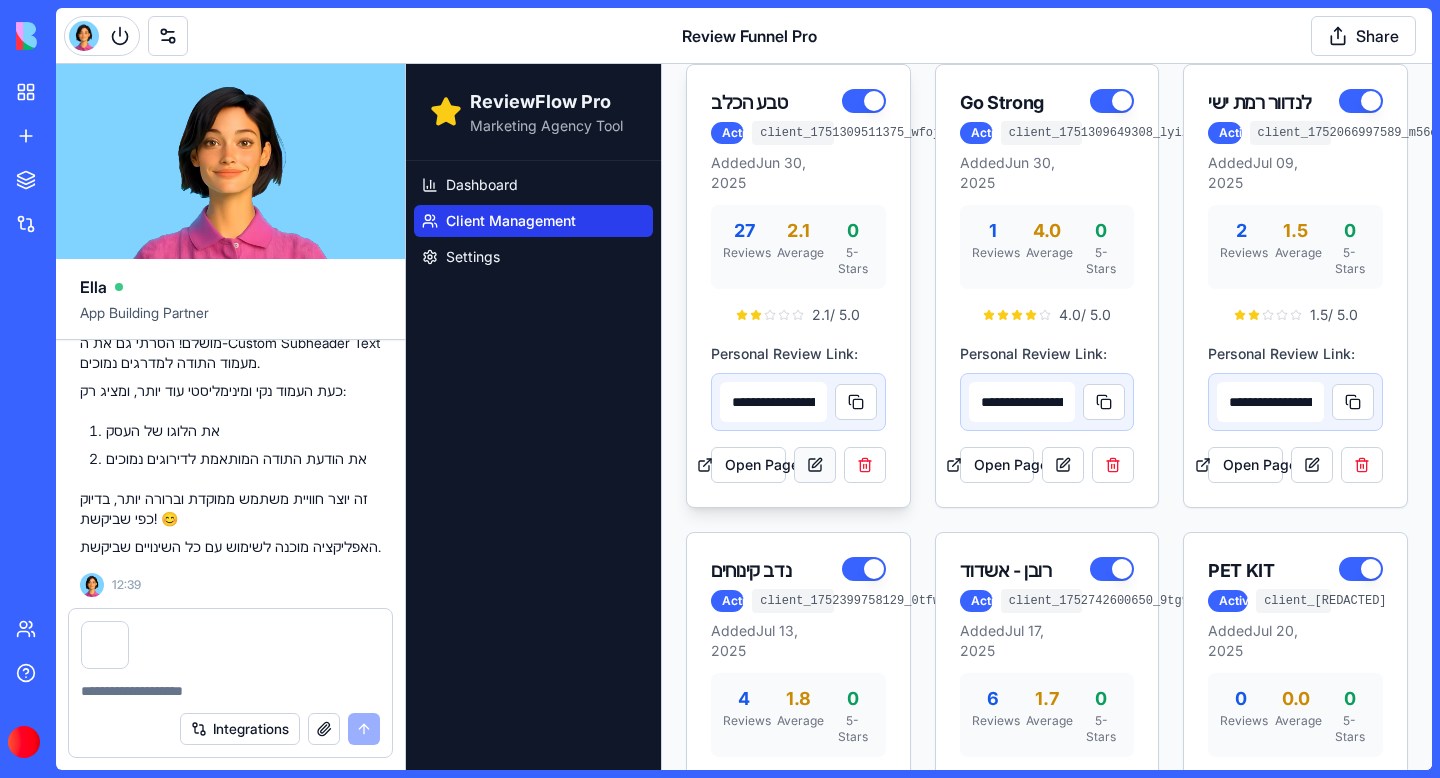click at bounding box center (815, 465) 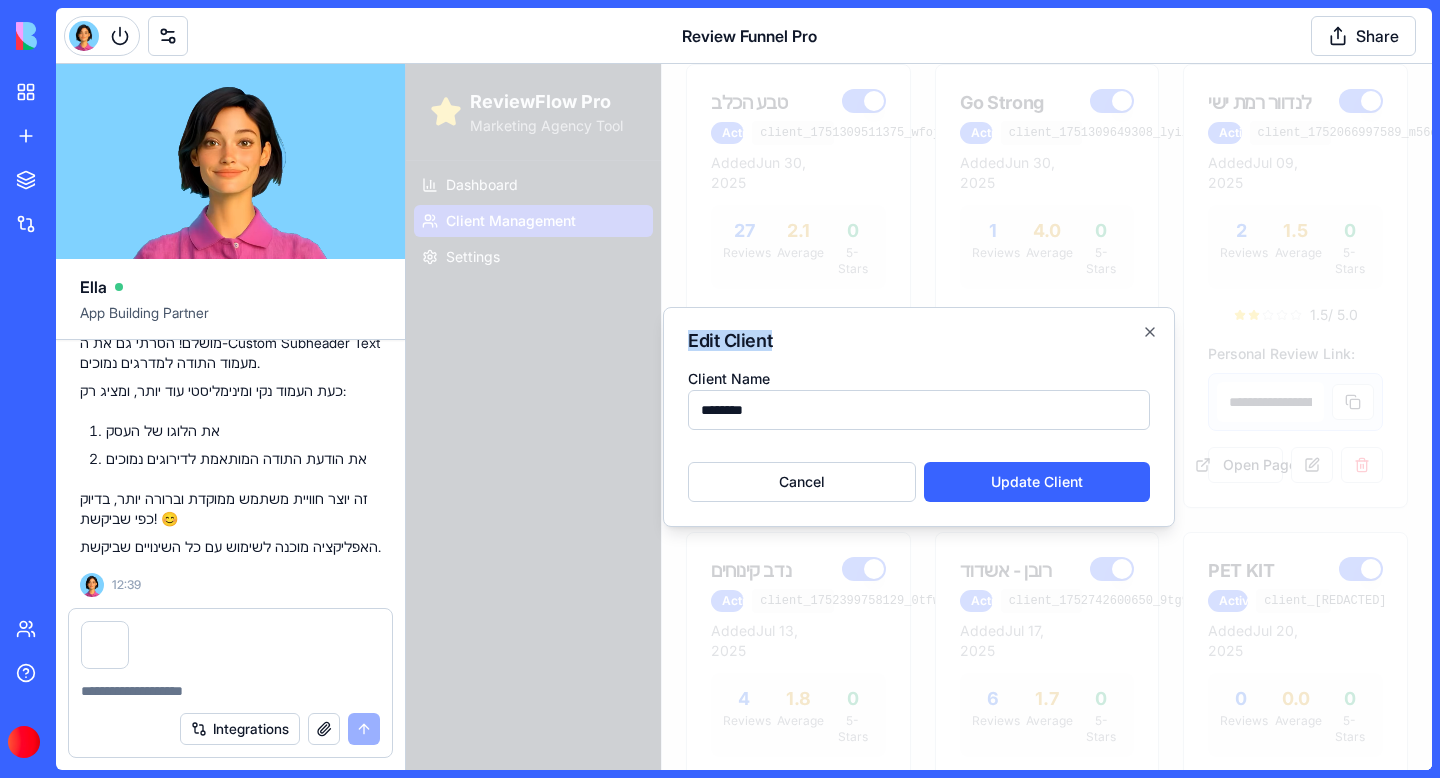drag, startPoint x: 787, startPoint y: 337, endPoint x: 690, endPoint y: 340, distance: 97.04638 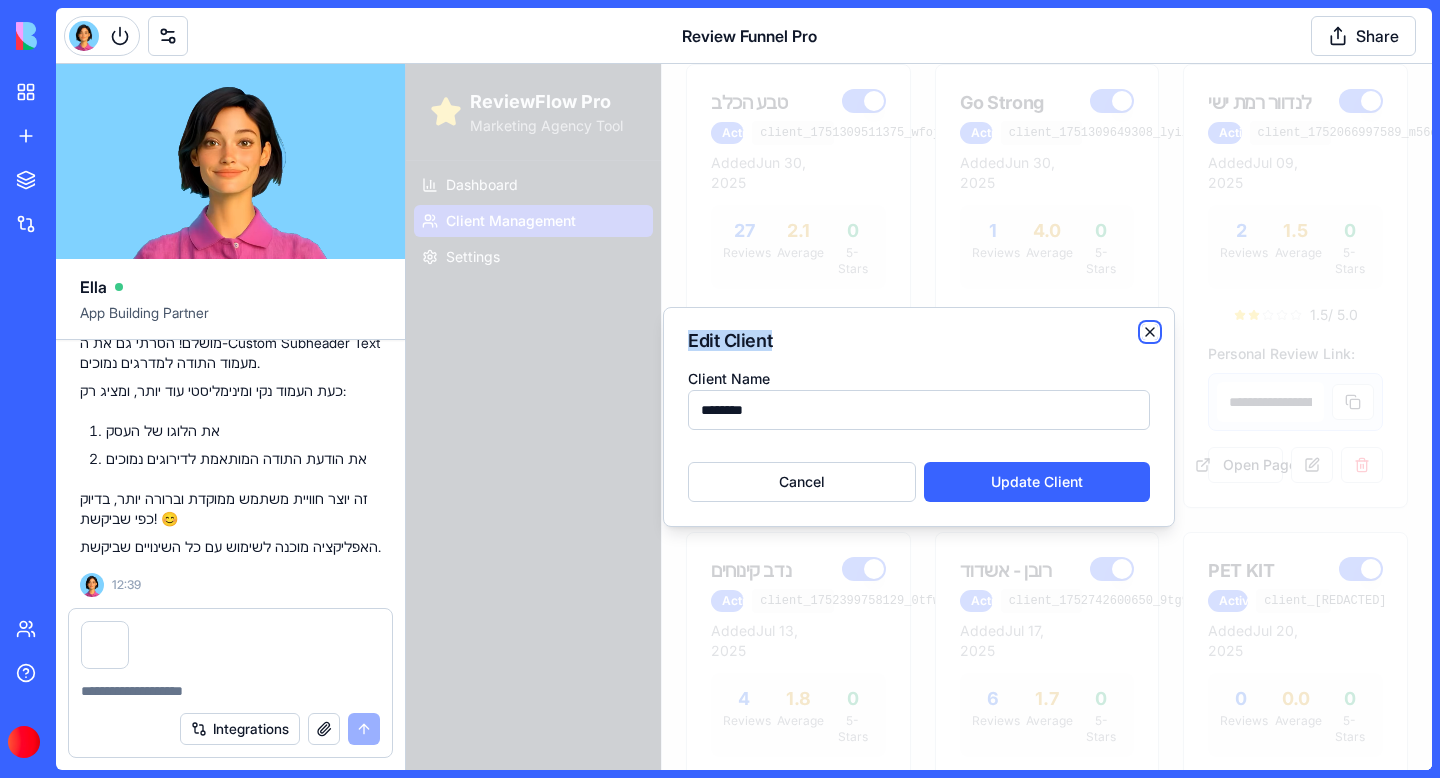 click 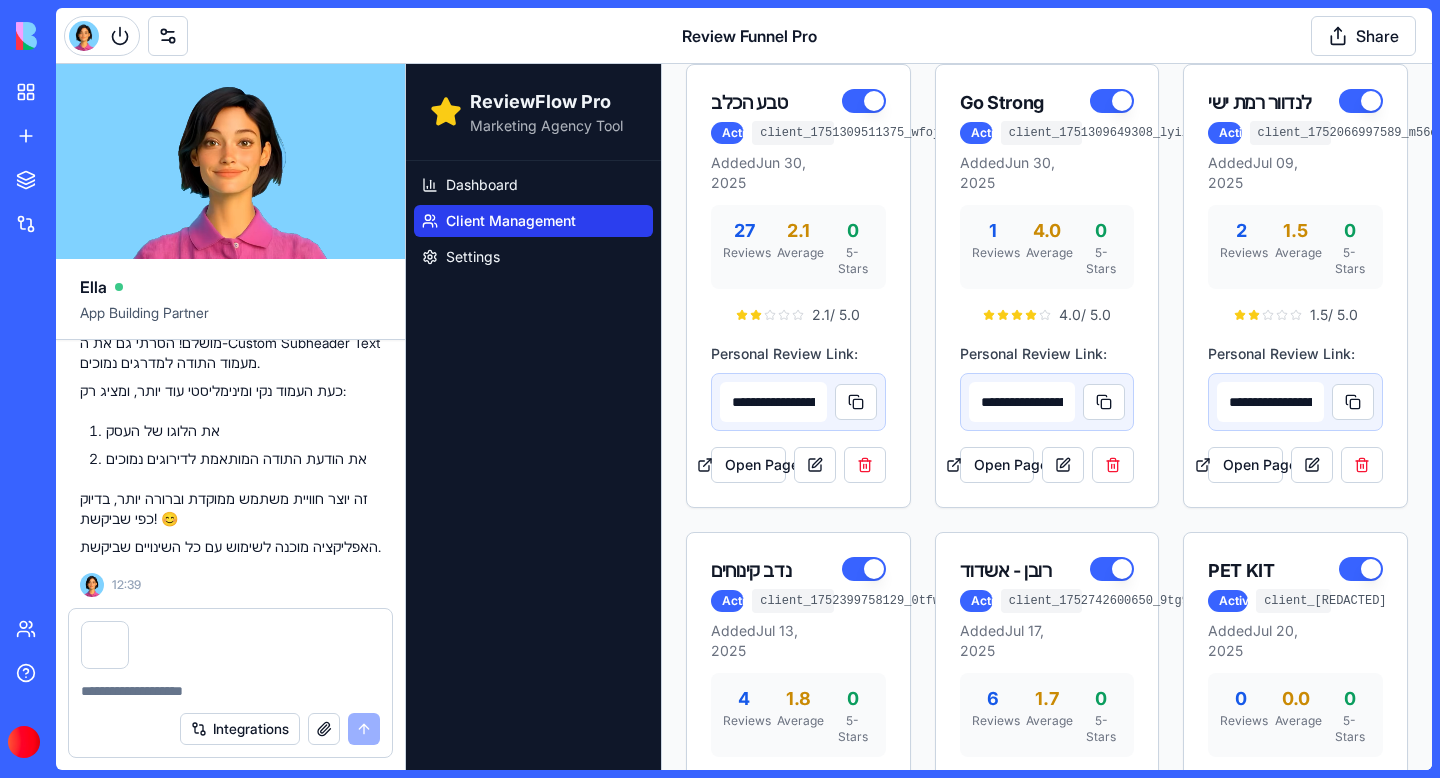 click at bounding box center [230, 691] 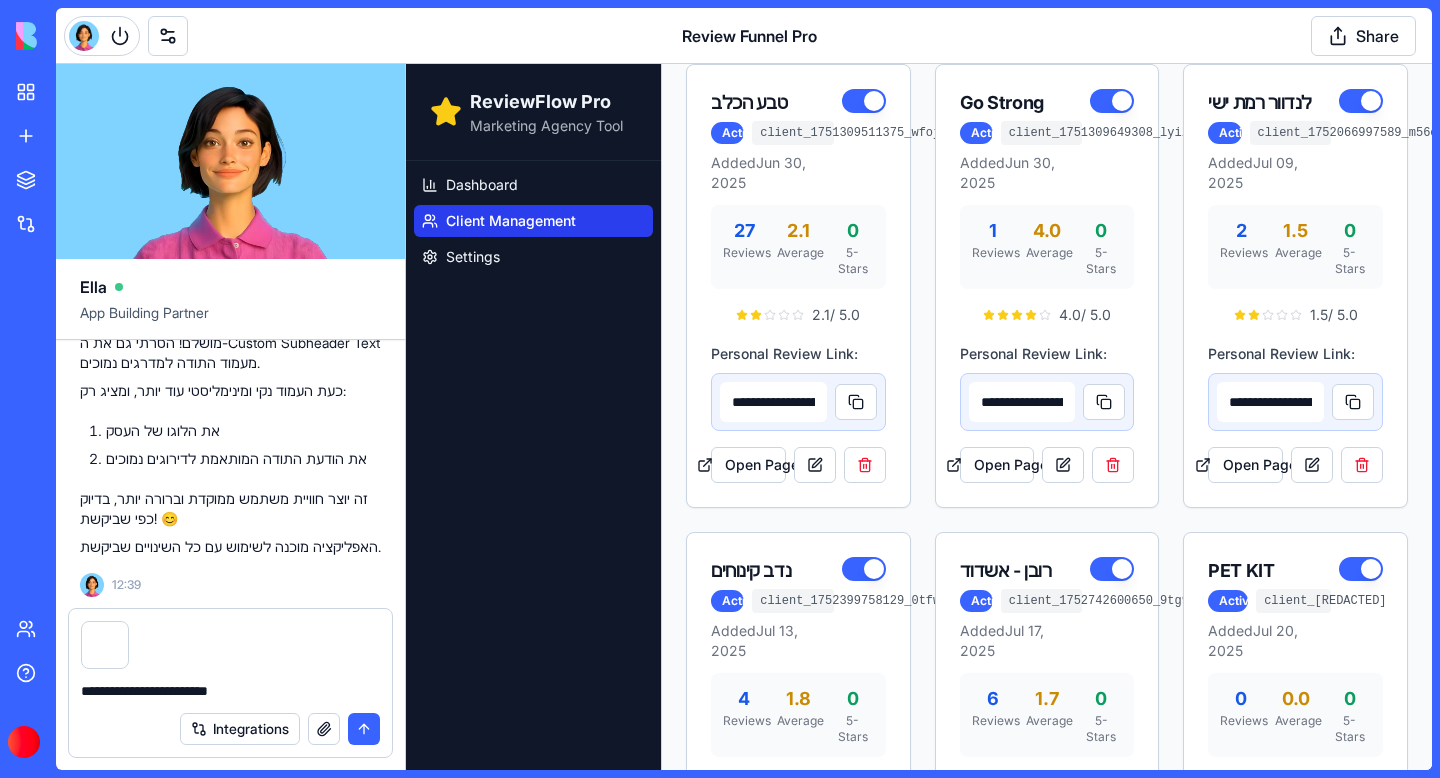 paste on "**********" 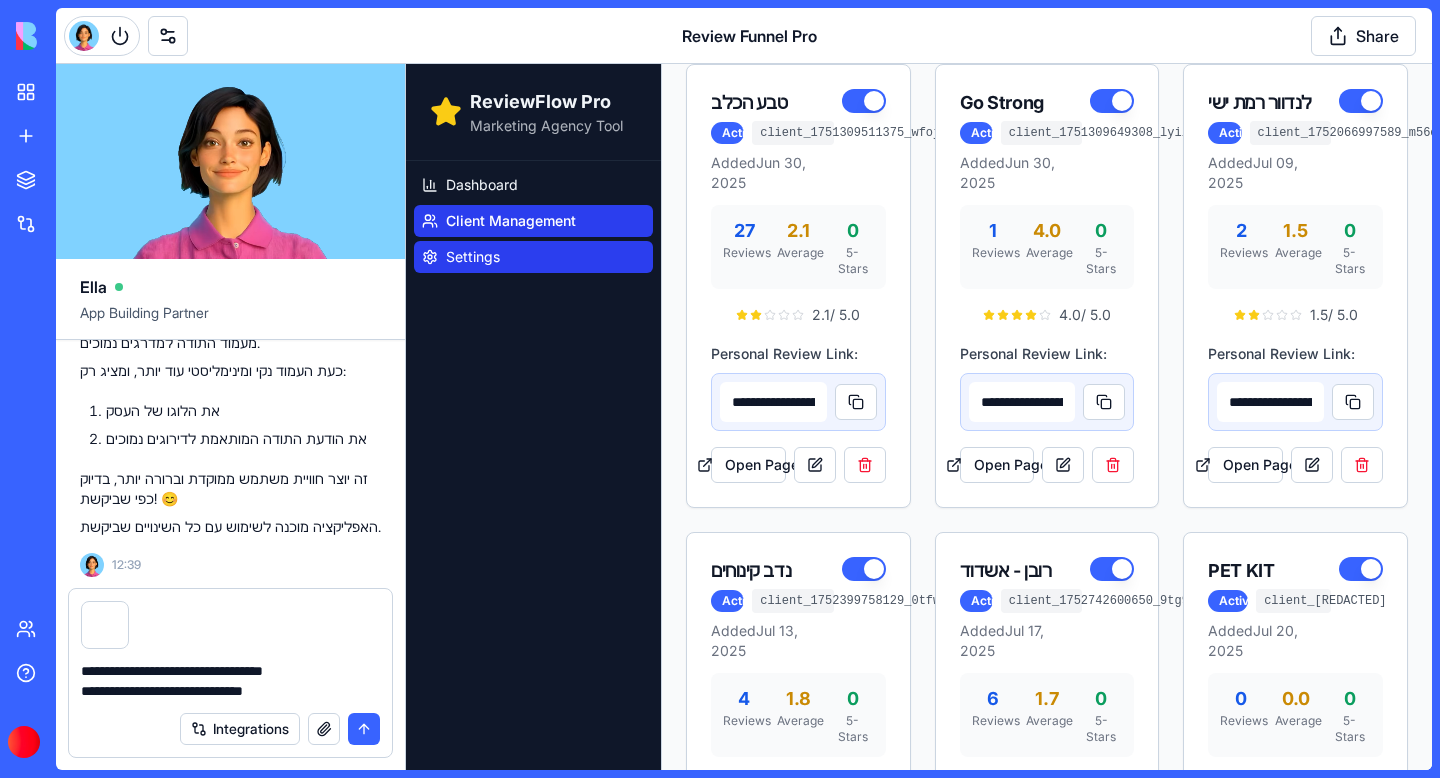 click on "Settings" at bounding box center [473, 257] 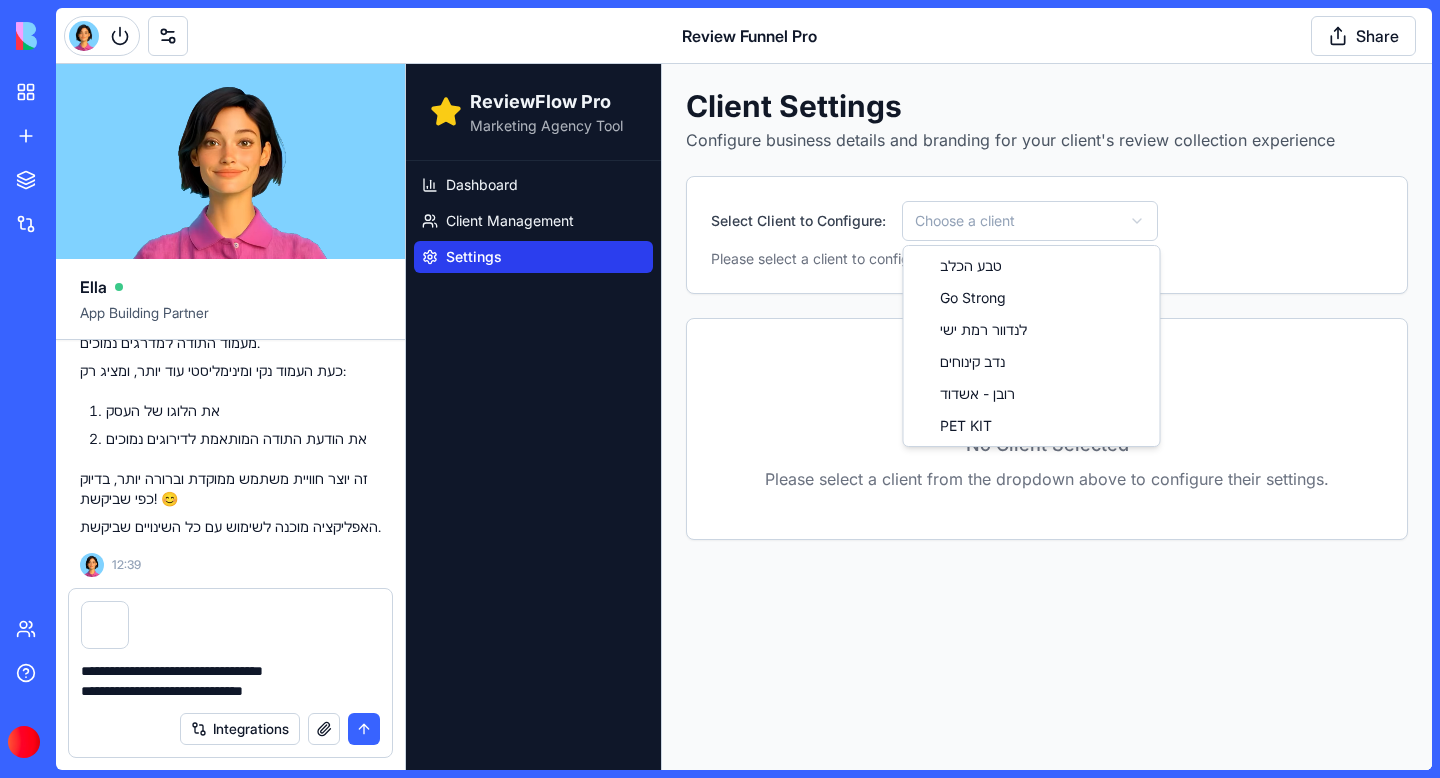 click on "ReviewFlow Pro Marketing Agency Tool Dashboard Client Management Settings Client Settings Configure business details and branding for your client's review collection experience Select Client to Configure: Choose a client Please select a client to configure their settings and branding. No Client Selected Please select a client from the dropdown above to configure their settings.
טבע הכלב Go Strong לנדוור רמת ישי נדב קינוחים רובן - אשדוד PET KIT" at bounding box center [919, 417] 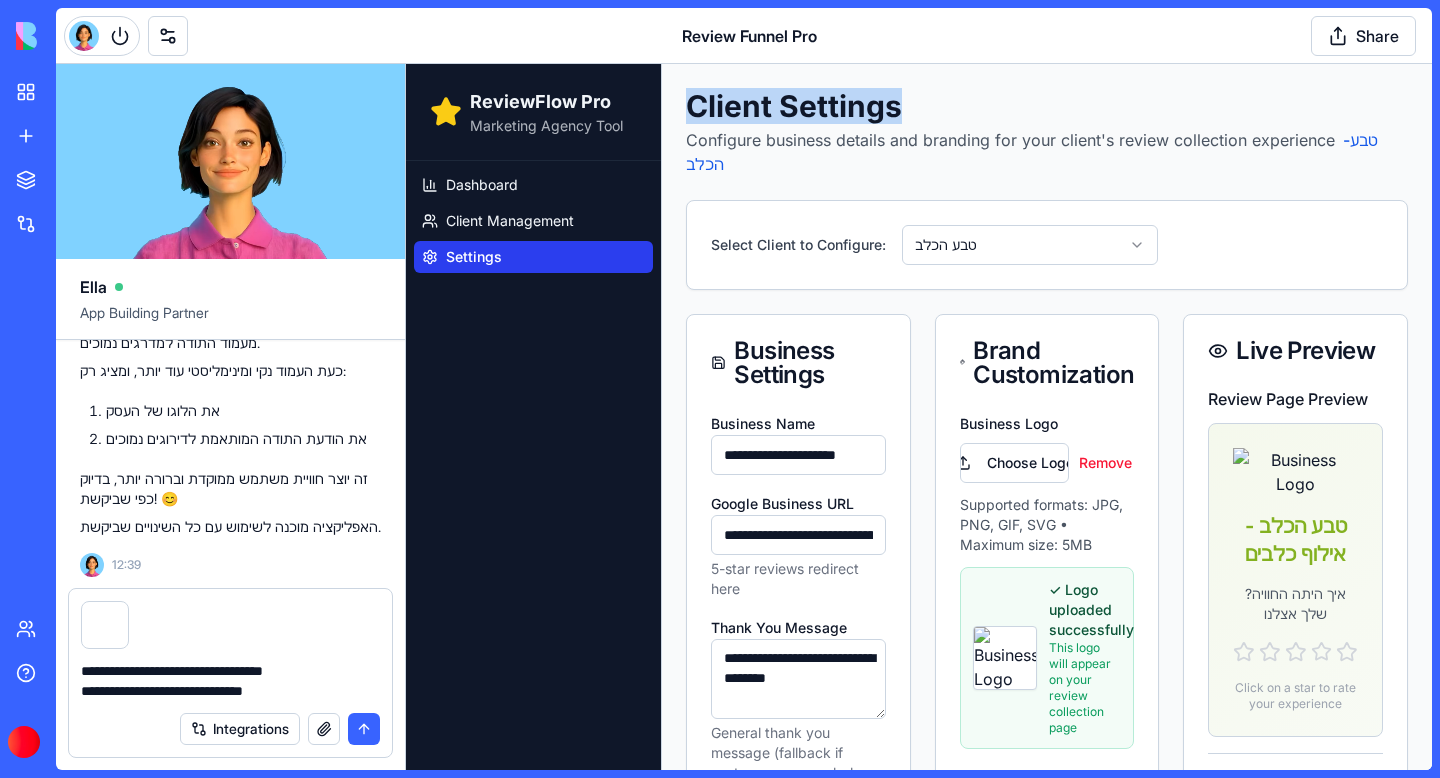 drag, startPoint x: 689, startPoint y: 103, endPoint x: 902, endPoint y: 120, distance: 213.67732 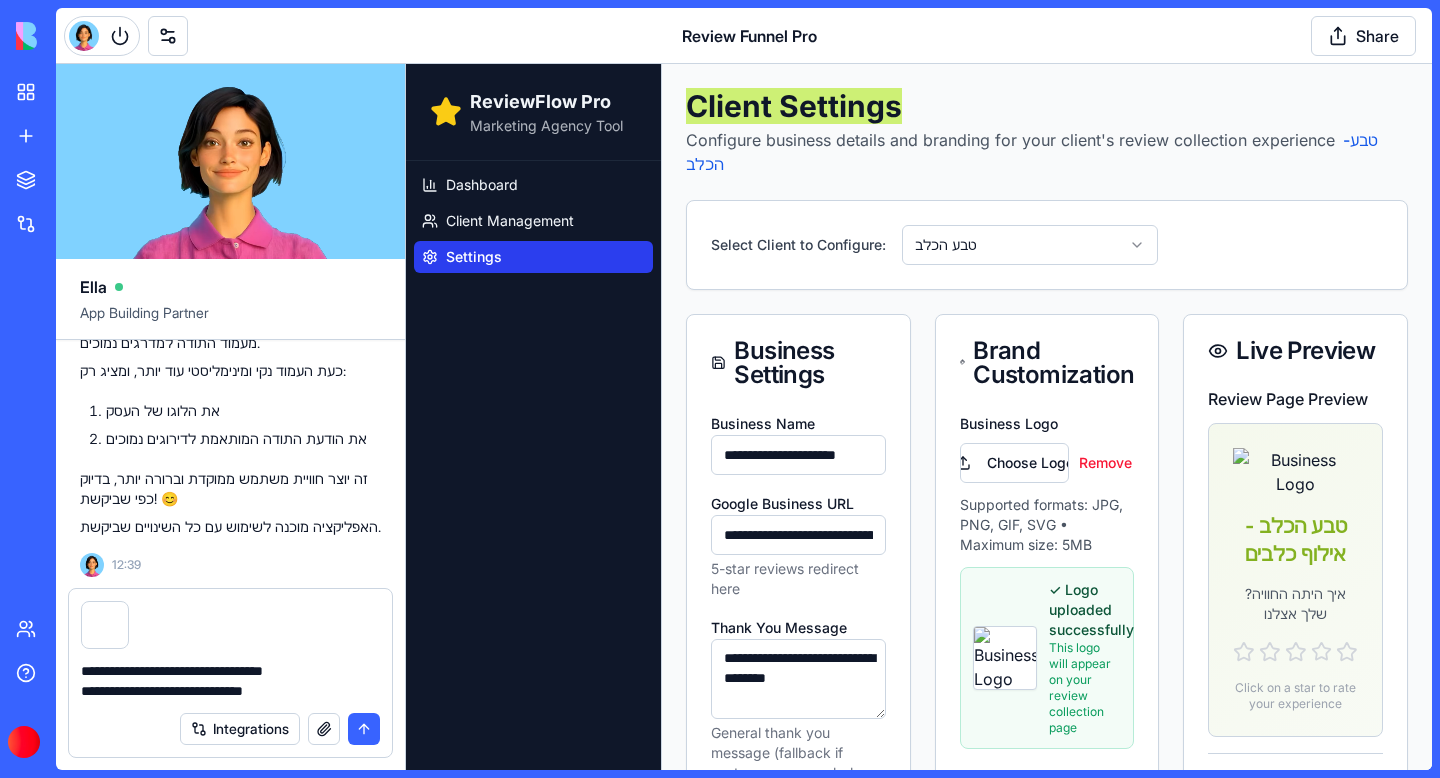 click on "**********" at bounding box center (230, 681) 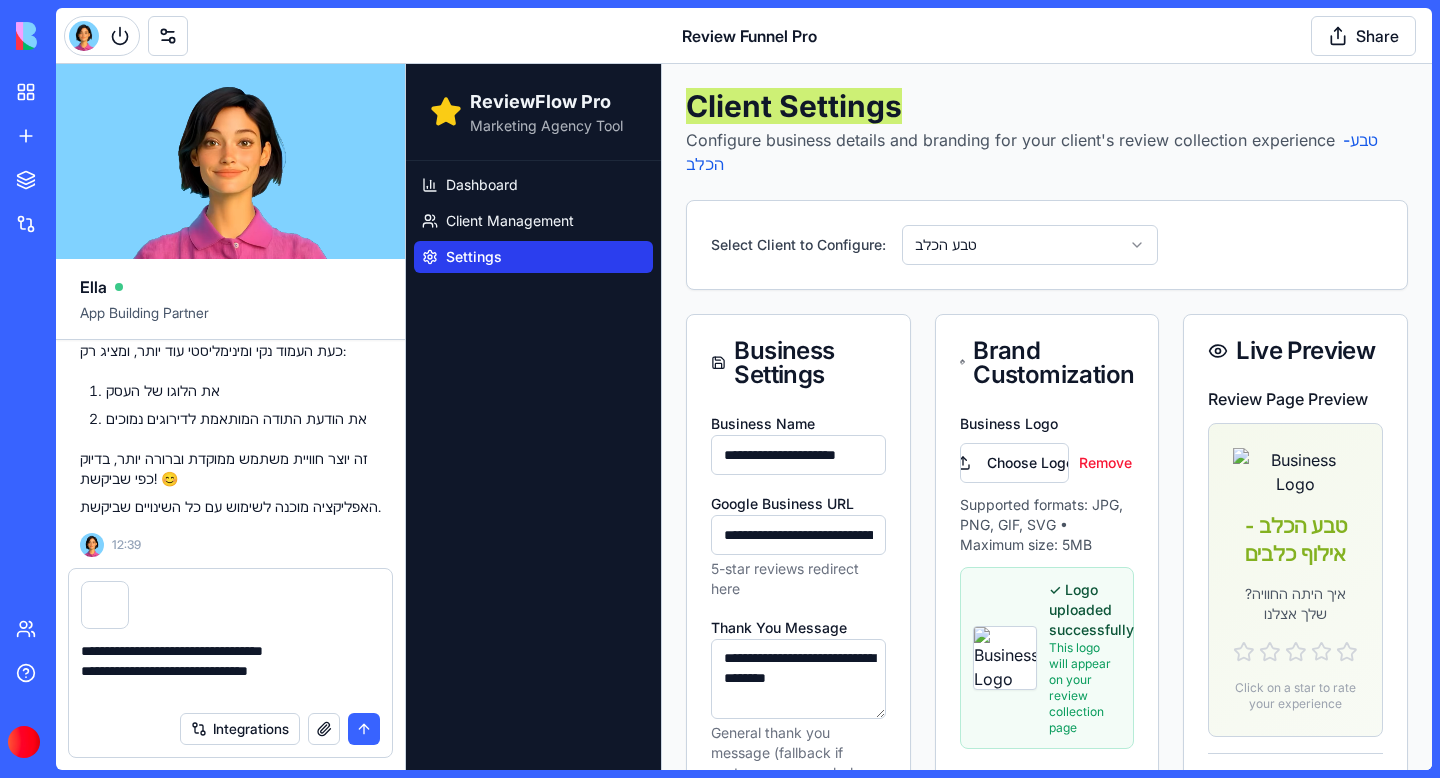 paste on "**********" 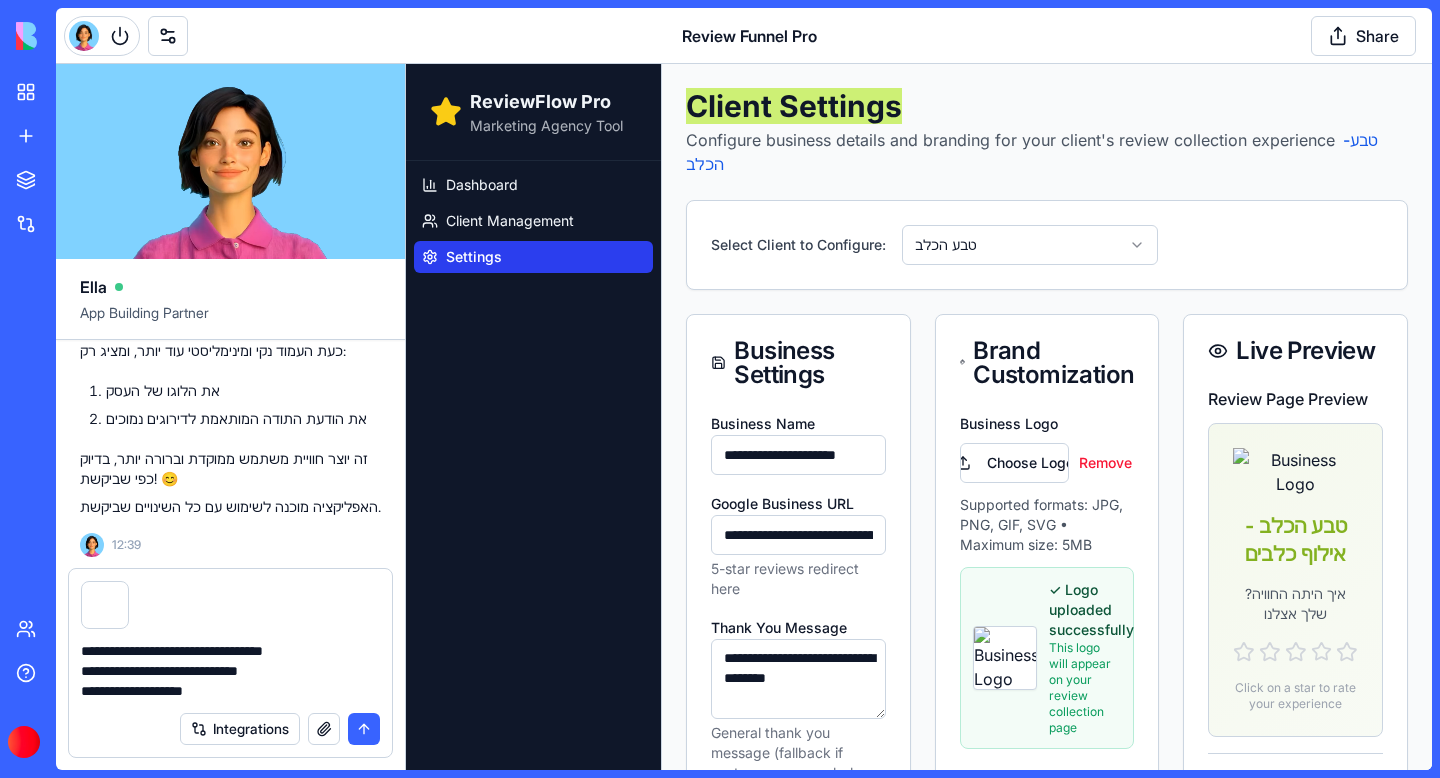 type on "**********" 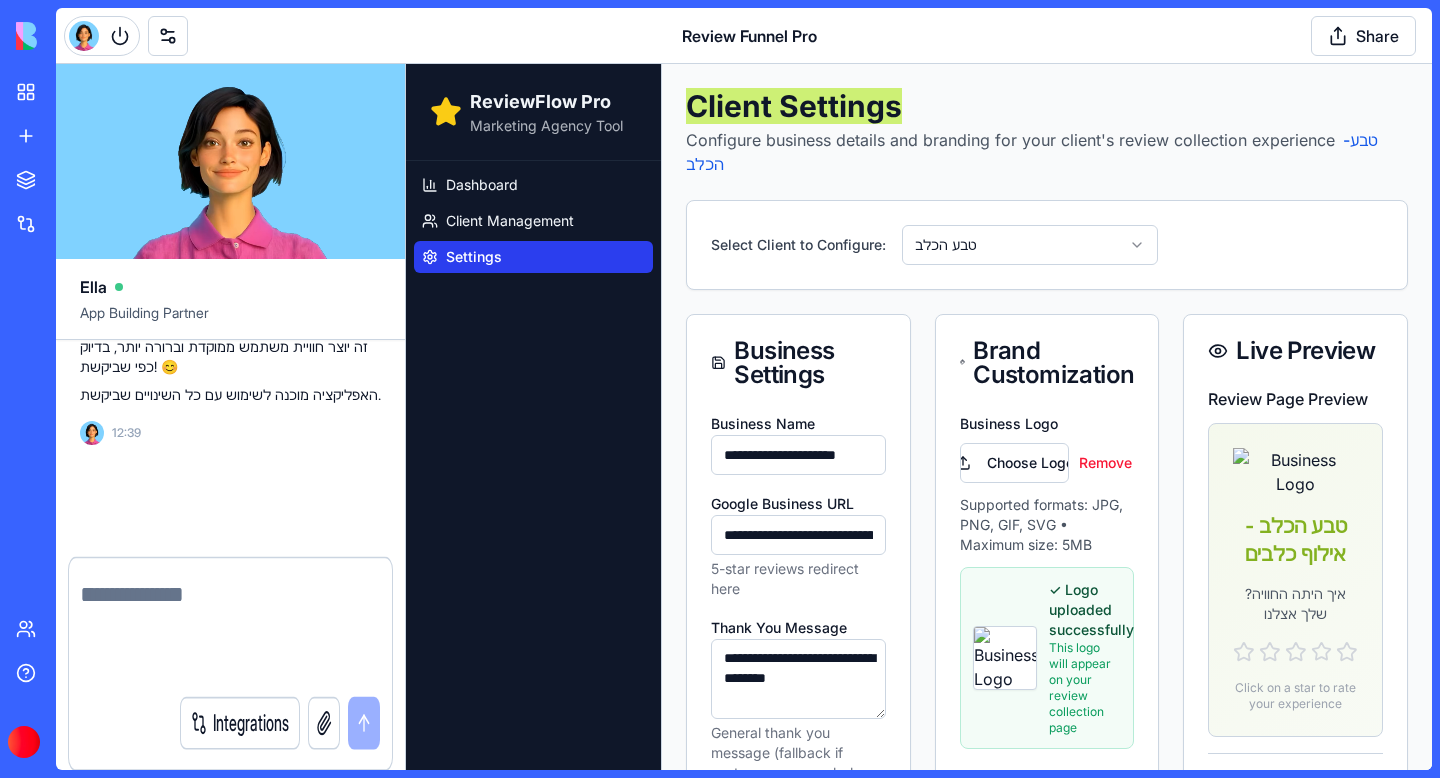 scroll, scrollTop: 76681, scrollLeft: 0, axis: vertical 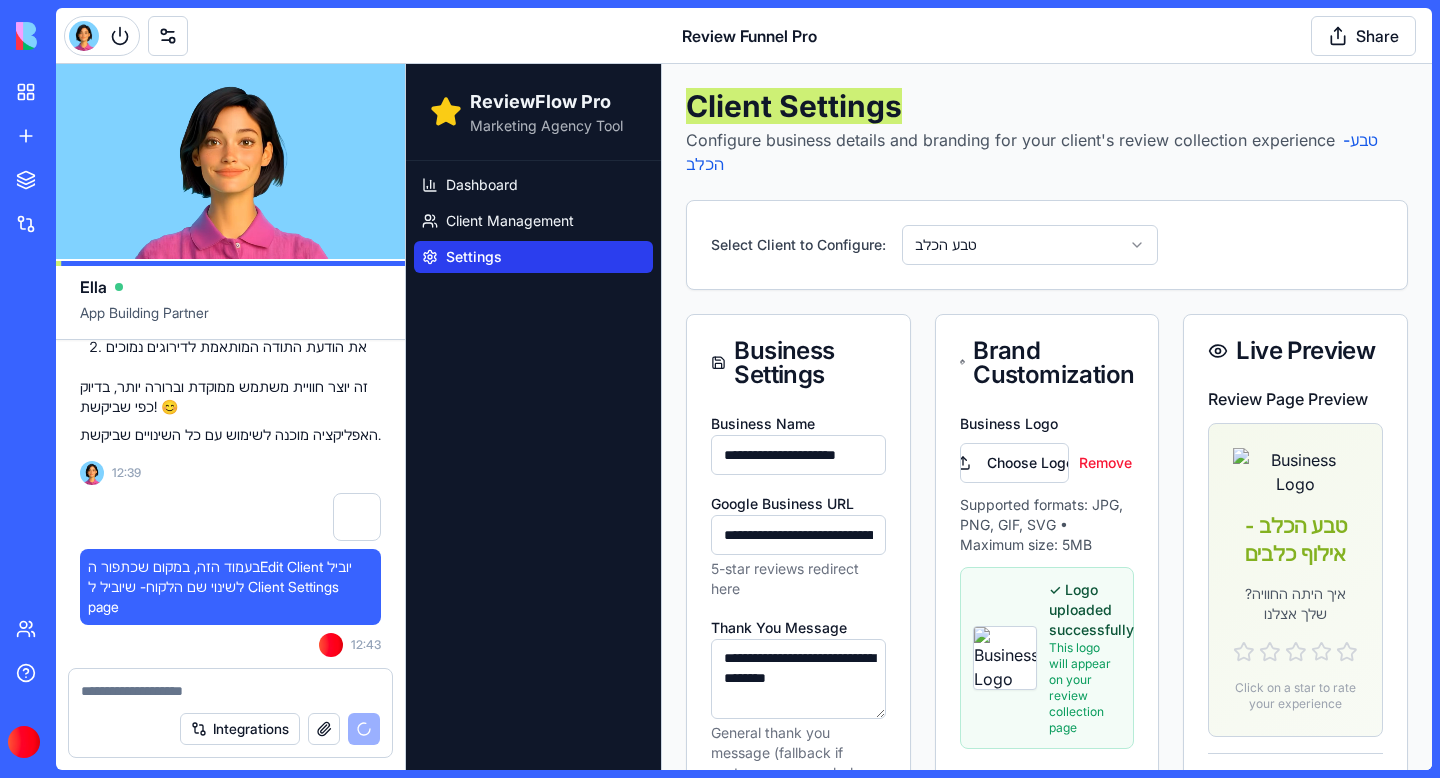 type 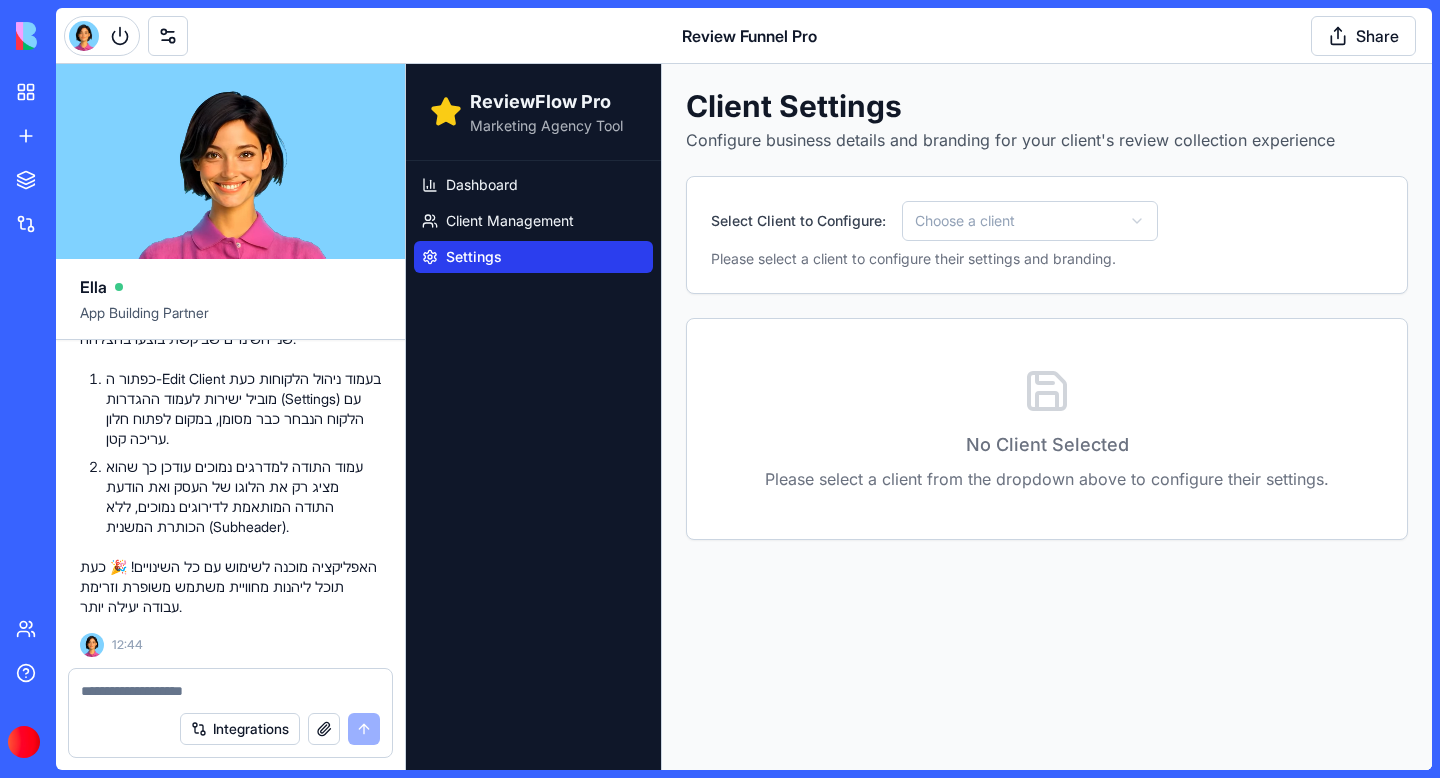 scroll, scrollTop: 76994, scrollLeft: 0, axis: vertical 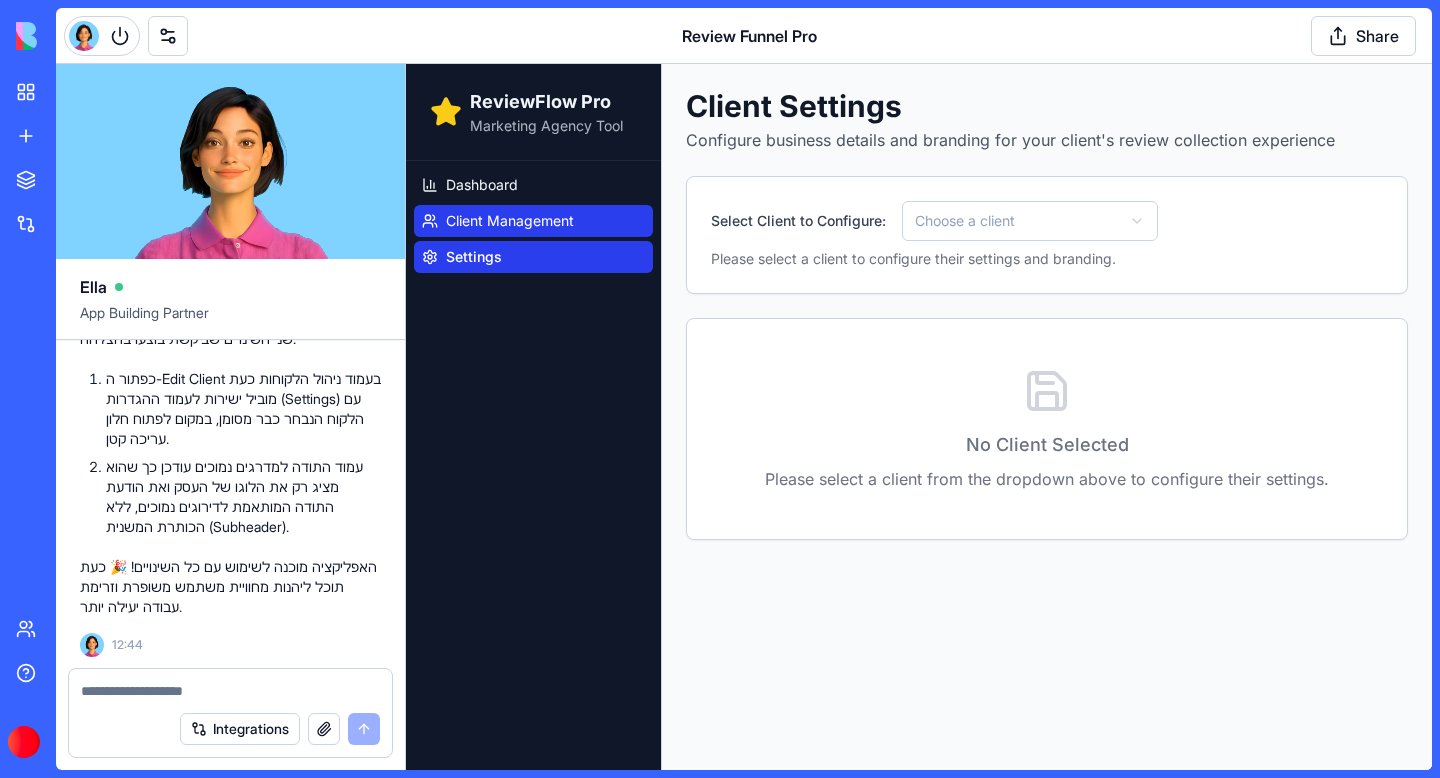 click on "Client Management" at bounding box center [510, 221] 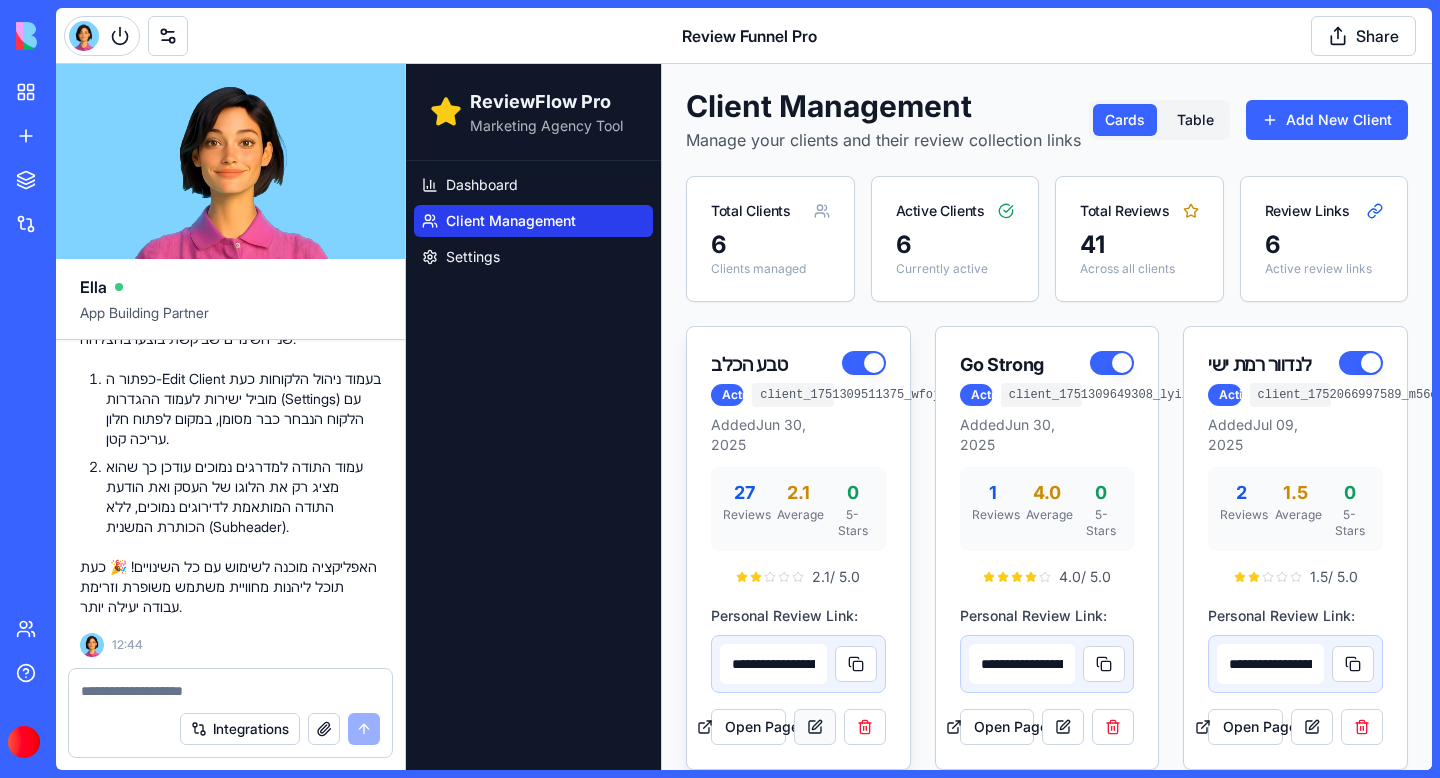 click at bounding box center [815, 727] 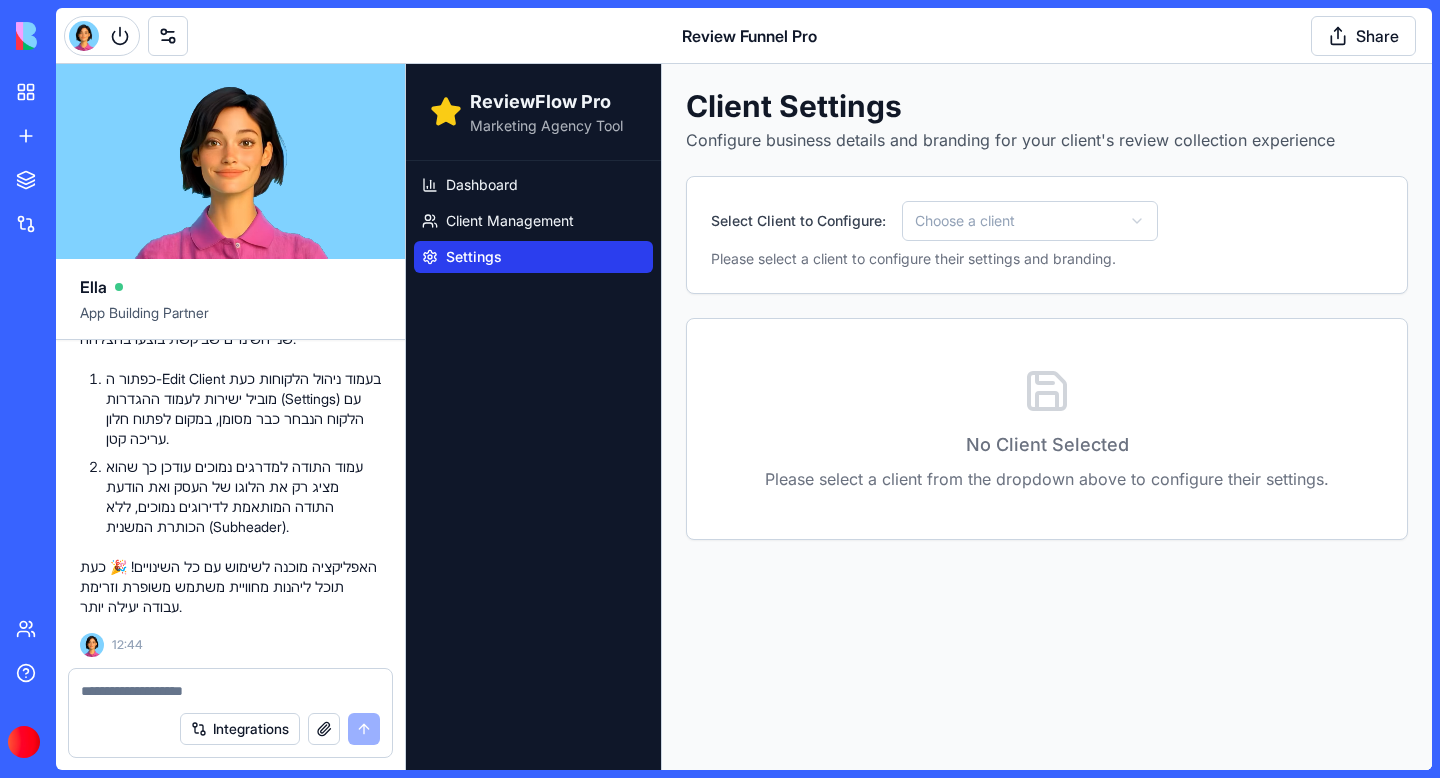scroll, scrollTop: 77209, scrollLeft: 0, axis: vertical 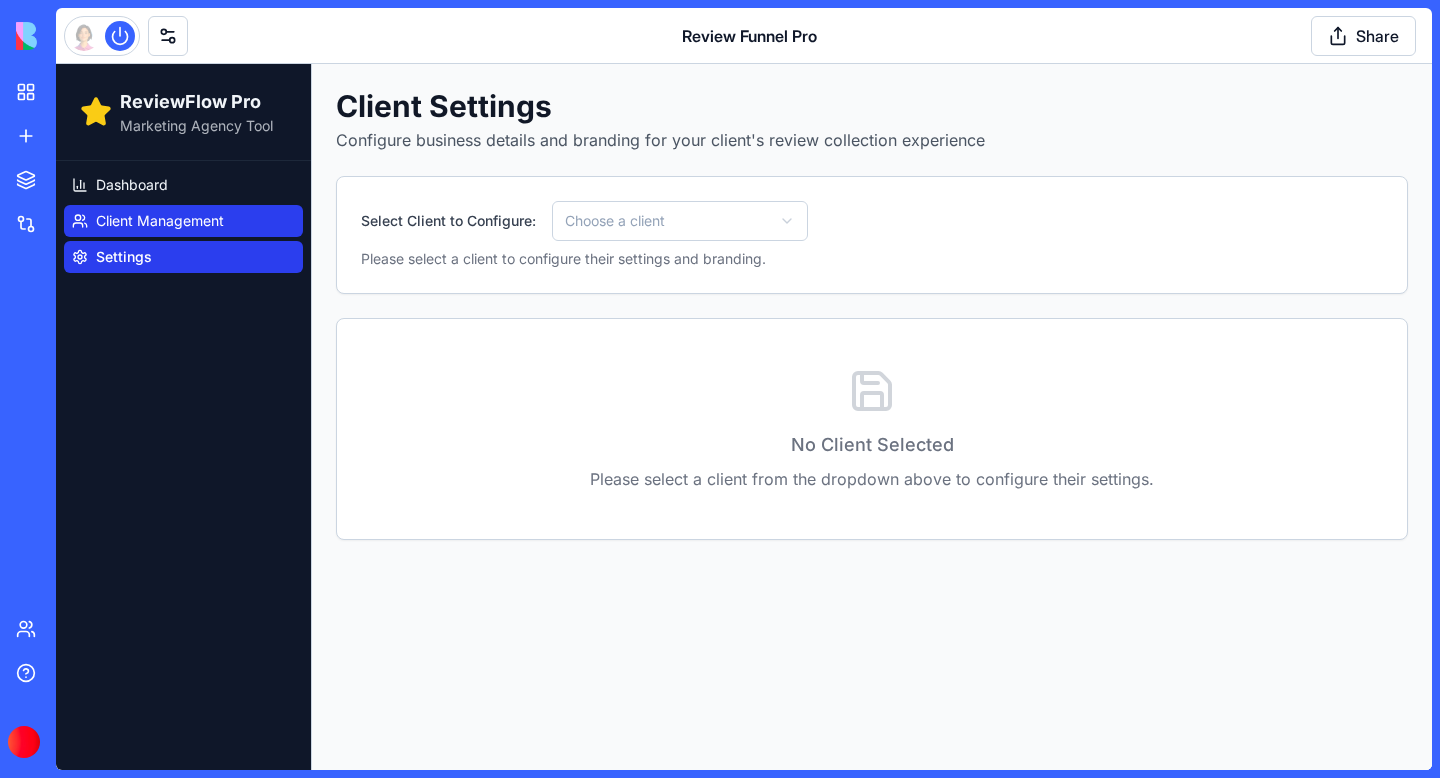 click on "Client Management" at bounding box center (160, 221) 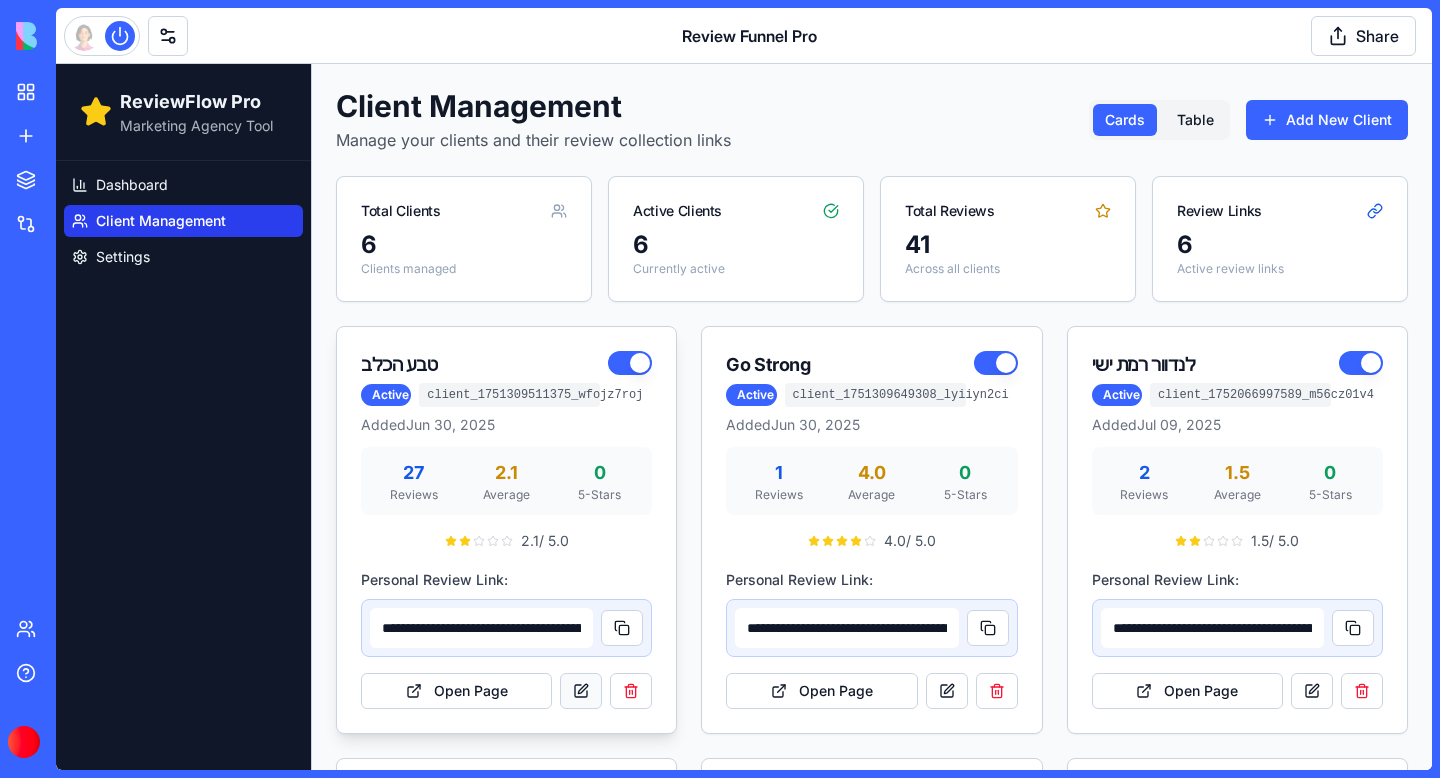 click at bounding box center (581, 691) 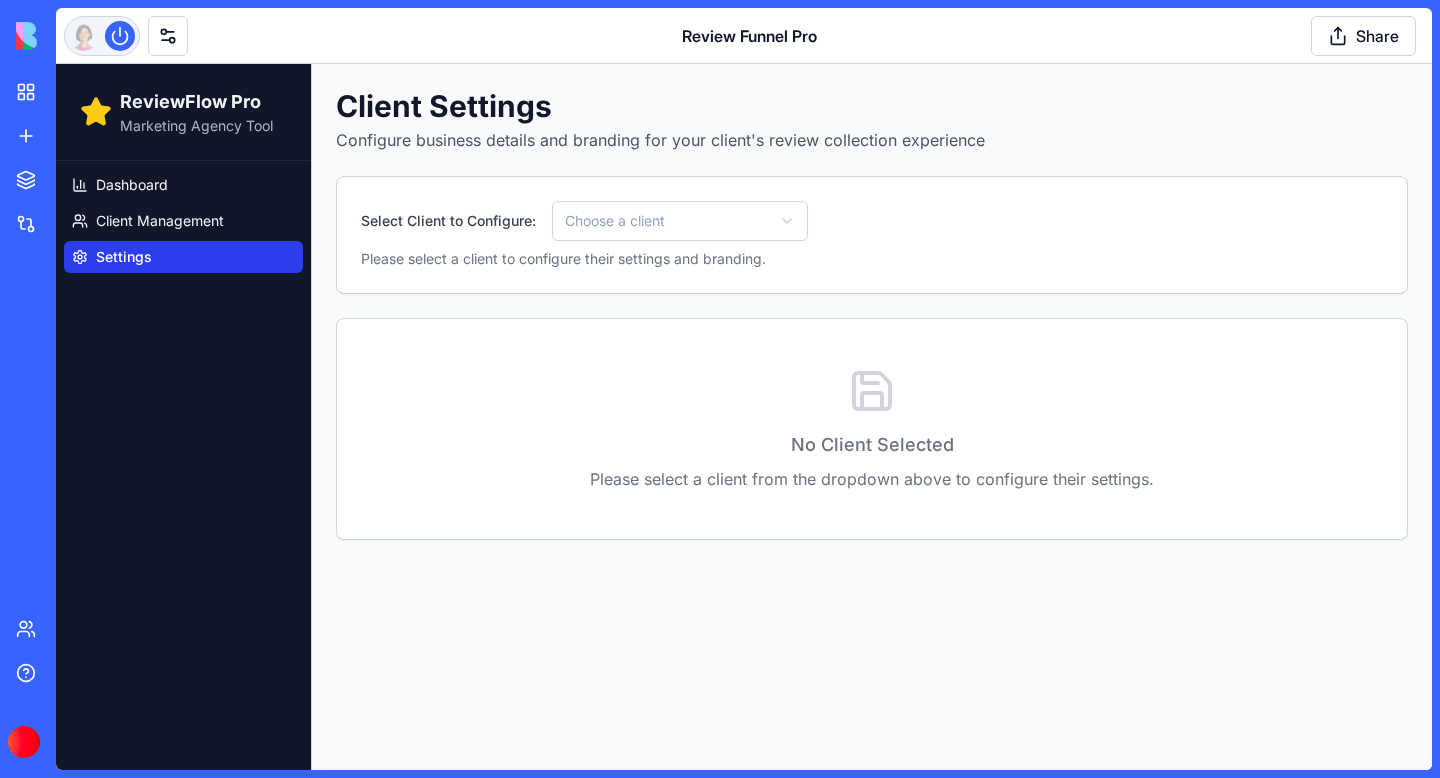 click at bounding box center (102, 36) 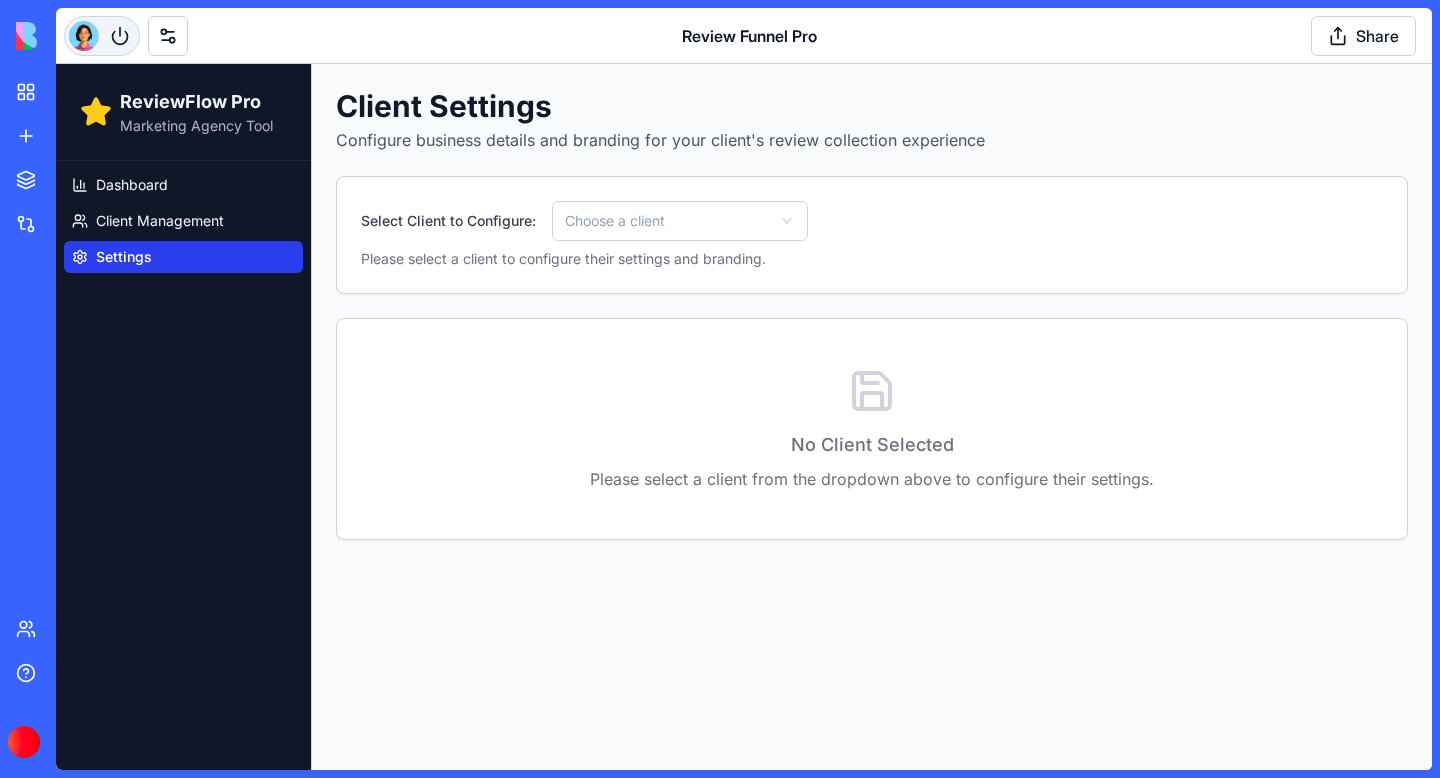 click at bounding box center (102, 36) 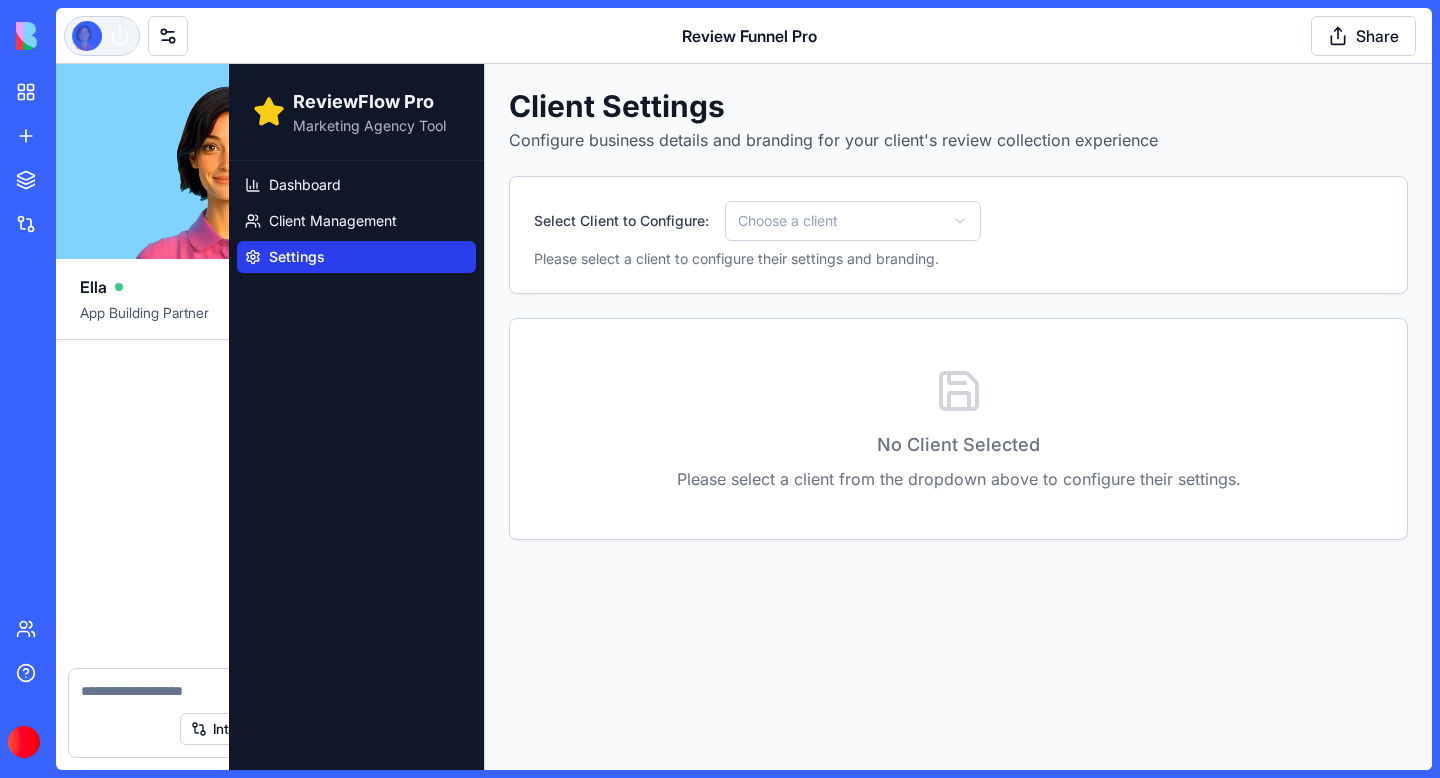 scroll, scrollTop: 77209, scrollLeft: 0, axis: vertical 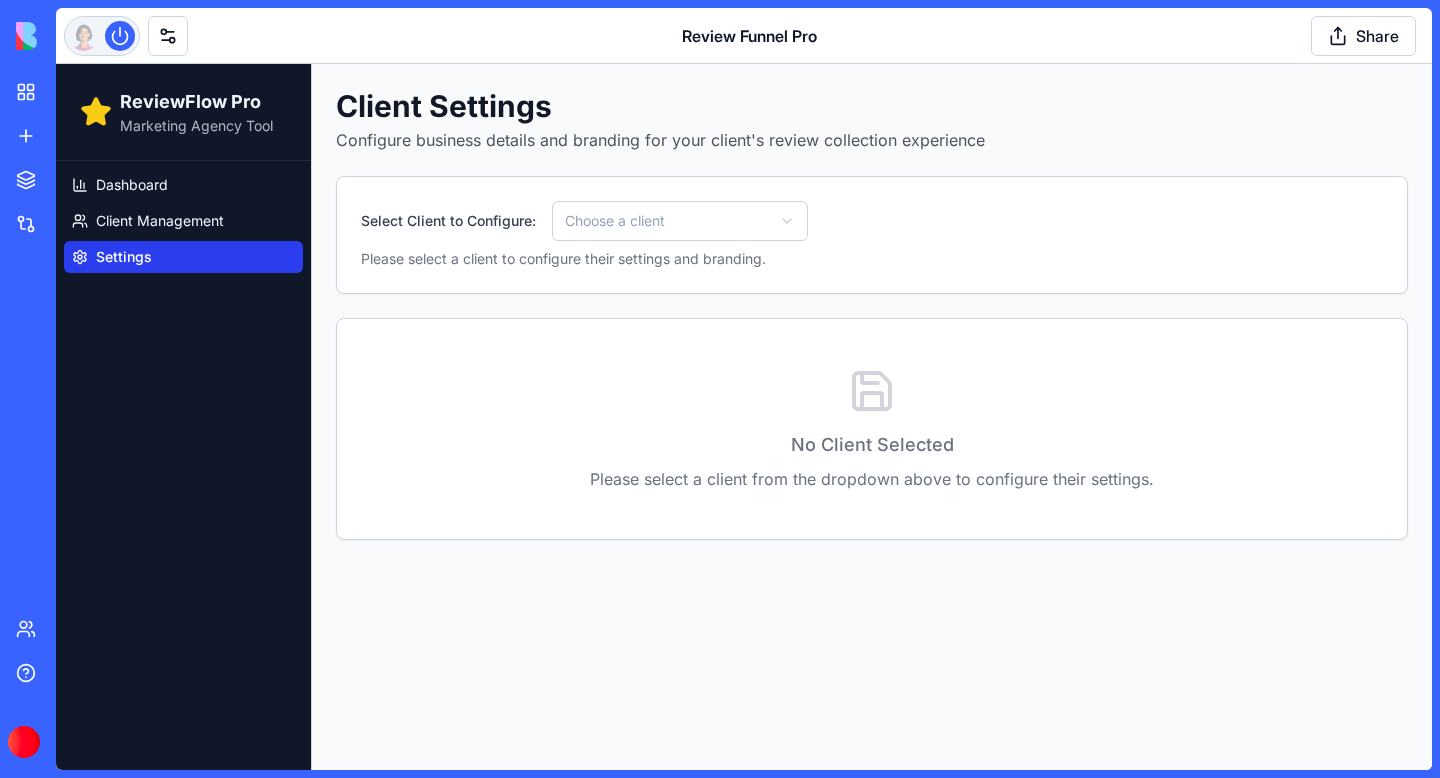 click at bounding box center [120, 36] 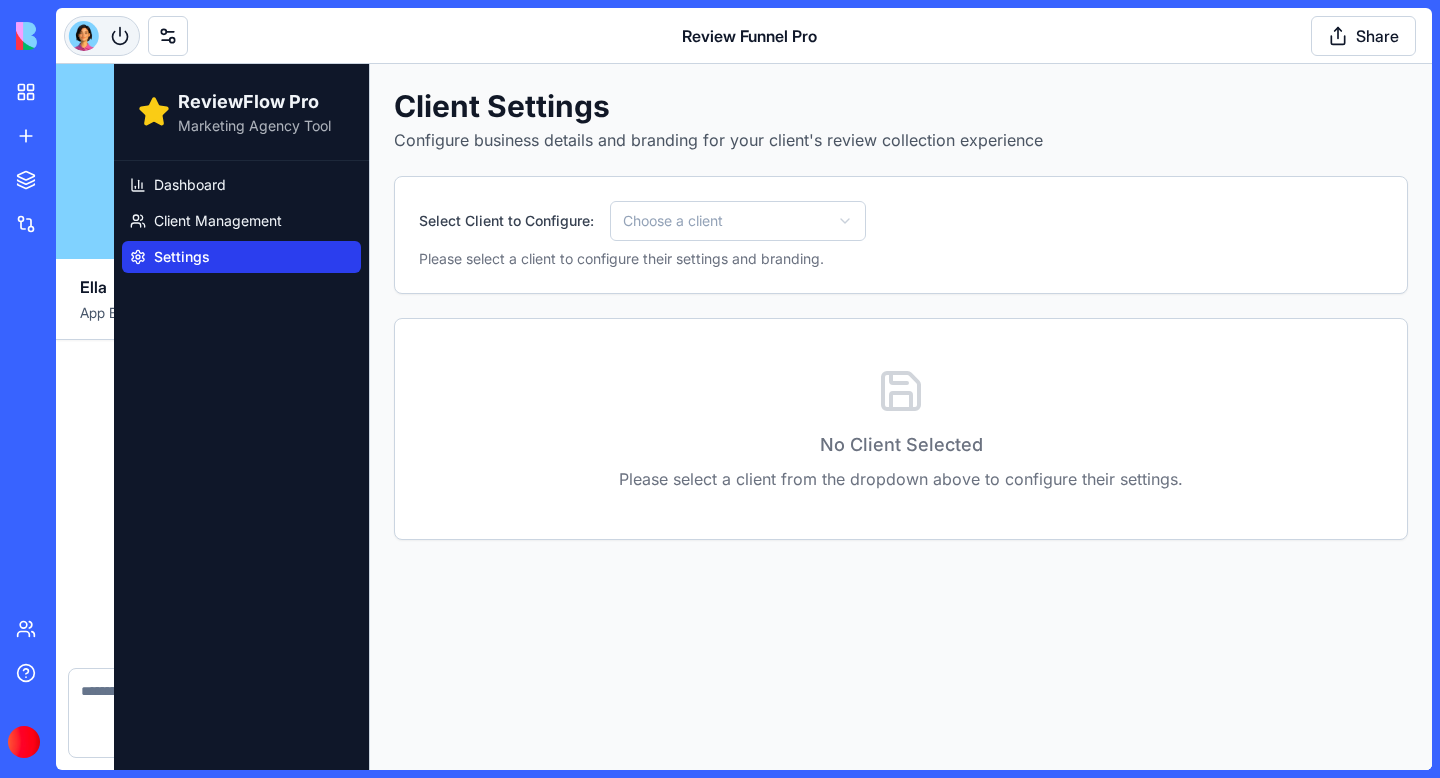 scroll, scrollTop: 77209, scrollLeft: 0, axis: vertical 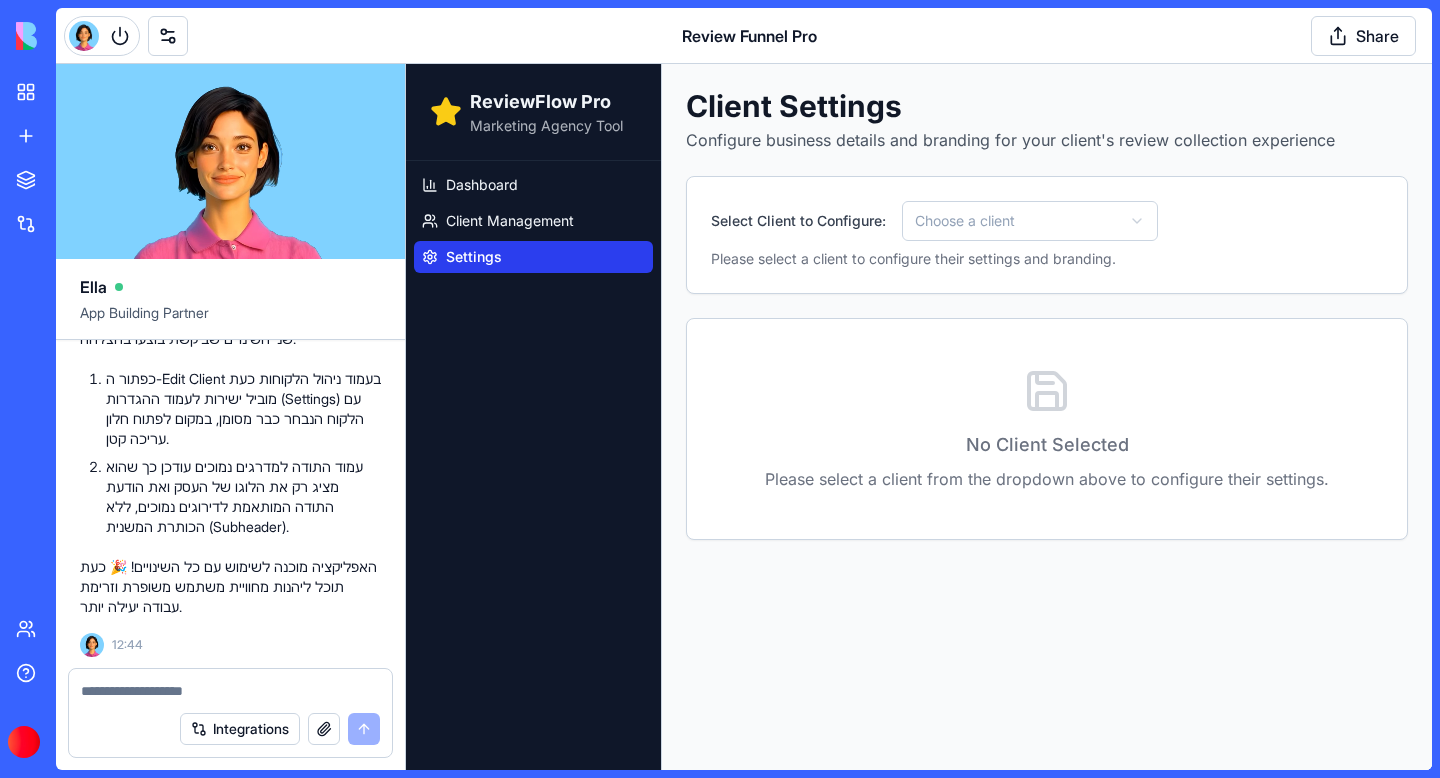 click at bounding box center [230, 691] 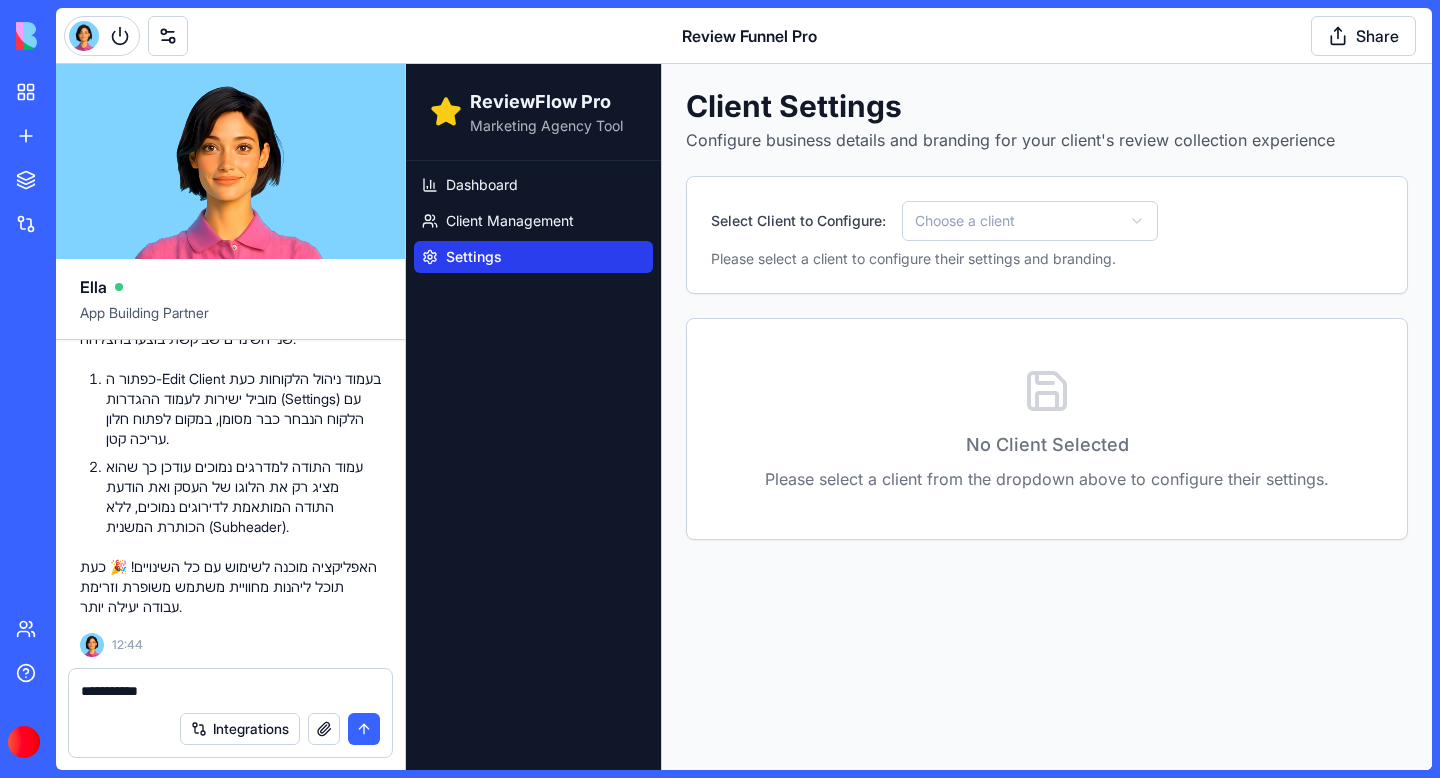 paste 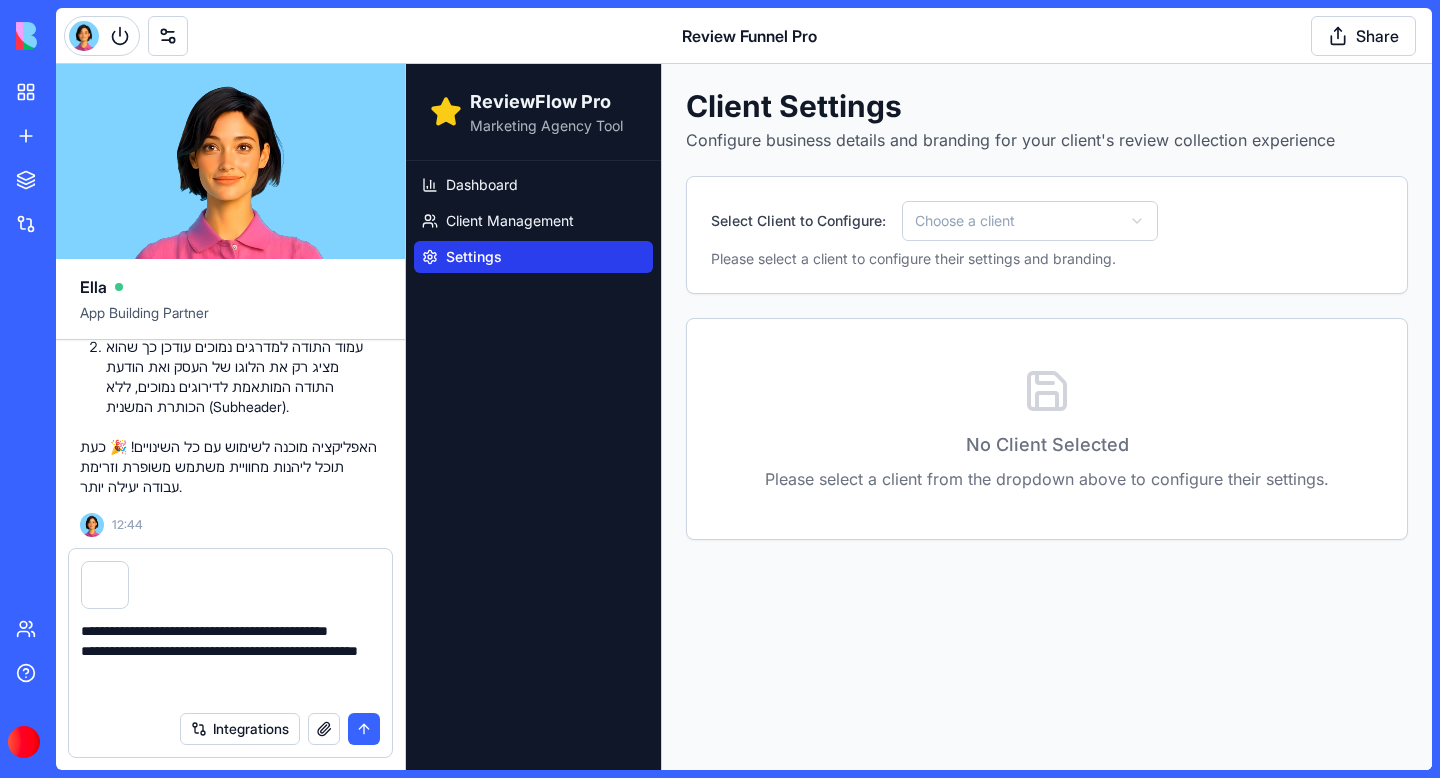 type on "**********" 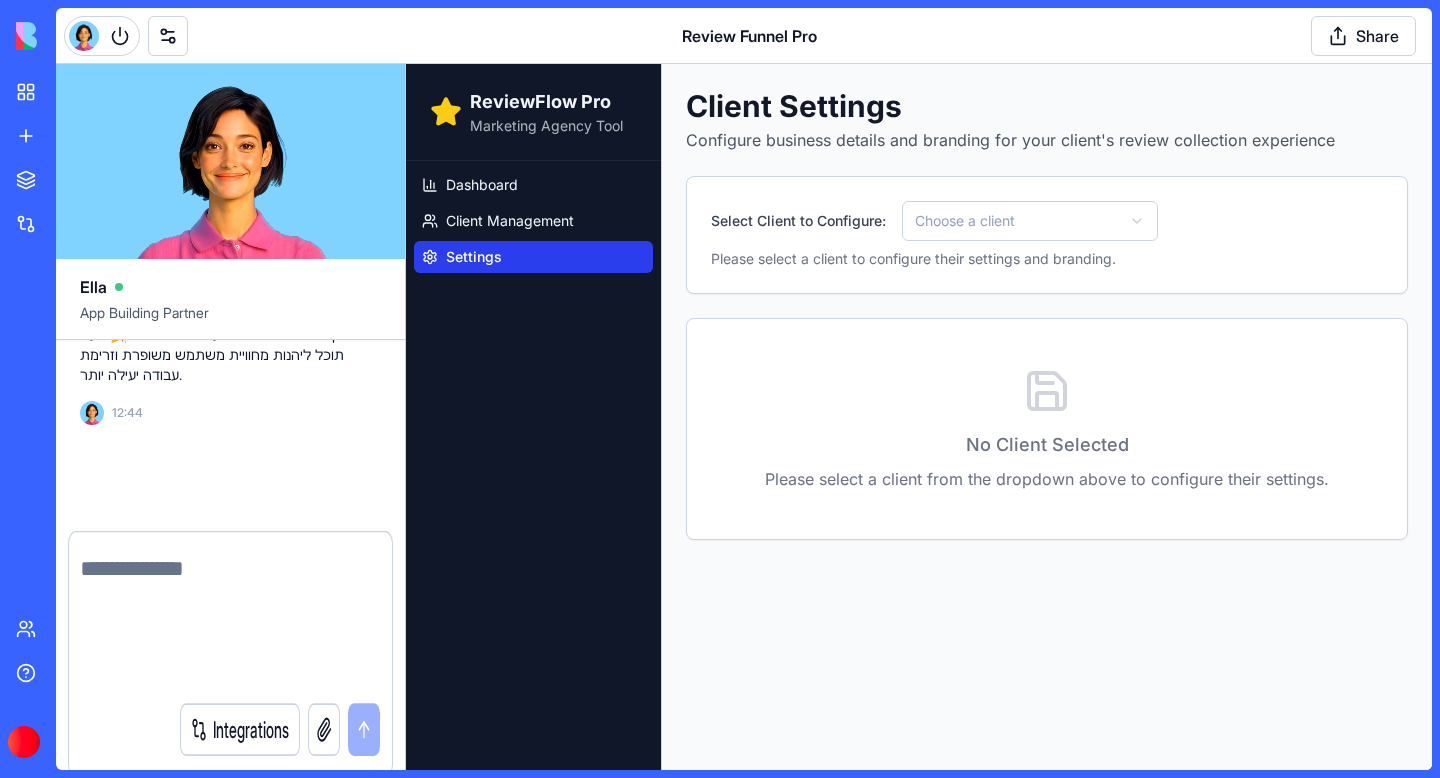 scroll, scrollTop: 77381, scrollLeft: 0, axis: vertical 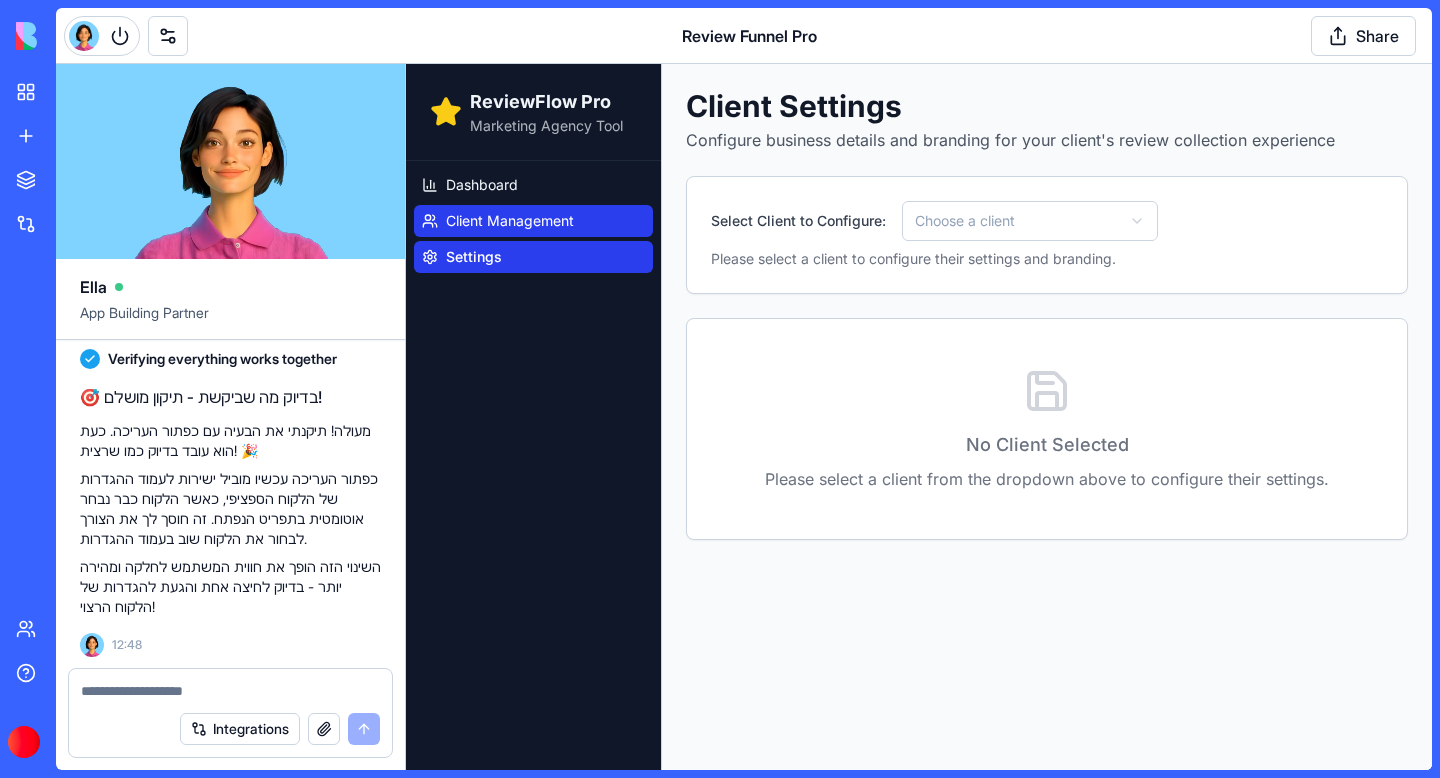 click on "Client Management" at bounding box center [510, 221] 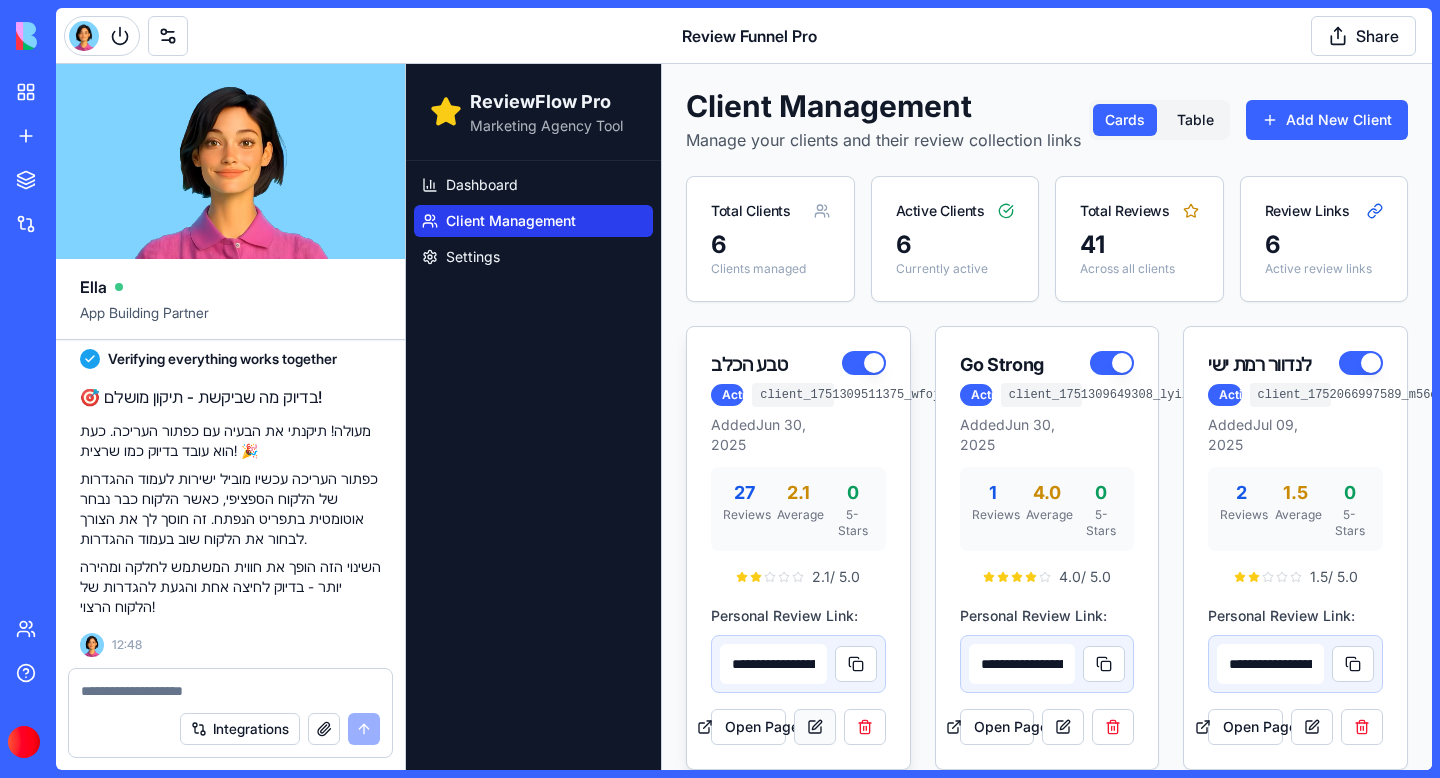 click at bounding box center (815, 727) 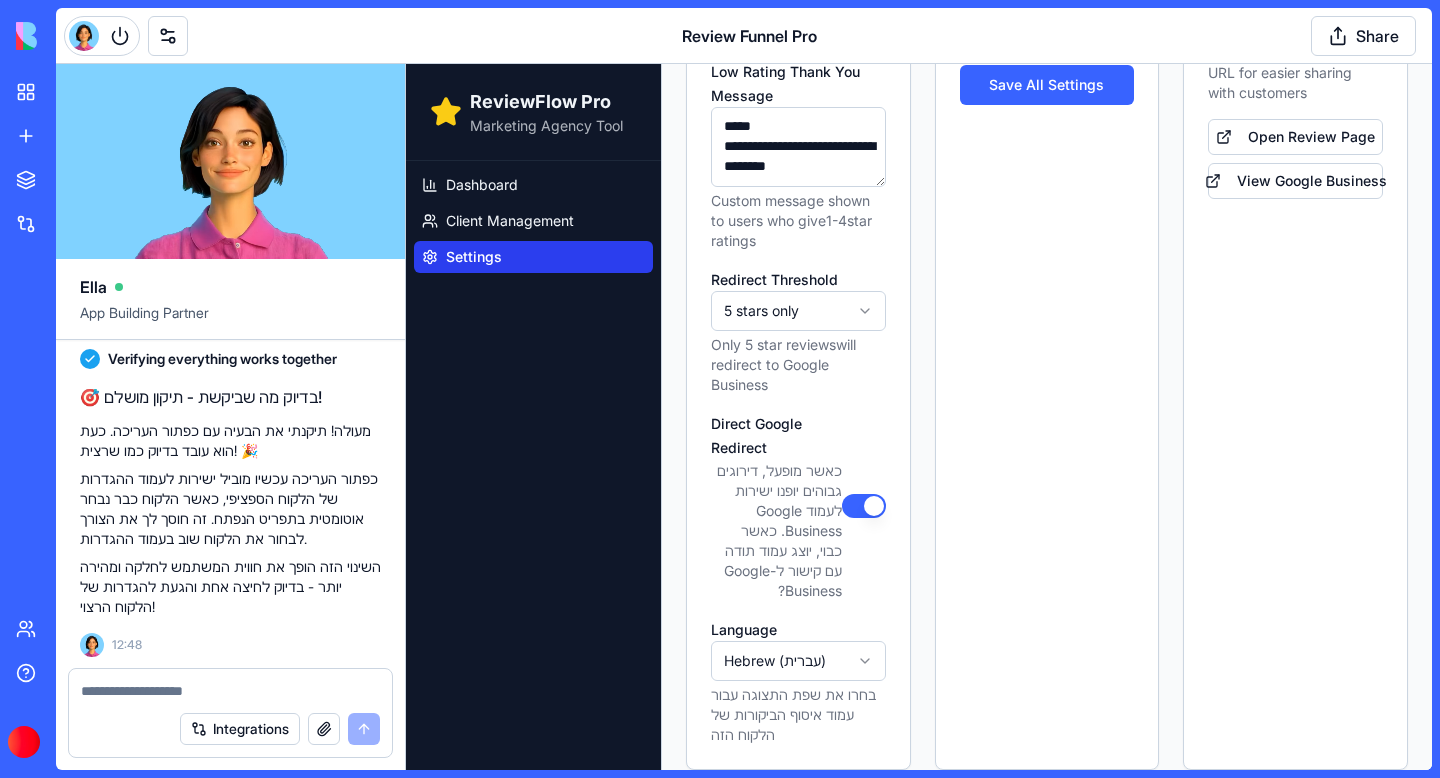 scroll, scrollTop: 992, scrollLeft: 0, axis: vertical 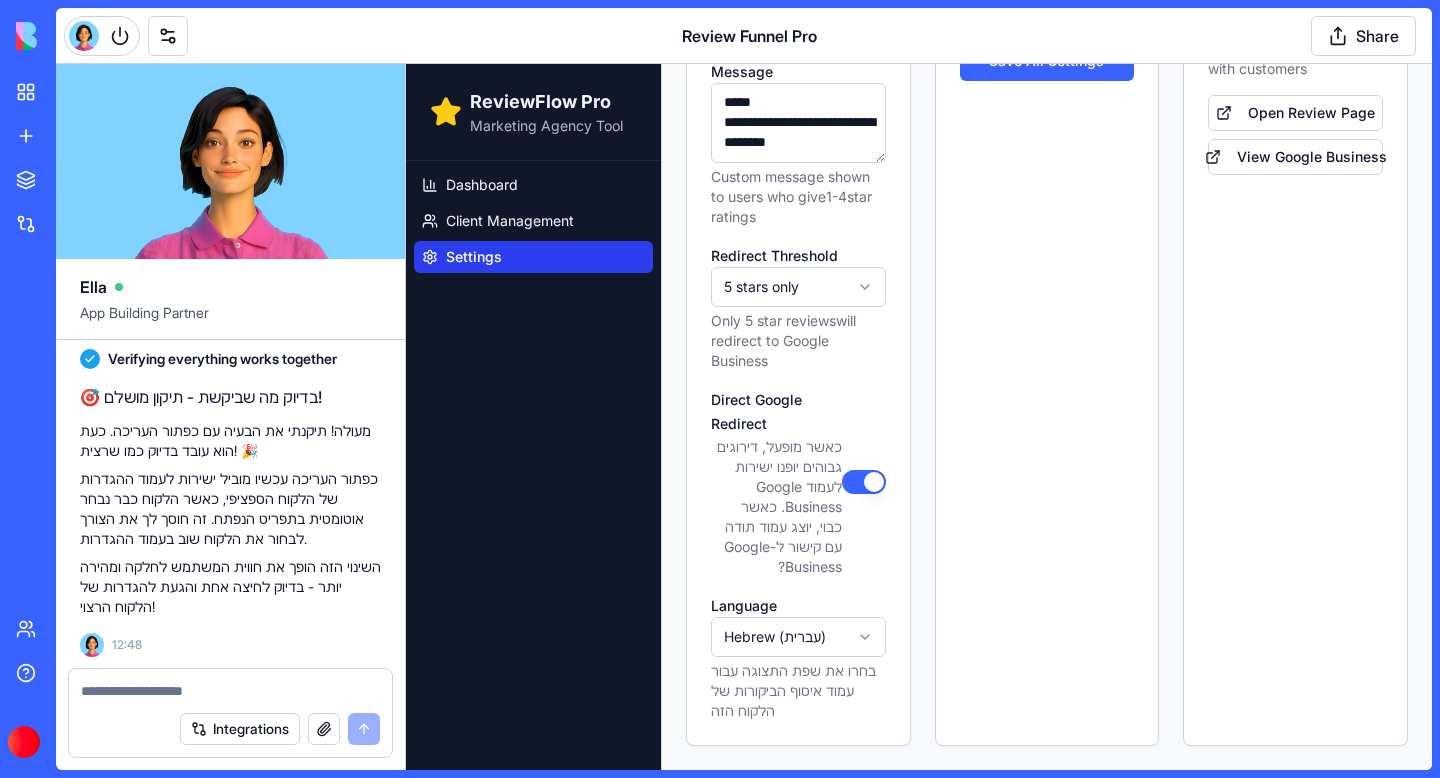 drag, startPoint x: 781, startPoint y: 606, endPoint x: 813, endPoint y: 606, distance: 32 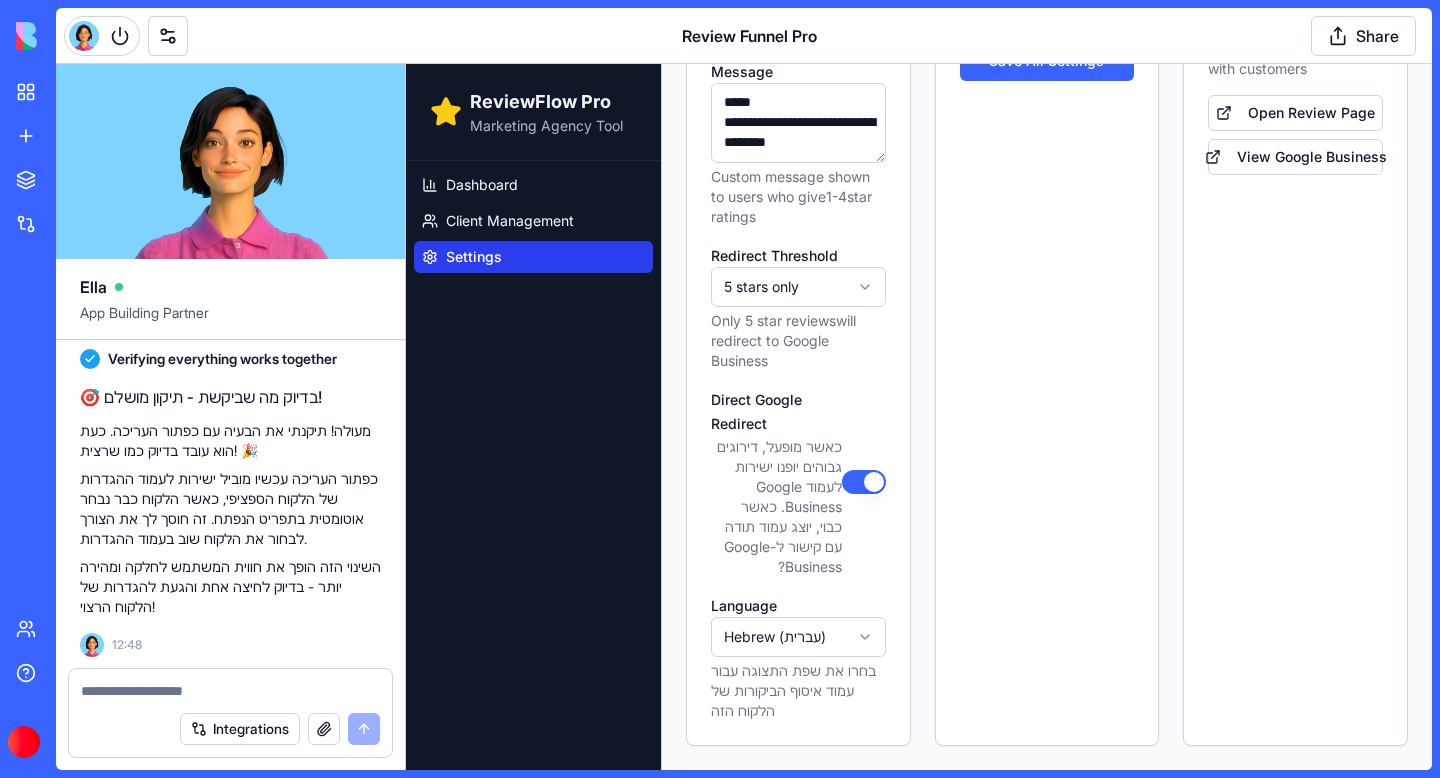 click at bounding box center [230, 691] 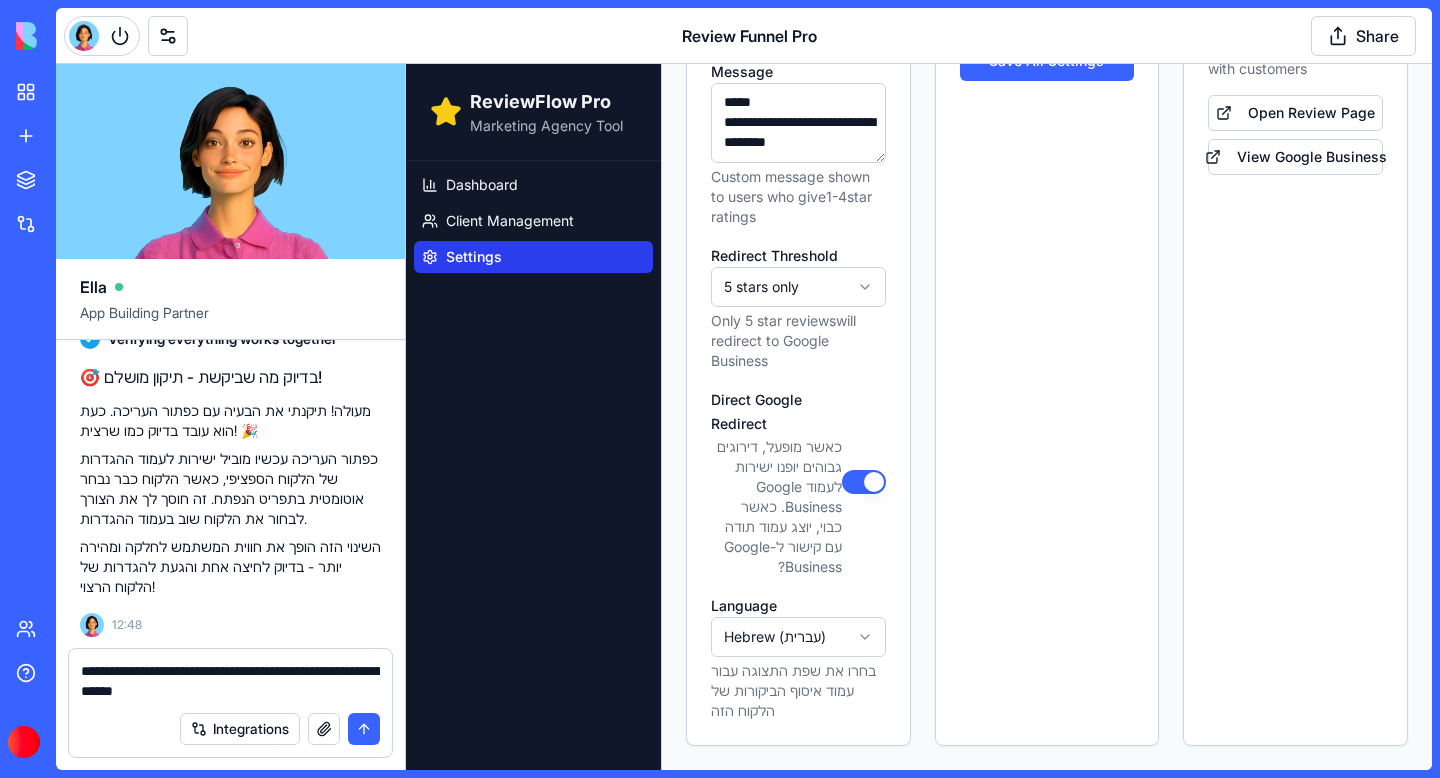 type on "**********" 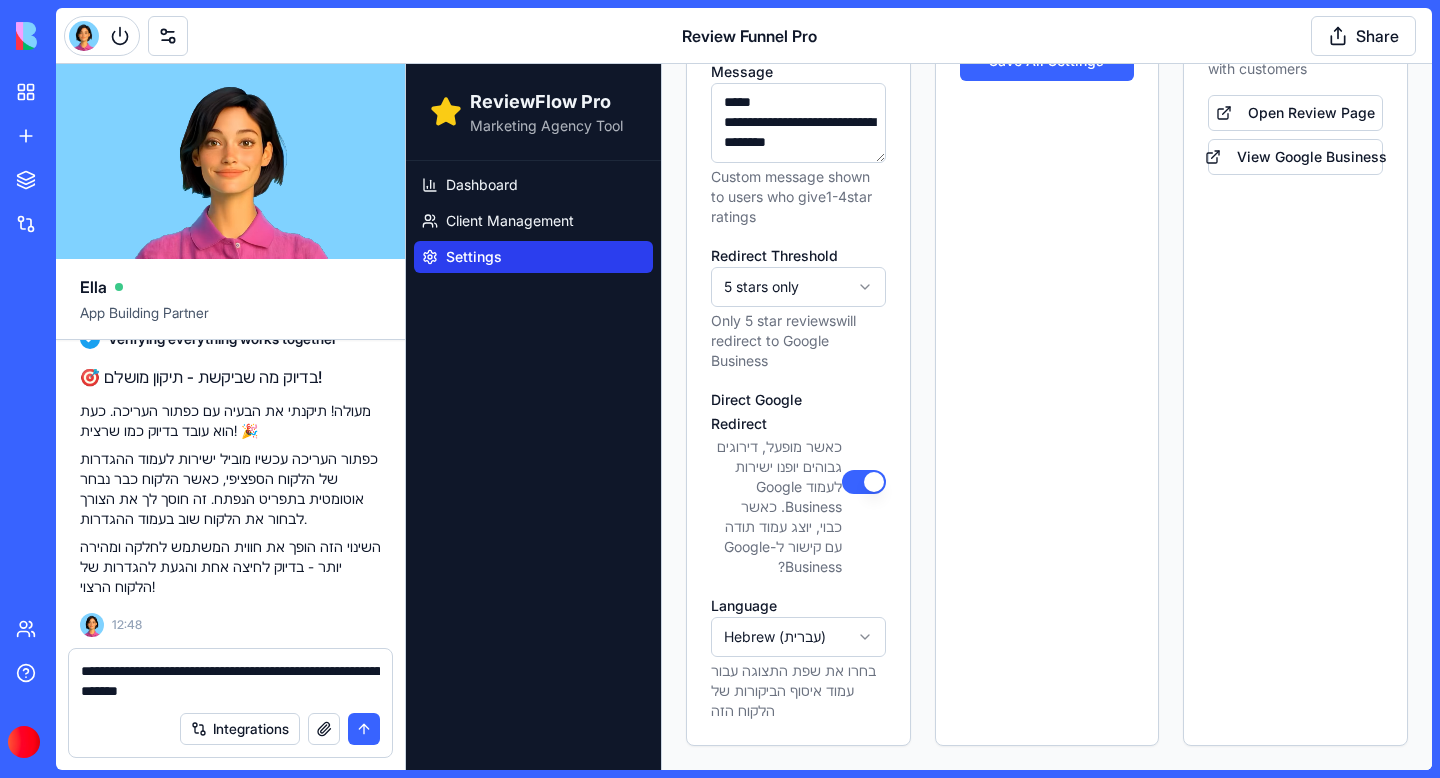 type 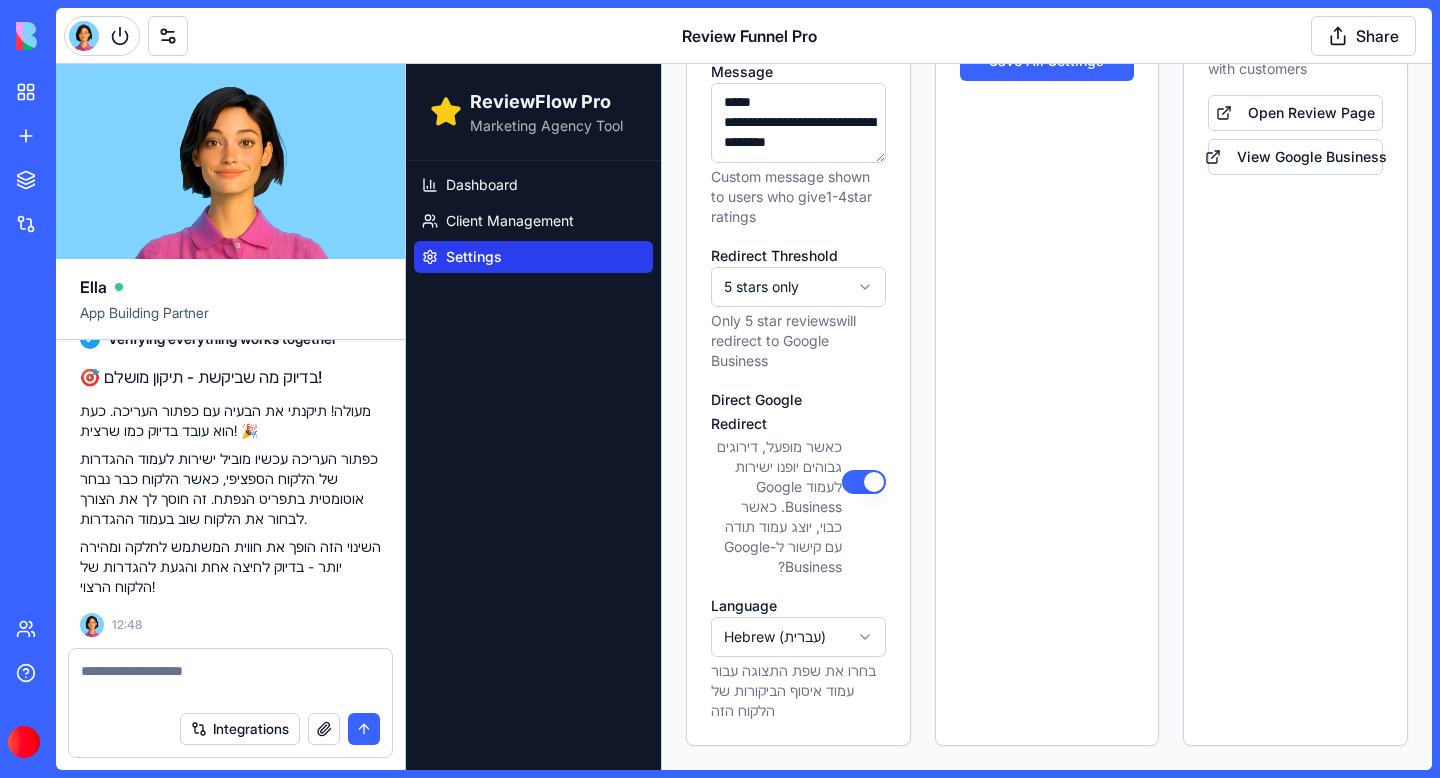 scroll, scrollTop: 77857, scrollLeft: 0, axis: vertical 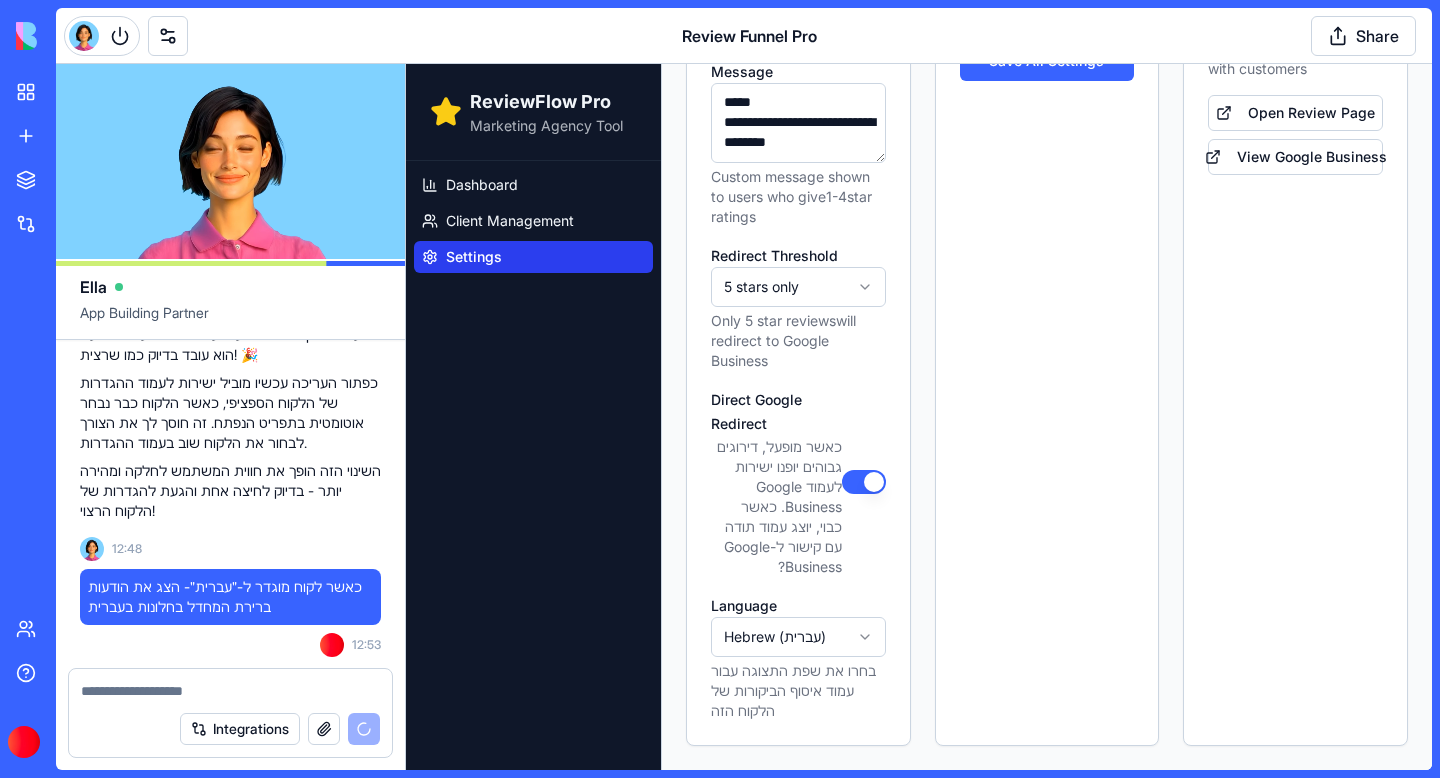 drag, startPoint x: 870, startPoint y: 137, endPoint x: 702, endPoint y: 87, distance: 175.28262 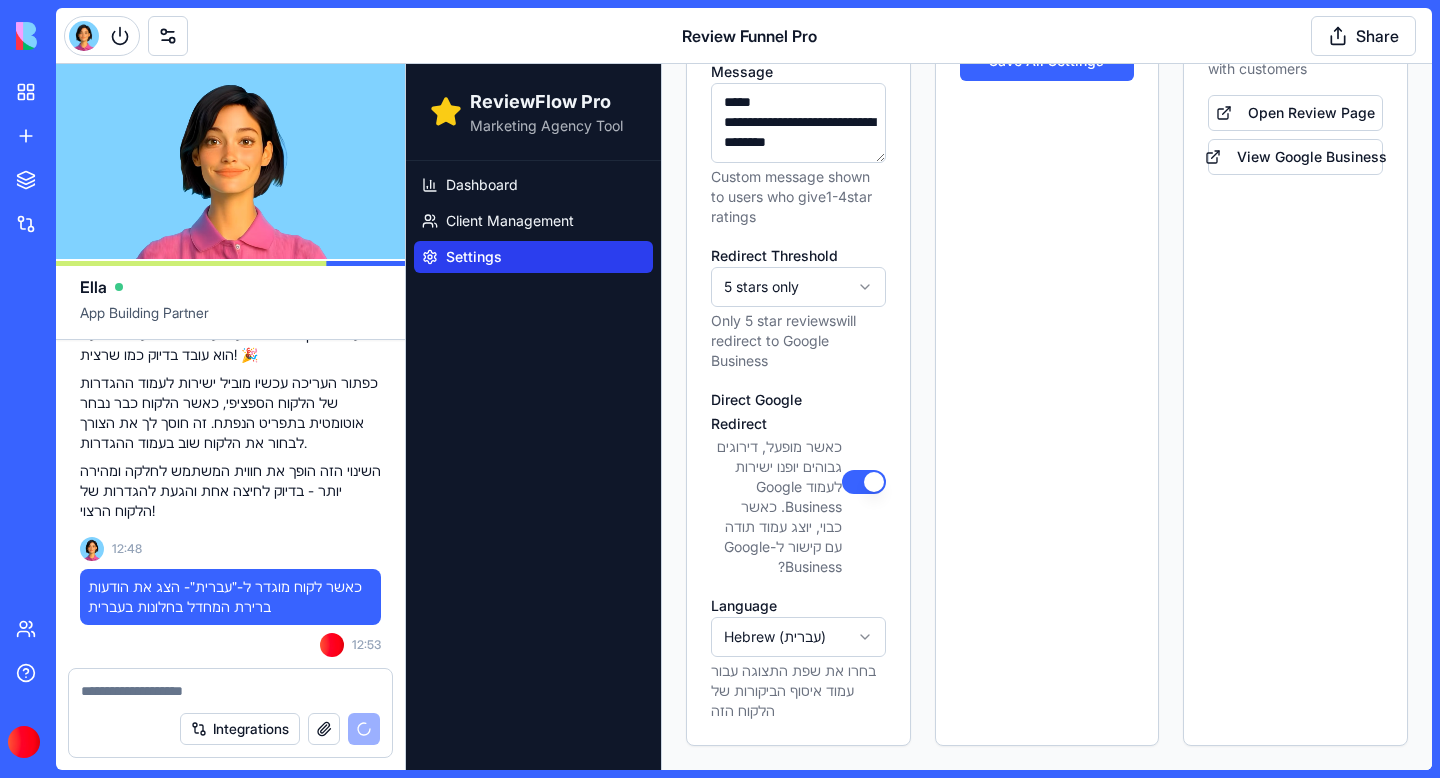 click on "**********" at bounding box center (798, 82) 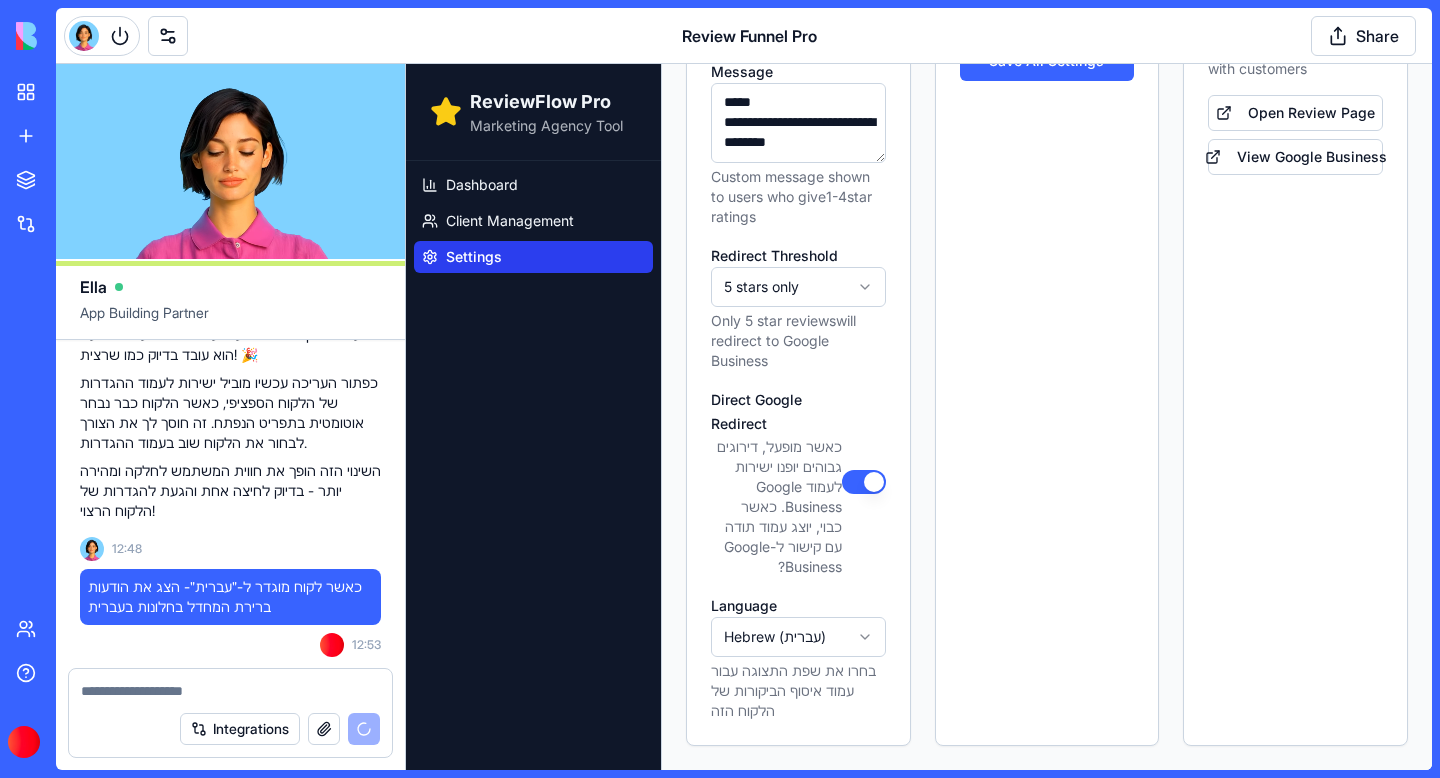 click on "**********" at bounding box center (1047, 34) 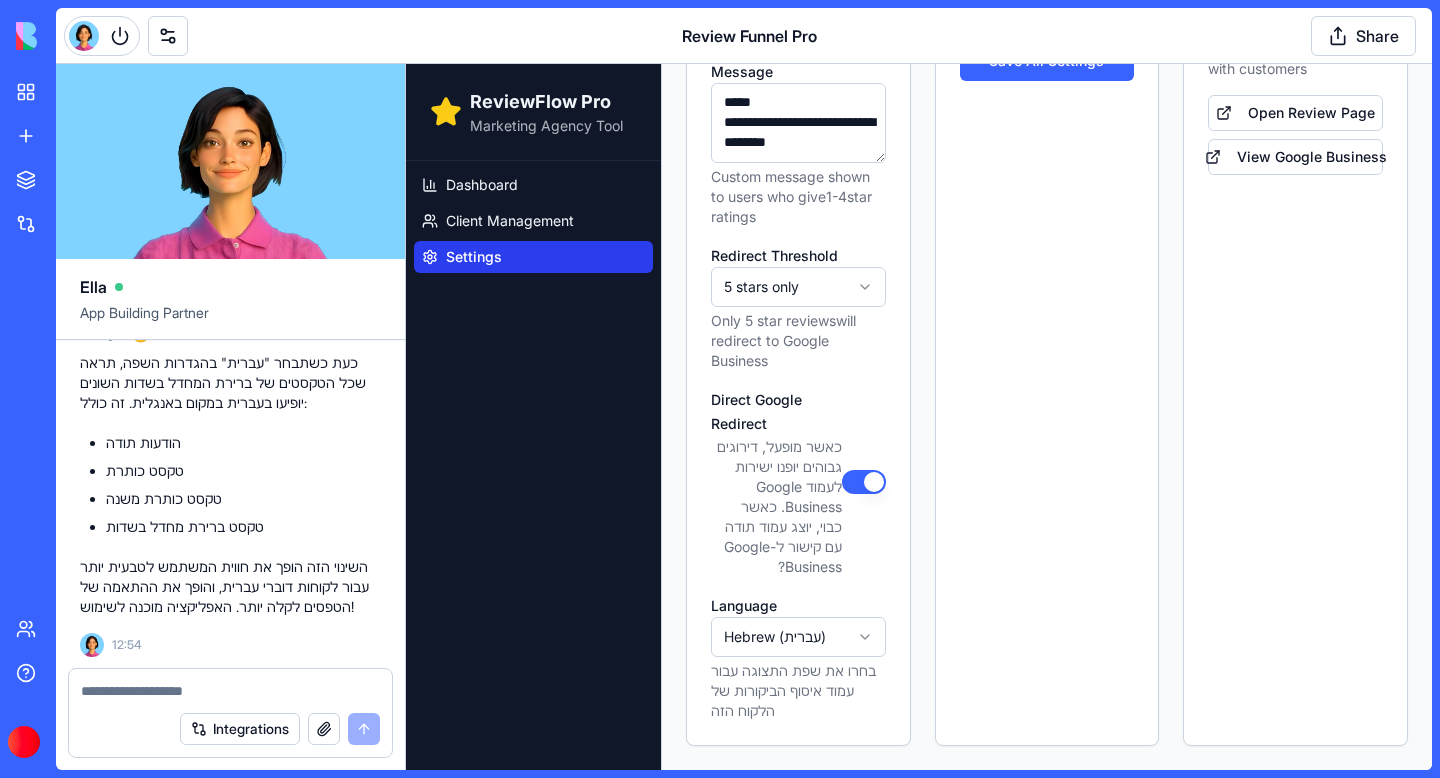 scroll, scrollTop: 78373, scrollLeft: 0, axis: vertical 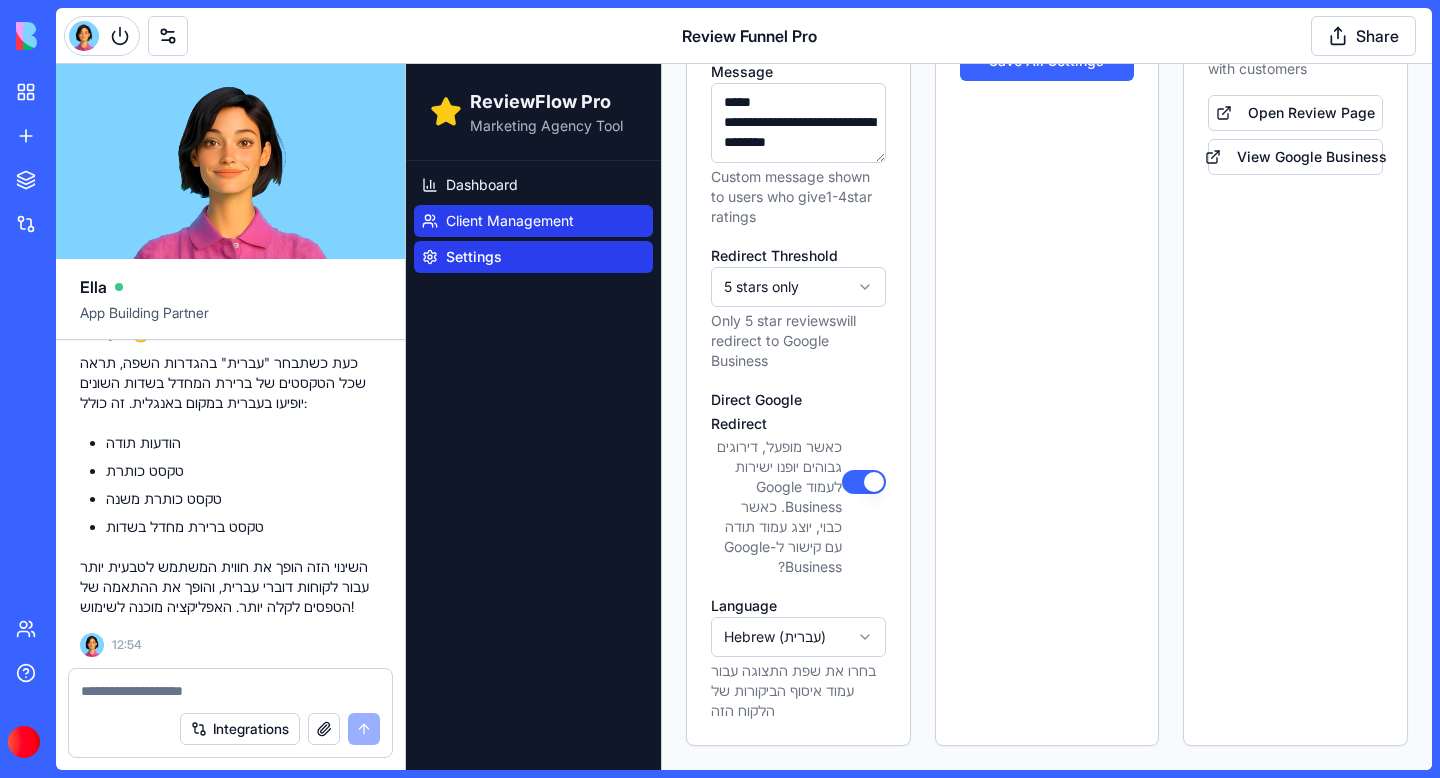 click on "Client Management" at bounding box center [510, 221] 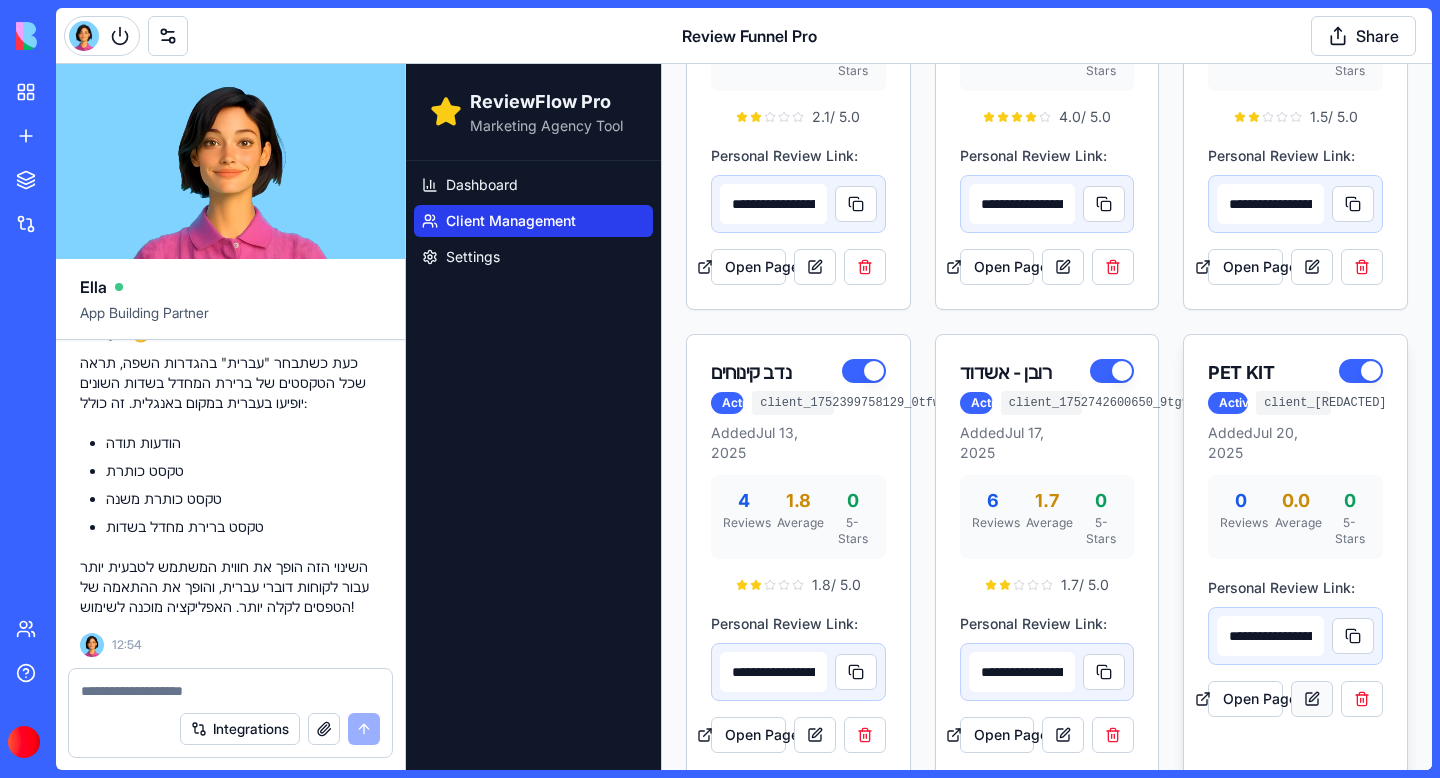 click at bounding box center (1312, 699) 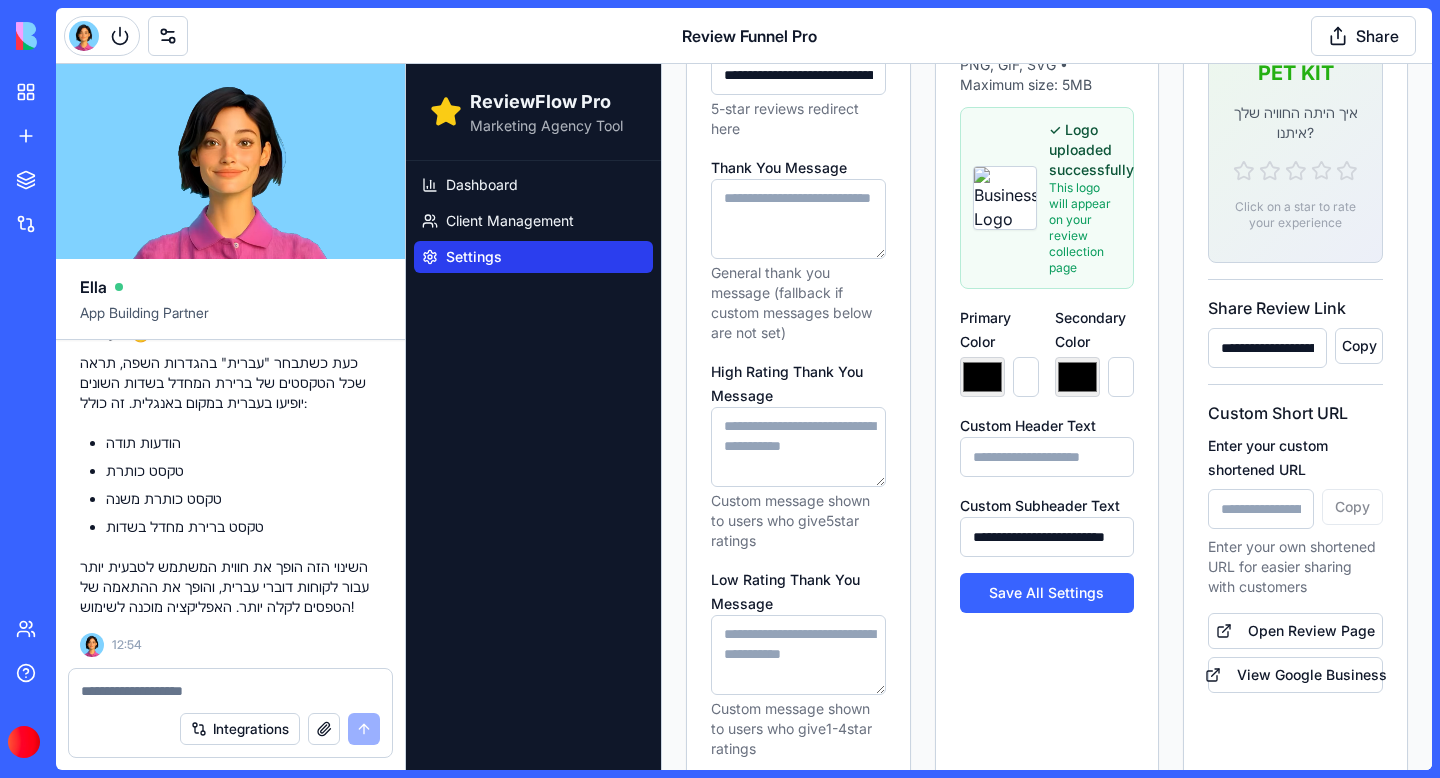 drag, startPoint x: 1070, startPoint y: 463, endPoint x: 1286, endPoint y: 468, distance: 216.05786 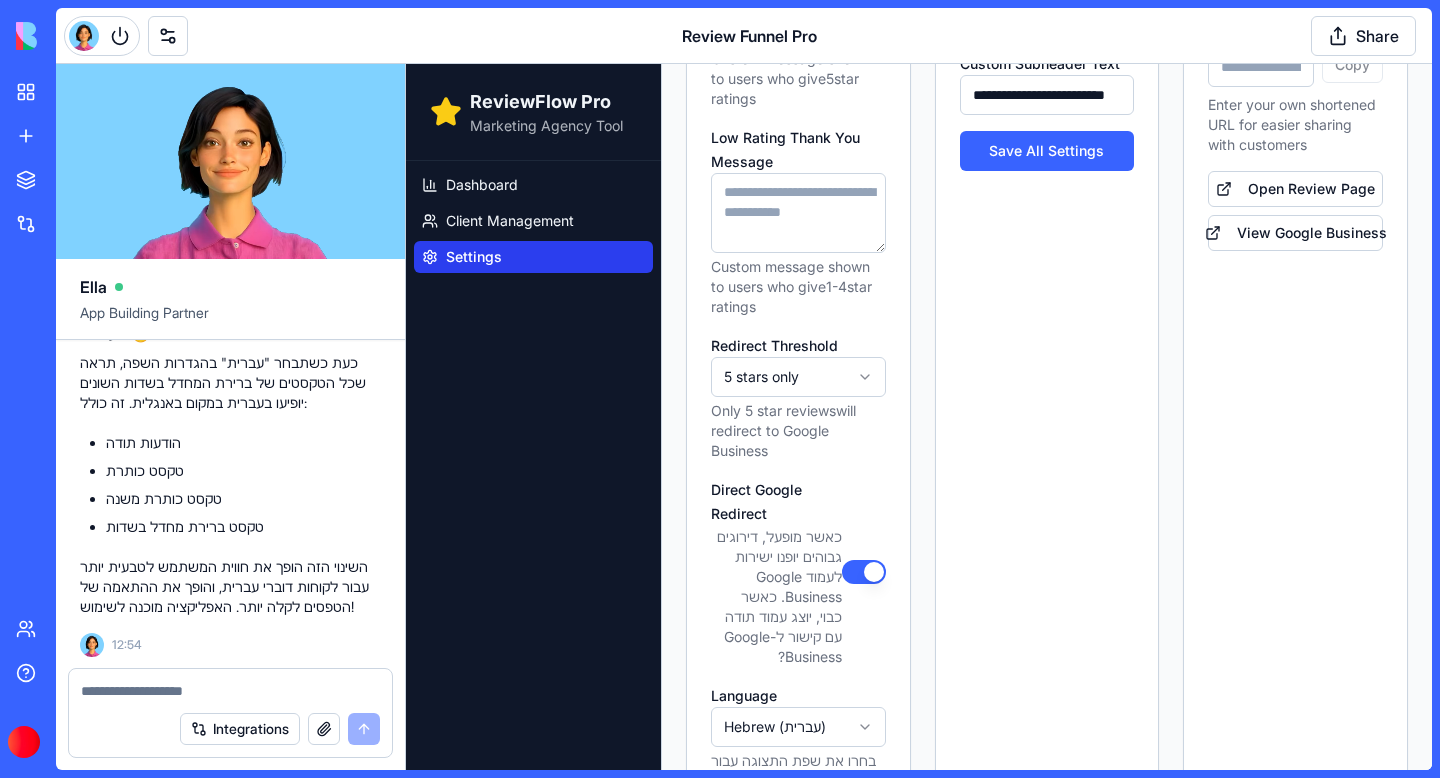 scroll, scrollTop: 908, scrollLeft: 0, axis: vertical 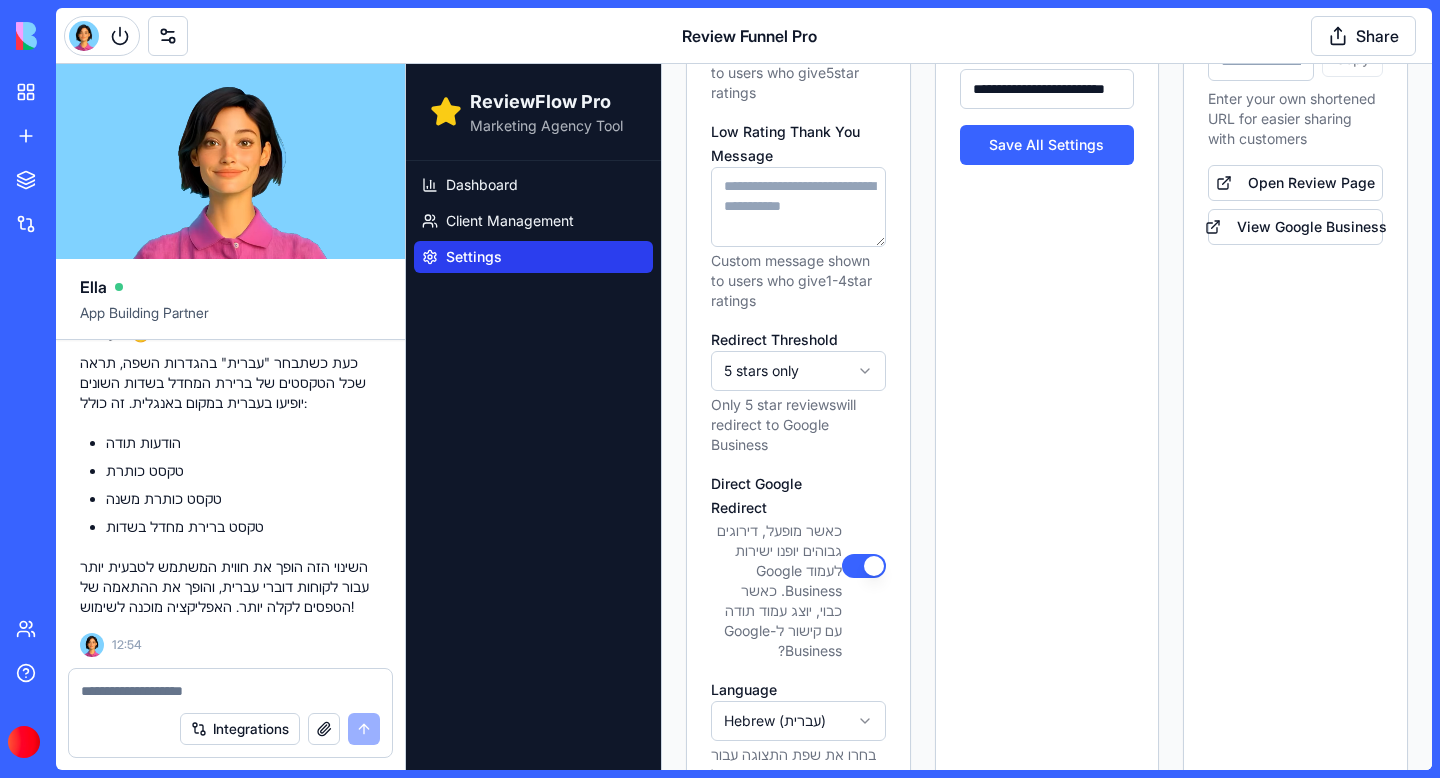 click on "Direct Google Redirect" at bounding box center (864, 566) 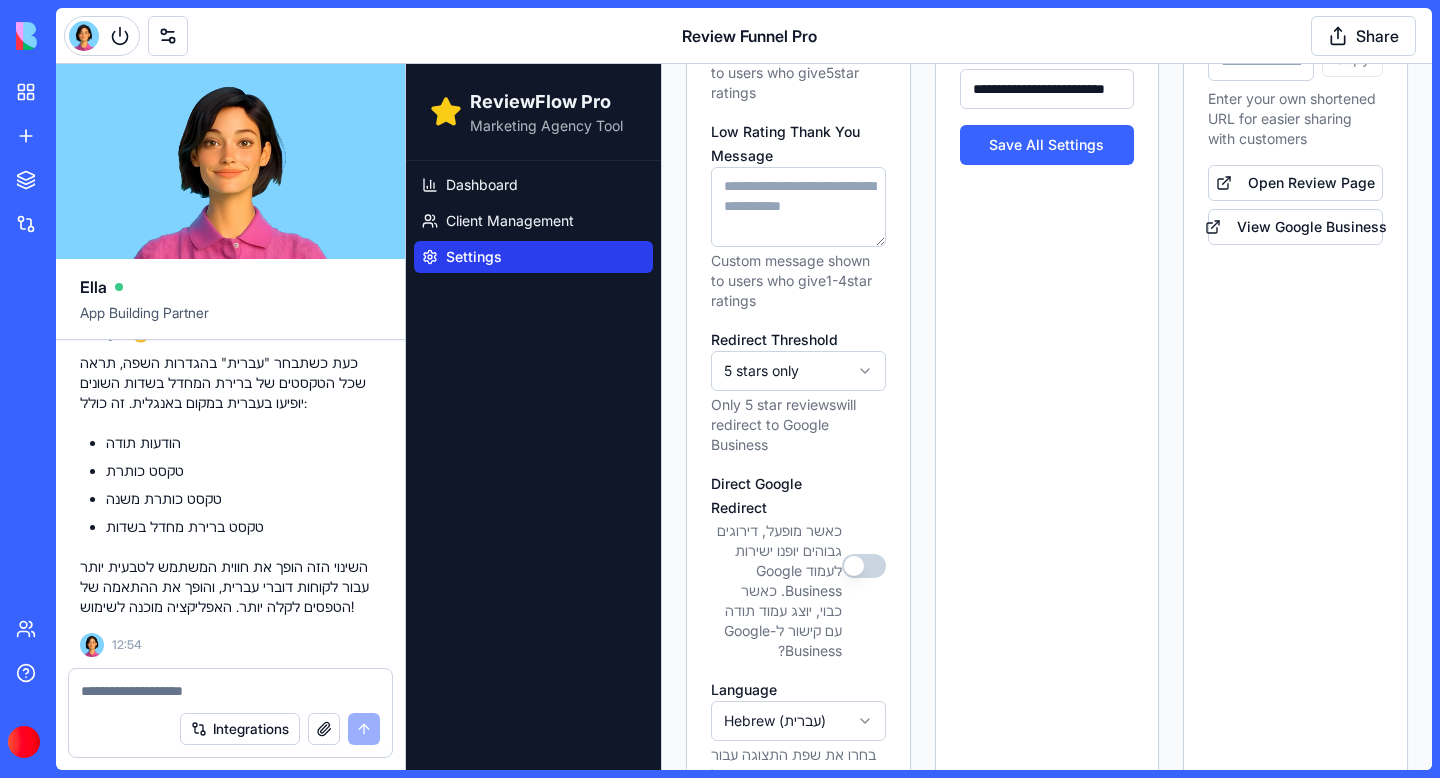 click on "Direct Google Redirect" at bounding box center [864, 566] 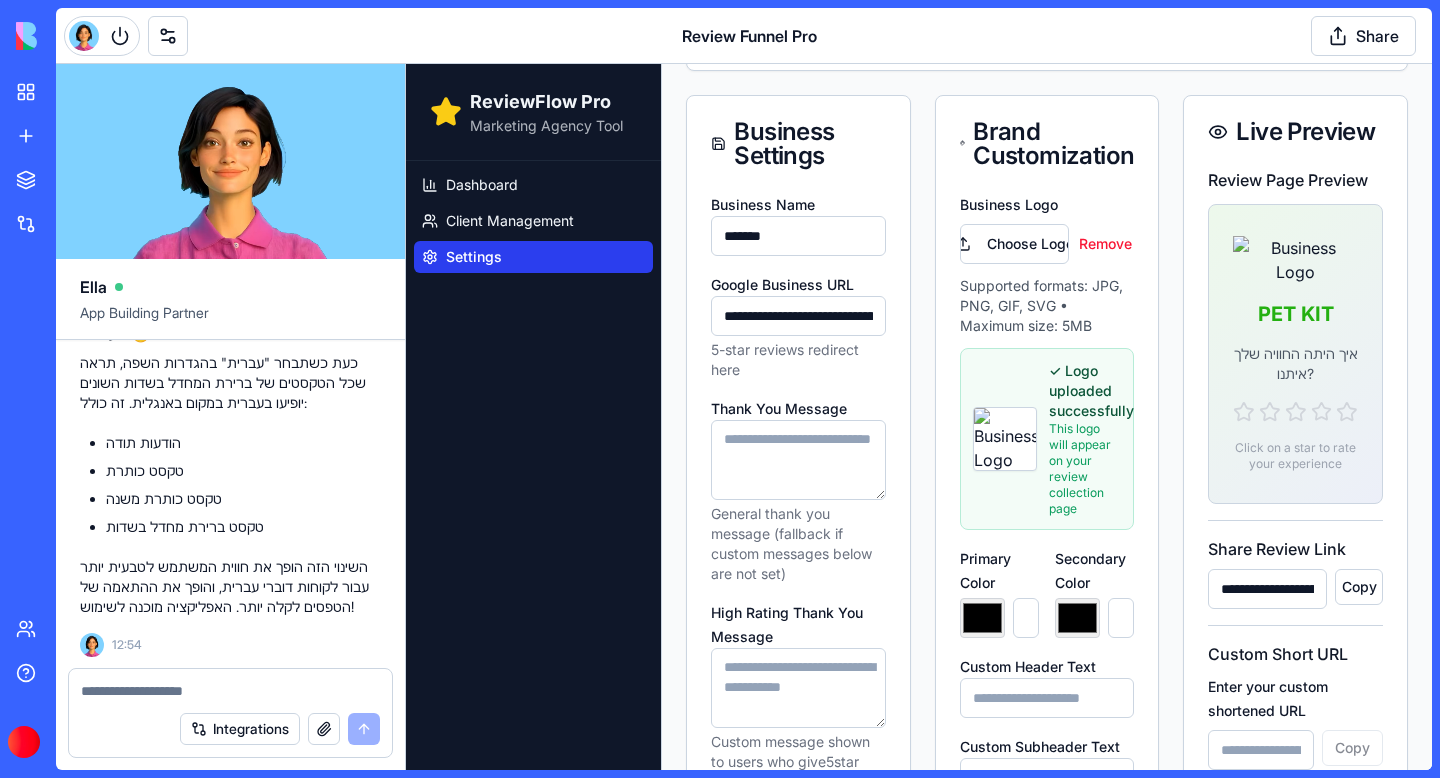 scroll, scrollTop: 0, scrollLeft: 0, axis: both 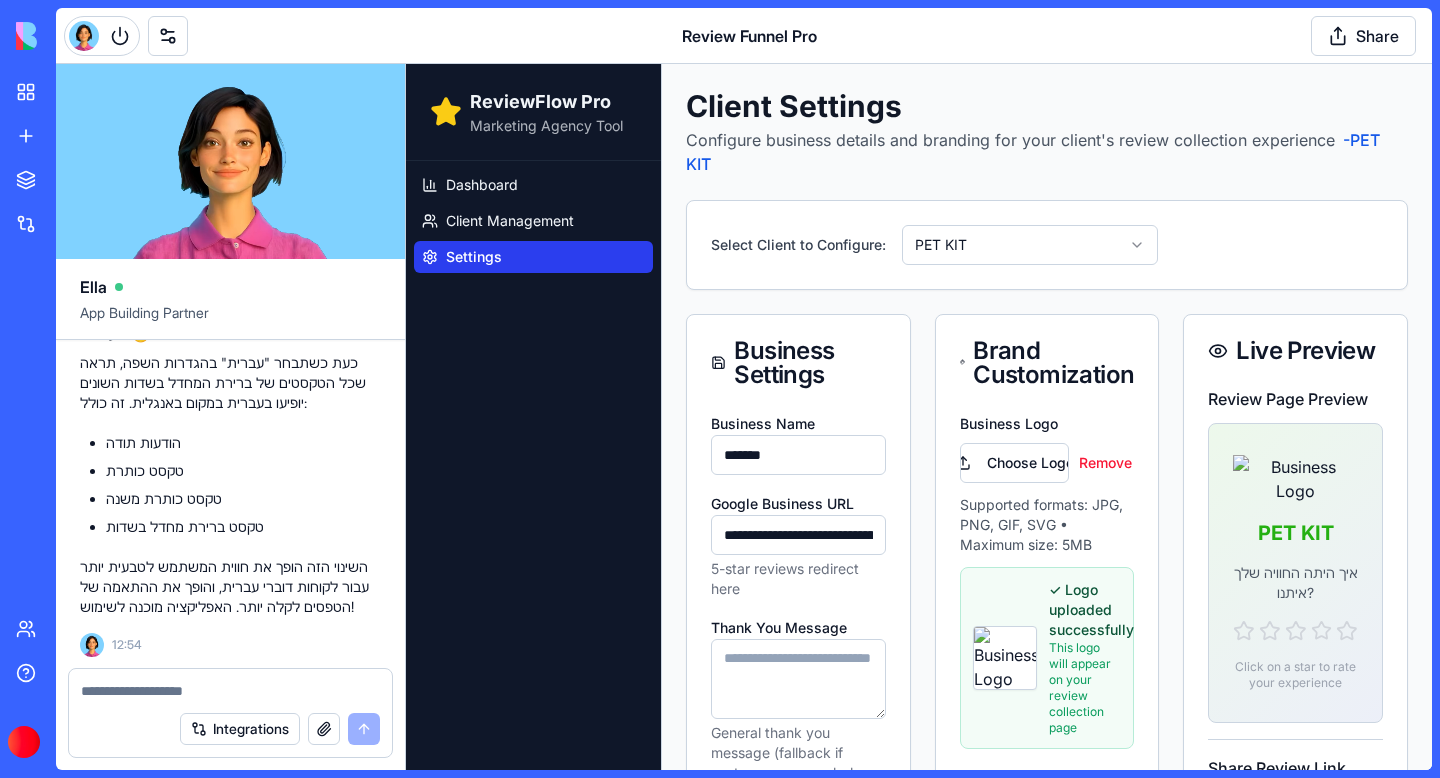 click on "Settings" at bounding box center (474, 257) 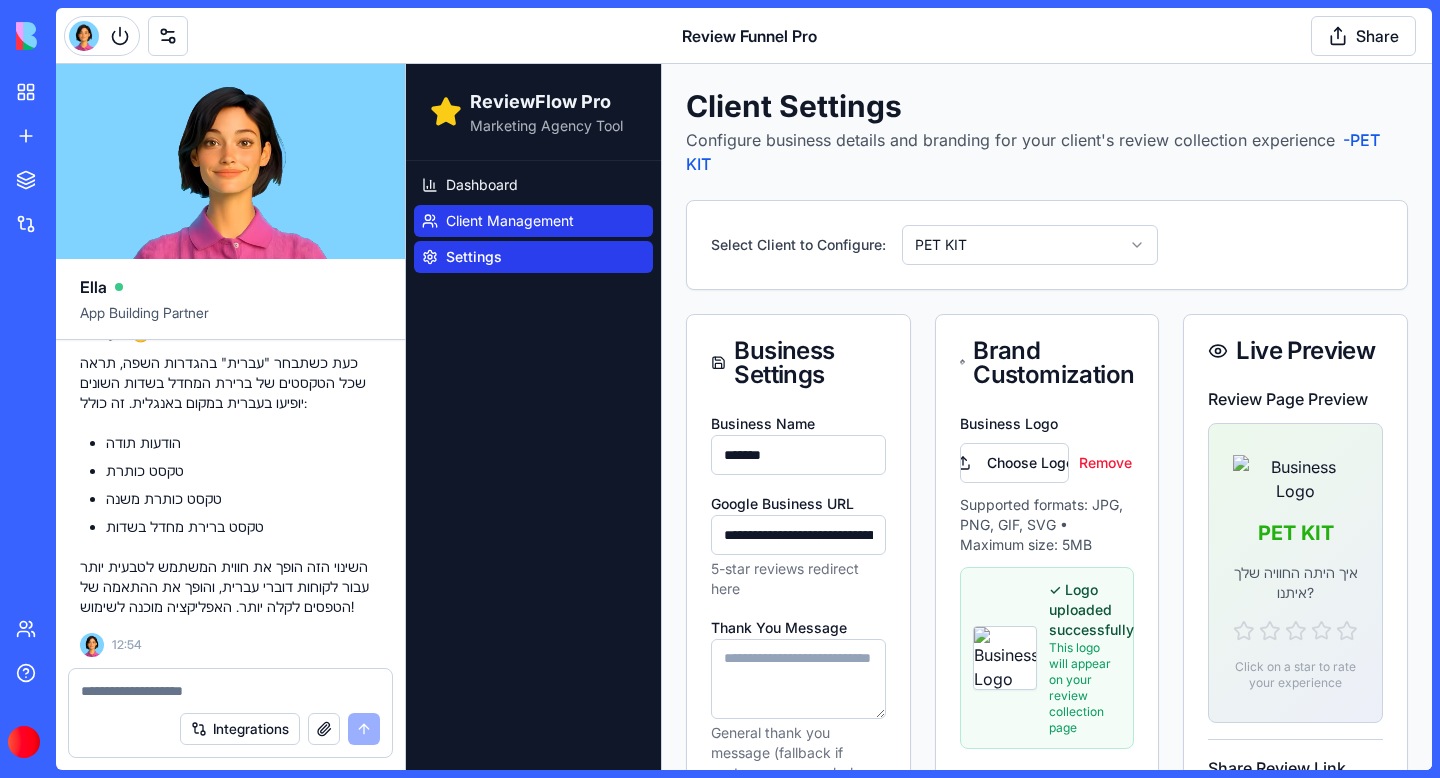 click on "Client Management" at bounding box center (510, 221) 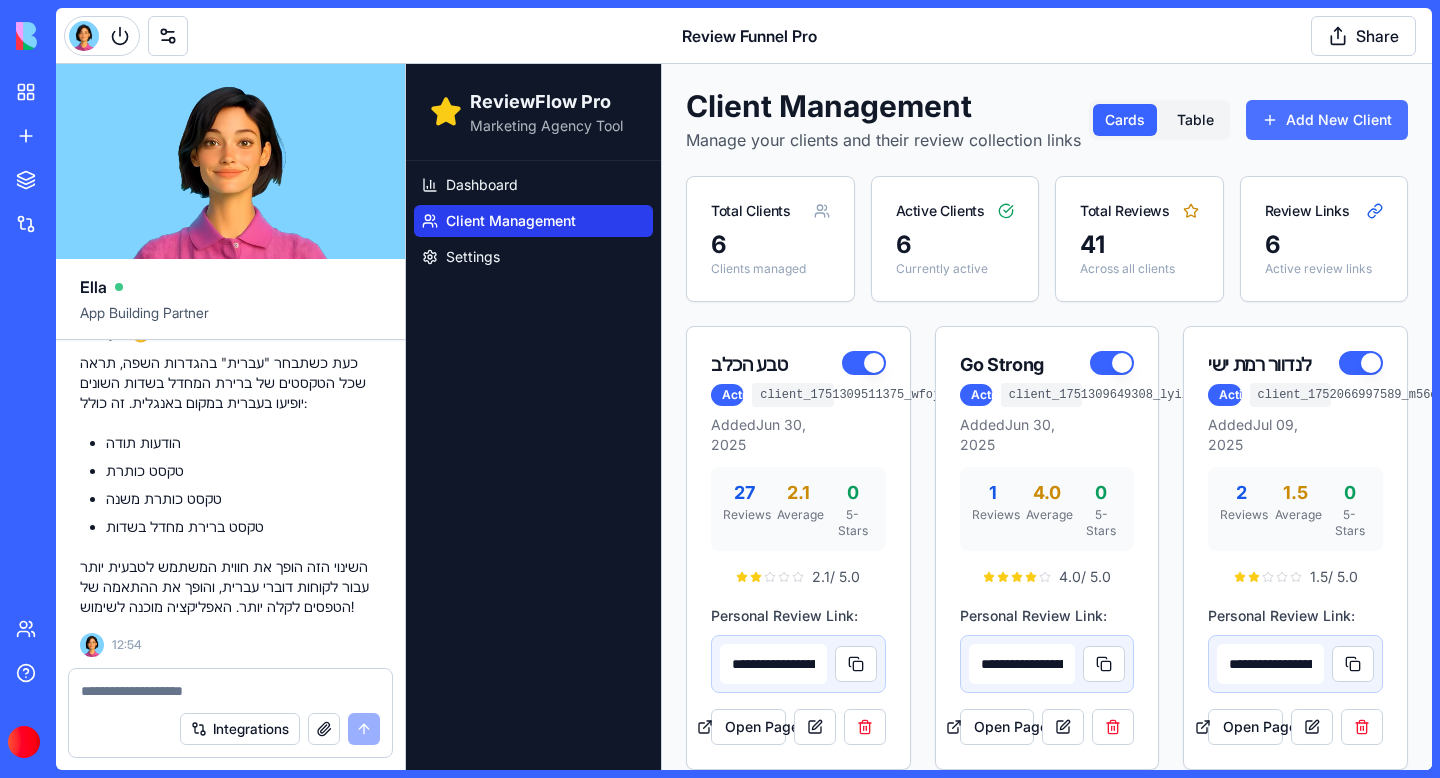 click on "Add New Client" at bounding box center [1327, 120] 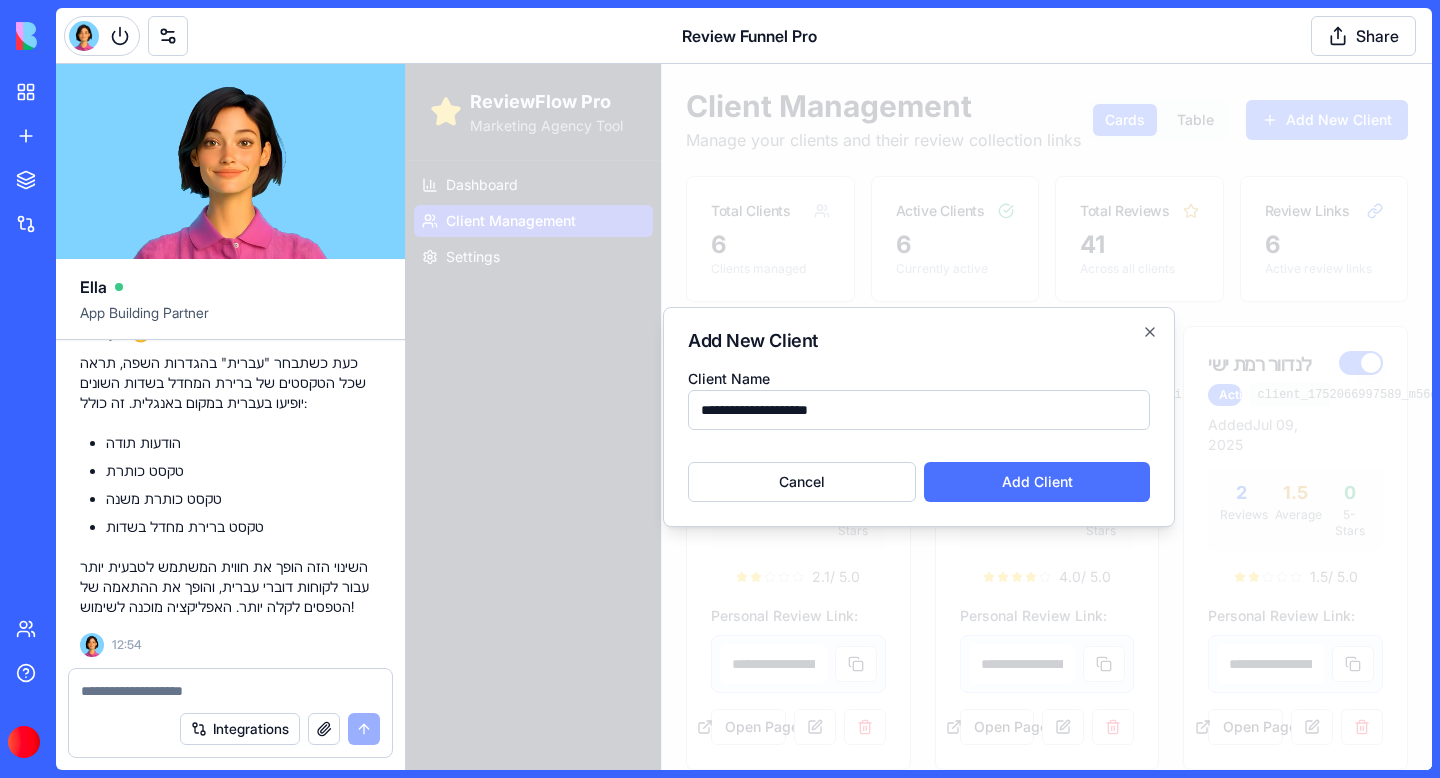 type on "**********" 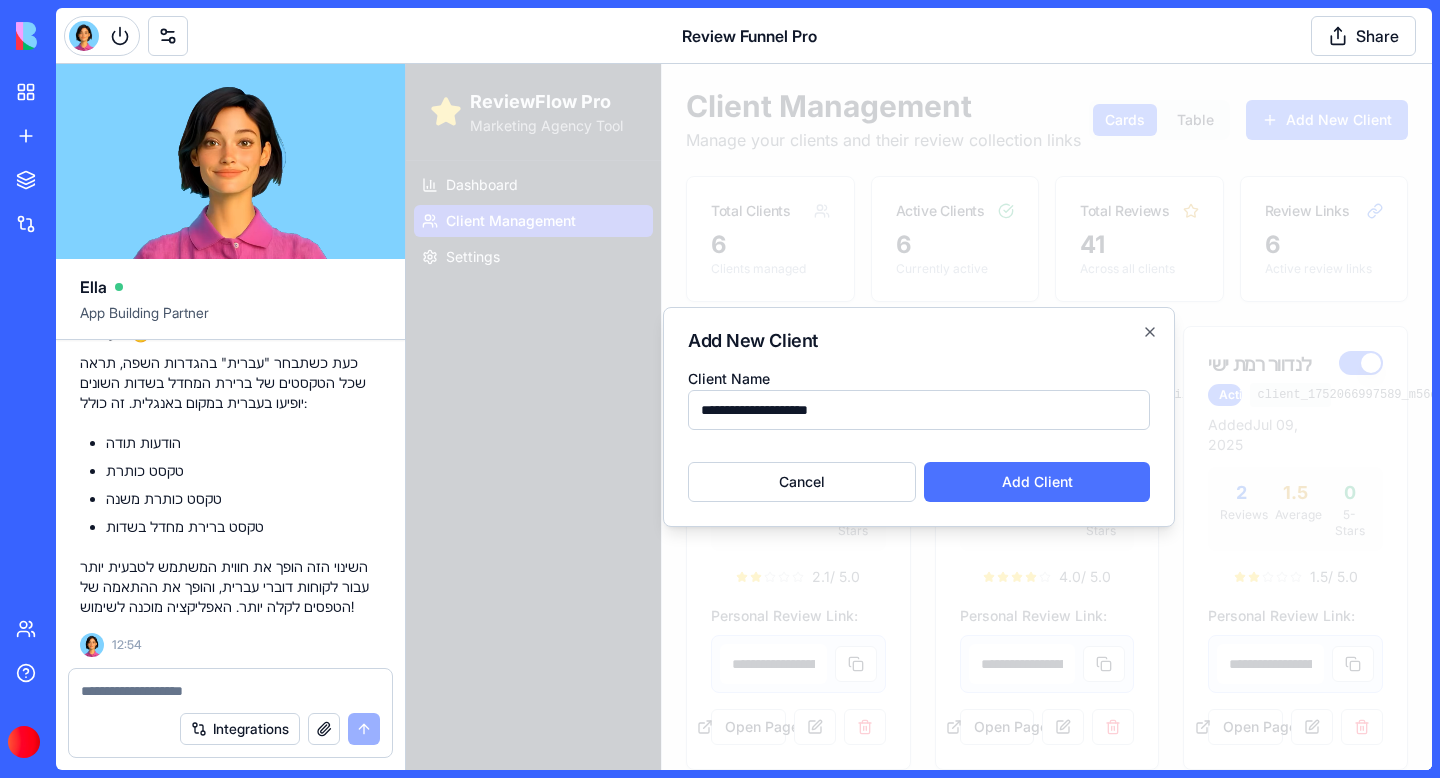 type 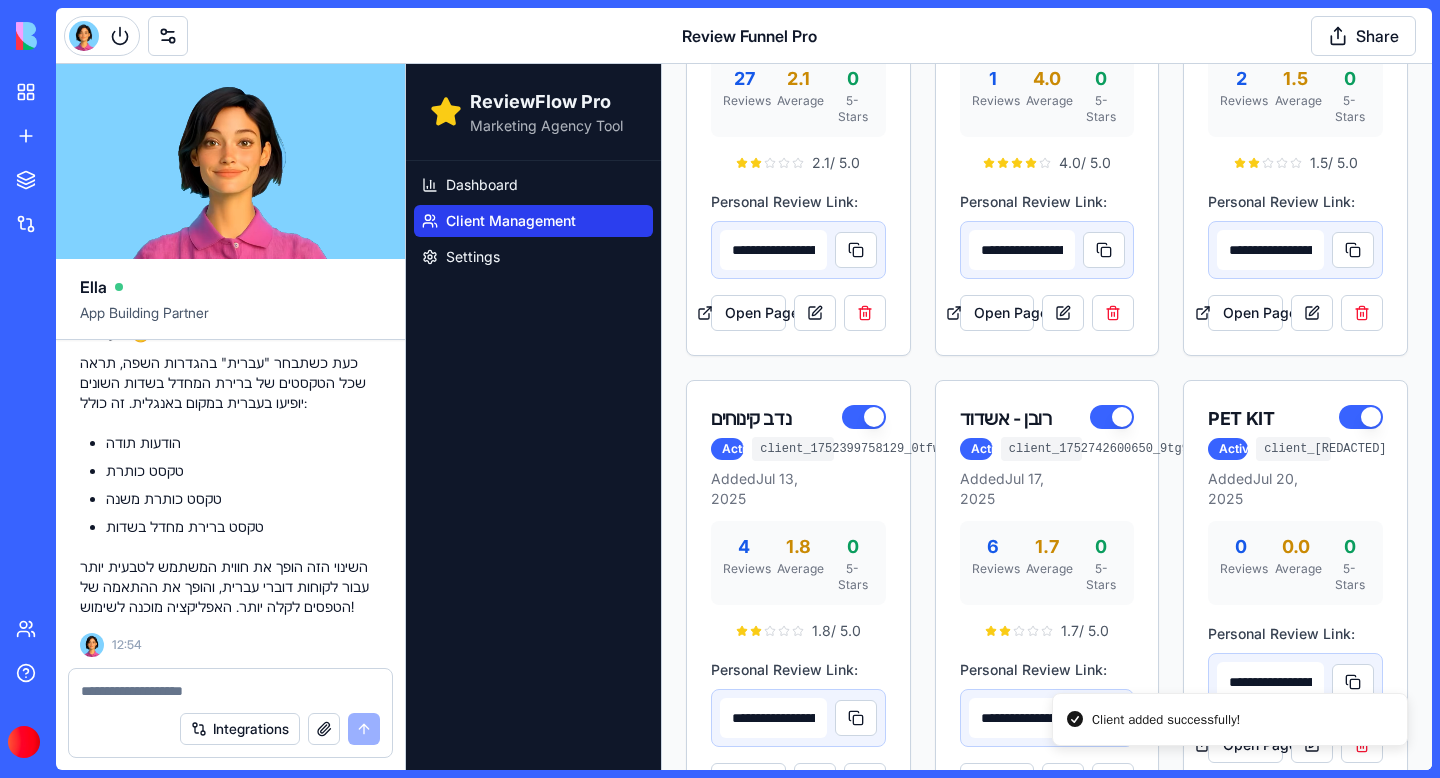 scroll, scrollTop: 904, scrollLeft: 0, axis: vertical 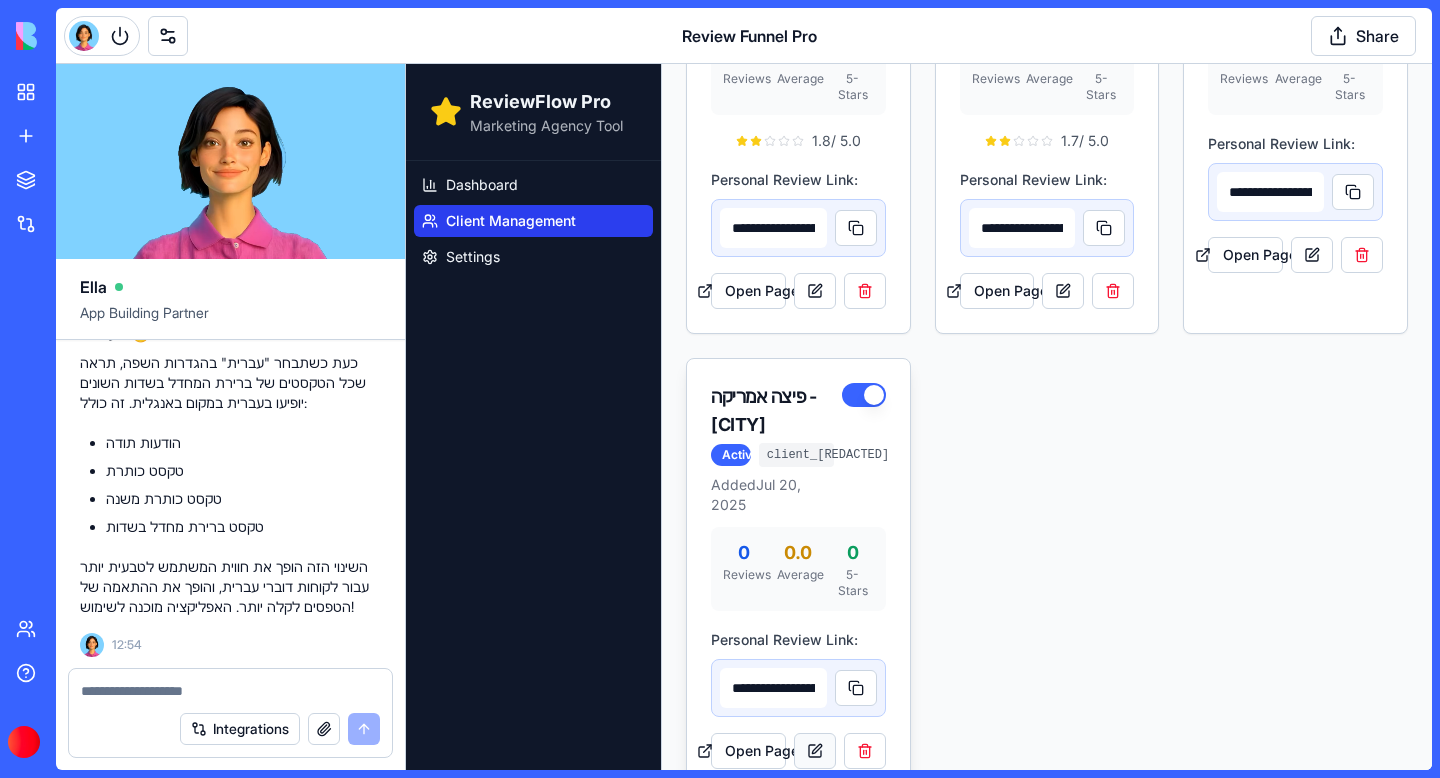 click at bounding box center [815, 751] 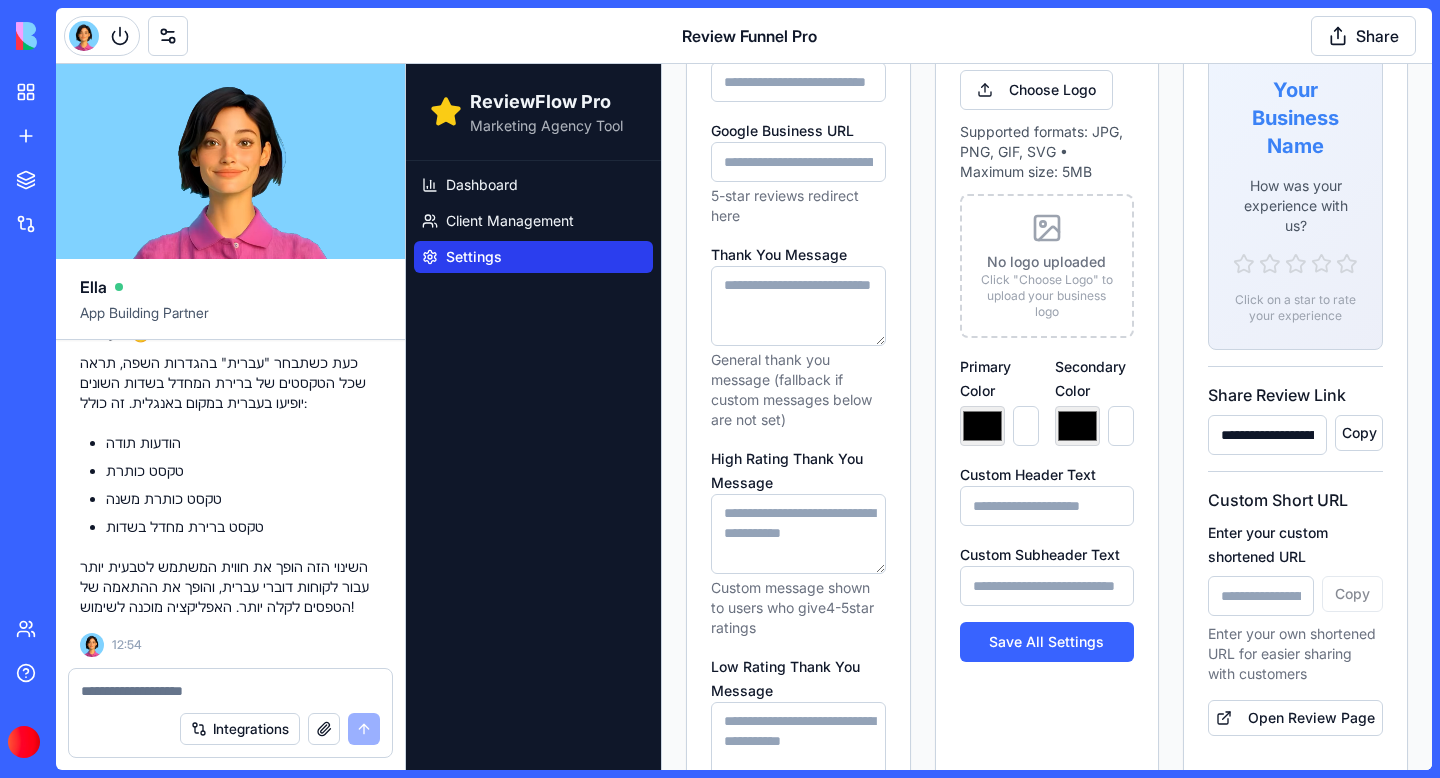 scroll, scrollTop: 0, scrollLeft: 0, axis: both 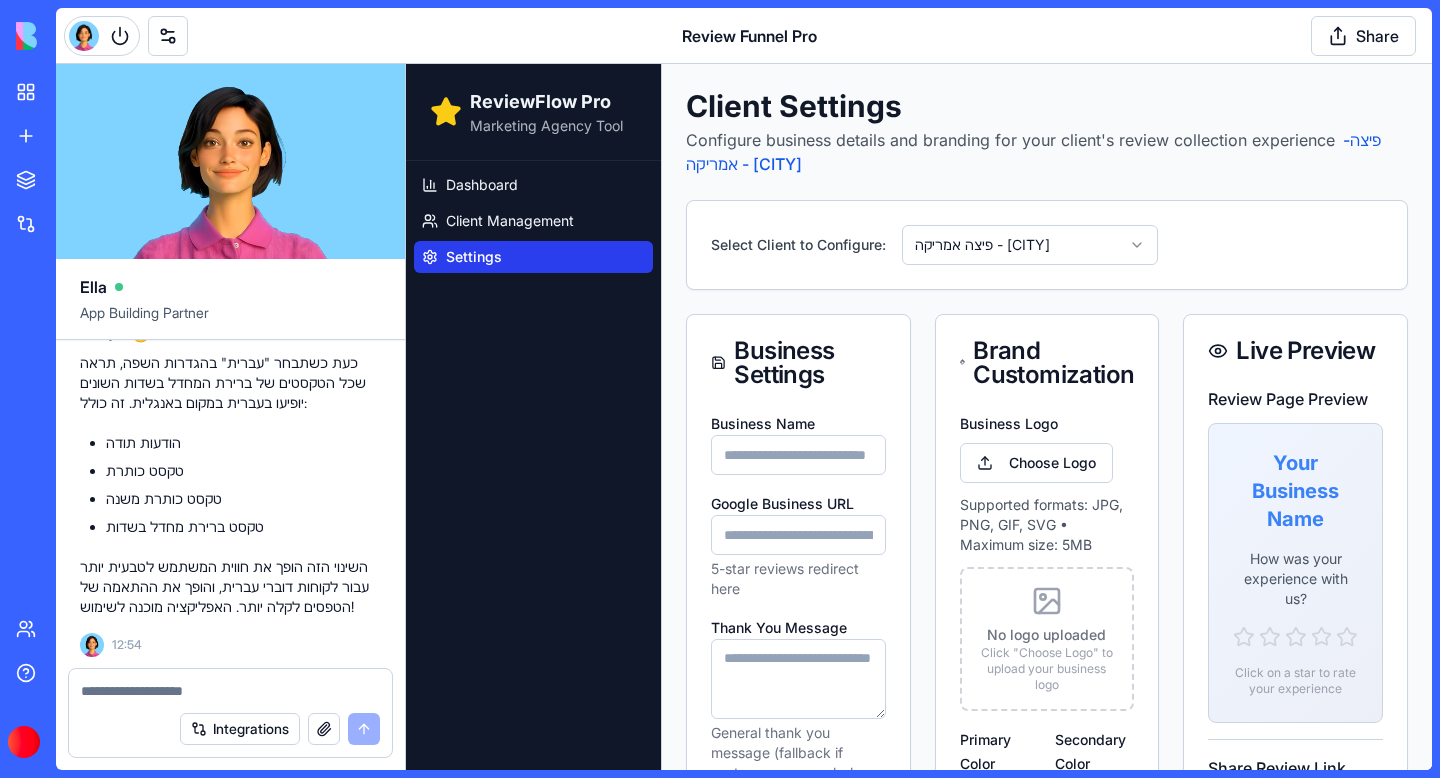 click on "Dashboard Client Management Settings" at bounding box center [533, 221] 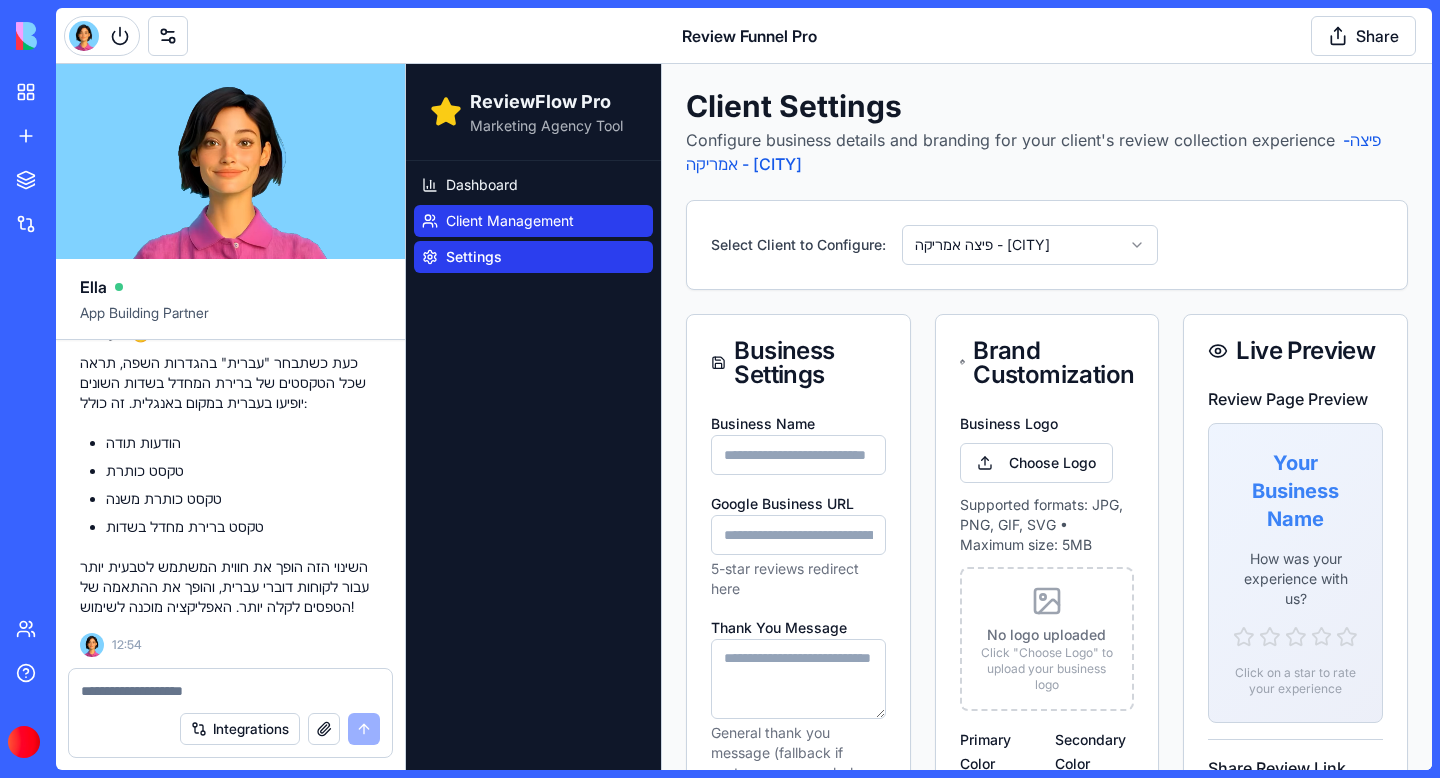 click on "Client Management" at bounding box center (510, 221) 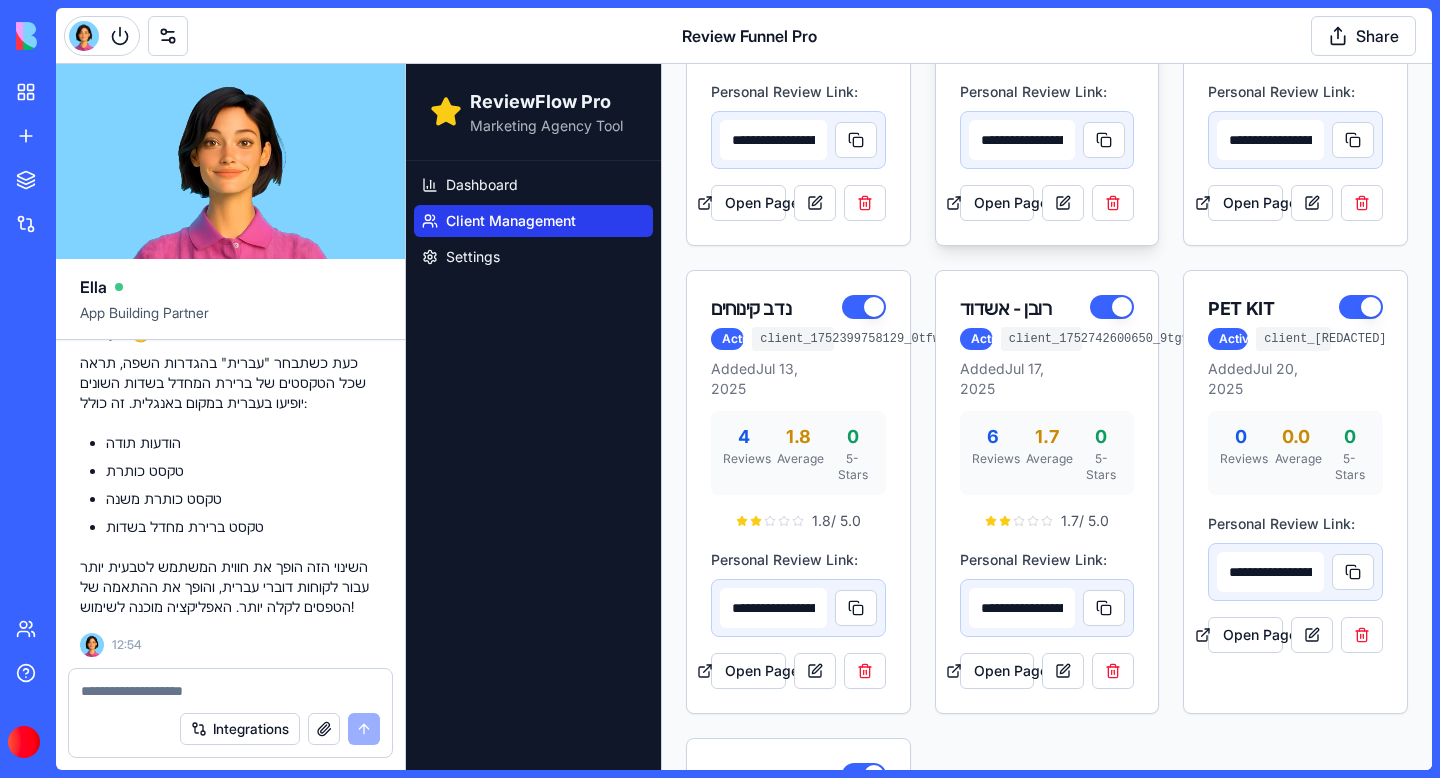 scroll, scrollTop: 904, scrollLeft: 0, axis: vertical 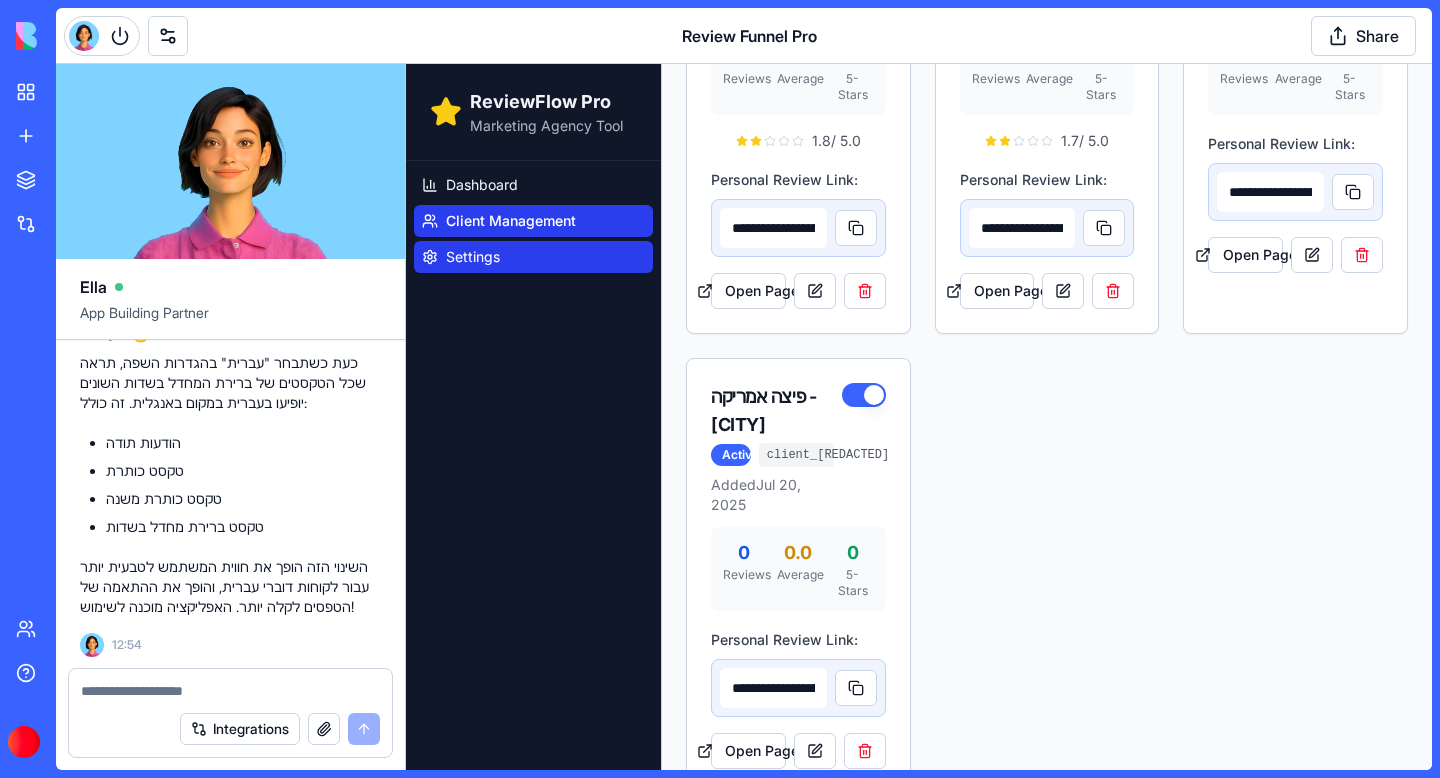 click on "Settings" at bounding box center [533, 257] 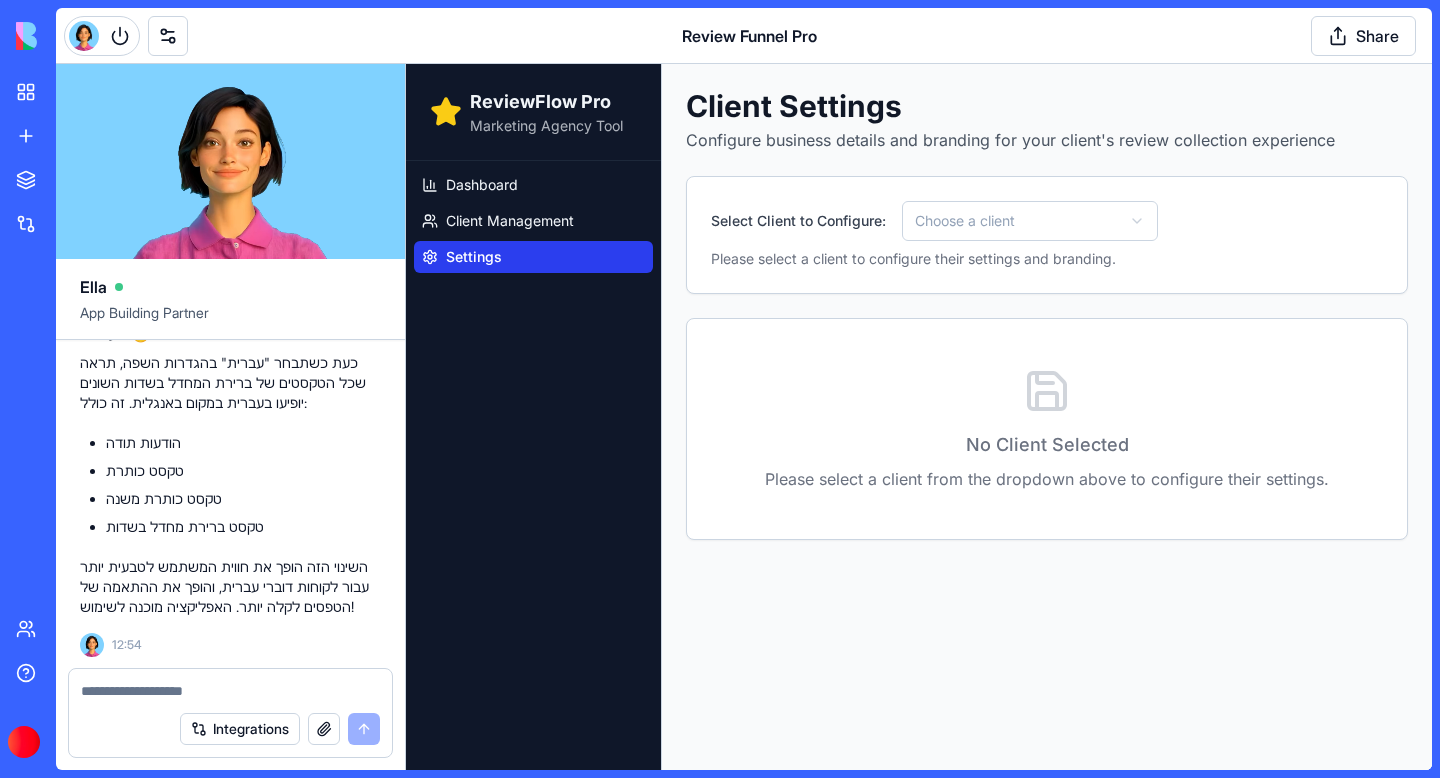 click at bounding box center [230, 691] 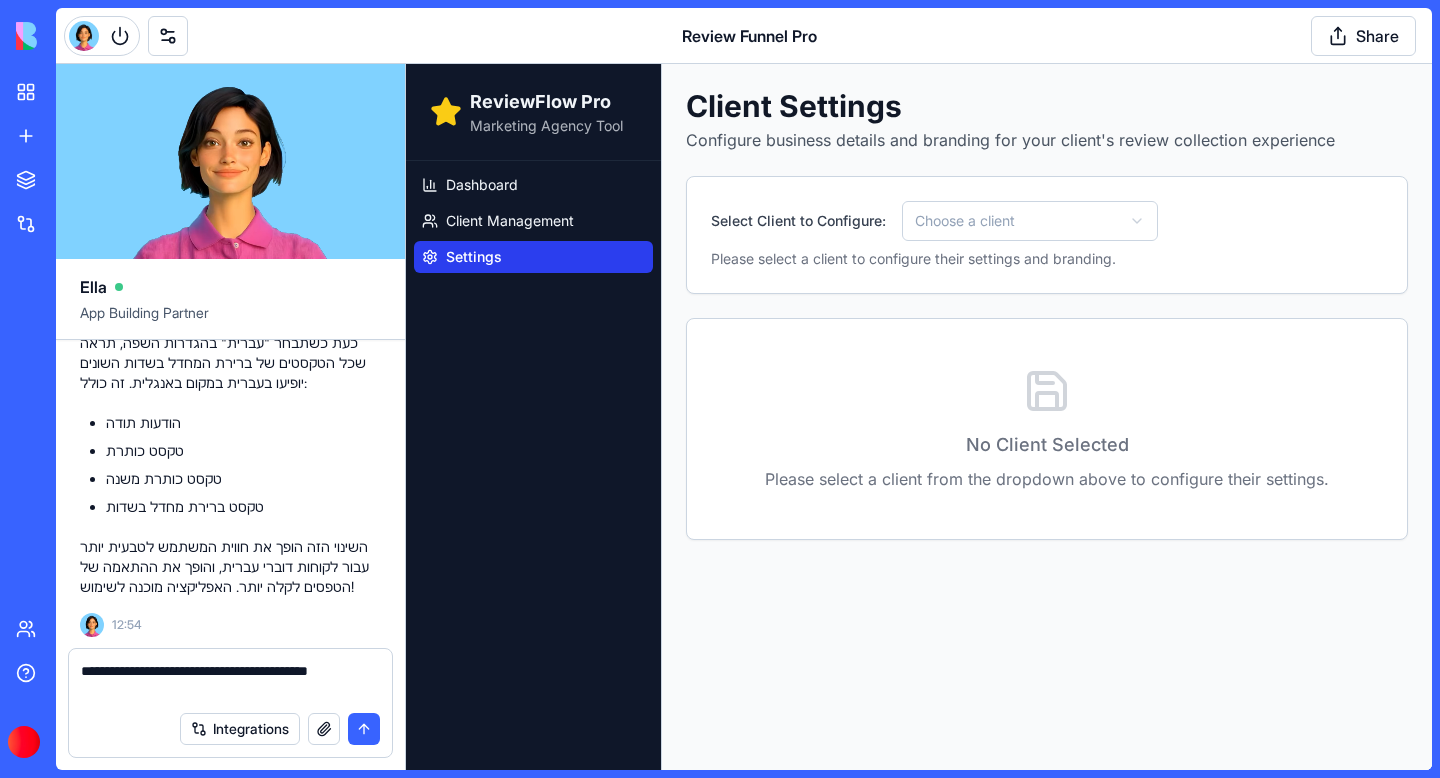 click on "**********" at bounding box center [230, 681] 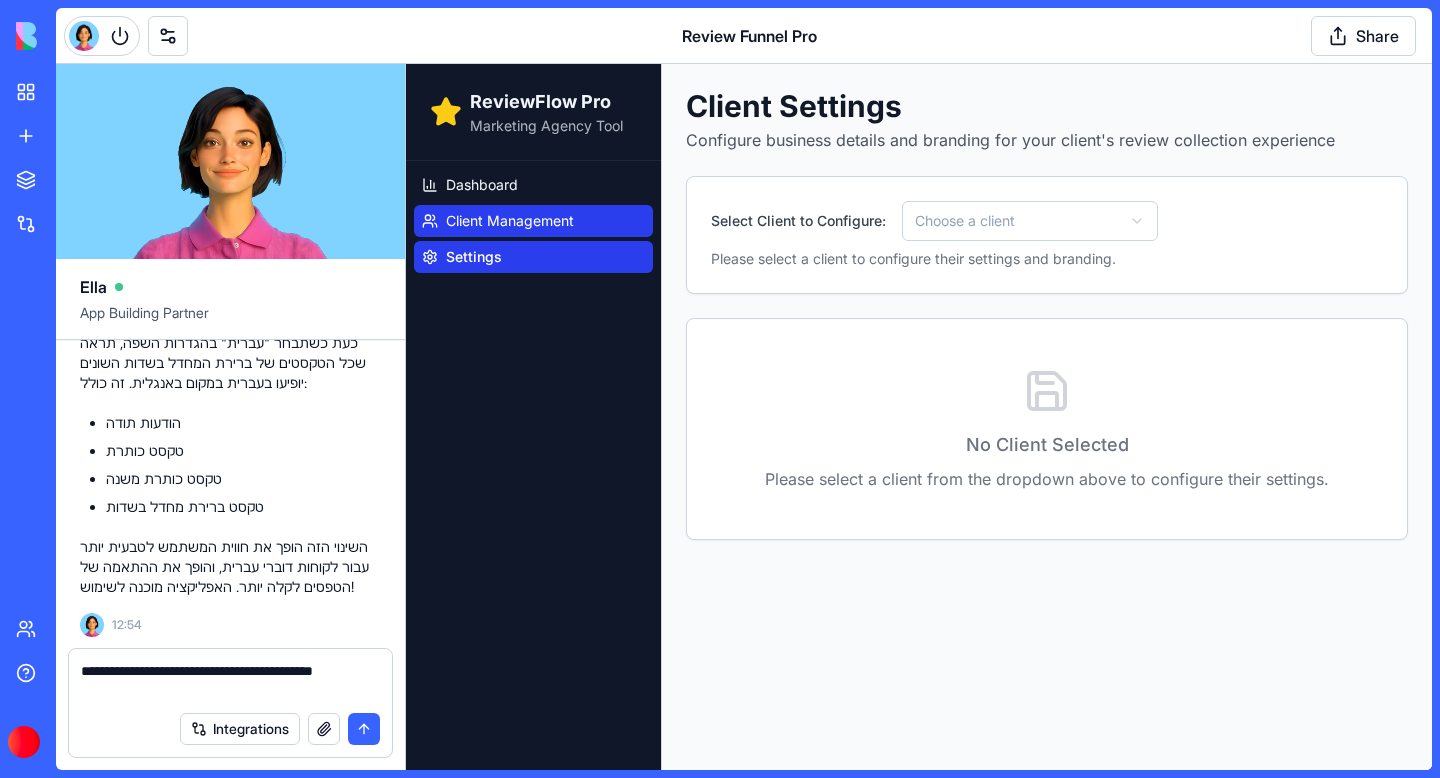 type on "**********" 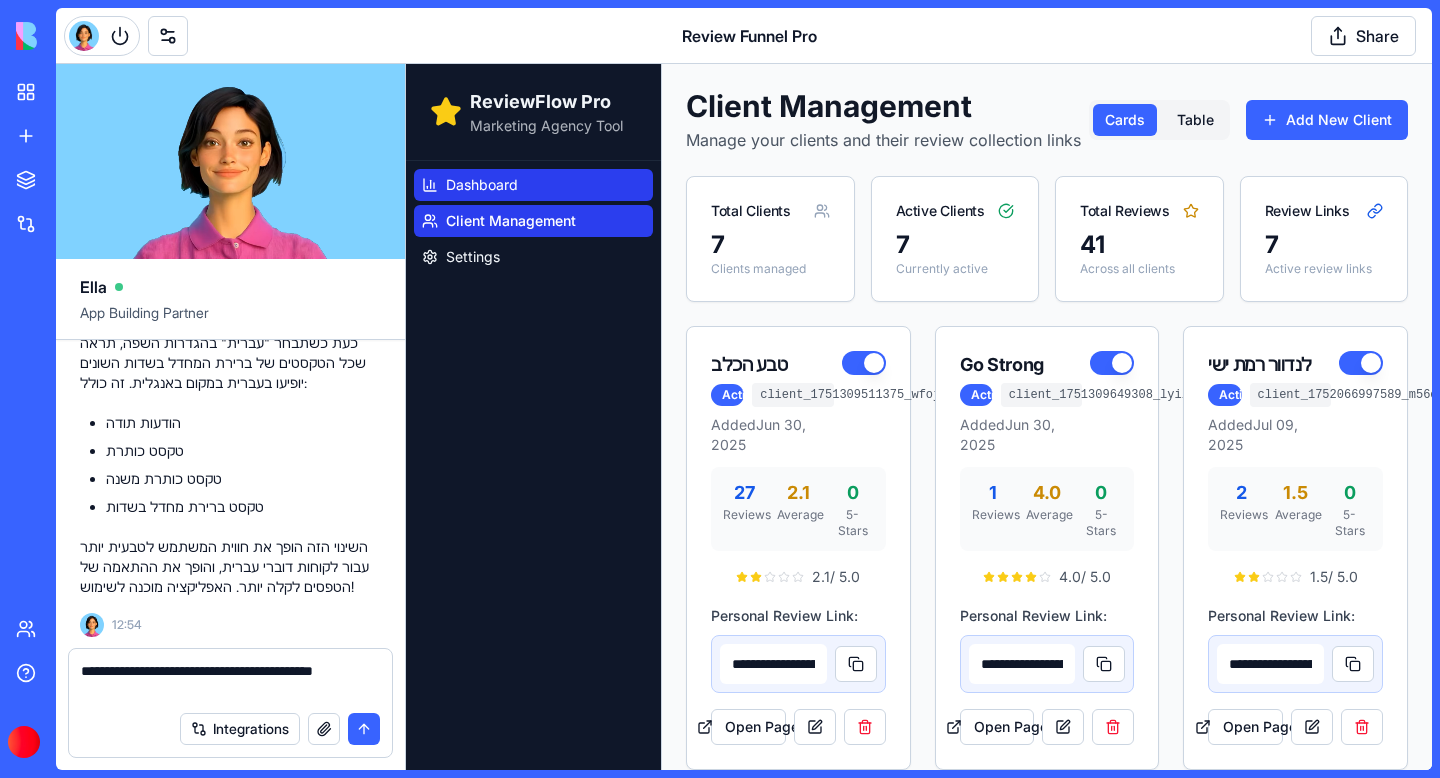 click on "Dashboard" at bounding box center [533, 185] 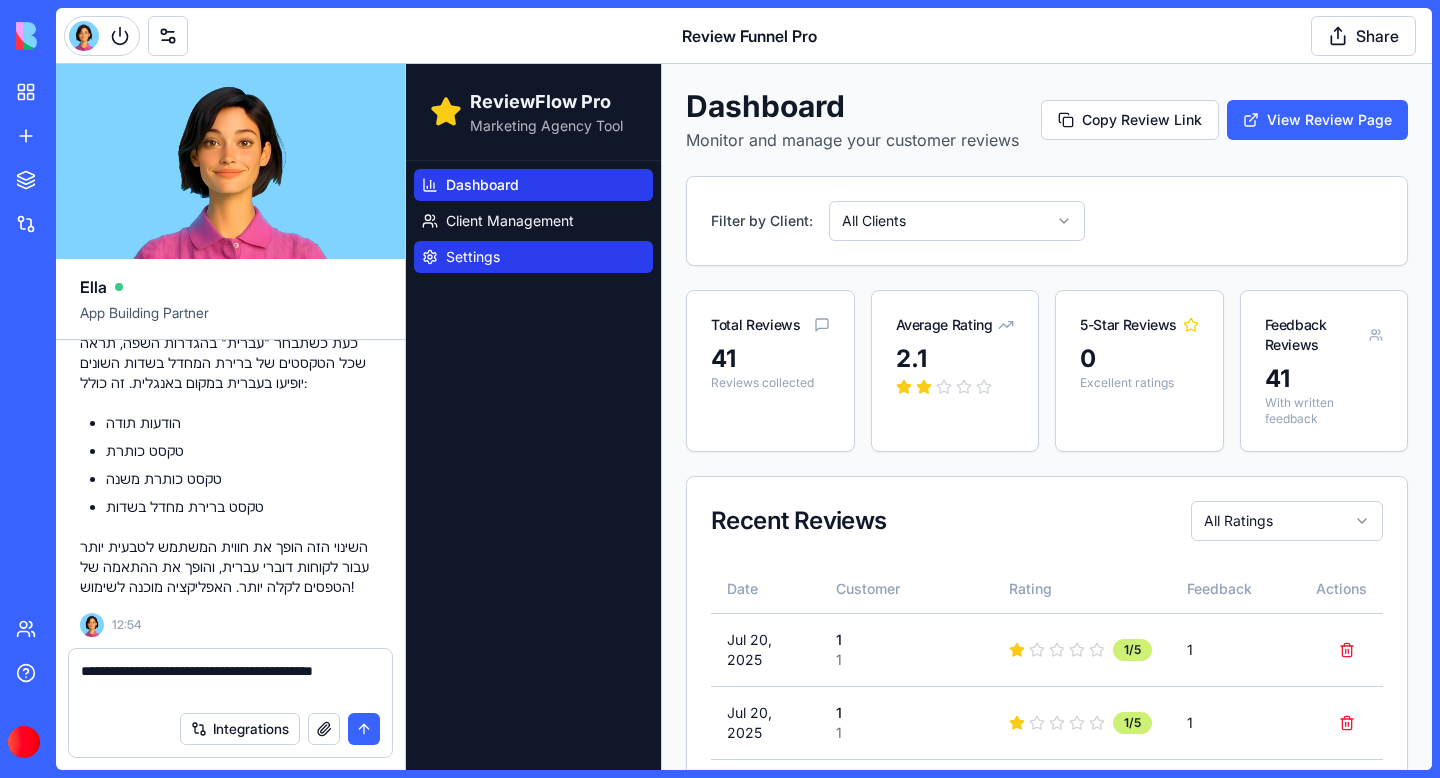 click on "Settings" at bounding box center [533, 257] 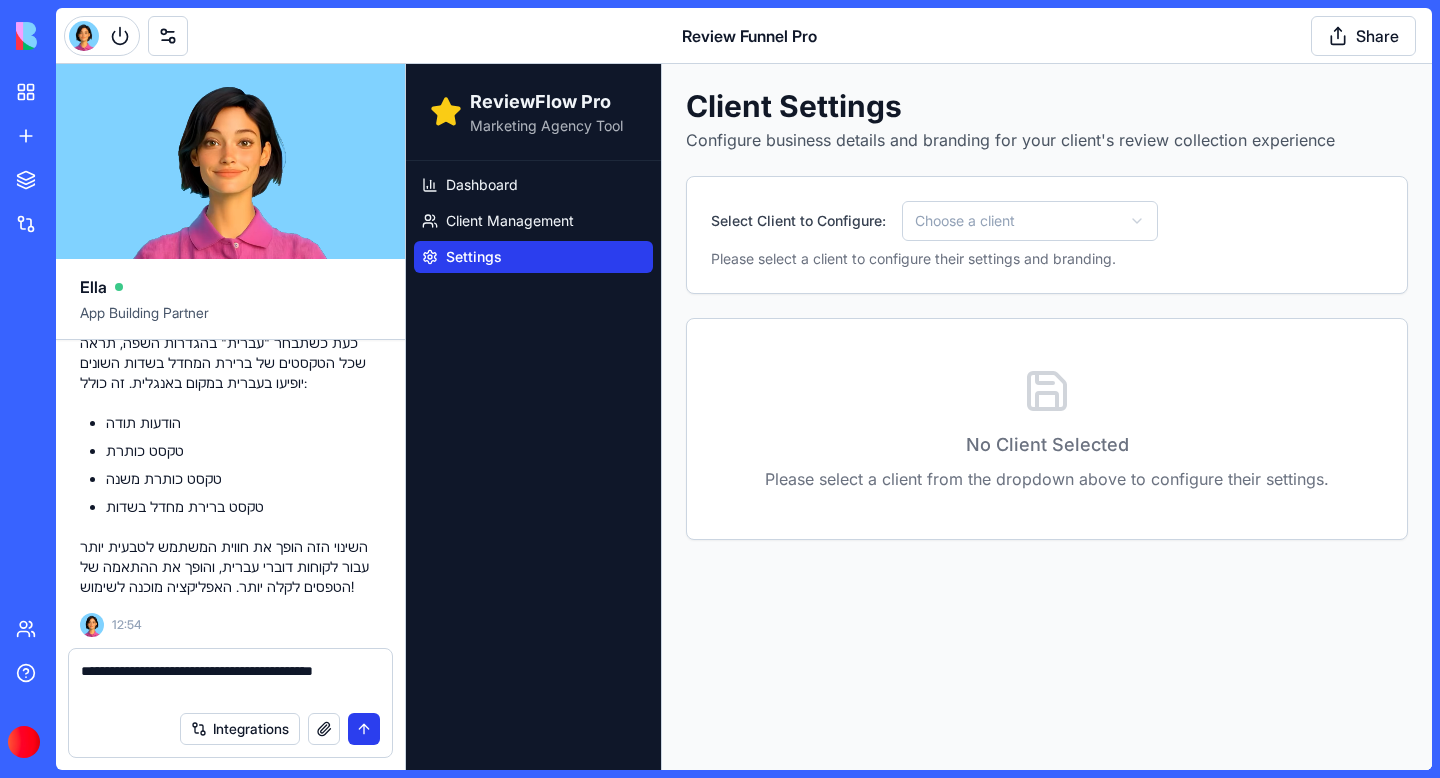 click at bounding box center (364, 729) 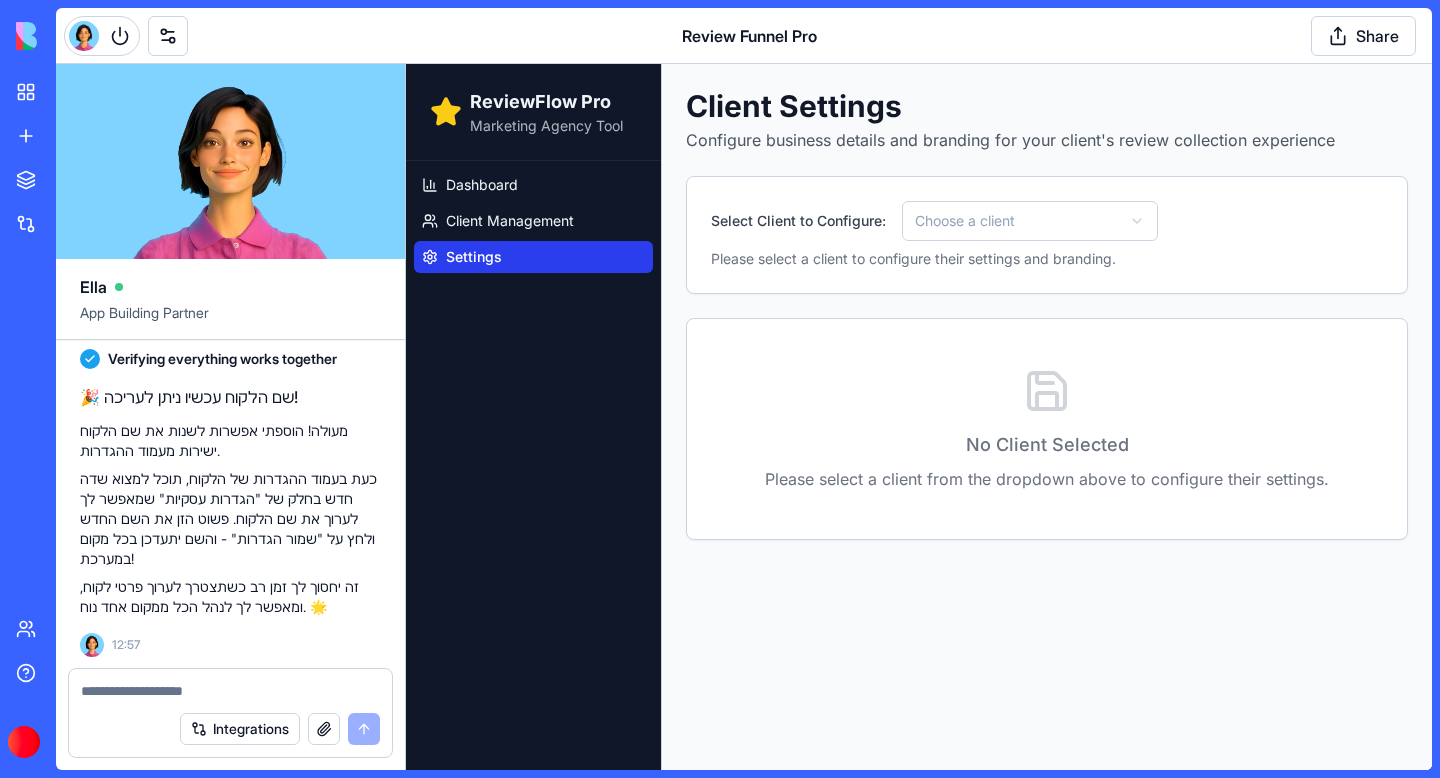 scroll, scrollTop: 78829, scrollLeft: 0, axis: vertical 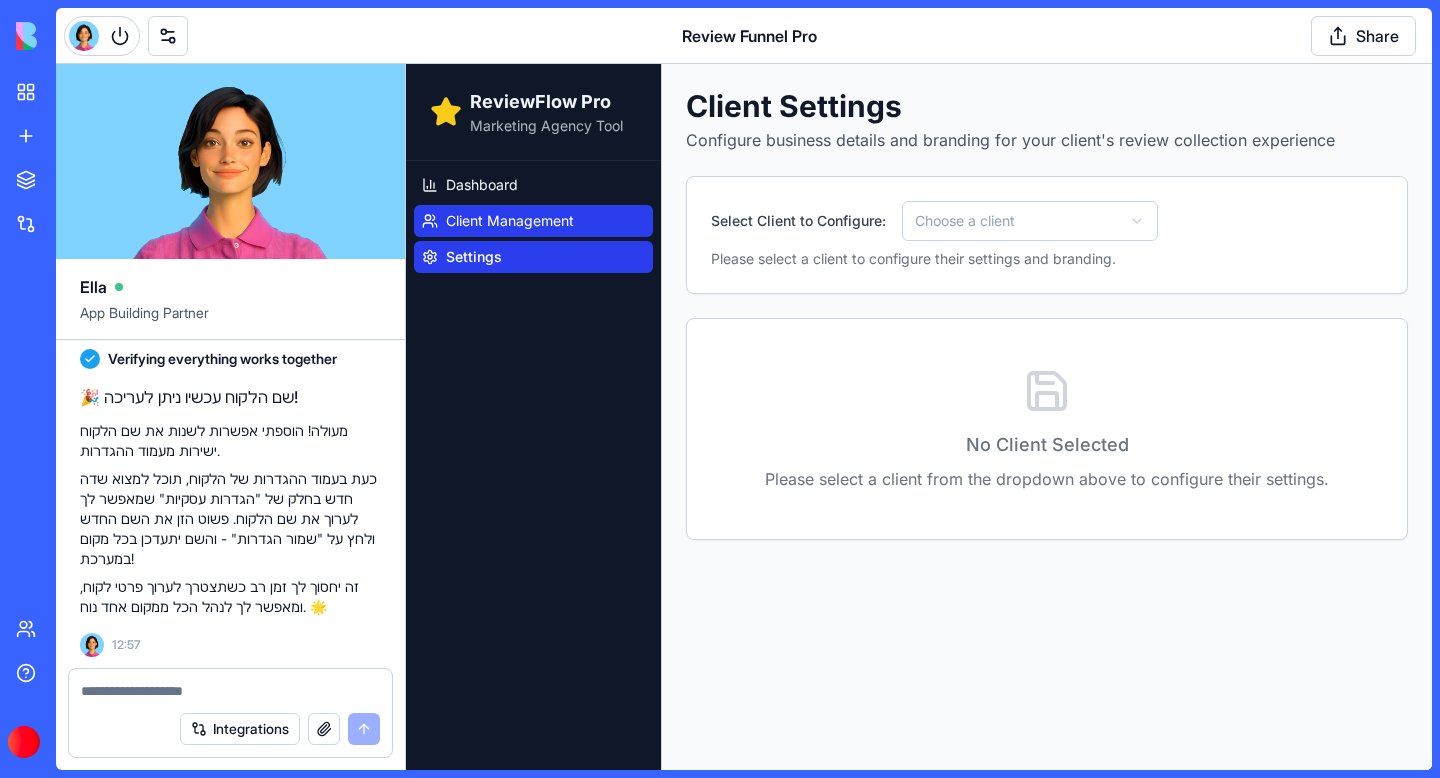 click on "Client Management" at bounding box center (510, 221) 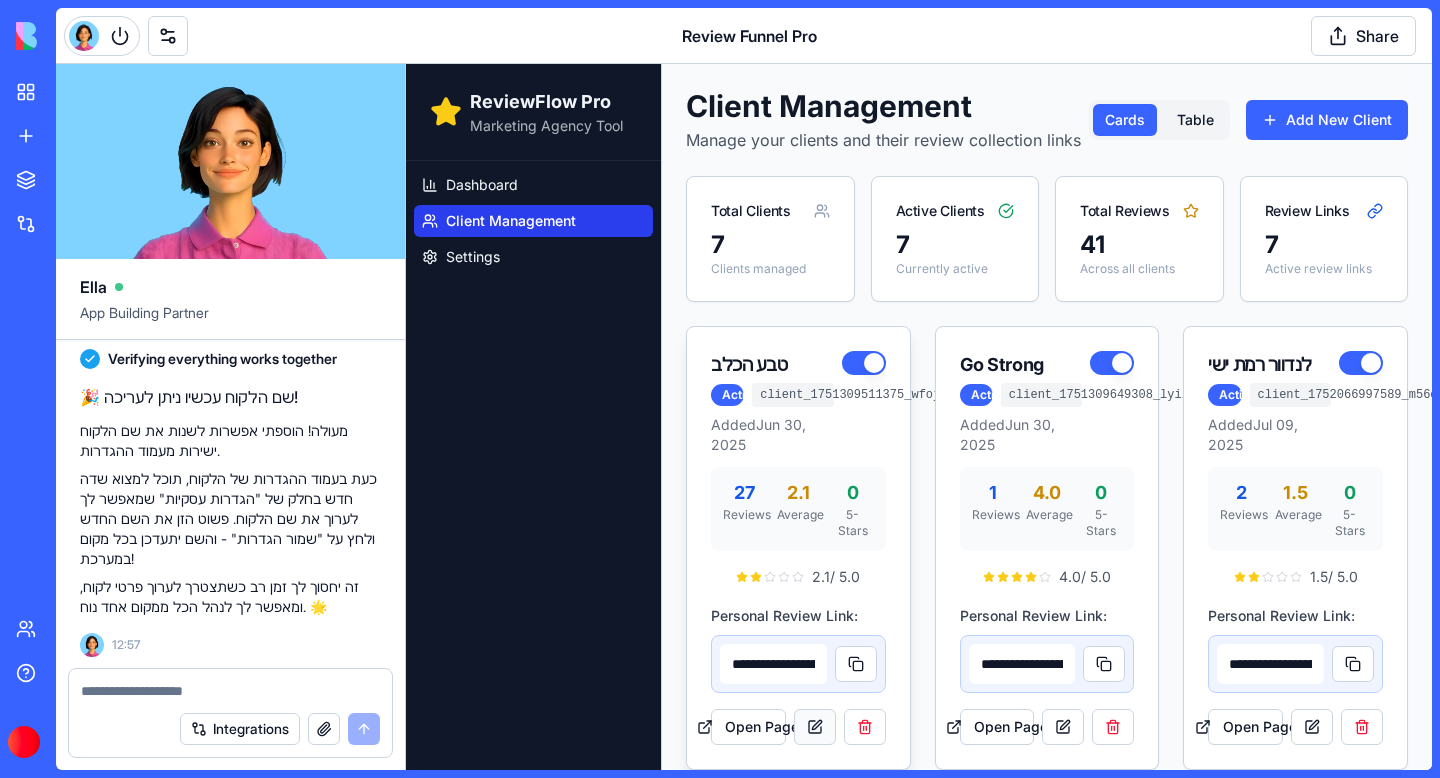 click at bounding box center [815, 727] 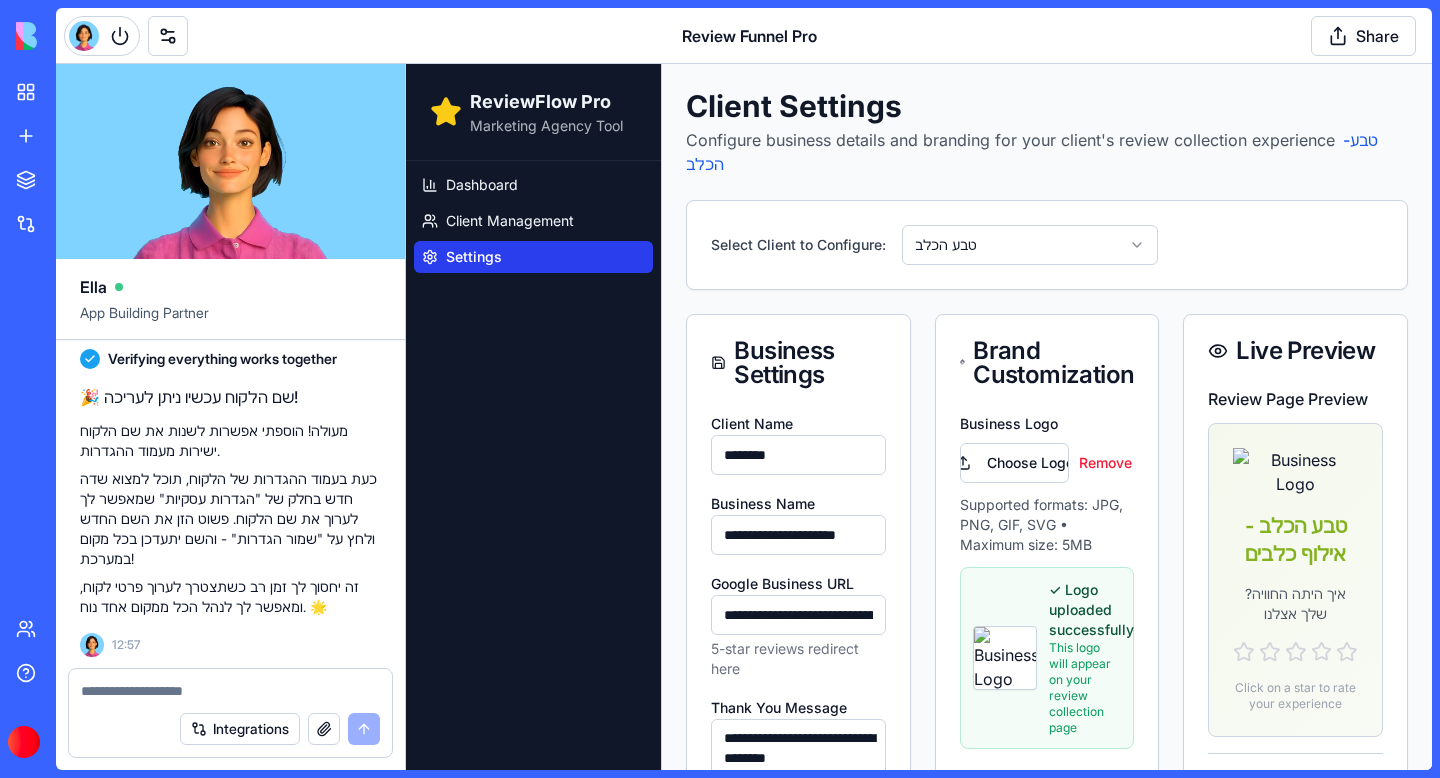 click on "**********" at bounding box center [919, 953] 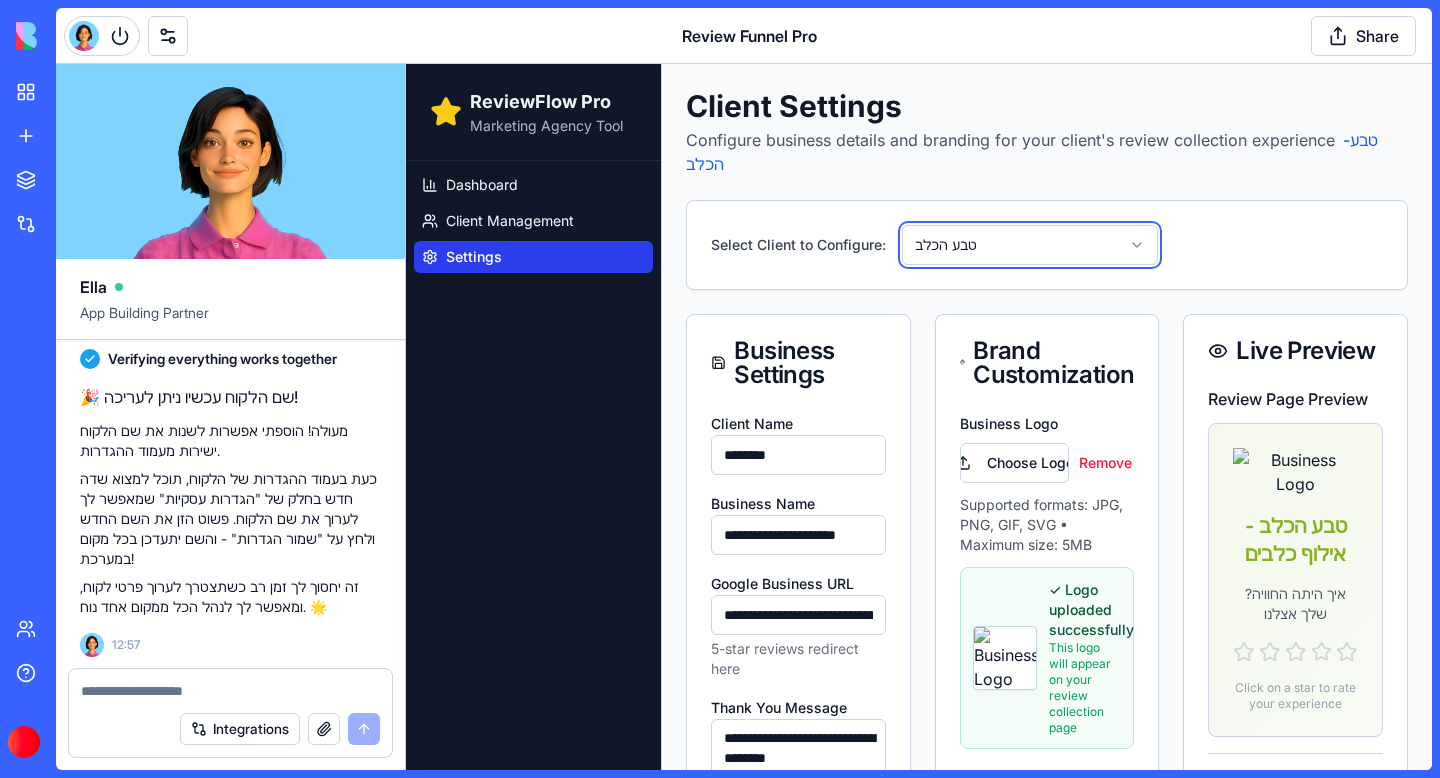 click on "**********" at bounding box center [919, 953] 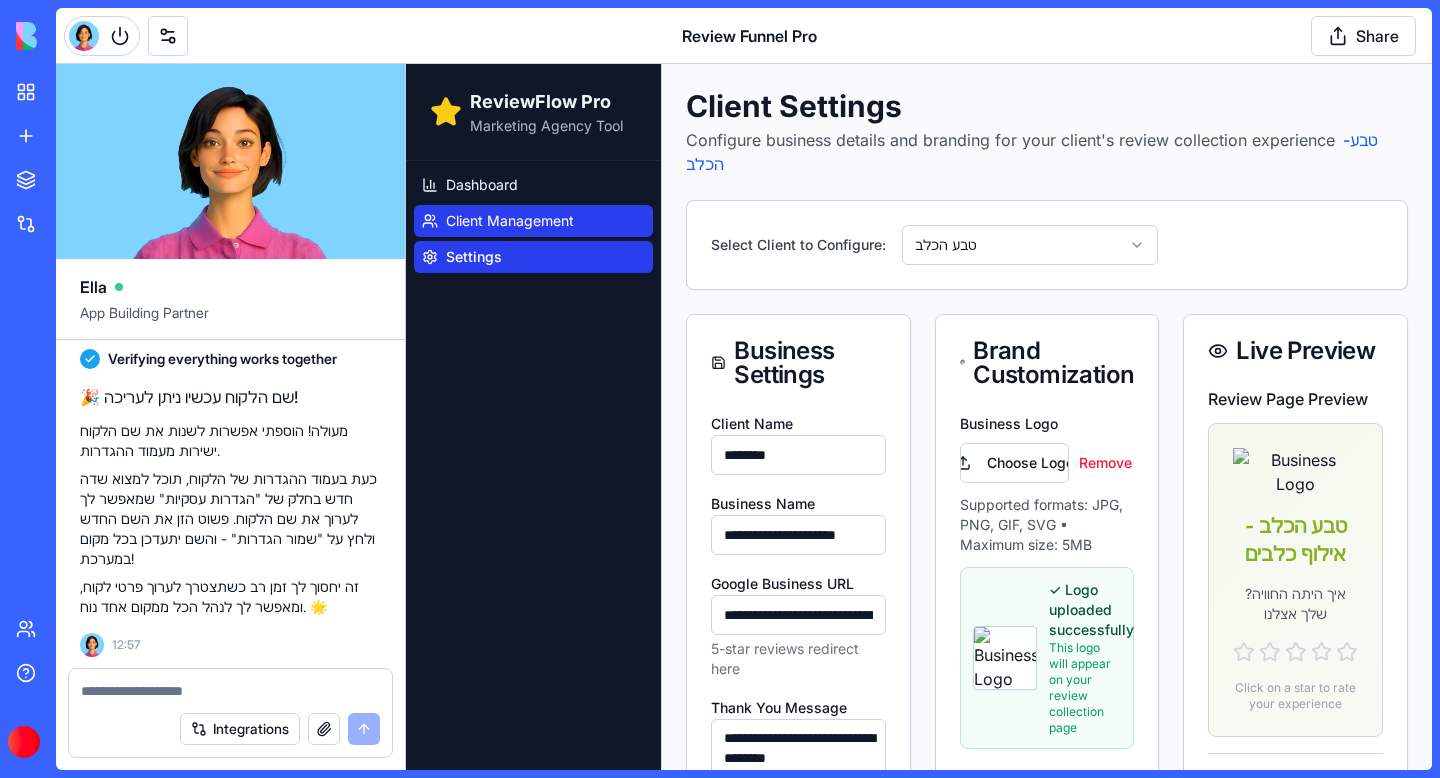 click on "Client Management" at bounding box center (510, 221) 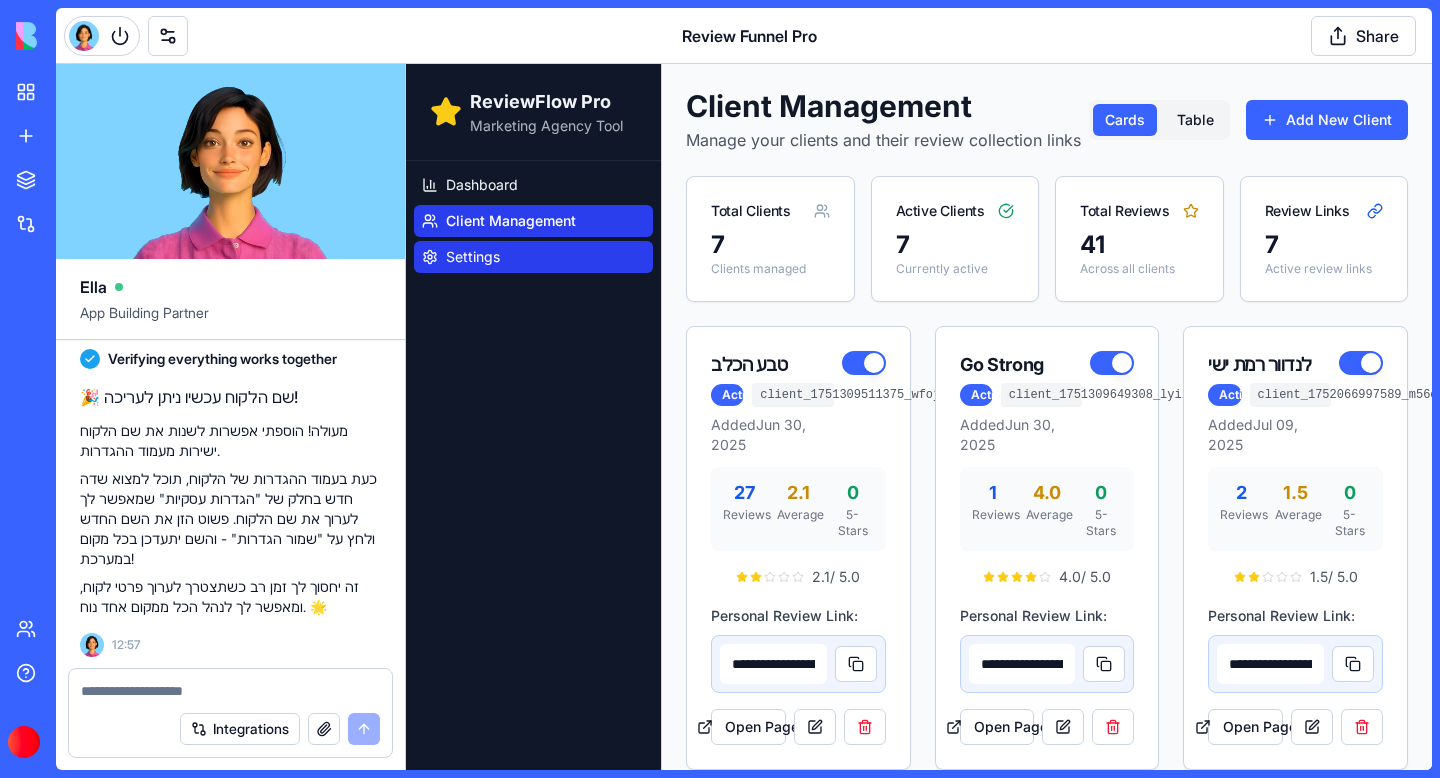 click on "Settings" at bounding box center [473, 257] 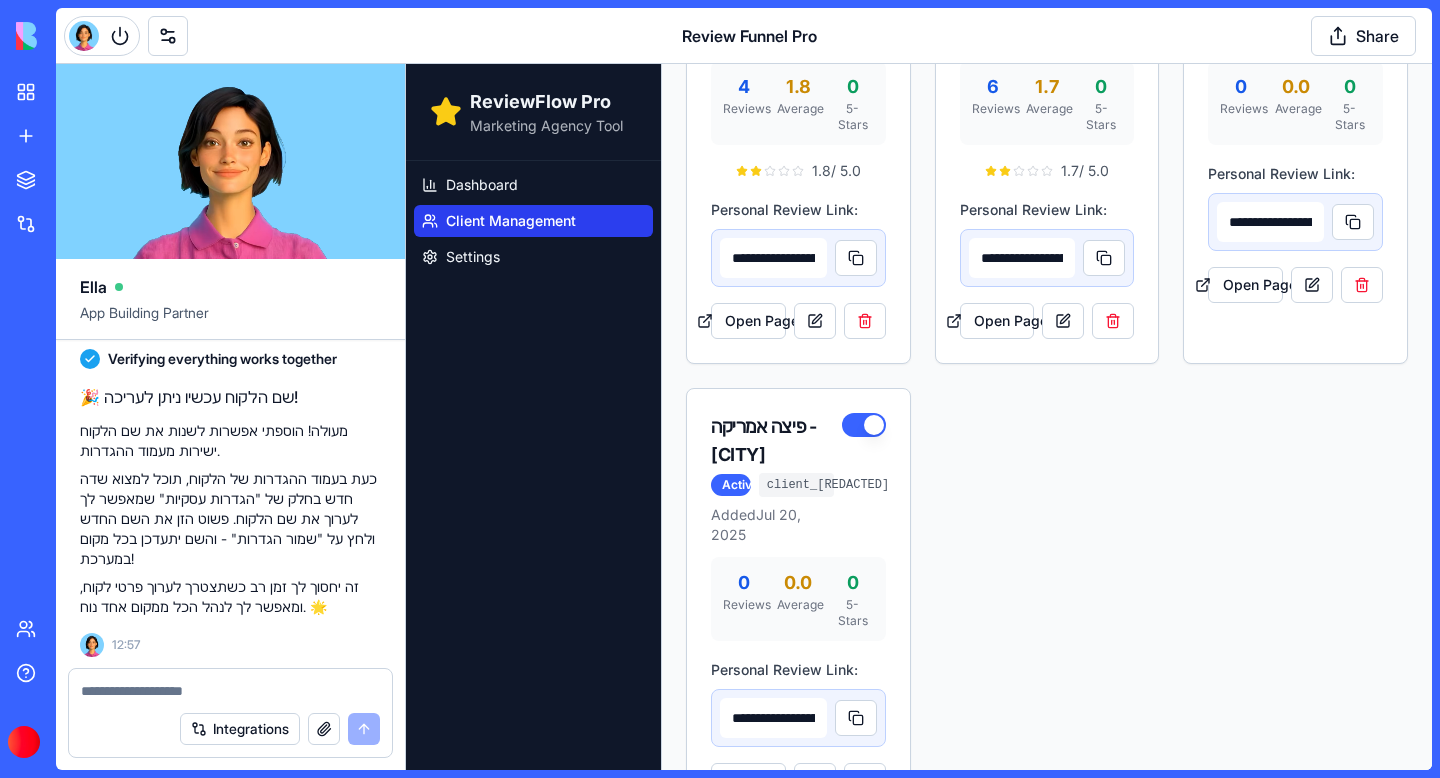scroll, scrollTop: 904, scrollLeft: 0, axis: vertical 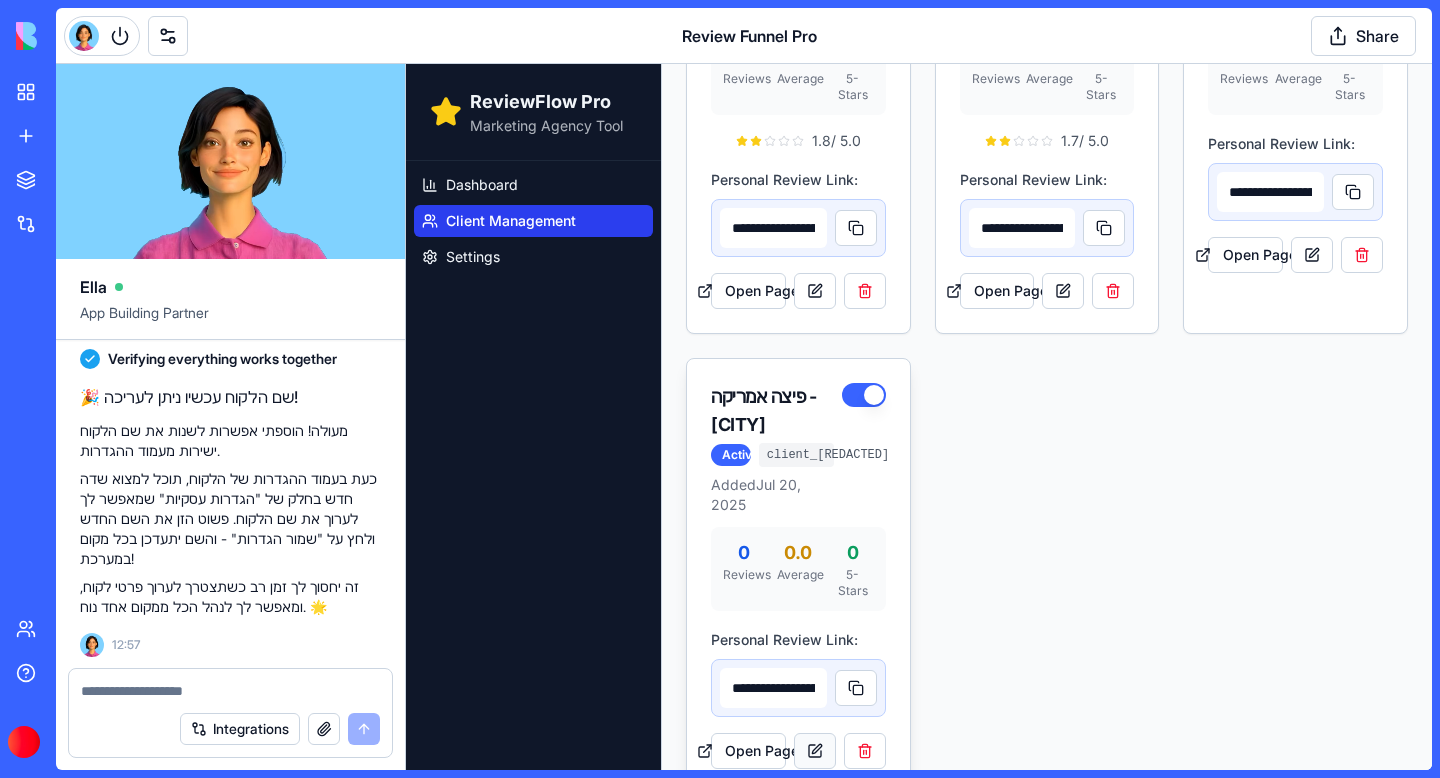 click at bounding box center [815, 751] 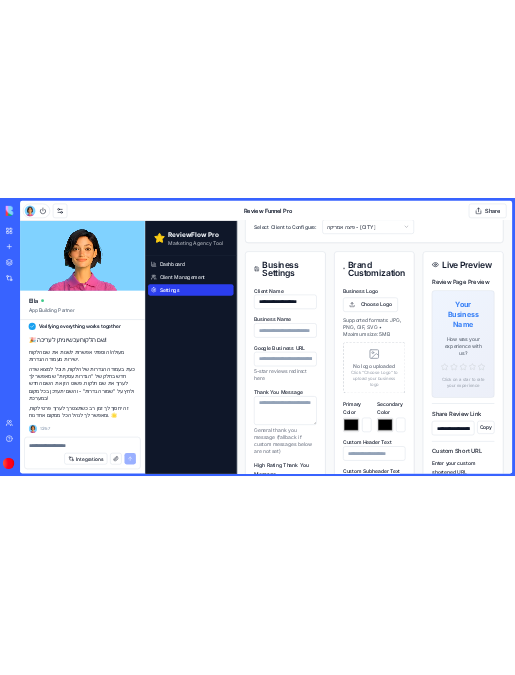 scroll, scrollTop: 154, scrollLeft: 0, axis: vertical 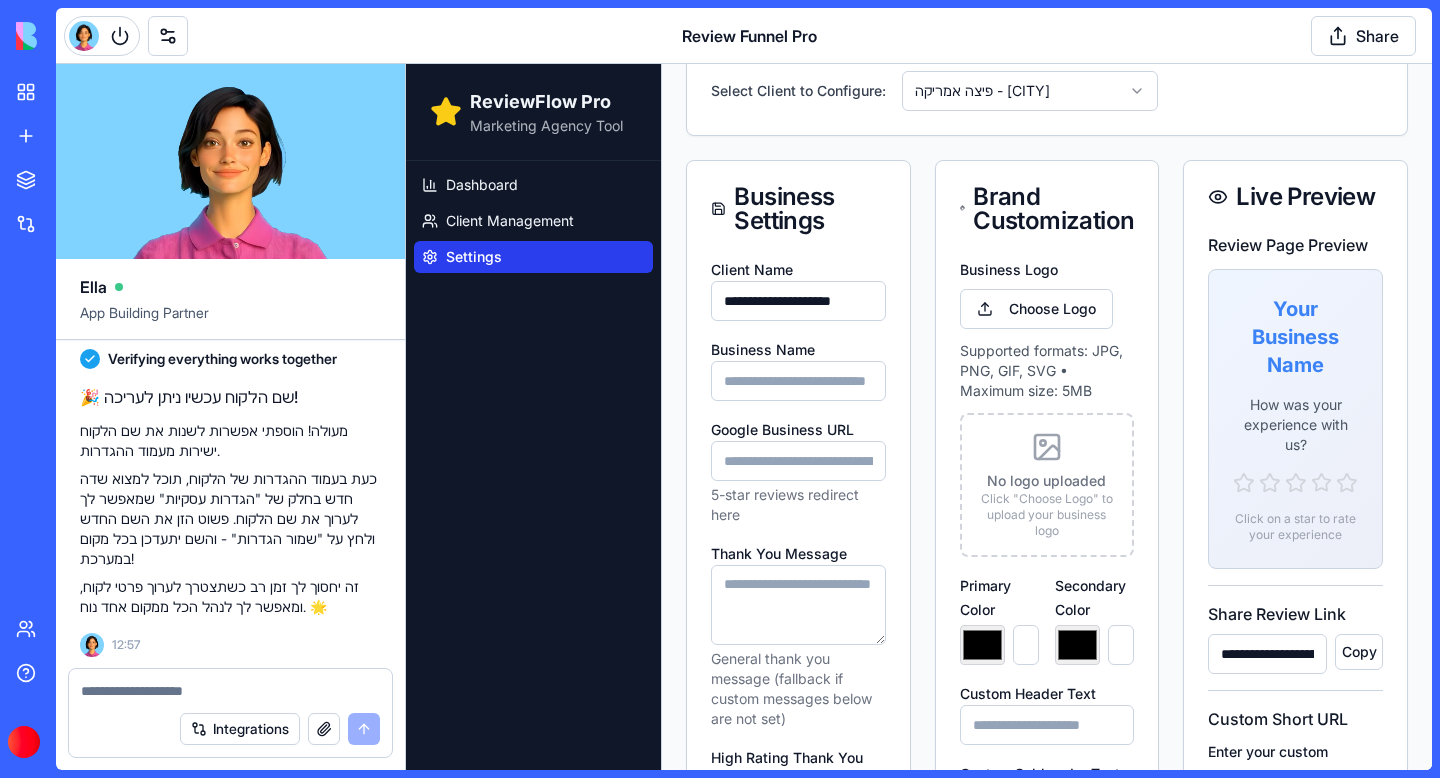 click on "**********" at bounding box center [798, 301] 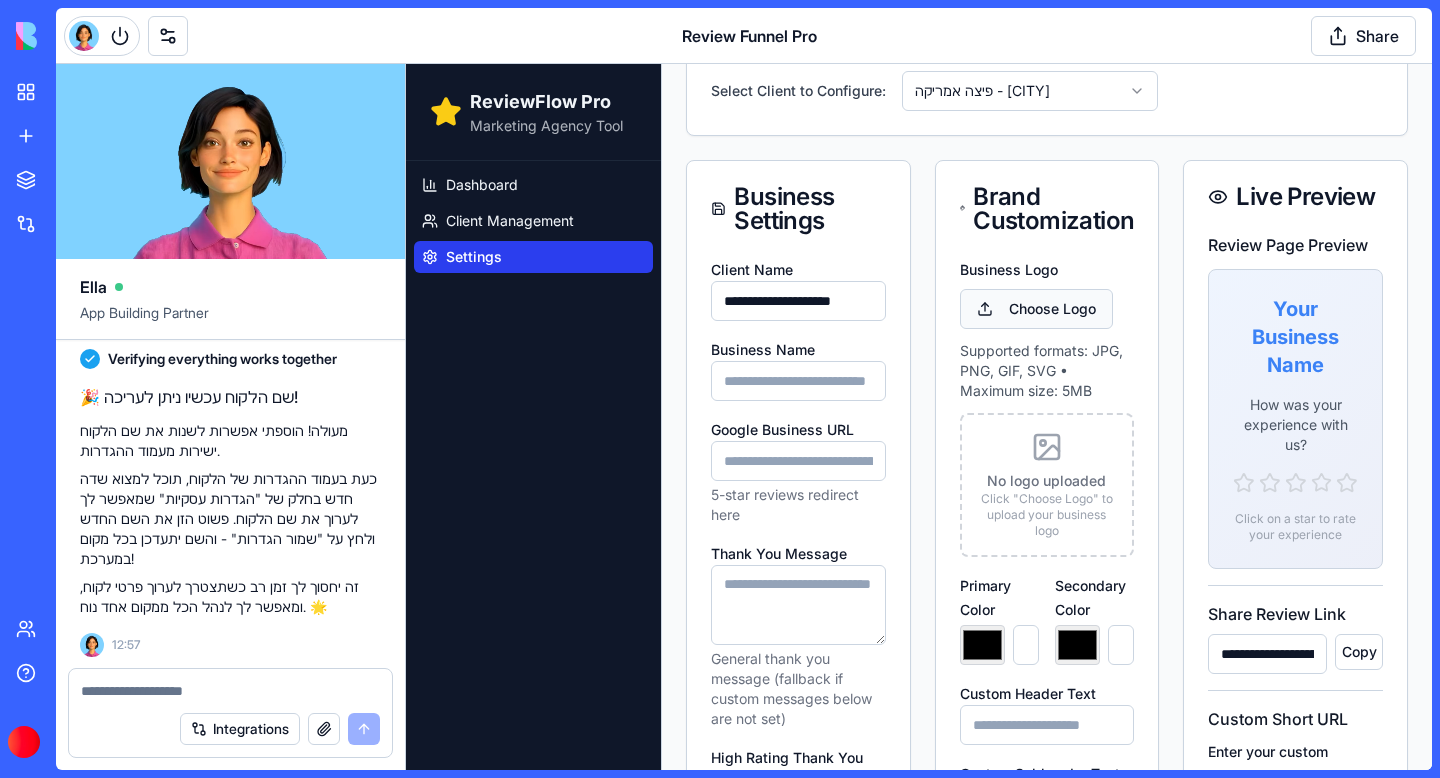 drag, startPoint x: 789, startPoint y: 302, endPoint x: 977, endPoint y: 303, distance: 188.00266 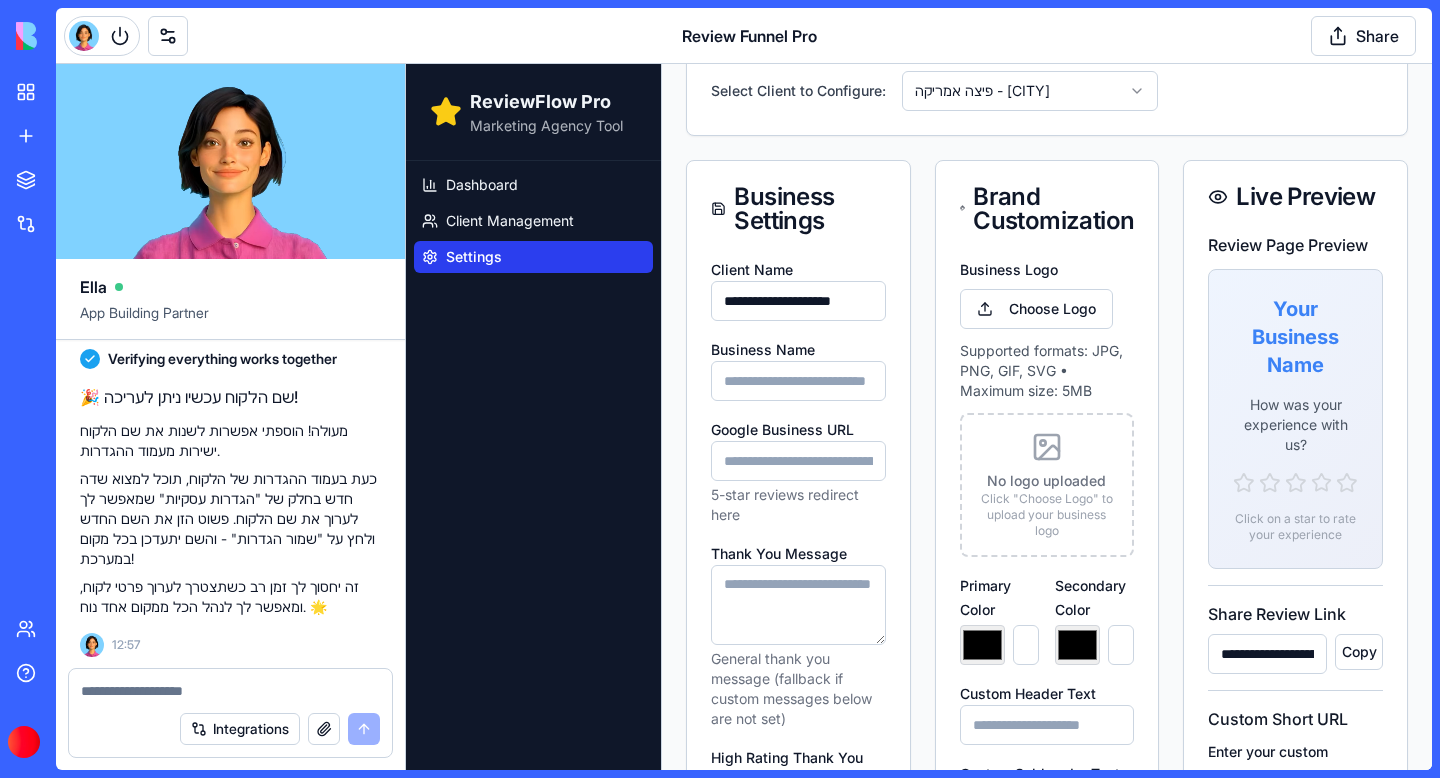 type on "**********" 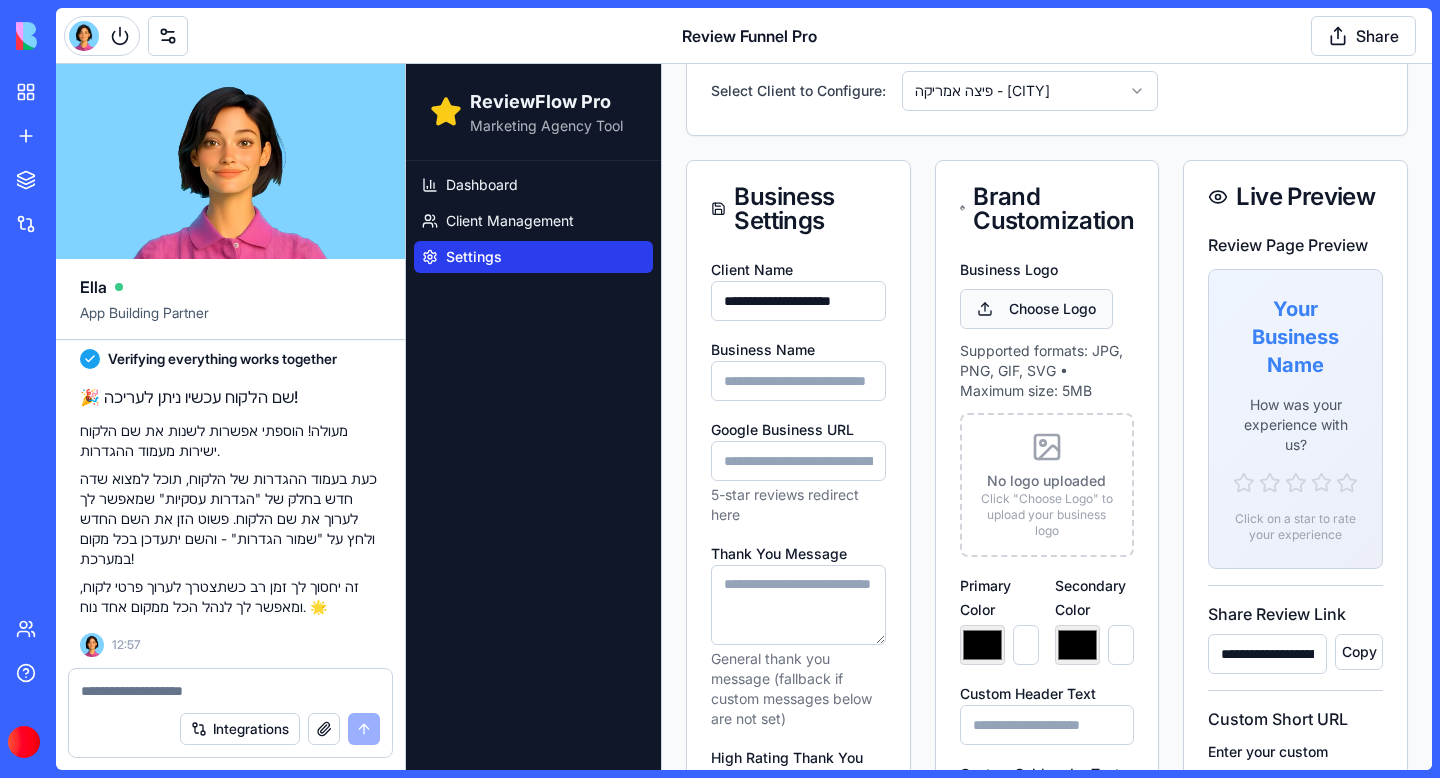 click on "Choose Logo" at bounding box center [1036, 309] 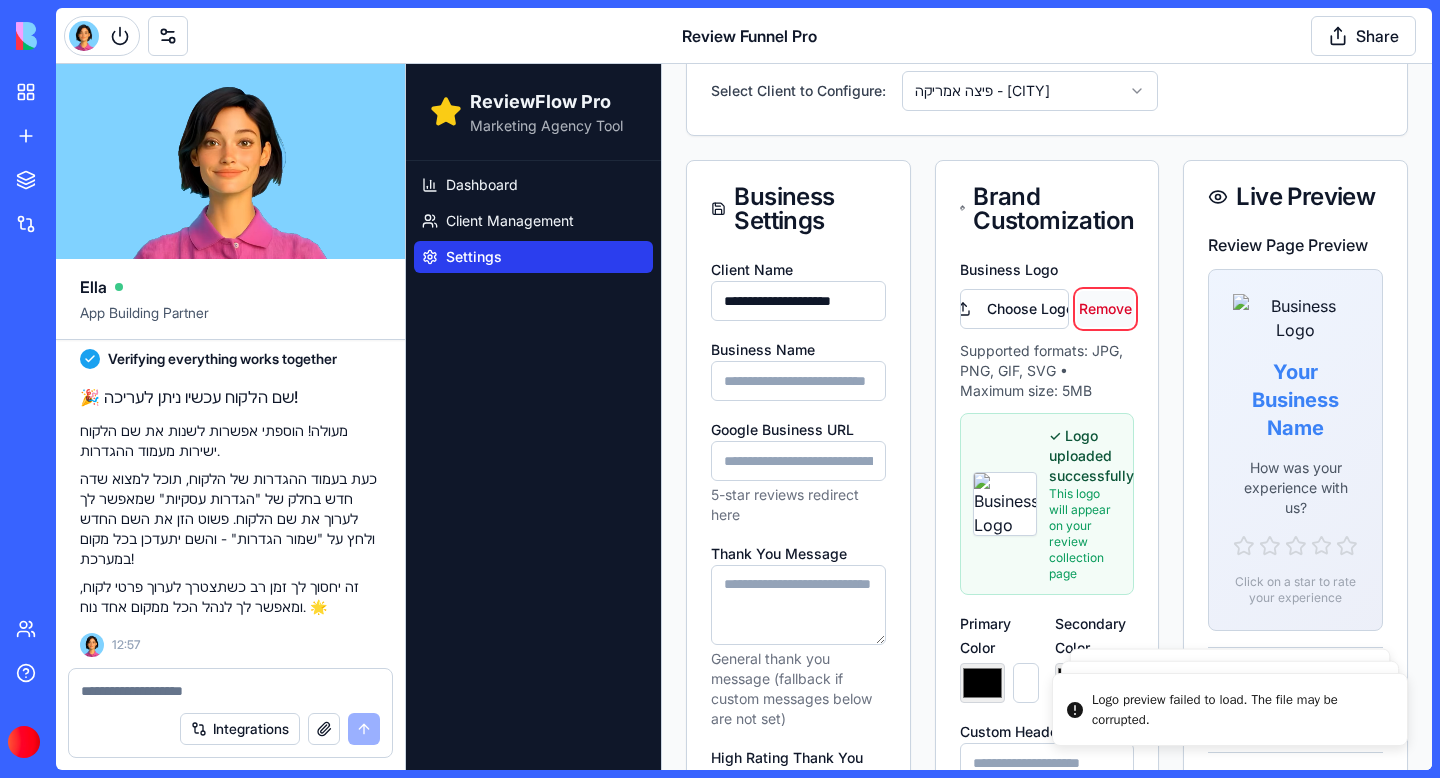click on "Remove" at bounding box center (1105, 309) 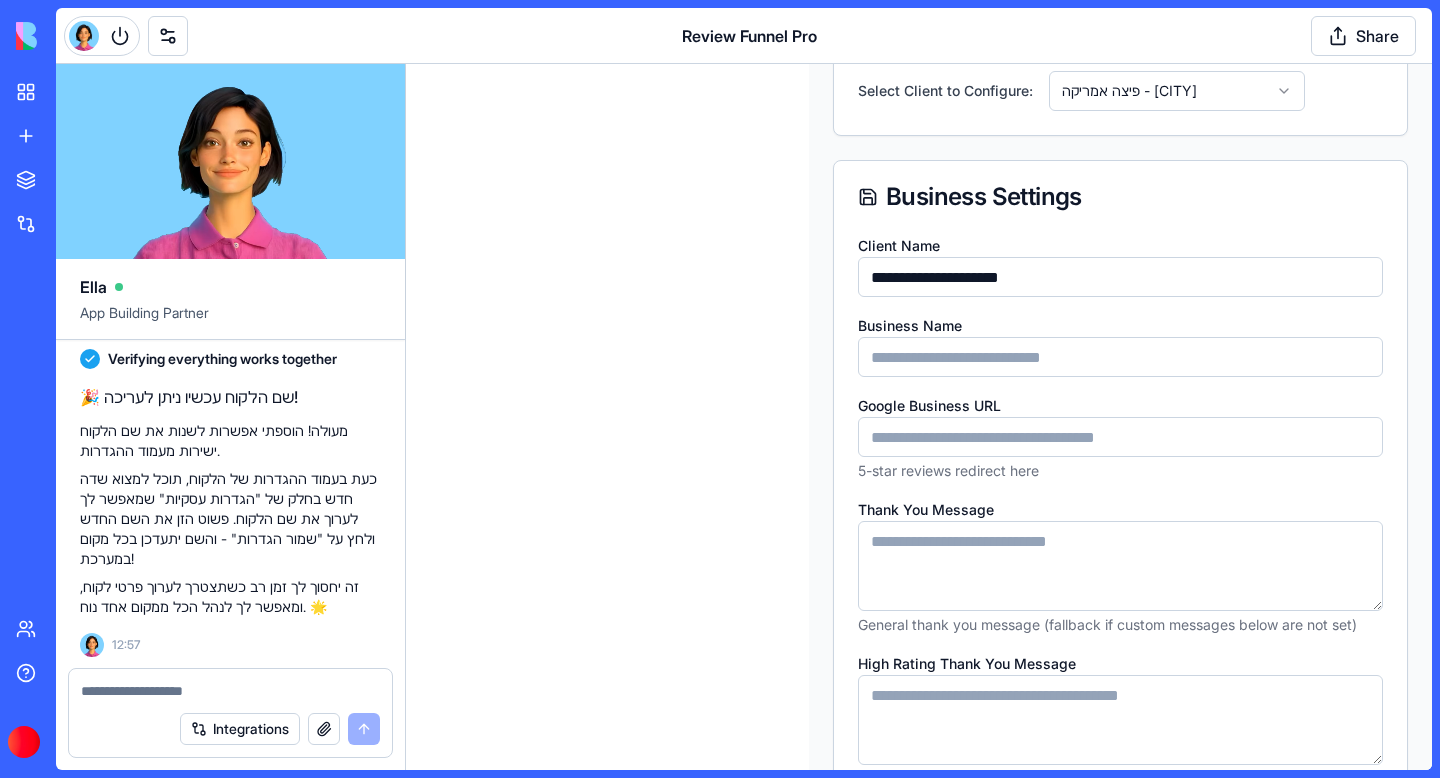 scroll, scrollTop: 78829, scrollLeft: 0, axis: vertical 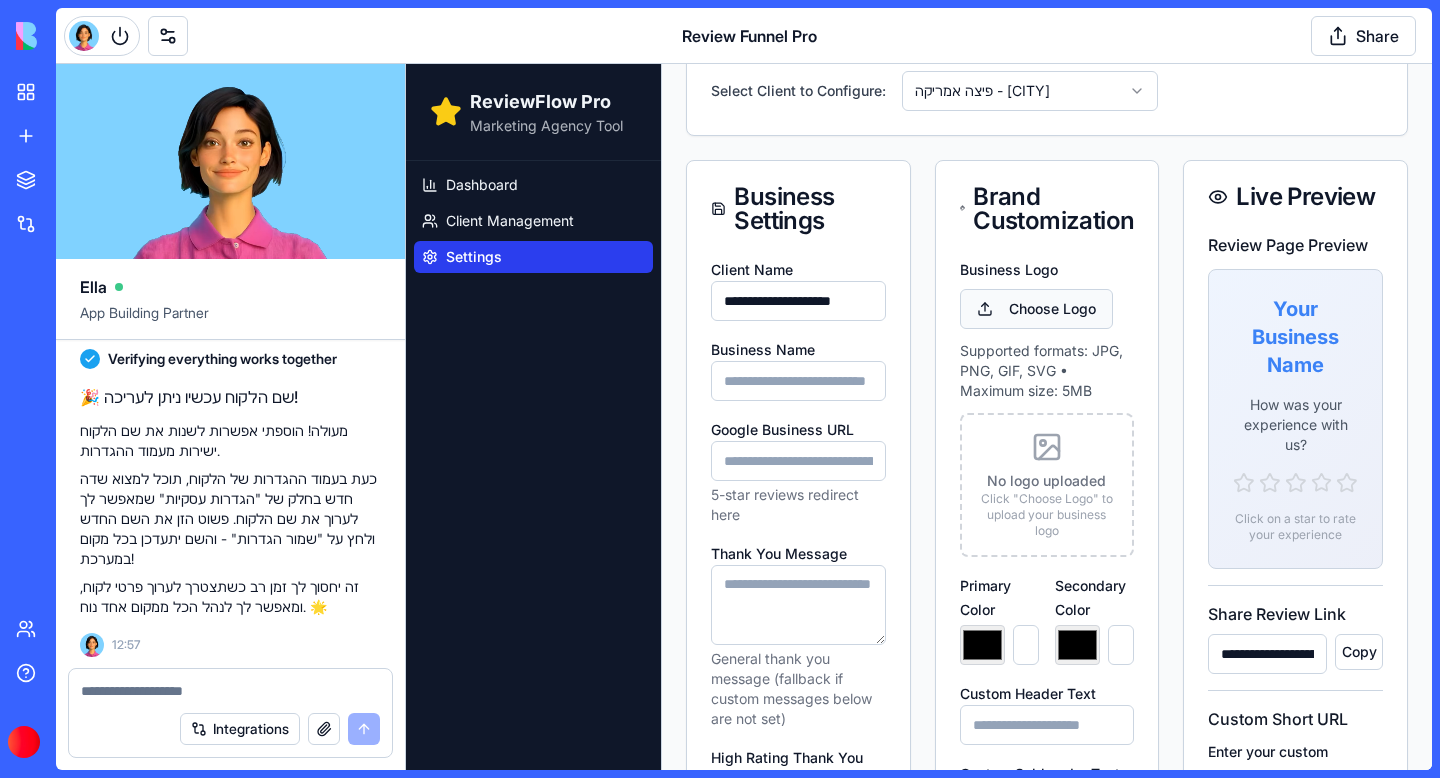 click on "Choose Logo" at bounding box center [1036, 309] 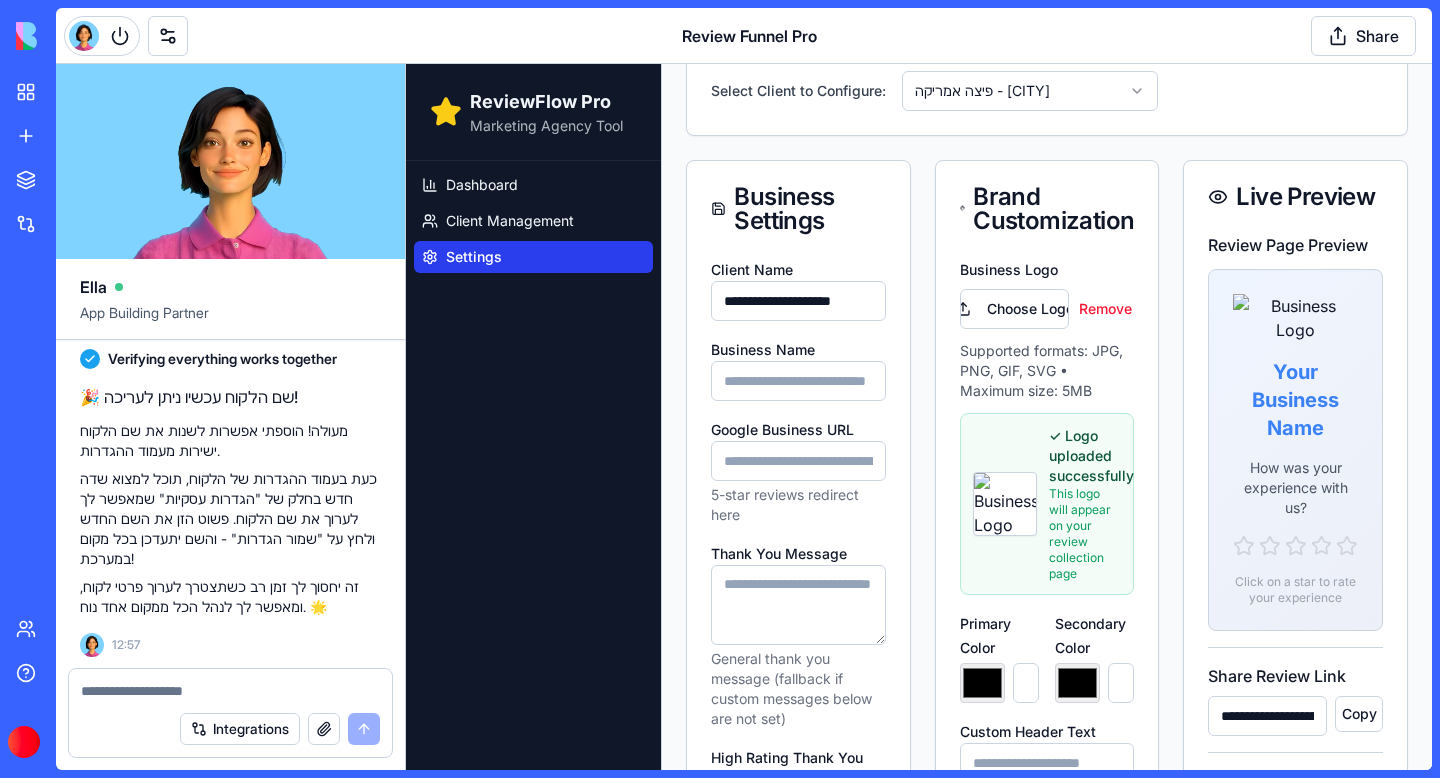 click on "**********" at bounding box center [798, 301] 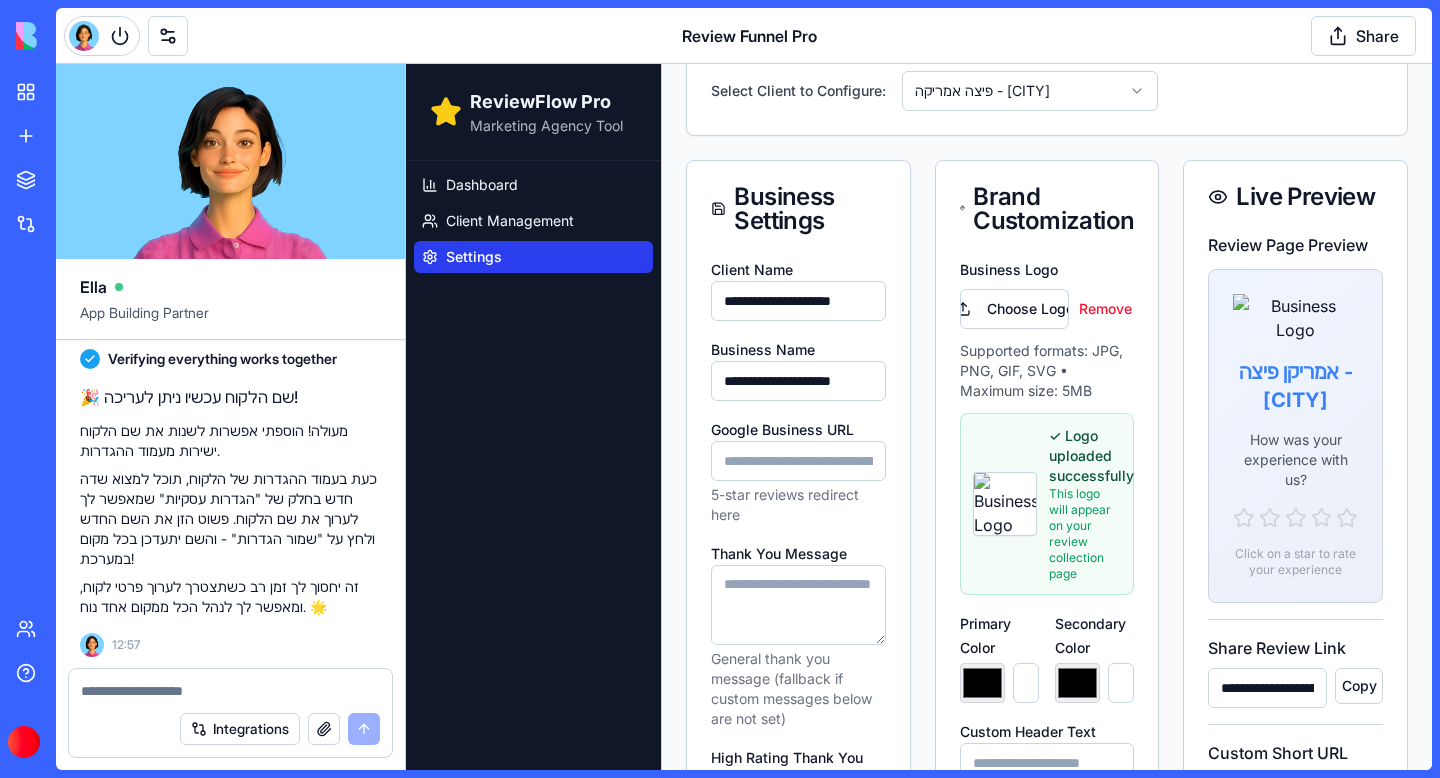 type on "**********" 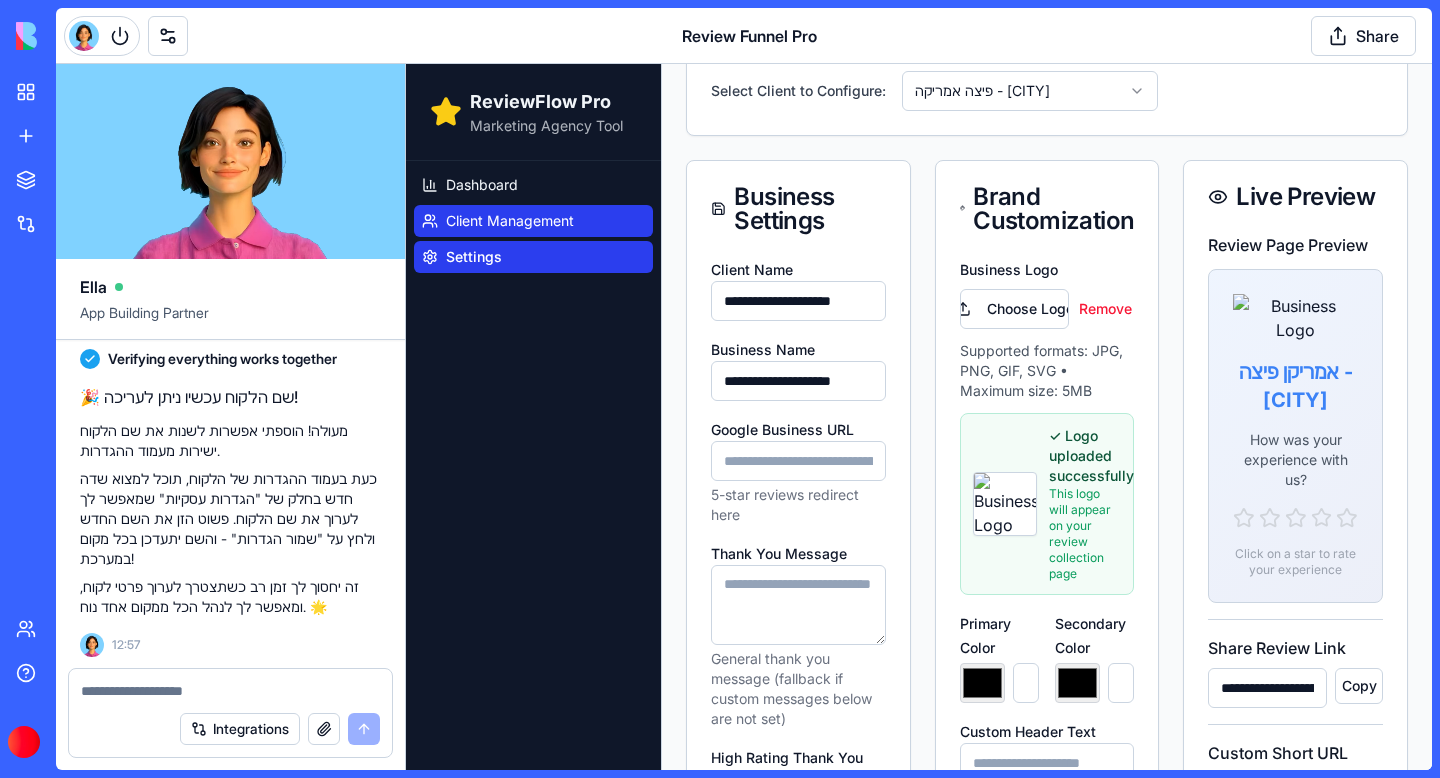 click on "Client Management" at bounding box center [510, 221] 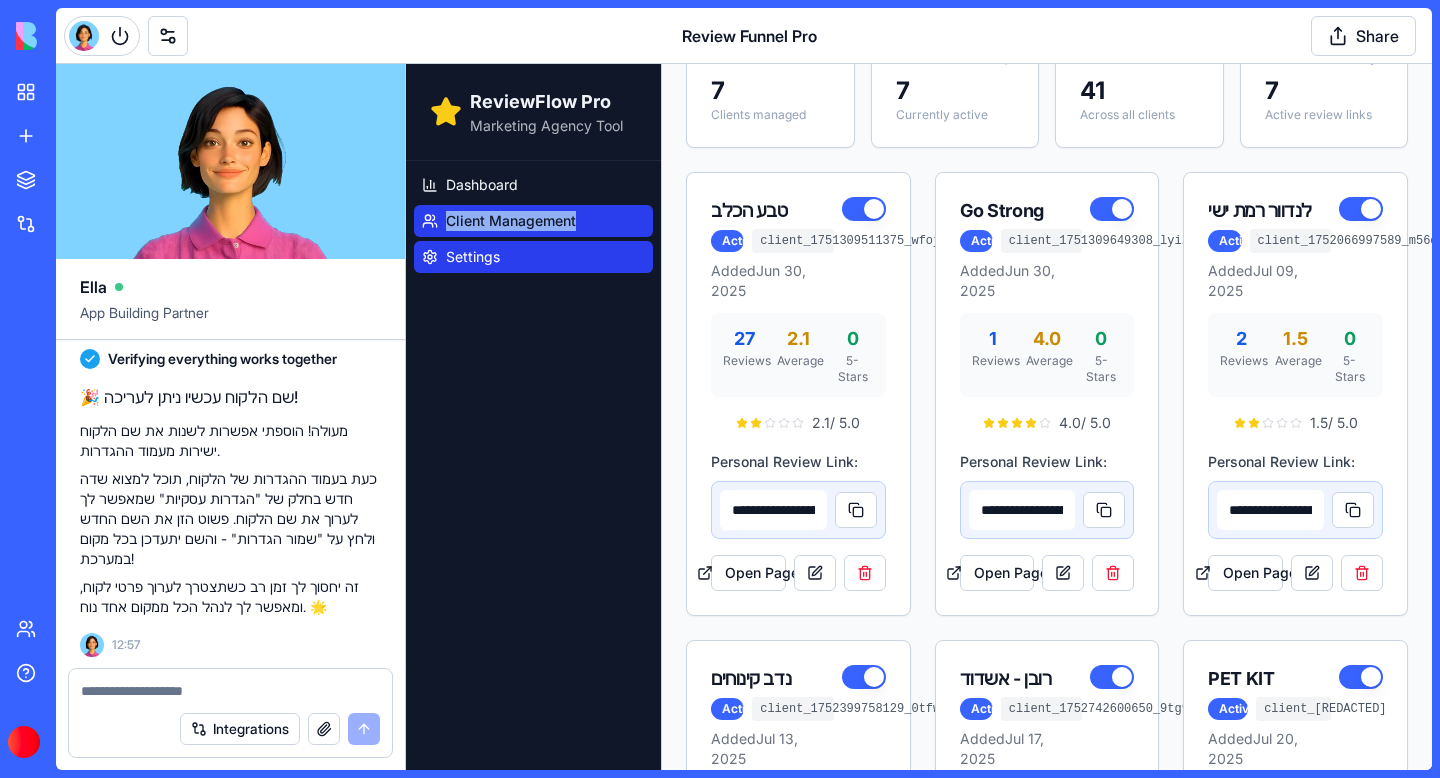 click on "Settings" at bounding box center (473, 257) 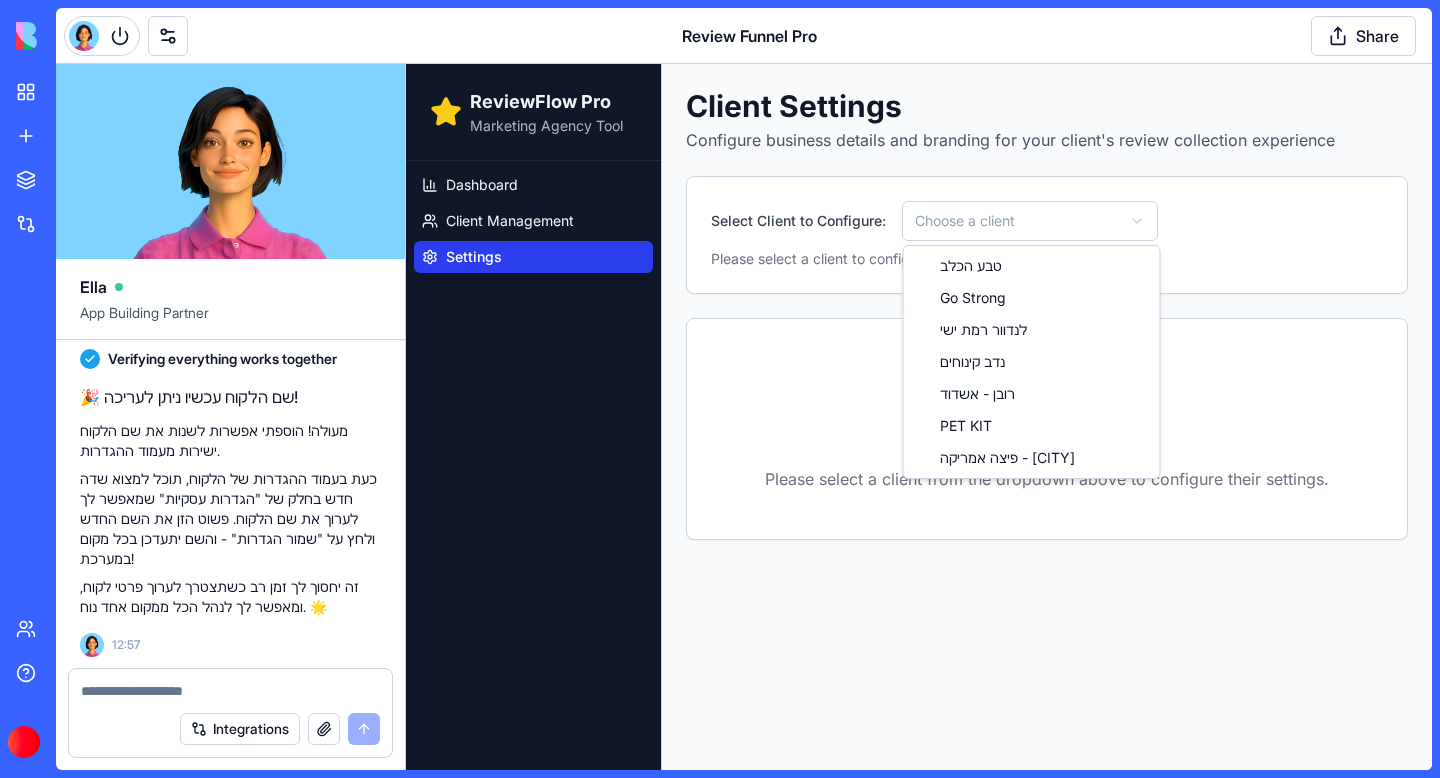 click on "ReviewFlow Pro Marketing Agency Tool Dashboard Client Management Settings Client Settings Configure business details and branding for your client's review collection experience Select Client to Configure: Choose a client Please select a client to configure their settings and branding. No Client Selected Please select a client from the dropdown above to configure their settings.
טבע הכלב Go Strong לנדוור רמת ישי נדב קינוחים רובן - אשדוד PET KIT פיצה אמריקה - רמת ישי" at bounding box center (919, 417) 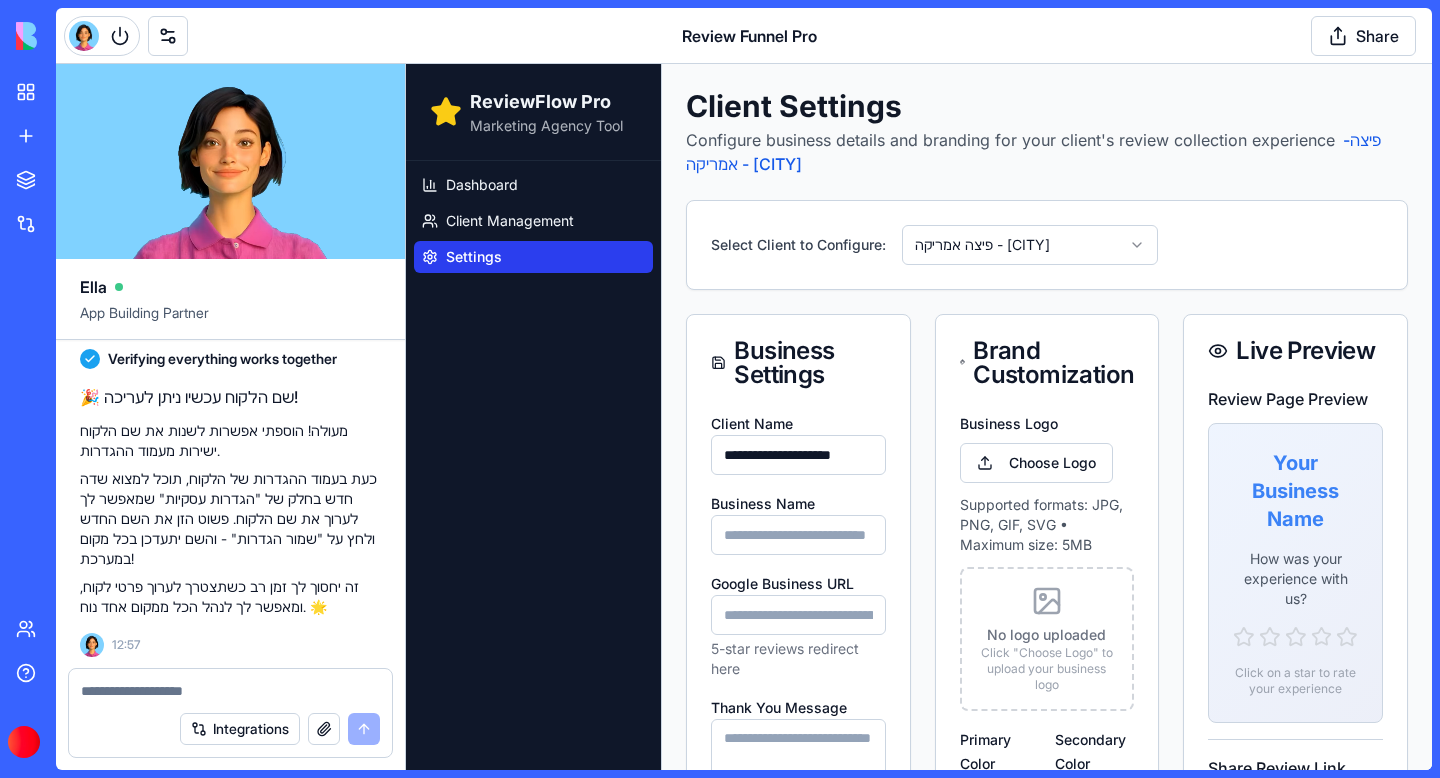 click on "Business Name" at bounding box center (798, 535) 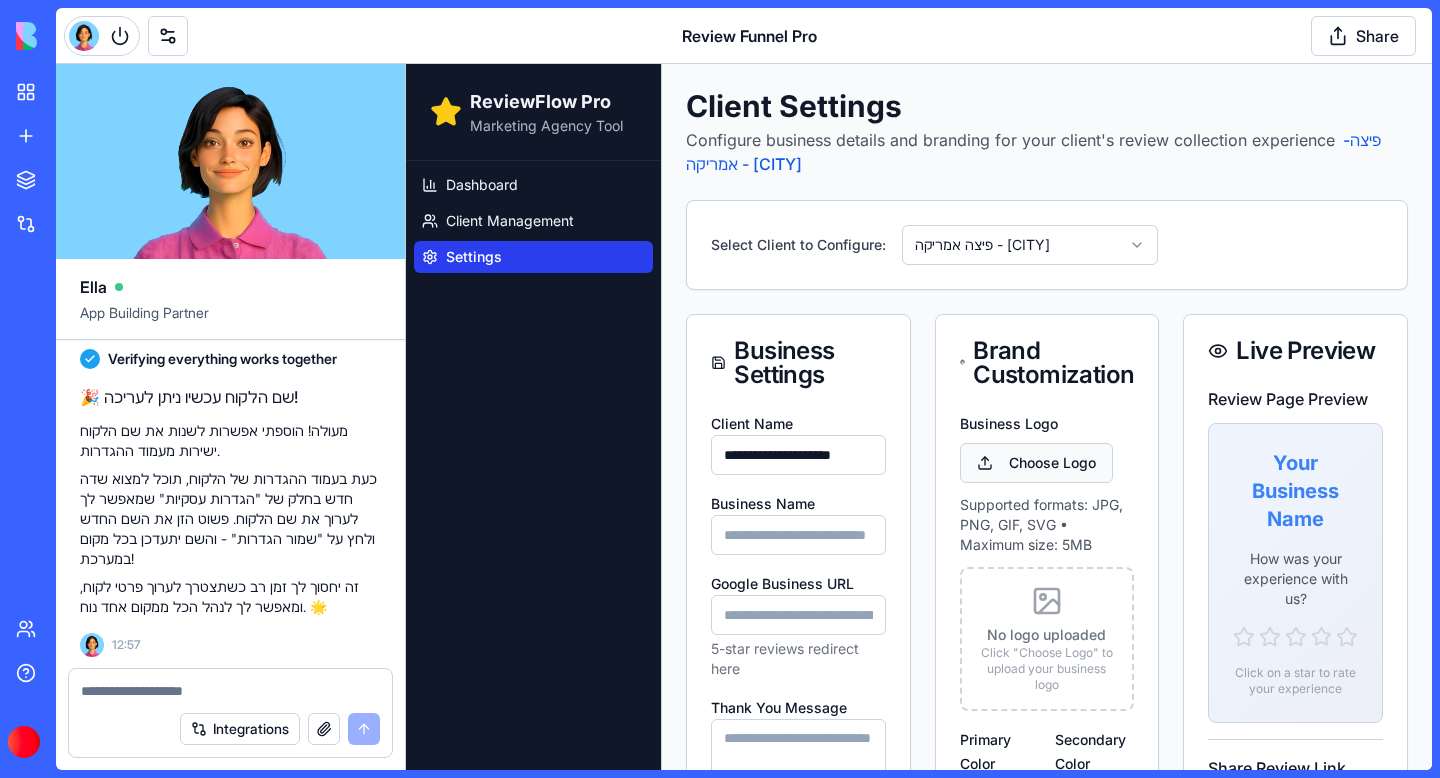 drag, startPoint x: 784, startPoint y: 455, endPoint x: 983, endPoint y: 455, distance: 199 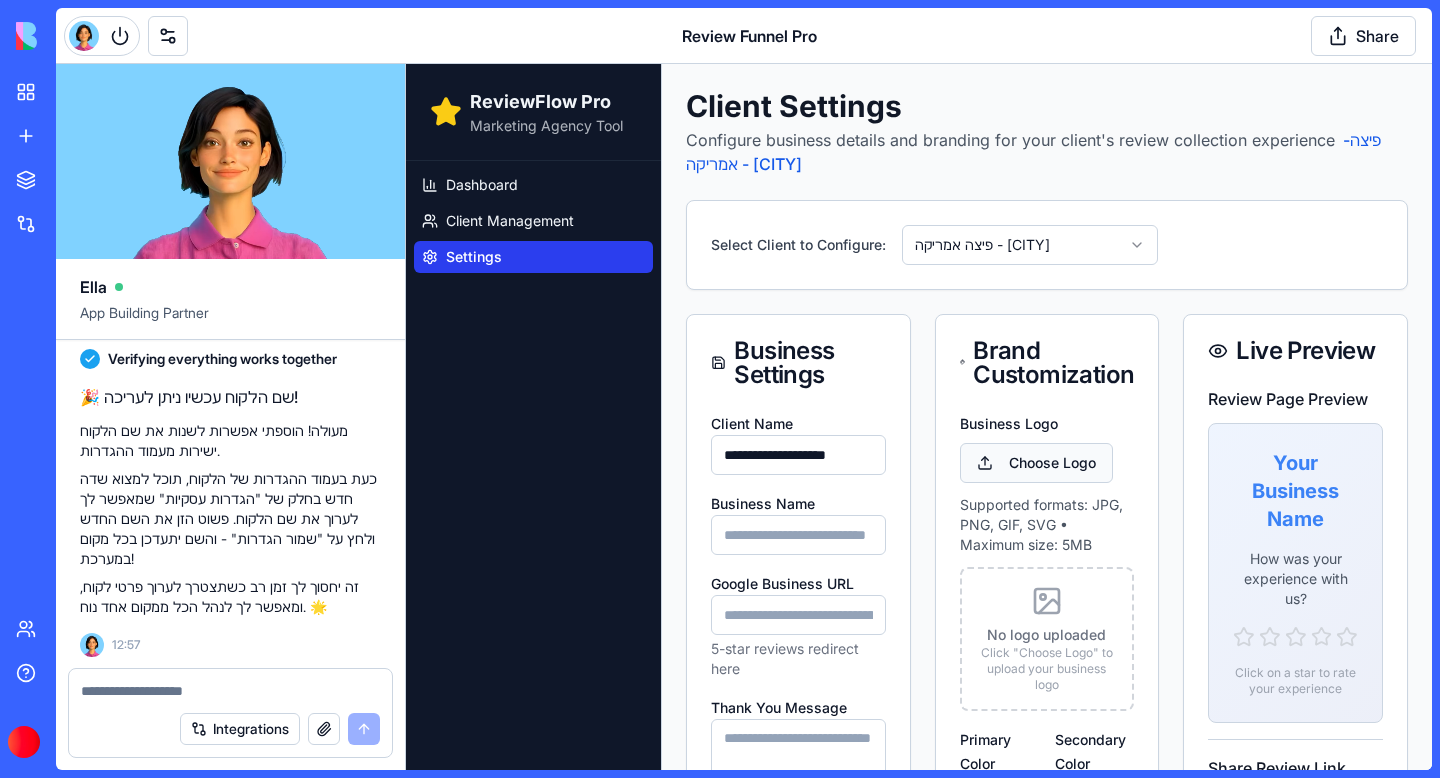 type on "**********" 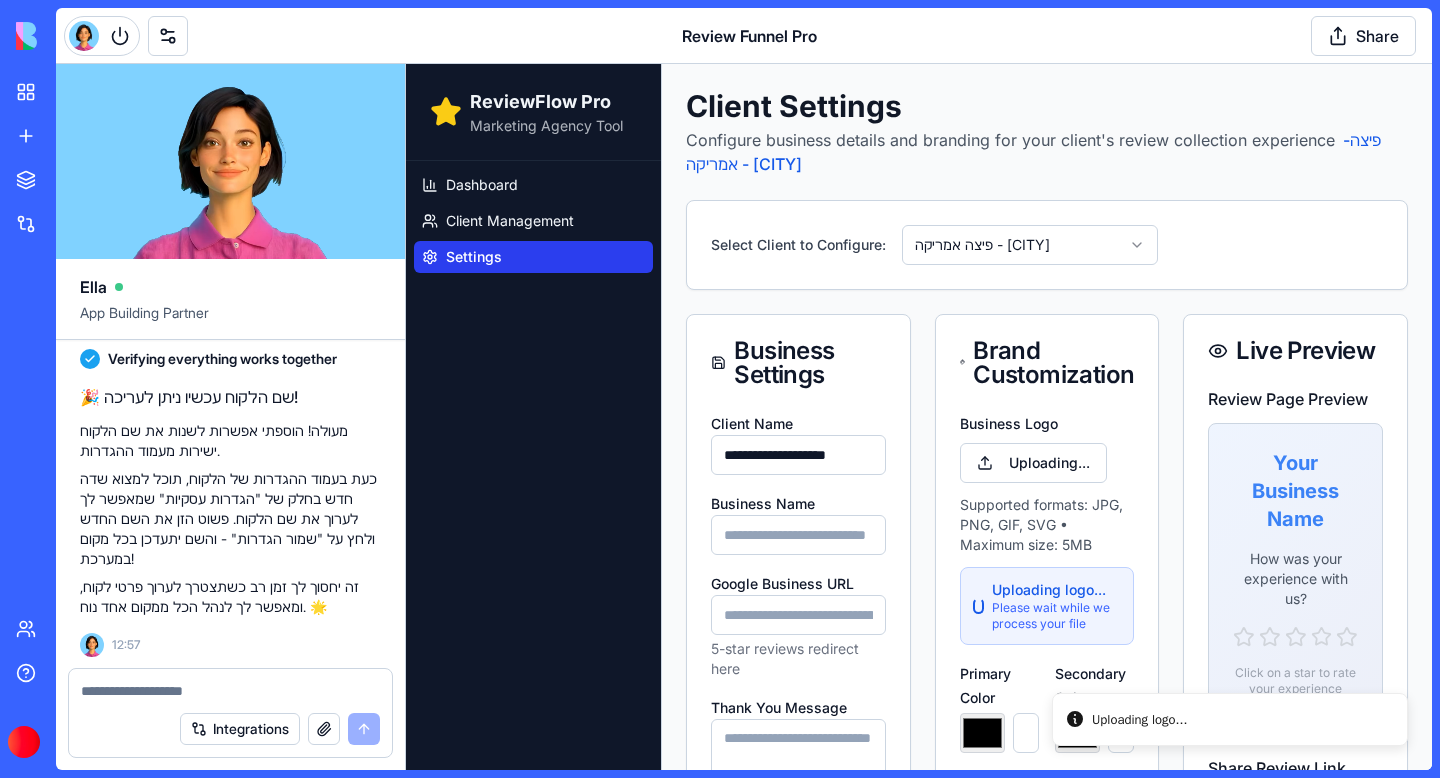 click on "**********" at bounding box center (798, 455) 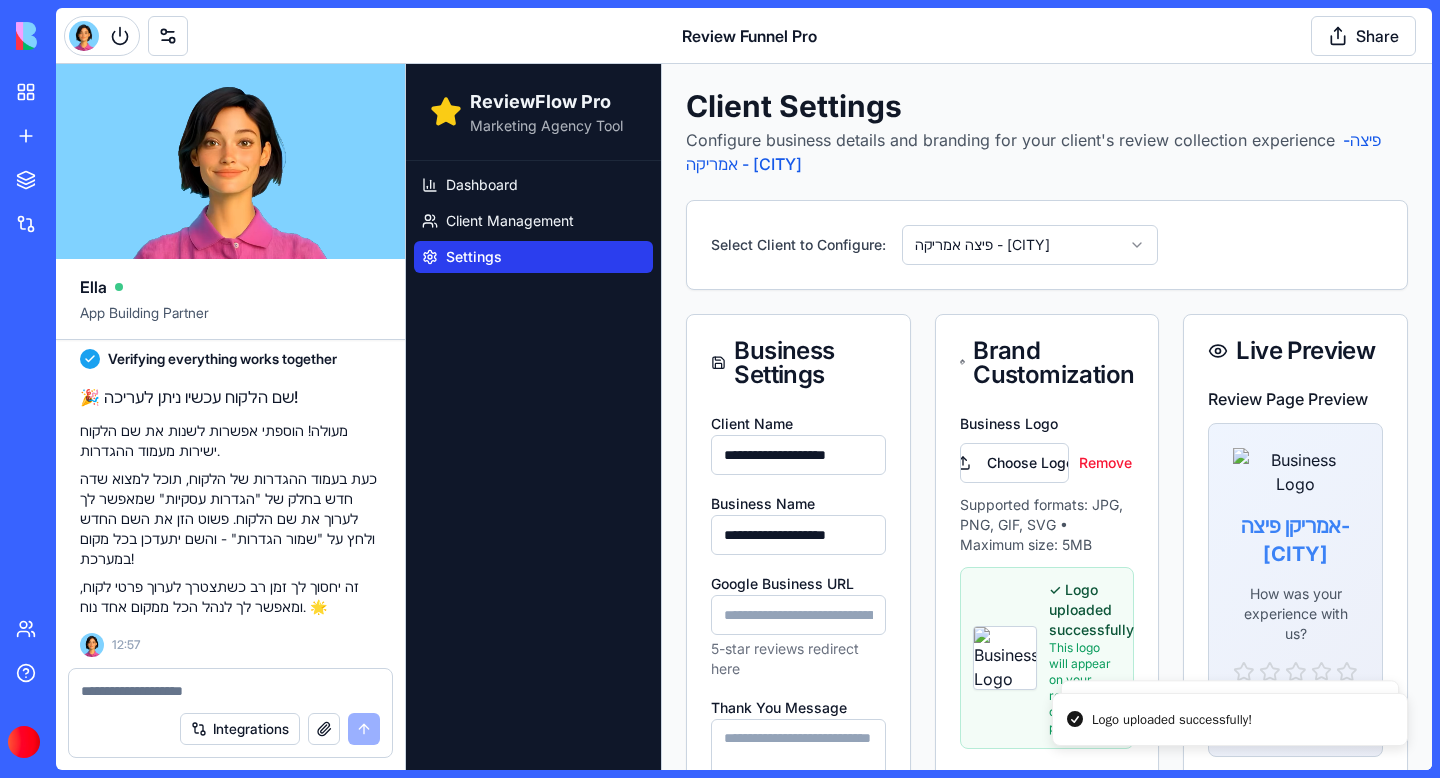 type on "**********" 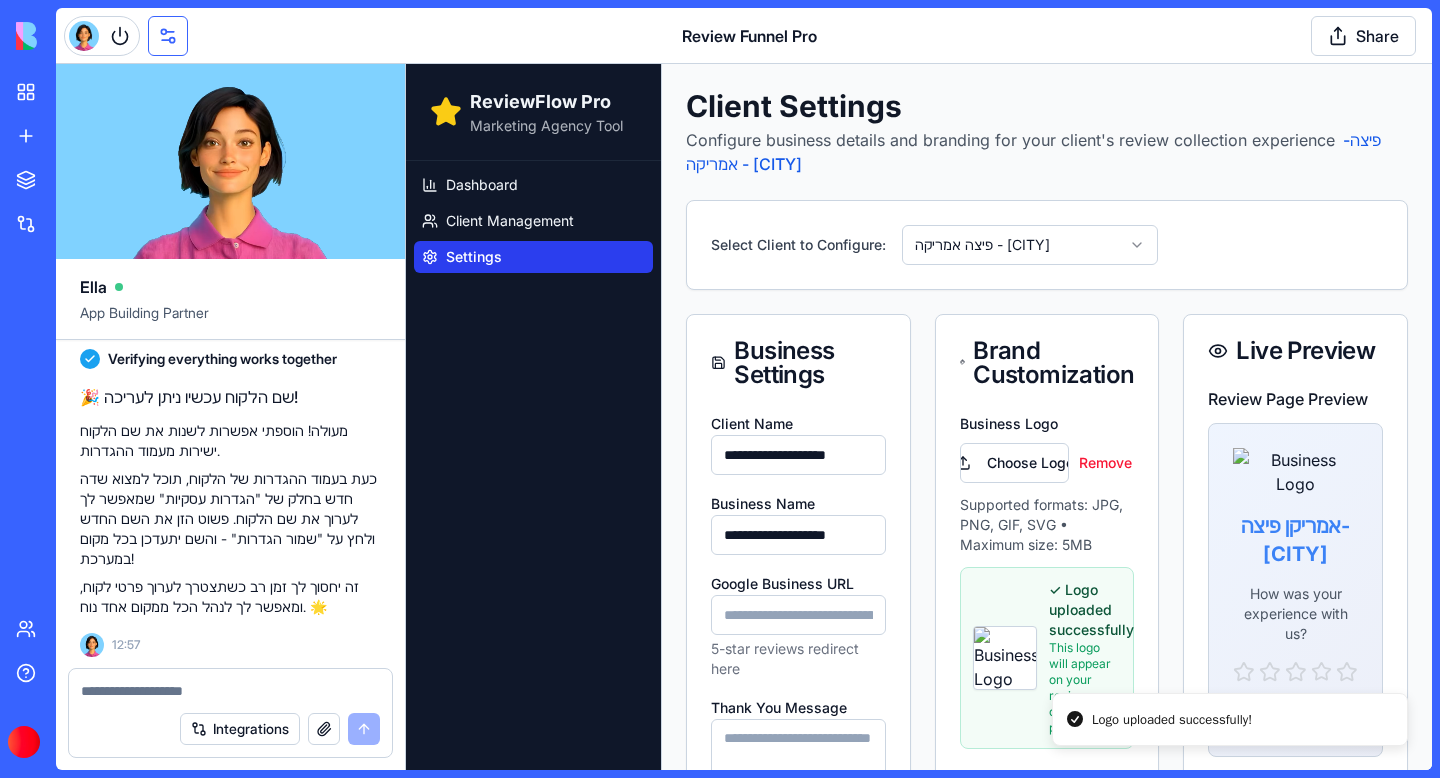 click at bounding box center [168, 36] 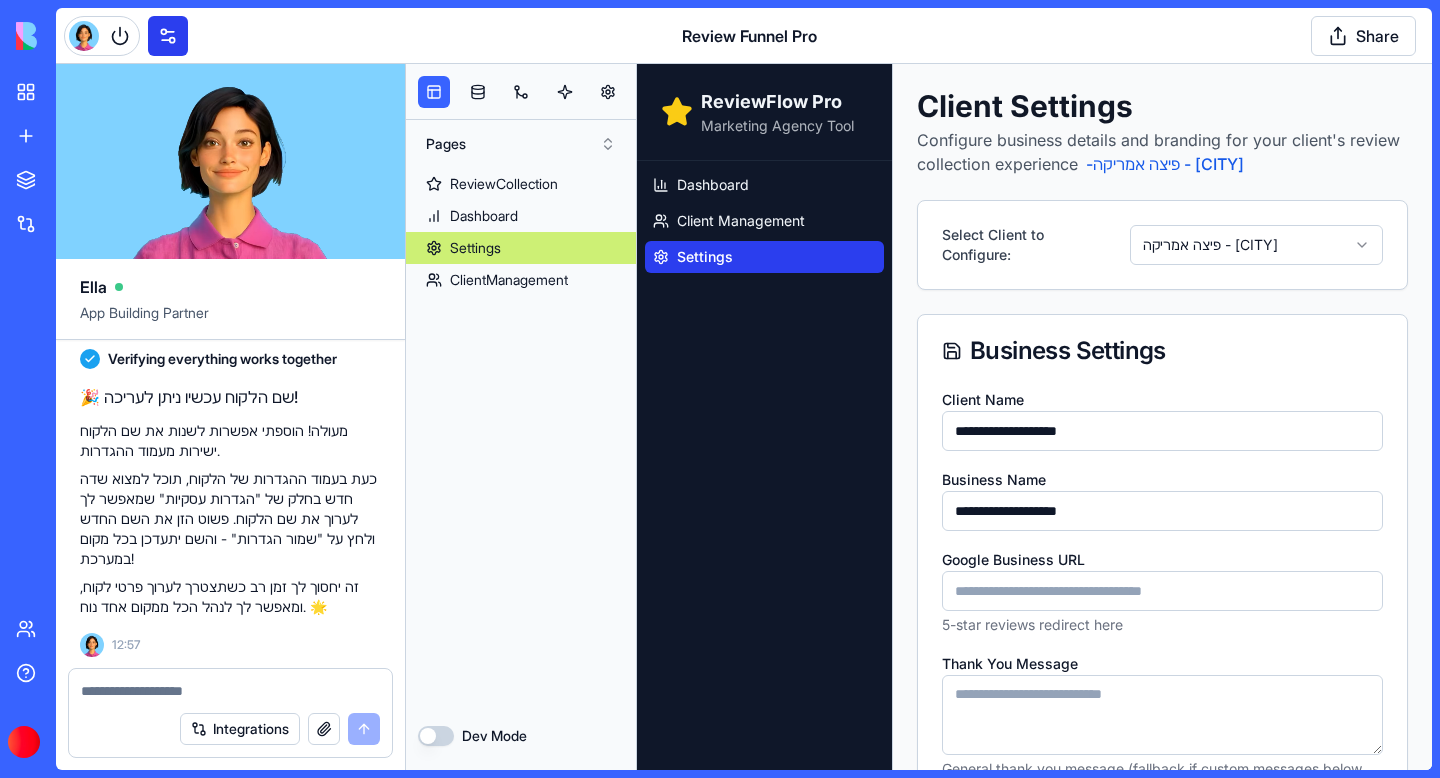 click at bounding box center [168, 36] 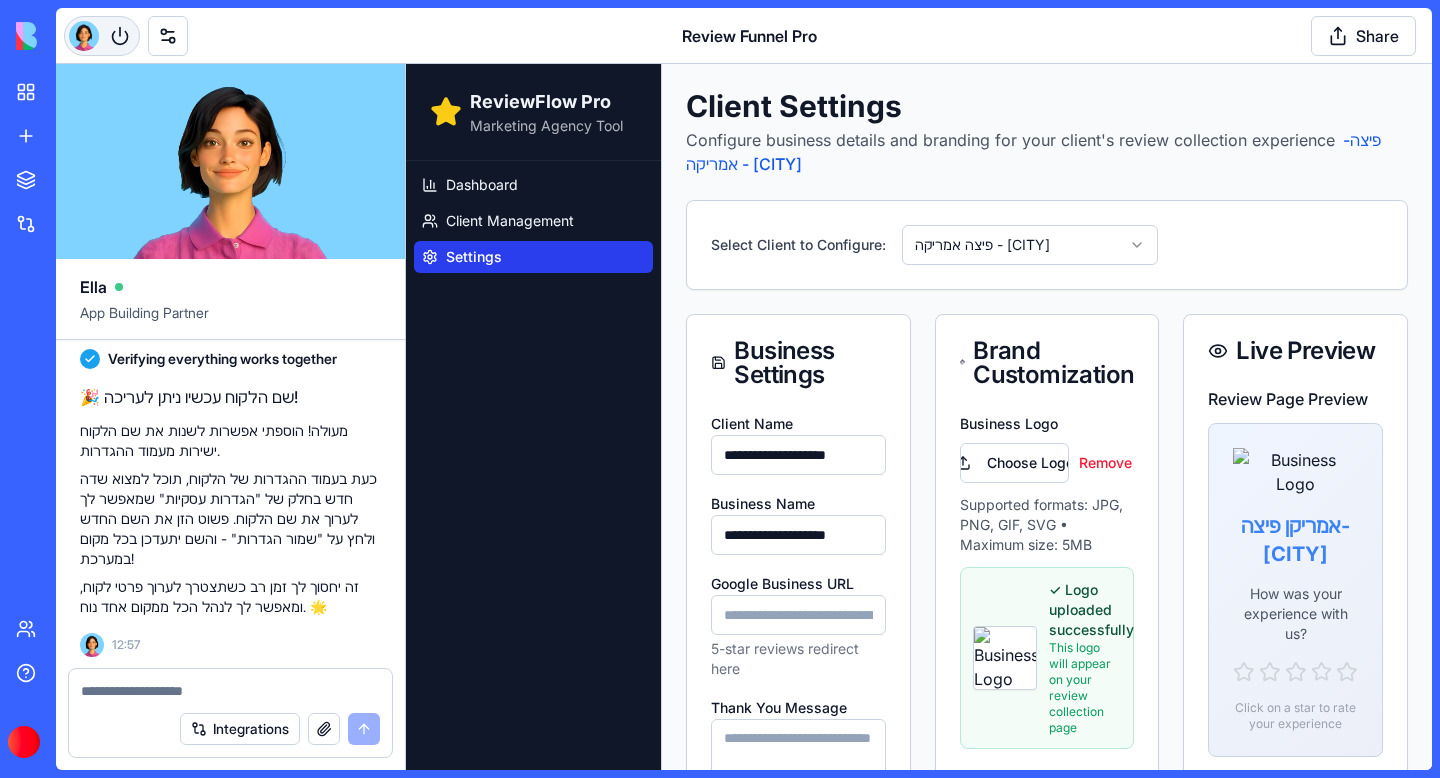 click at bounding box center (102, 36) 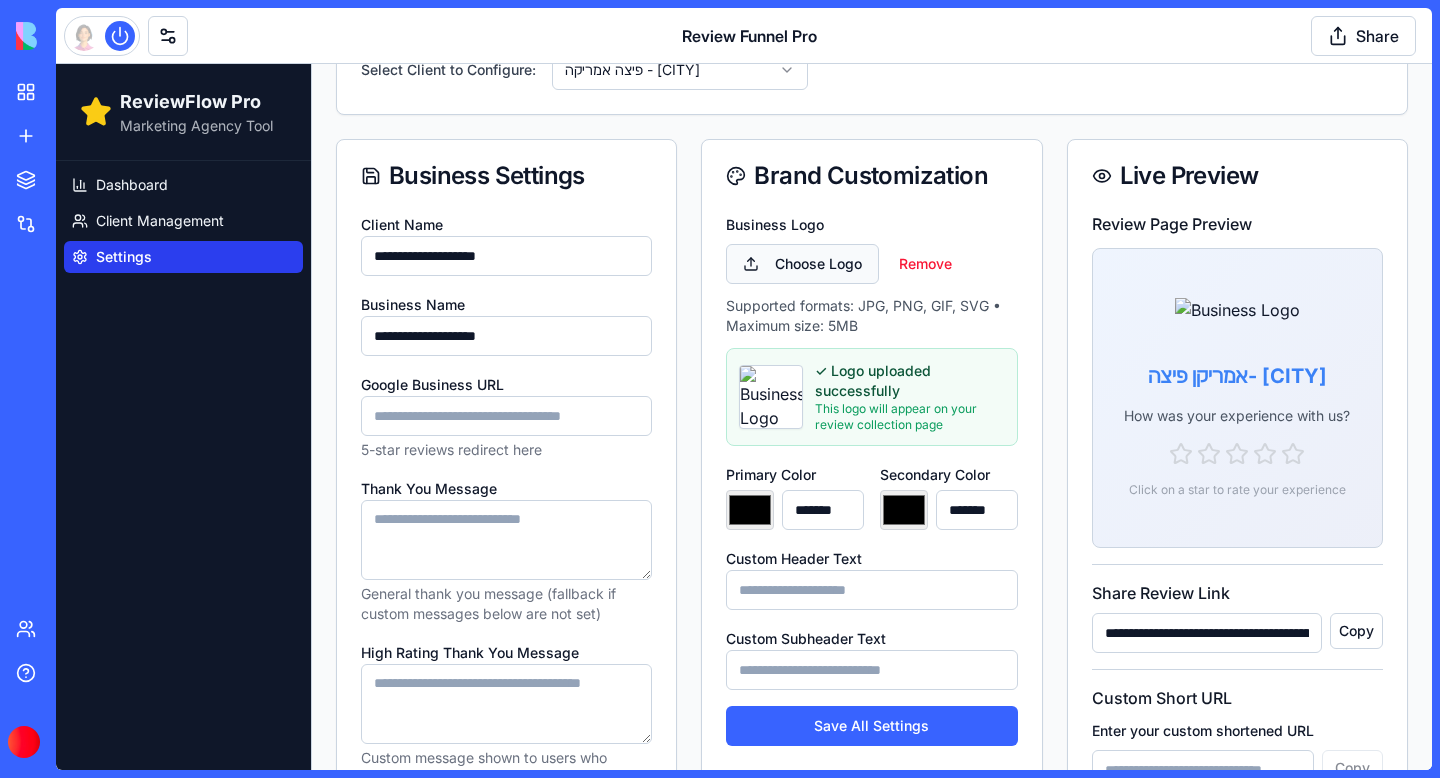 scroll, scrollTop: 152, scrollLeft: 0, axis: vertical 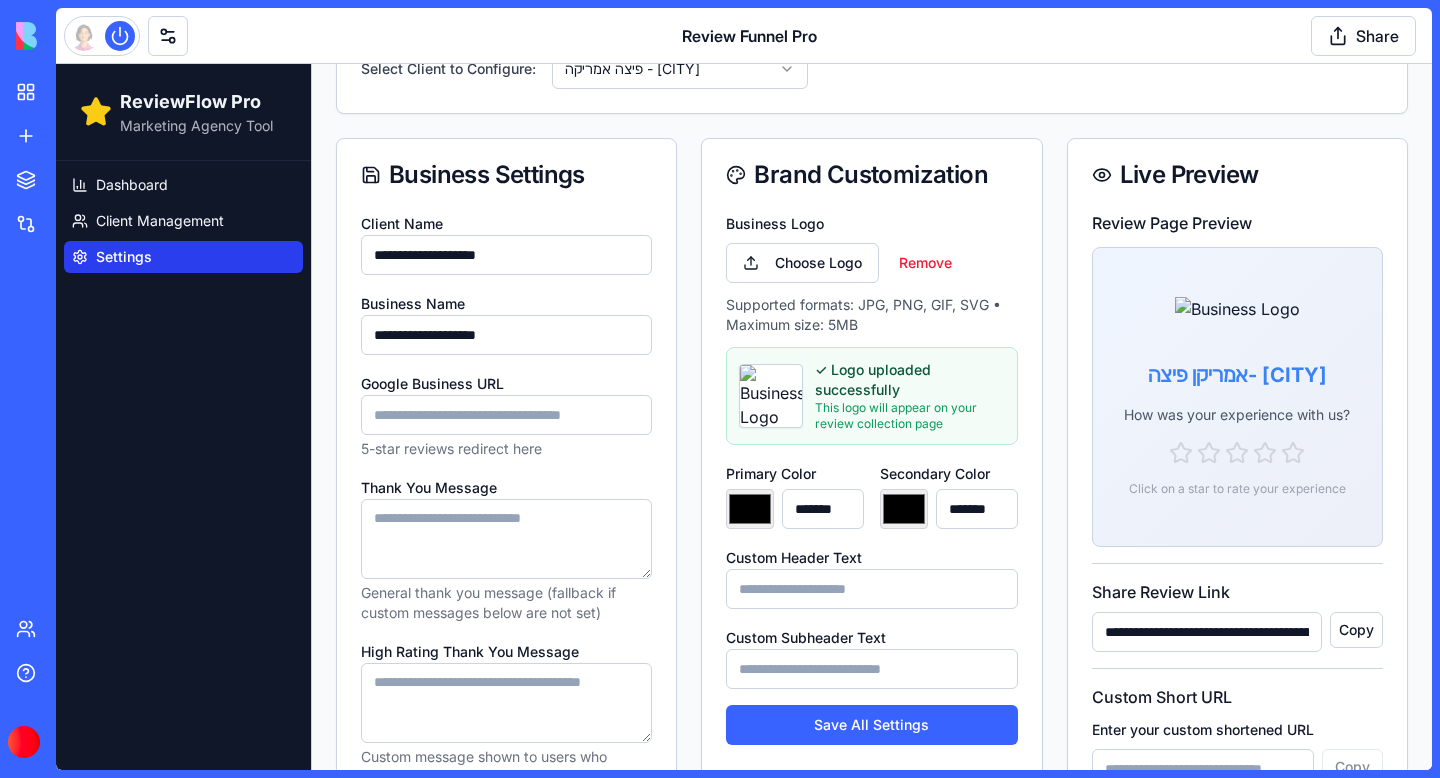 click on "Google Business URL" at bounding box center [506, 415] 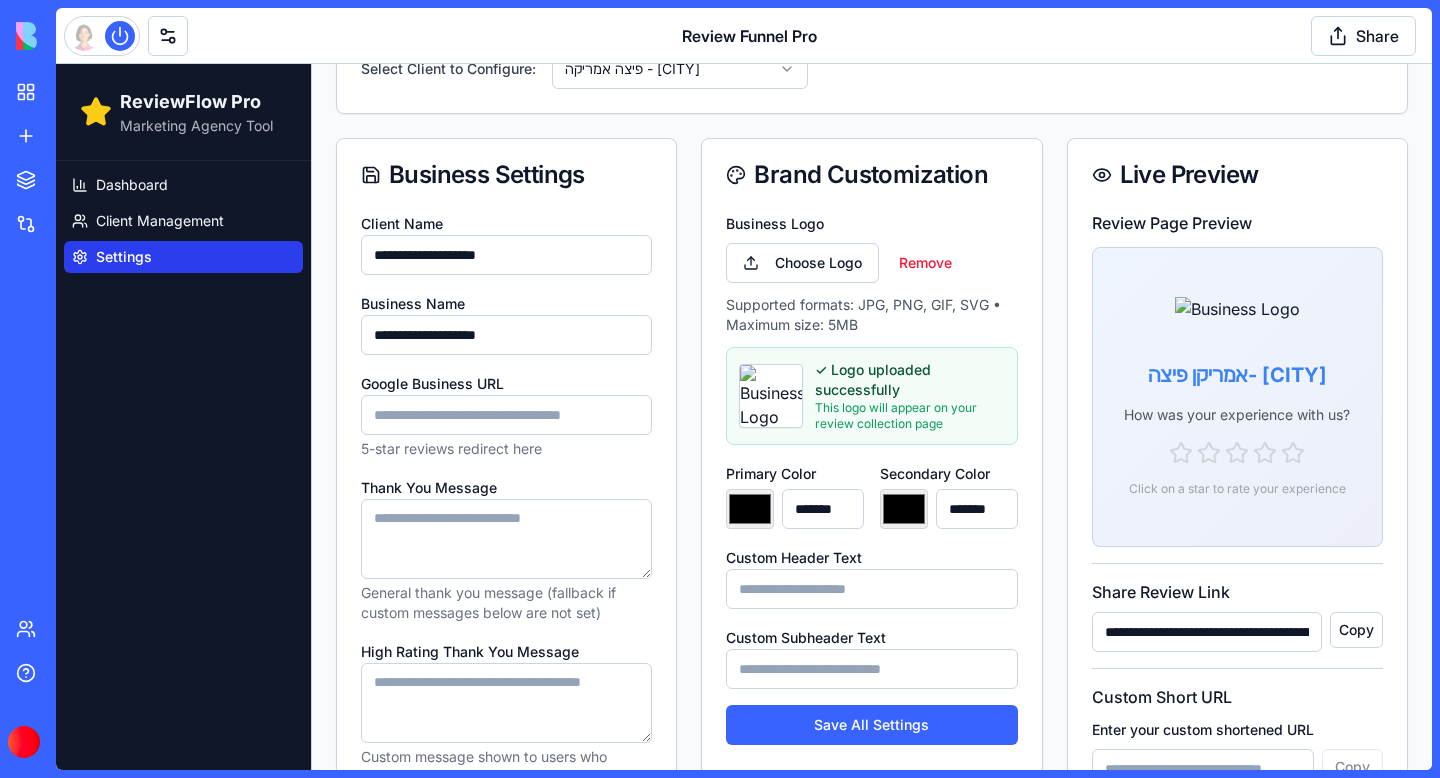 paste on "**********" 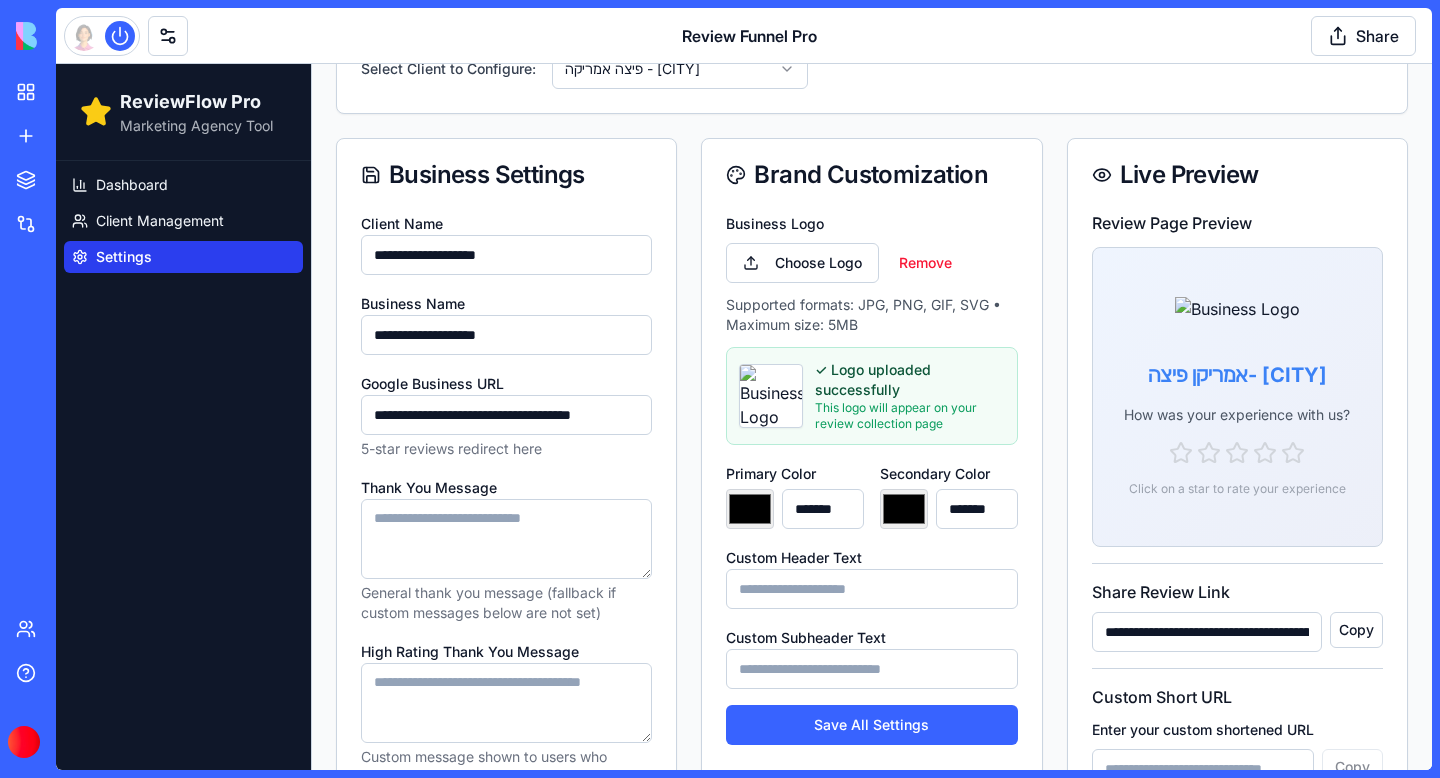 scroll, scrollTop: 0, scrollLeft: 17, axis: horizontal 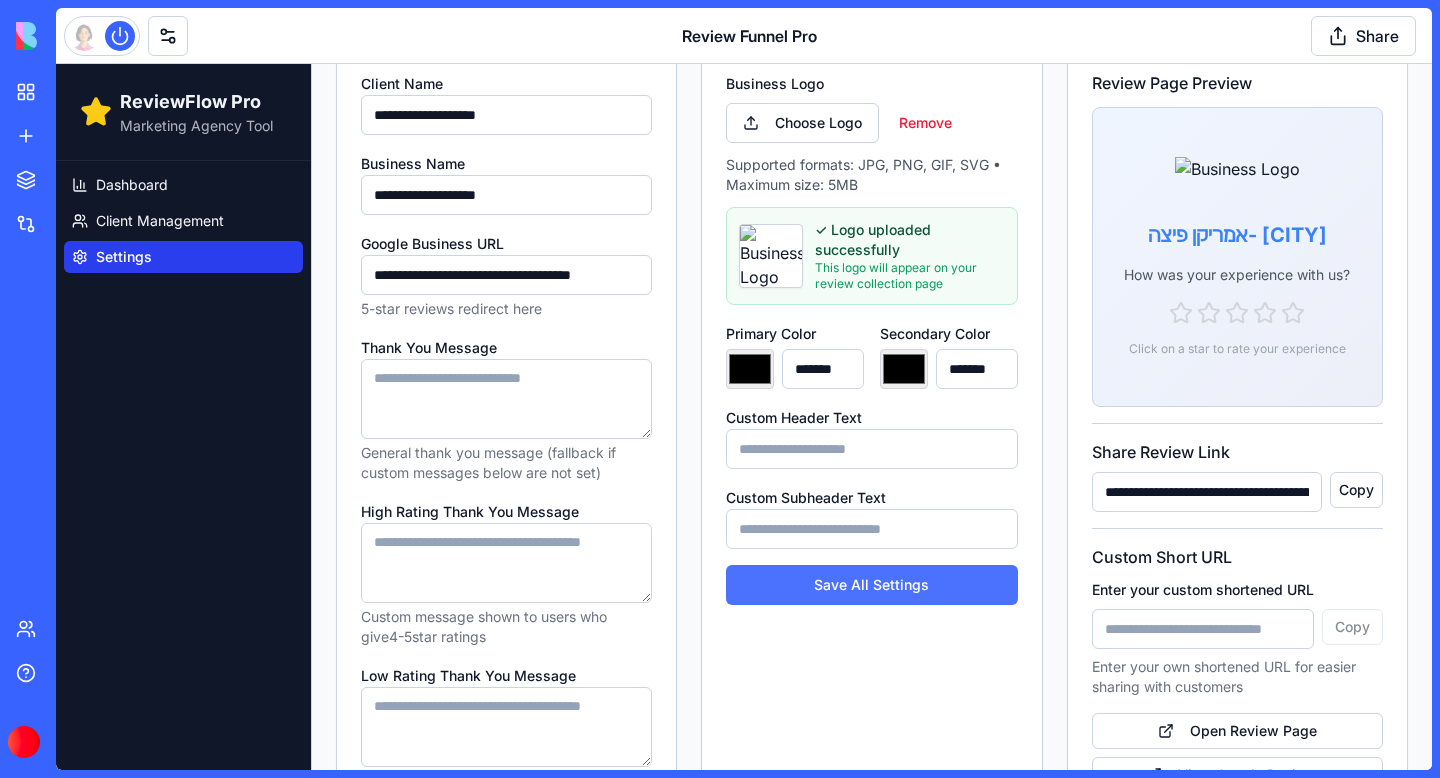 click on "Save All Settings" at bounding box center (871, 585) 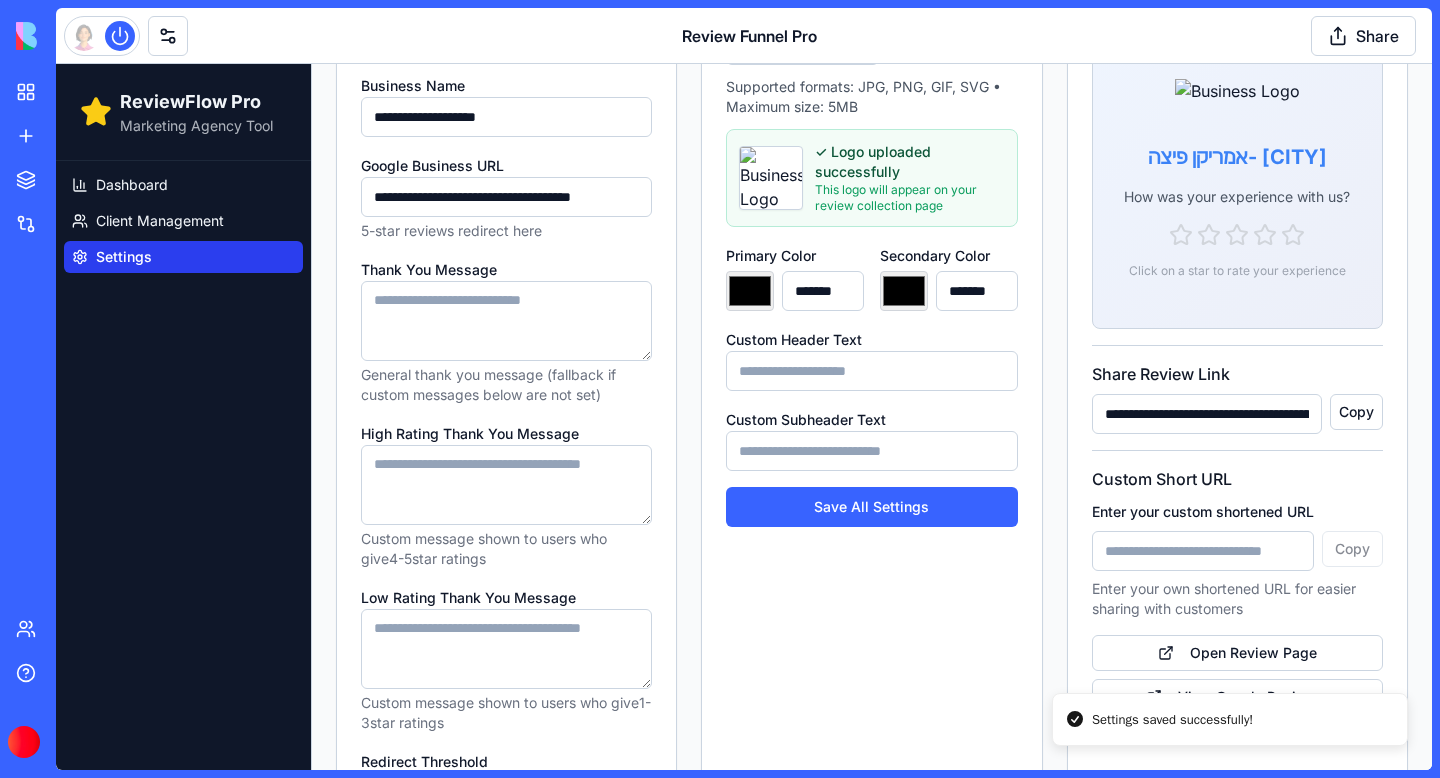 scroll, scrollTop: 396, scrollLeft: 0, axis: vertical 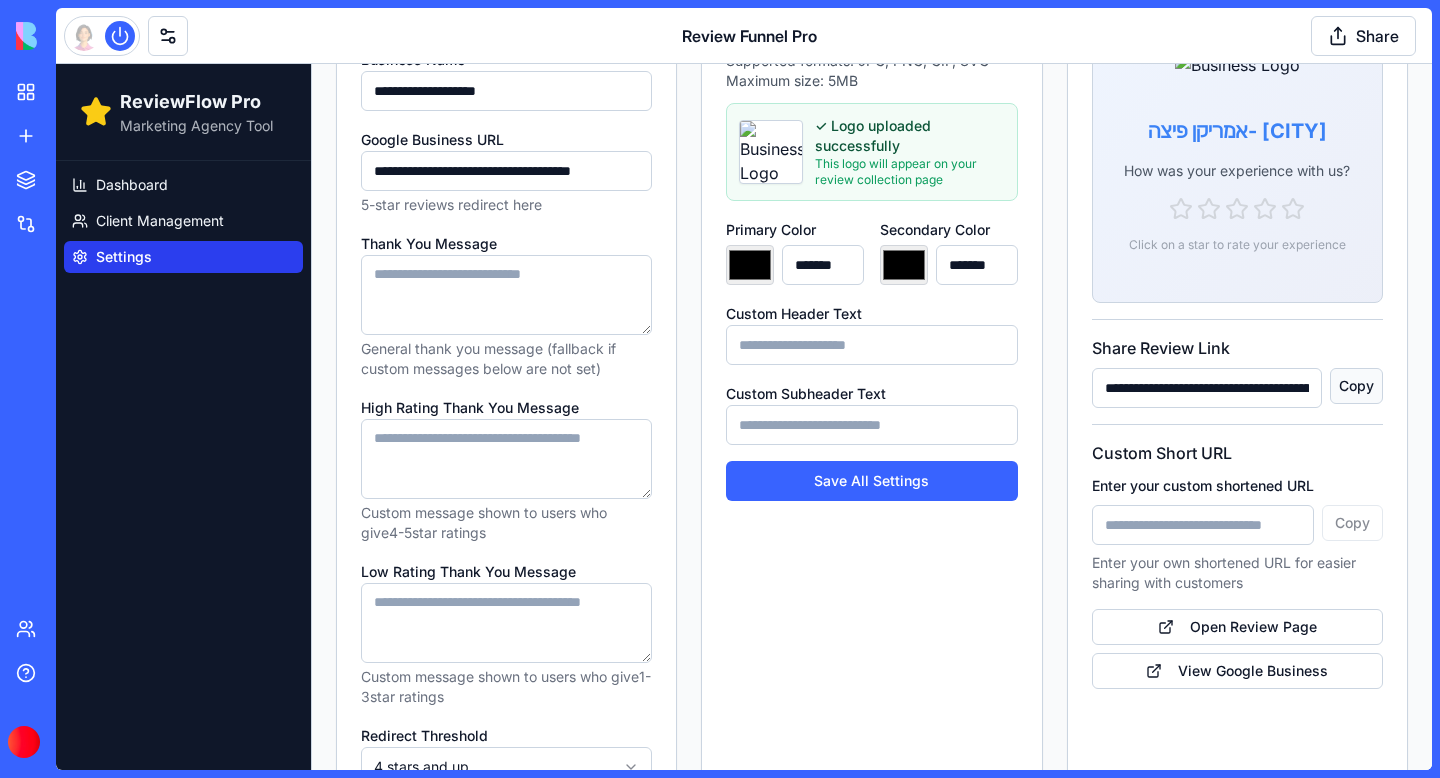click on "Copy" at bounding box center (1356, 386) 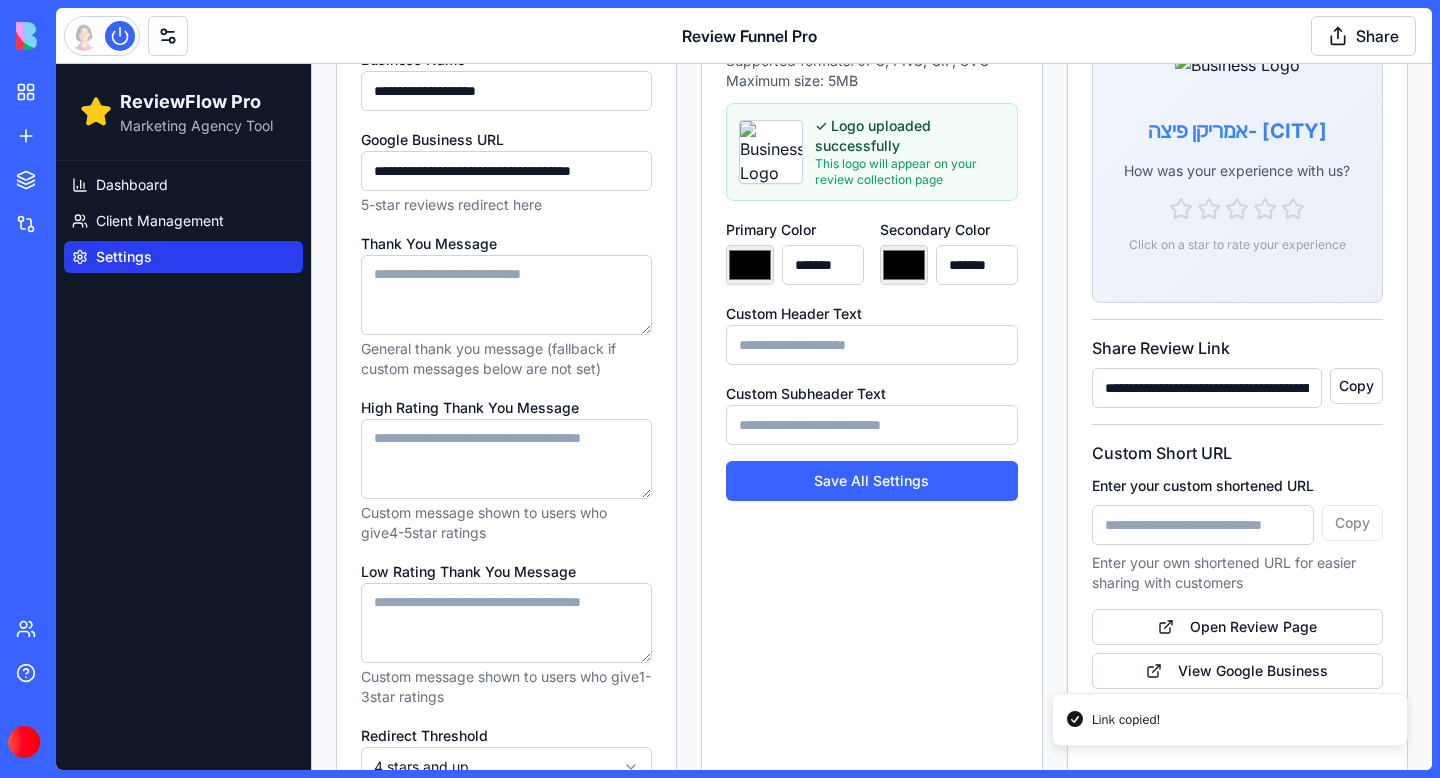 click on "Custom Subheader Text" at bounding box center [871, 425] 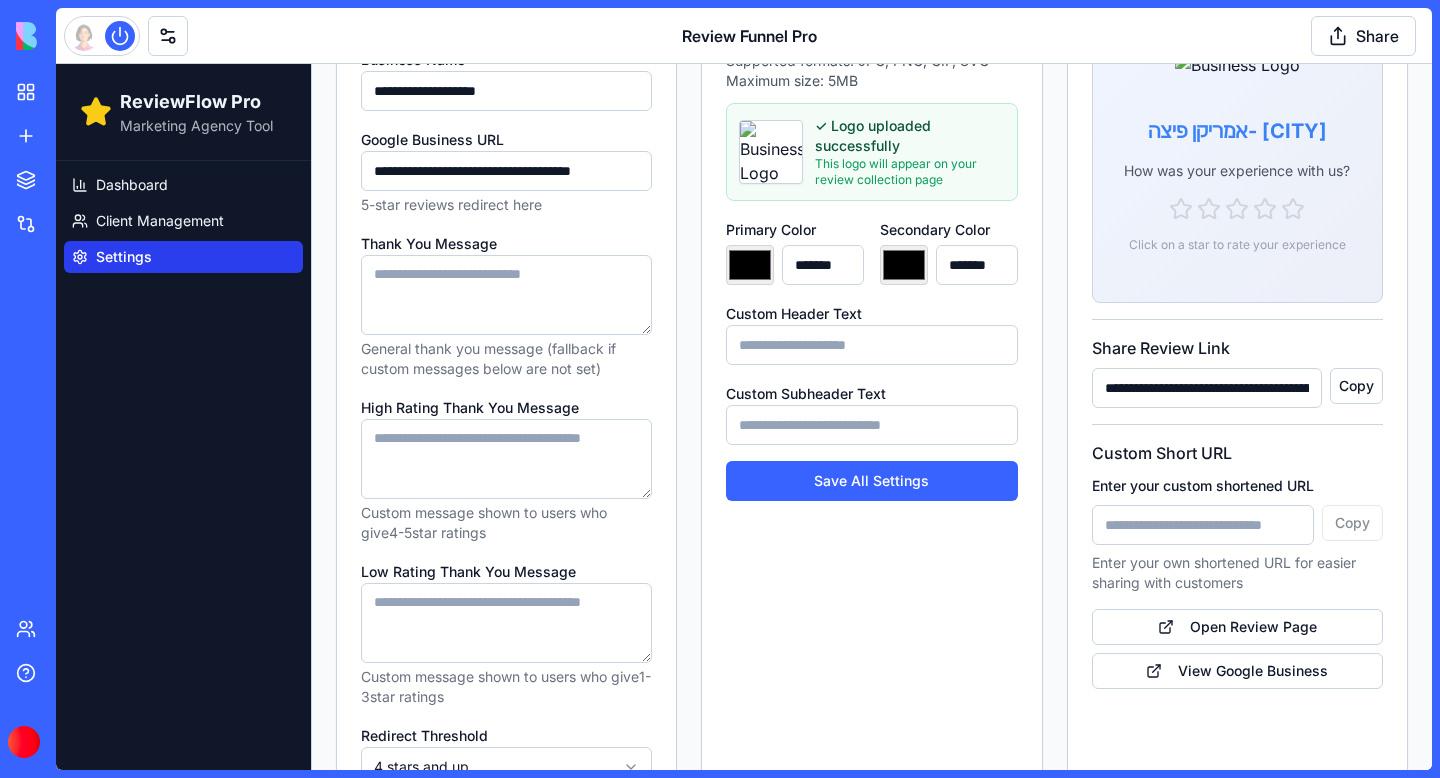 type on "**********" 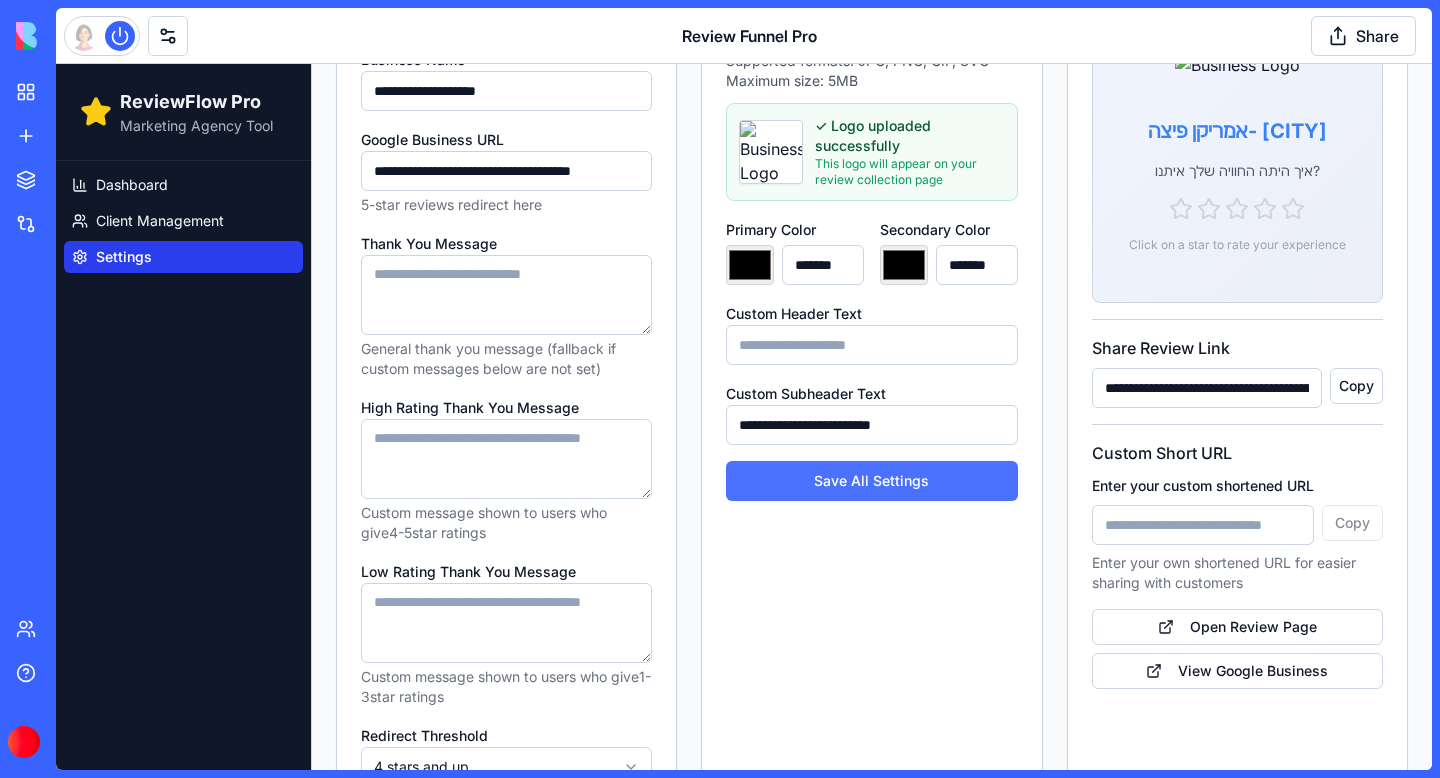click on "Save All Settings" at bounding box center [871, 481] 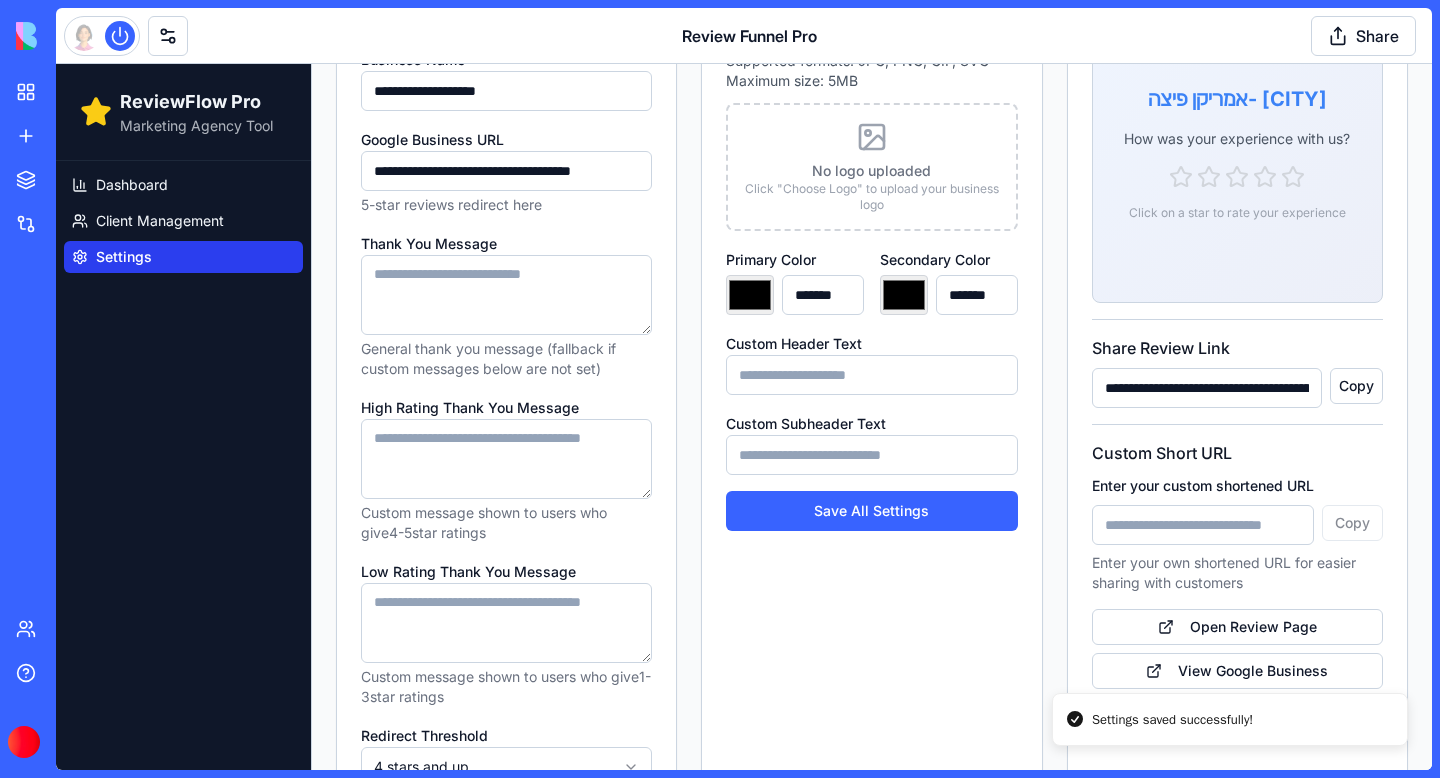 type on "**********" 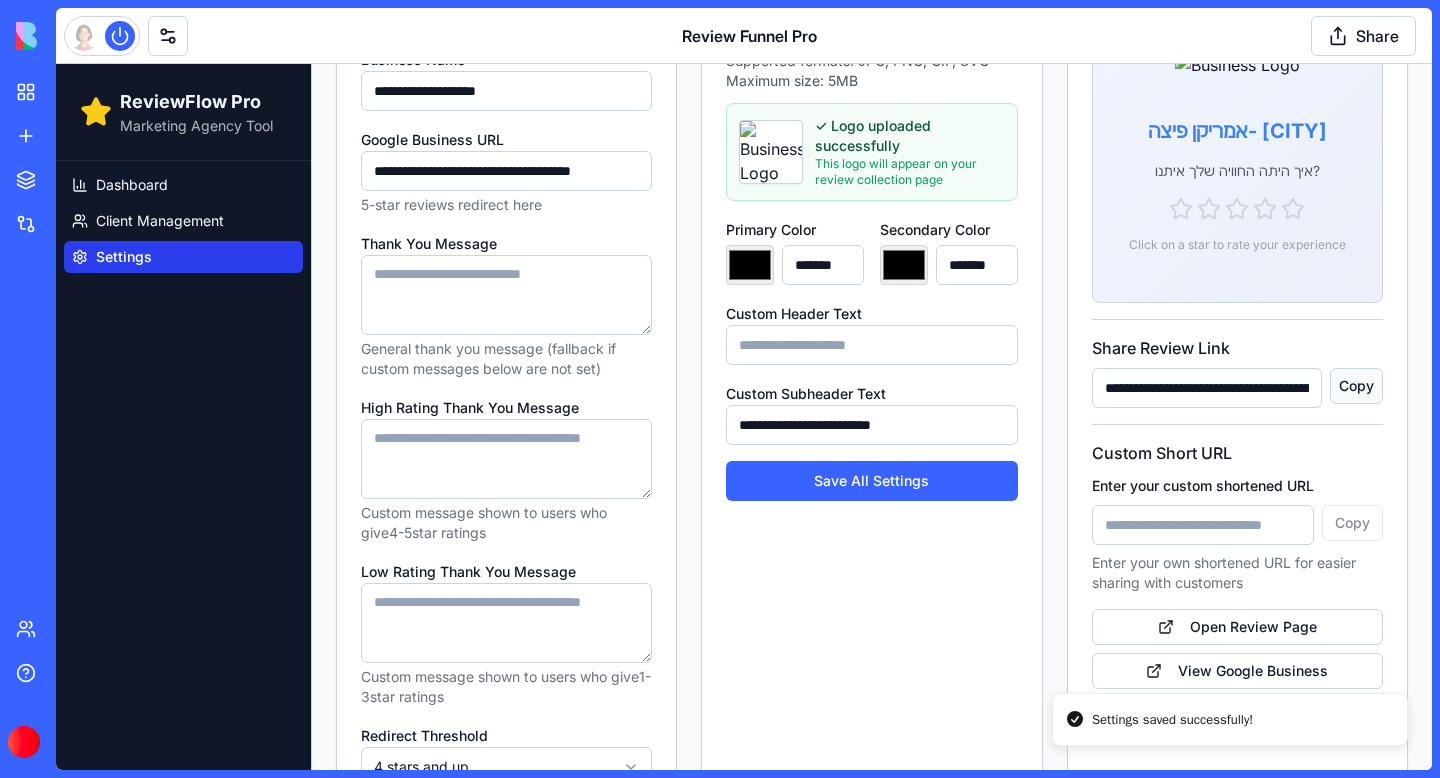 click on "Copy" at bounding box center [1356, 386] 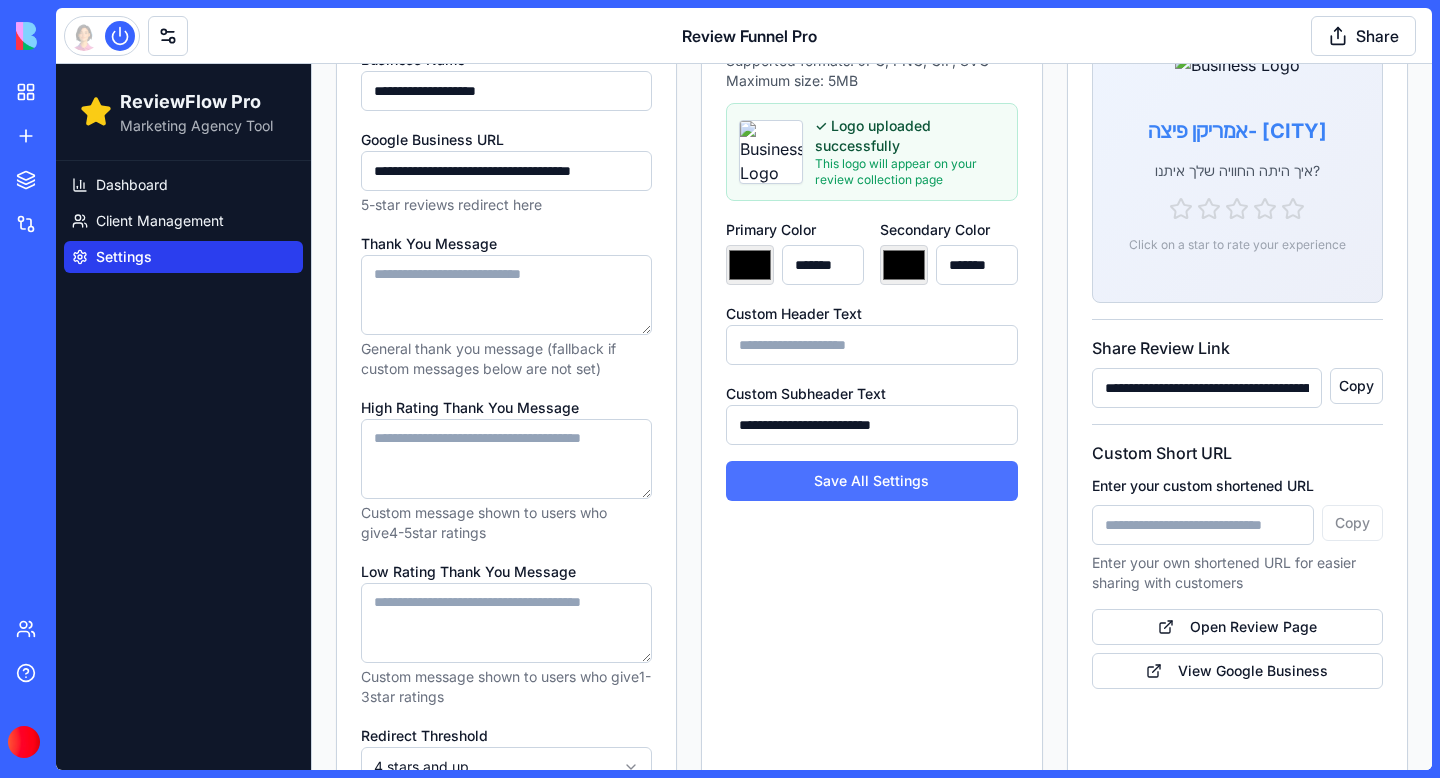 click on "Save All Settings" at bounding box center [871, 481] 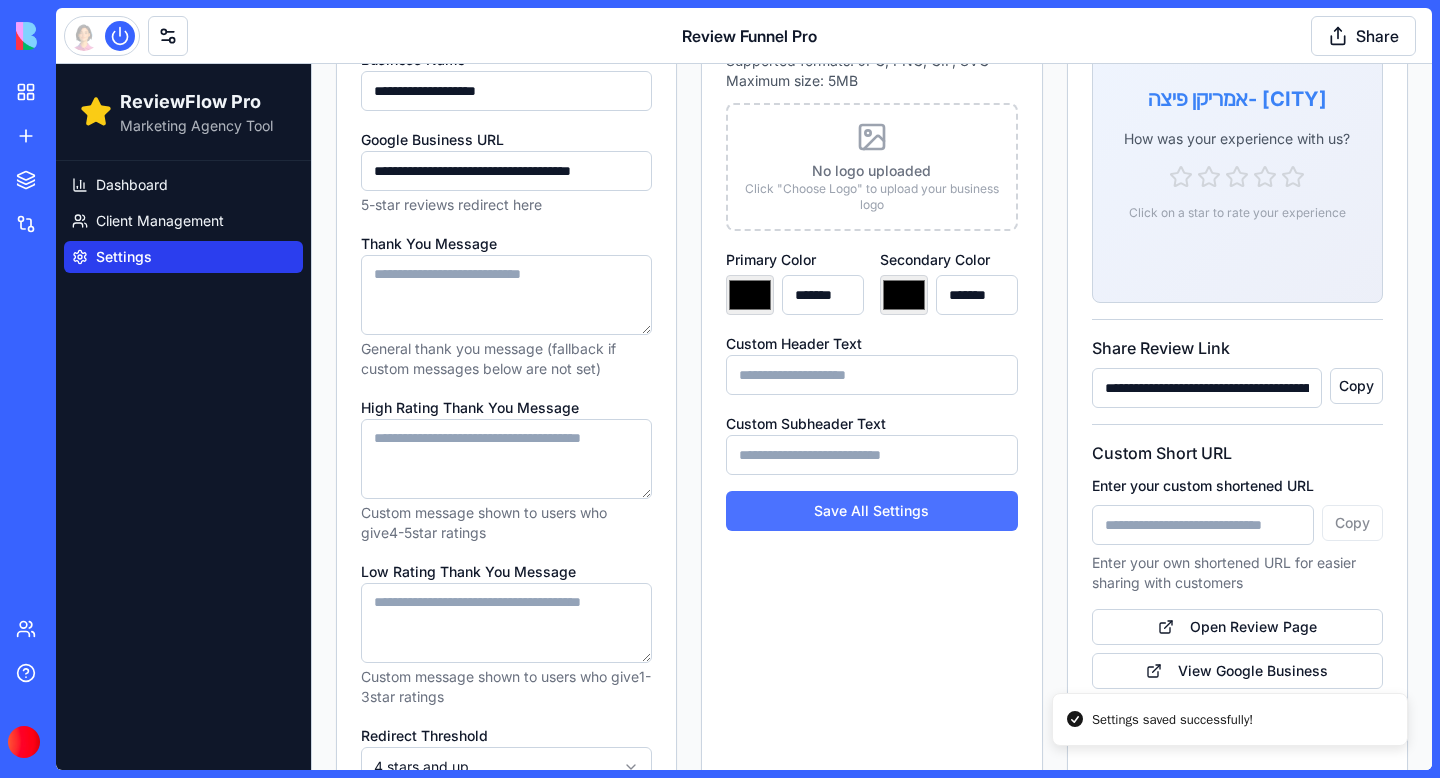 type on "**********" 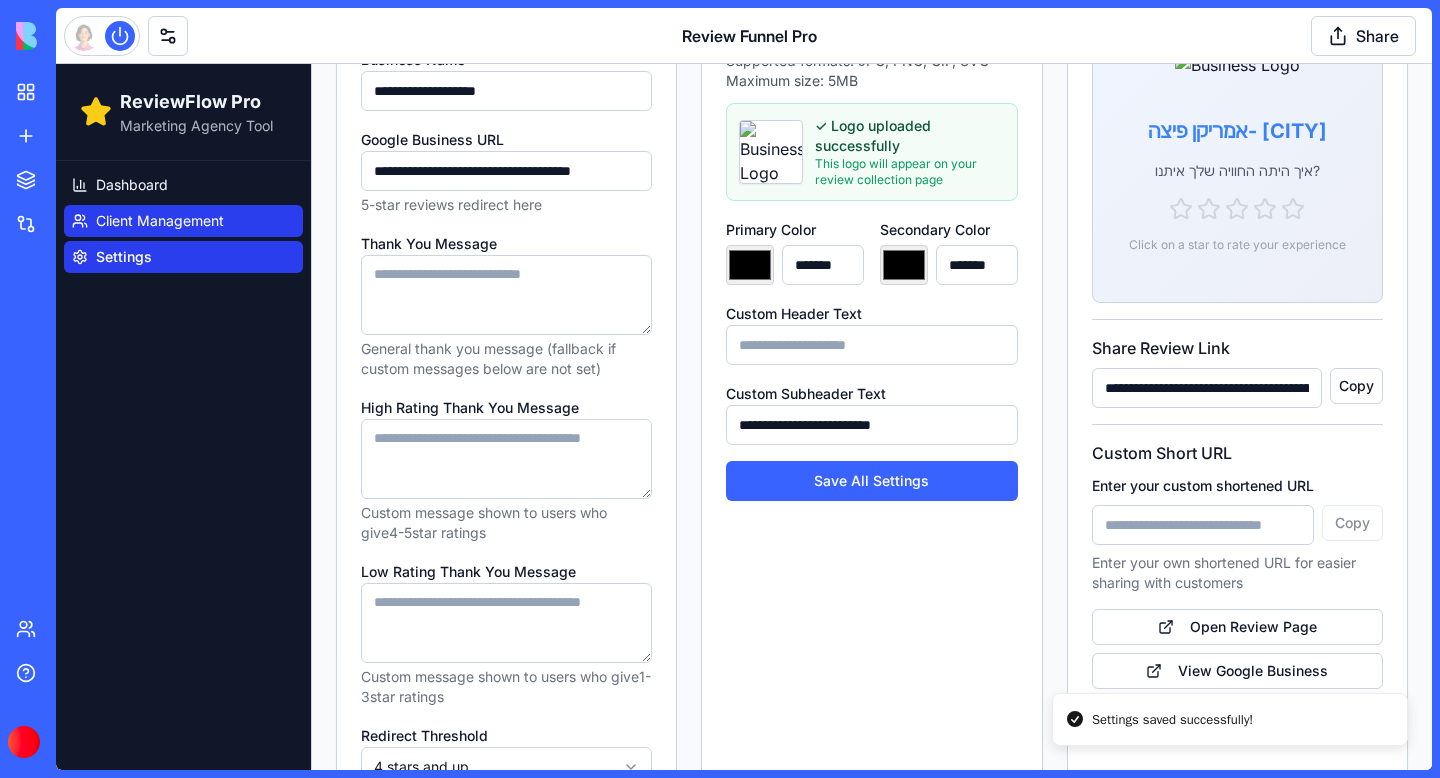click on "Client Management" at bounding box center (160, 221) 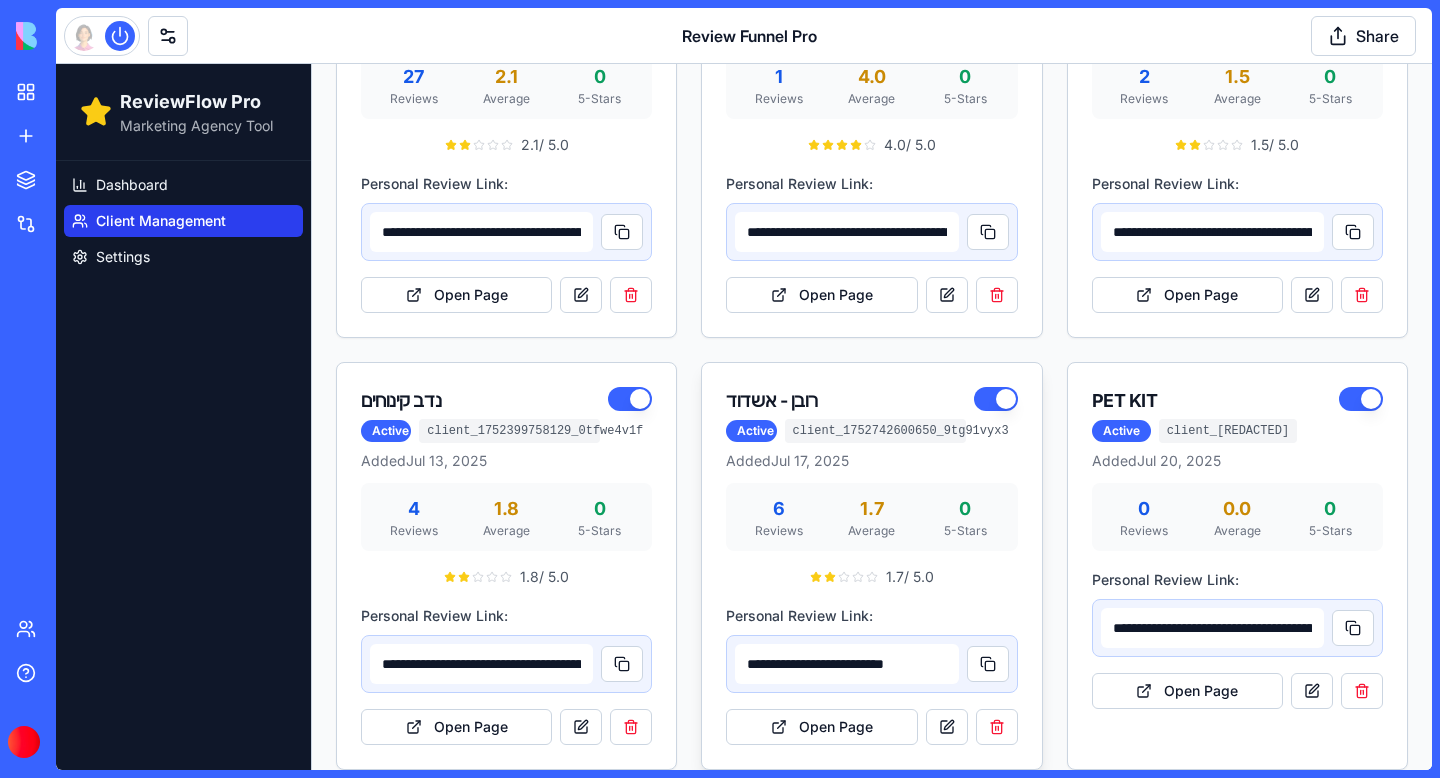 scroll, scrollTop: 816, scrollLeft: 0, axis: vertical 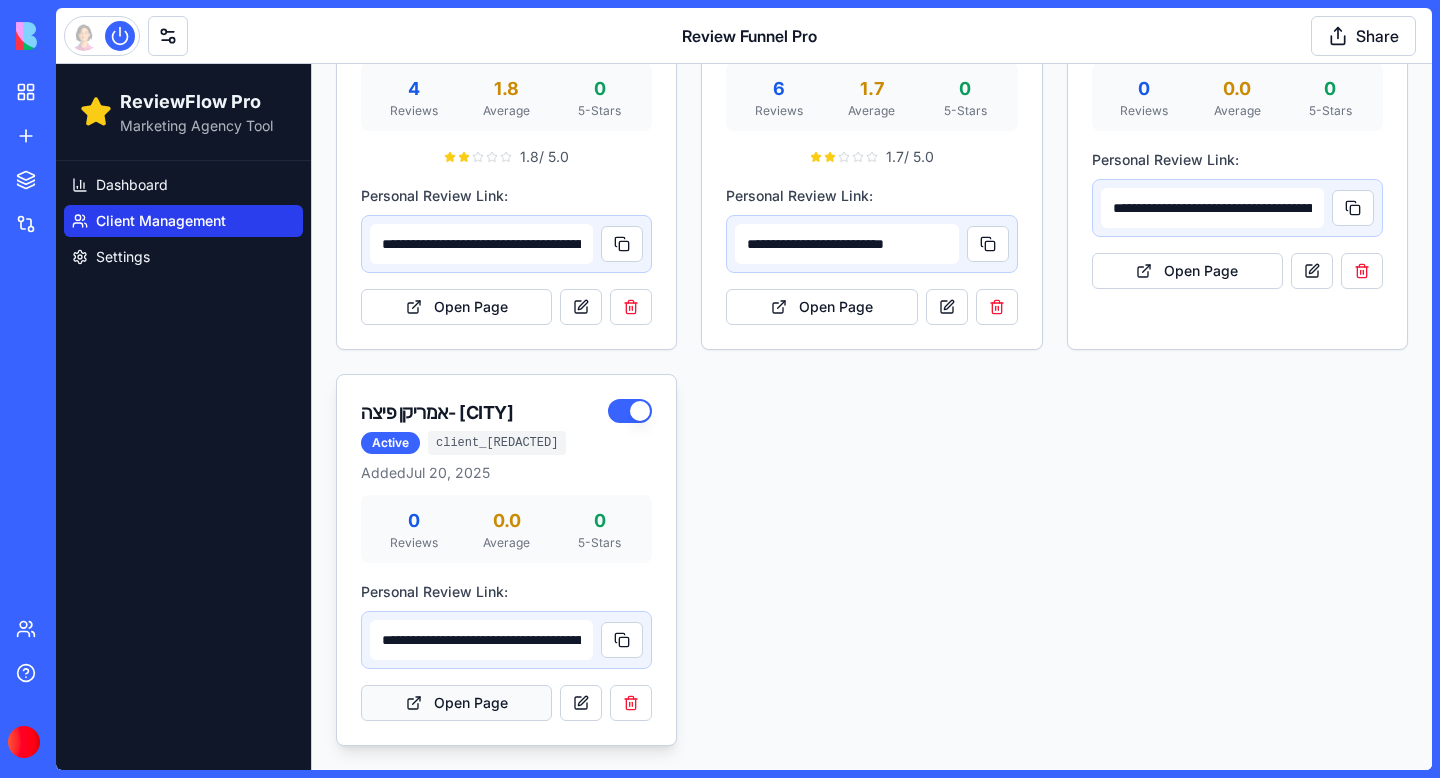 click on "Open Page" at bounding box center (456, 703) 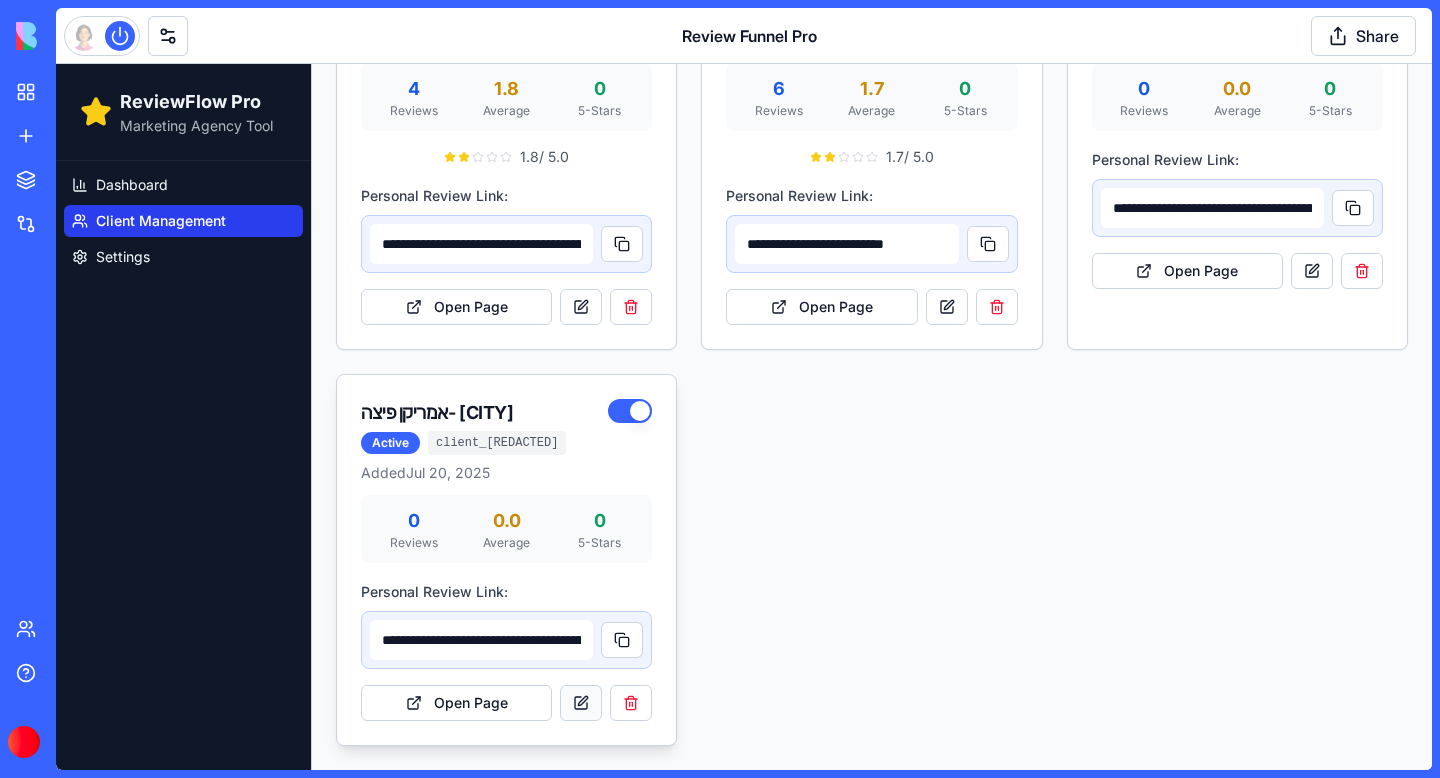 click at bounding box center [581, 703] 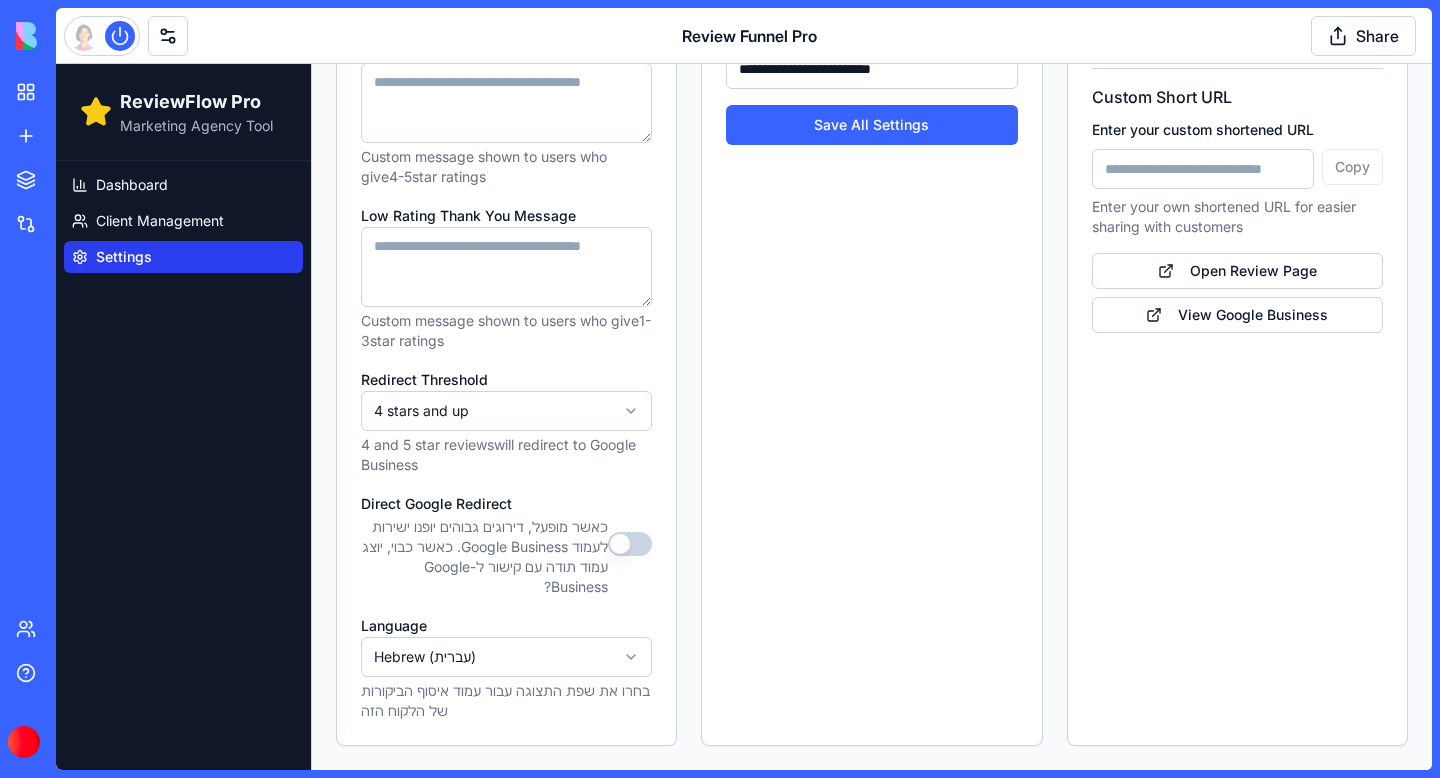 scroll, scrollTop: 752, scrollLeft: 0, axis: vertical 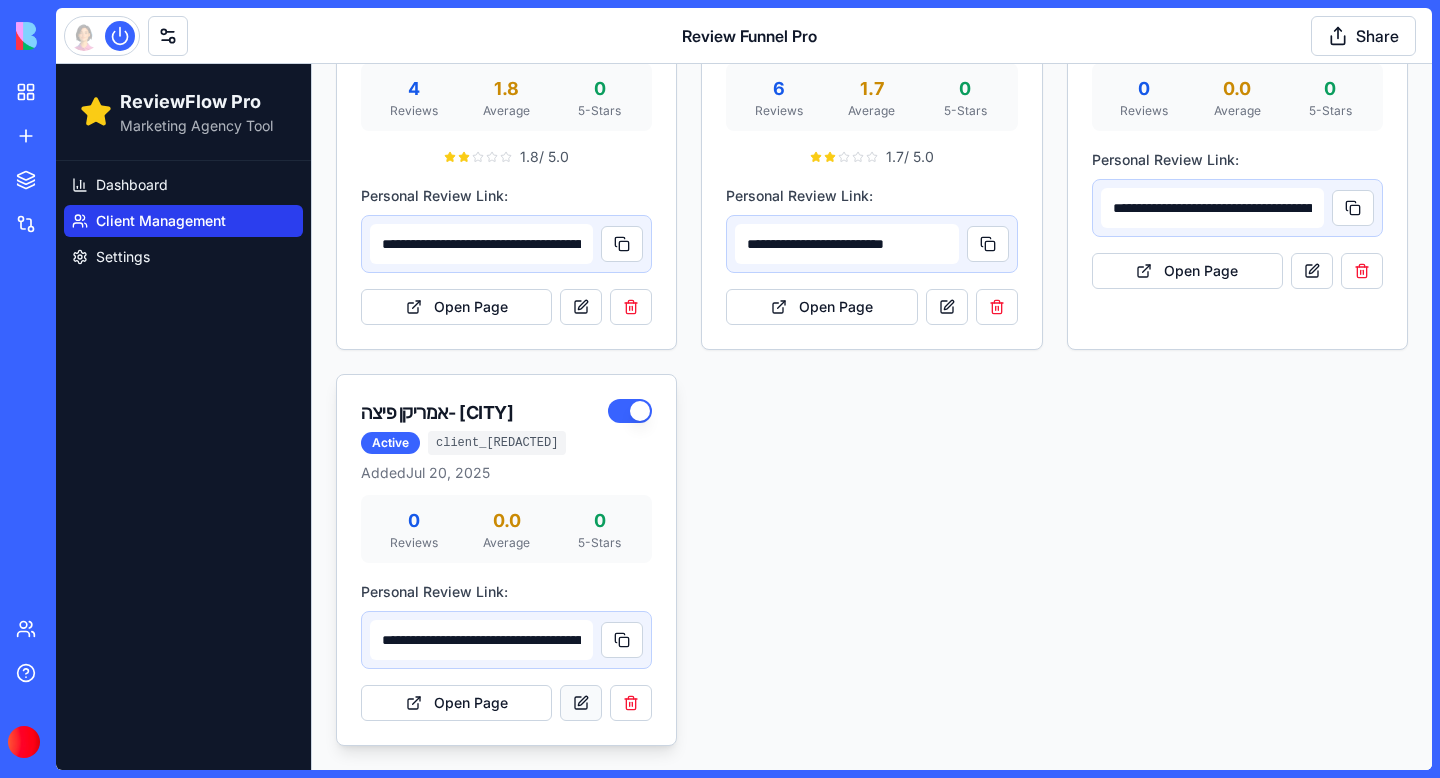 click at bounding box center (581, 703) 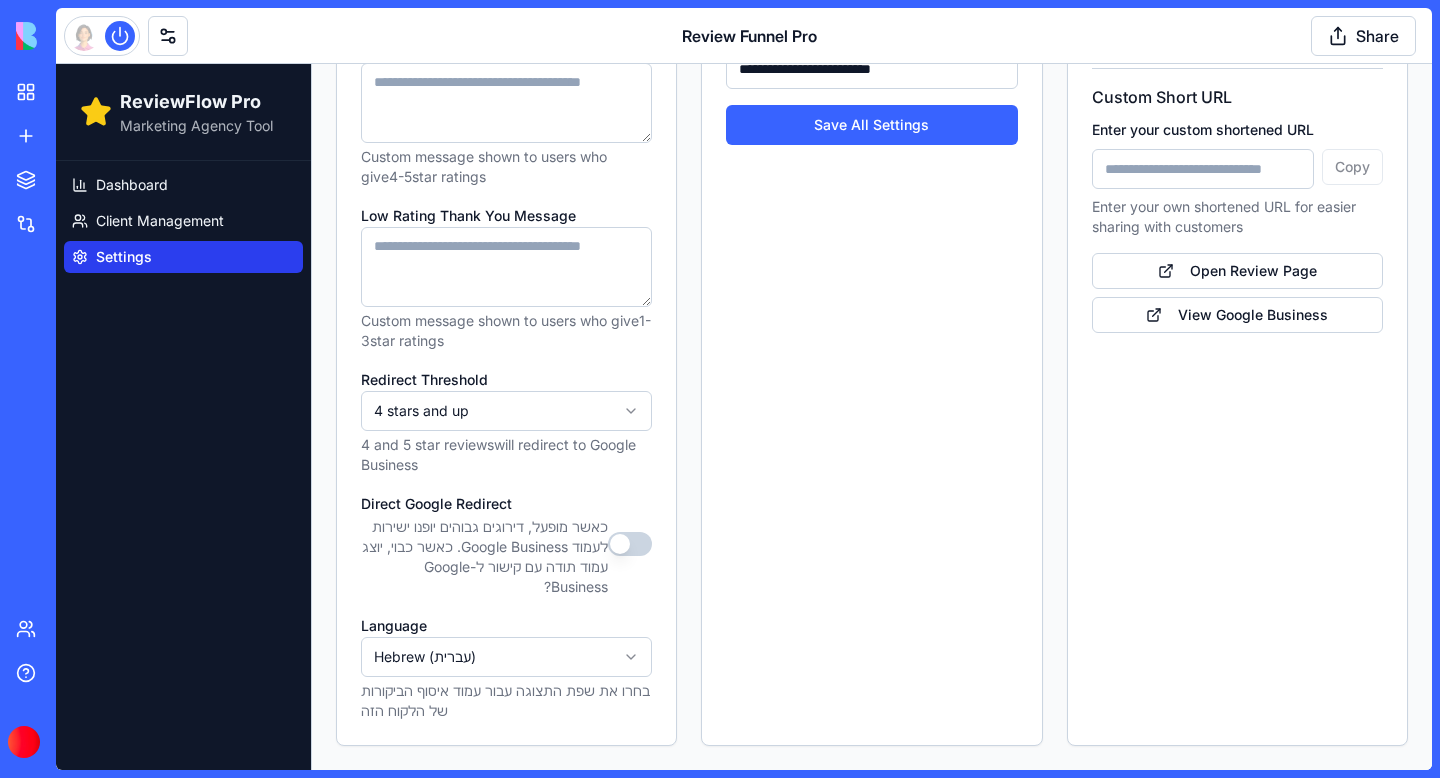 scroll, scrollTop: 752, scrollLeft: 0, axis: vertical 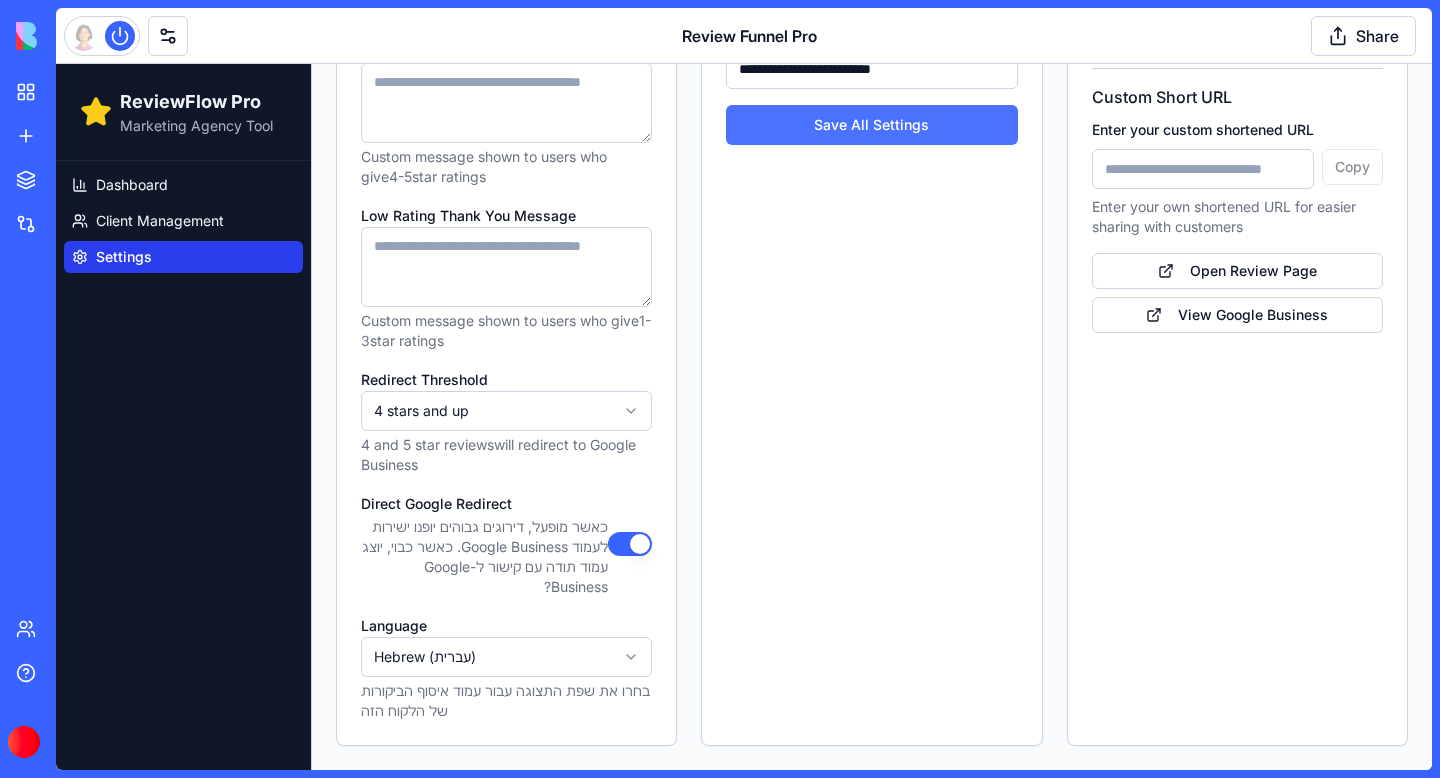 click on "Save All Settings" at bounding box center [871, 125] 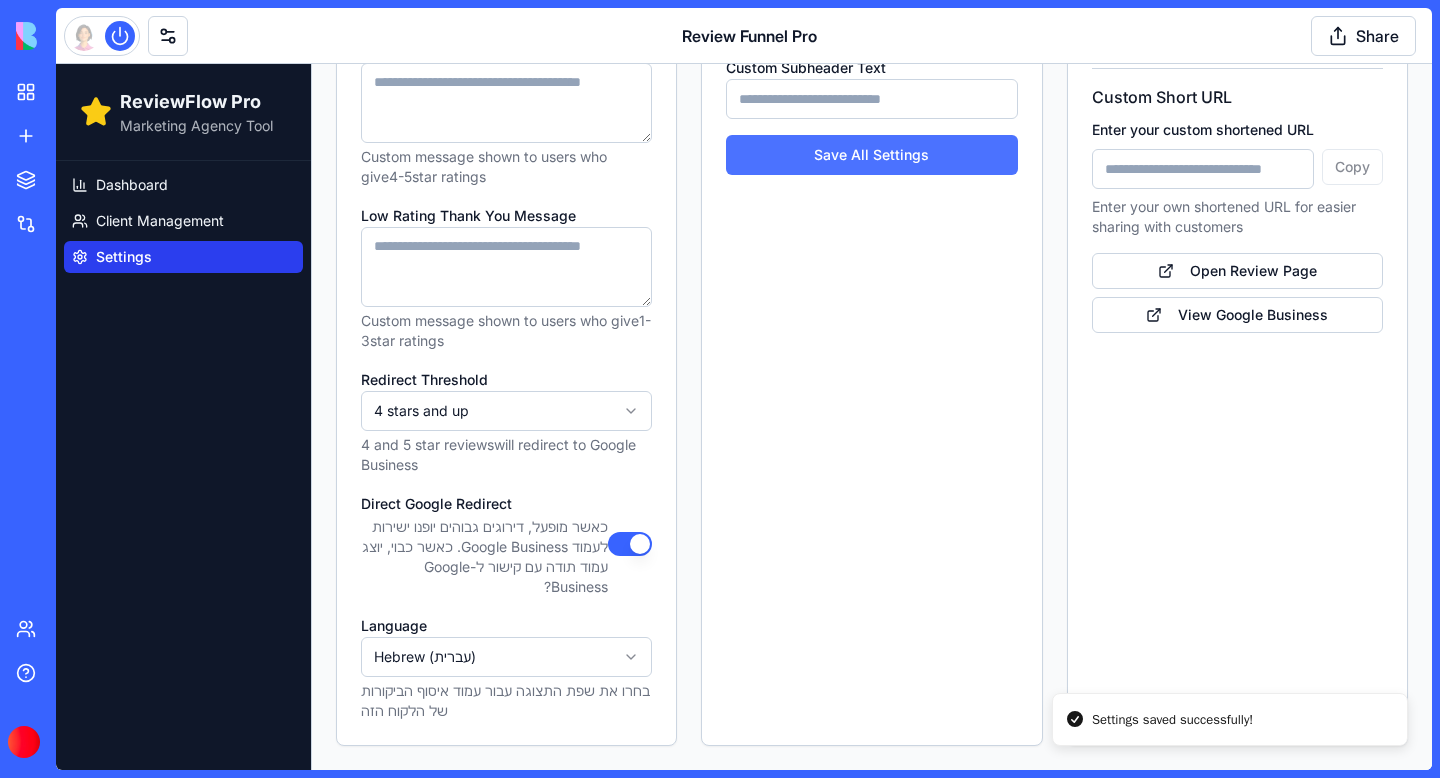 type on "**********" 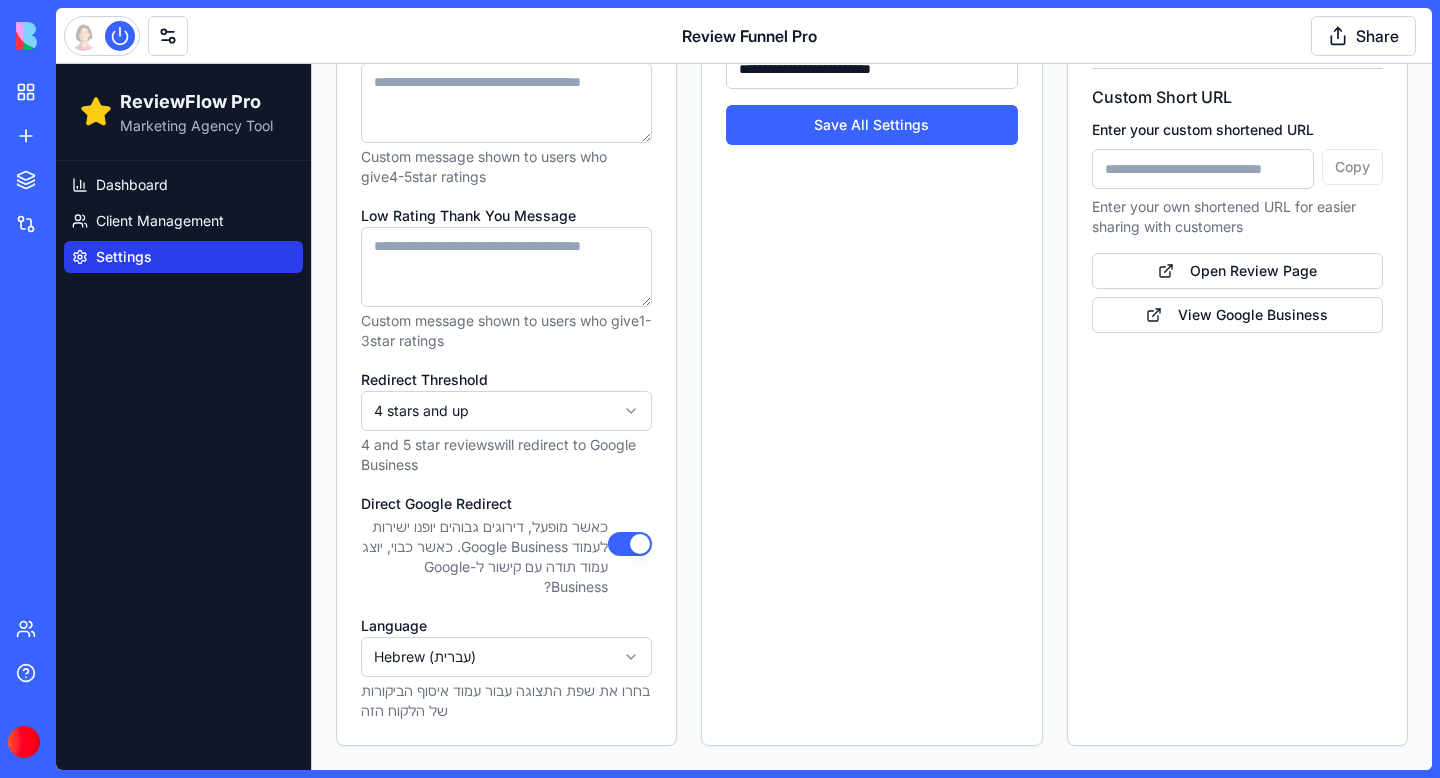 click on "Settings" at bounding box center (124, 257) 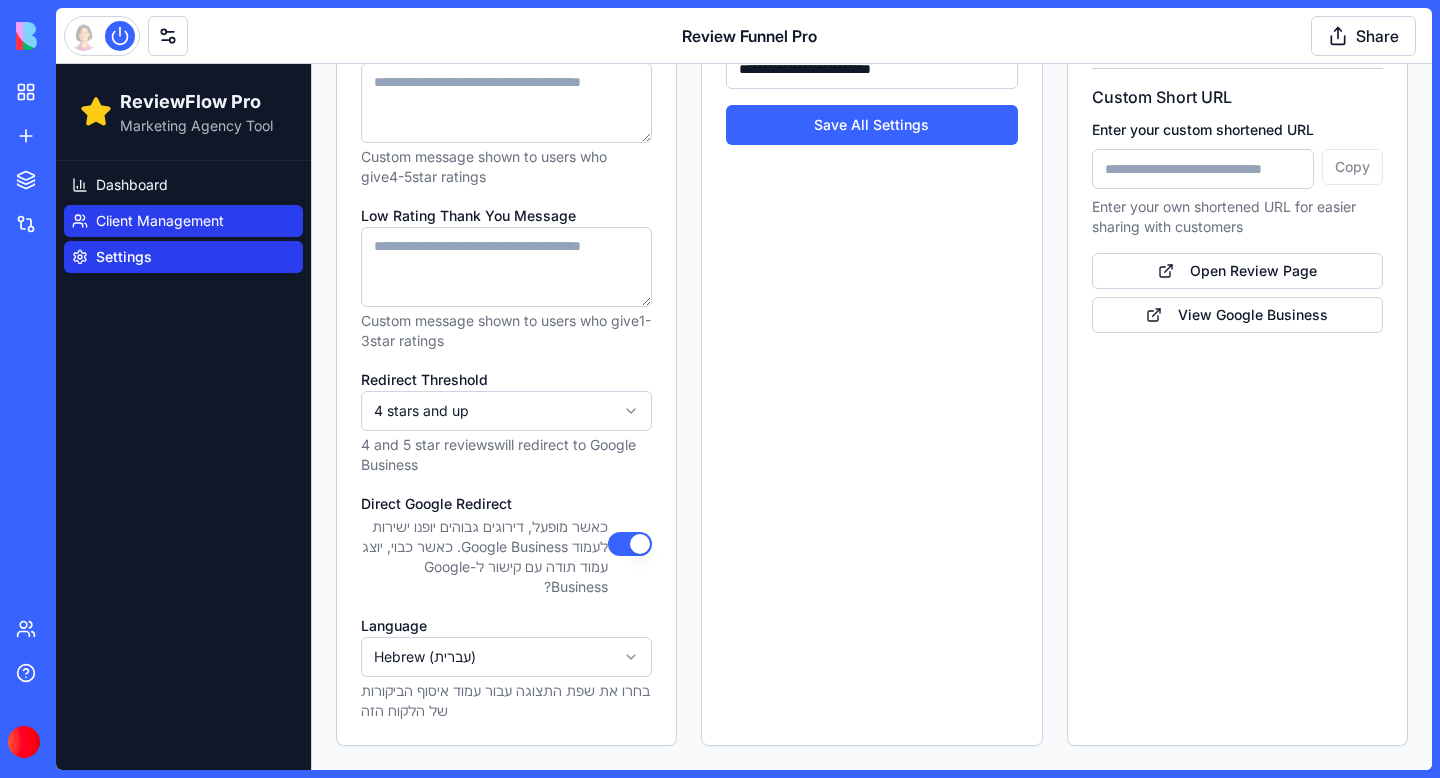 click on "Client Management" at bounding box center (160, 221) 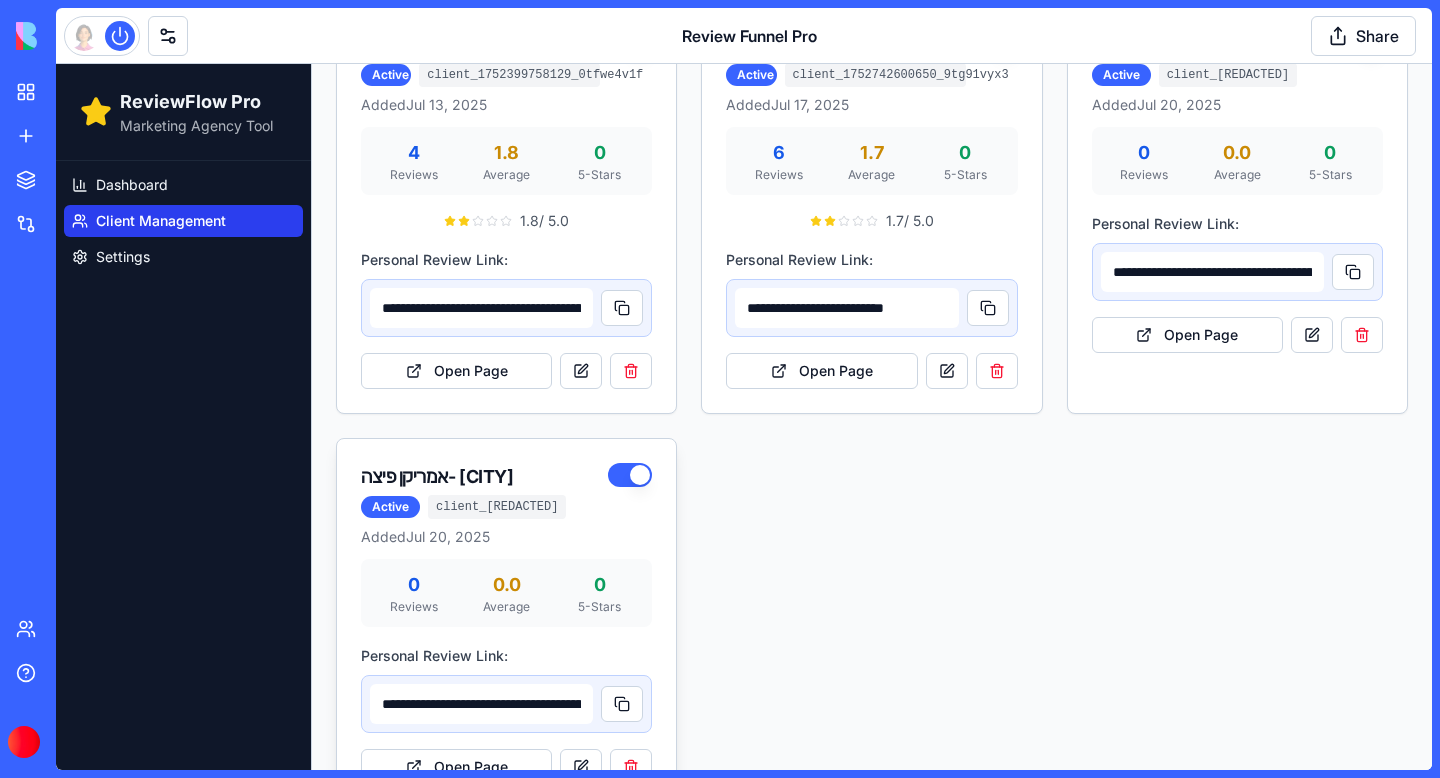 scroll, scrollTop: 816, scrollLeft: 0, axis: vertical 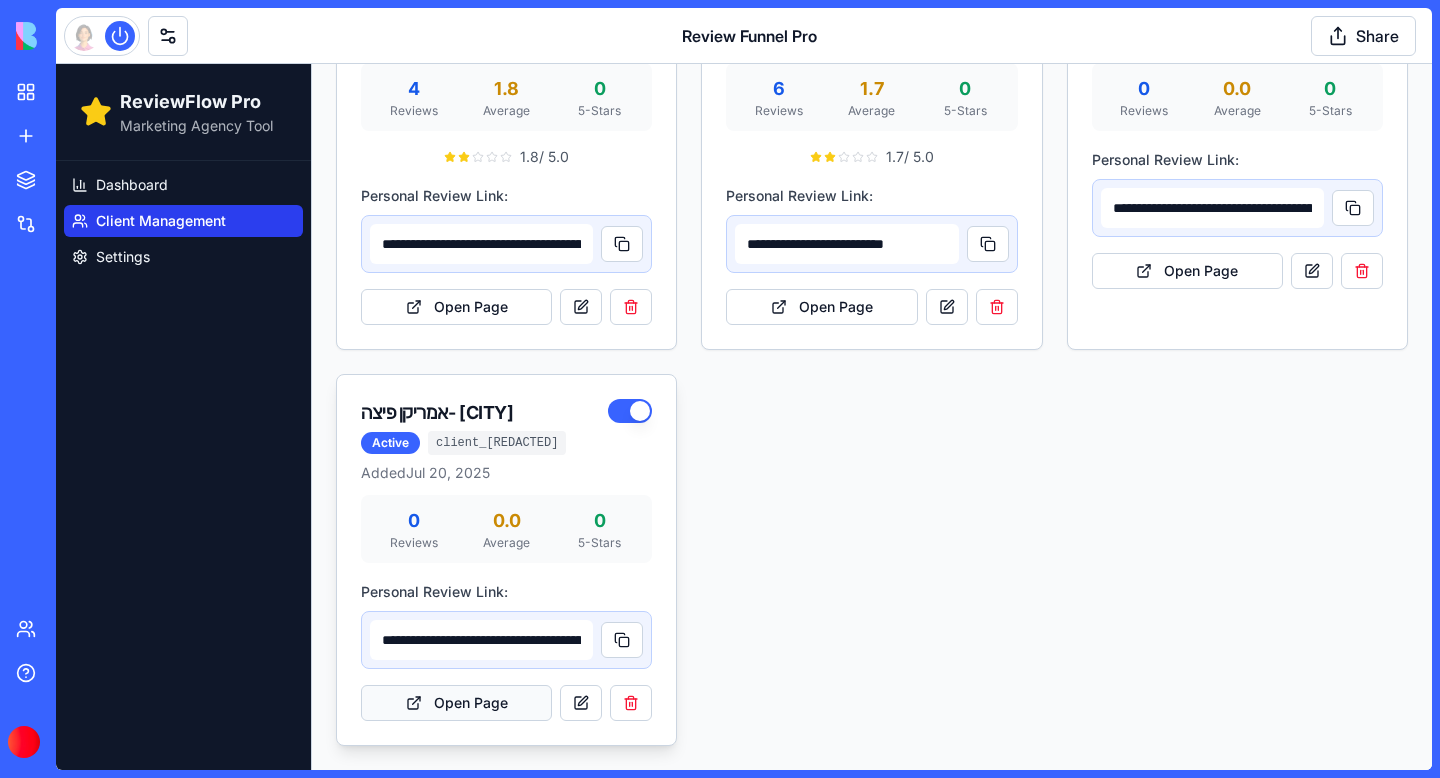 click on "Open Page" at bounding box center [456, 703] 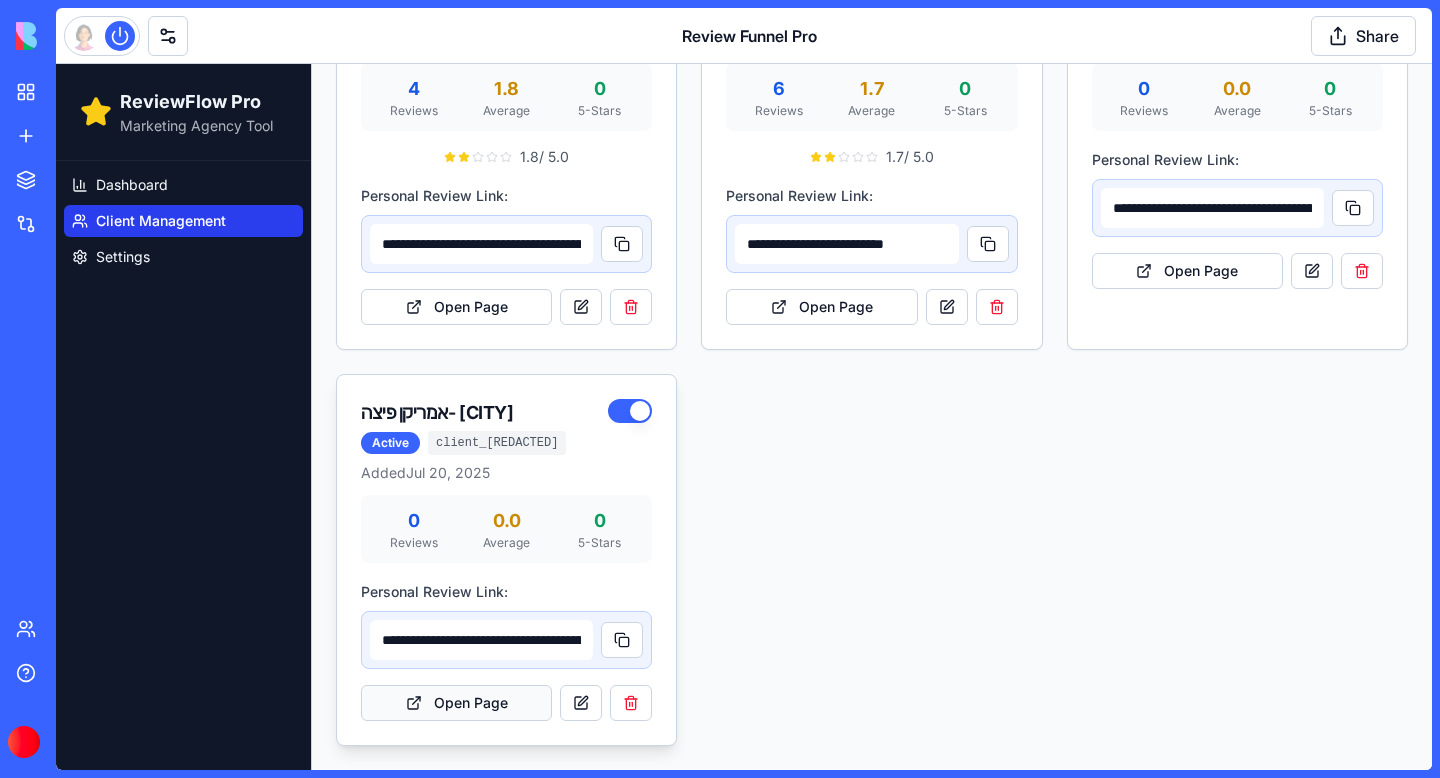 click on "Open Page" at bounding box center [456, 703] 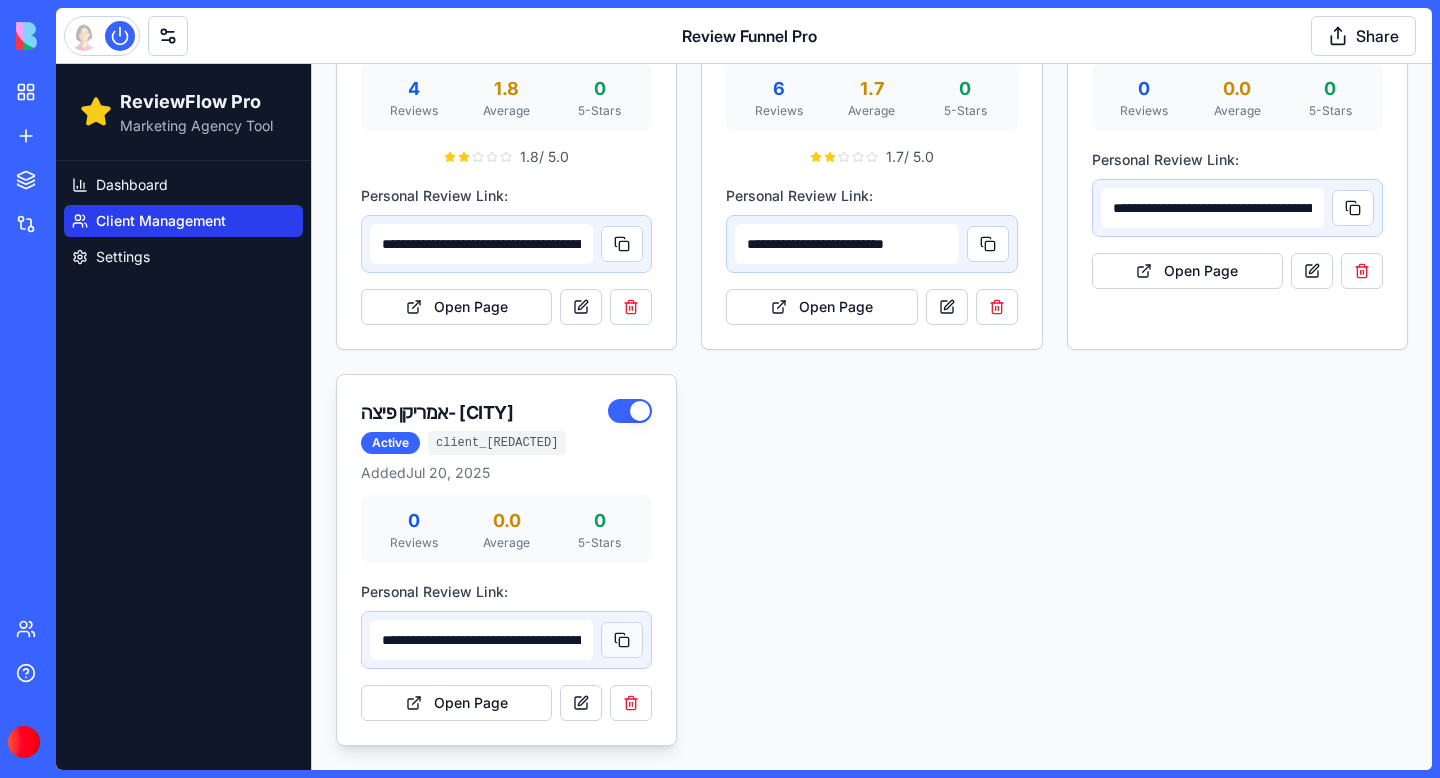 click at bounding box center [622, 640] 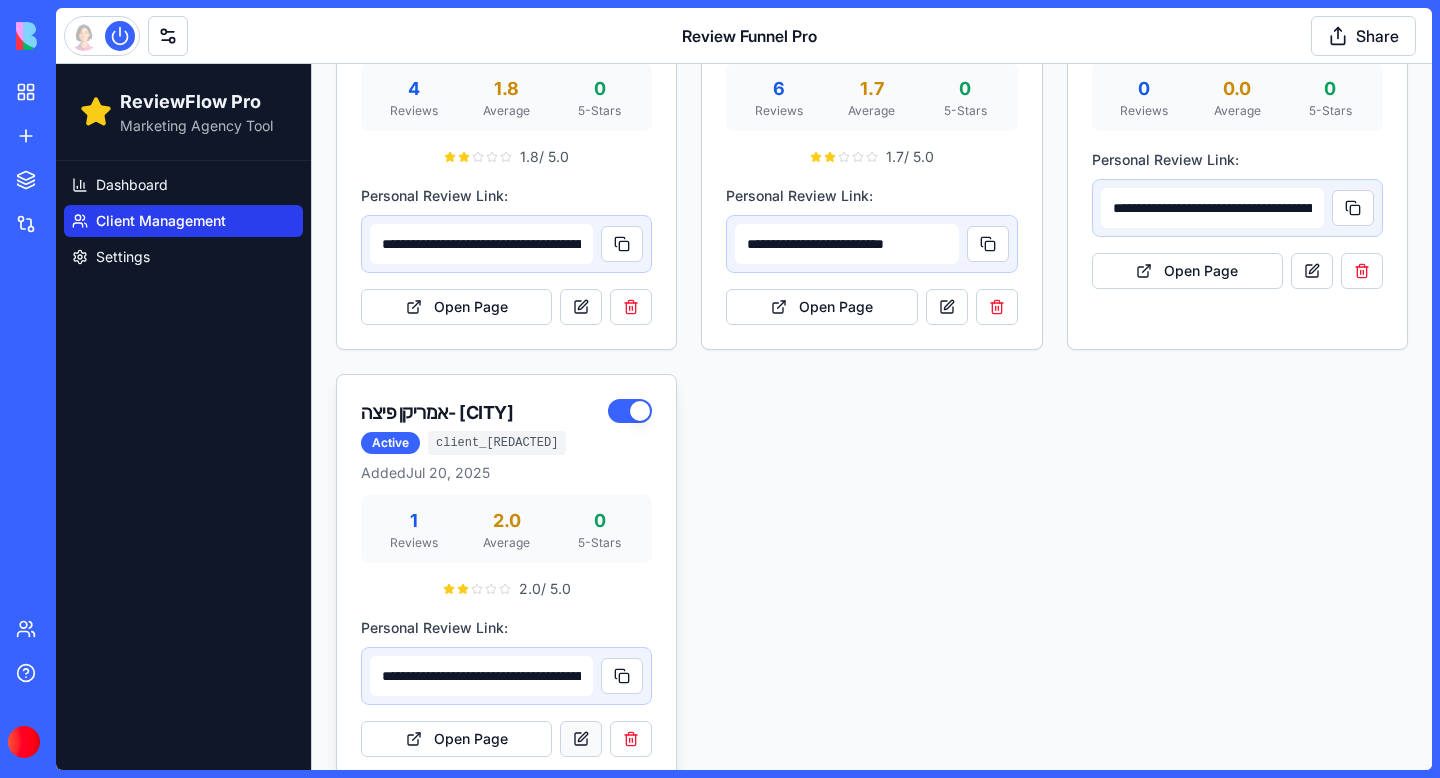 click at bounding box center (581, 739) 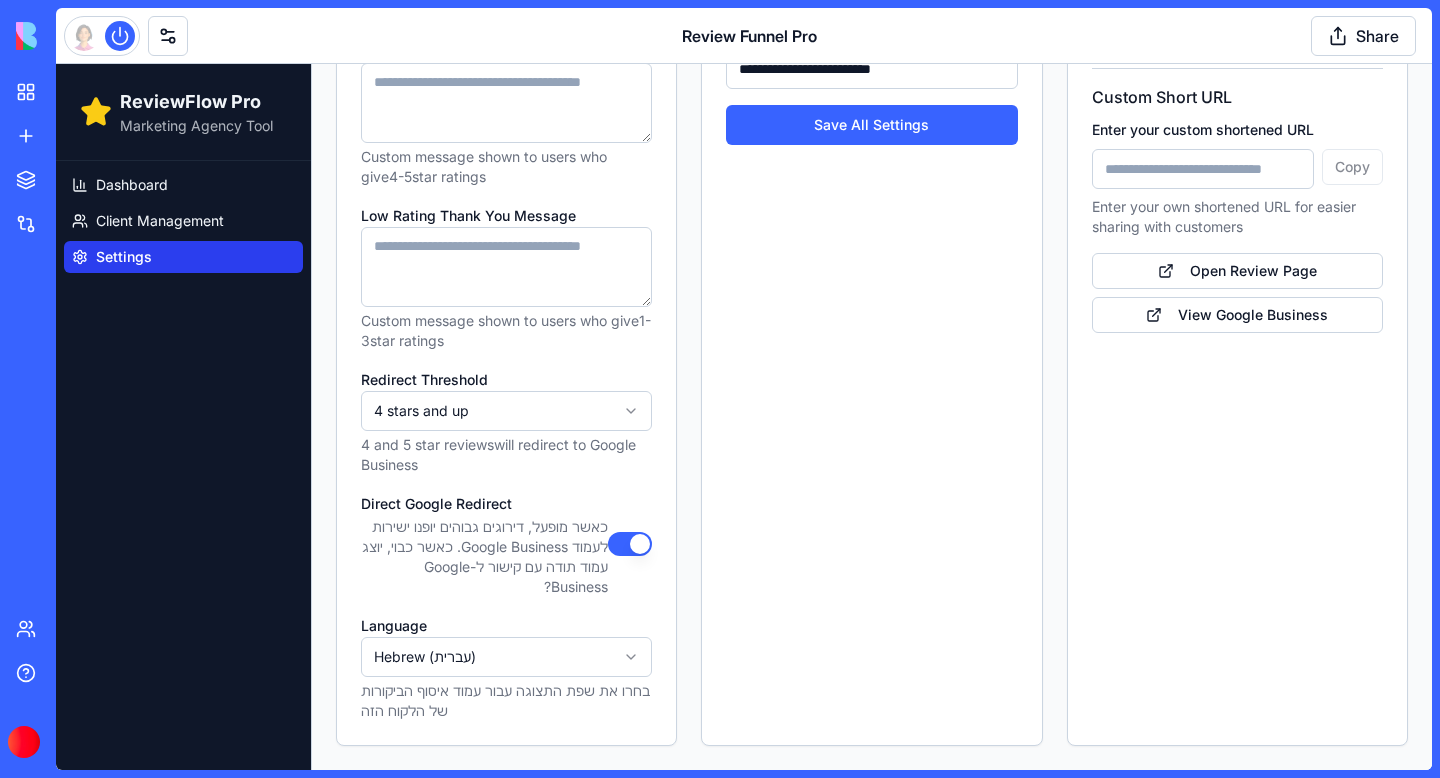 scroll, scrollTop: 752, scrollLeft: 0, axis: vertical 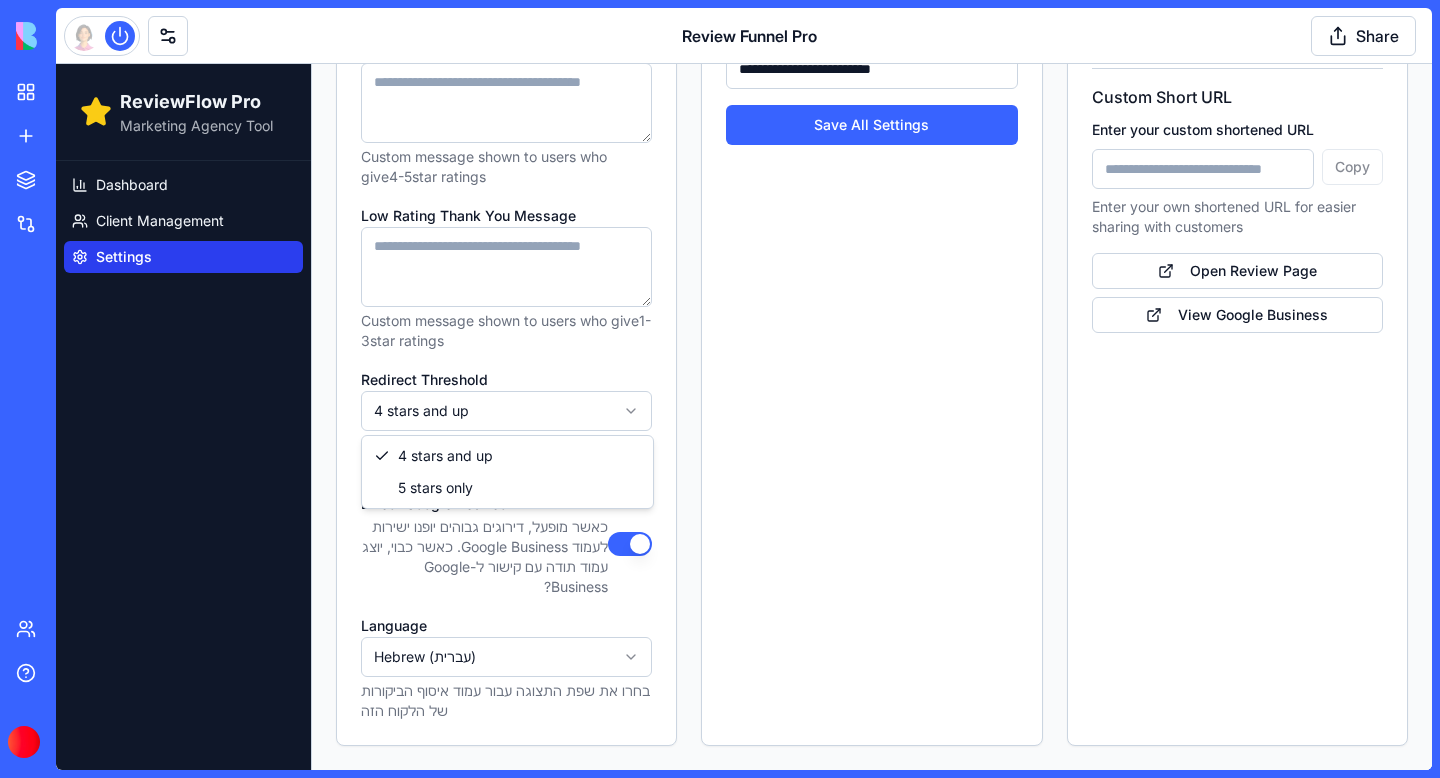 select on "*" 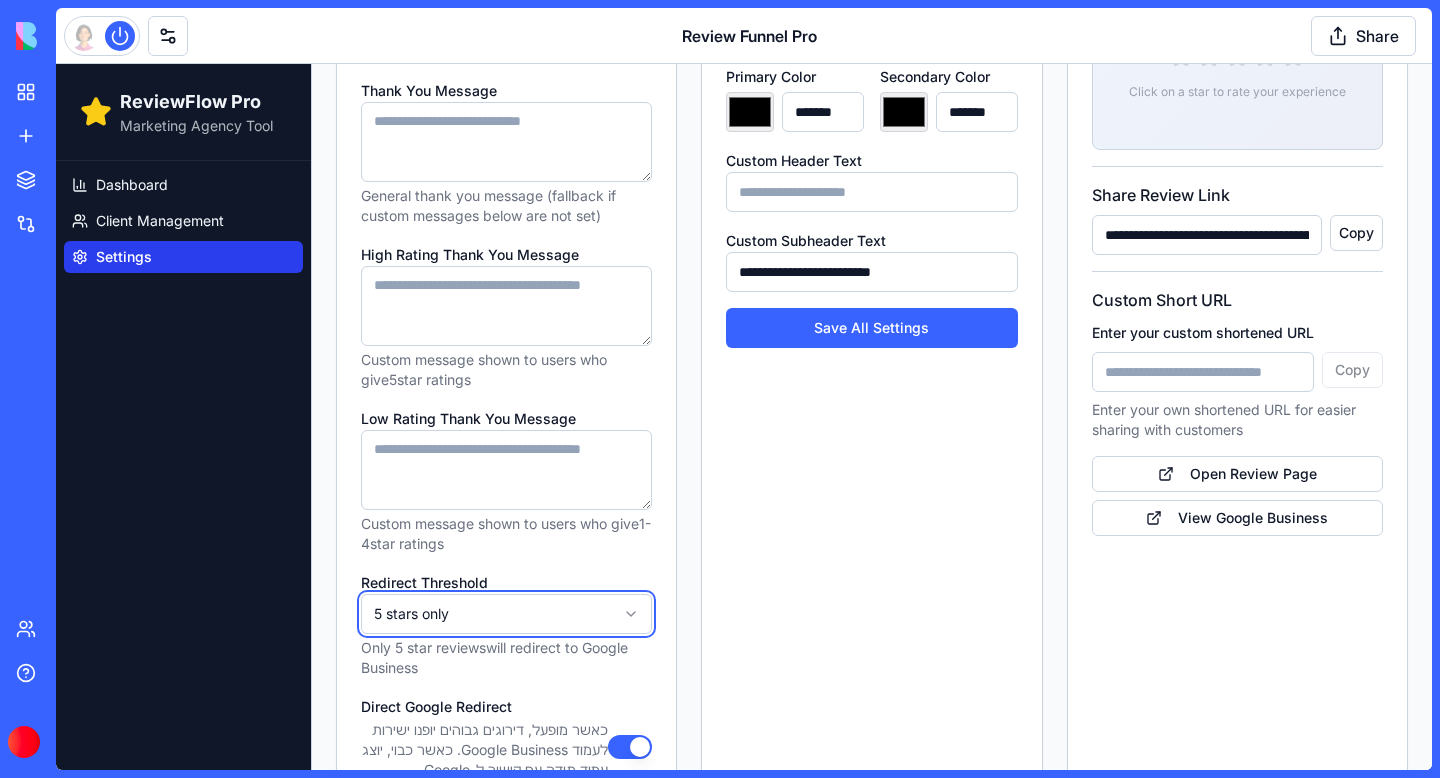 scroll, scrollTop: 548, scrollLeft: 0, axis: vertical 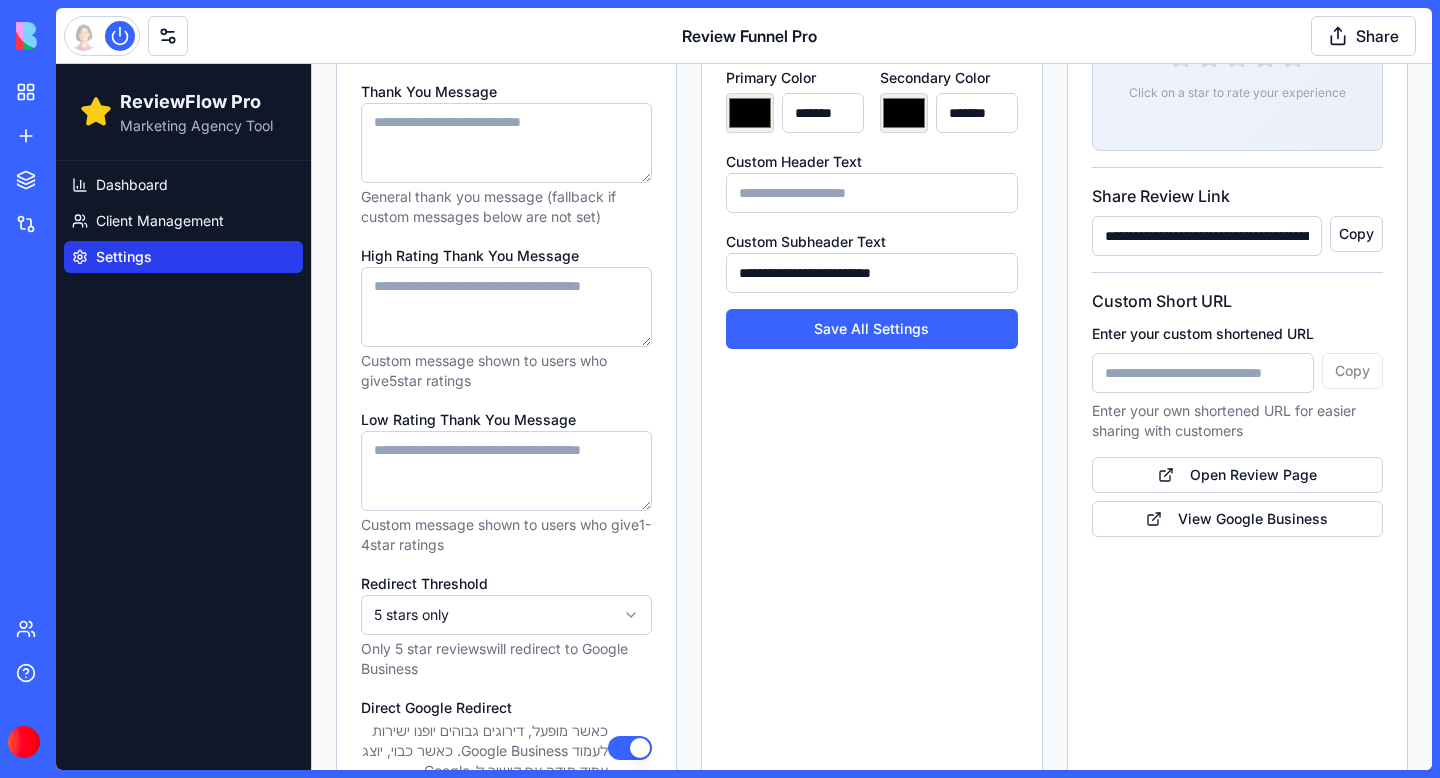 click on "Low Rating Thank You Message" at bounding box center [506, 471] 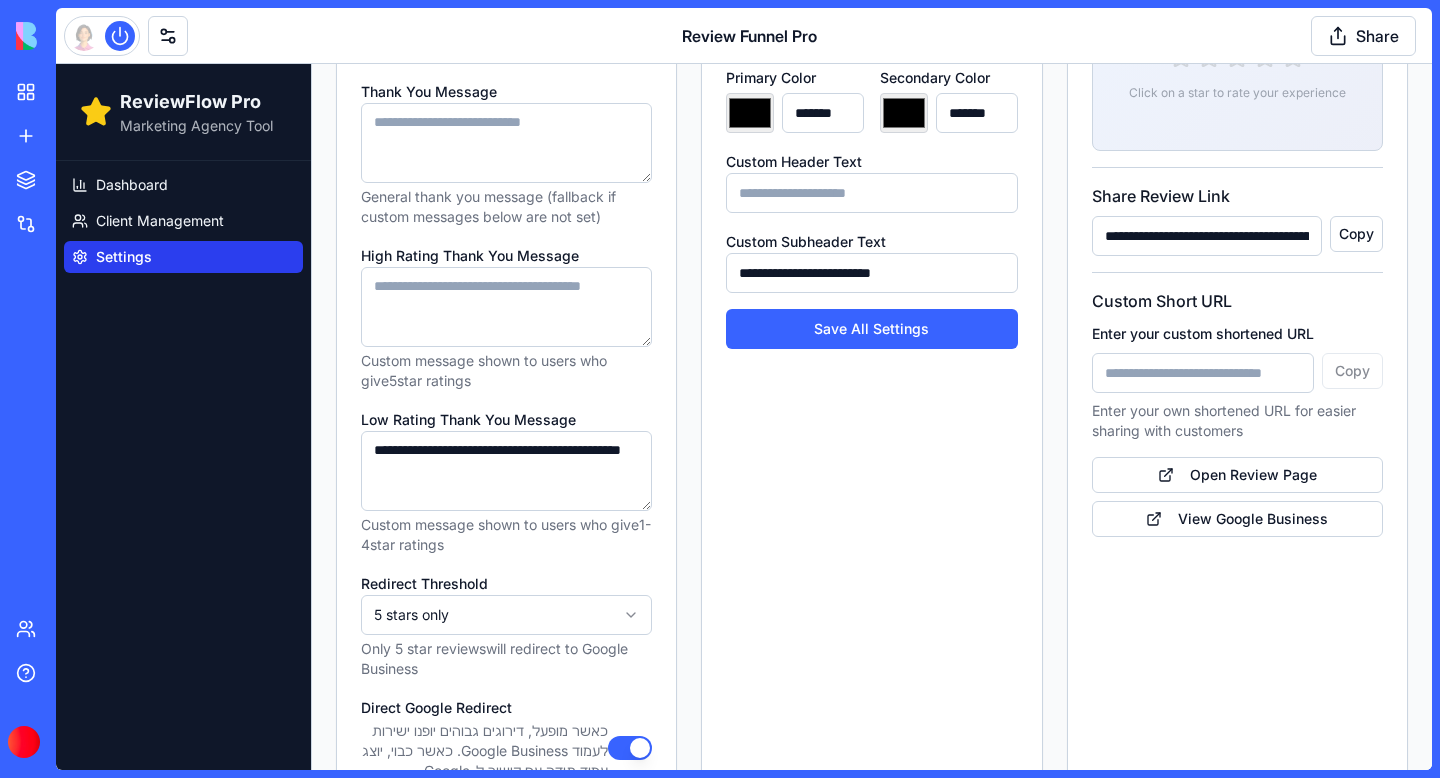 click on "**********" at bounding box center [506, 471] 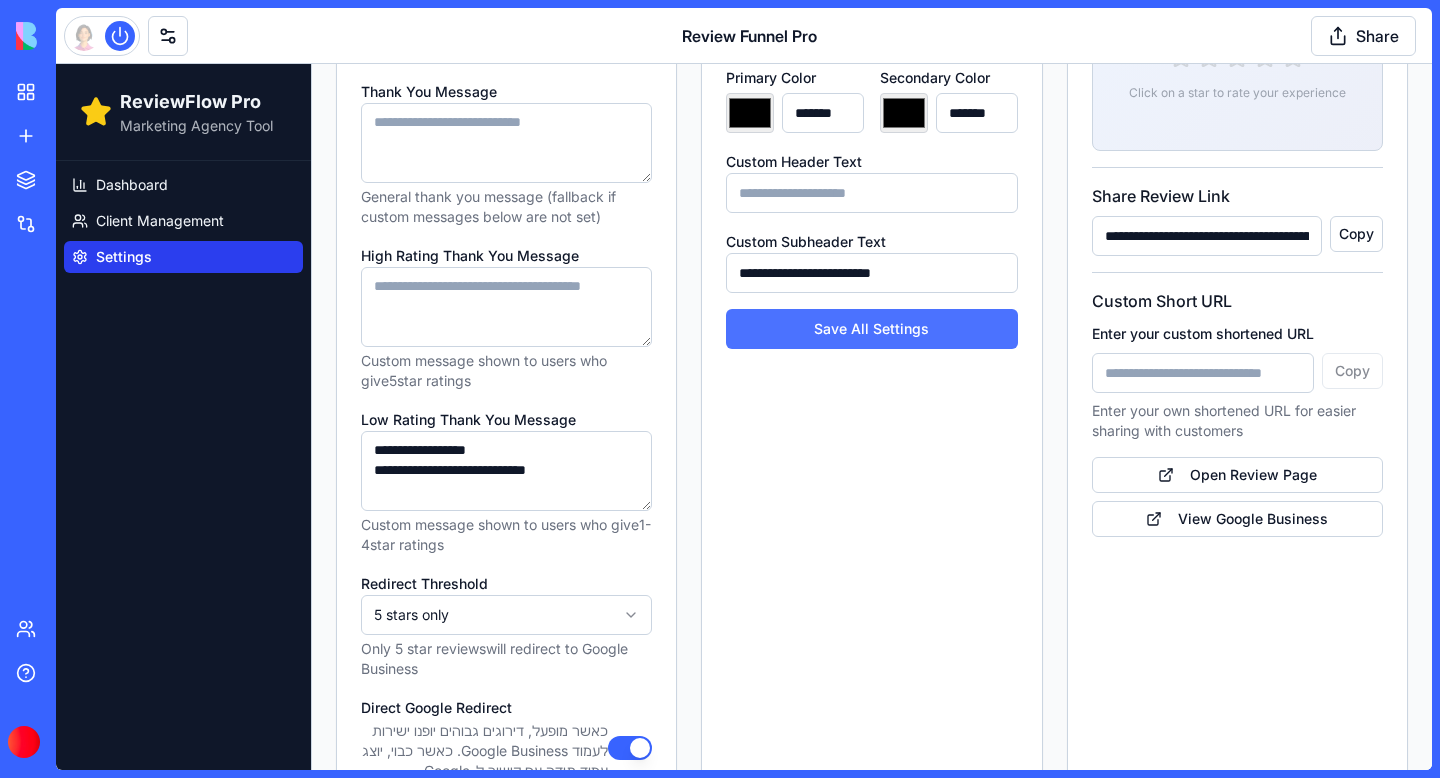 type on "**********" 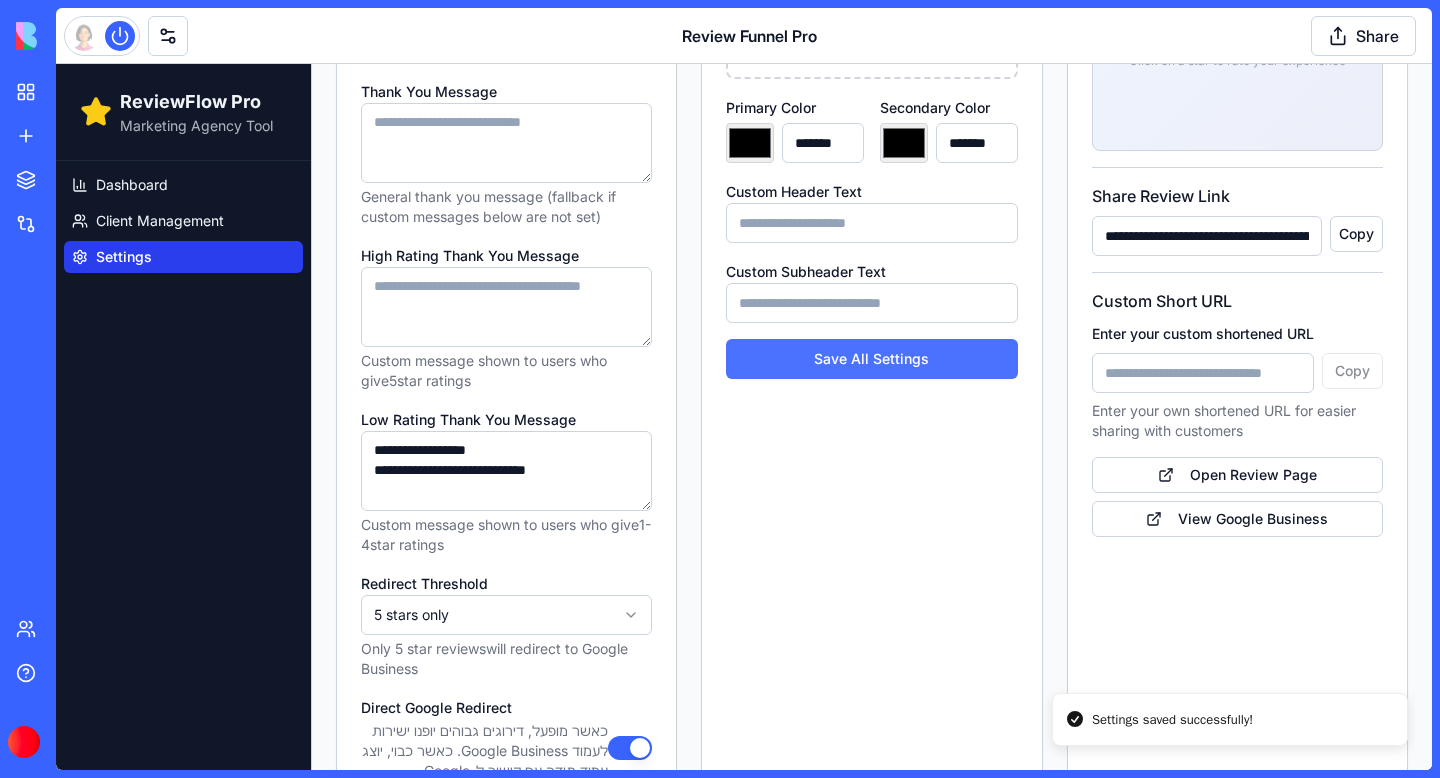 type on "**********" 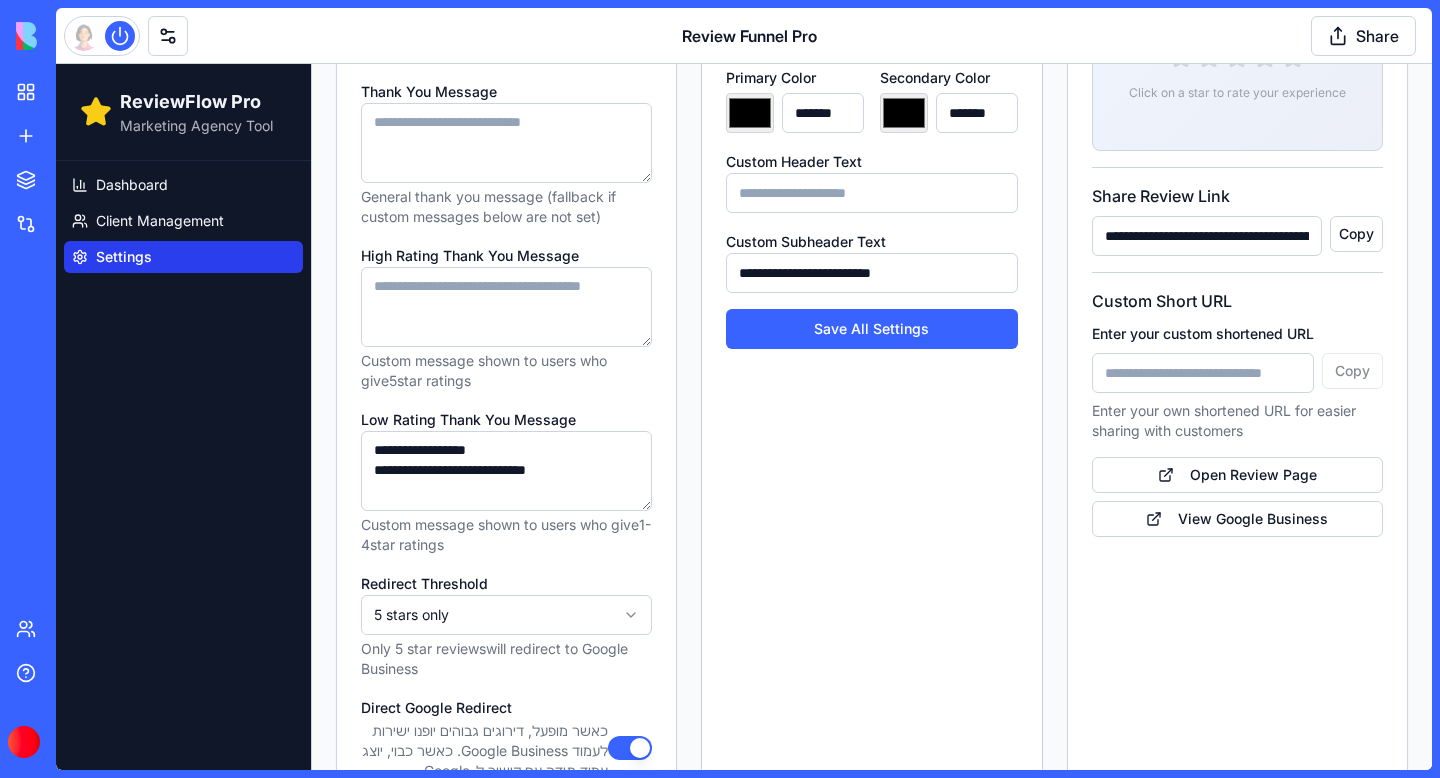 click on "**********" at bounding box center [506, 471] 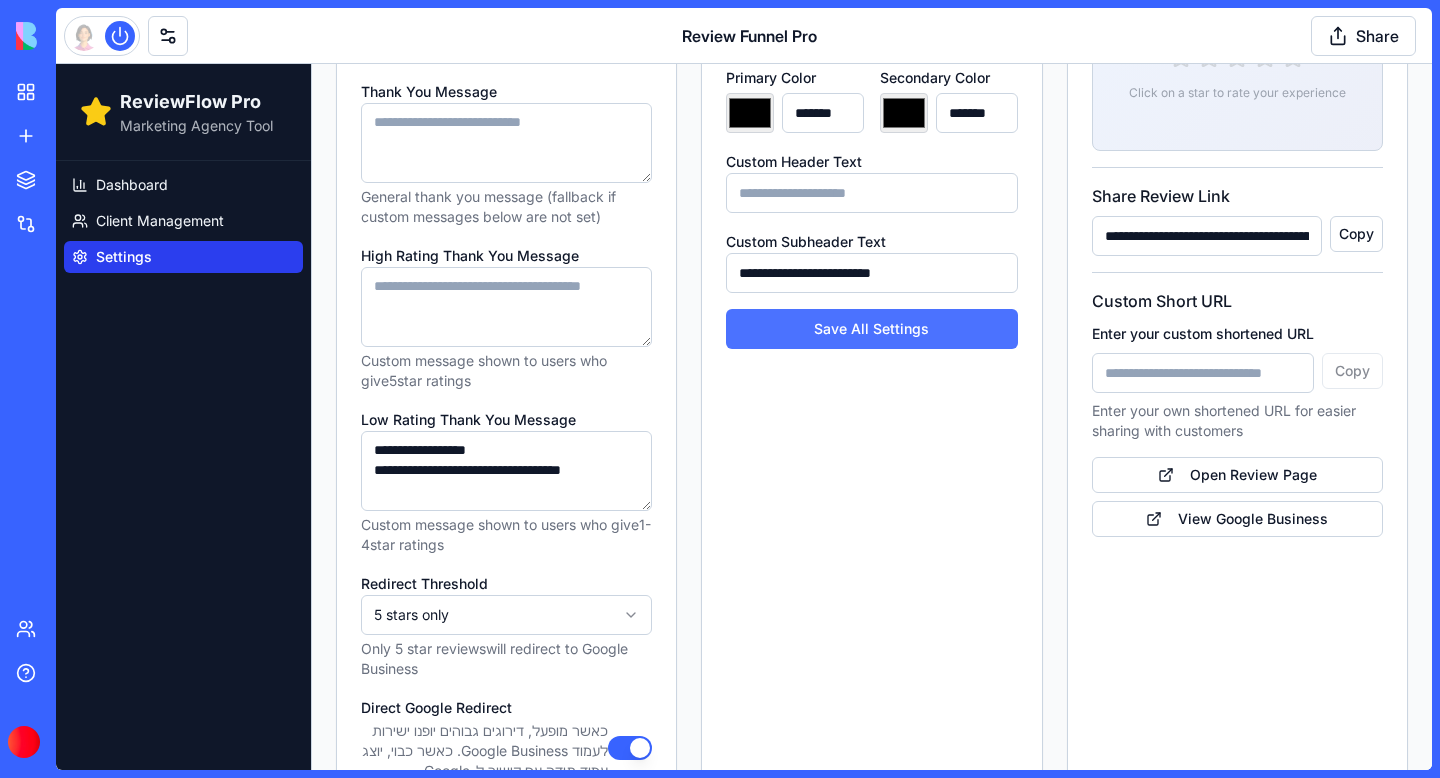 type on "**********" 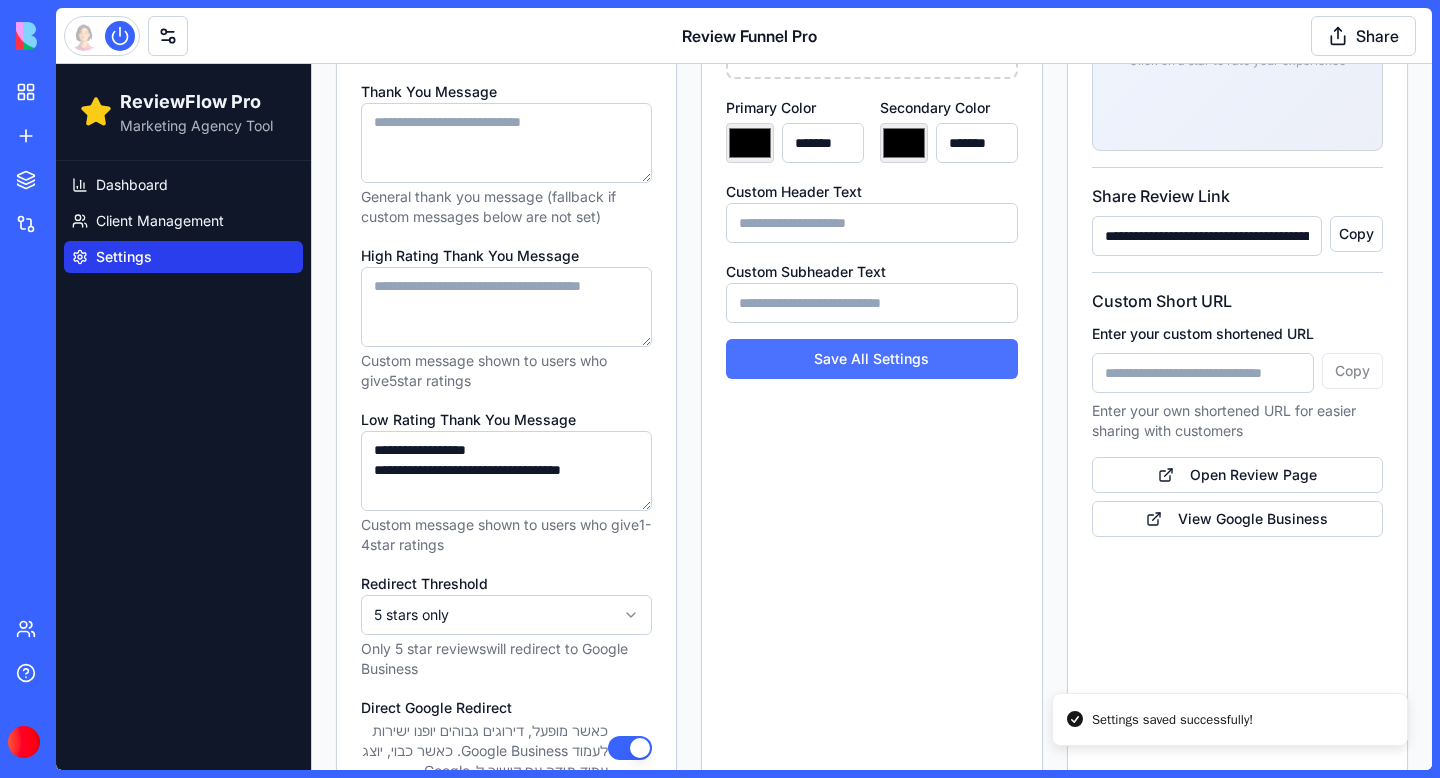 type on "**********" 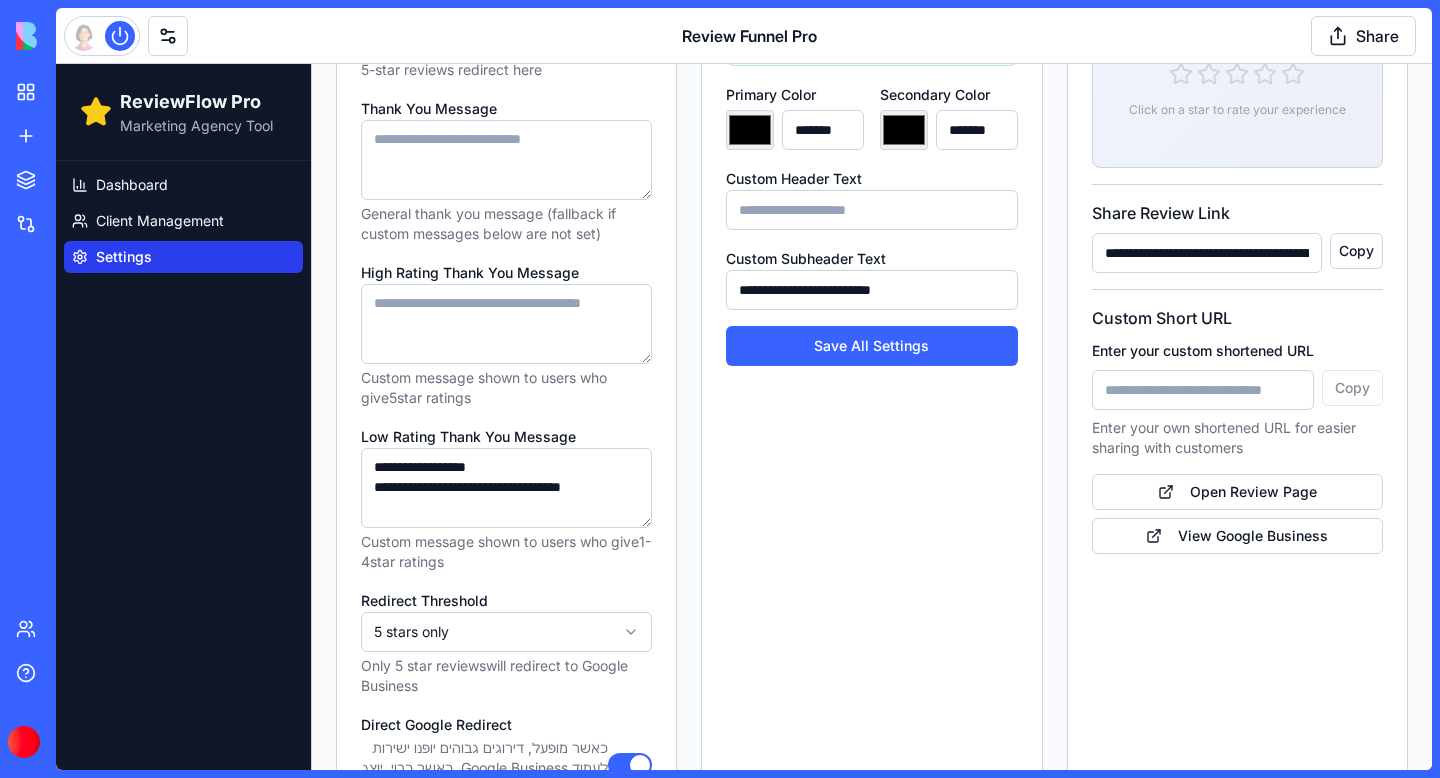 scroll, scrollTop: 534, scrollLeft: 0, axis: vertical 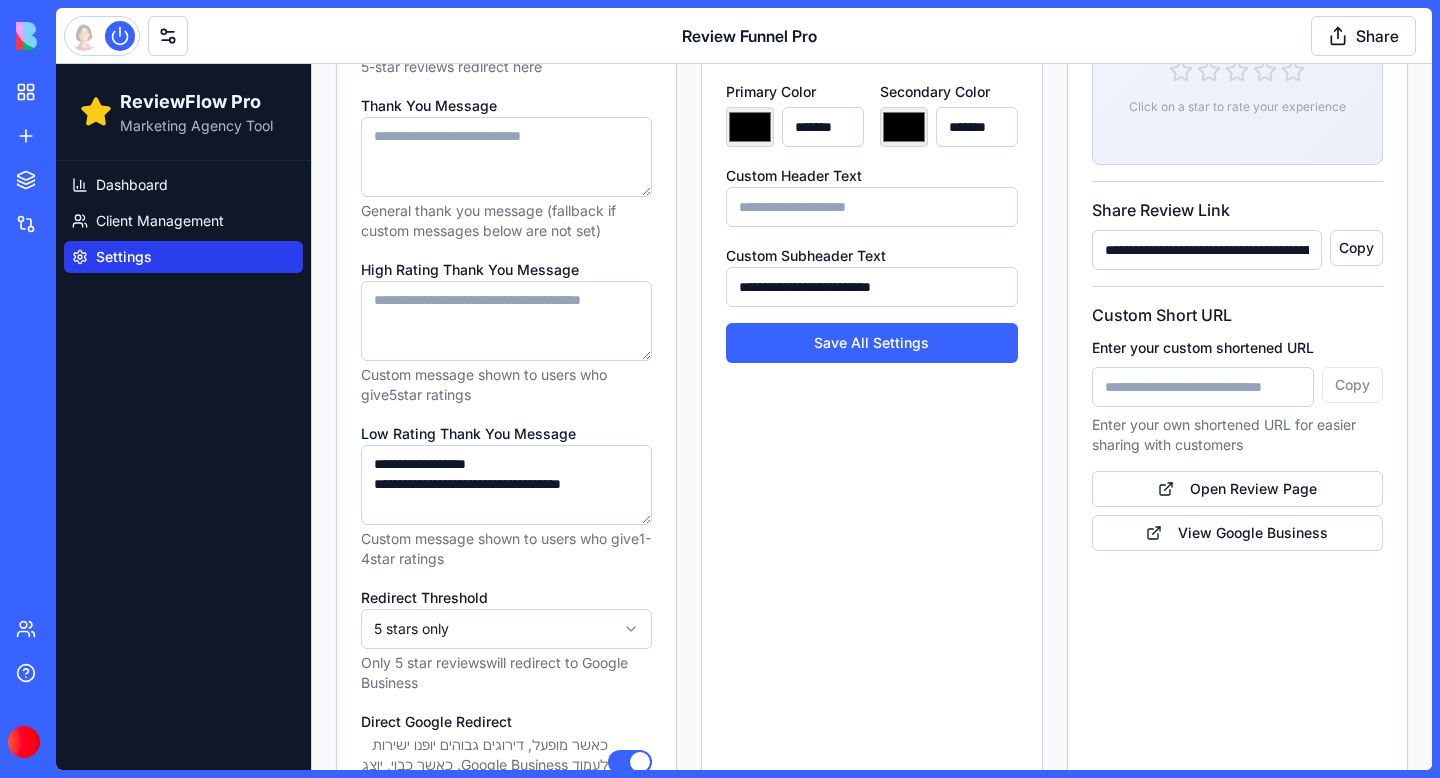 click on "High Rating Thank You Message" at bounding box center [506, 321] 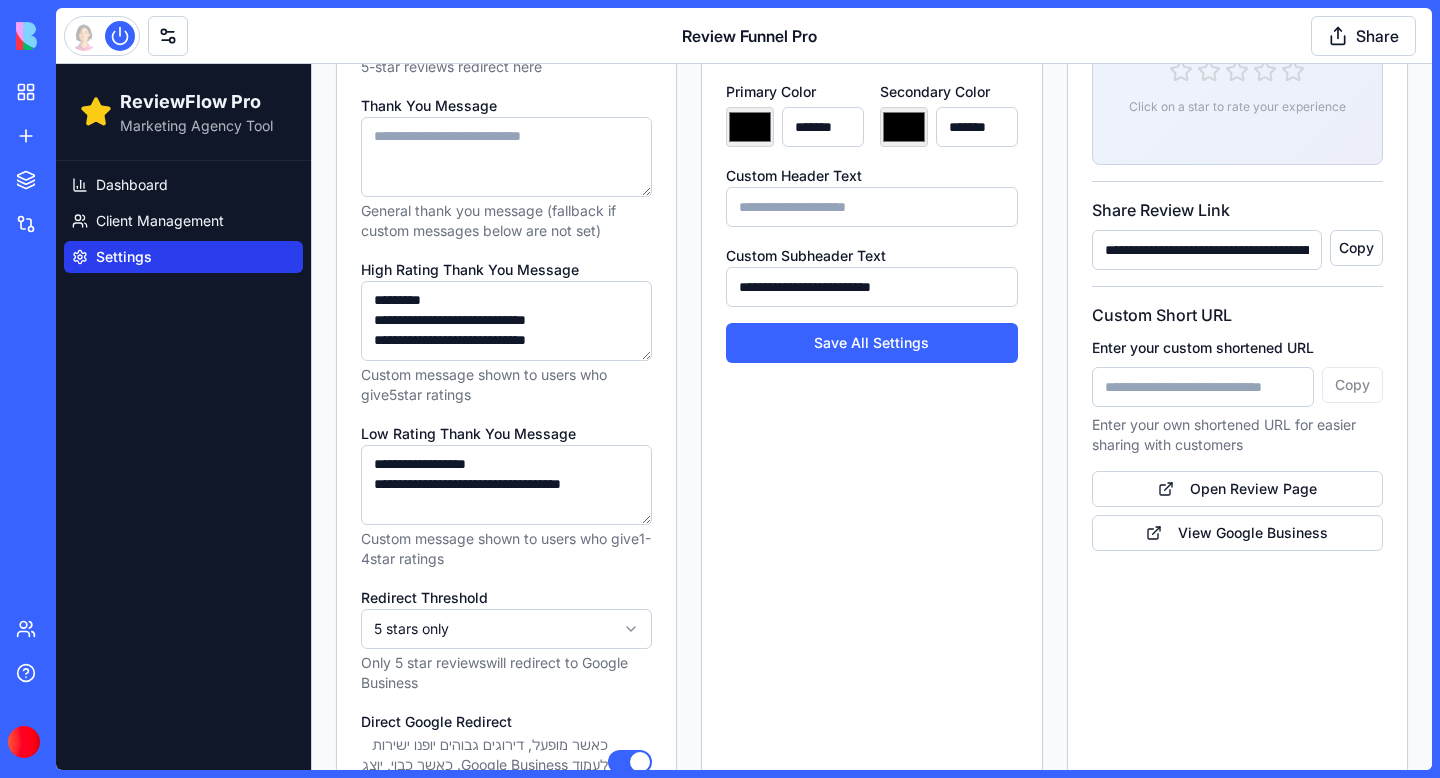type on "**********" 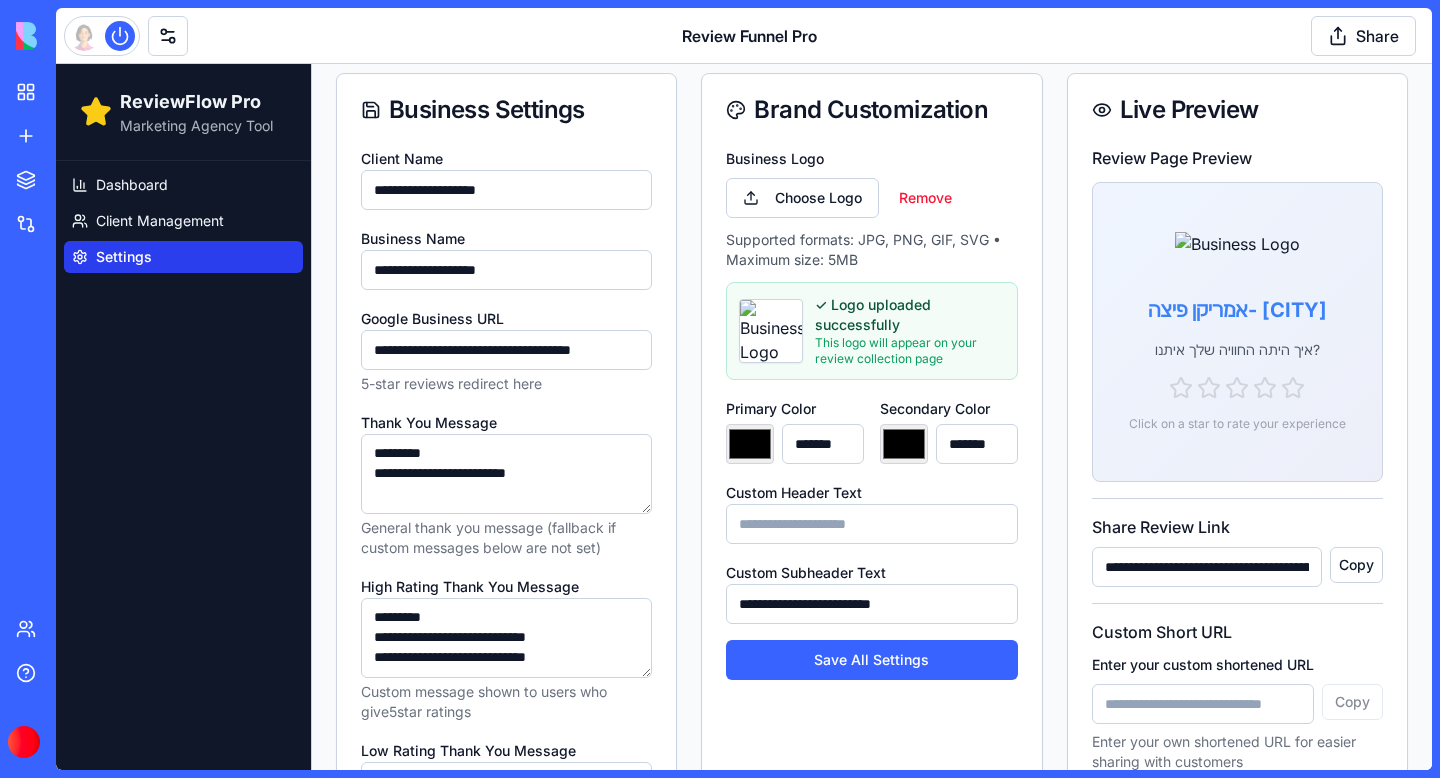 scroll, scrollTop: 219, scrollLeft: 0, axis: vertical 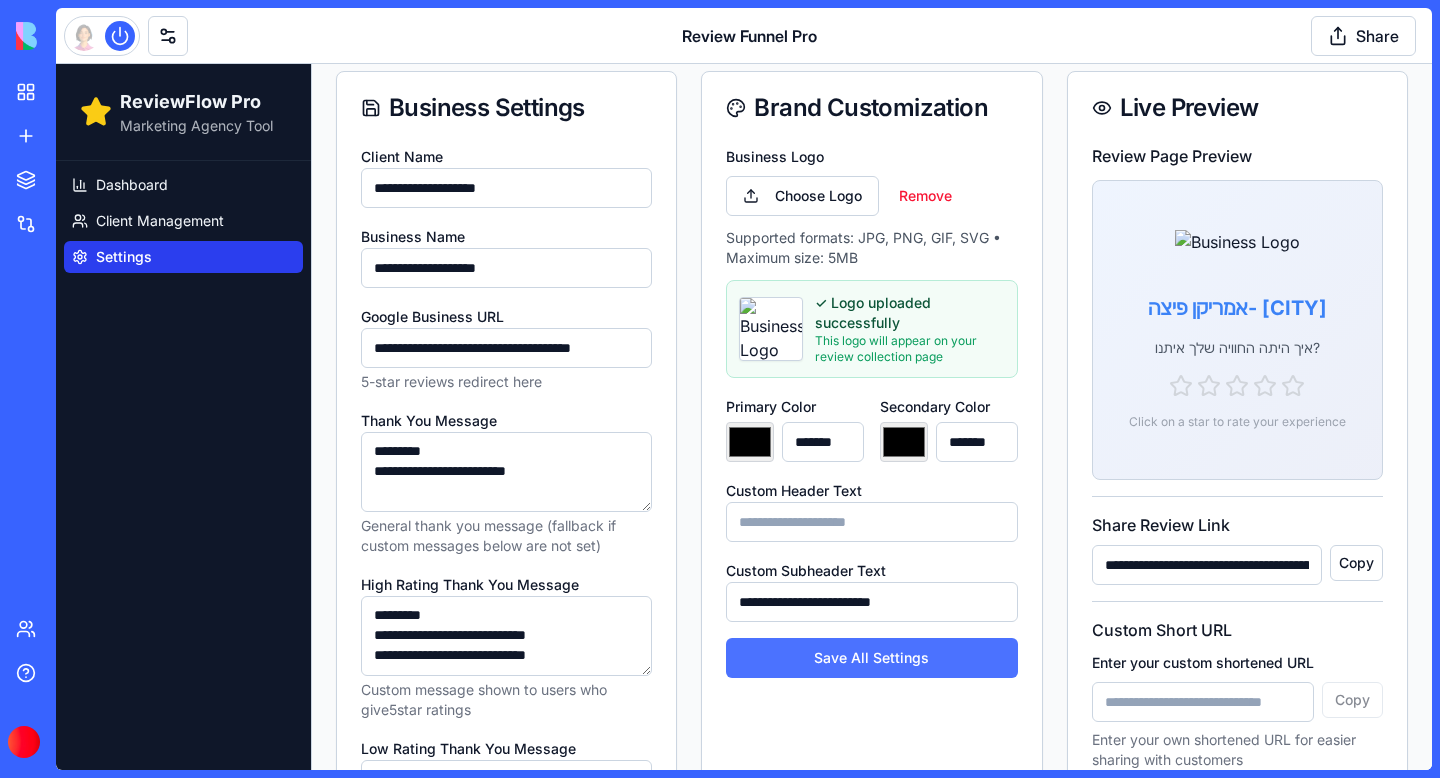 type on "**********" 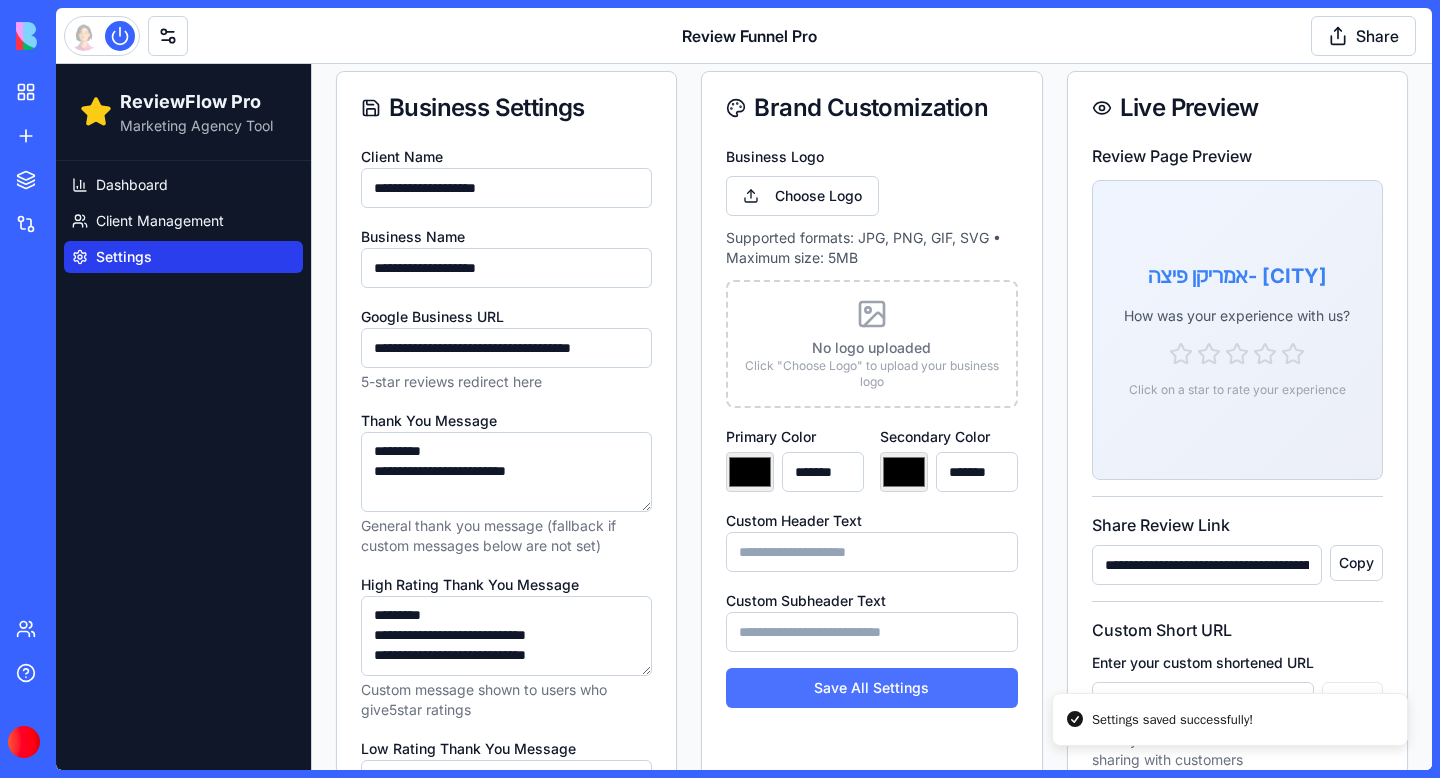 type on "**********" 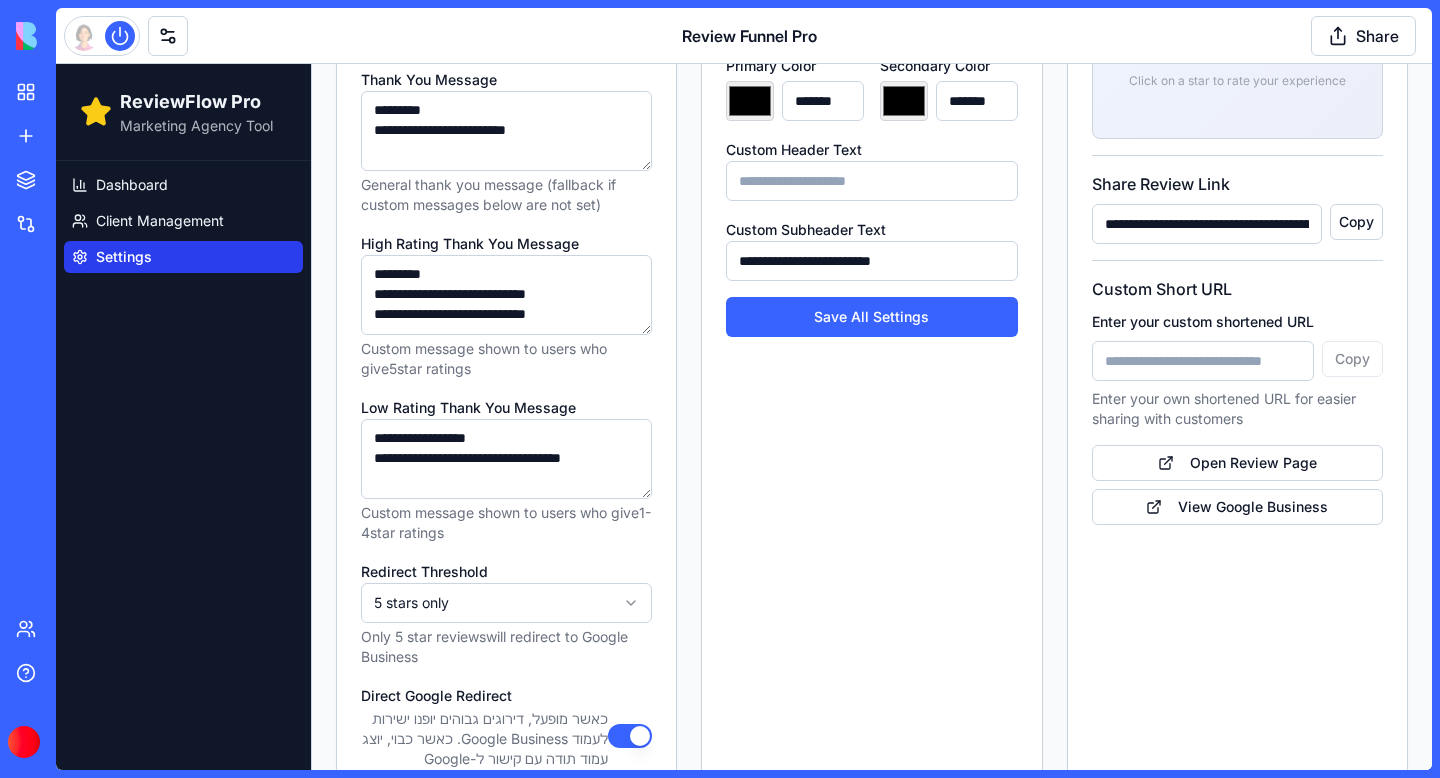 scroll, scrollTop: 693, scrollLeft: 0, axis: vertical 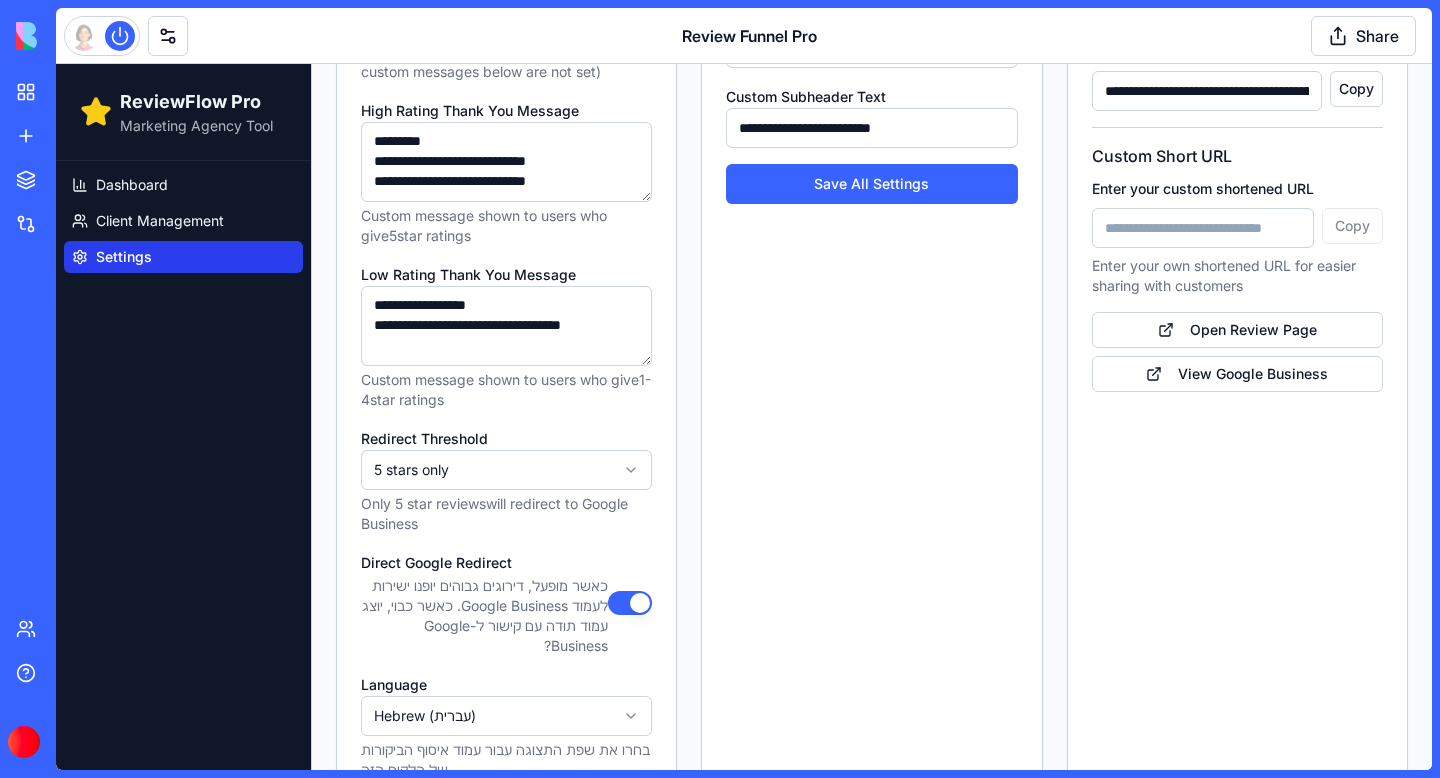 click on "Direct Google Redirect" at bounding box center (630, 603) 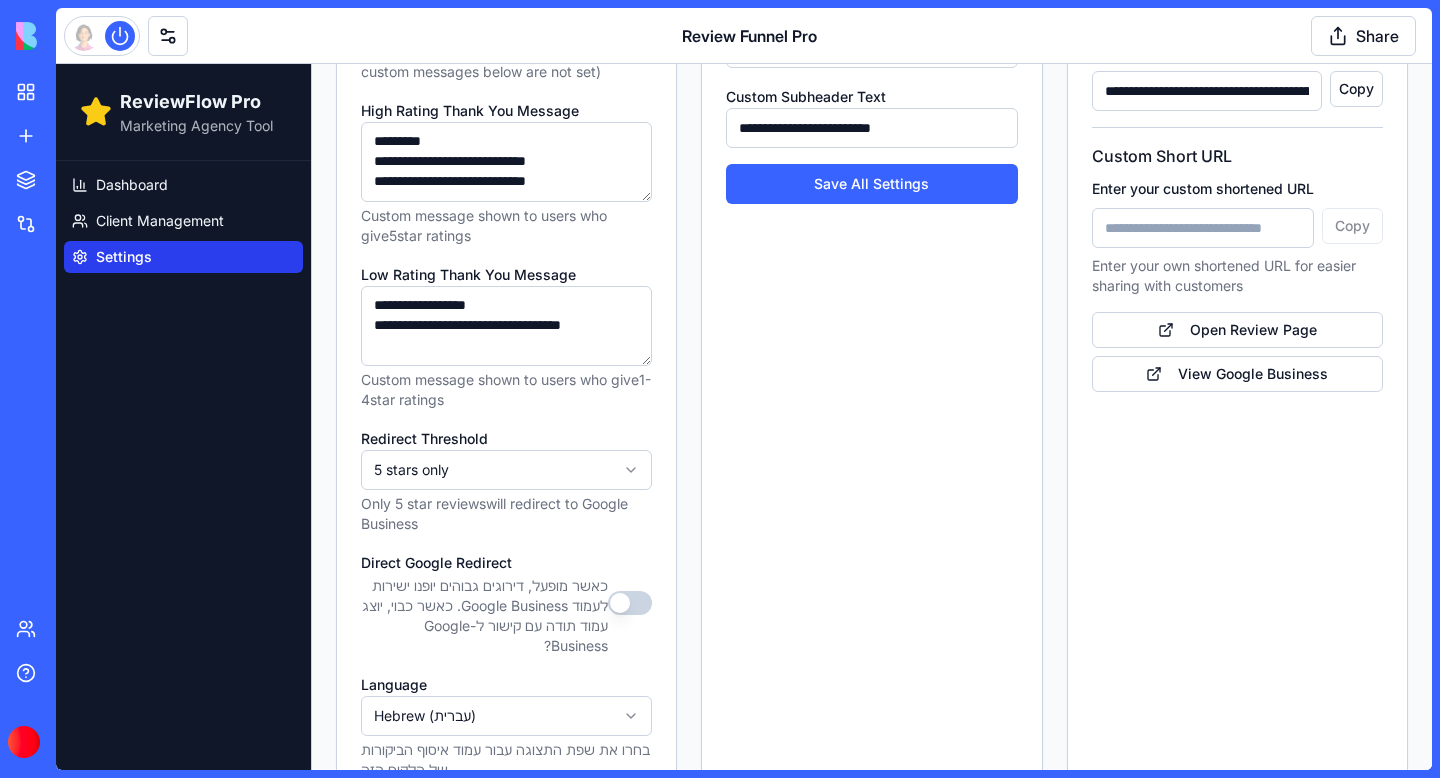 scroll, scrollTop: 752, scrollLeft: 0, axis: vertical 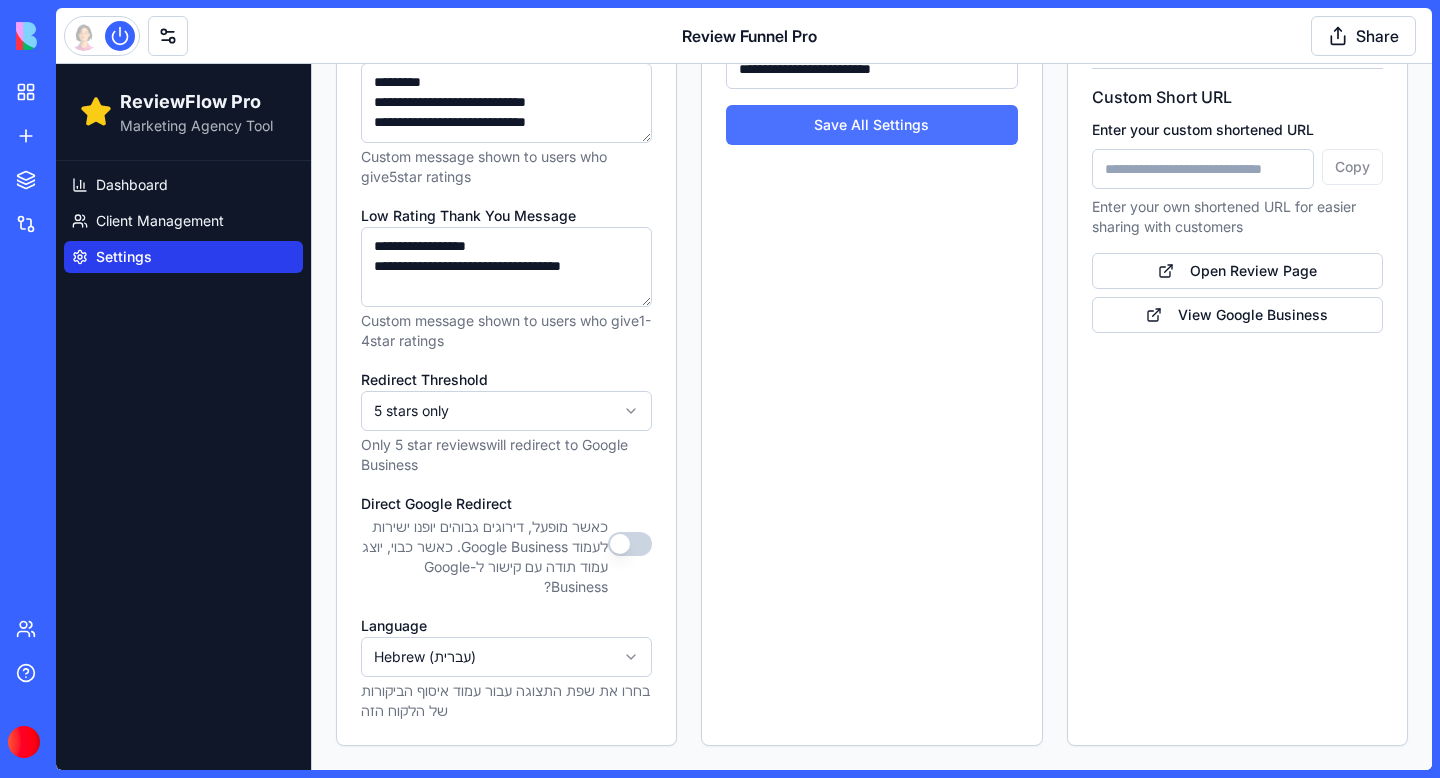 click on "Save All Settings" at bounding box center [871, 125] 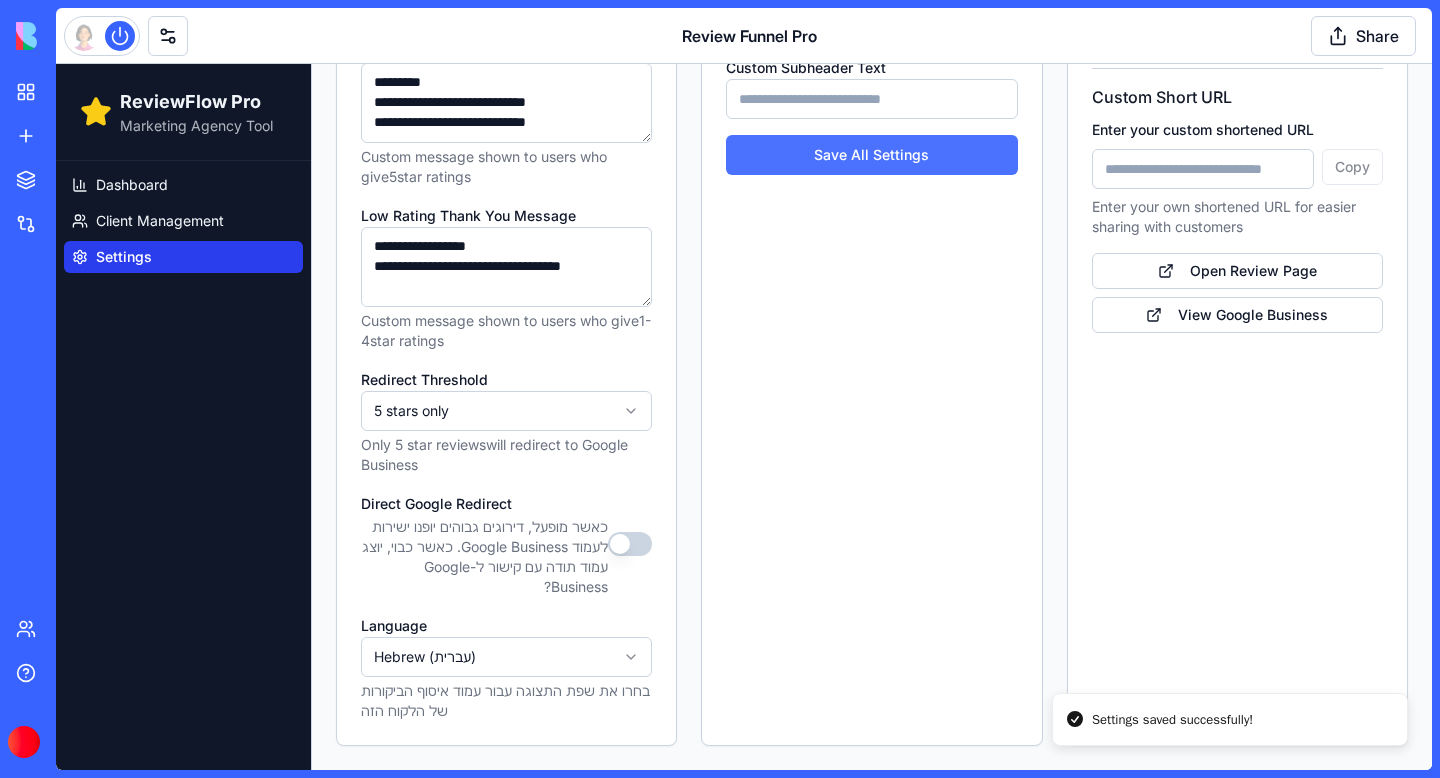 type on "**********" 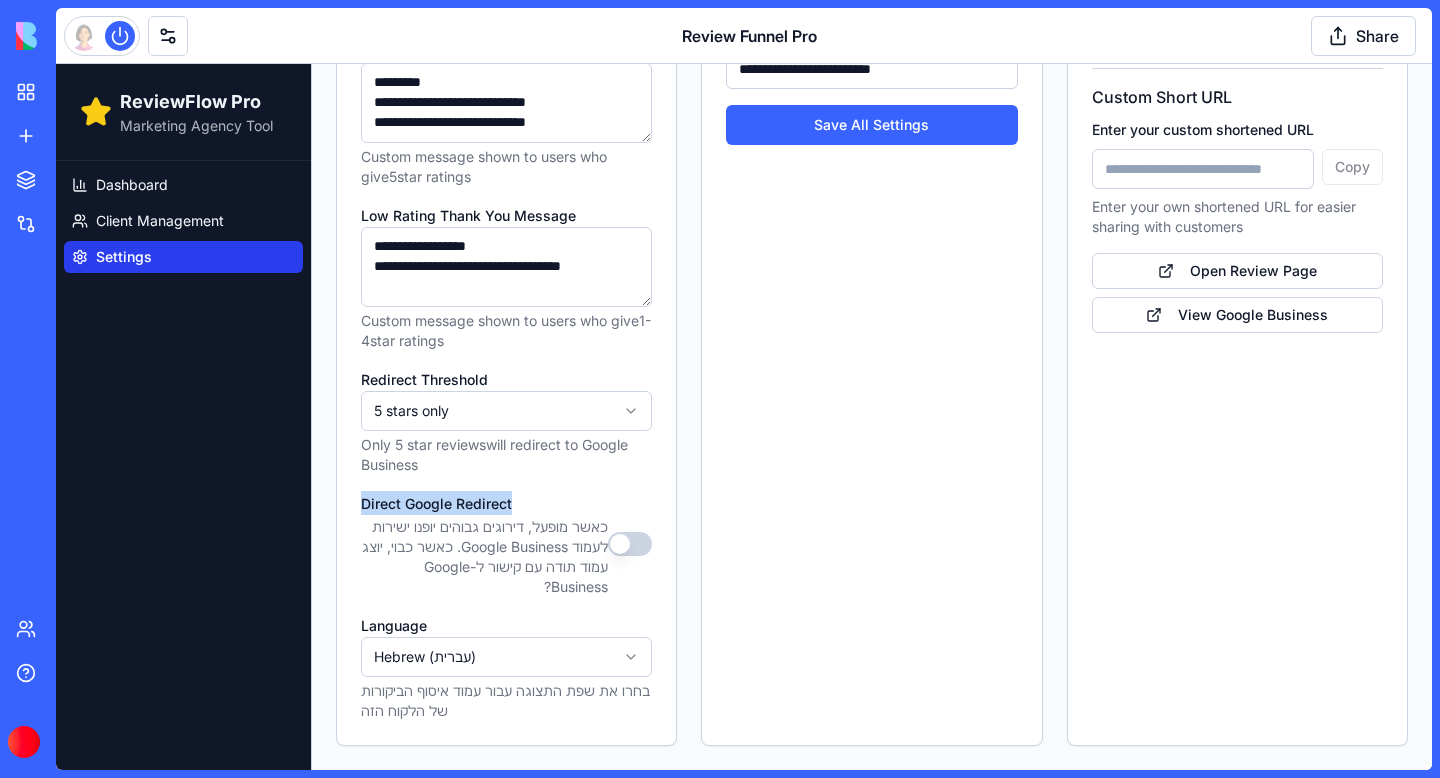 drag, startPoint x: 518, startPoint y: 504, endPoint x: 359, endPoint y: 501, distance: 159.0283 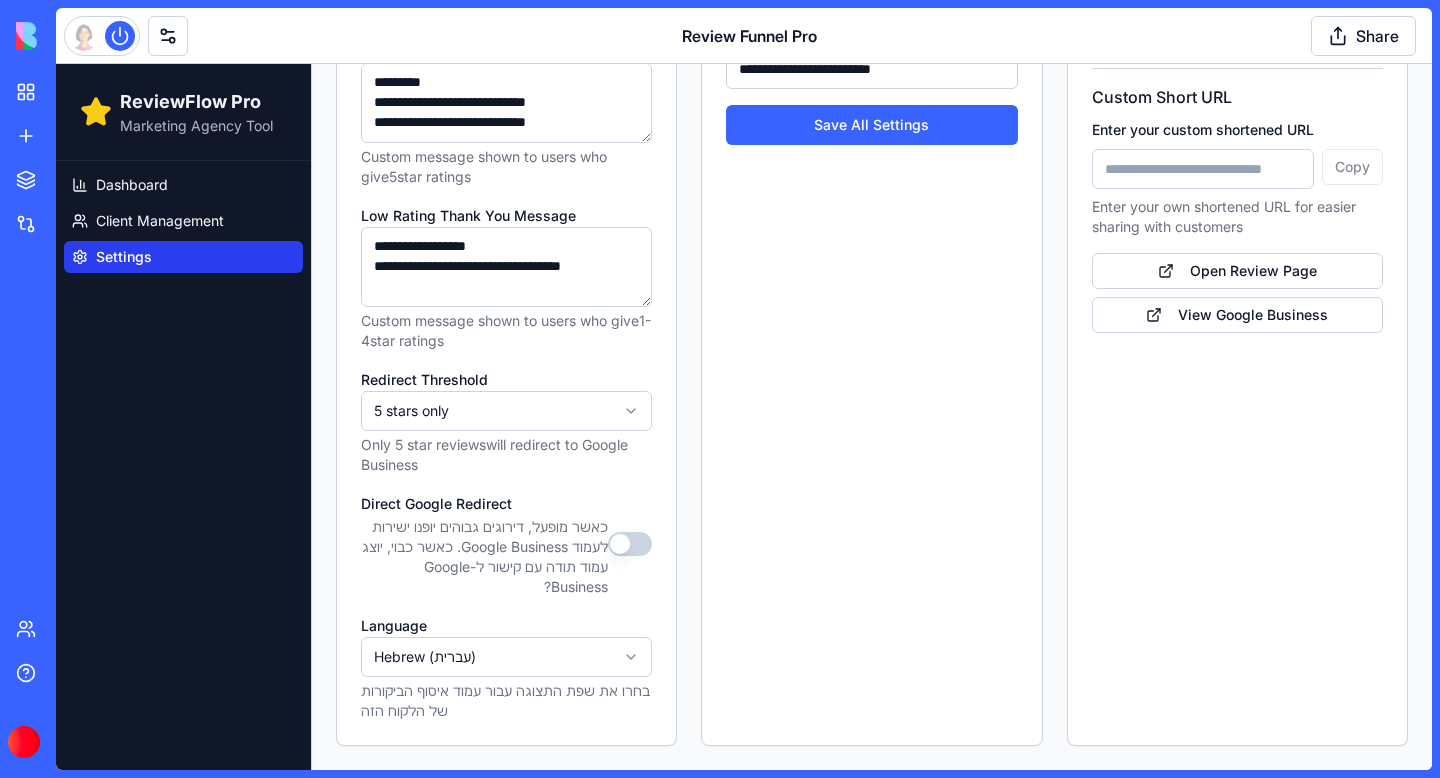 click on "**********" at bounding box center (872, 142) 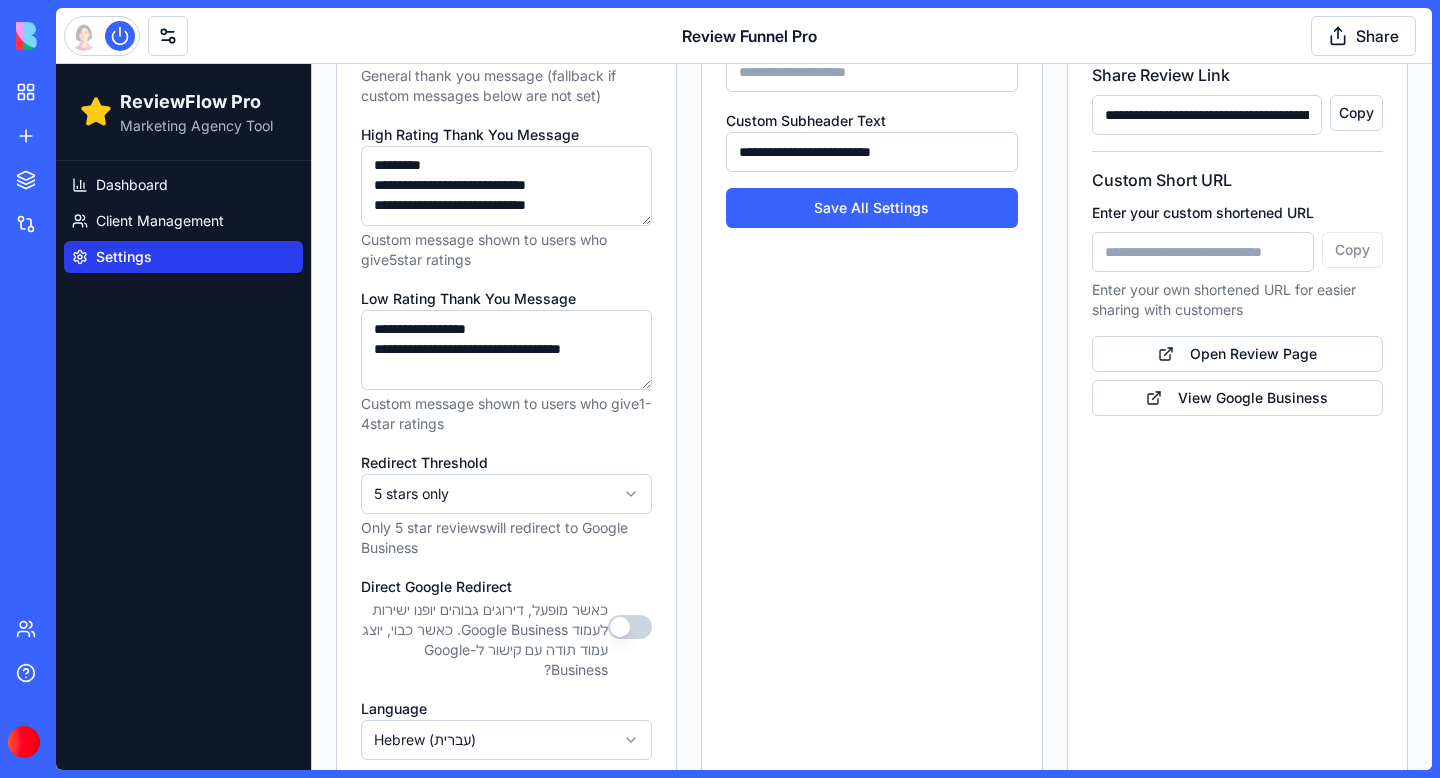 scroll, scrollTop: 628, scrollLeft: 0, axis: vertical 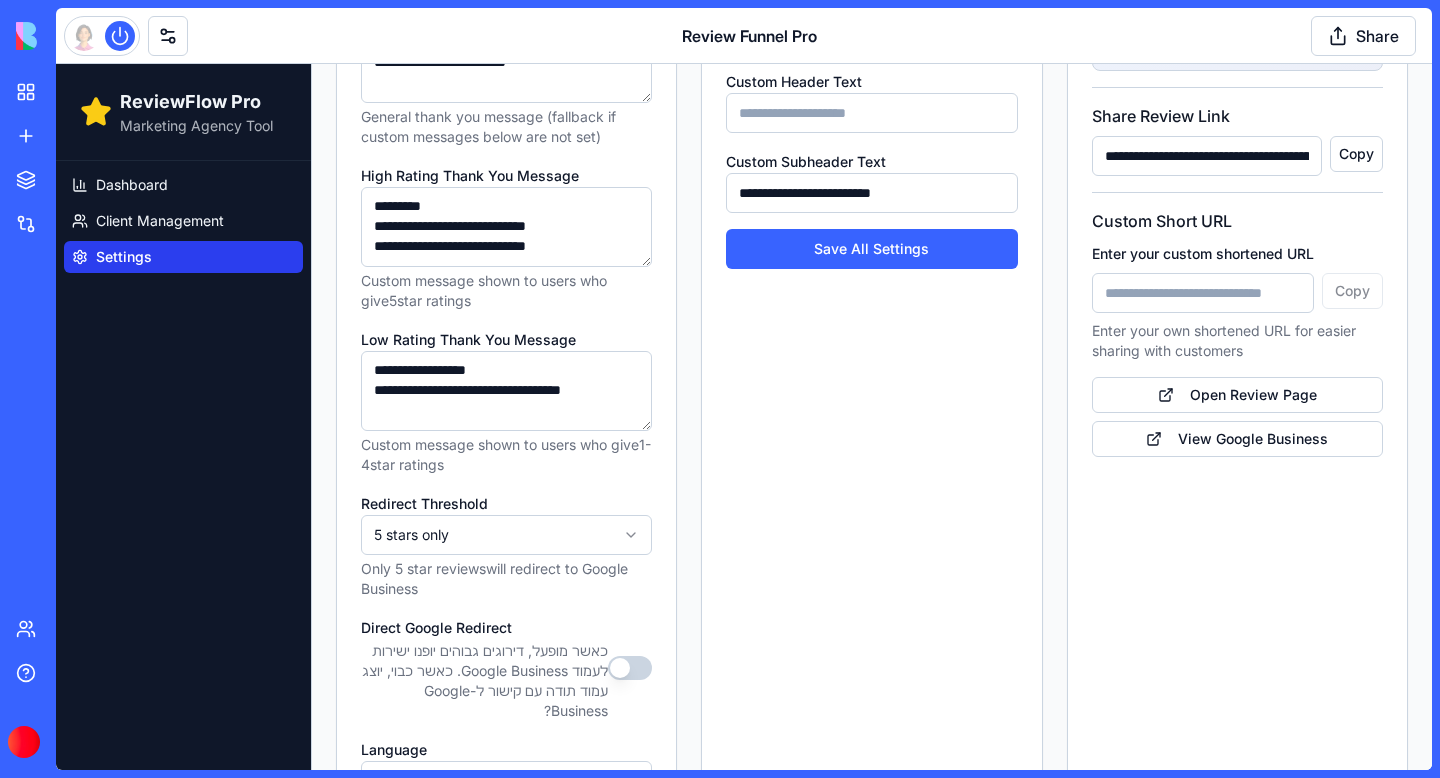 drag, startPoint x: 581, startPoint y: 389, endPoint x: 563, endPoint y: 390, distance: 18.027756 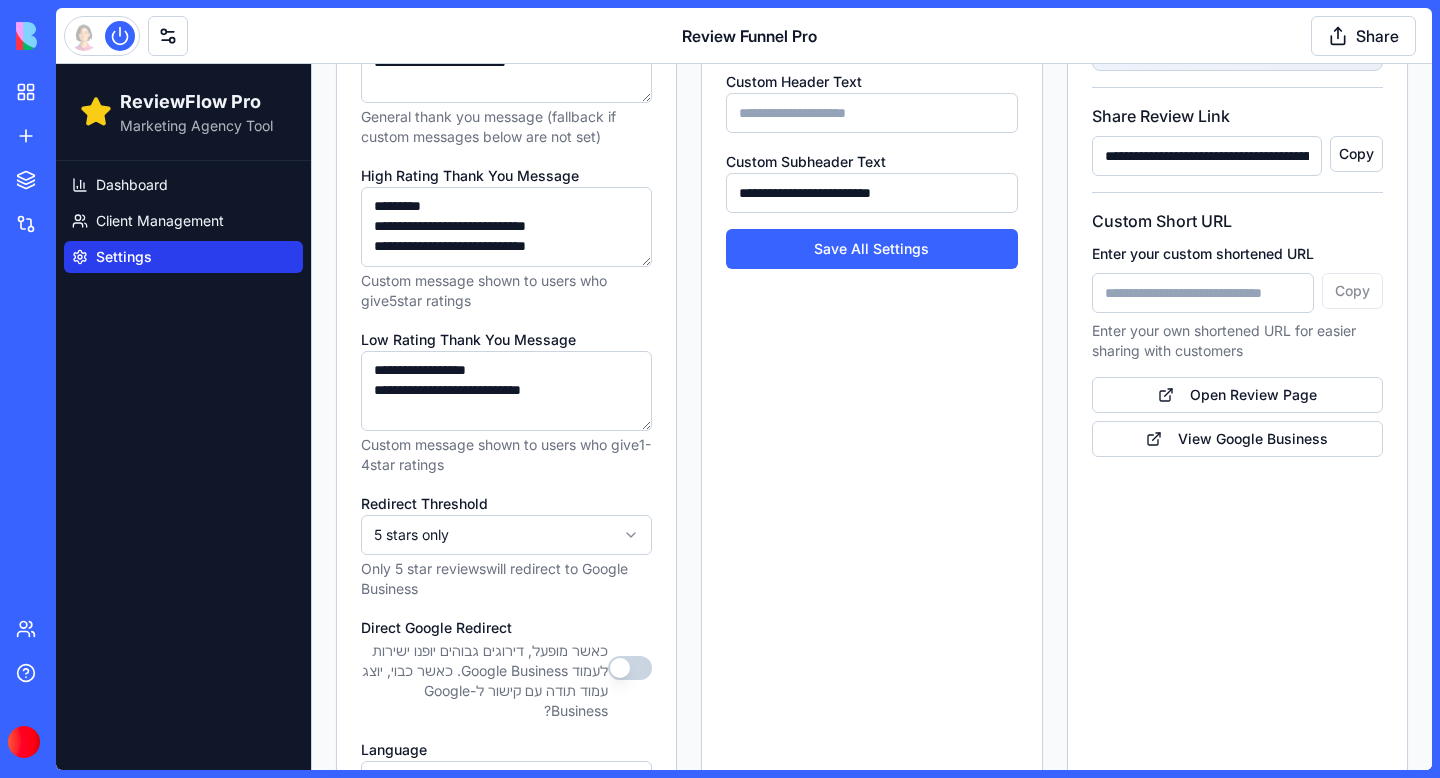 type on "**********" 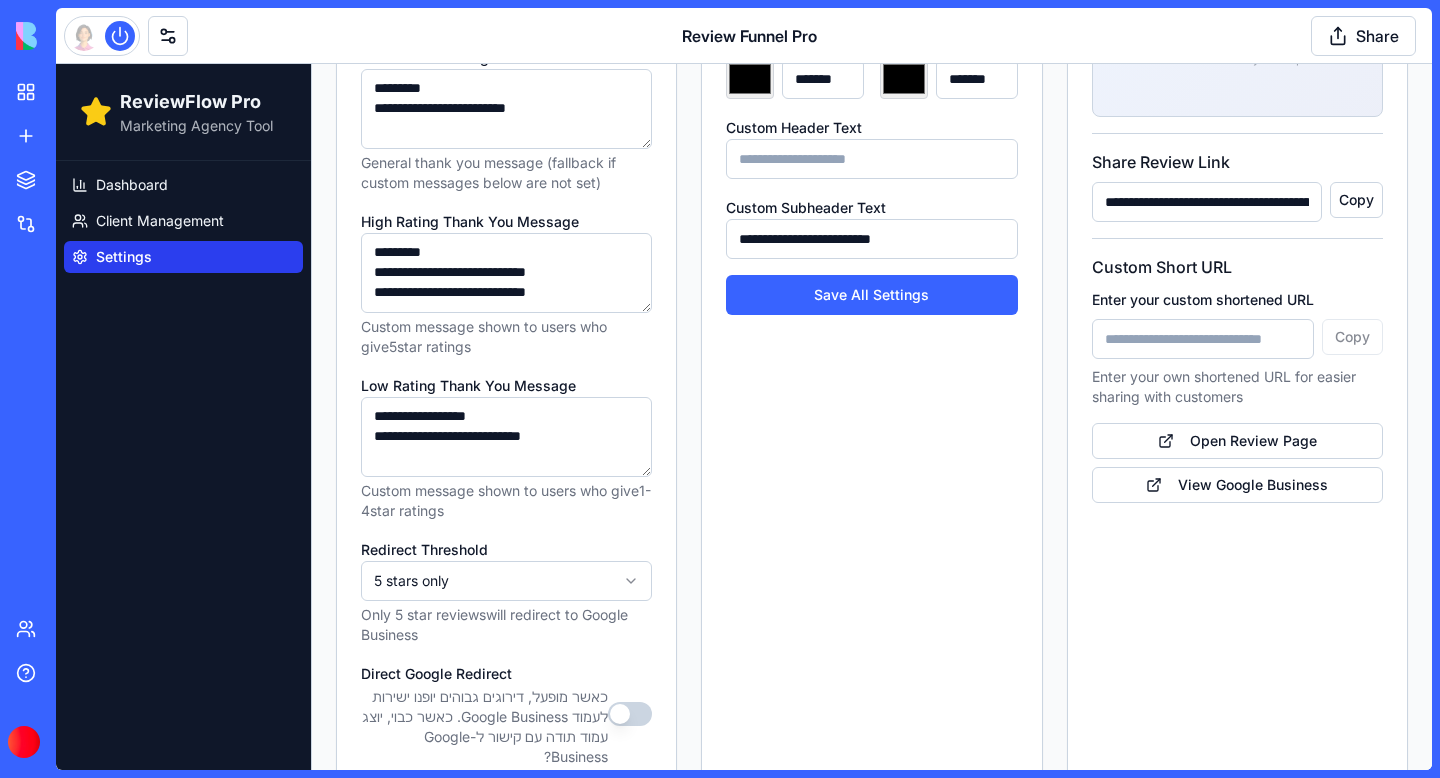 scroll, scrollTop: 572, scrollLeft: 0, axis: vertical 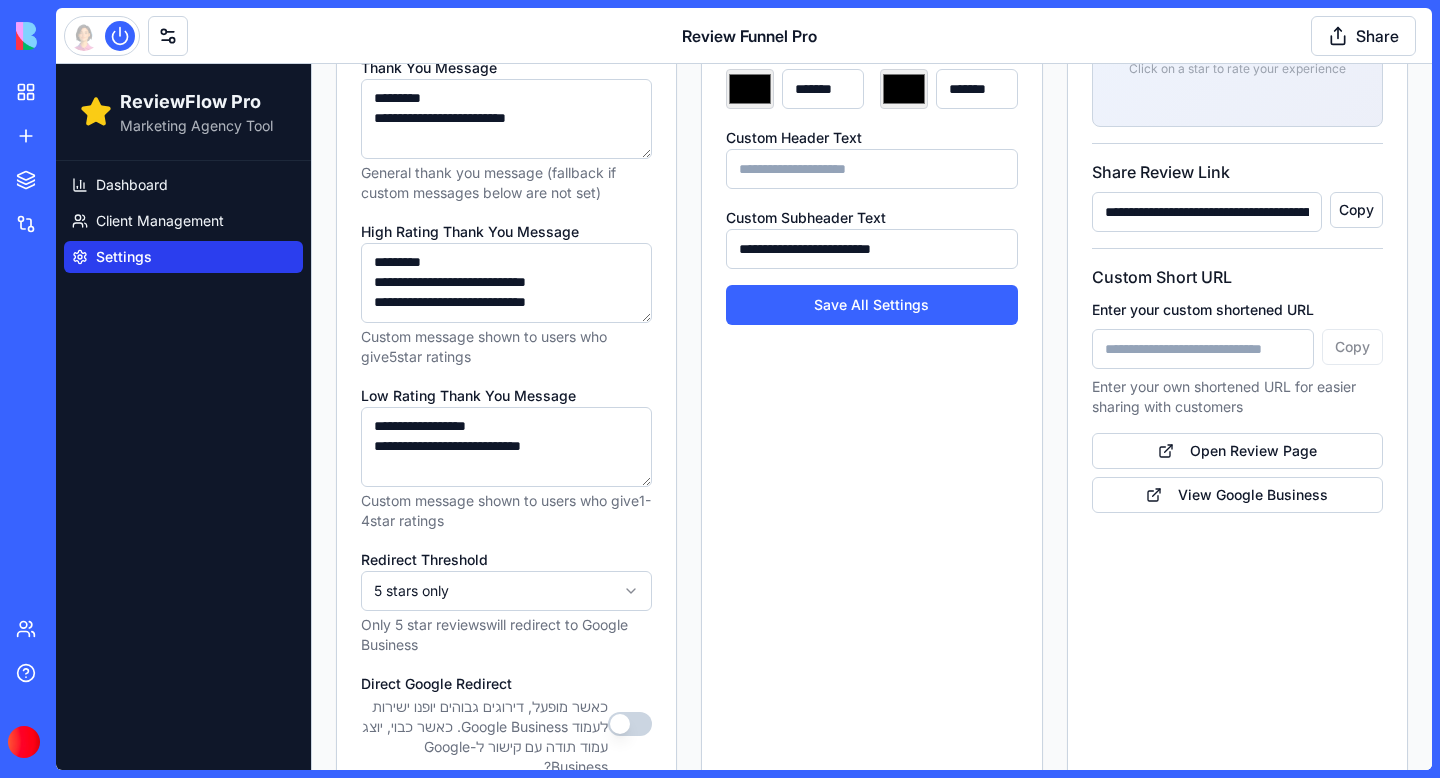 drag, startPoint x: 501, startPoint y: 282, endPoint x: 567, endPoint y: 286, distance: 66.1211 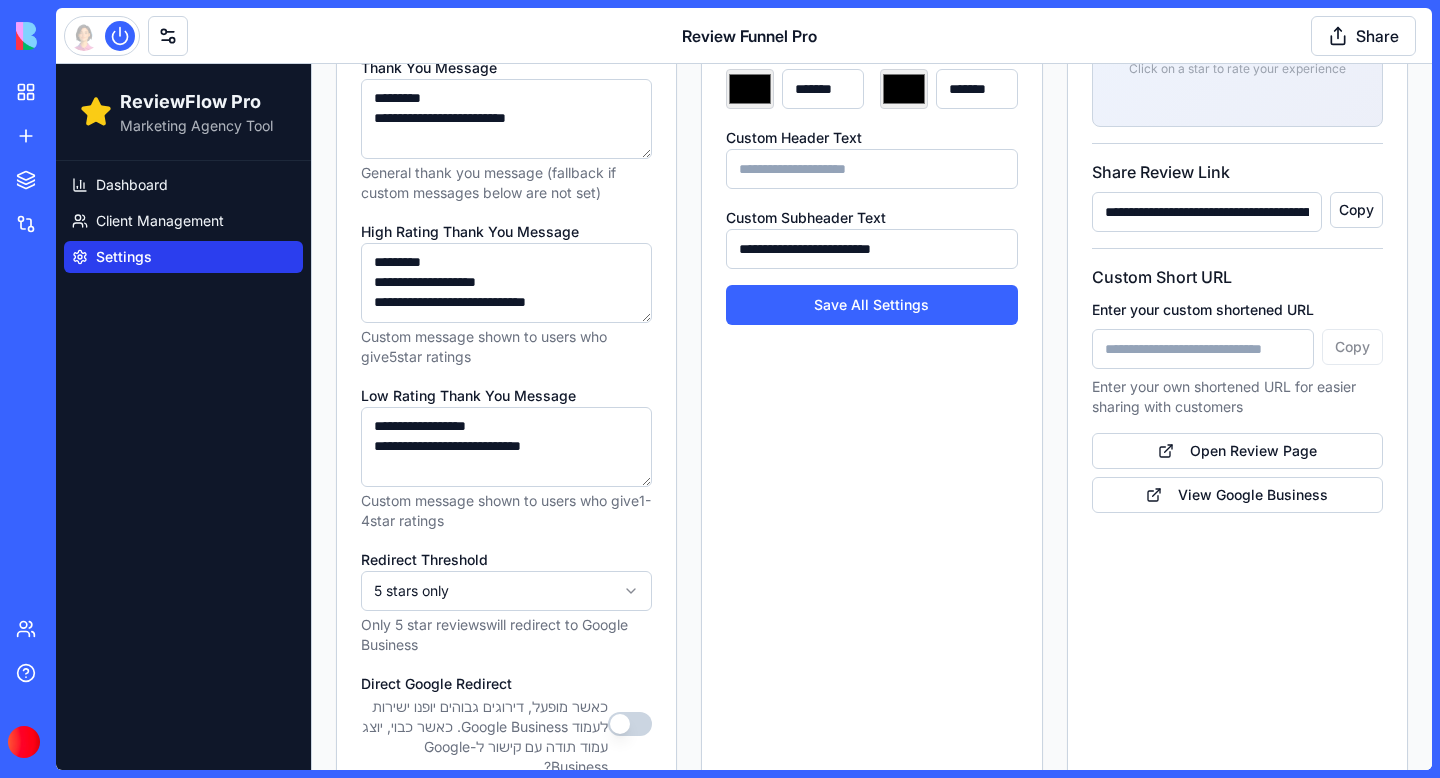 click on "**********" at bounding box center (506, 283) 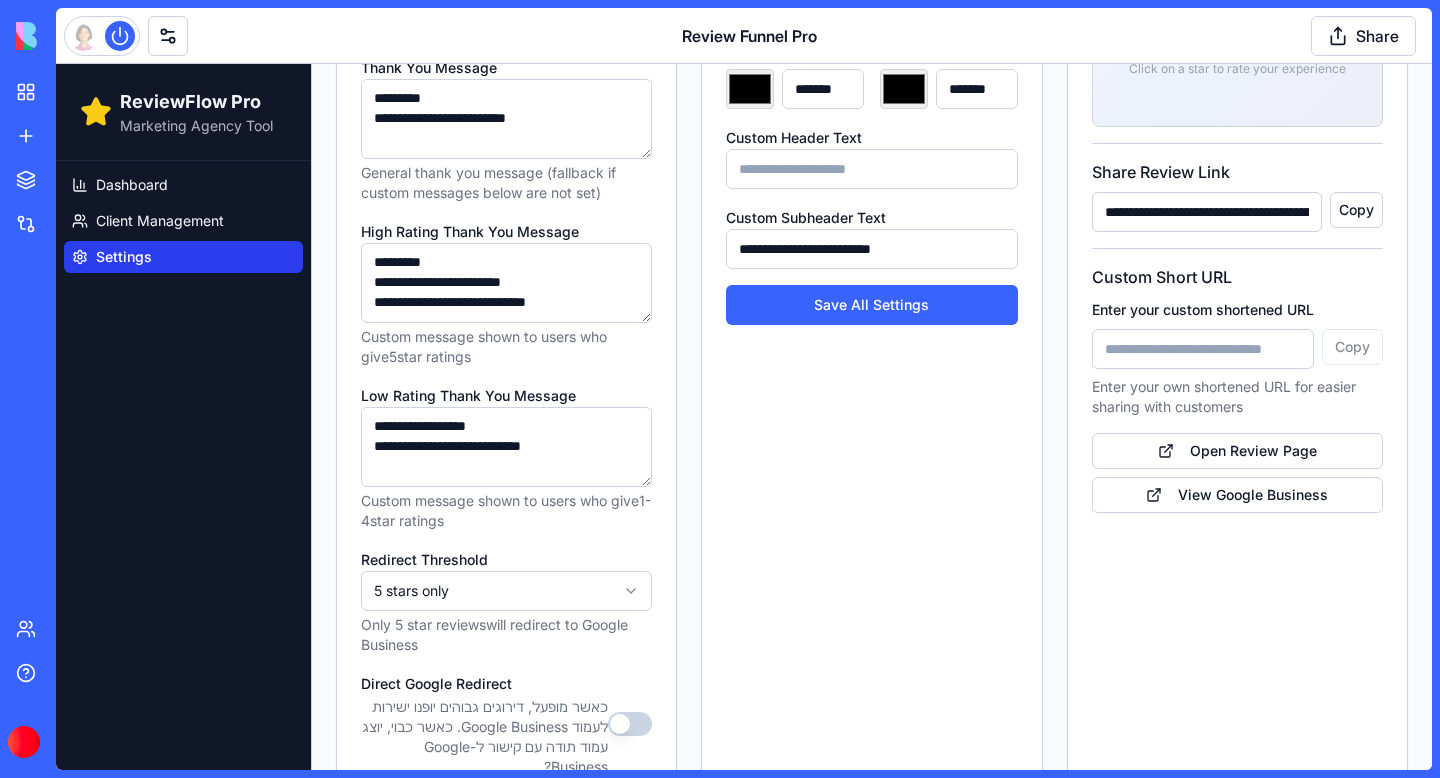 click on "**********" at bounding box center [506, 283] 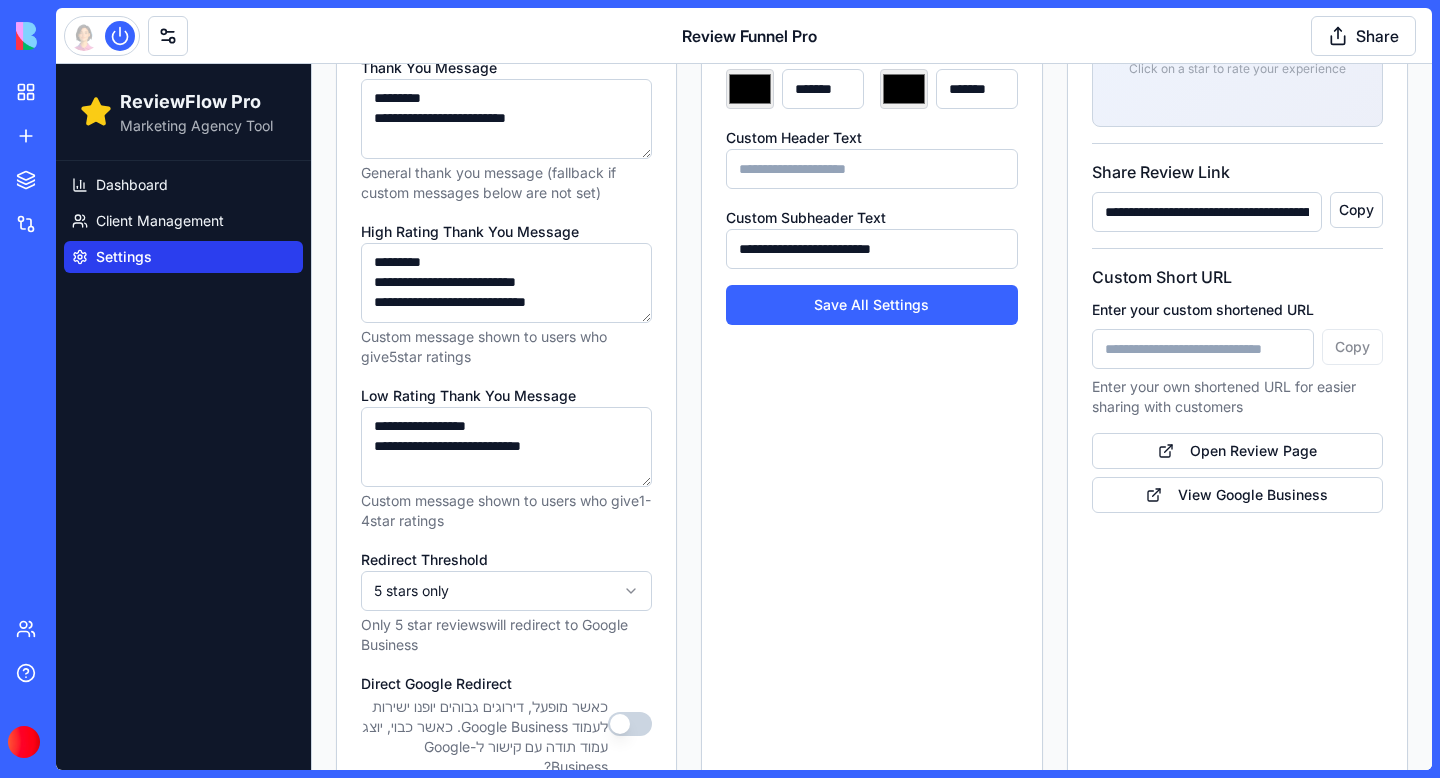 click on "**********" at bounding box center [506, 283] 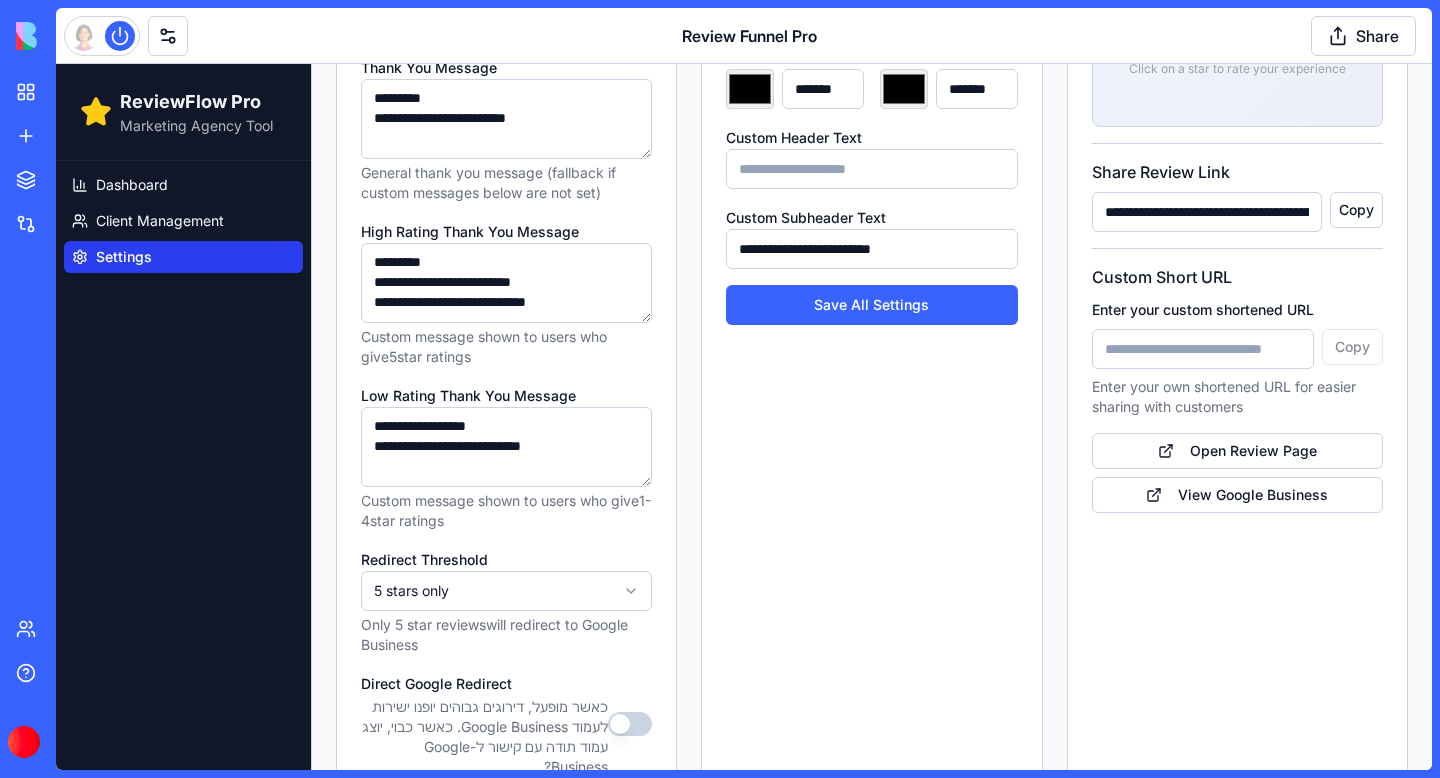 click on "**********" at bounding box center (506, 283) 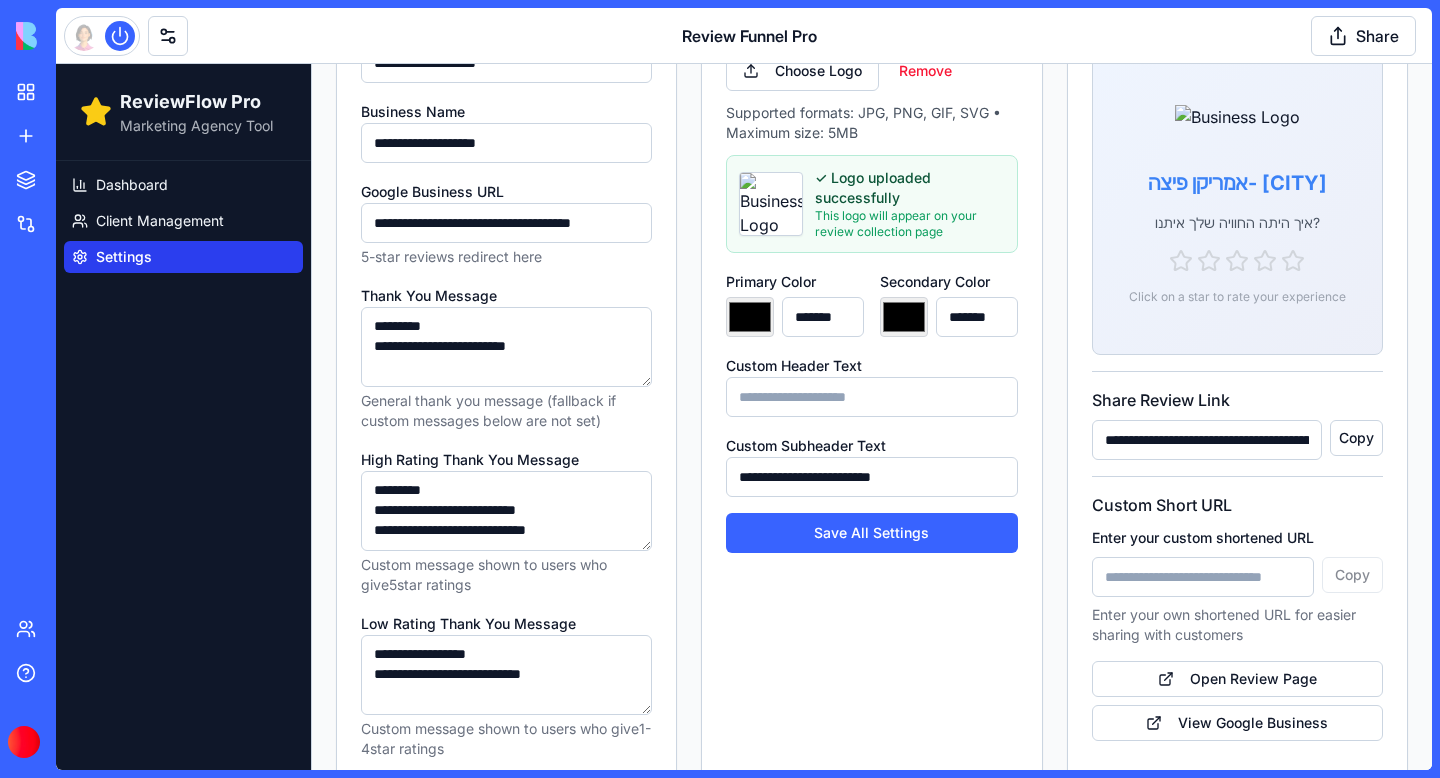 scroll, scrollTop: 334, scrollLeft: 0, axis: vertical 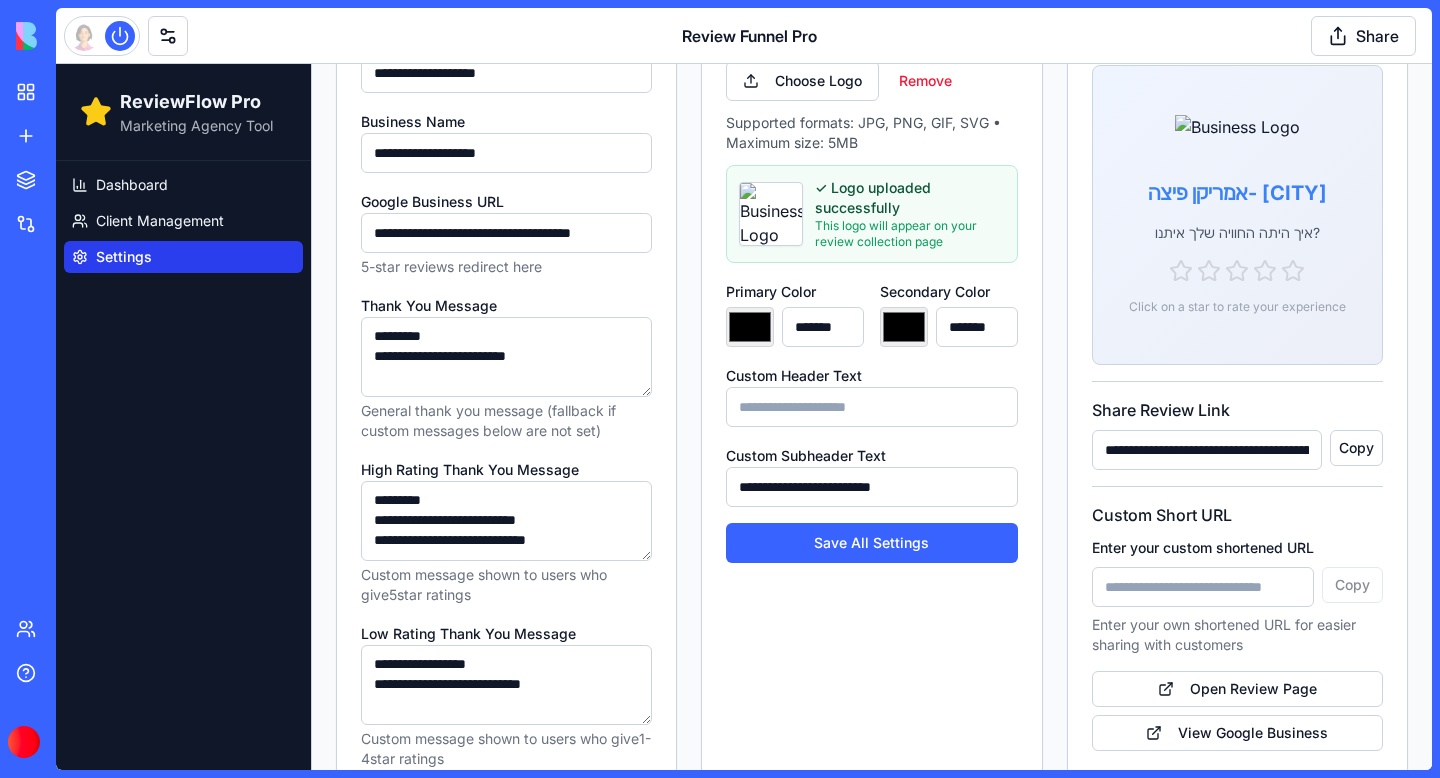 type on "**********" 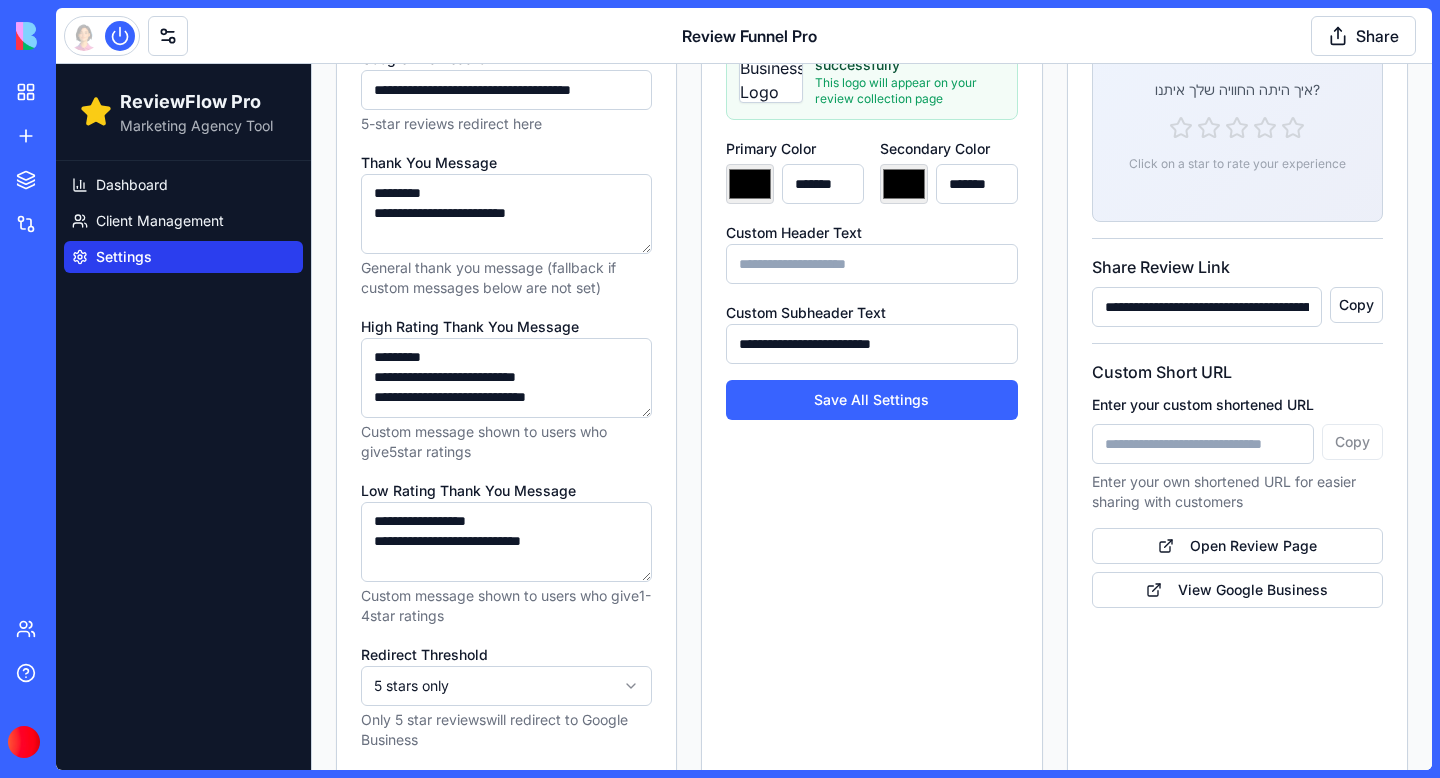 scroll, scrollTop: 479, scrollLeft: 0, axis: vertical 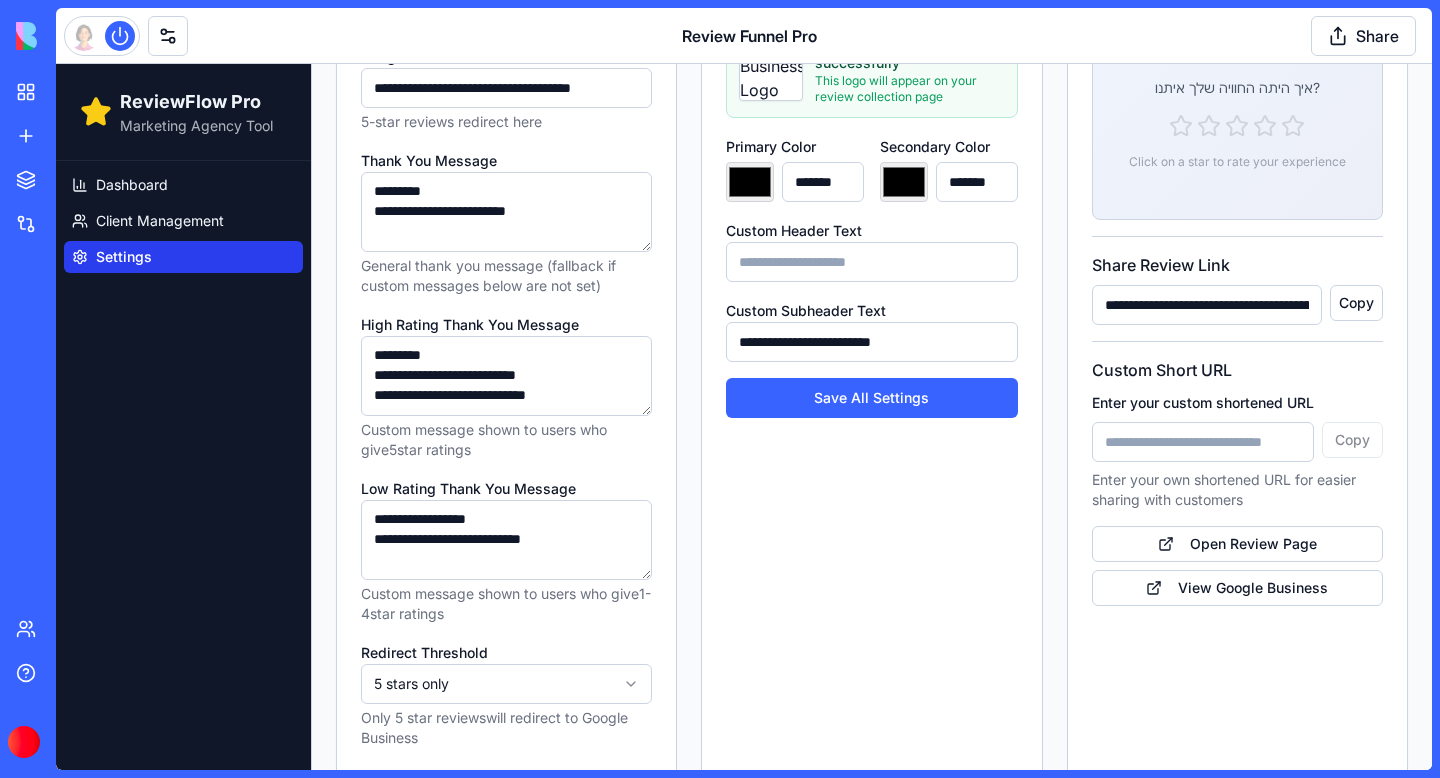 type on "**********" 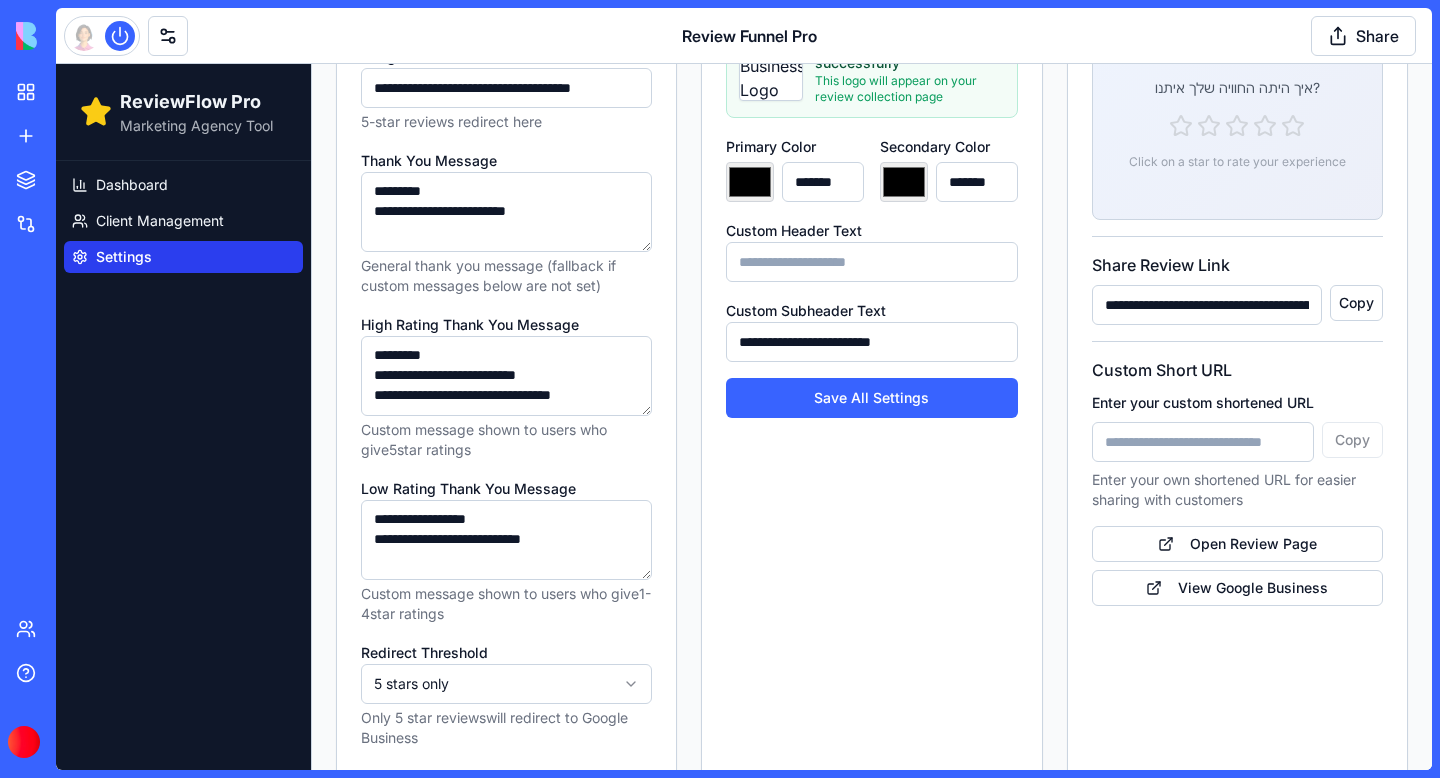 drag, startPoint x: 576, startPoint y: 399, endPoint x: 610, endPoint y: 399, distance: 34 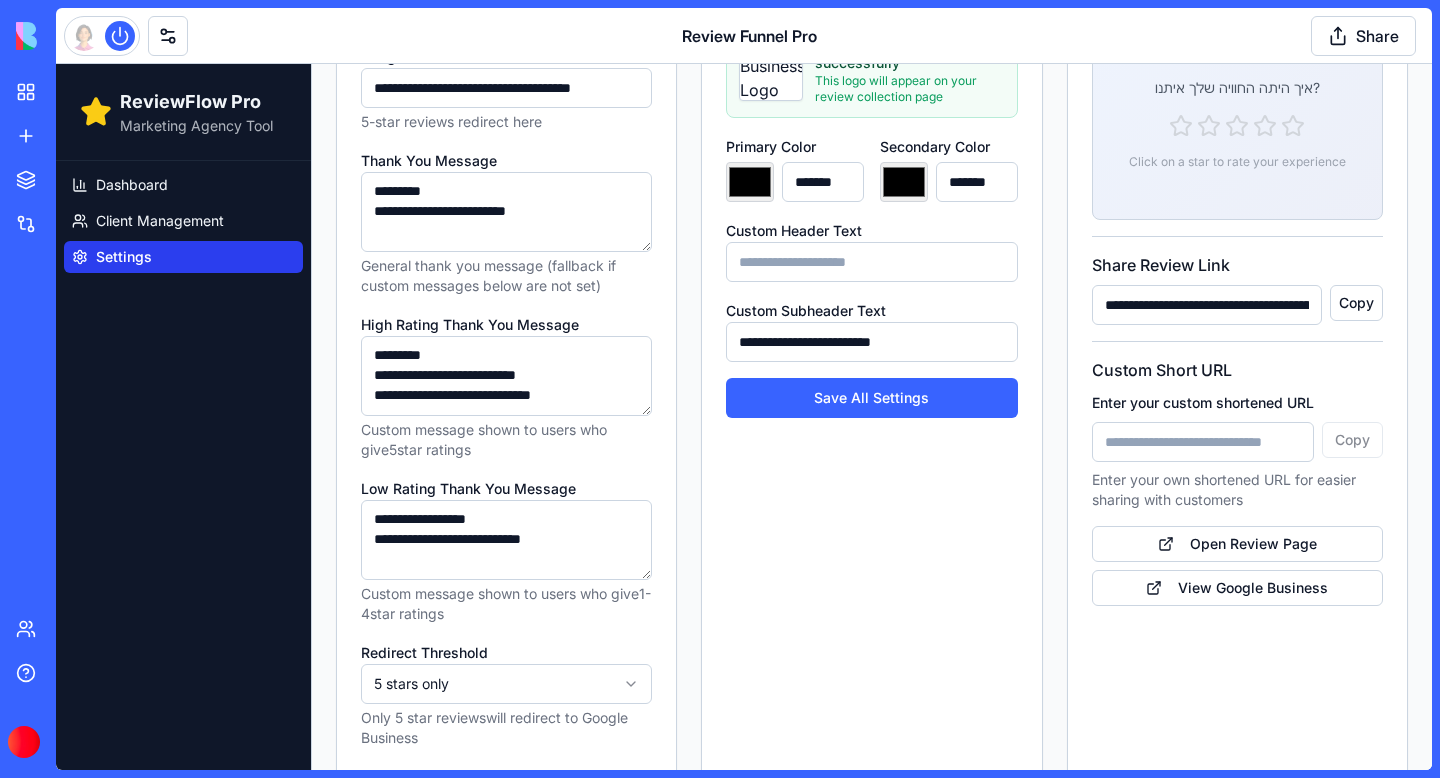 click on "**********" at bounding box center [506, 376] 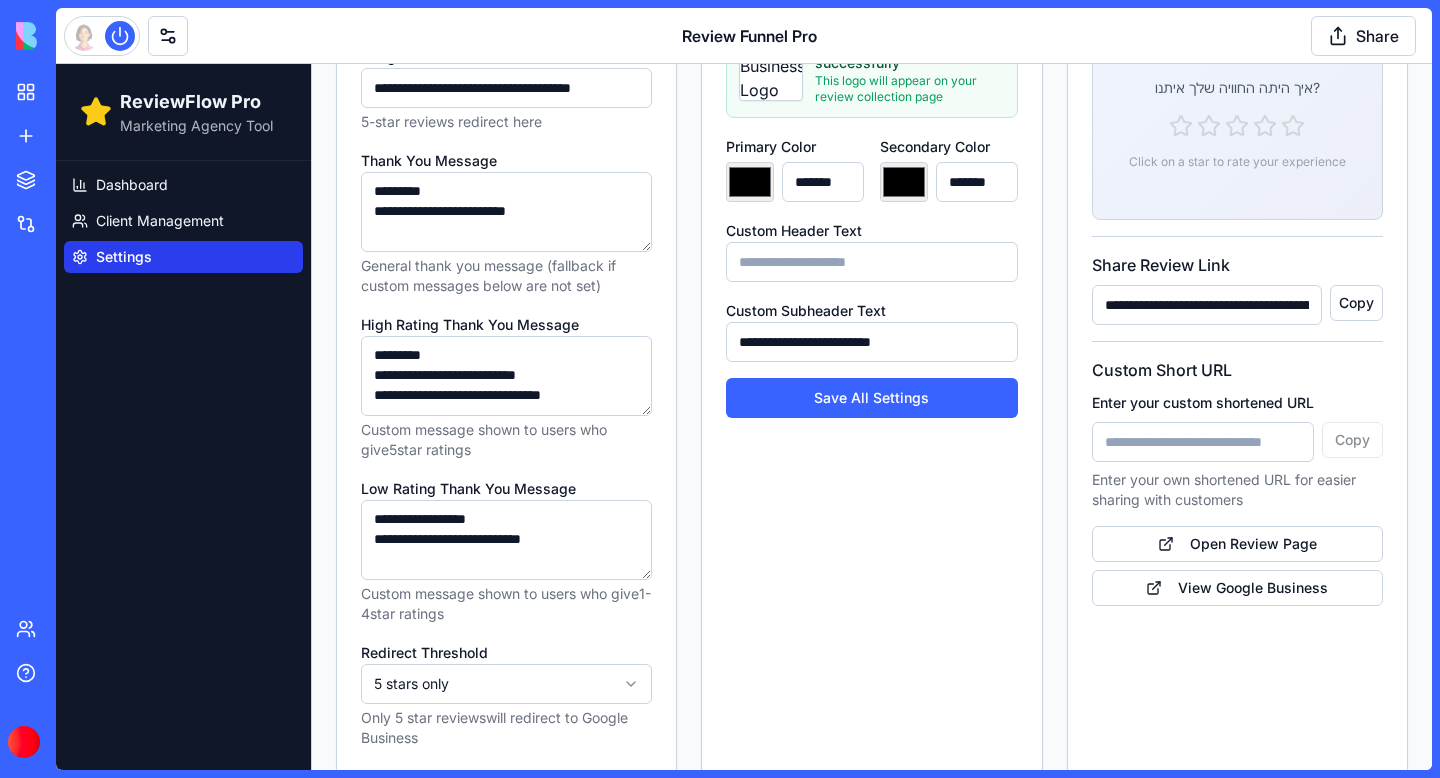 paste on "****" 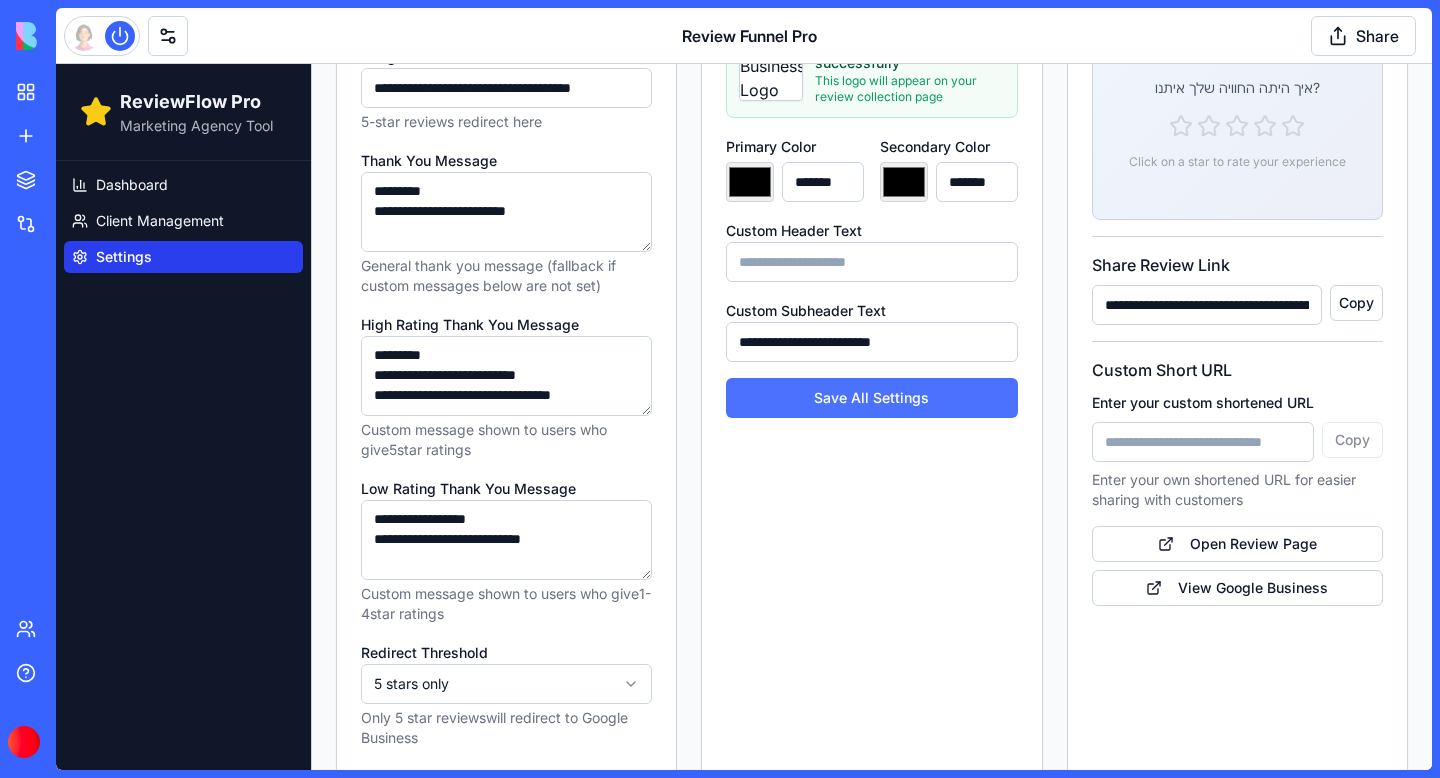 click on "Save All Settings" at bounding box center (871, 398) 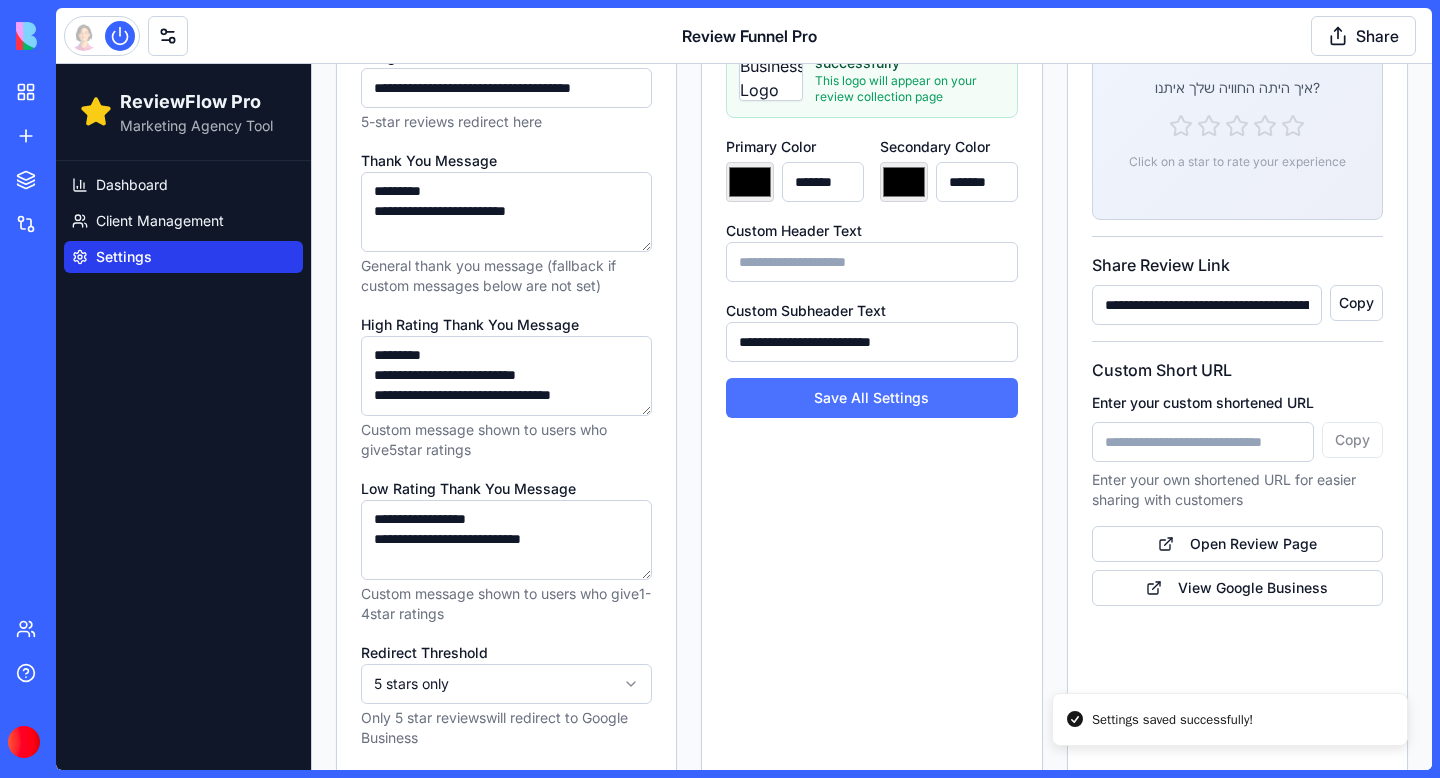 type on "**********" 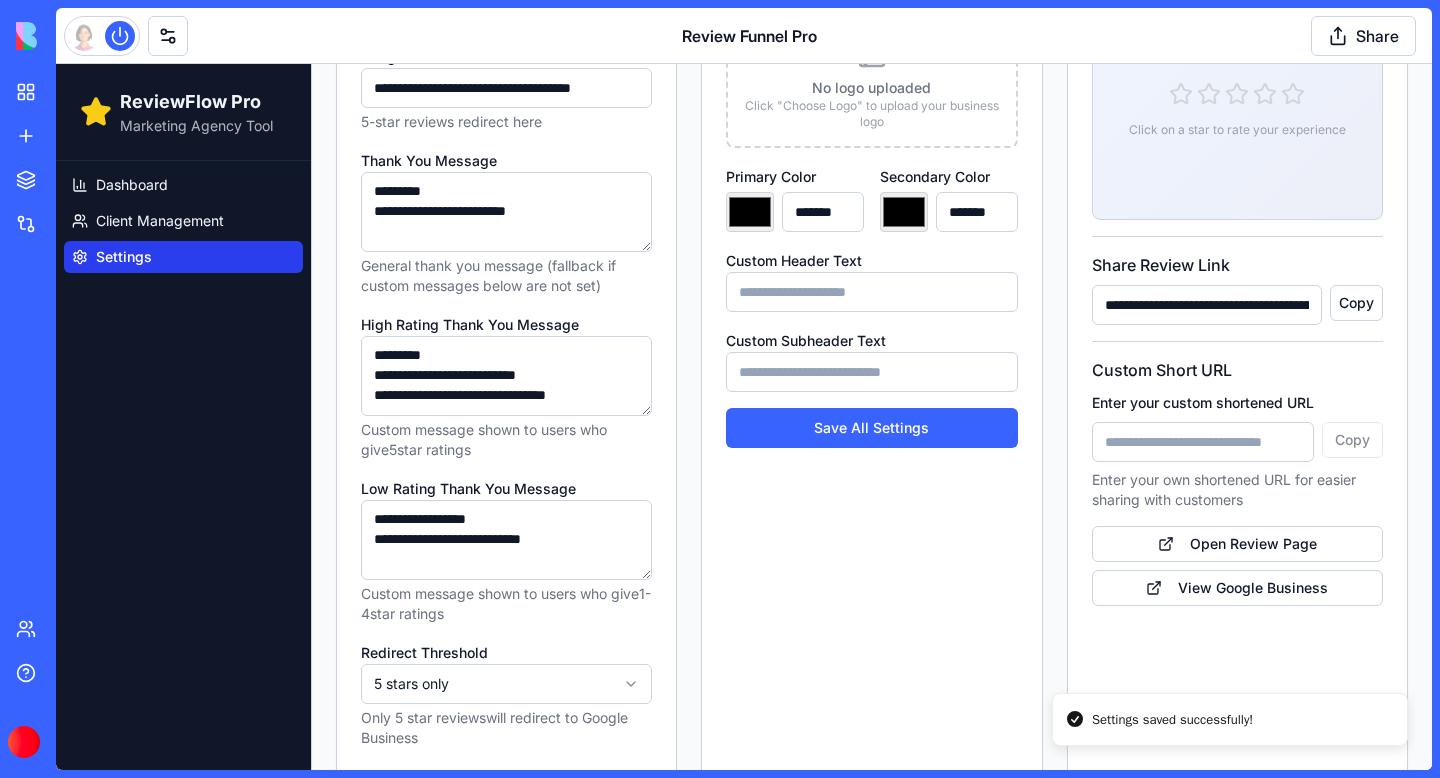 type on "**********" 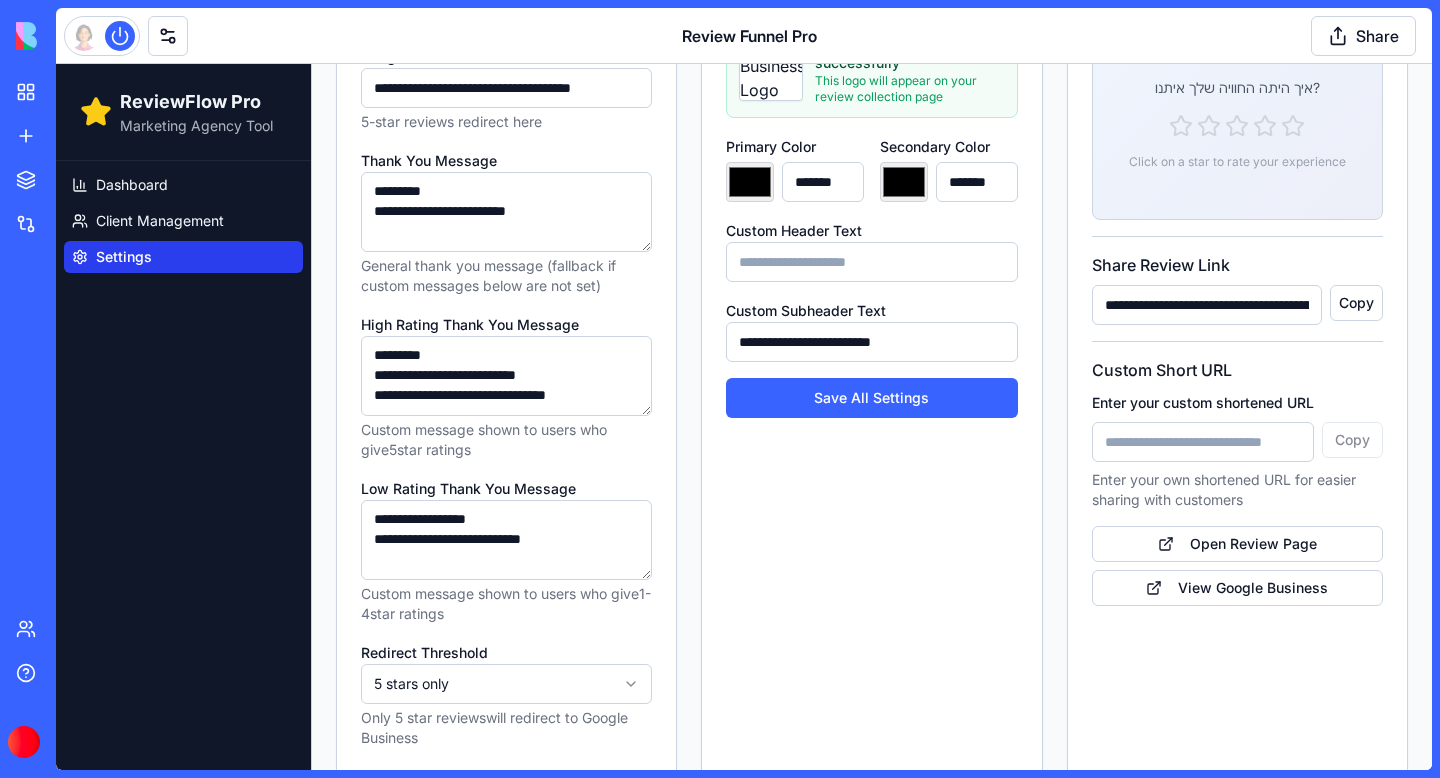 click on "**********" at bounding box center [506, 376] 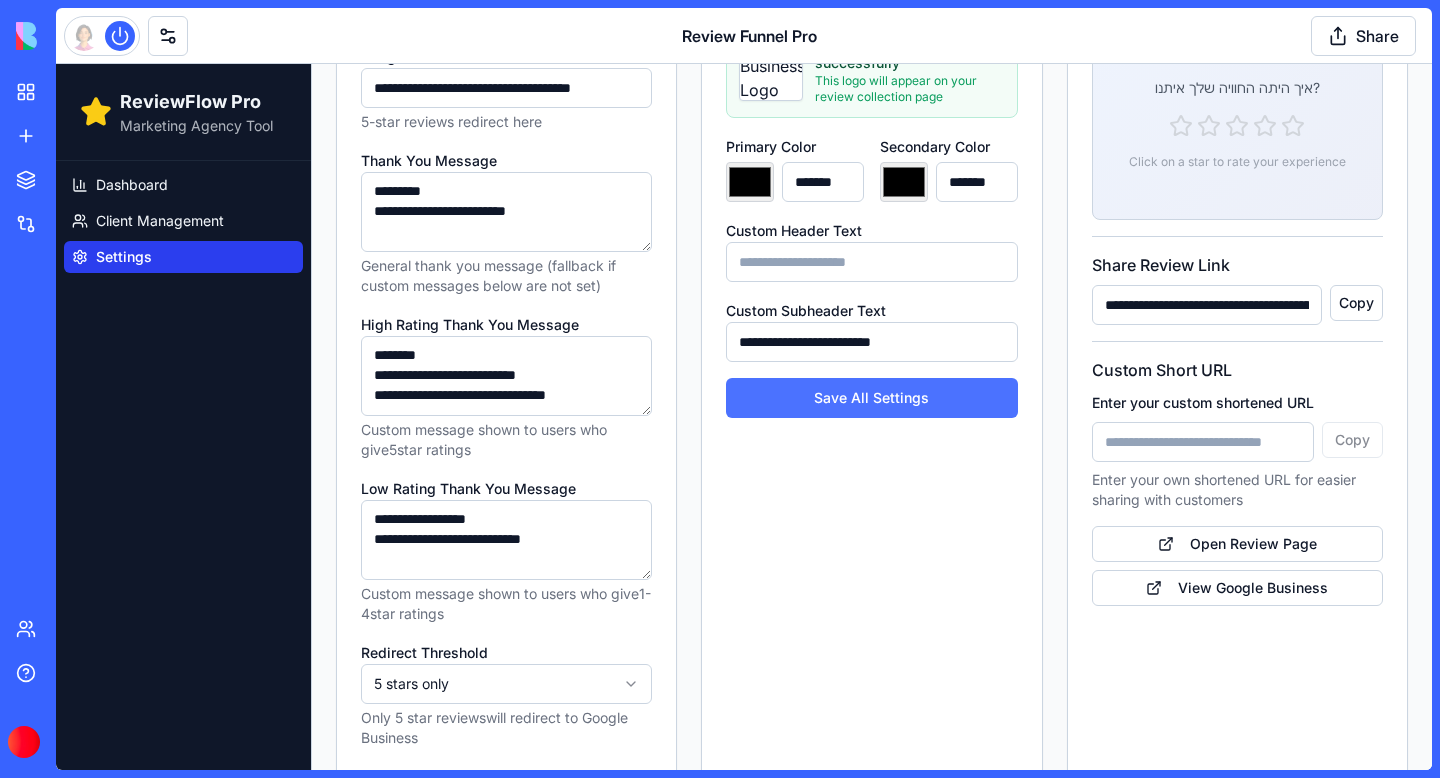 type on "**********" 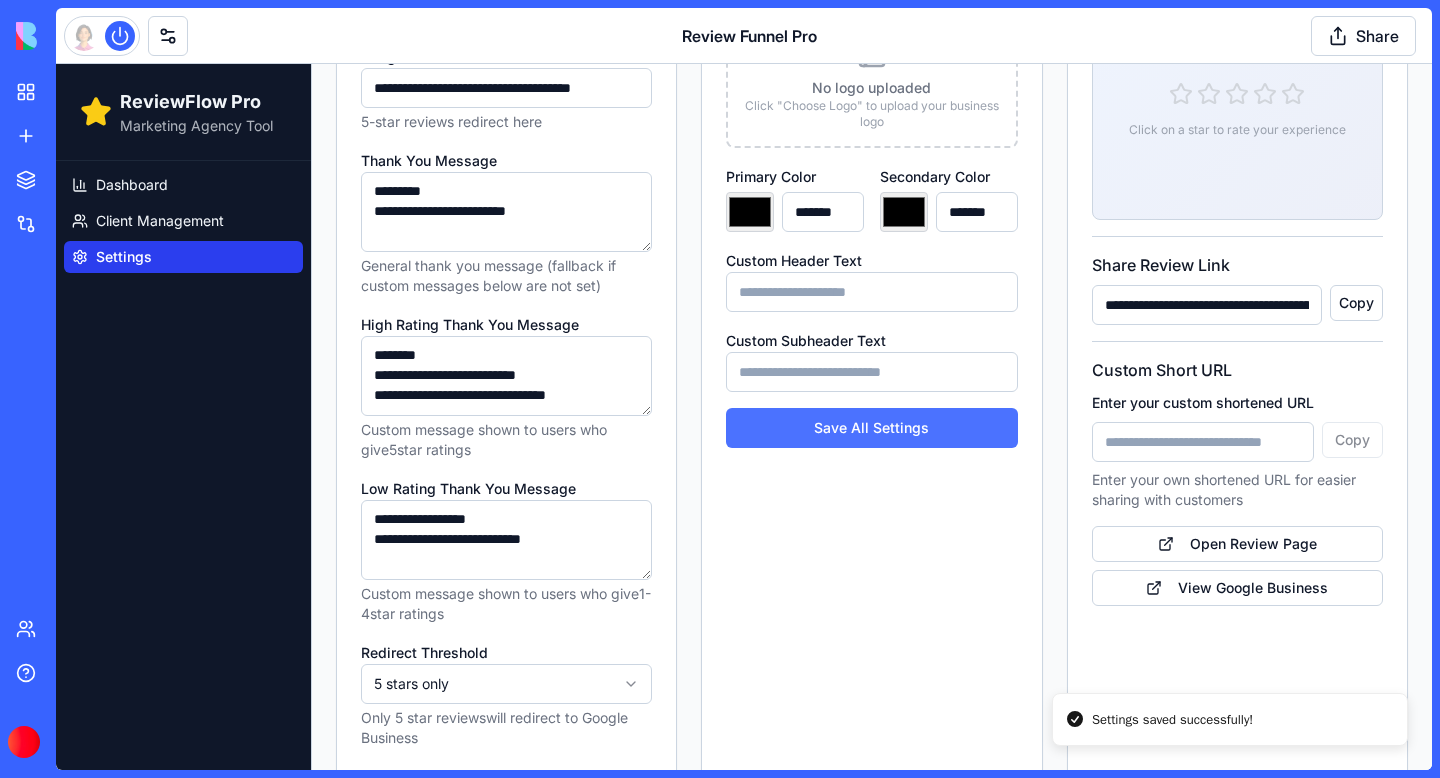 type on "**********" 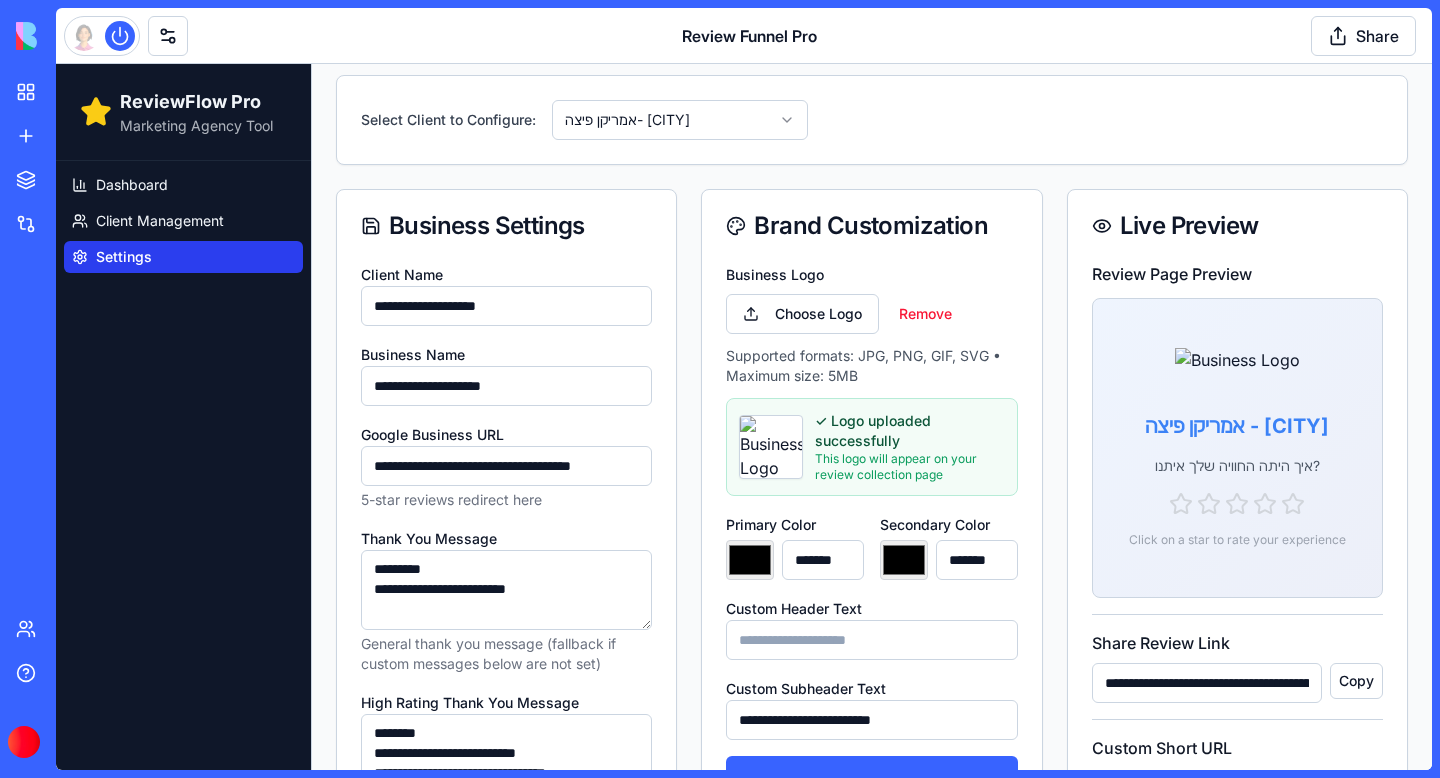 scroll, scrollTop: 97, scrollLeft: 0, axis: vertical 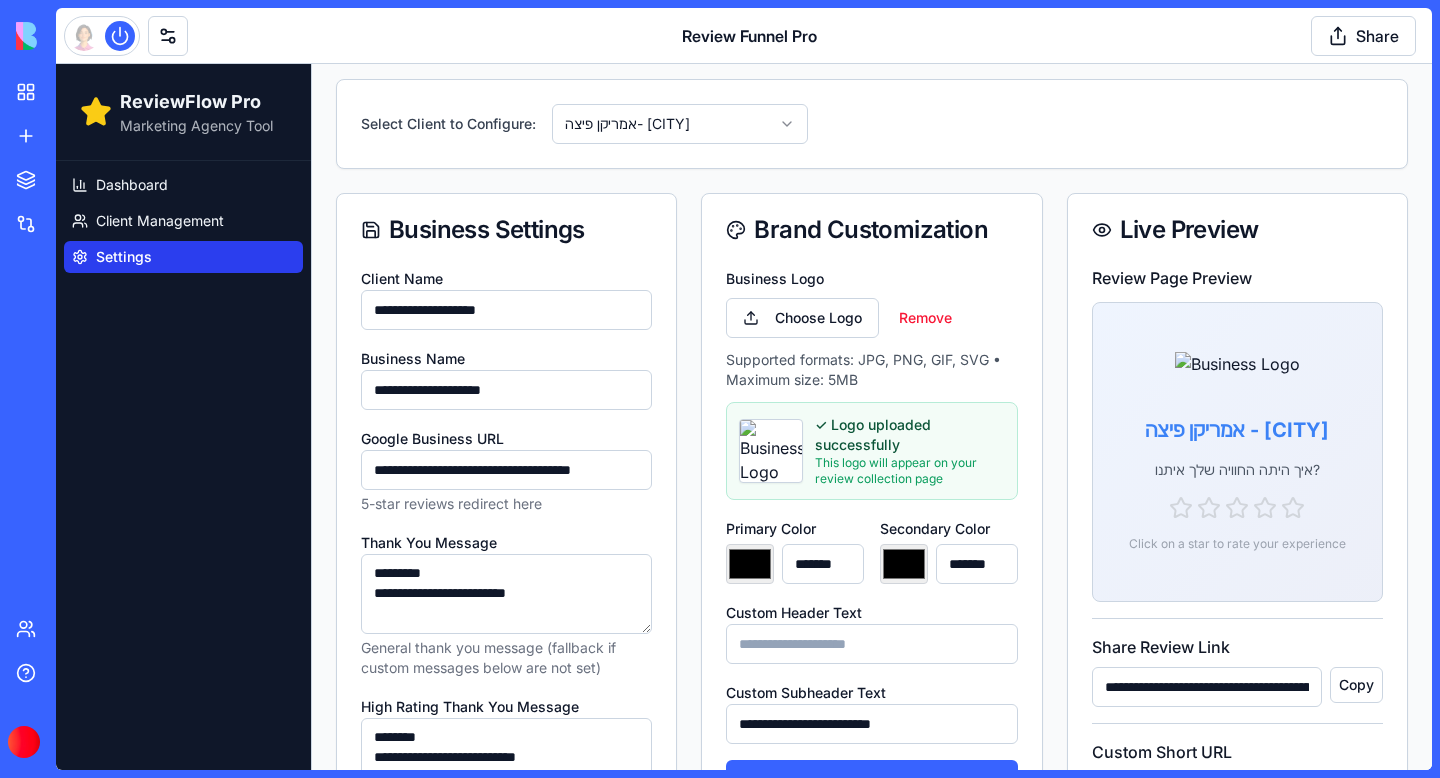 click on "**********" at bounding box center (506, 310) 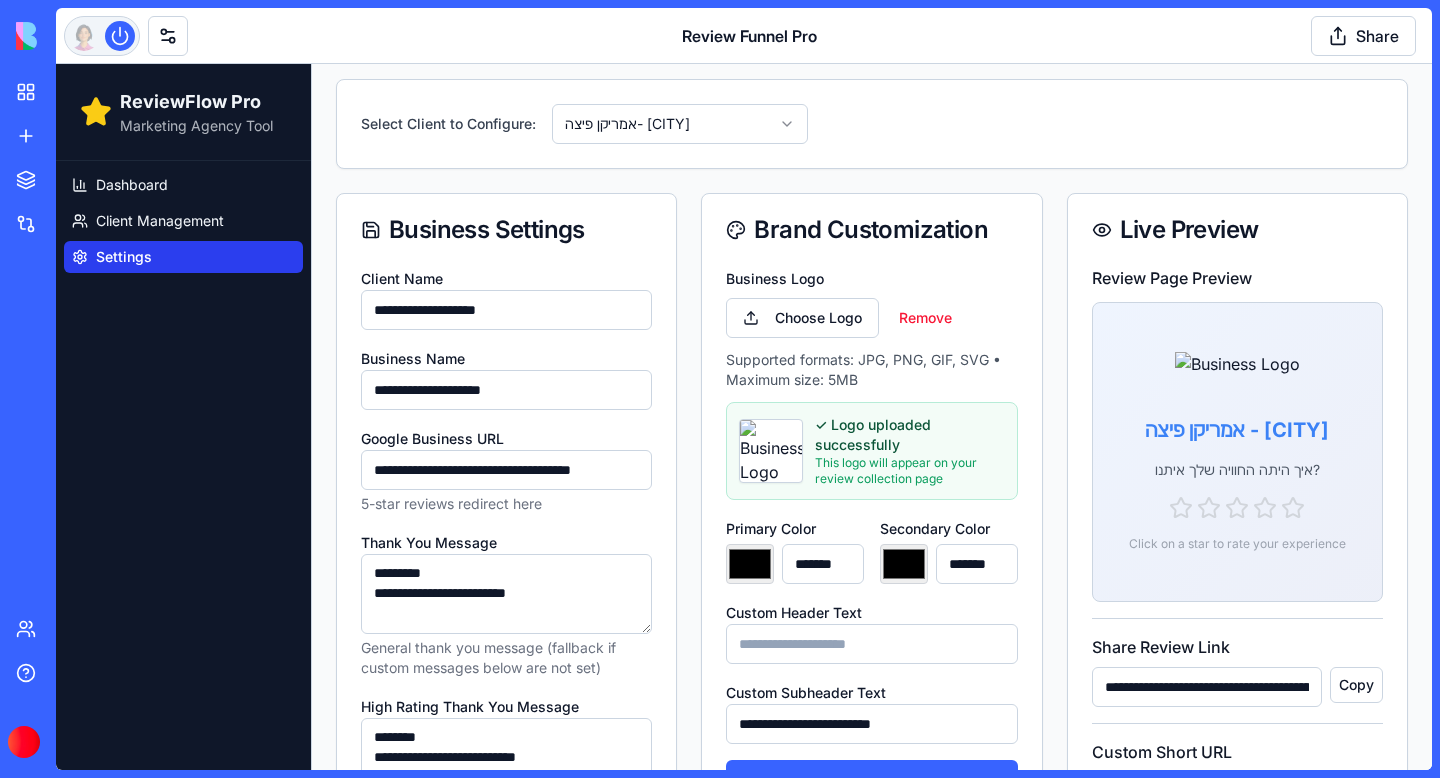 click at bounding box center (102, 36) 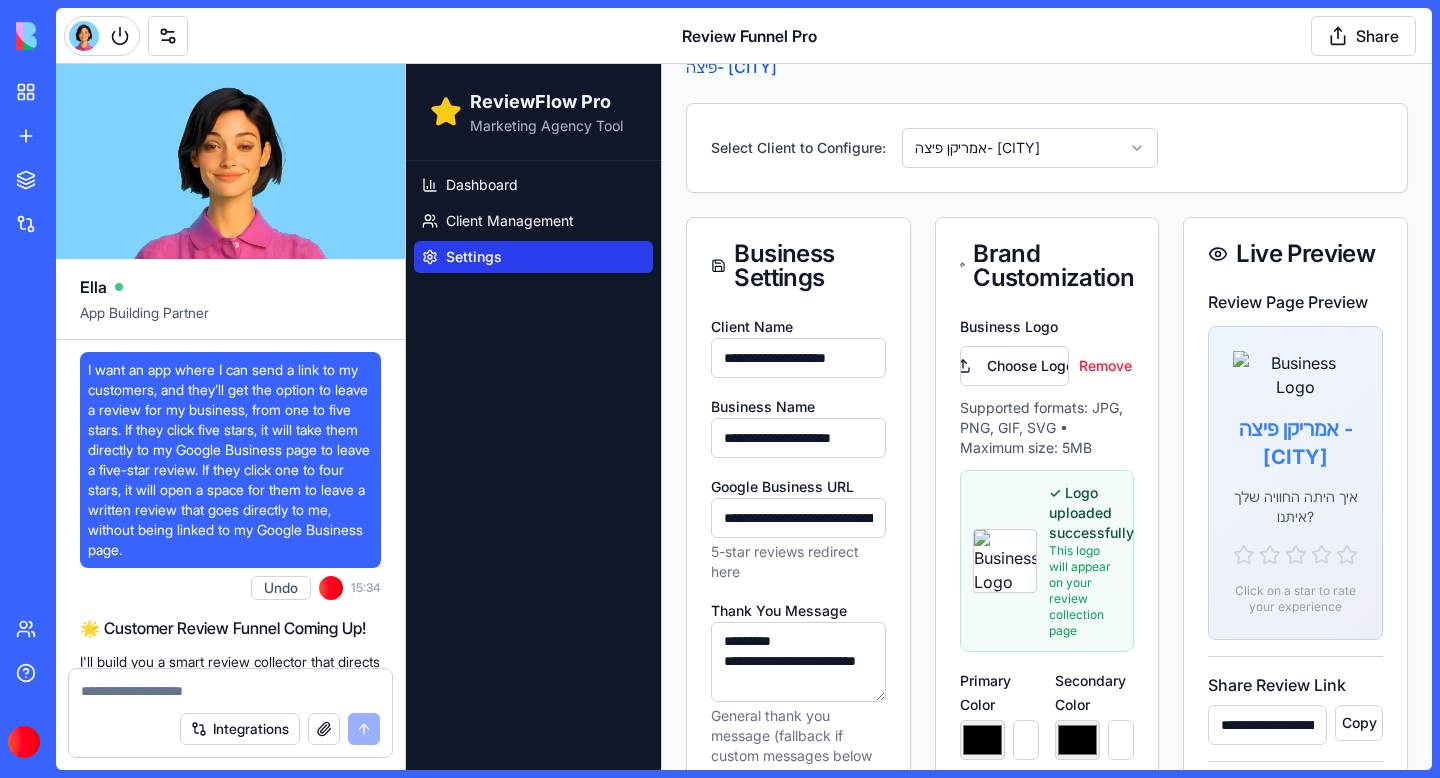 scroll, scrollTop: 78829, scrollLeft: 0, axis: vertical 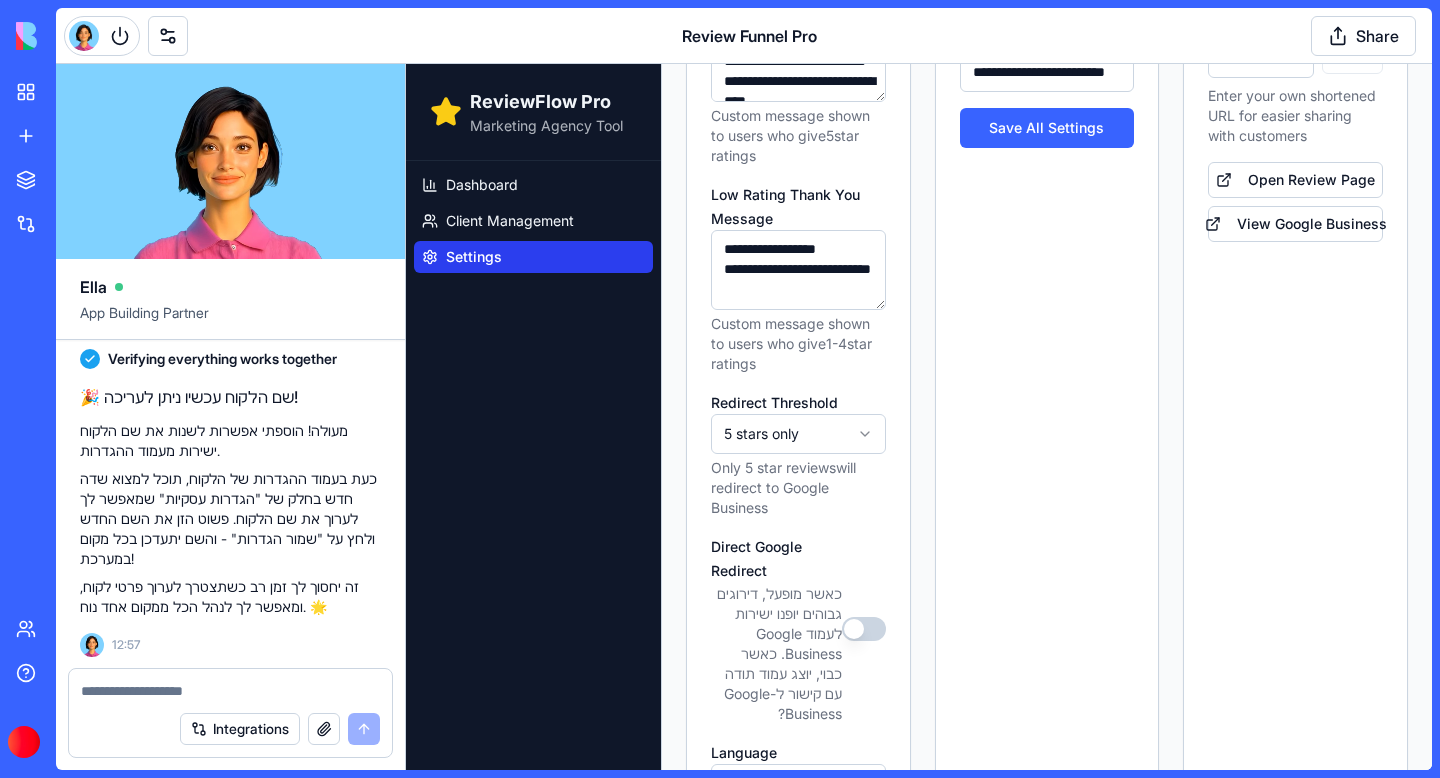 click on "Direct Google Redirect" at bounding box center (864, 629) 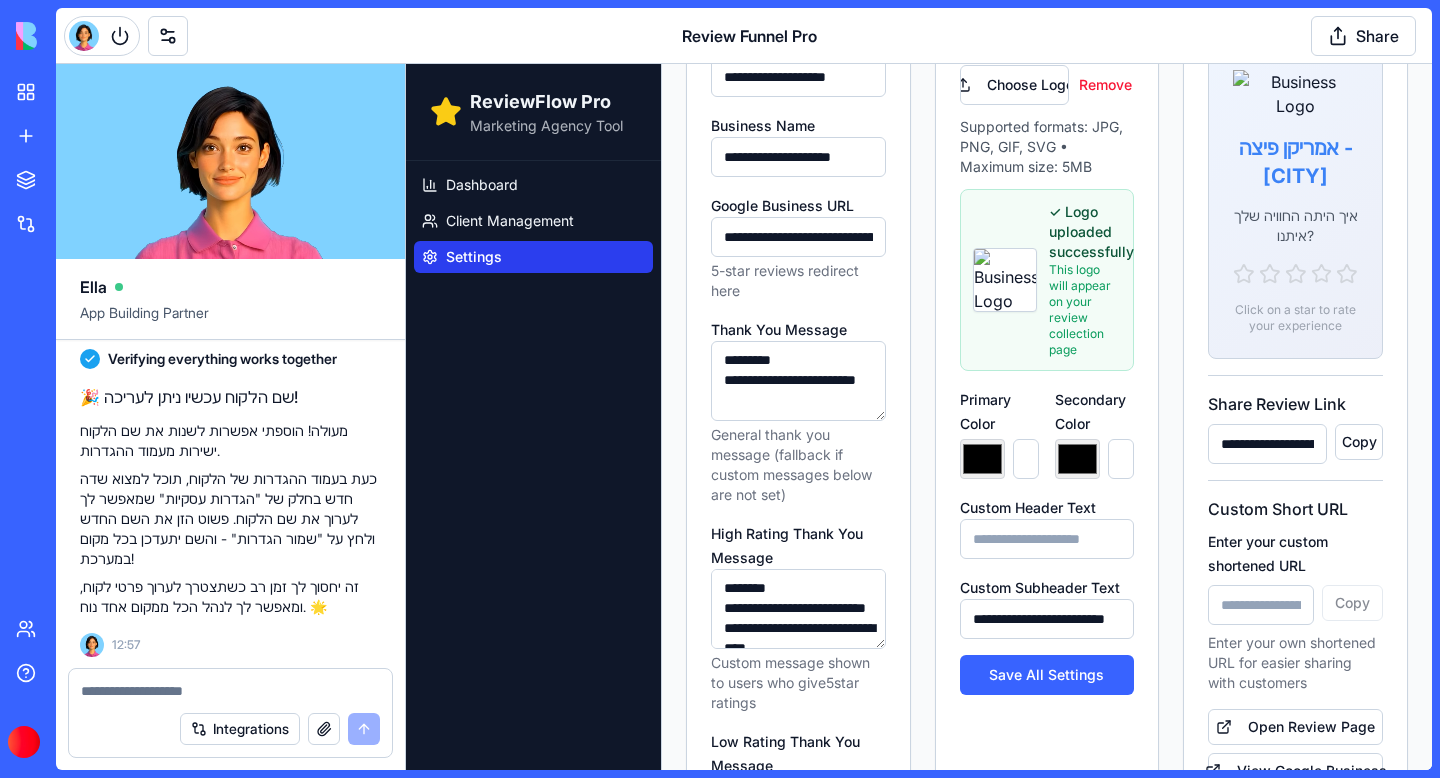 scroll, scrollTop: 382, scrollLeft: 0, axis: vertical 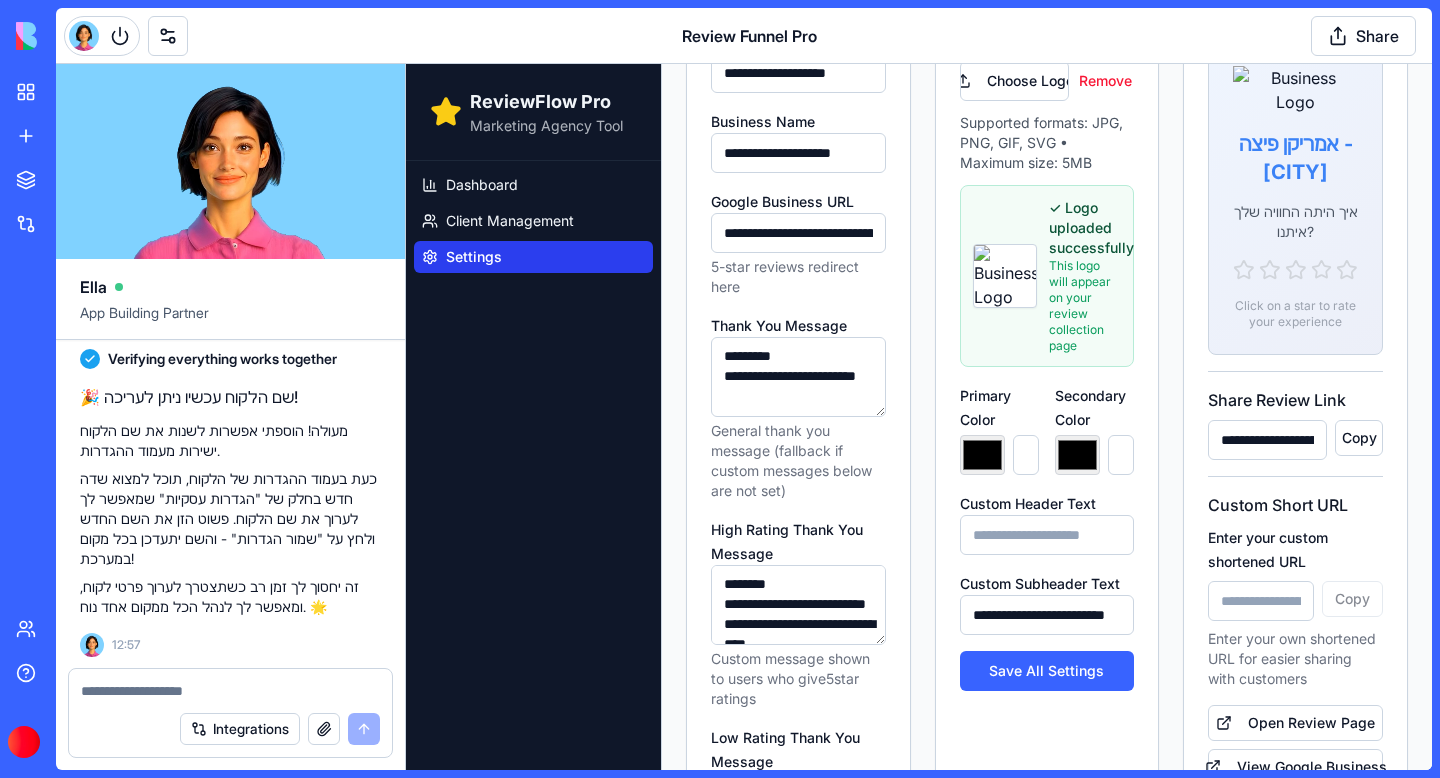 click at bounding box center [230, 691] 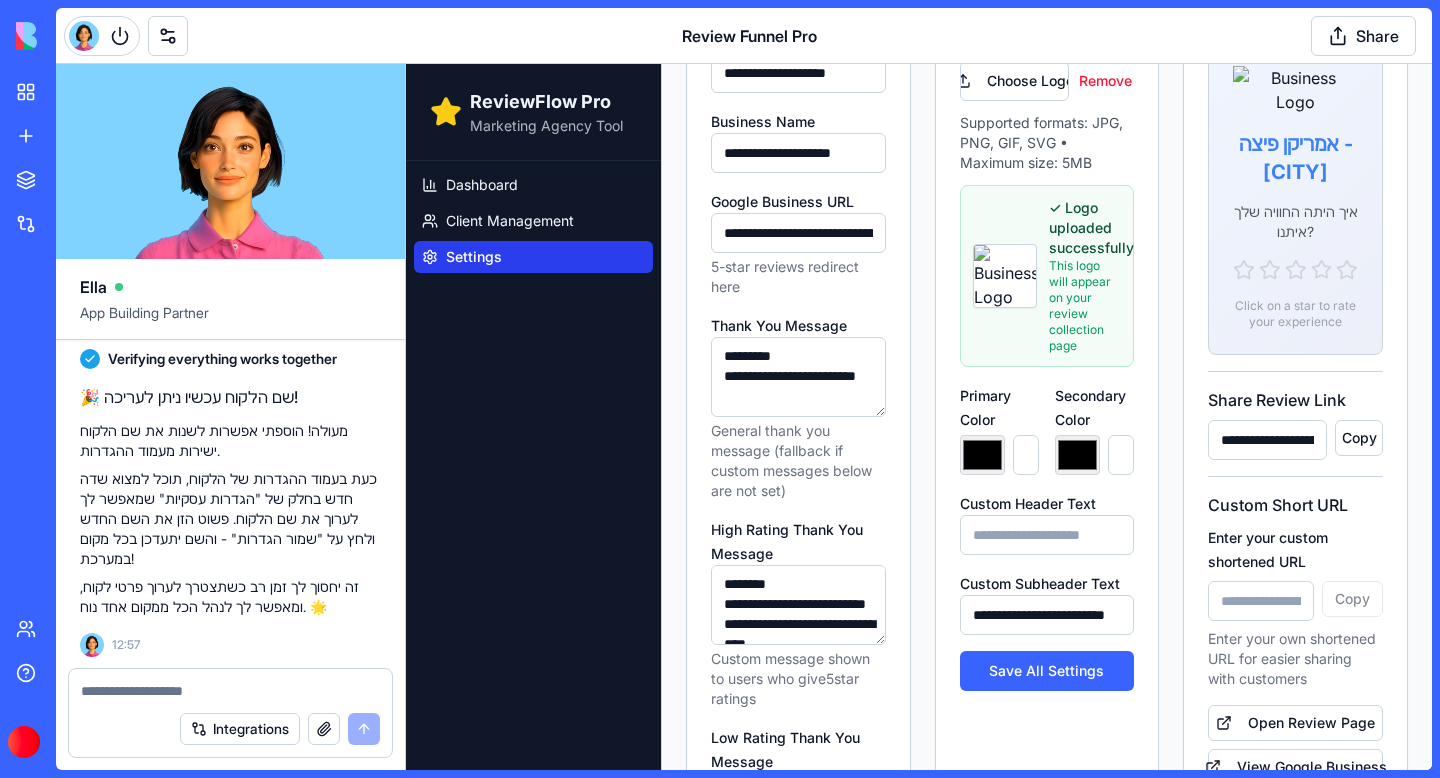 type on "*" 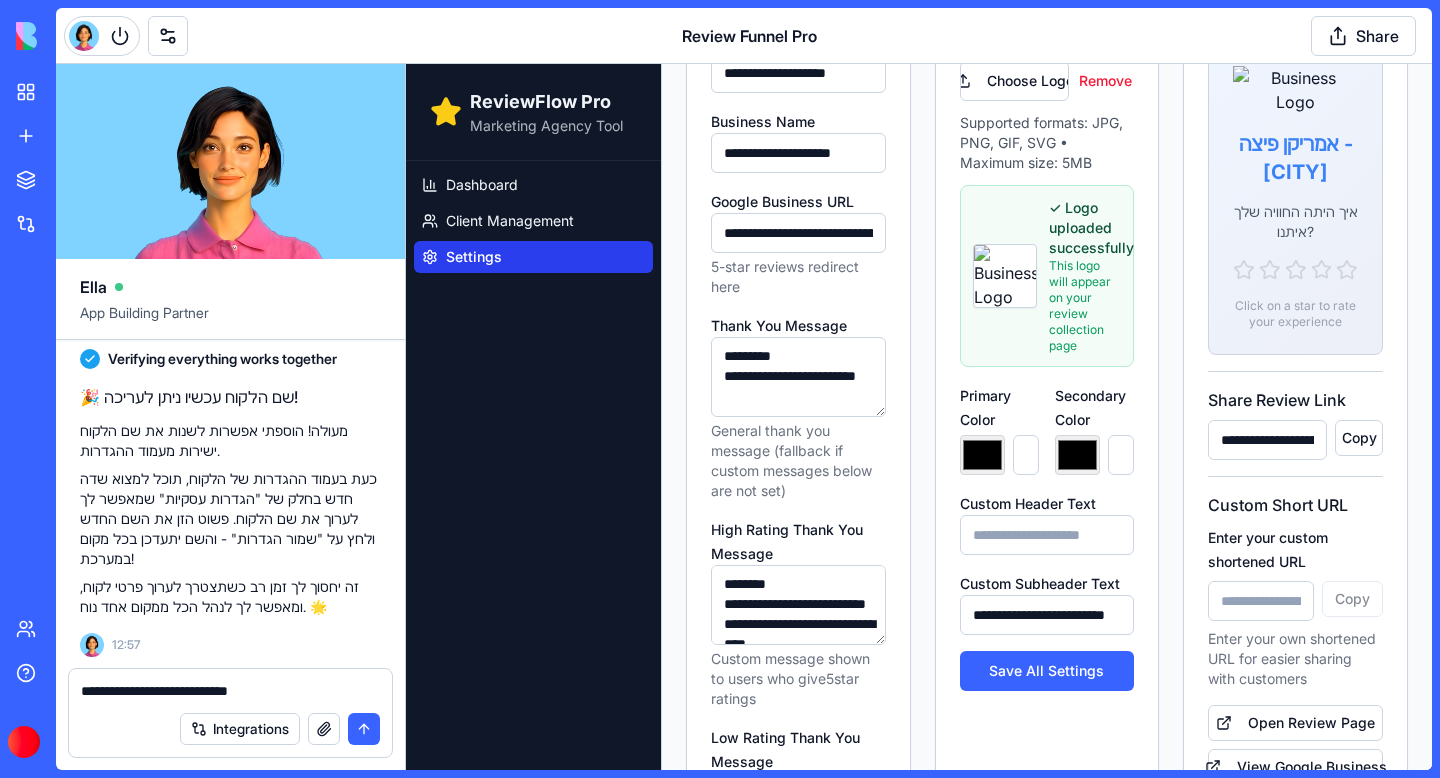 paste on "**********" 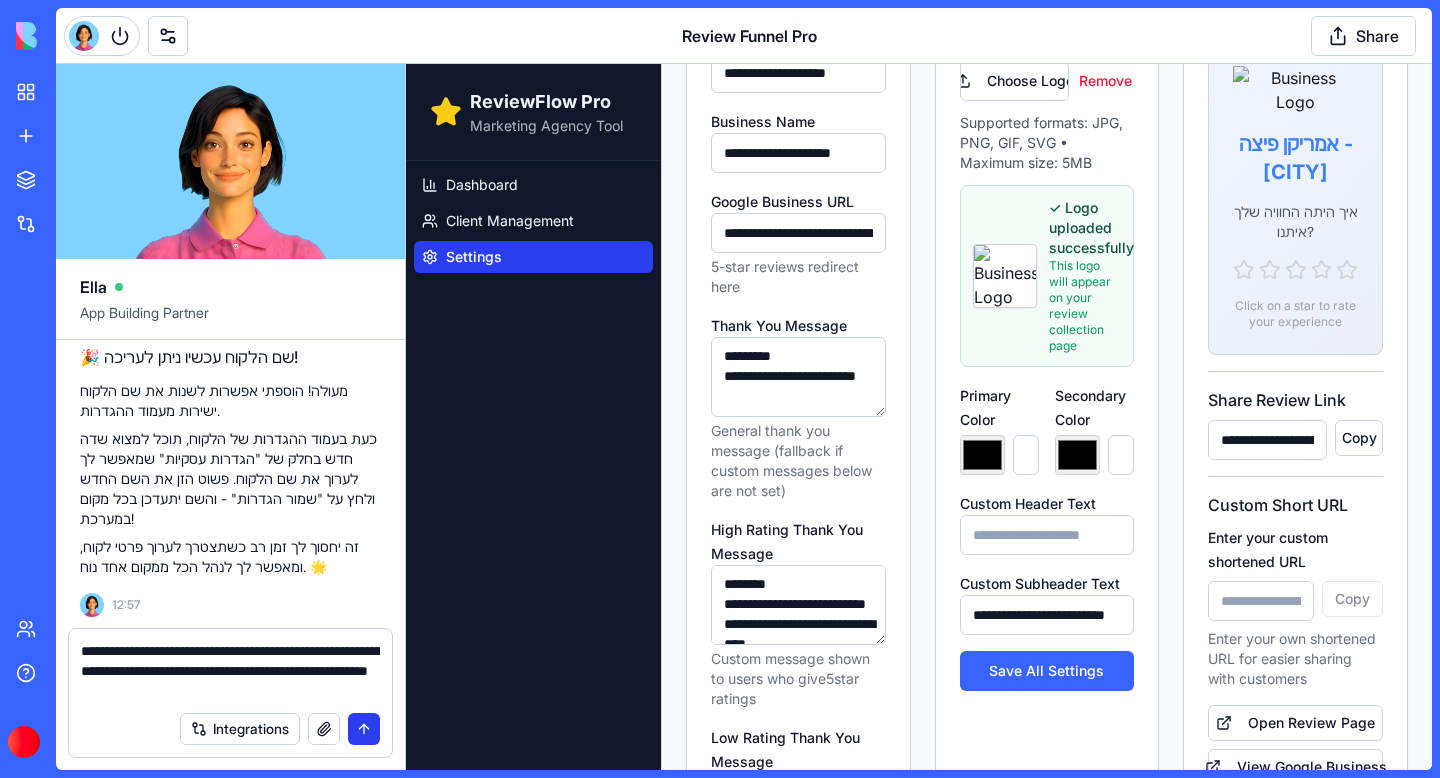 type on "**********" 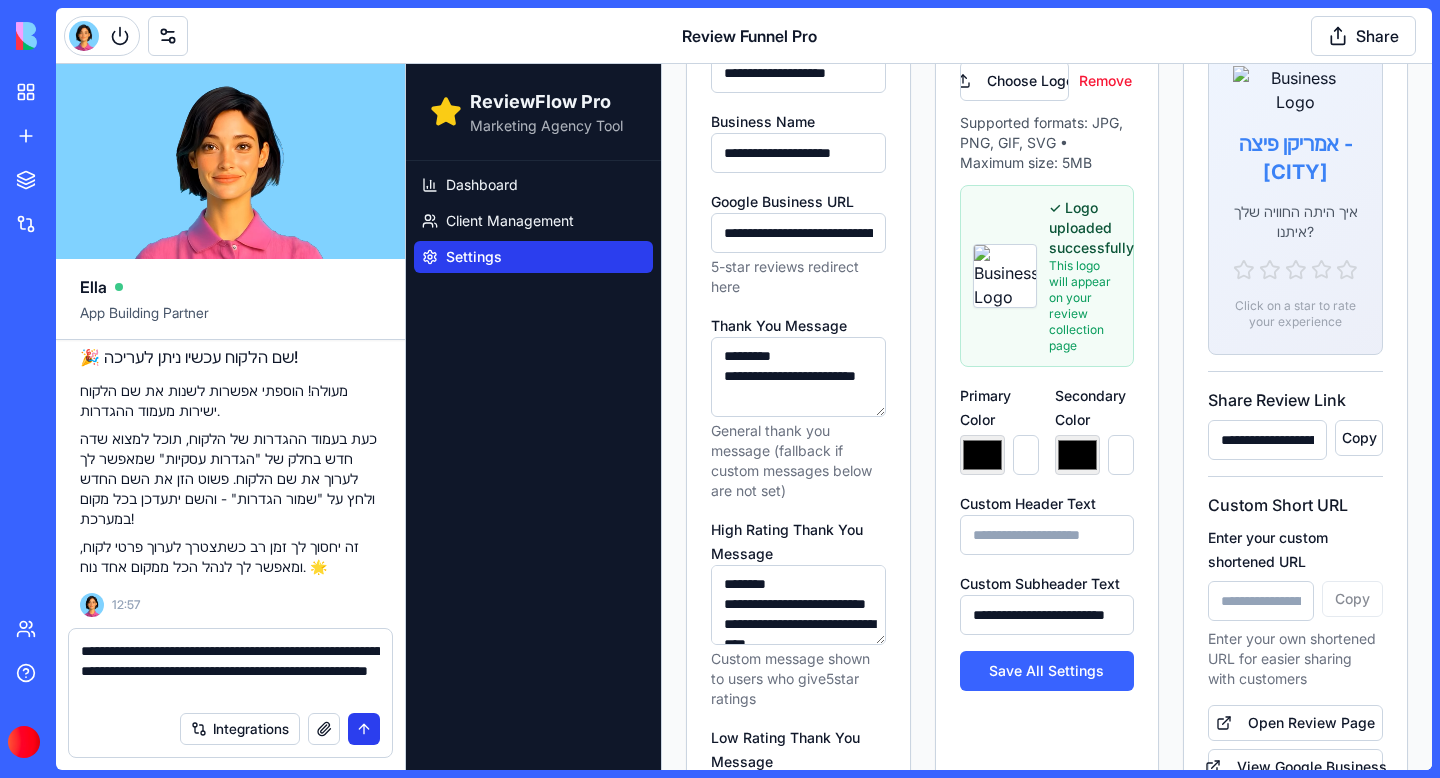 click at bounding box center [364, 729] 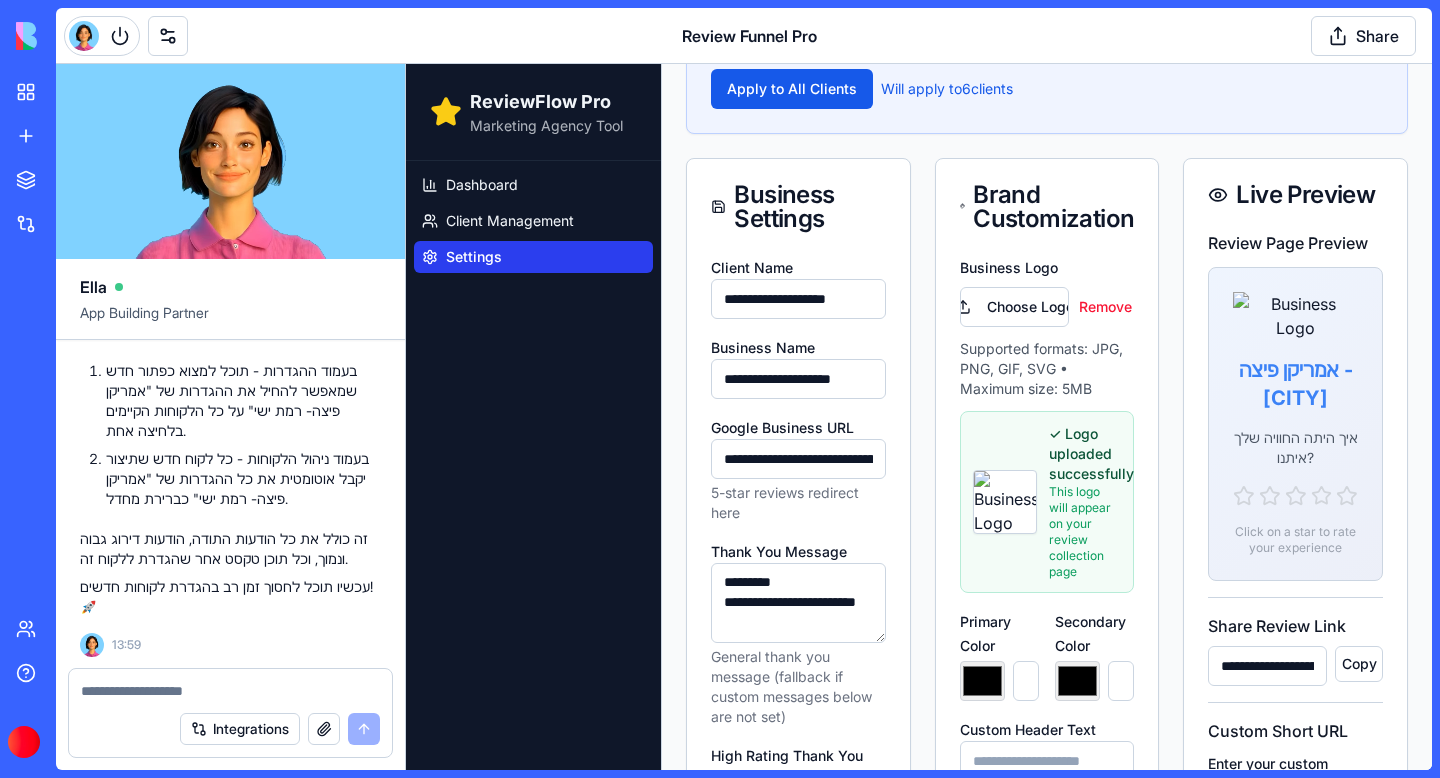 scroll, scrollTop: 79674, scrollLeft: 0, axis: vertical 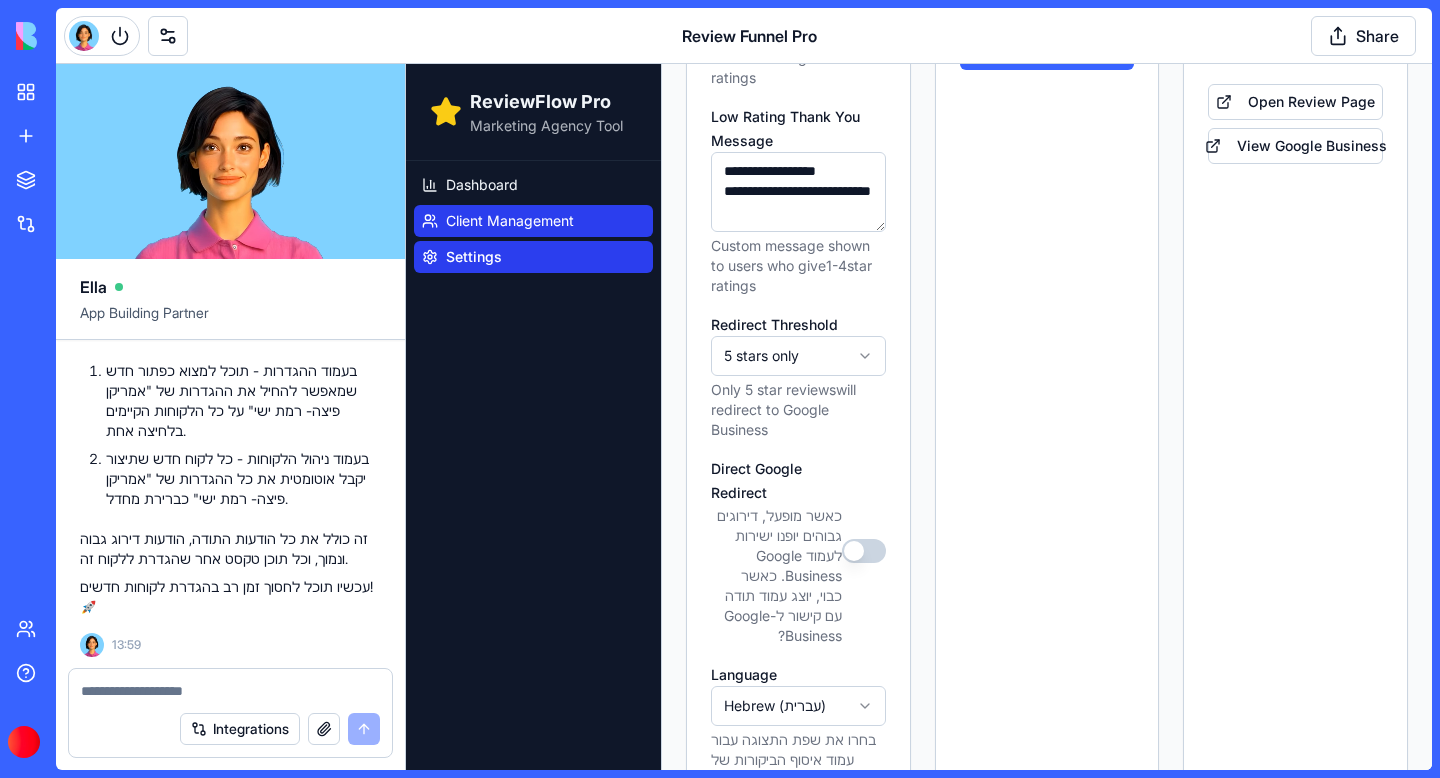 click on "Client Management" at bounding box center (510, 221) 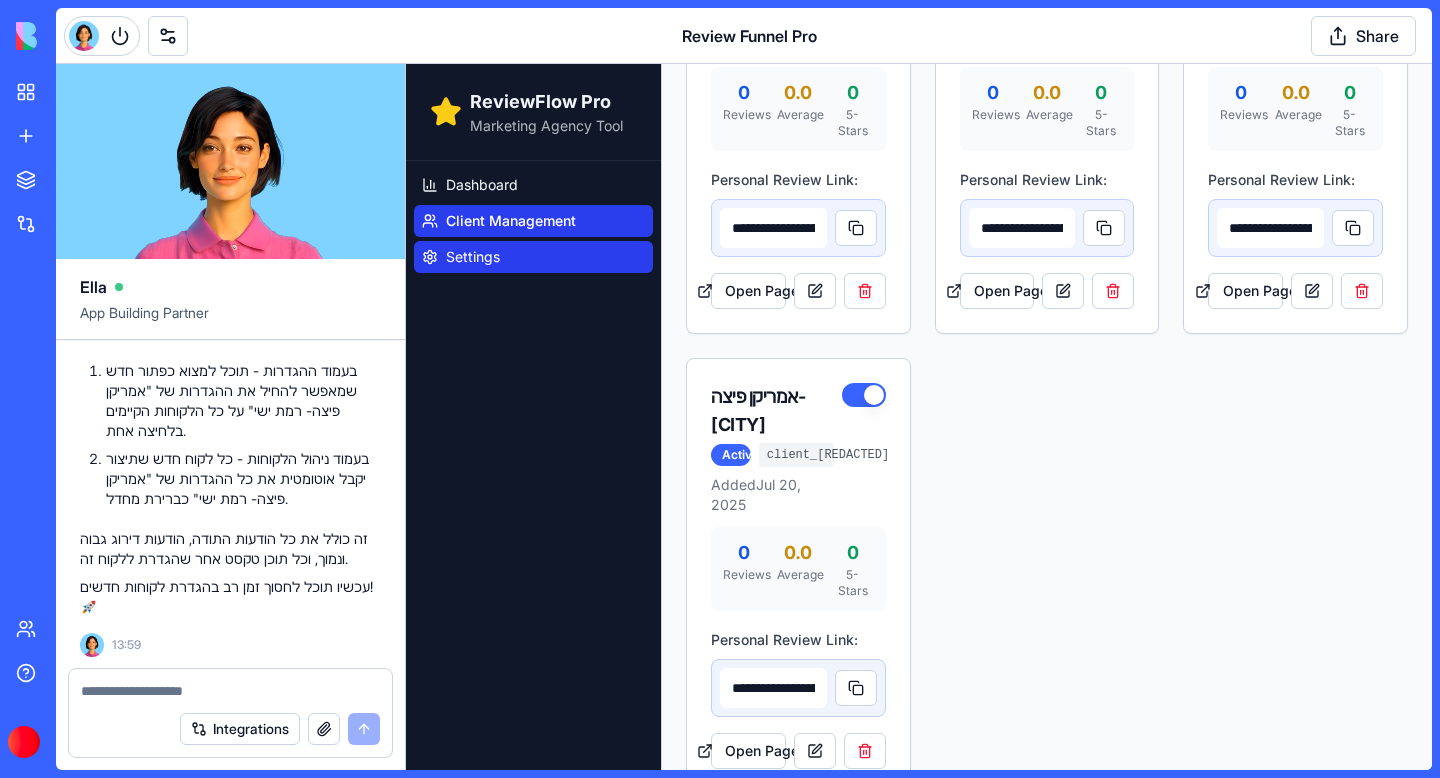 click on "Settings" at bounding box center (473, 257) 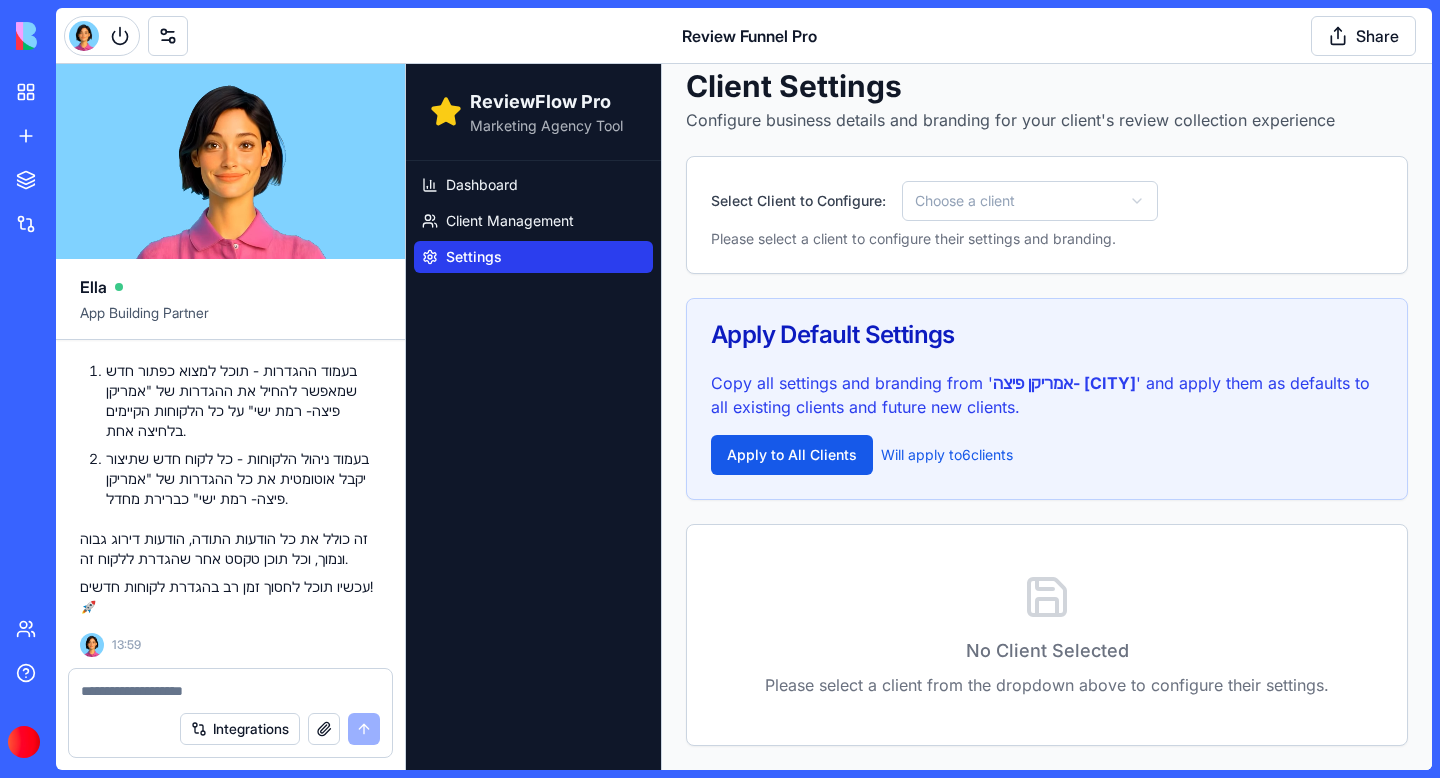 scroll, scrollTop: 20, scrollLeft: 0, axis: vertical 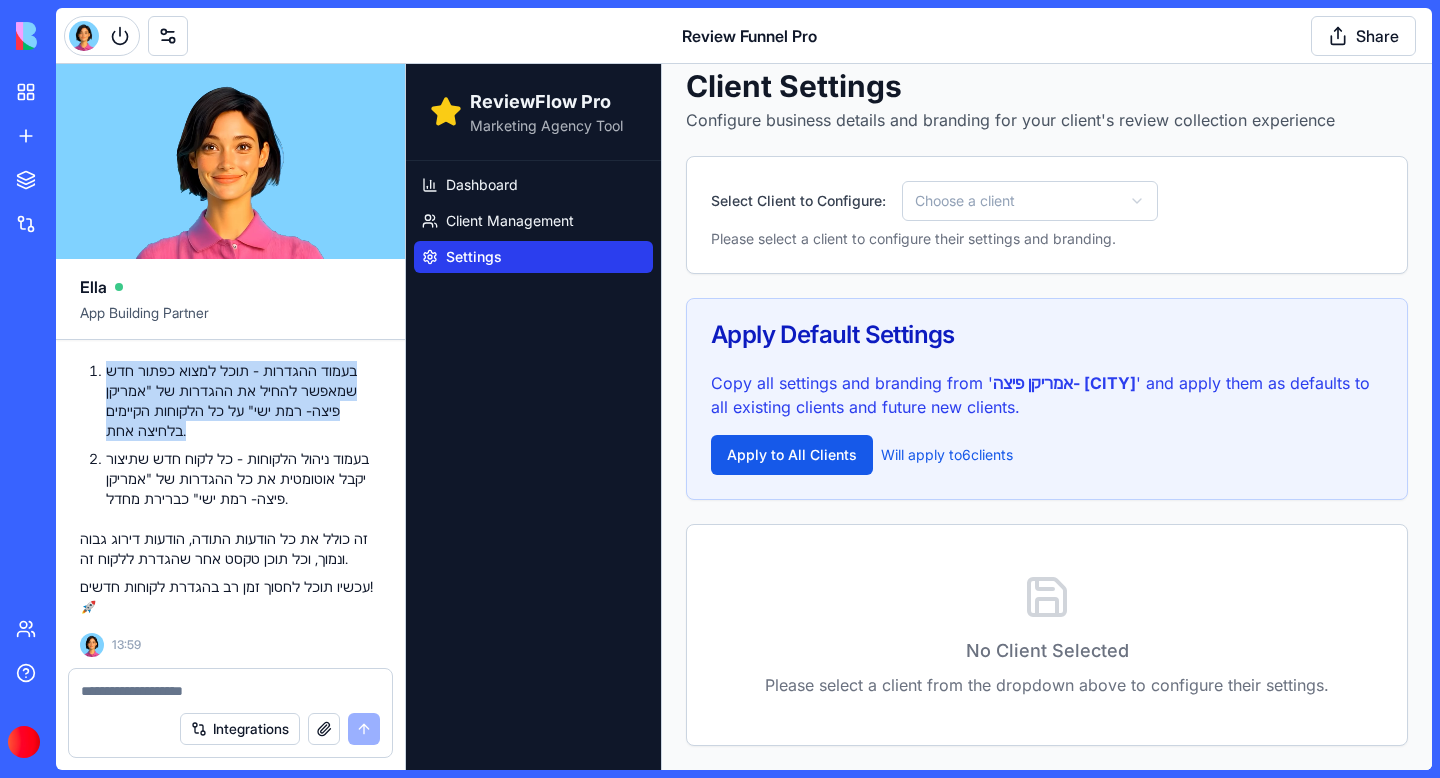drag, startPoint x: 192, startPoint y: 432, endPoint x: 75, endPoint y: 364, distance: 135.32553 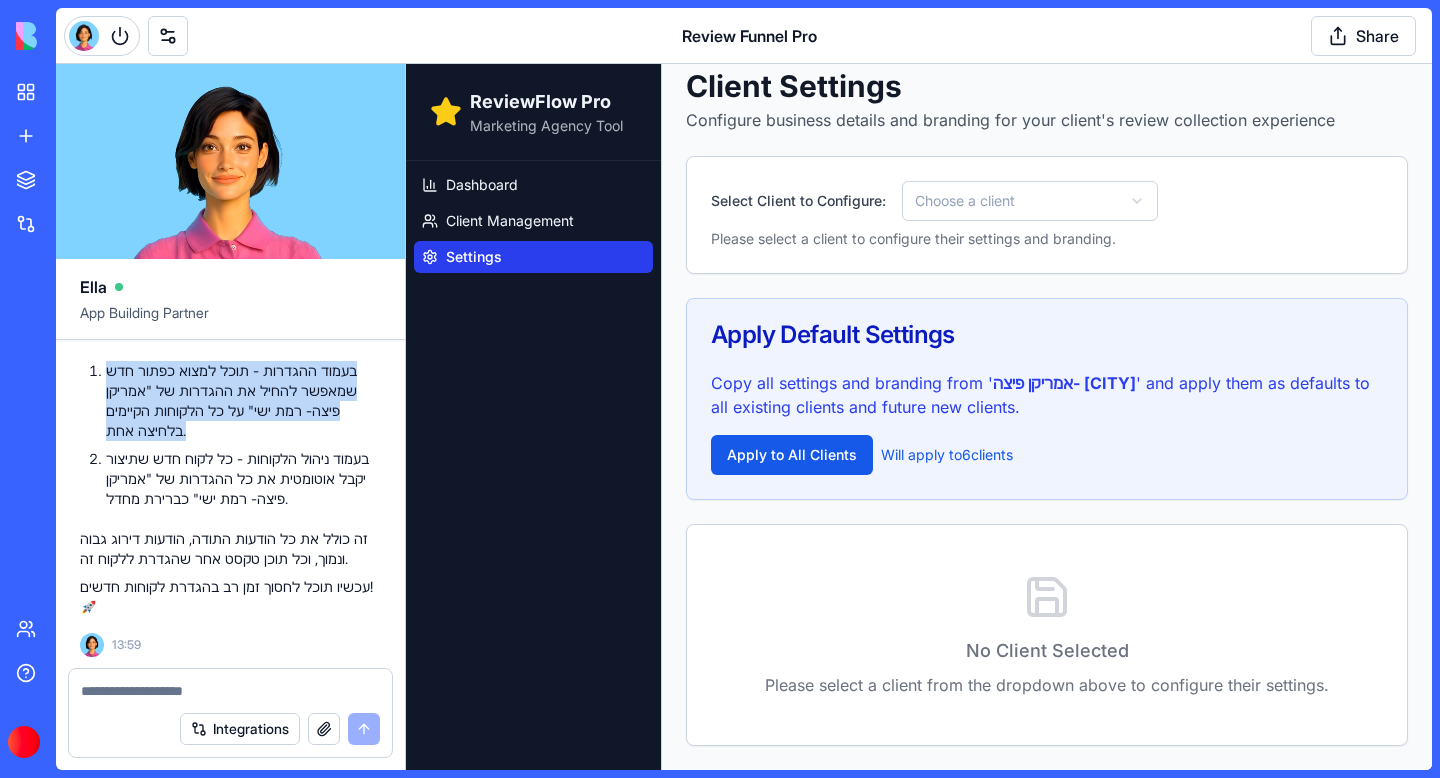 click on "I want an app where I can send a link to my customers, and they’ll get the option to leave a review for my business, from one to five stars.
If they click five stars, it will take them directly to my Google Business page to leave a five-star review.
If they click one to four stars, it will open a space for them to leave a written review that goes directly to me, without being linked to my Google Business page.
Undo 15:34 🌟 Customer Review Funnel Coming Up!
I'll build you a smart review collector that directs happy customers to Google and catches feedback from others privately. Let's make those 5-star reviews work for your business!
Let me create the data structure for your review app first. Setting up your data structure Now let me add some initial business settings data: Now I'll implement your review funnel app: Naming the app Working on the "AppLayout"  Working on the "ReviewCollection" page Working on the "Dashboard" page Working on the "Settings" page Verifying everything works together" at bounding box center (230, -37315) 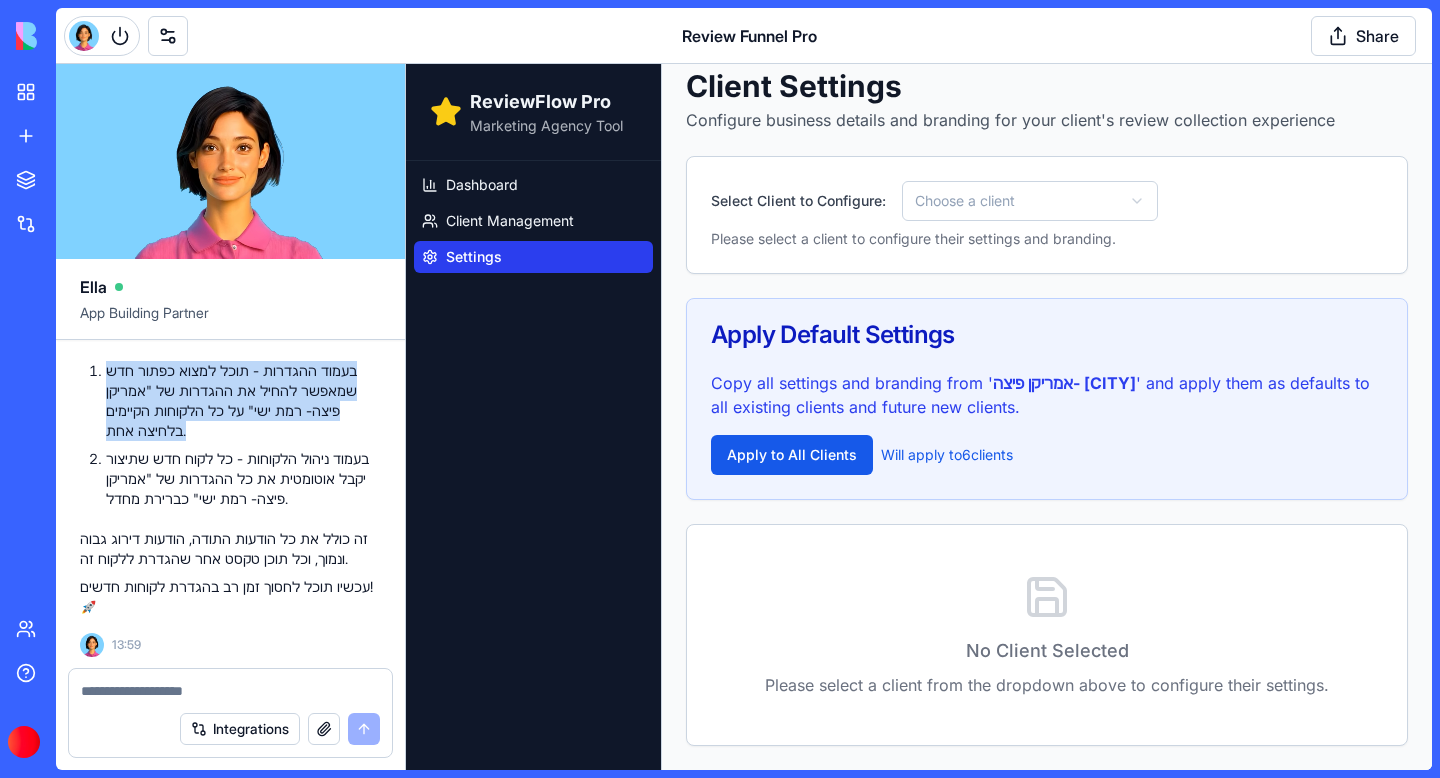 copy on "בעמוד ההגדרות - תוכל למצוא כפתור חדש שמאפשר להחיל את ההגדרות של "אמריקן פיצה- רמת ישי" על כל הלקוחות הקיימים בלחיצה אחת." 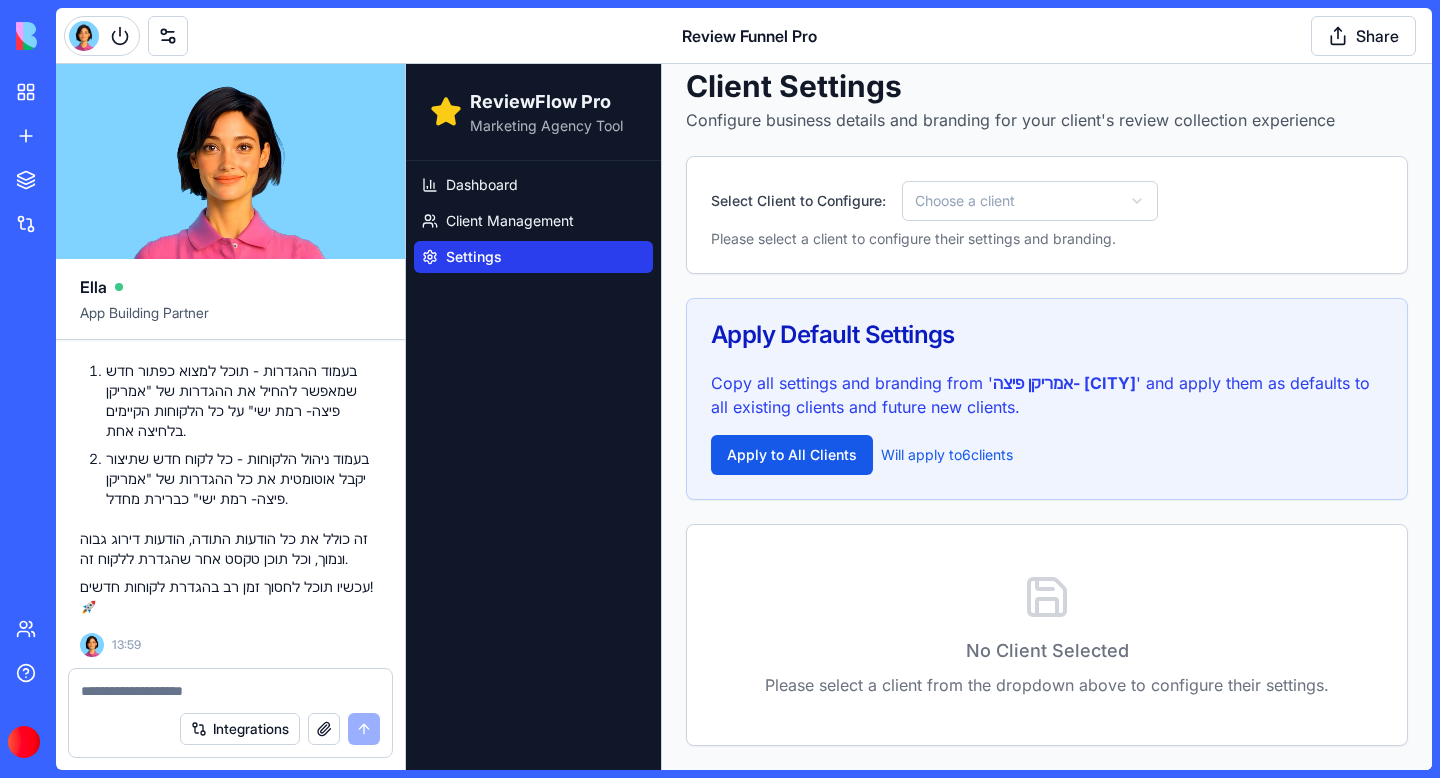 click at bounding box center [230, 691] 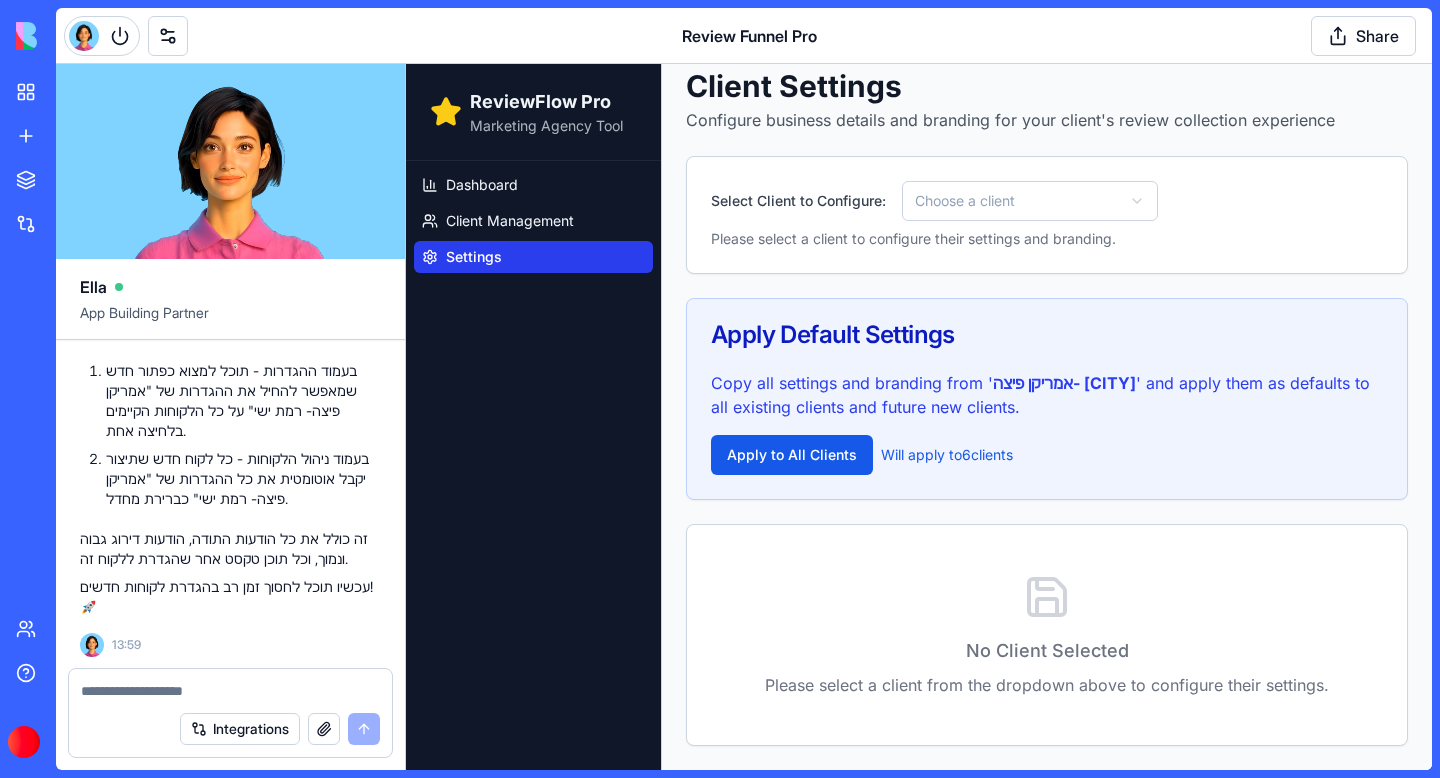 paste on "**********" 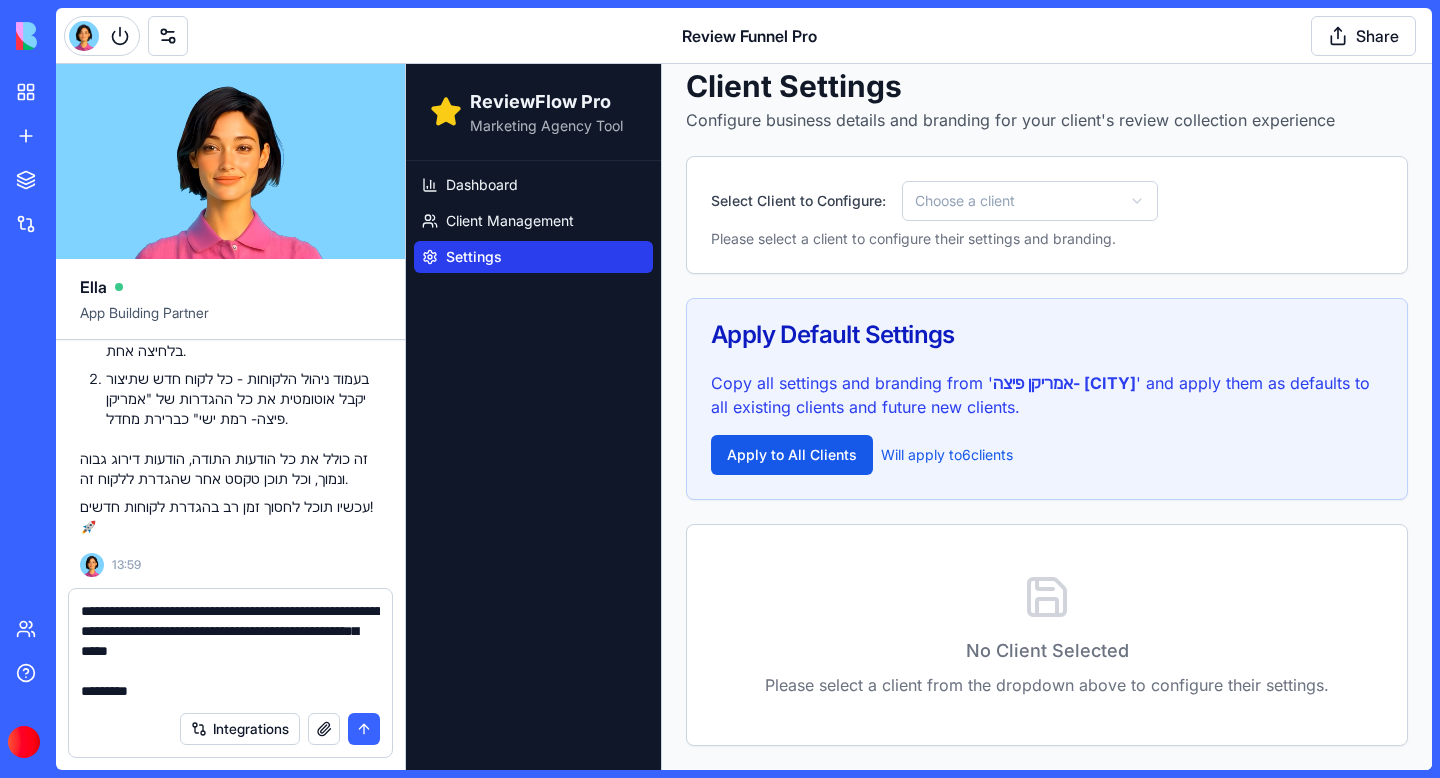 type on "**********" 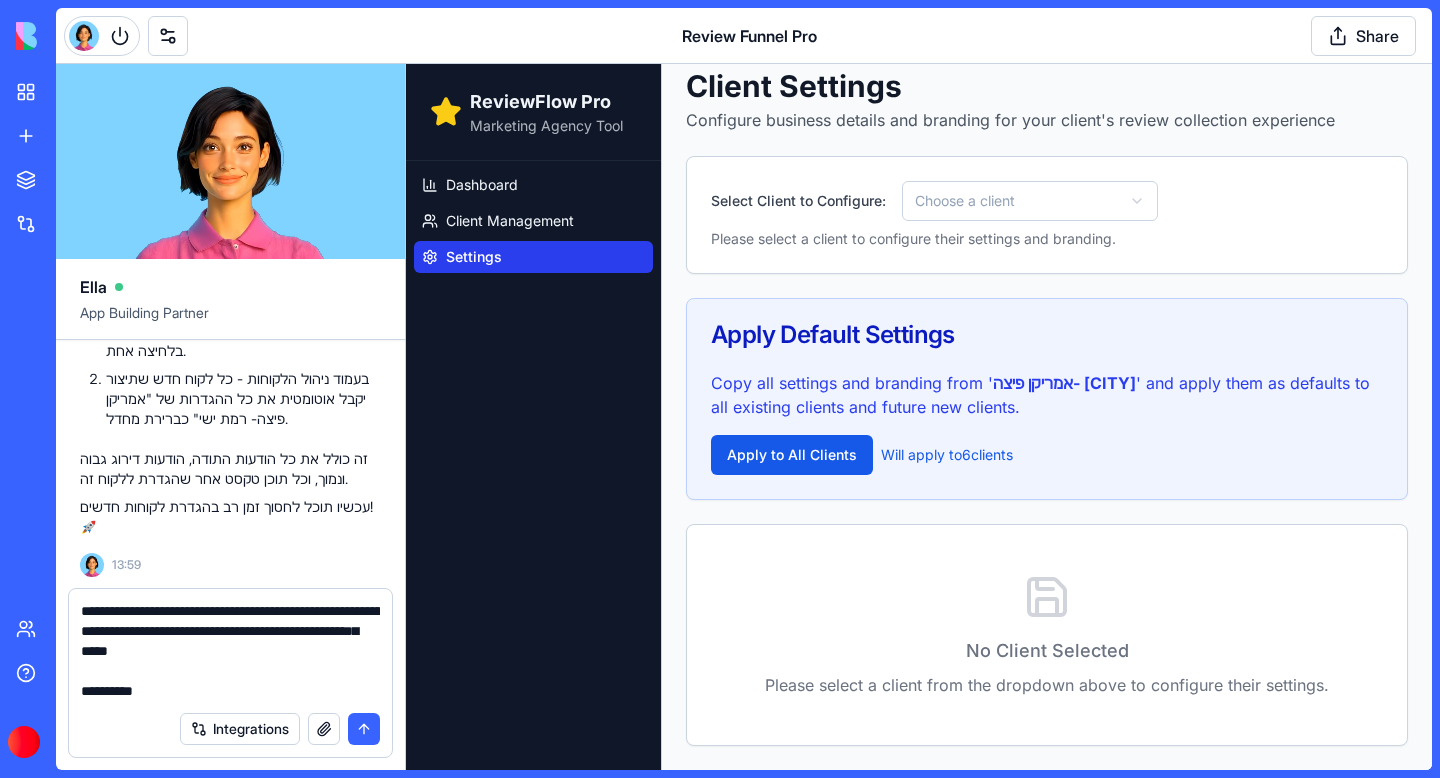 type 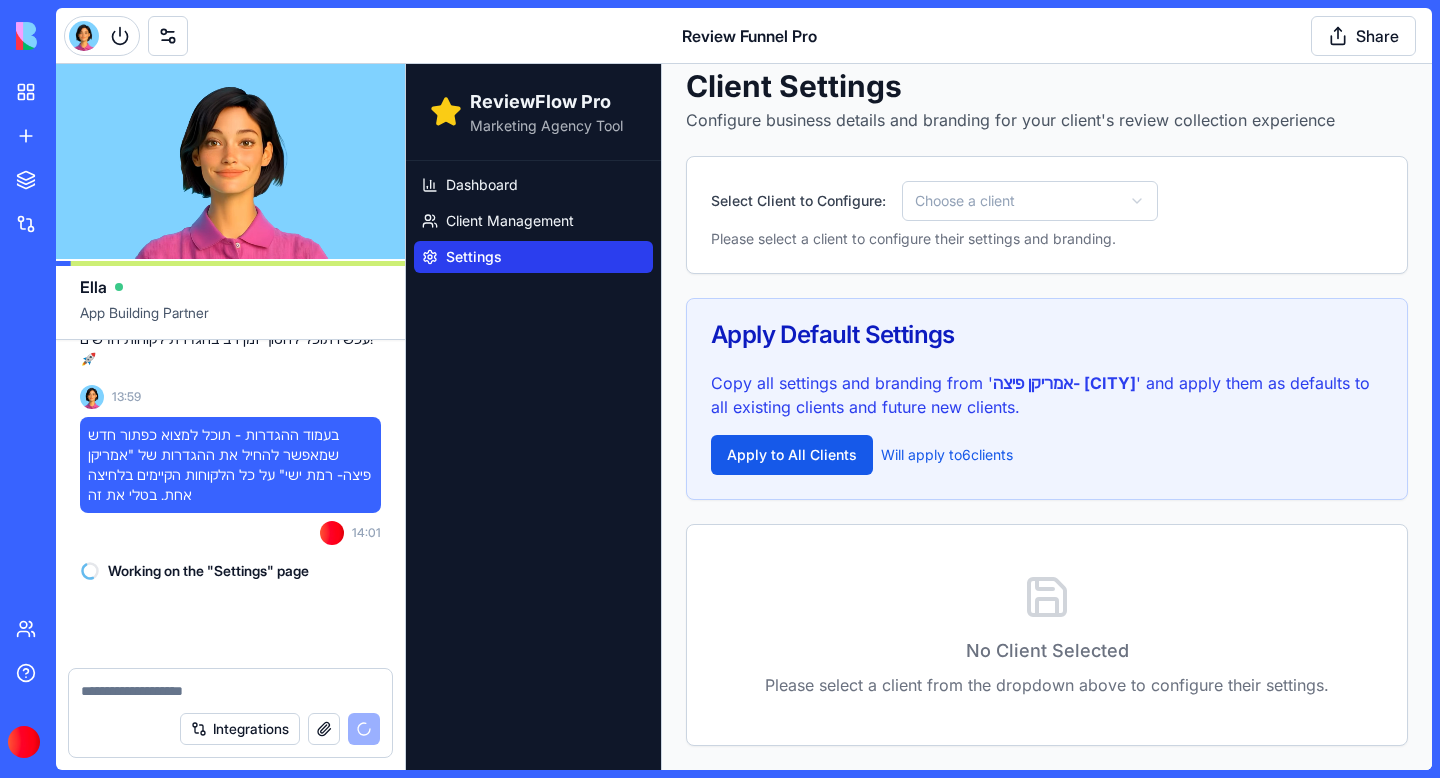 scroll, scrollTop: 79989, scrollLeft: 0, axis: vertical 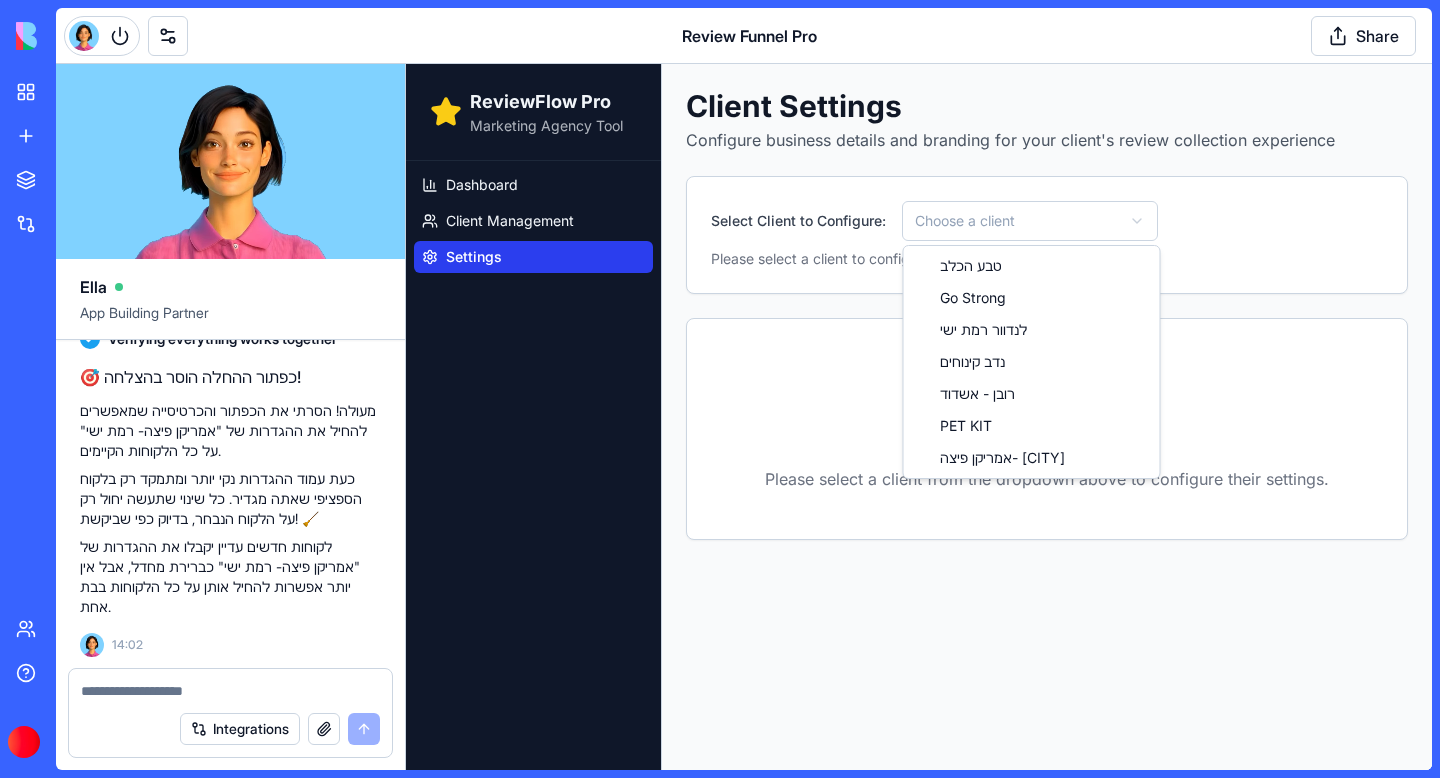 click on "ReviewFlow Pro Marketing Agency Tool Dashboard Client Management Settings Client Settings Configure business details and branding for your client's review collection experience Select Client to Configure: Choose a client Please select a client to configure their settings and branding. No Client Selected Please select a client from the dropdown above to configure their settings.
טבע הכלב Go Strong לנדוור רמת ישי נדב קינוחים רובן - אשדוד PET KIT אמריקן פיצה- רמת ישי" at bounding box center [919, 417] 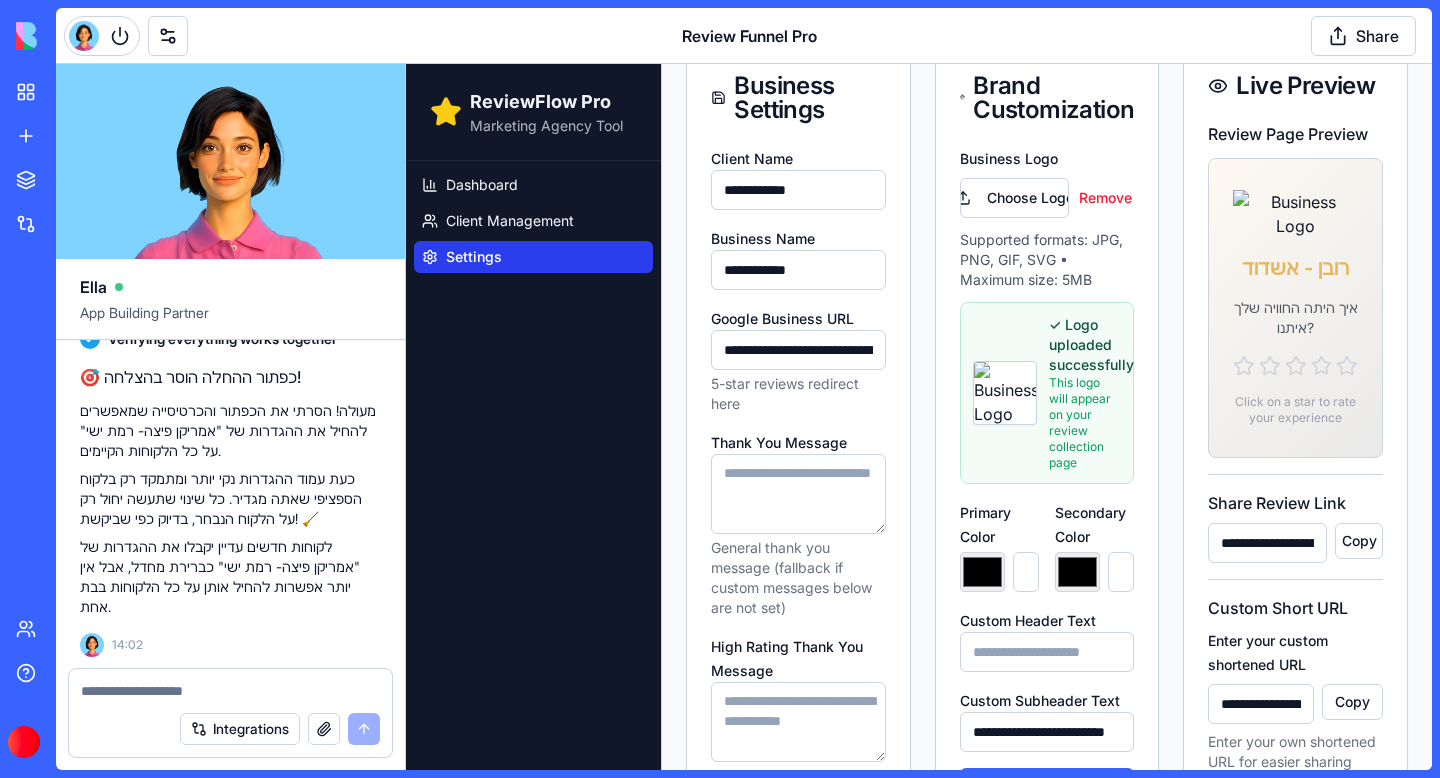 scroll, scrollTop: 198, scrollLeft: 0, axis: vertical 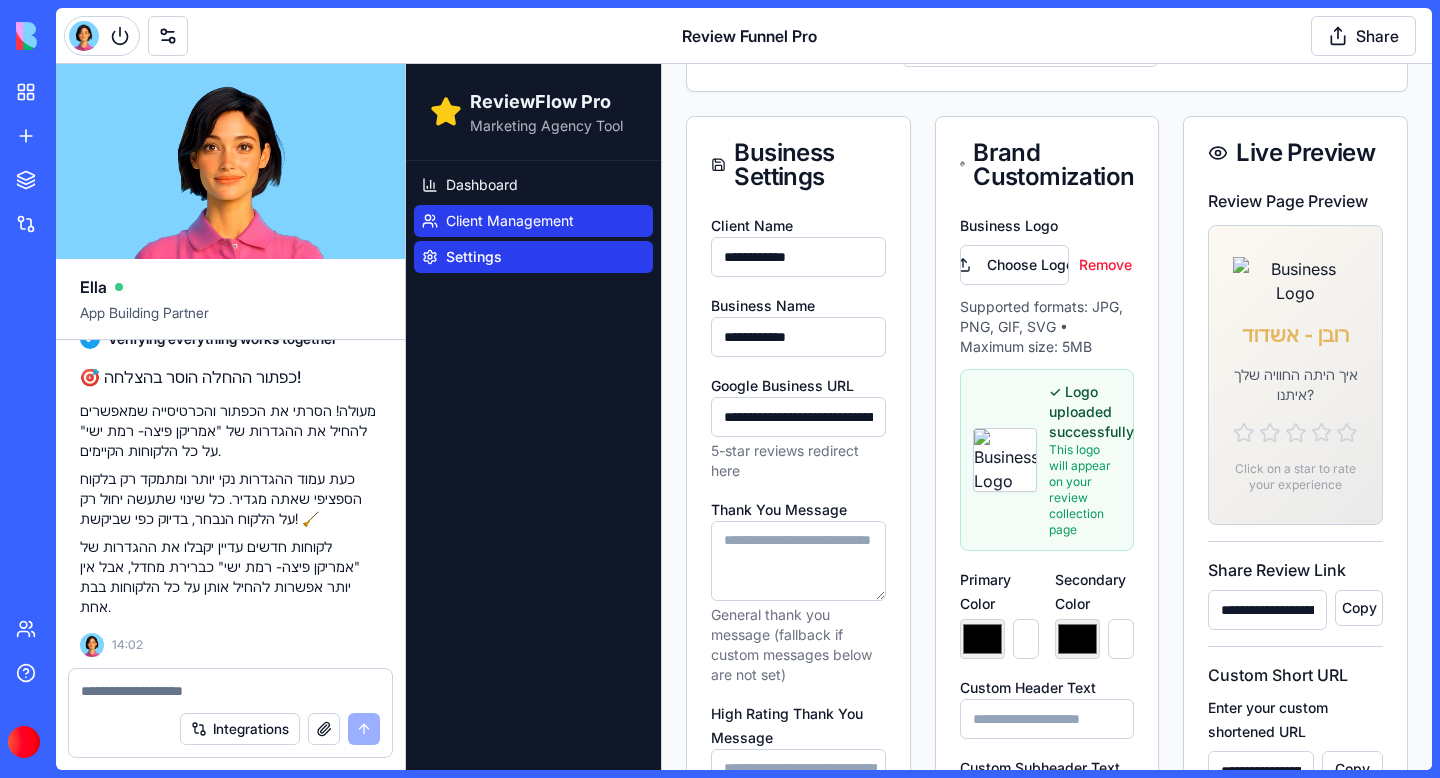 click on "Client Management" at bounding box center [510, 221] 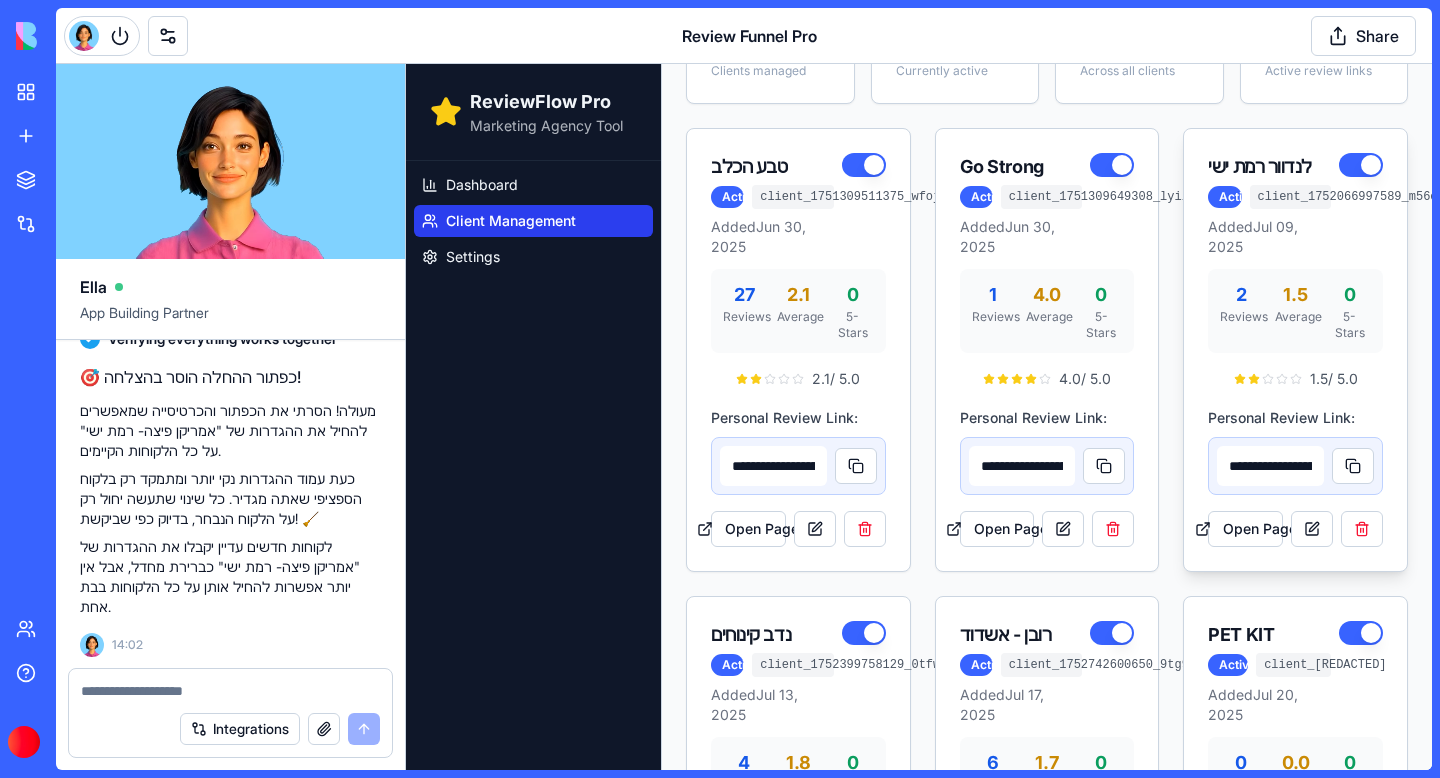 scroll, scrollTop: 0, scrollLeft: 0, axis: both 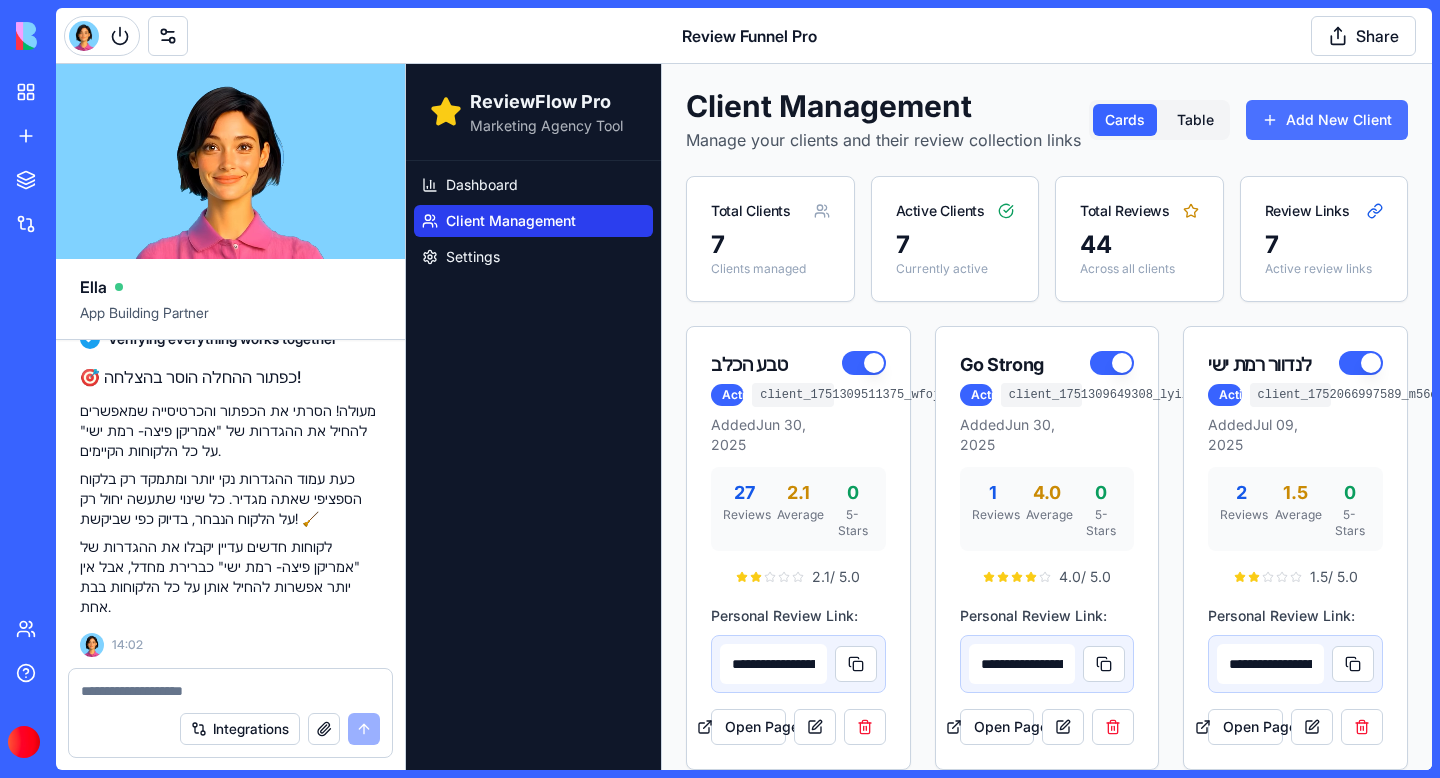 click on "Add New Client" at bounding box center (1327, 120) 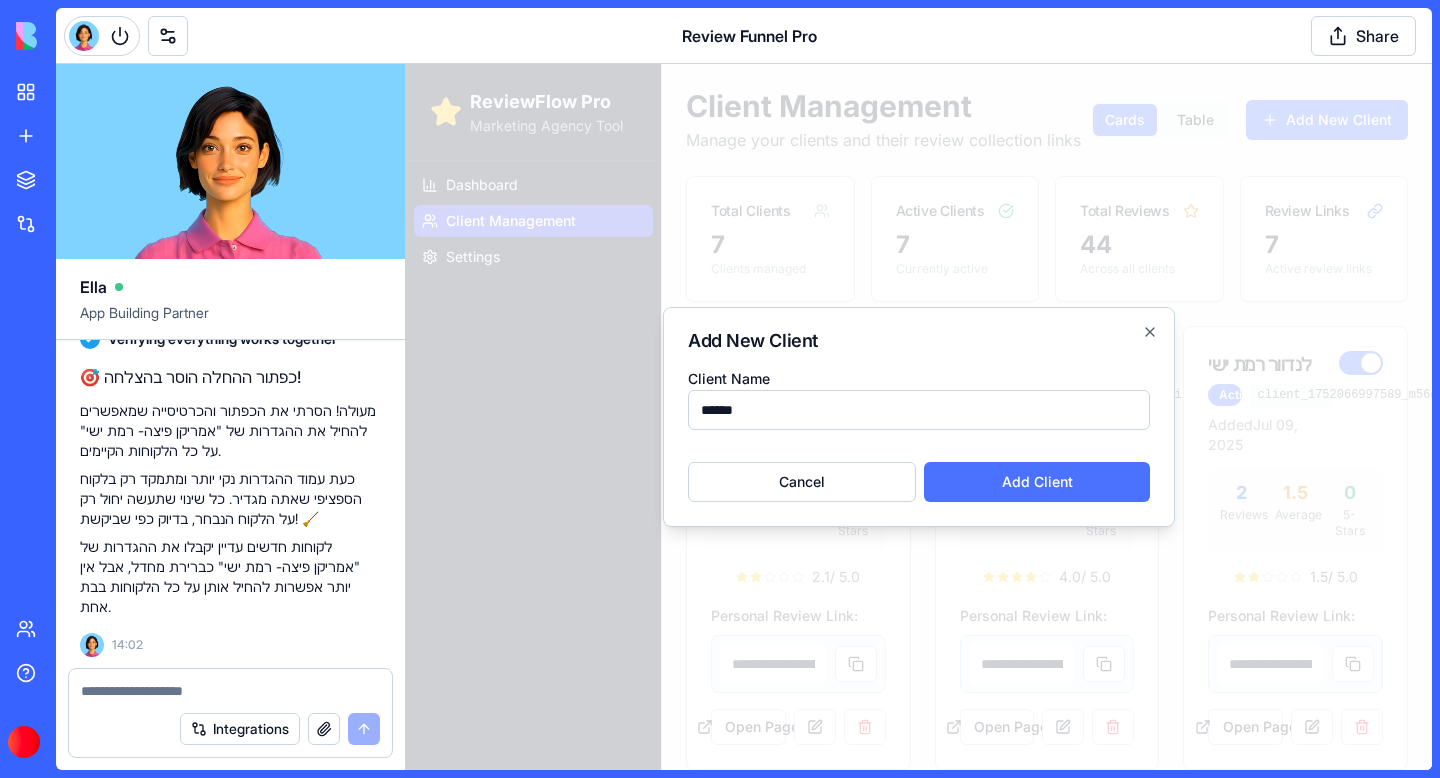 type on "******" 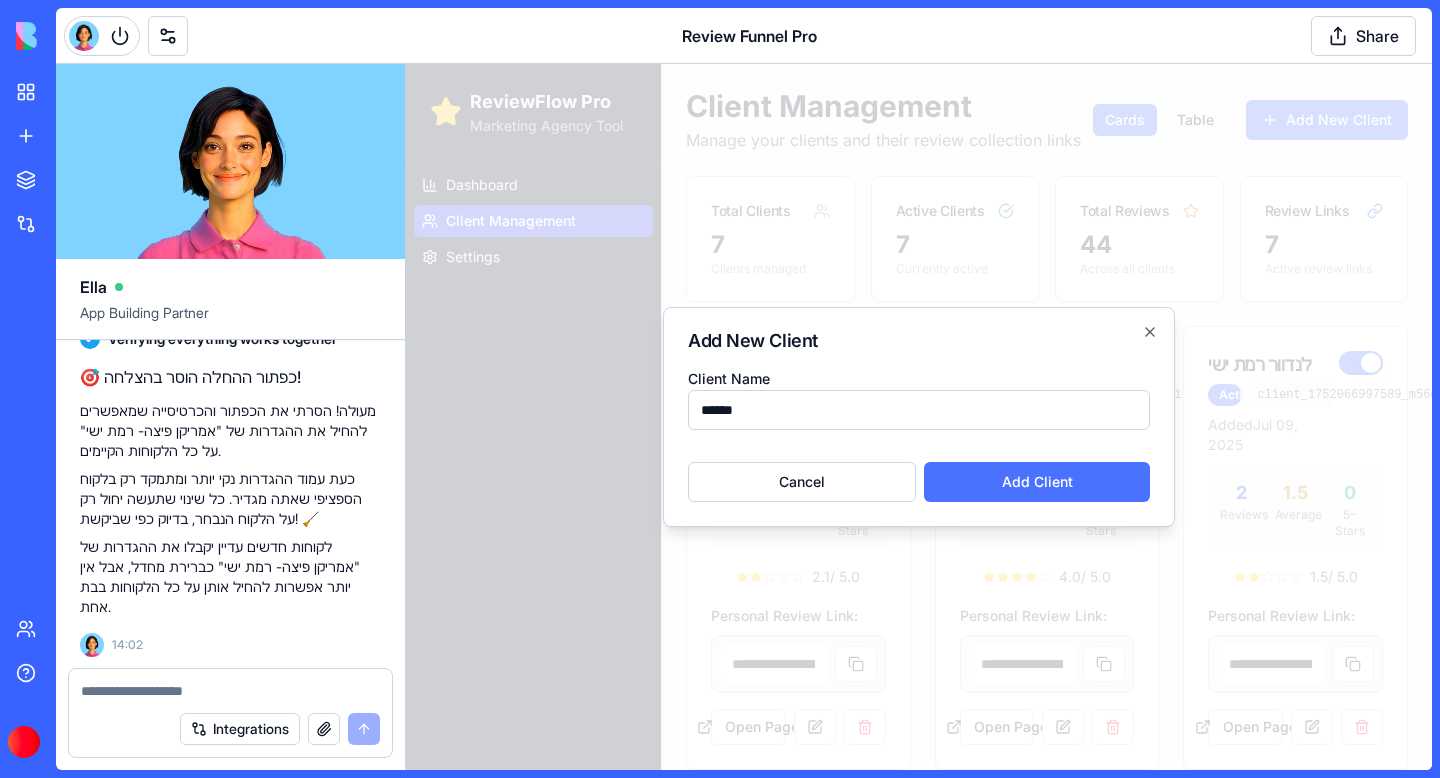 click on "Add Client" at bounding box center (1037, 482) 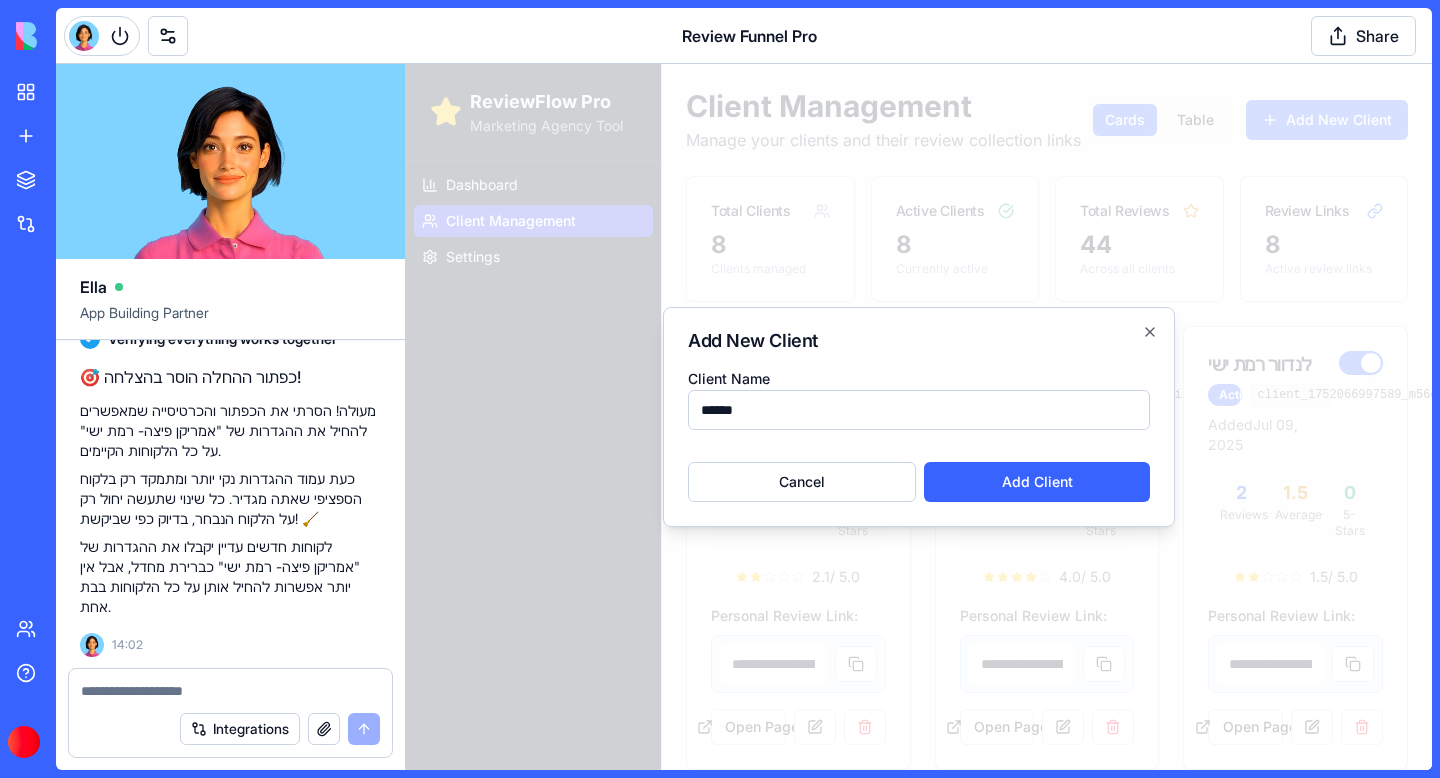 type 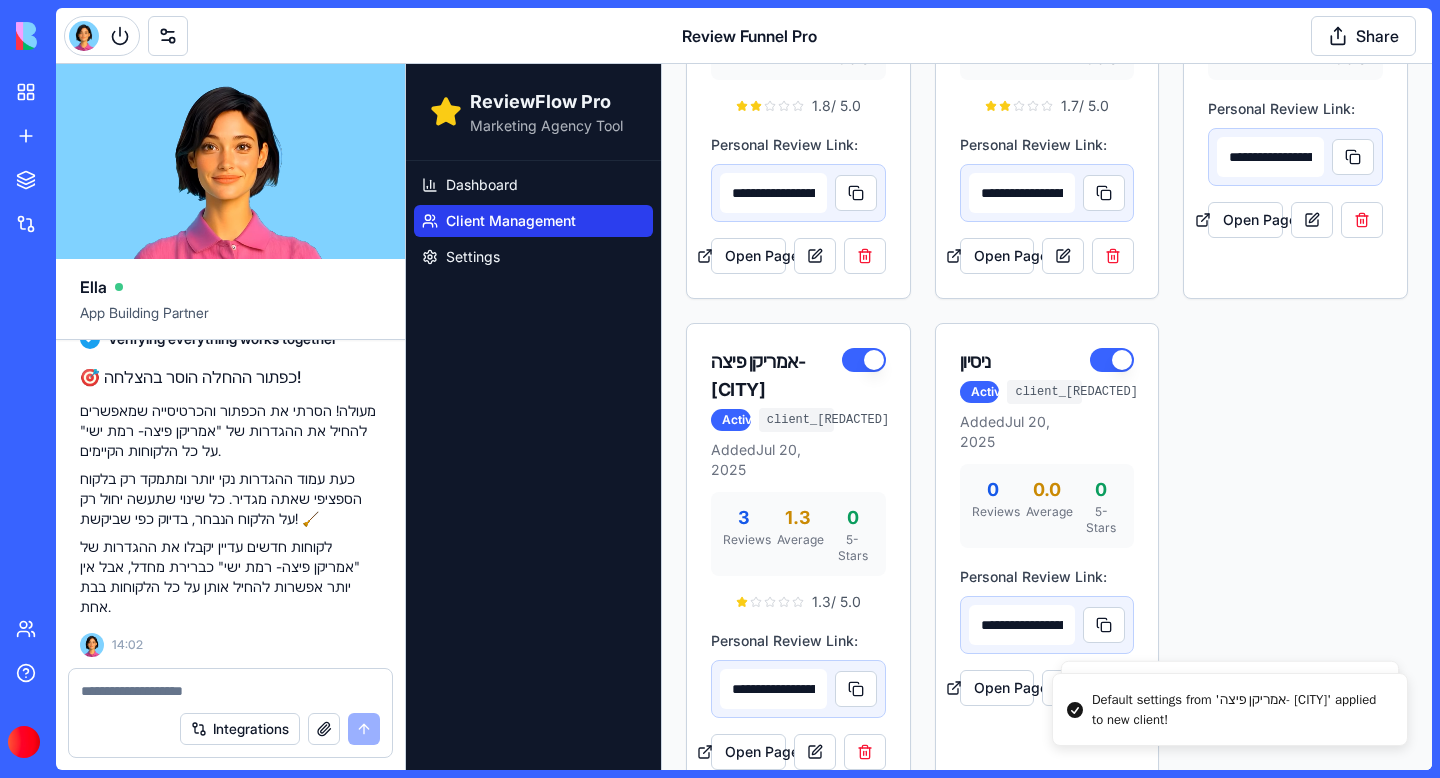 scroll, scrollTop: 940, scrollLeft: 0, axis: vertical 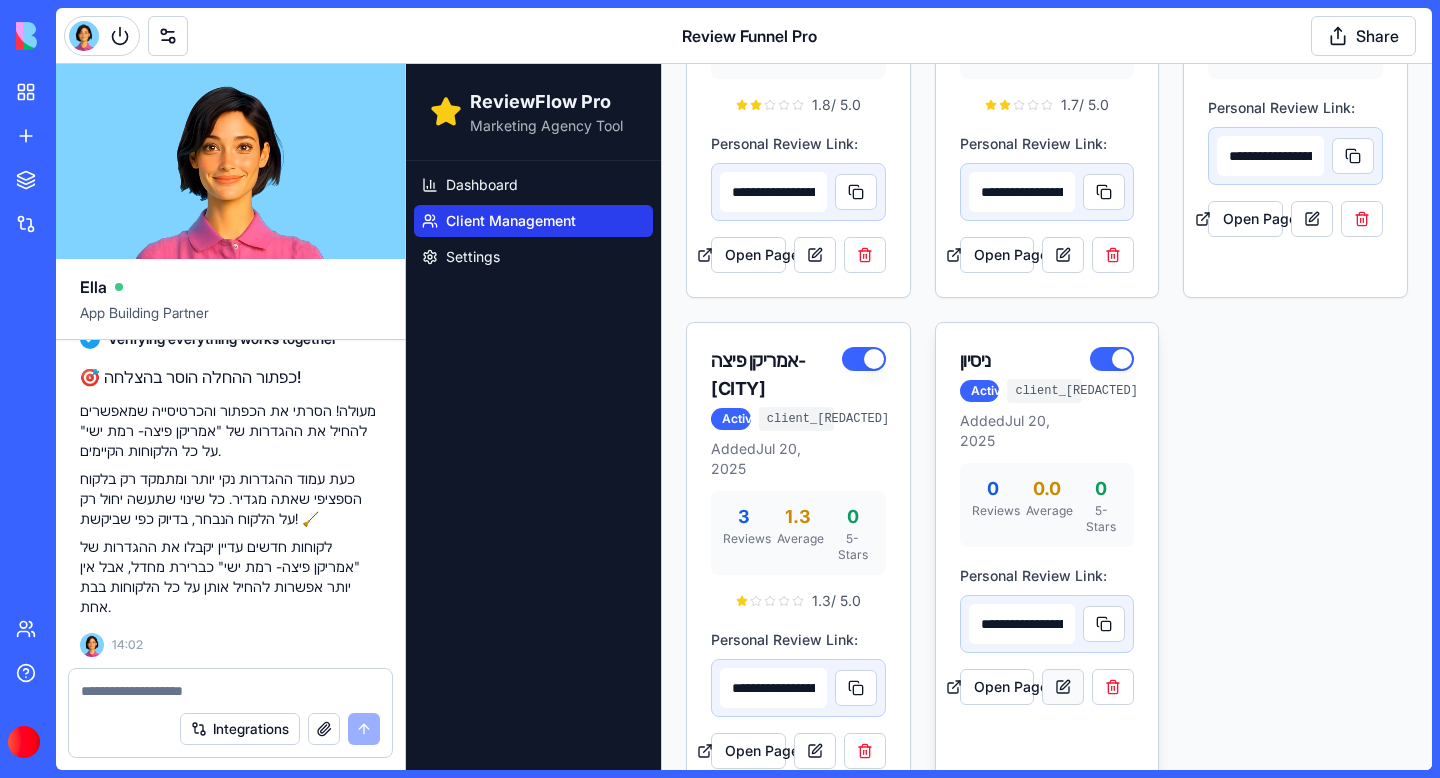 click at bounding box center (1063, 687) 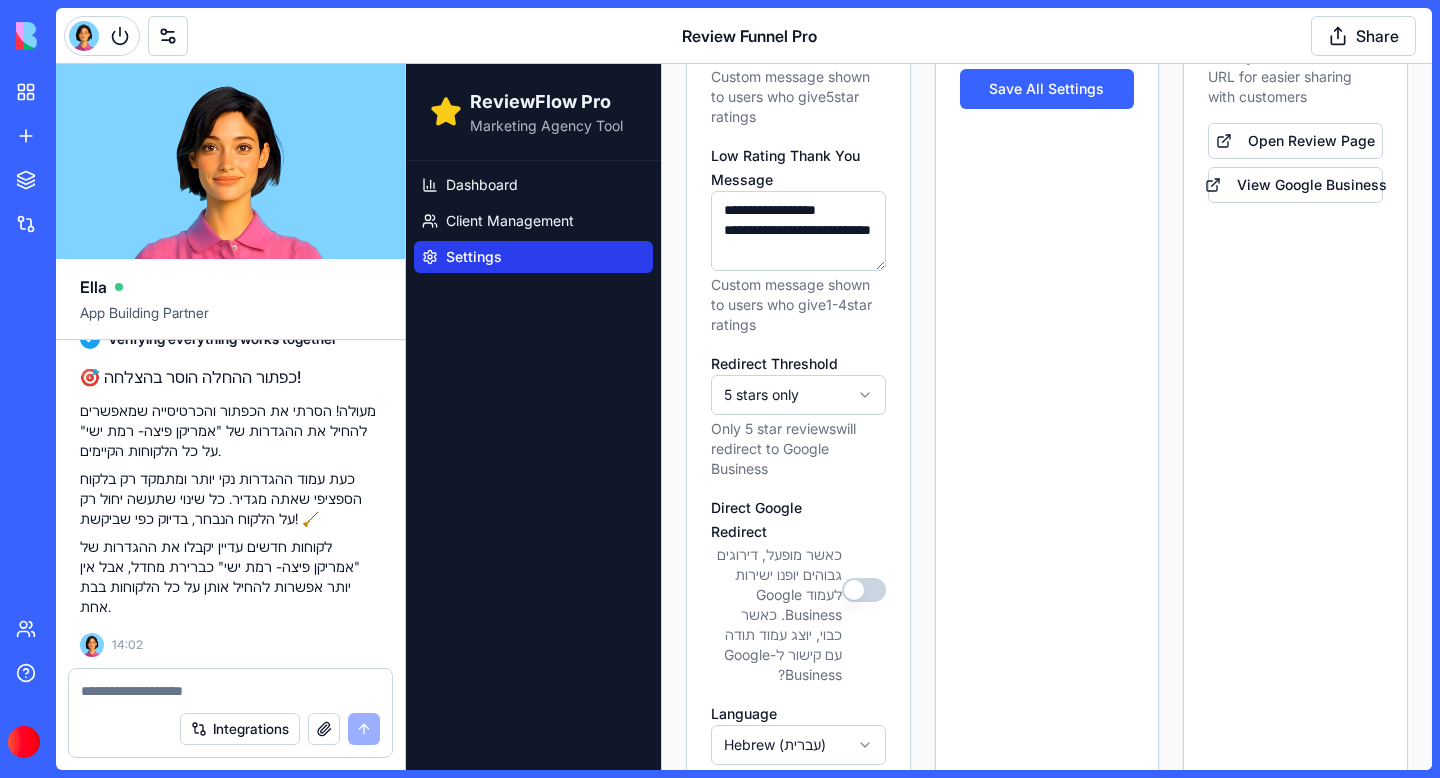 scroll, scrollTop: 0, scrollLeft: 0, axis: both 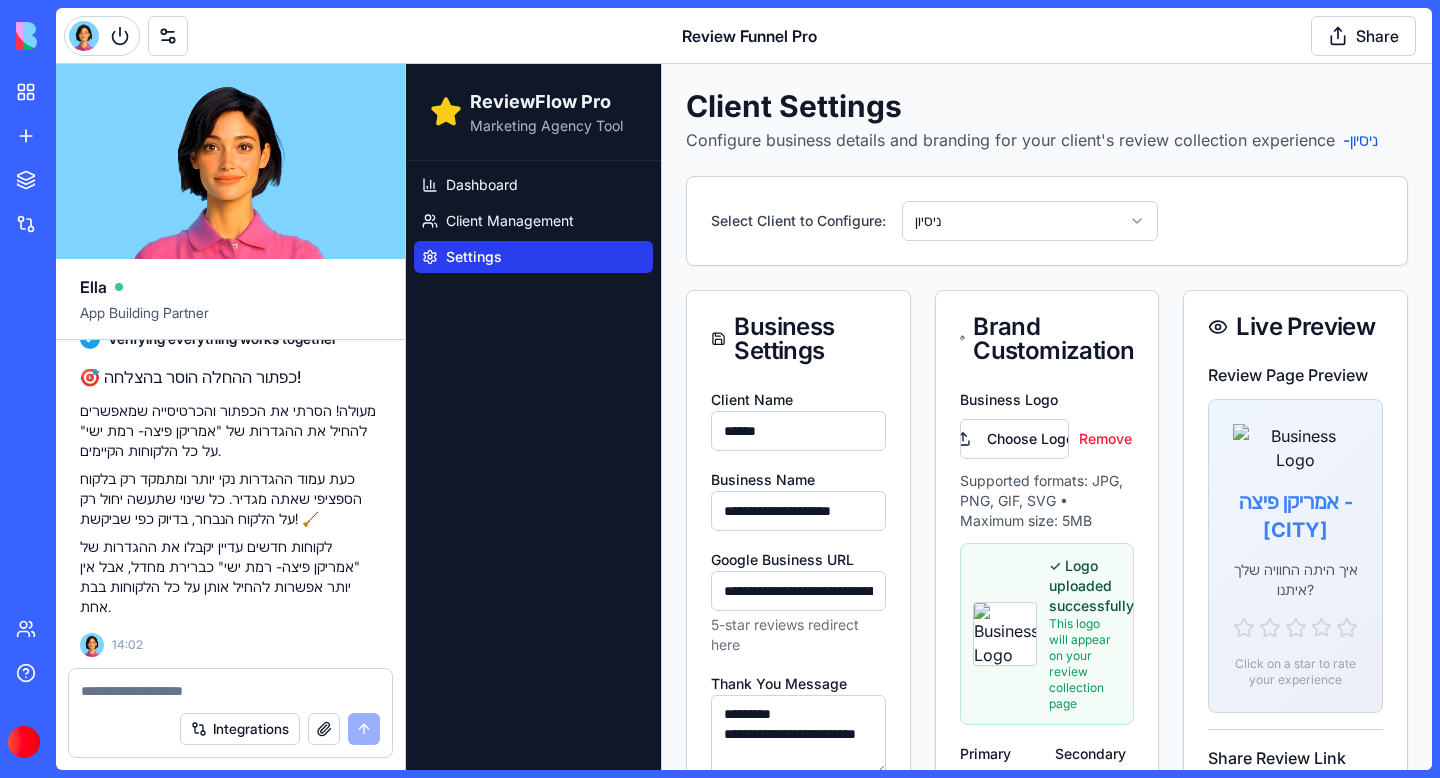 click at bounding box center (230, 691) 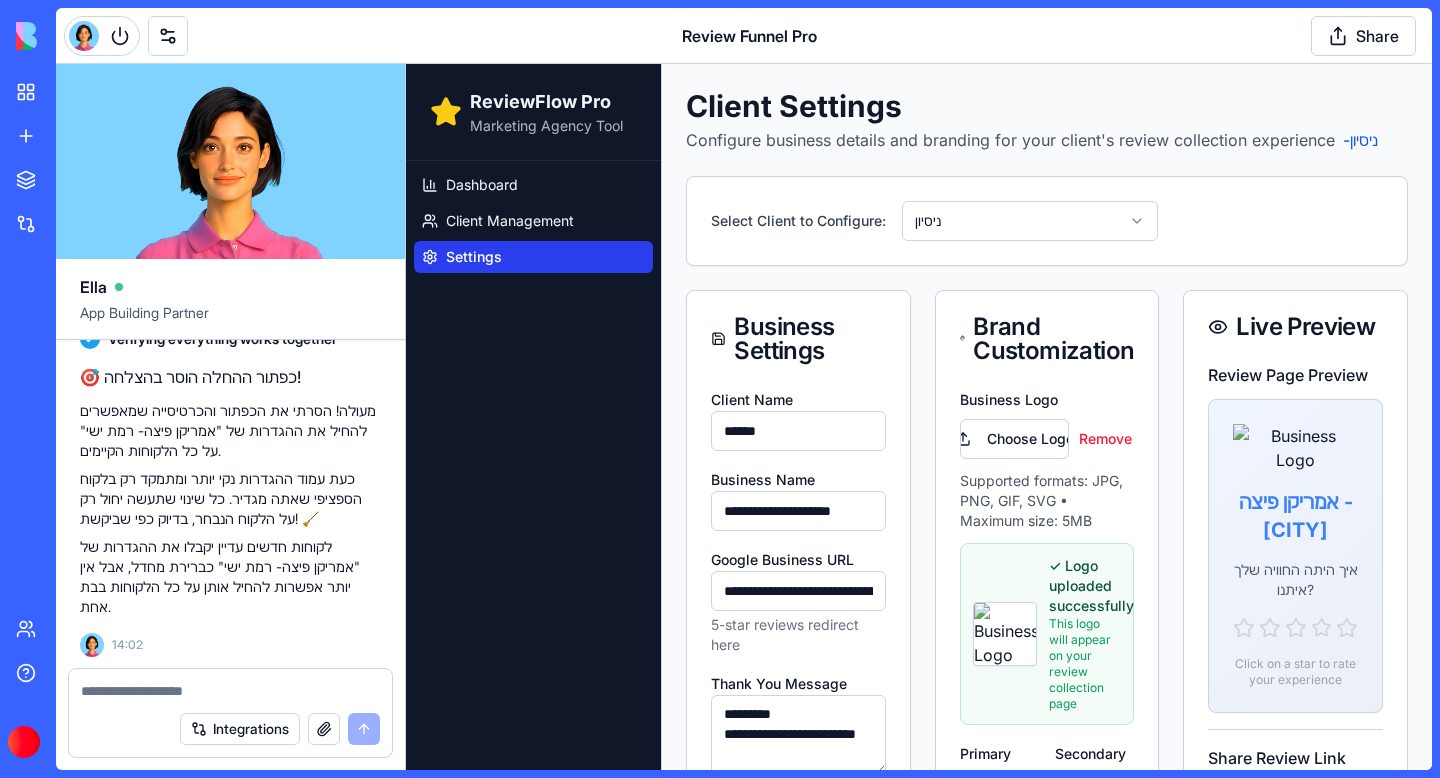 scroll, scrollTop: 79135, scrollLeft: 0, axis: vertical 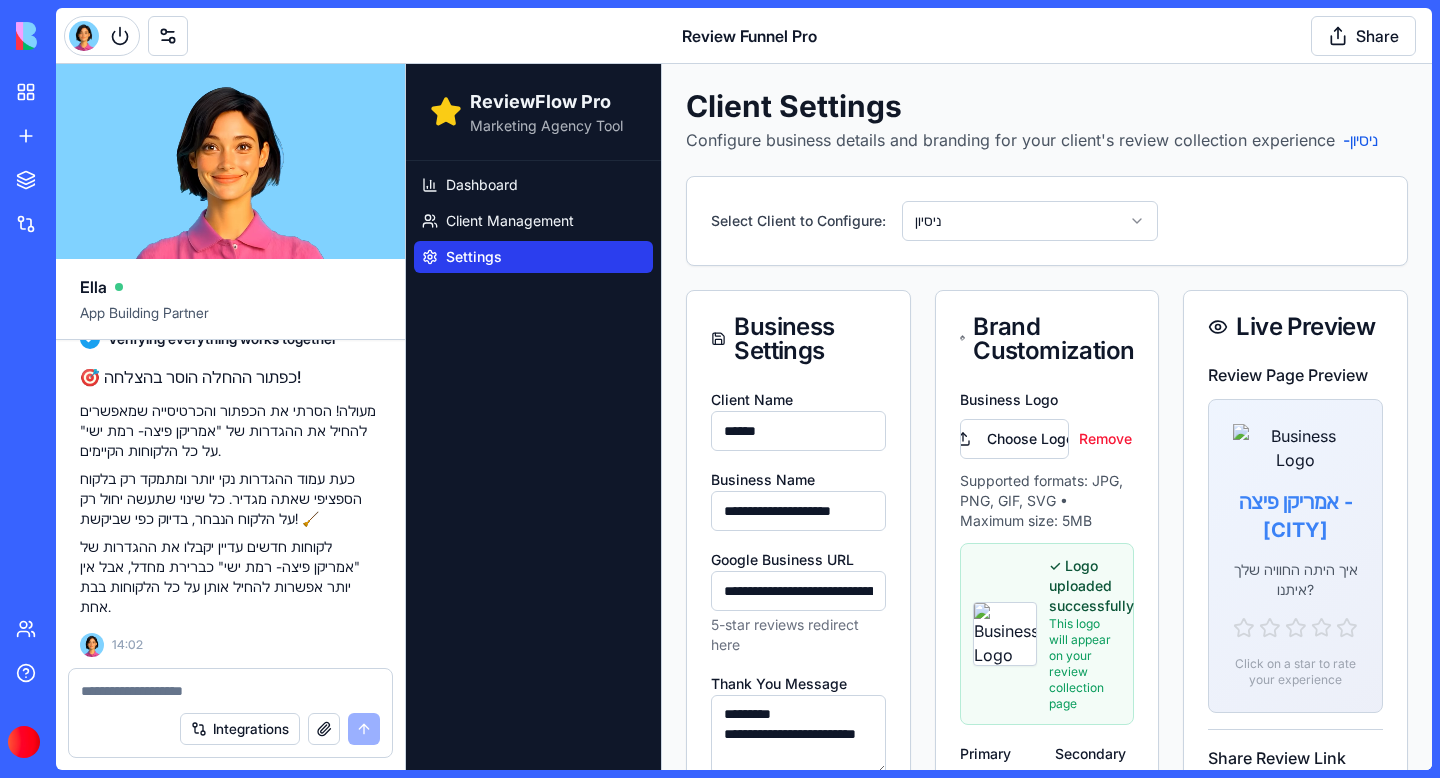 click on "Undo" at bounding box center (283, -603) 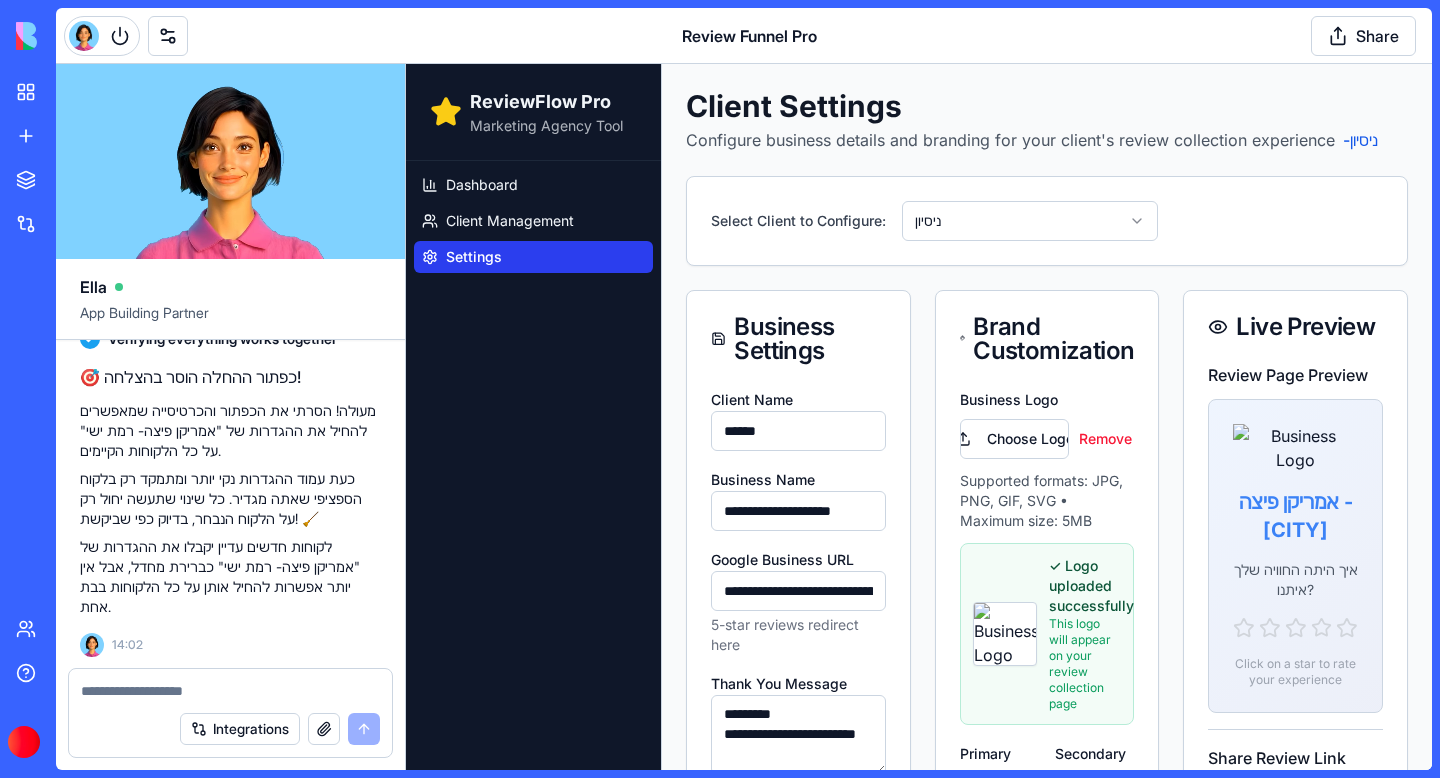 scroll, scrollTop: 80088, scrollLeft: 0, axis: vertical 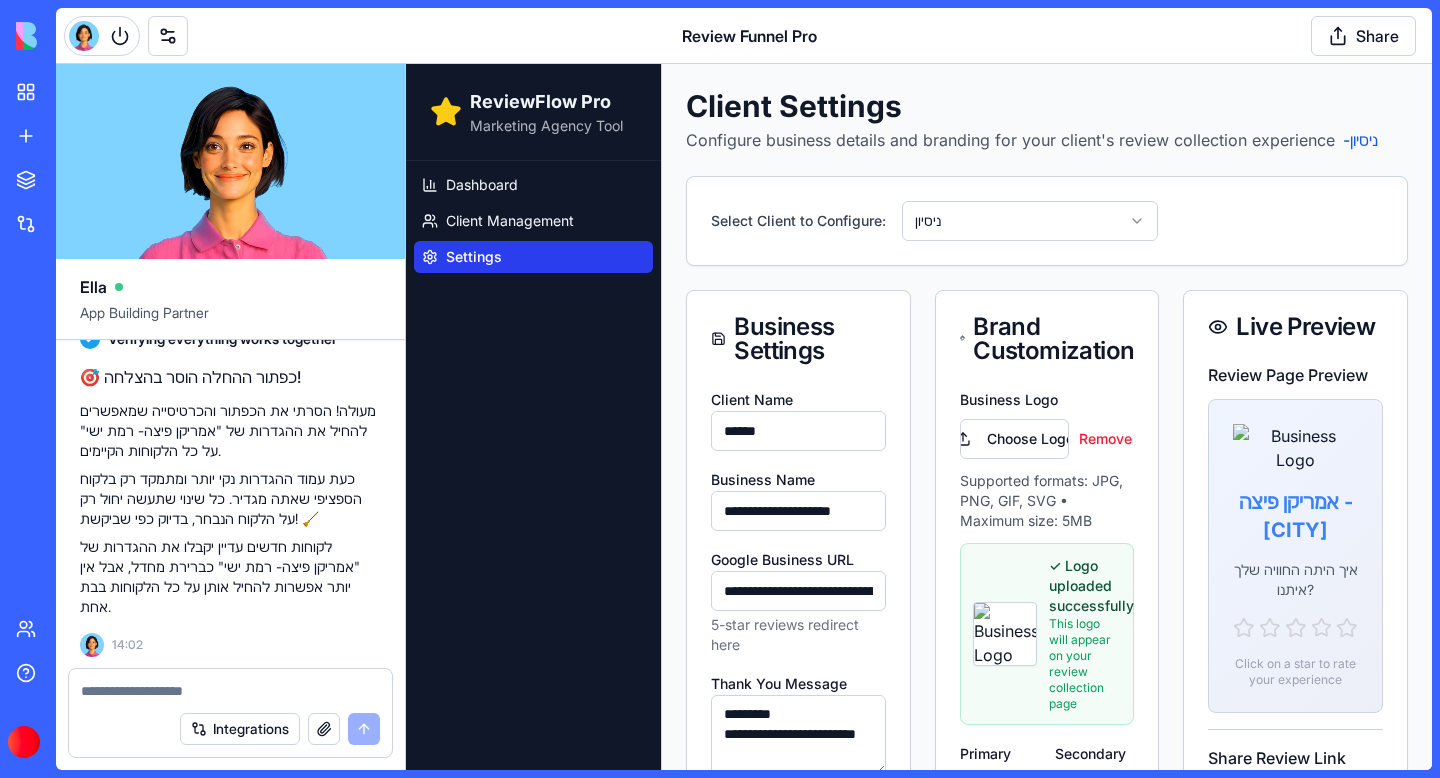 click on "Undo" at bounding box center (282, 265) 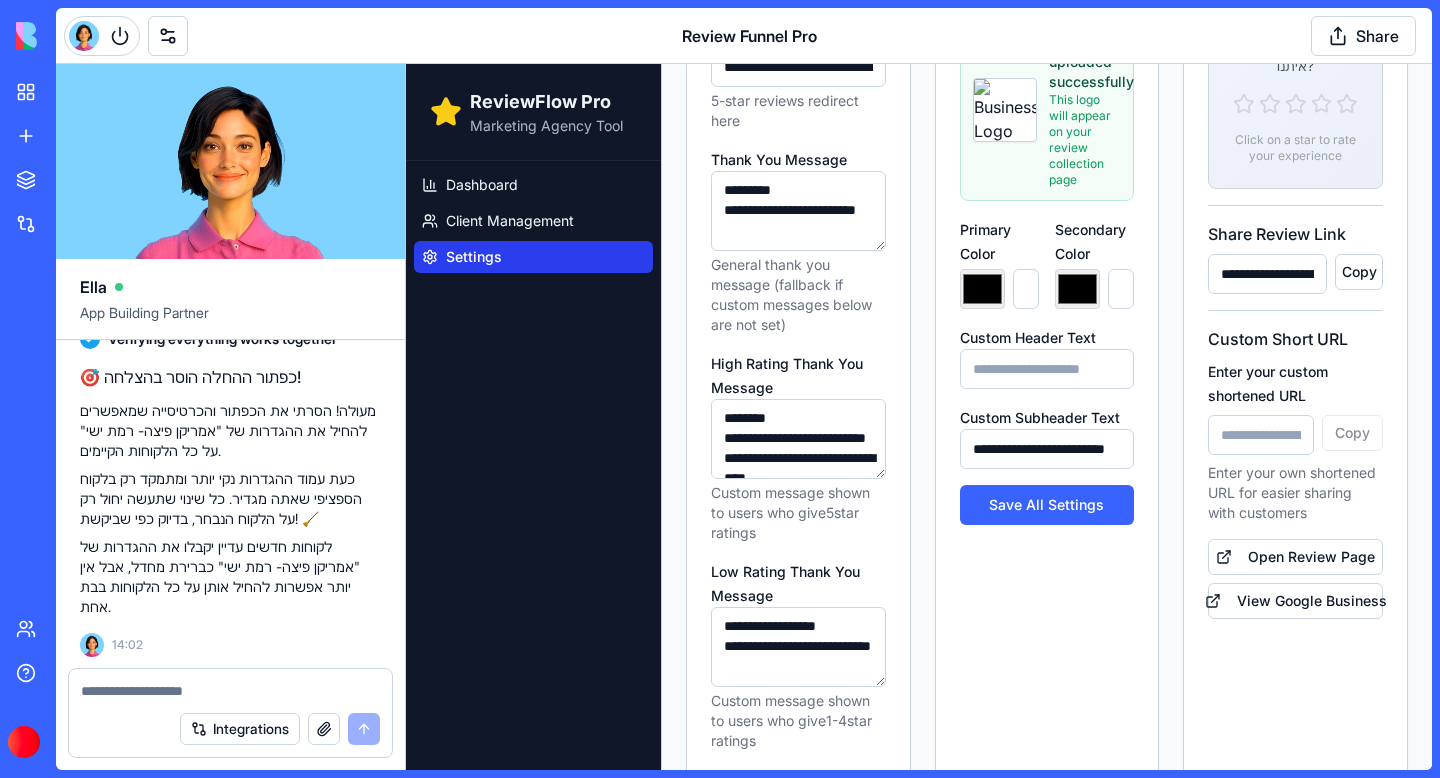 scroll, scrollTop: 0, scrollLeft: 0, axis: both 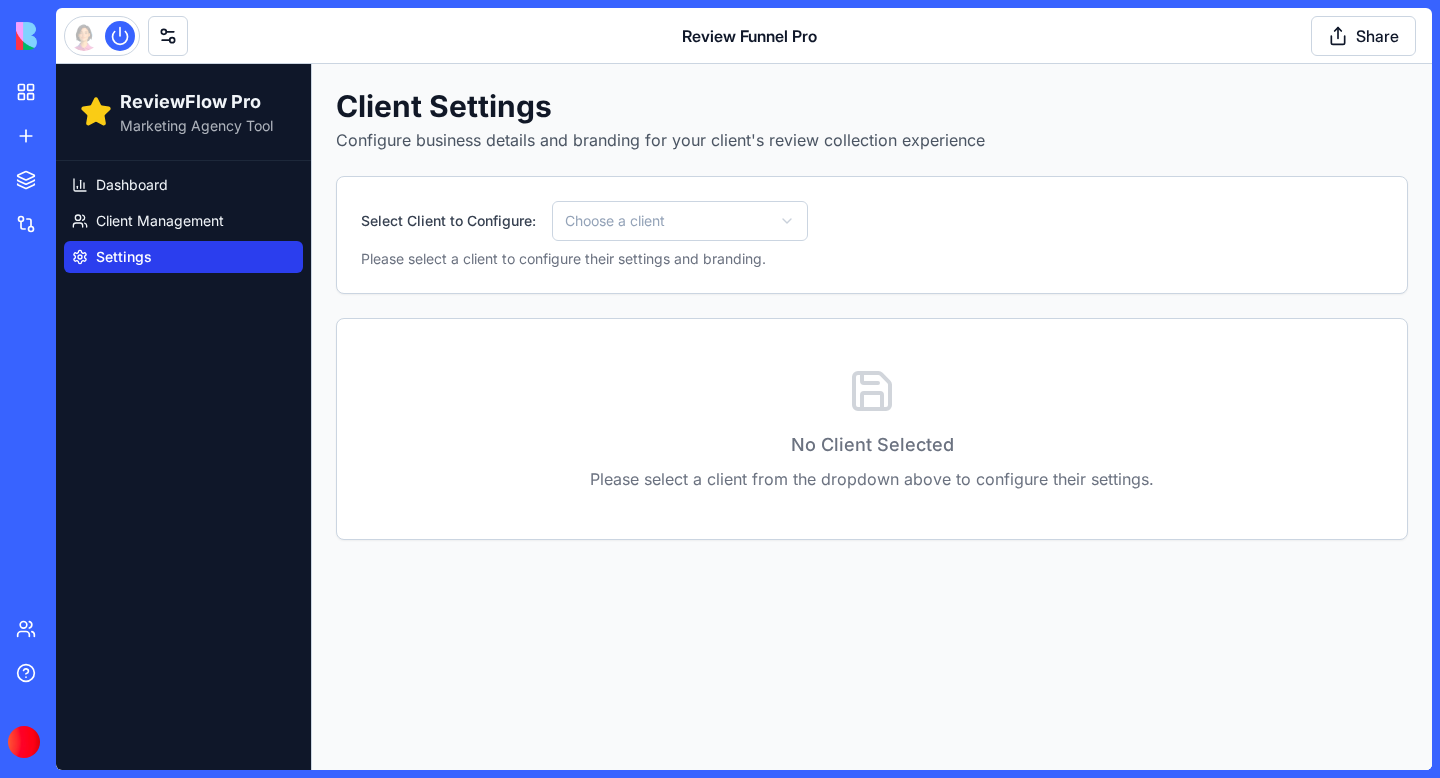 select on "*" 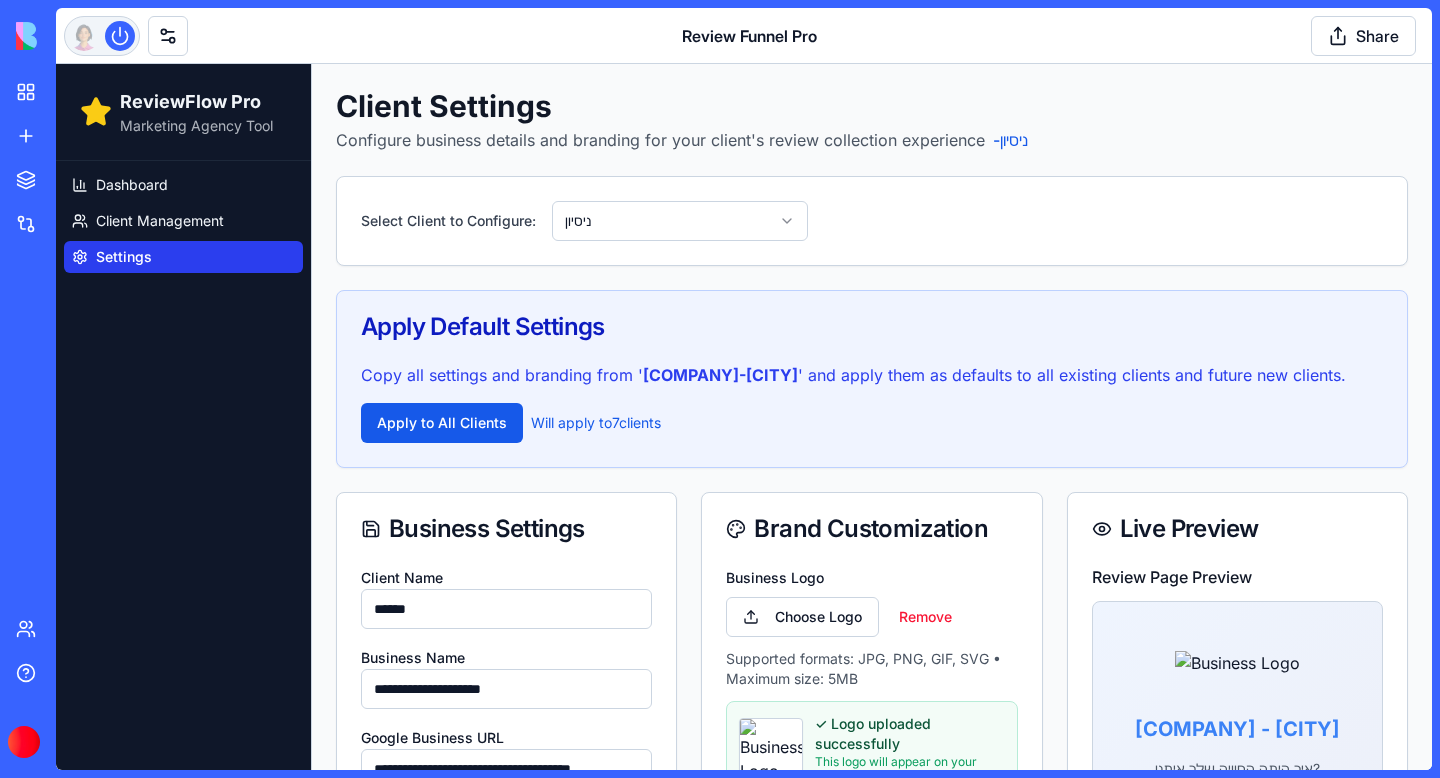 click at bounding box center (120, 36) 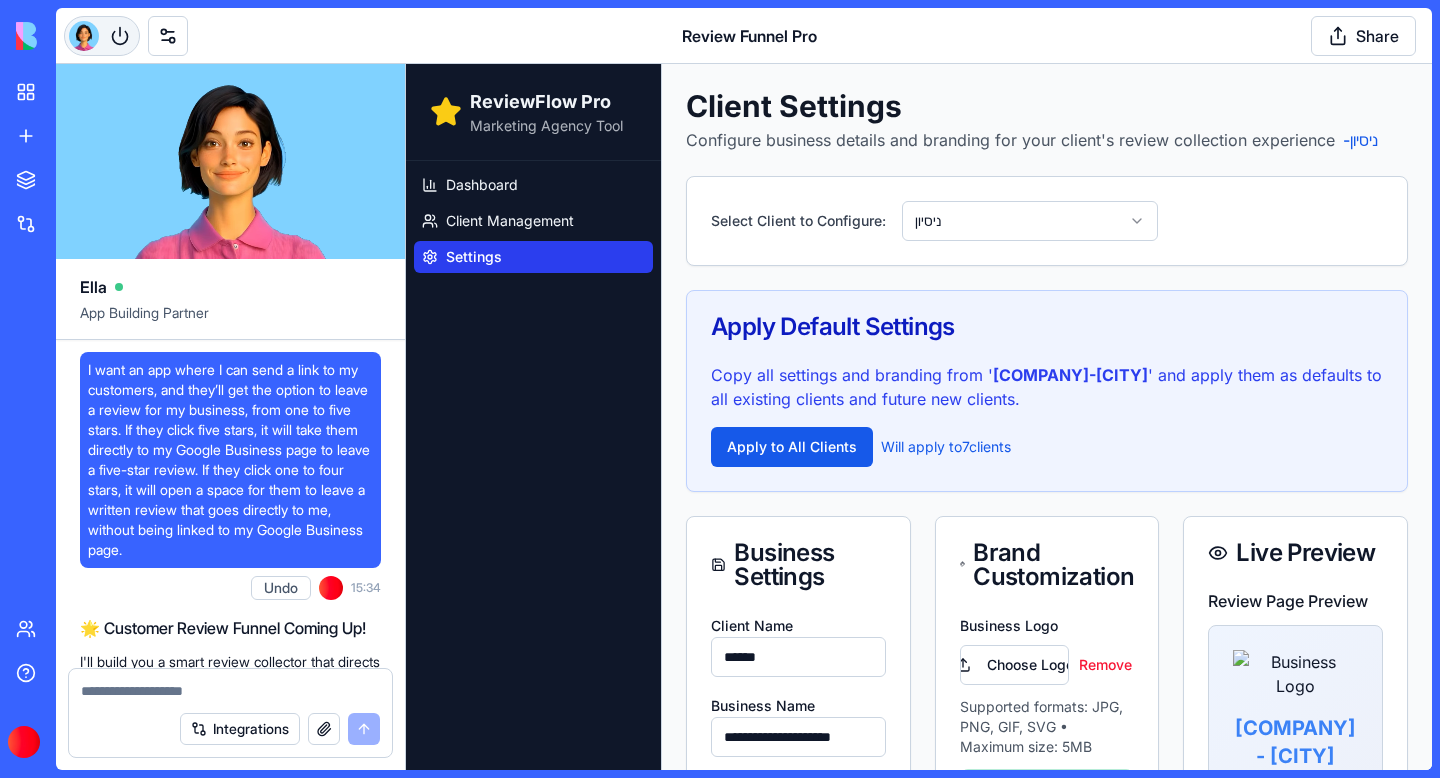 scroll, scrollTop: 80257, scrollLeft: 0, axis: vertical 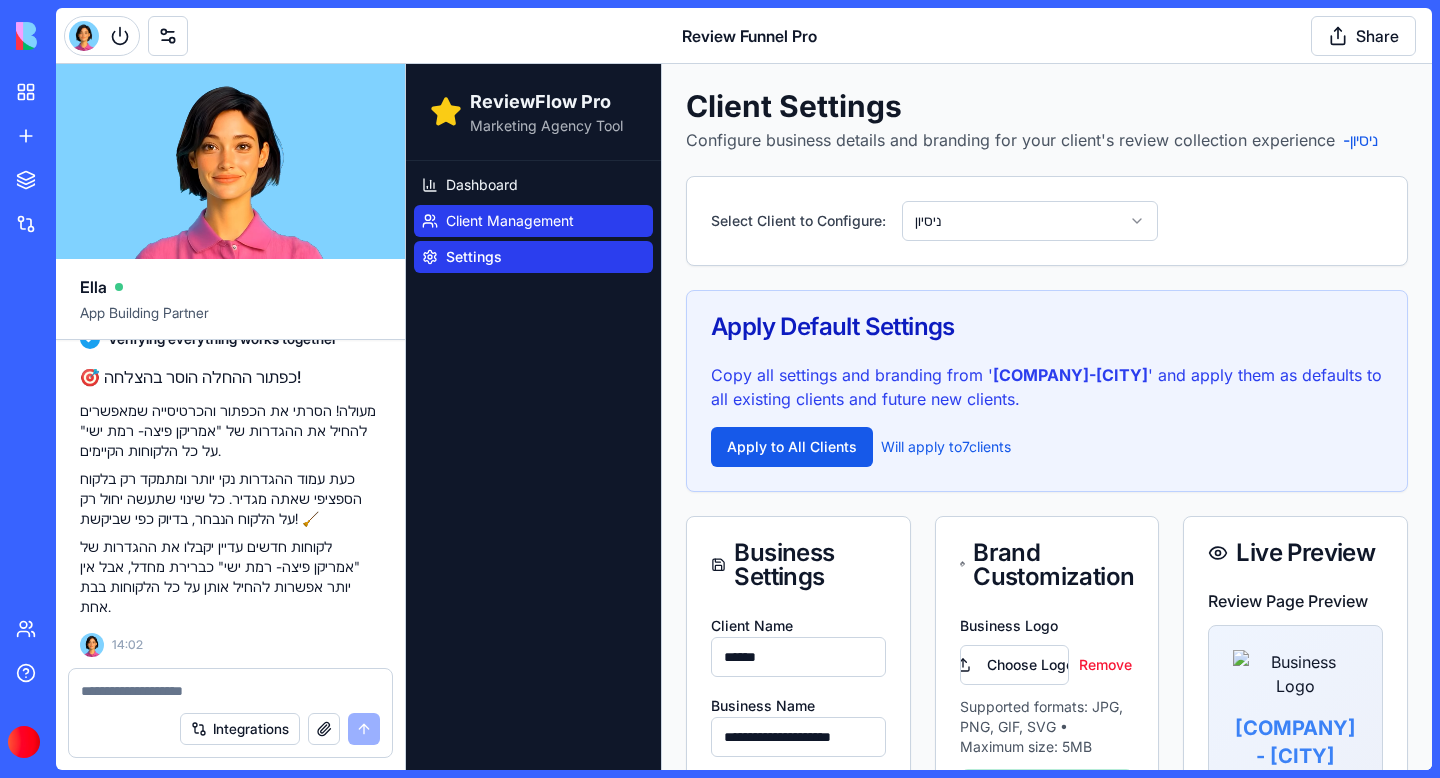 click on "Client Management" at bounding box center [510, 221] 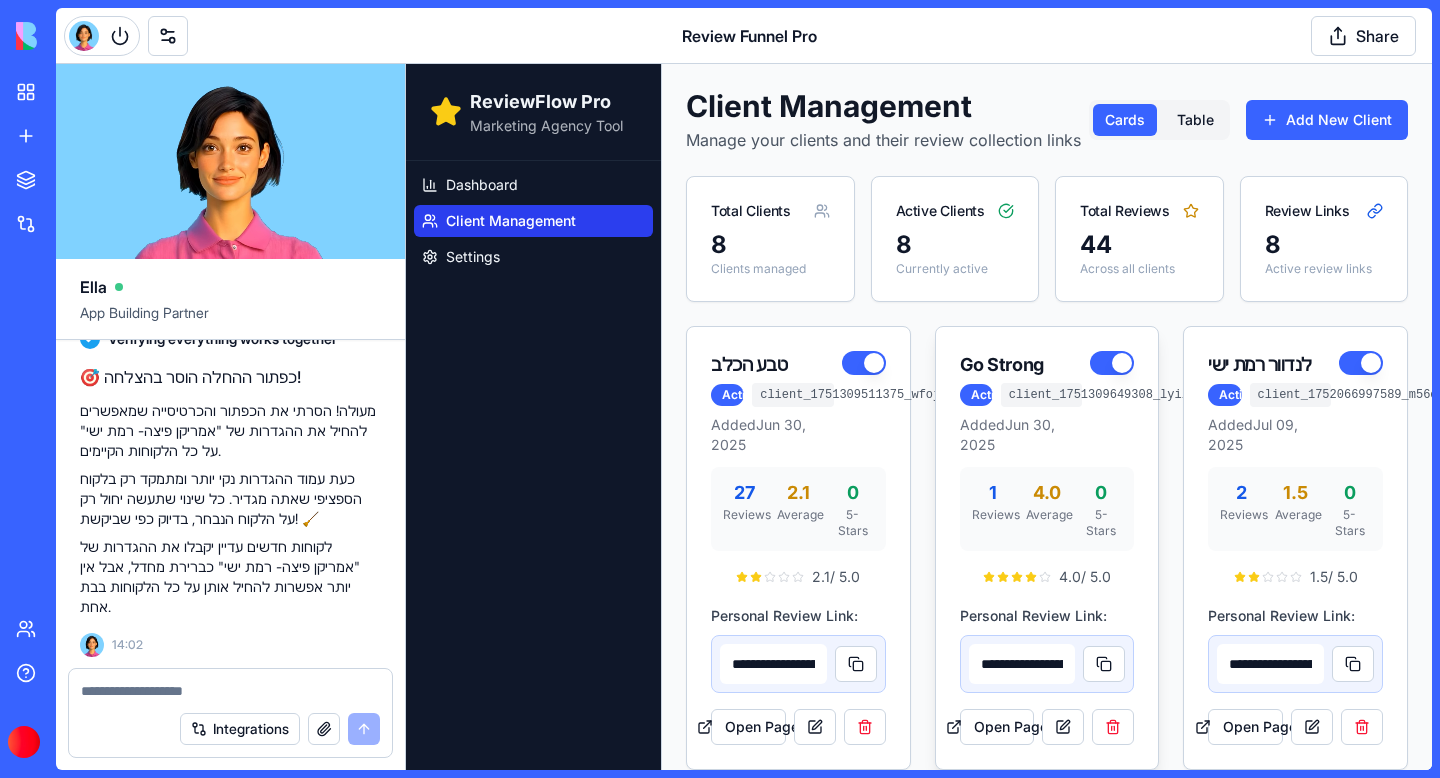scroll, scrollTop: 940, scrollLeft: 0, axis: vertical 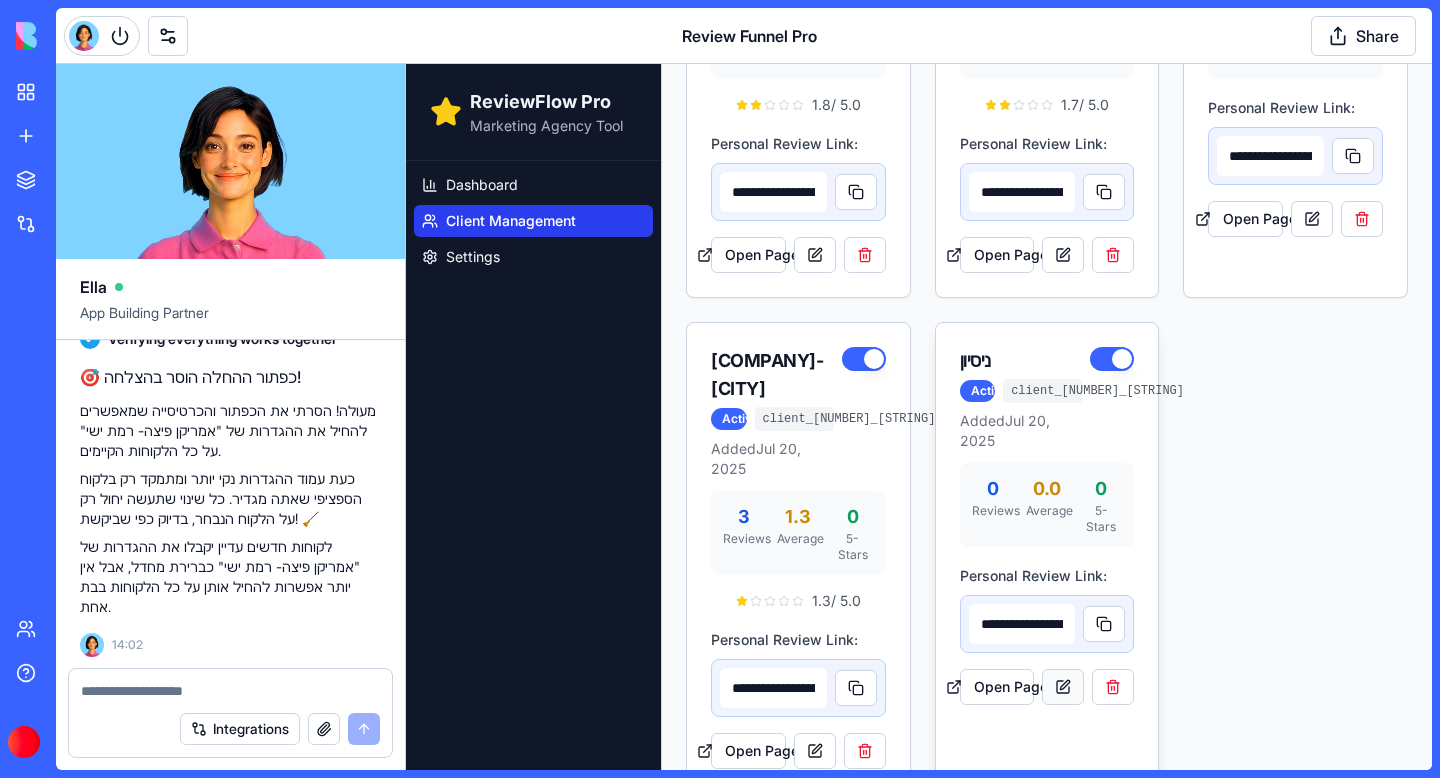 click at bounding box center (1063, 687) 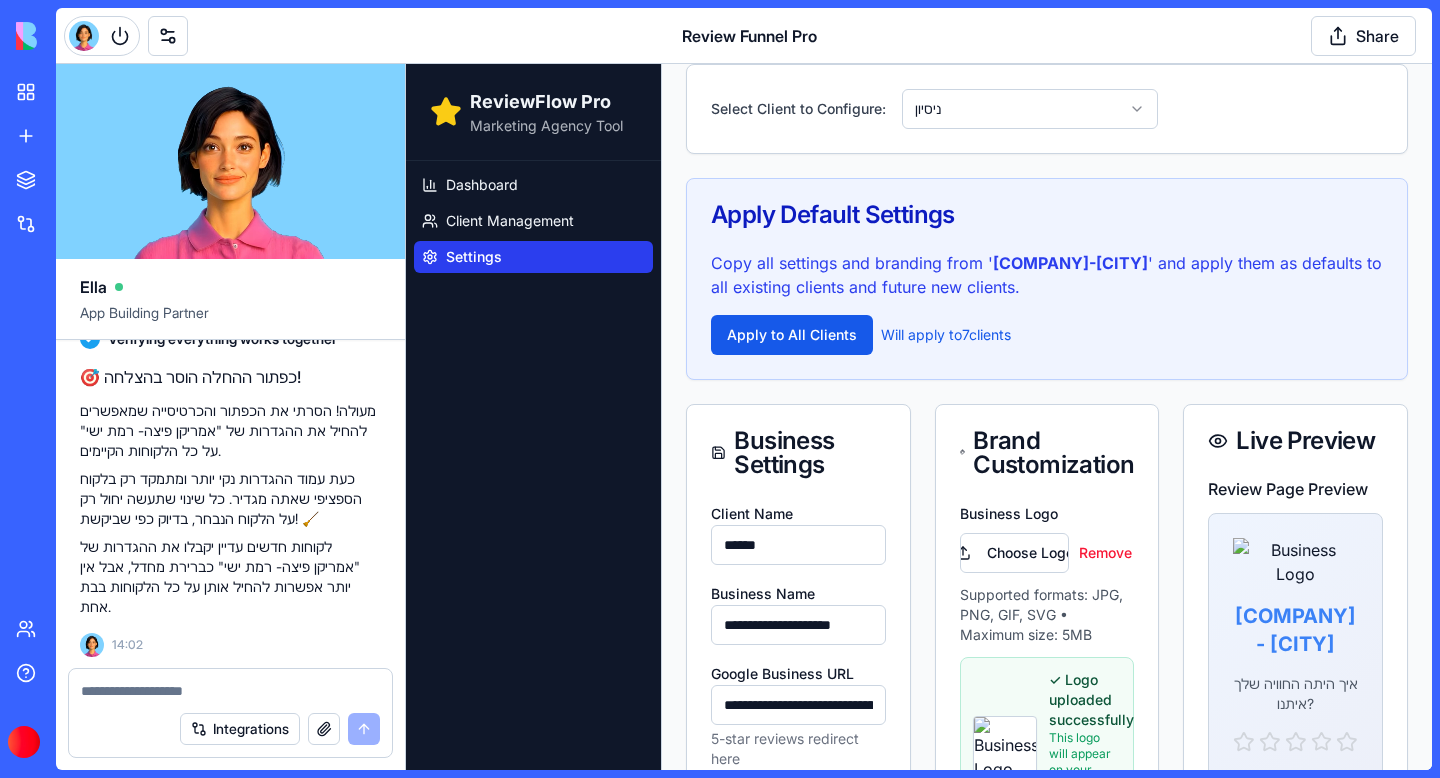 scroll, scrollTop: 0, scrollLeft: 0, axis: both 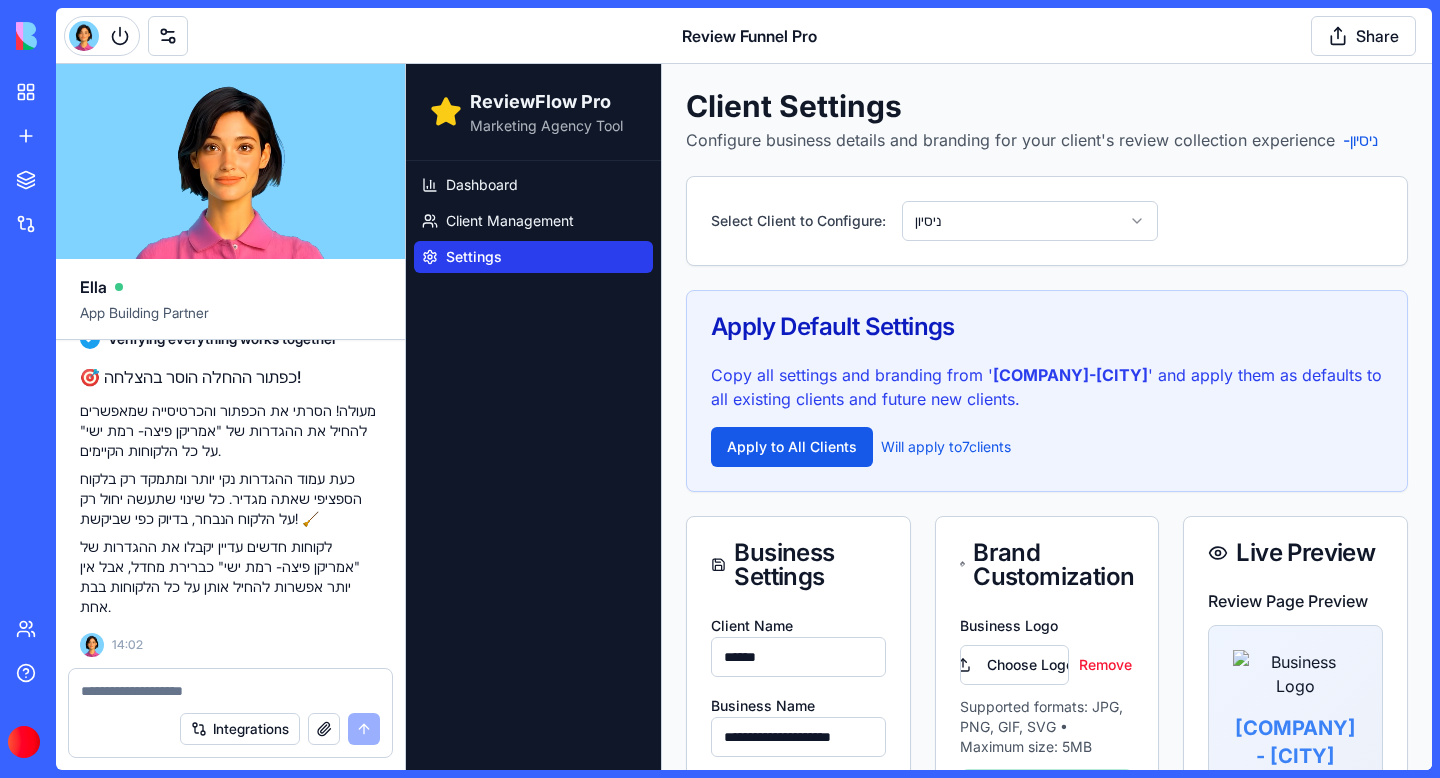 click on "**********" at bounding box center [919, 1054] 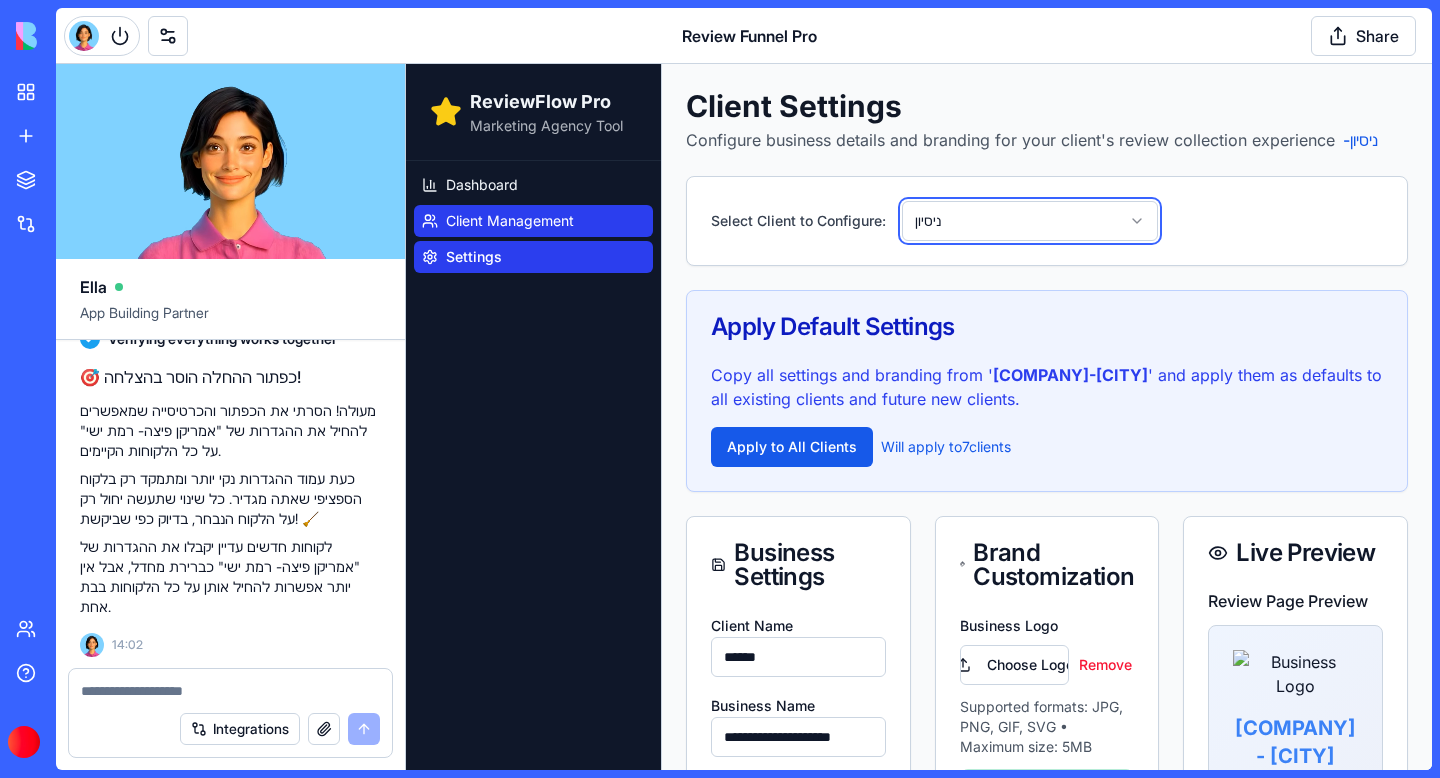 click on "**********" at bounding box center (919, 1054) 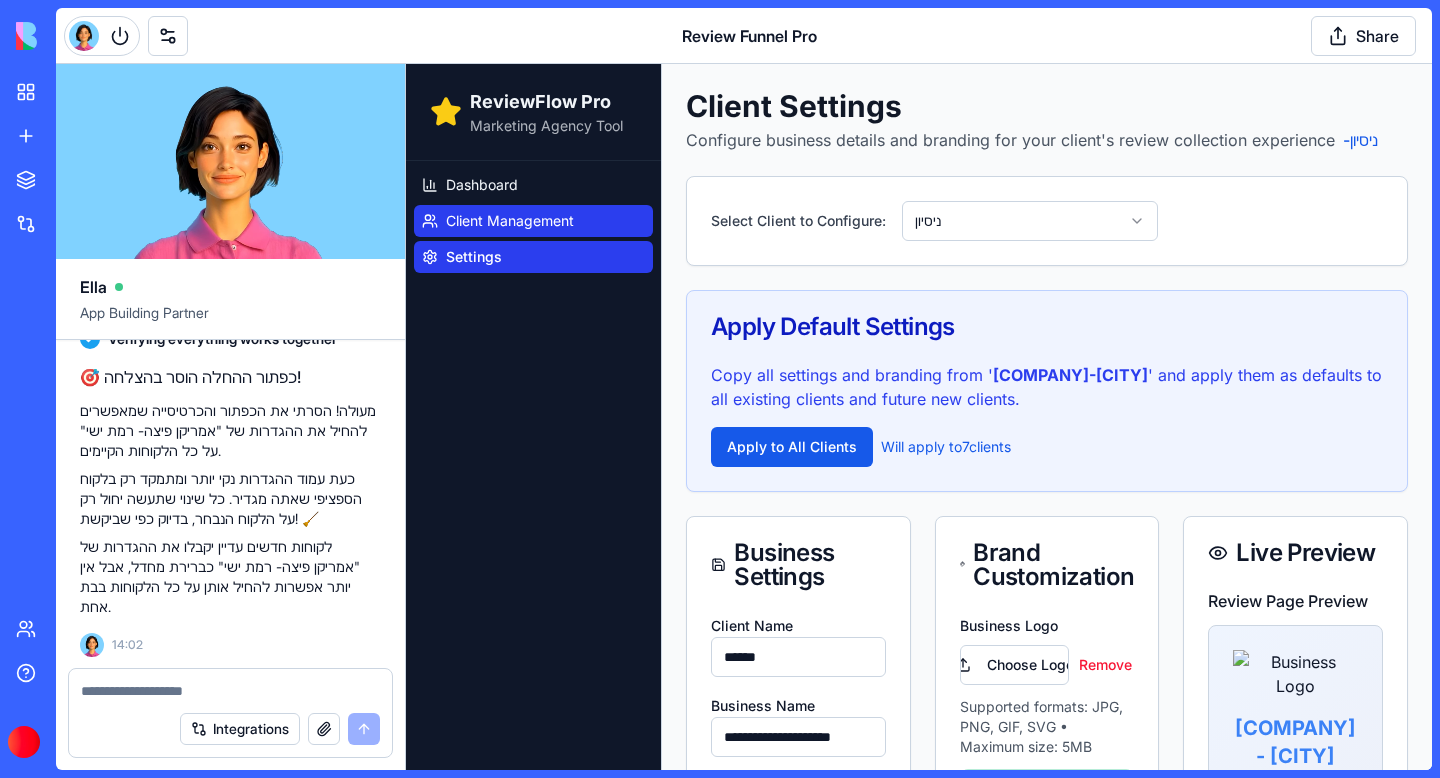 click on "Client Management" at bounding box center [510, 221] 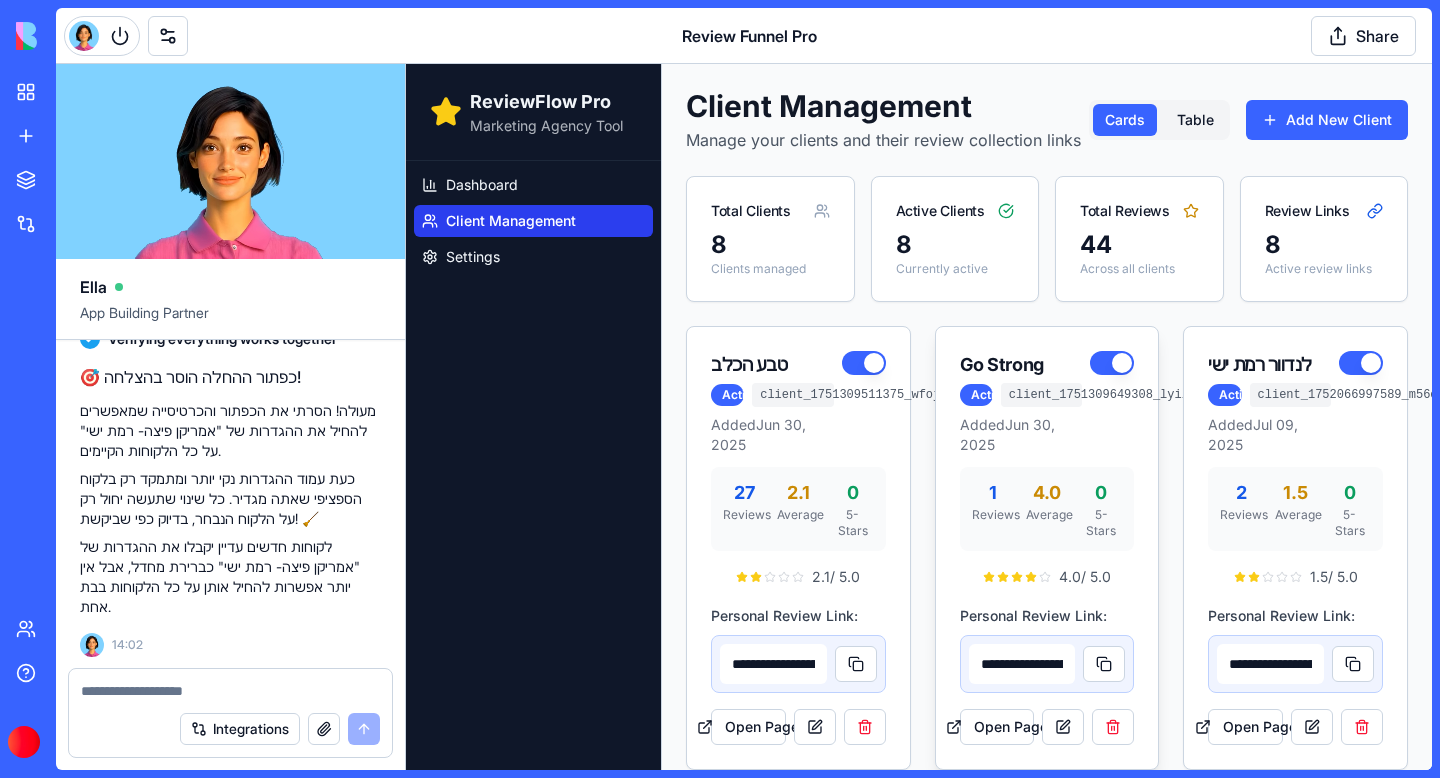 scroll, scrollTop: 940, scrollLeft: 0, axis: vertical 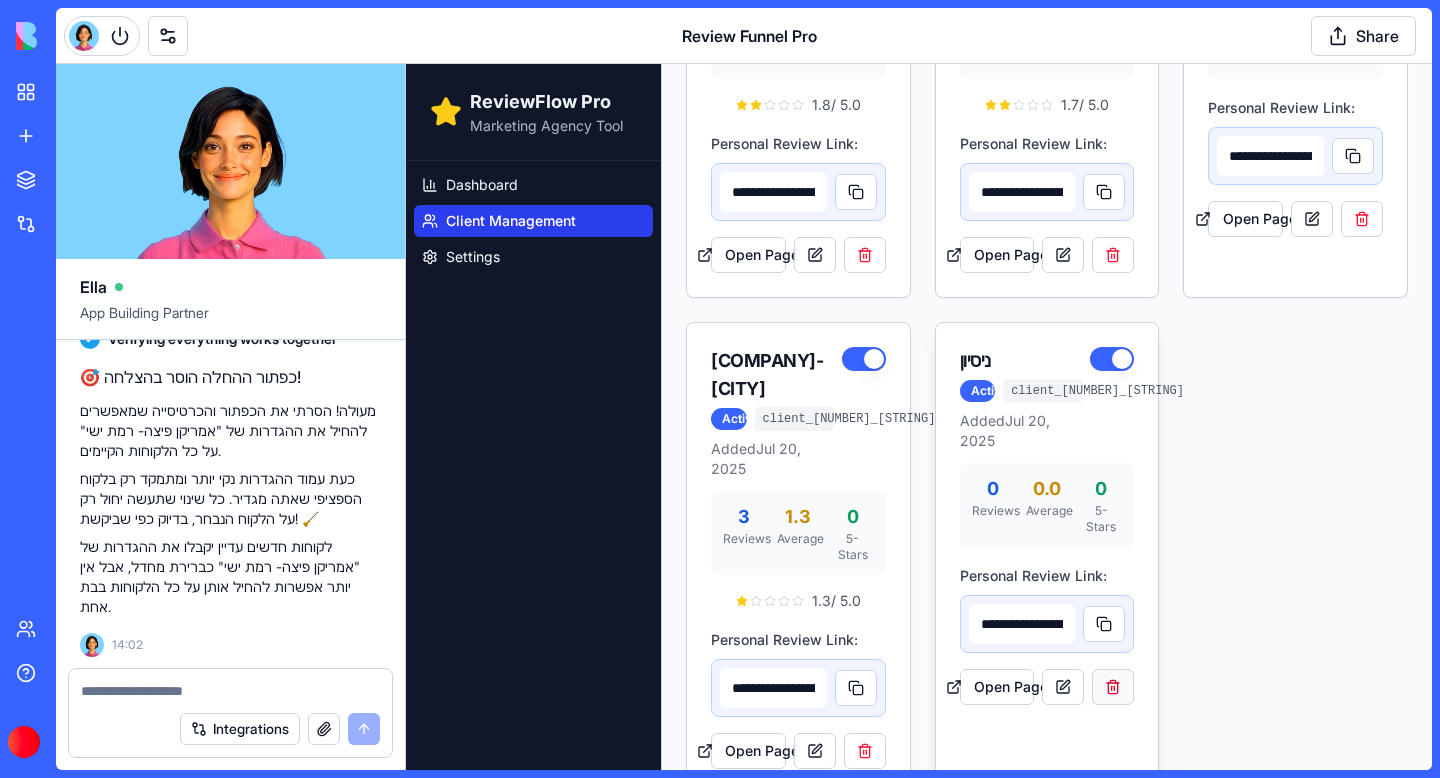 click at bounding box center [1113, 687] 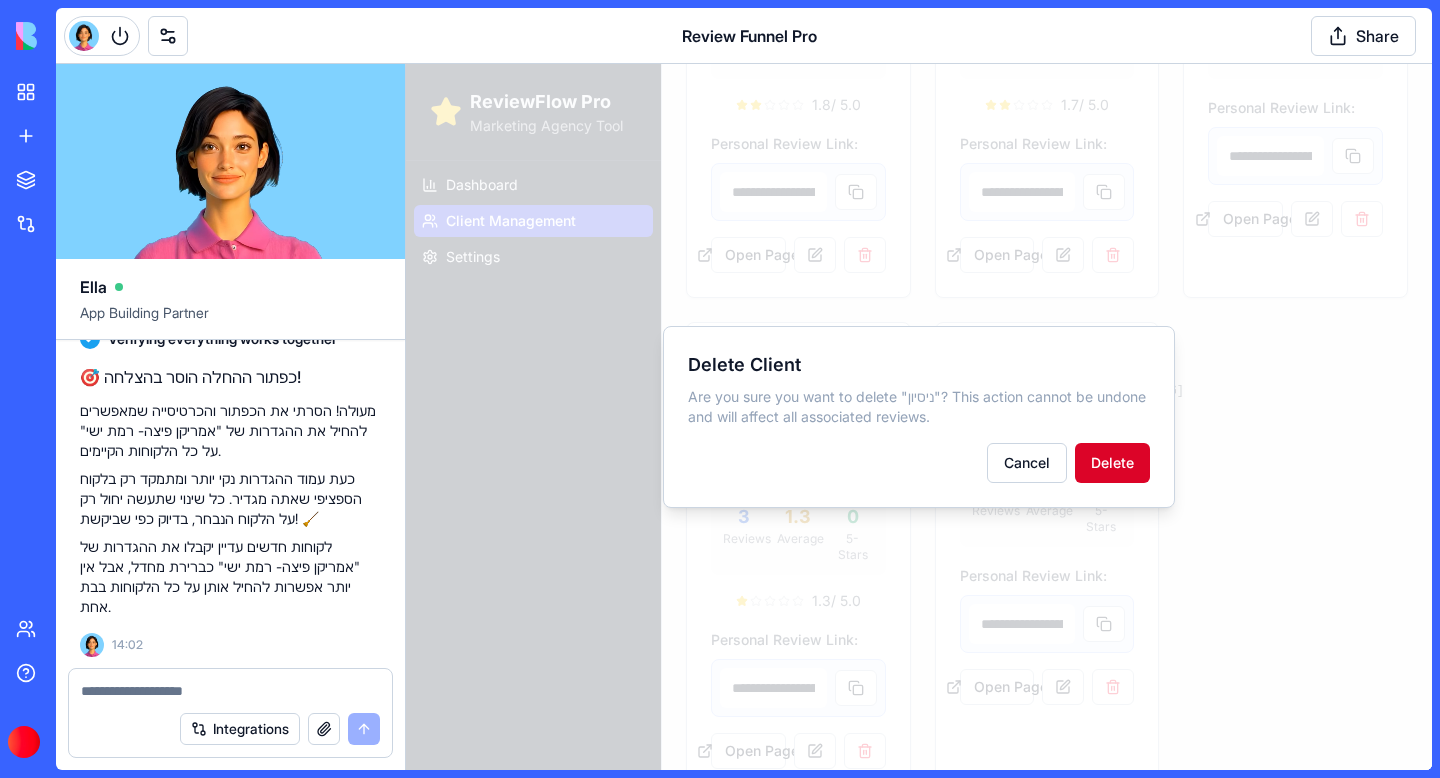 click on "Delete" at bounding box center (1112, 463) 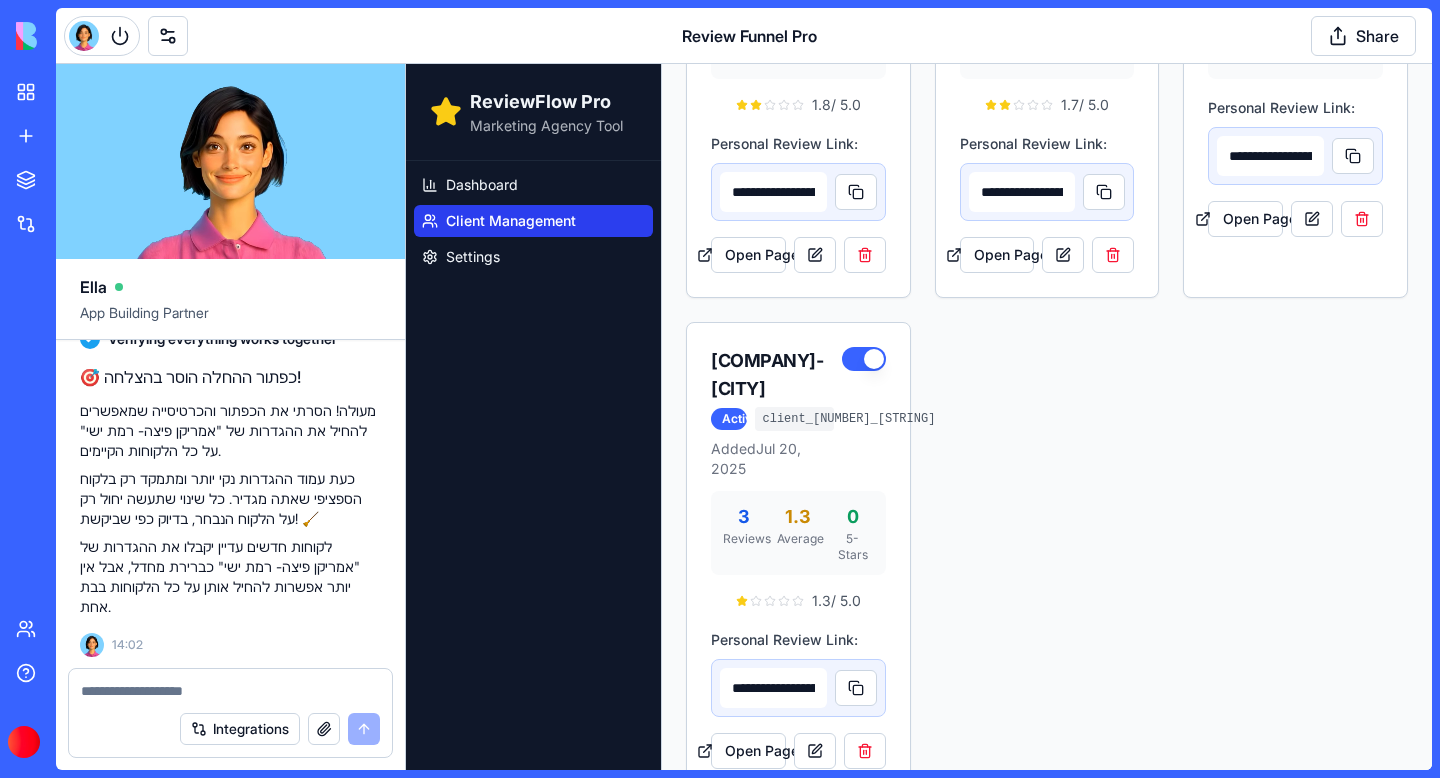 scroll, scrollTop: 79002, scrollLeft: 0, axis: vertical 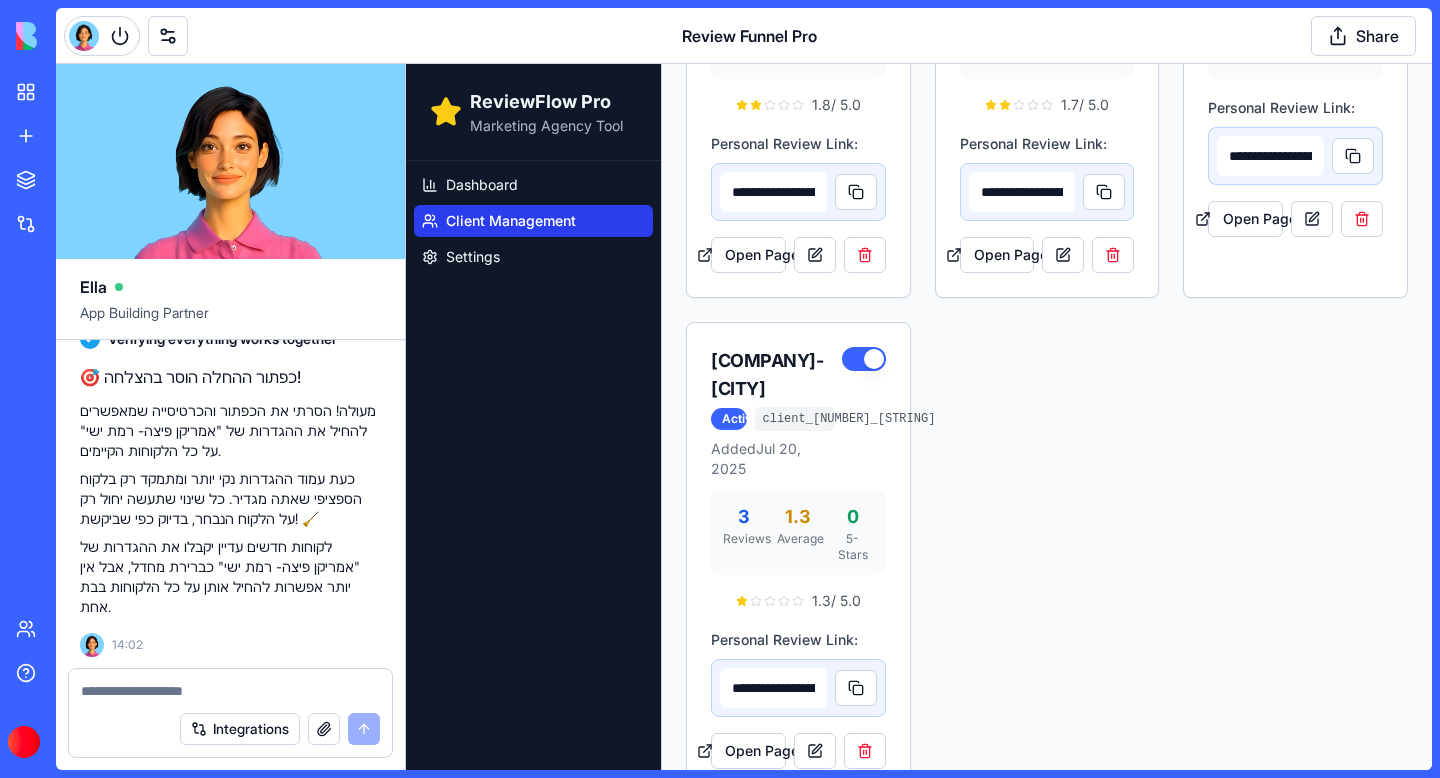 click on "Undo" at bounding box center (283, -603) 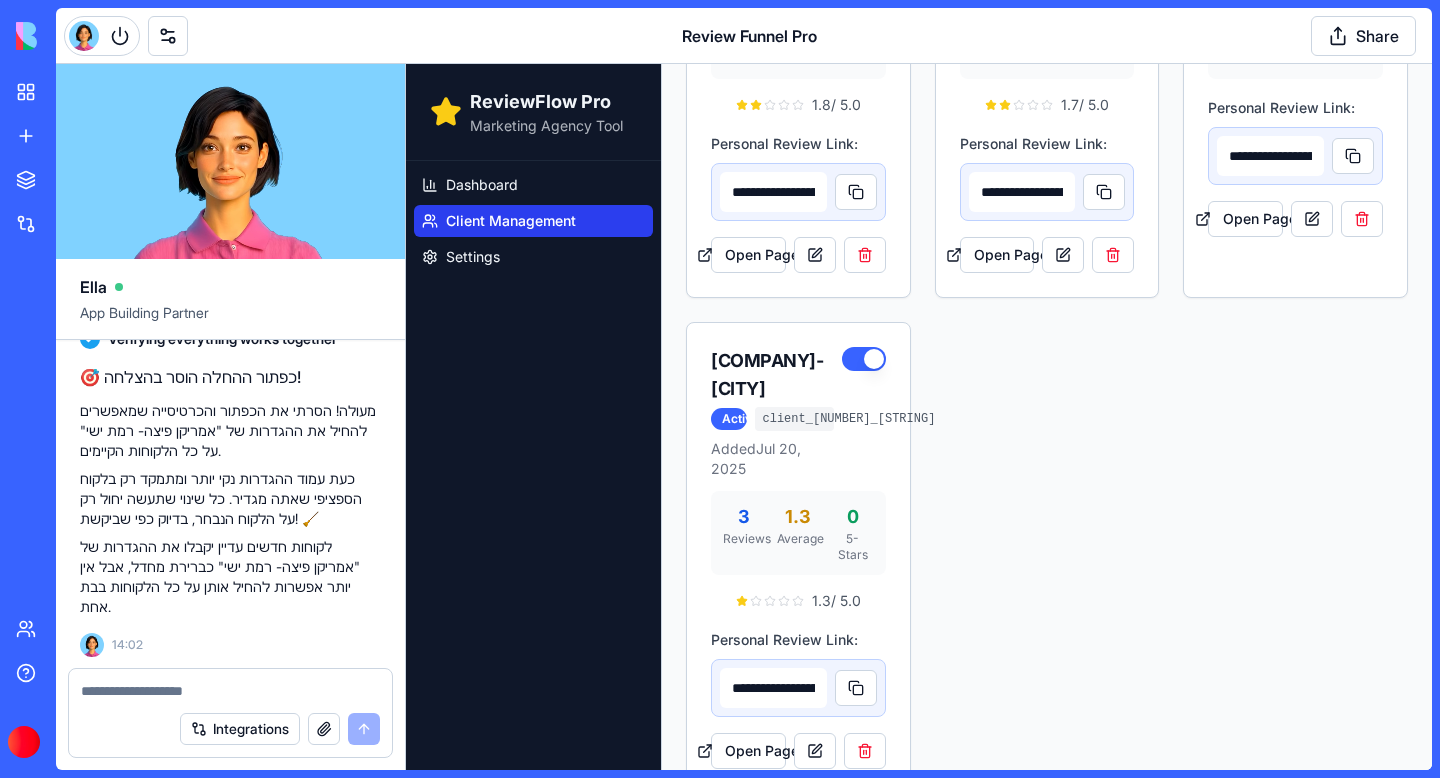 scroll, scrollTop: 79042, scrollLeft: 0, axis: vertical 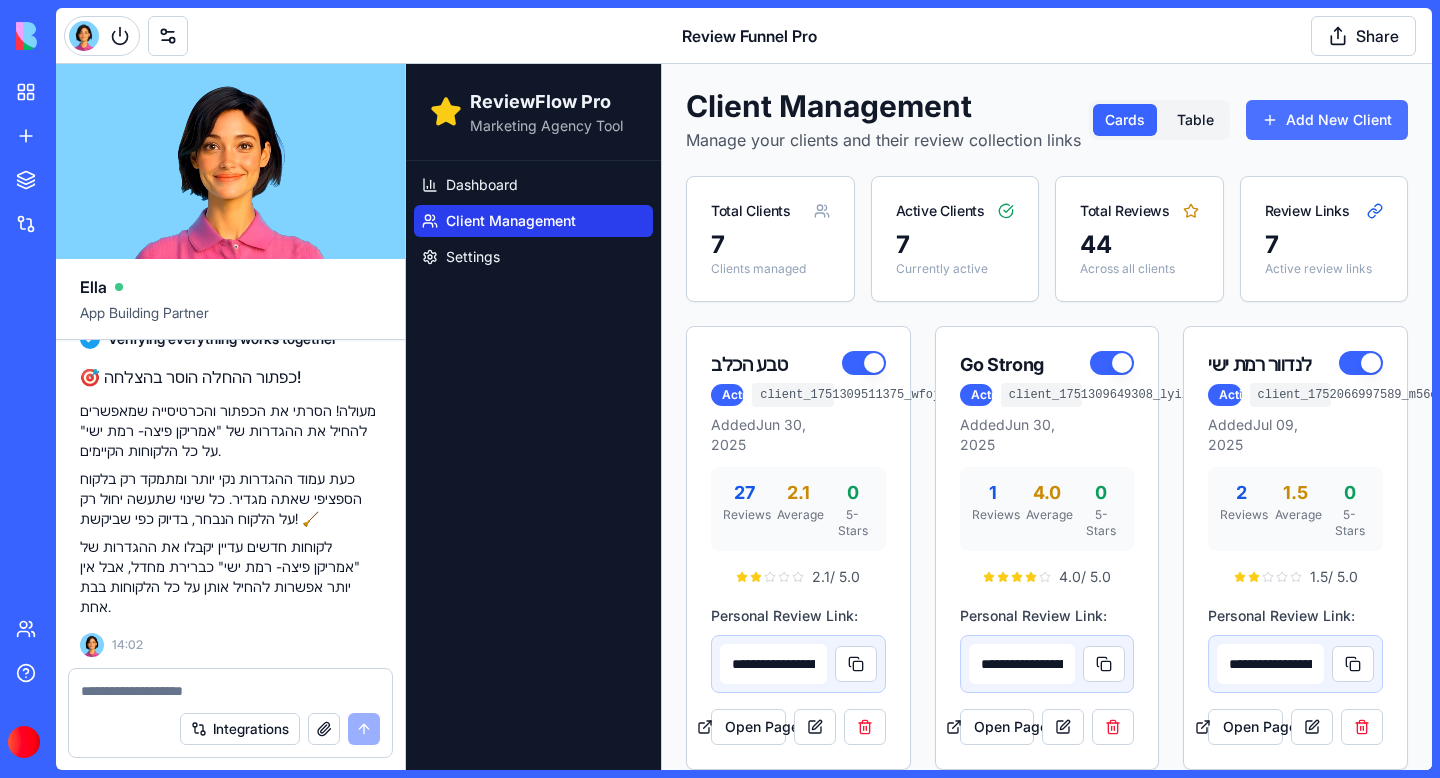 click on "Add New Client" at bounding box center [1327, 120] 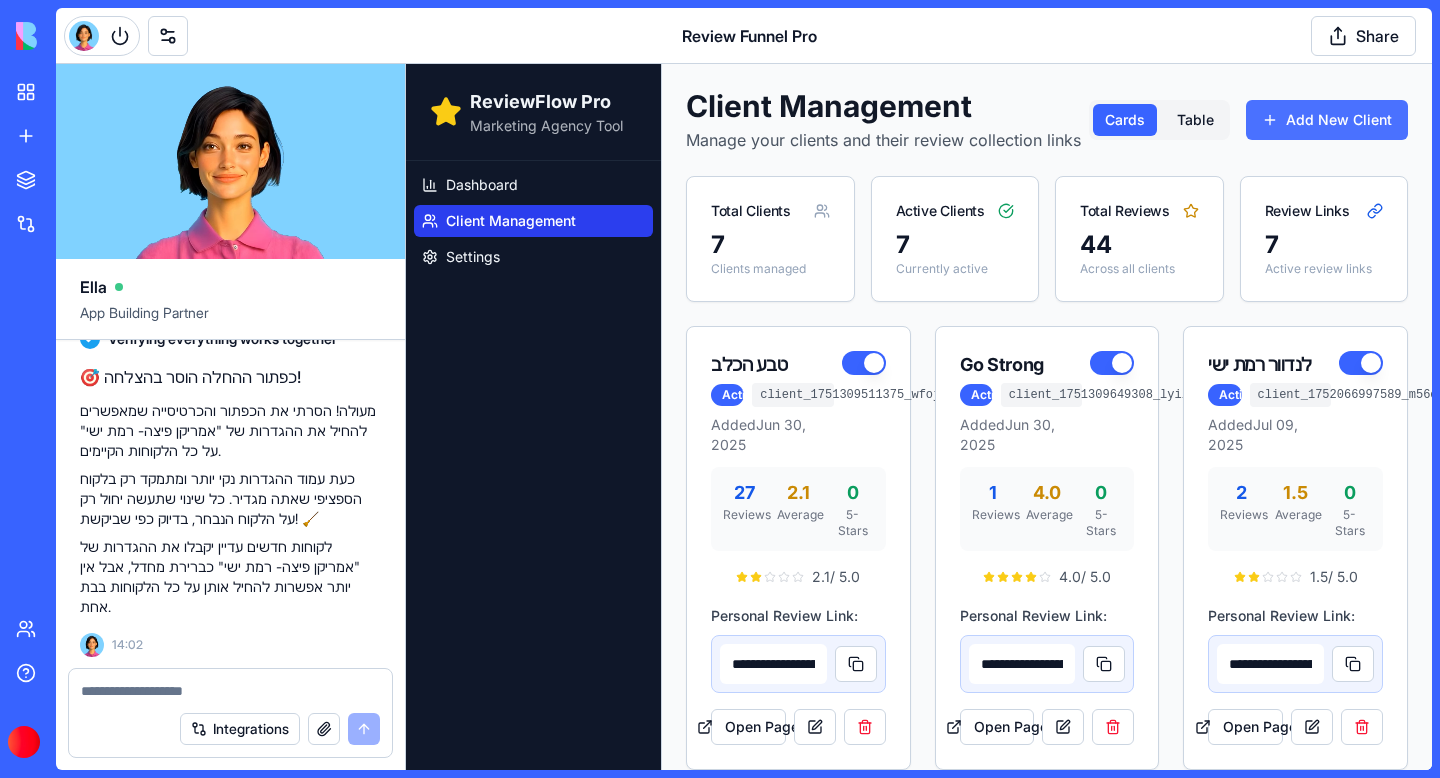 click on "Add New Client" at bounding box center [1327, 120] 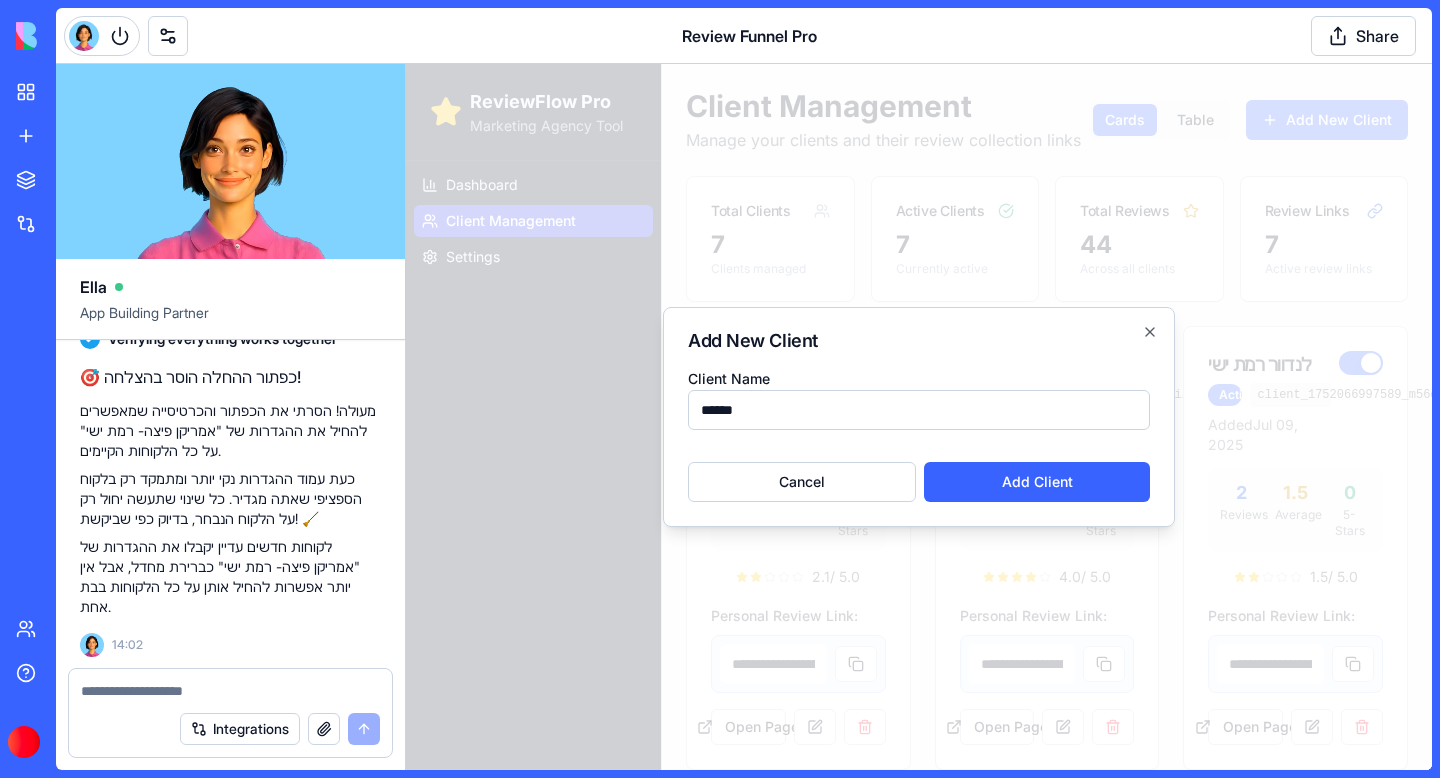 type on "******" 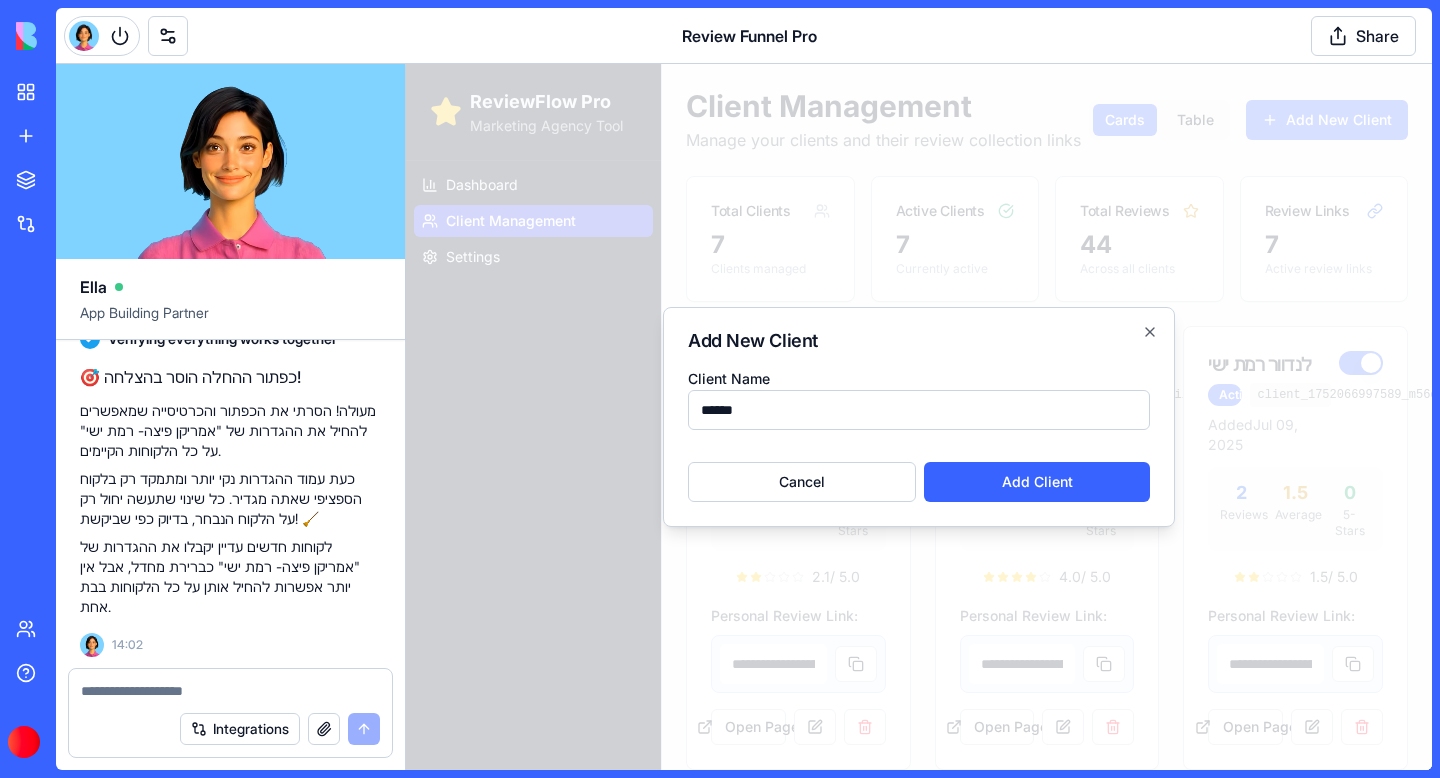 click on "Add Client" at bounding box center (1037, 482) 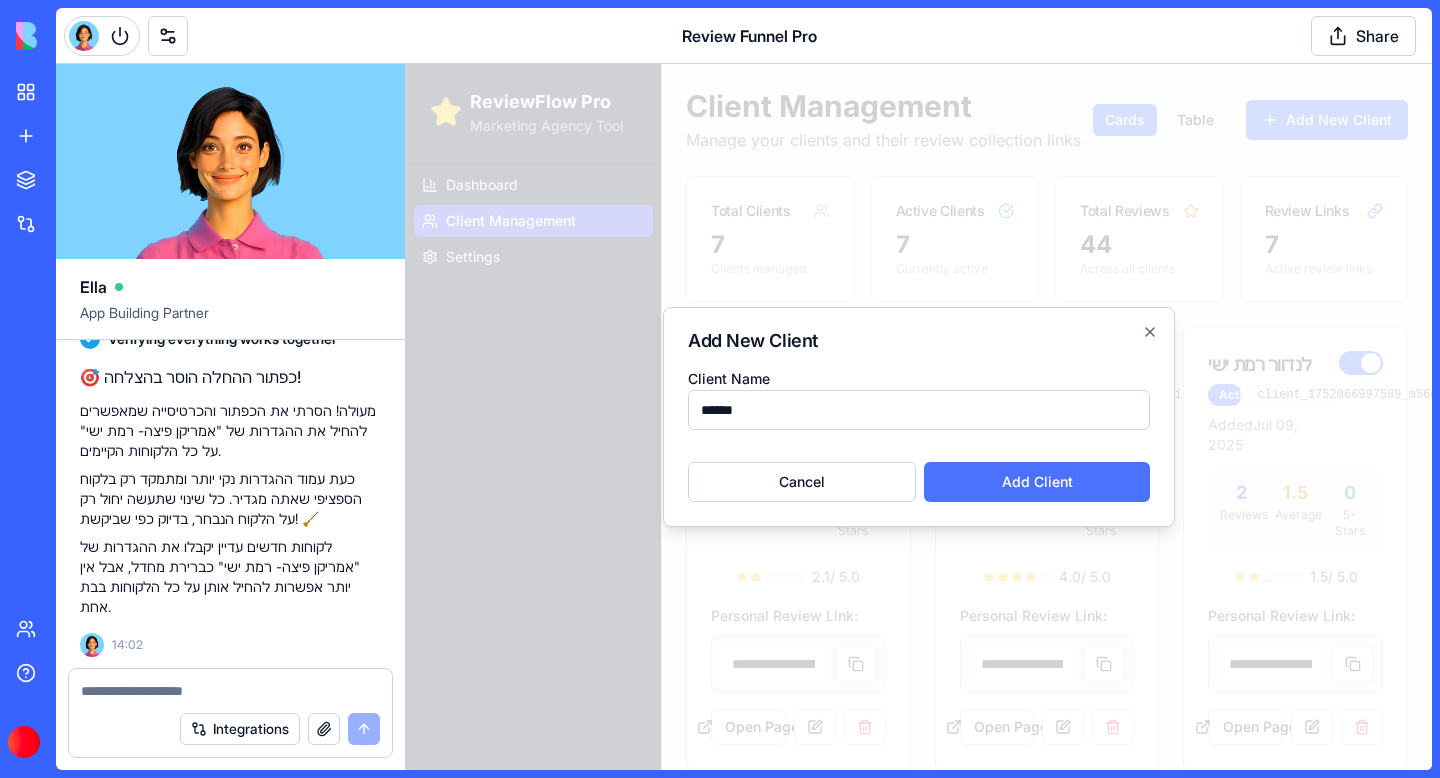 type 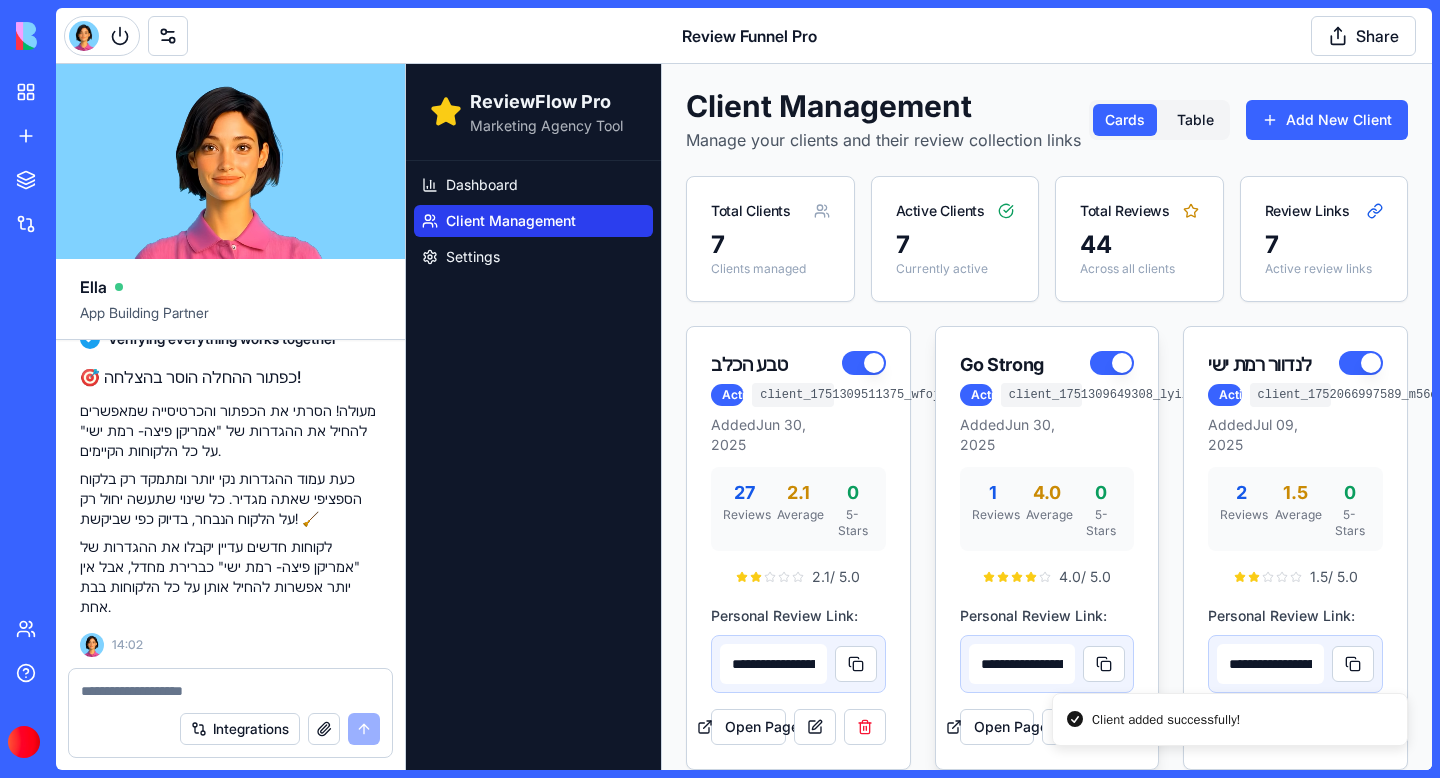 click on "1 Reviews 4.0 Average 0 5-Stars" at bounding box center [1047, 509] 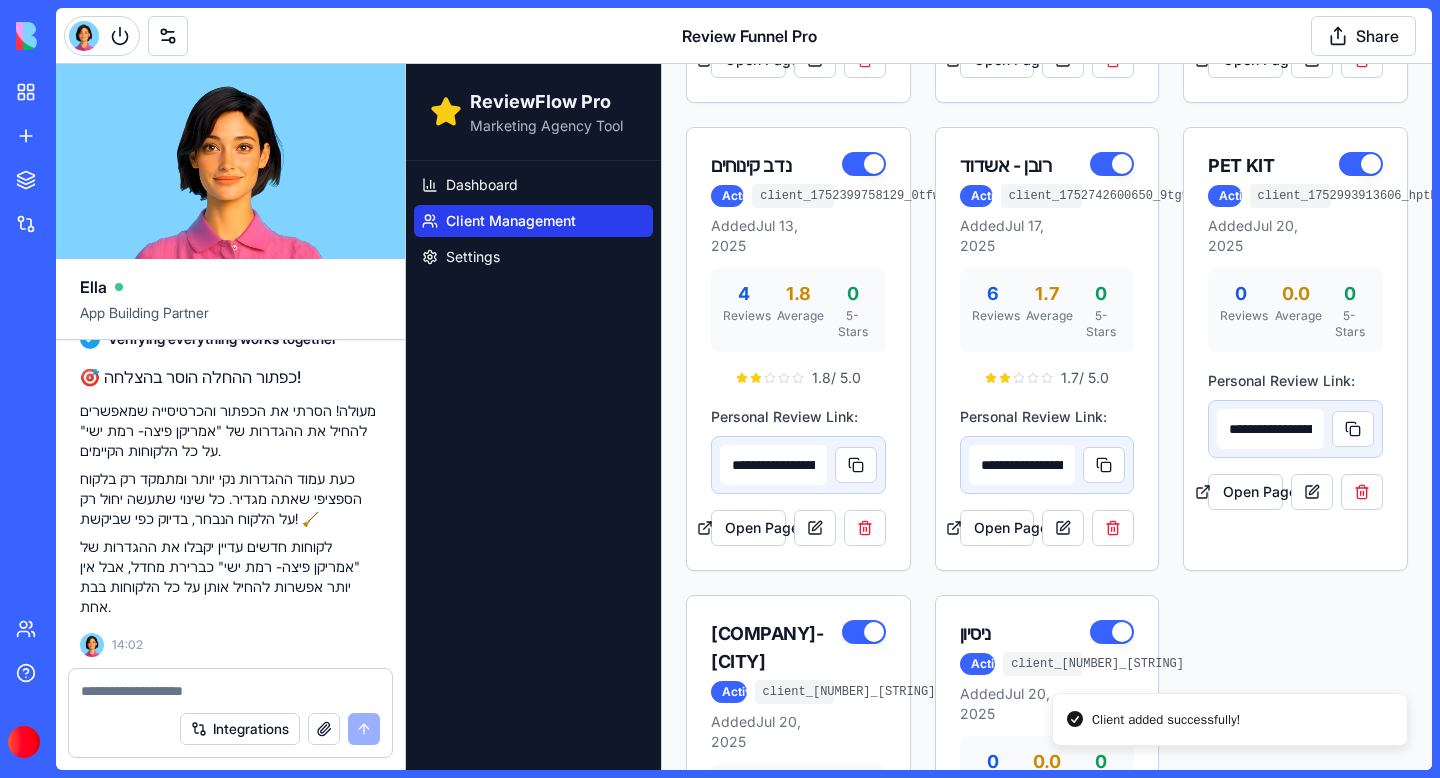 scroll, scrollTop: 940, scrollLeft: 0, axis: vertical 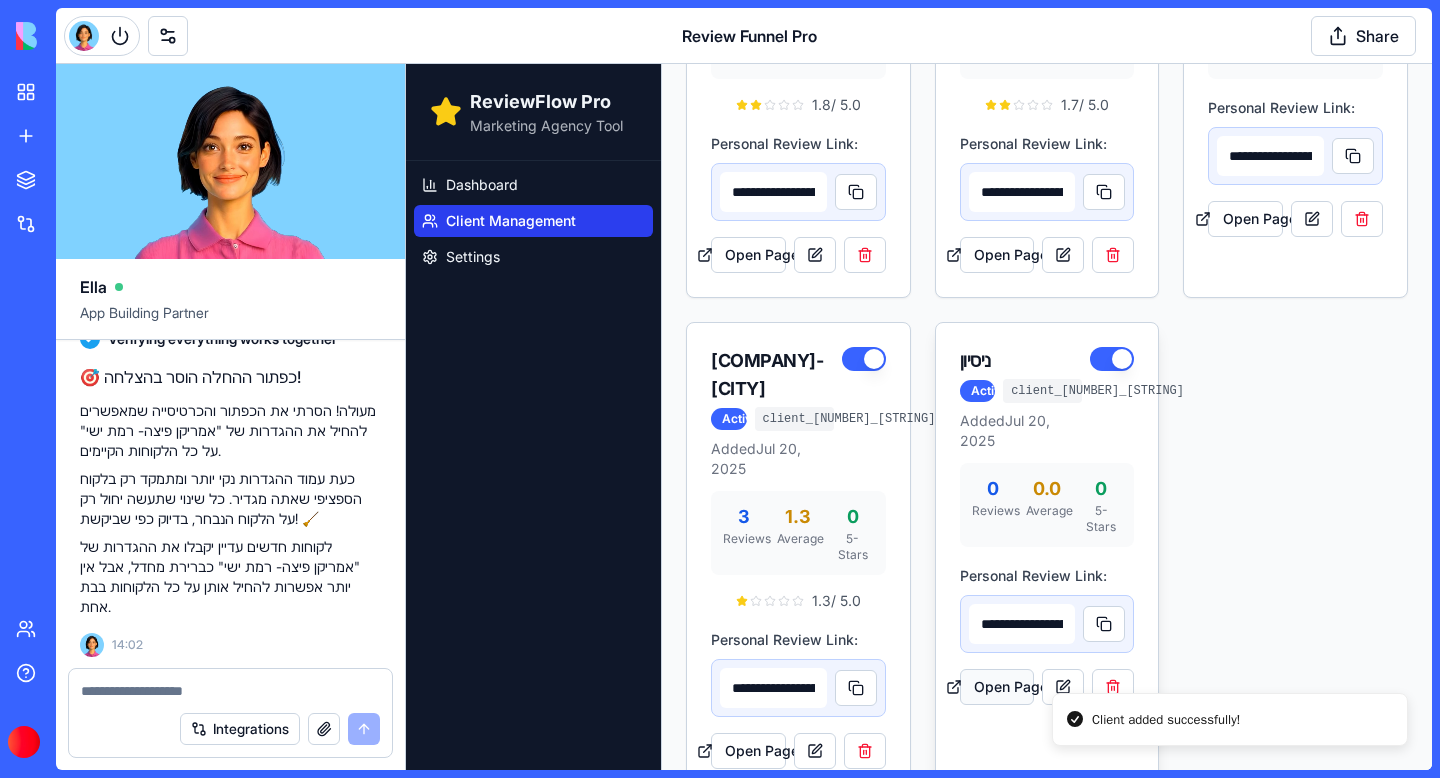 click on "Open Page" at bounding box center (997, 687) 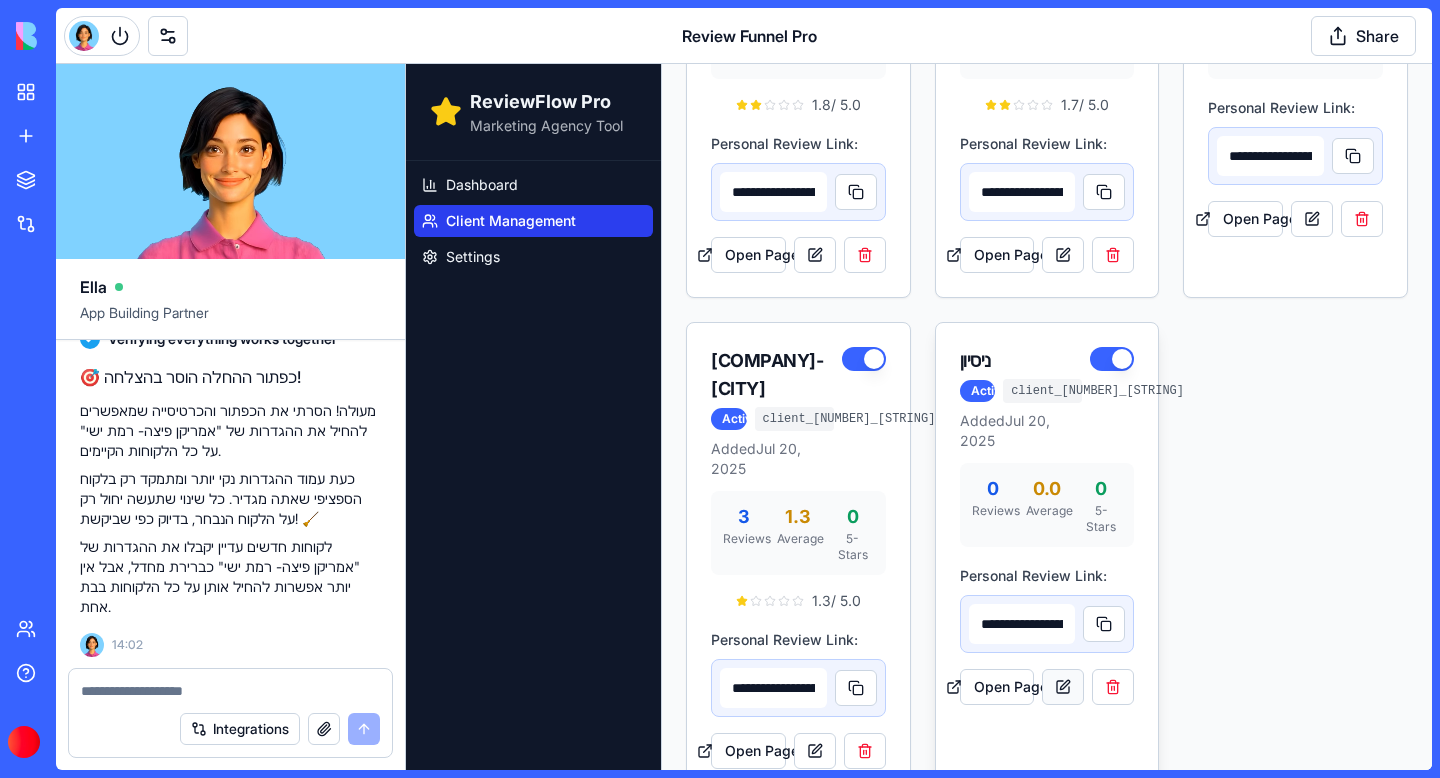 click at bounding box center (1063, 687) 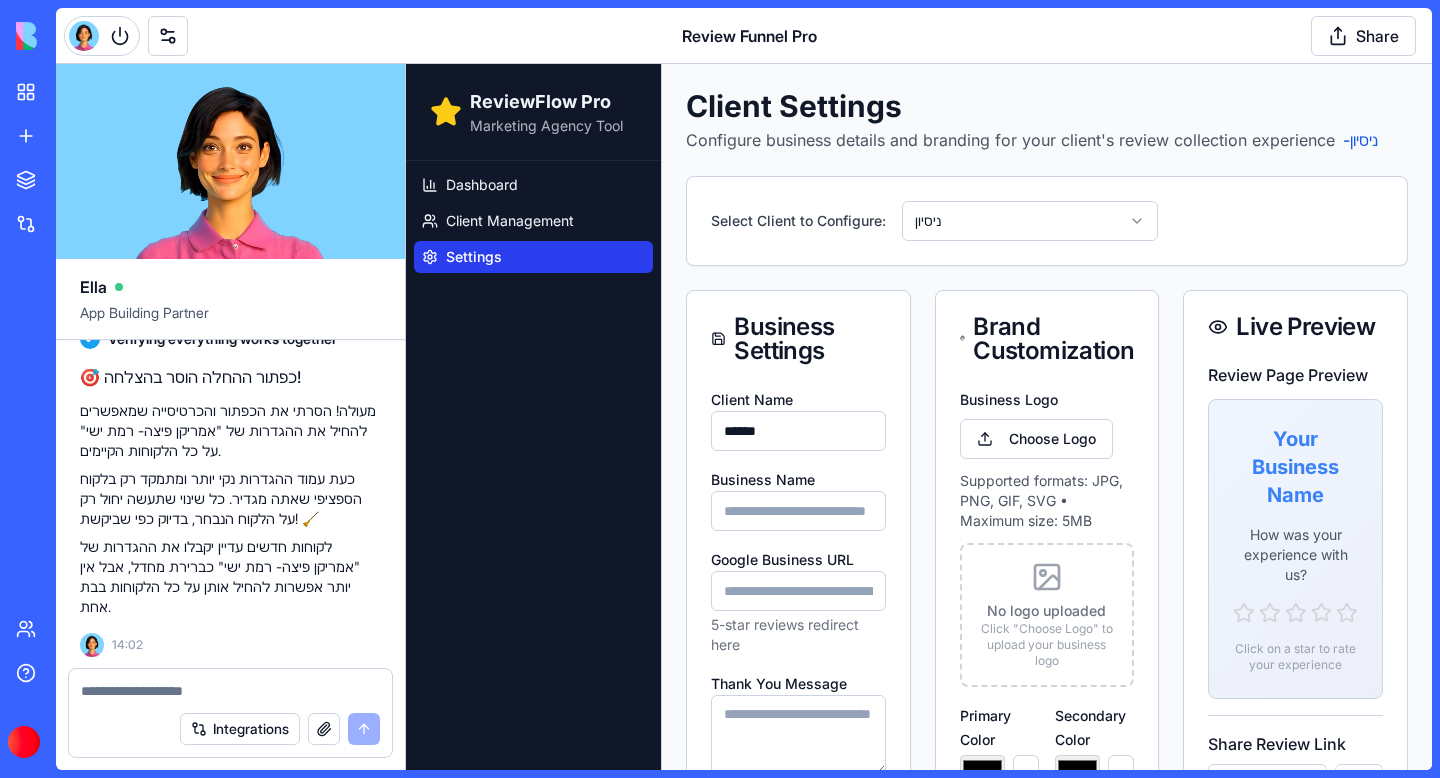 scroll, scrollTop: 1048, scrollLeft: 0, axis: vertical 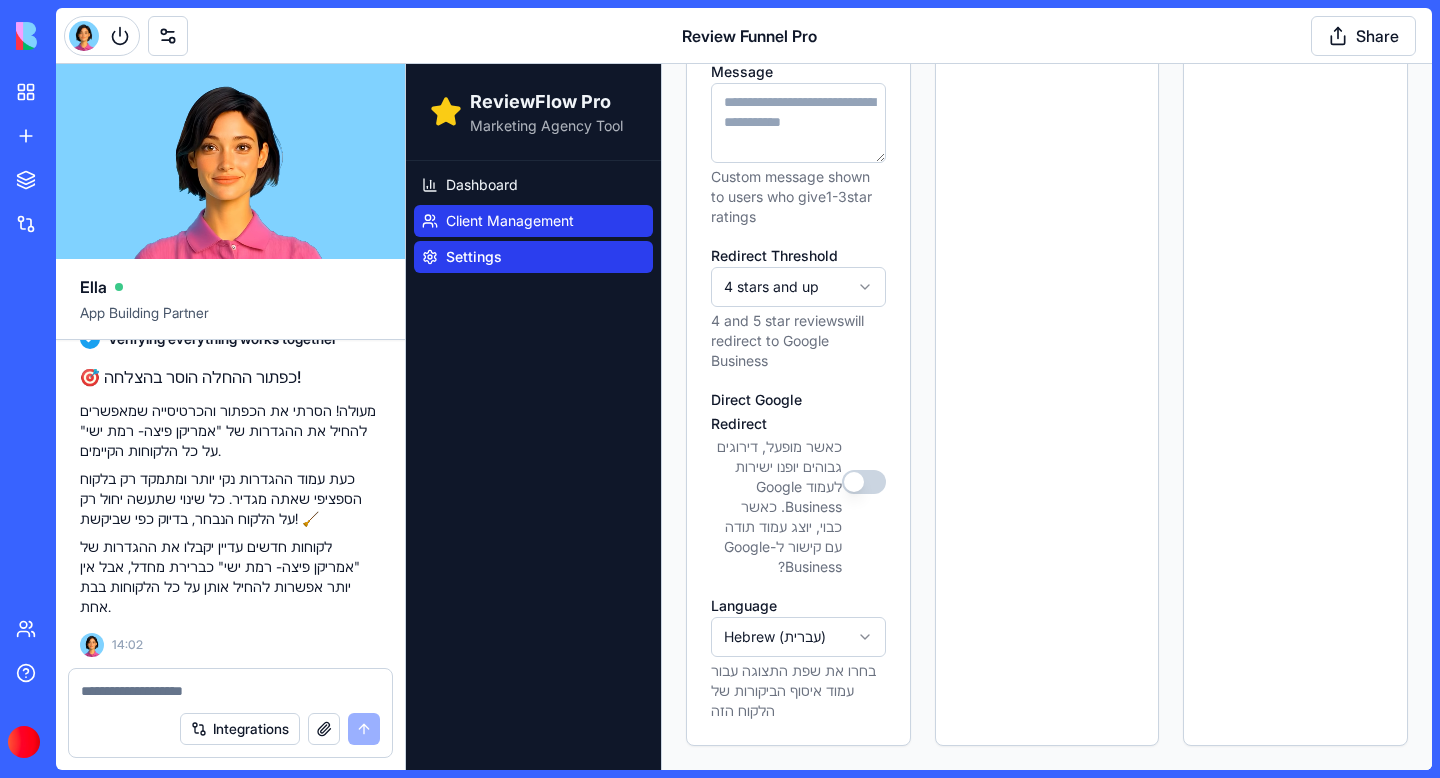 click on "Client Management" at bounding box center (510, 221) 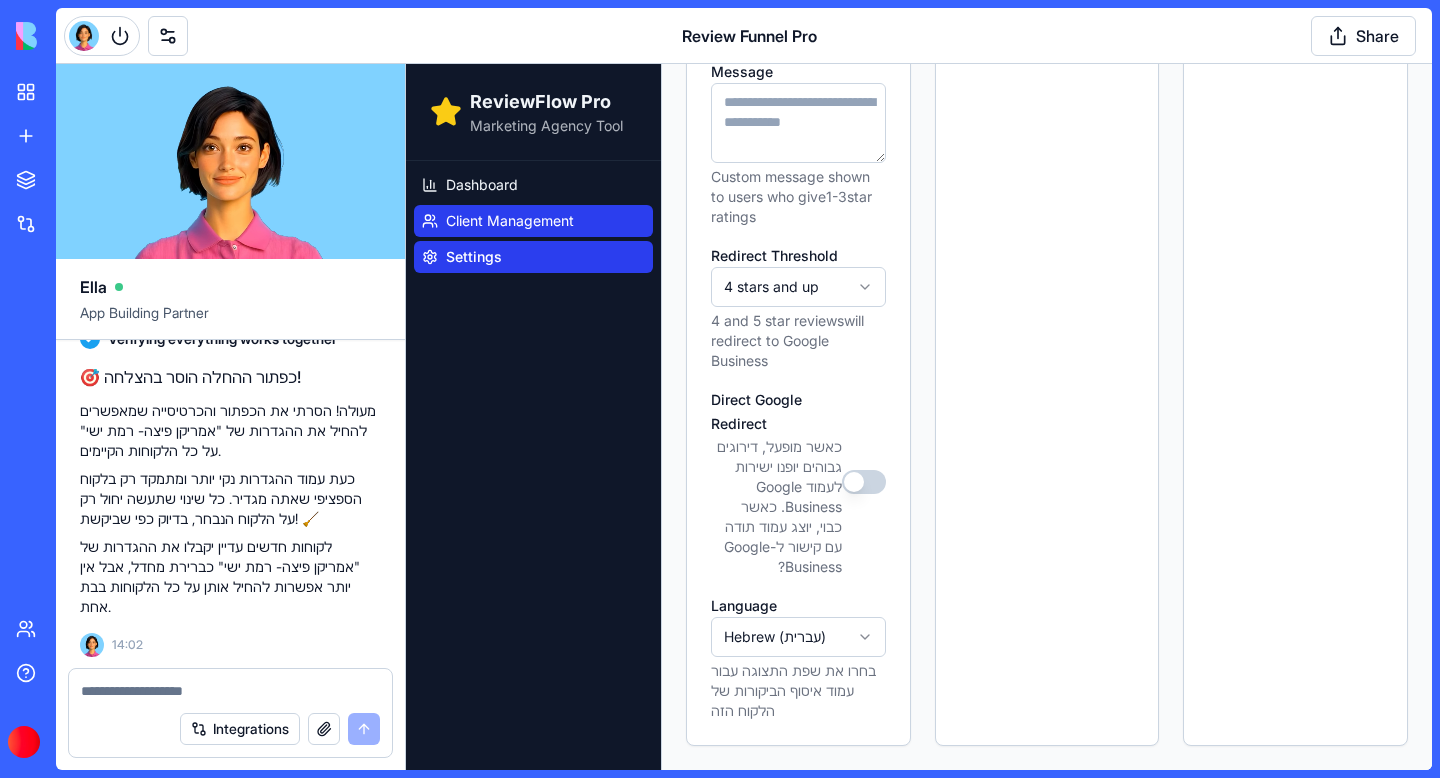 scroll, scrollTop: 940, scrollLeft: 0, axis: vertical 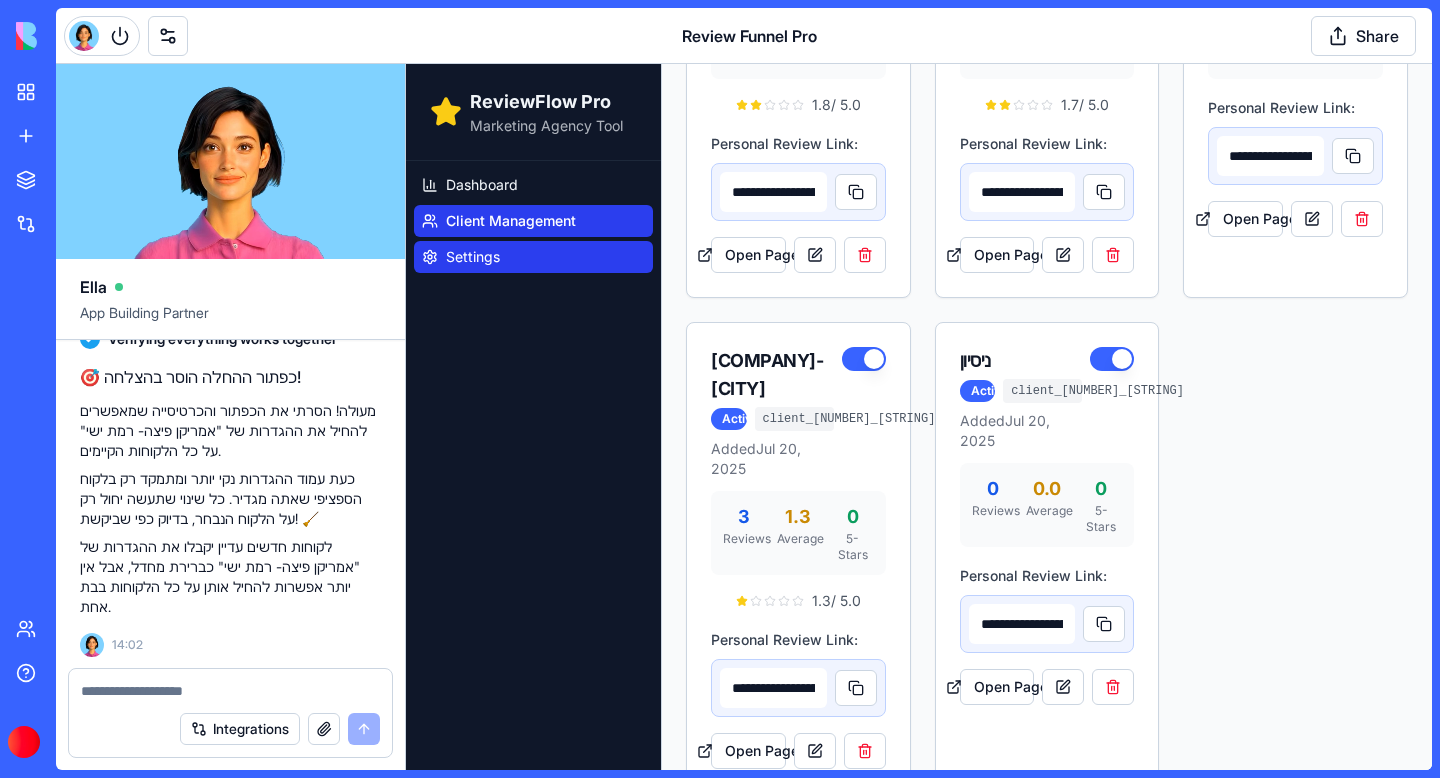 click on "Settings" at bounding box center [533, 257] 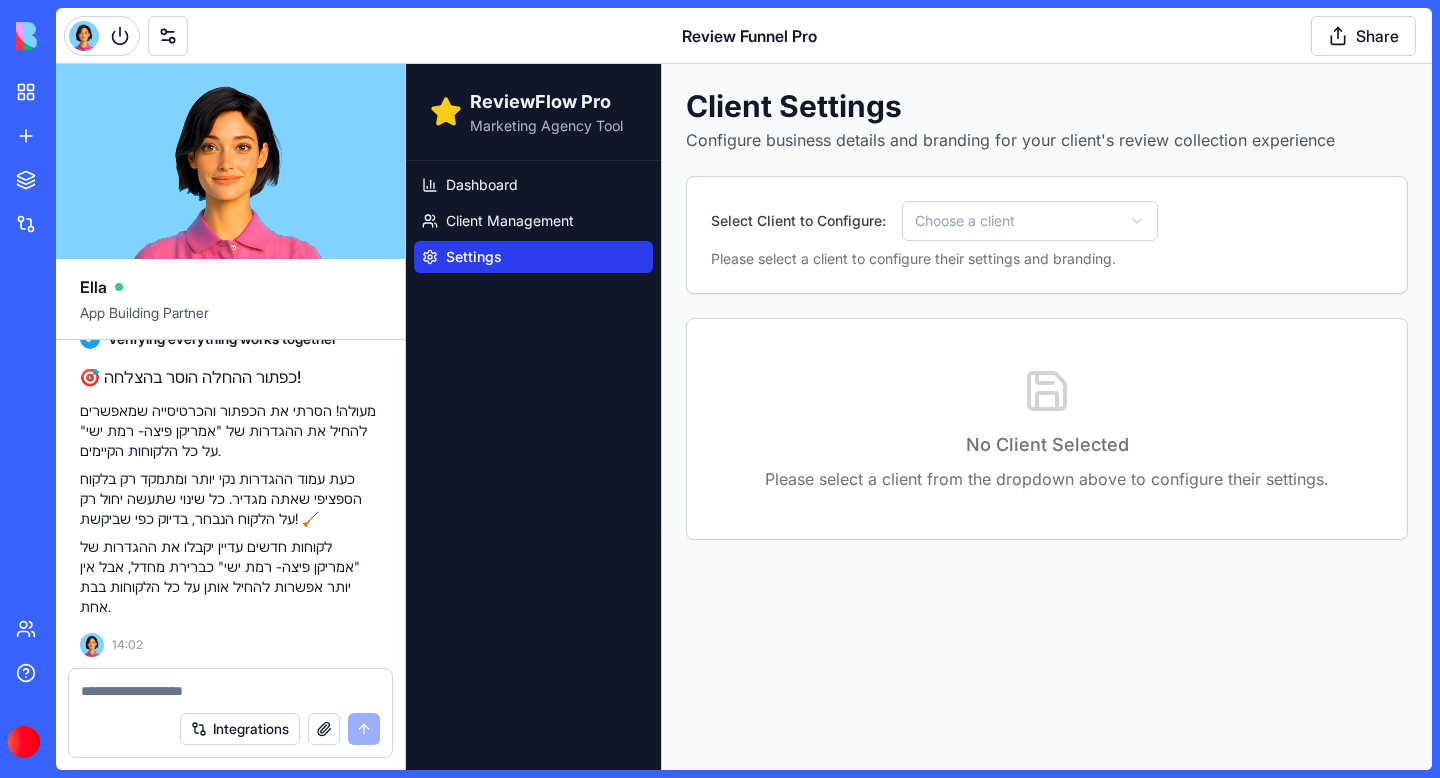 scroll, scrollTop: 0, scrollLeft: 0, axis: both 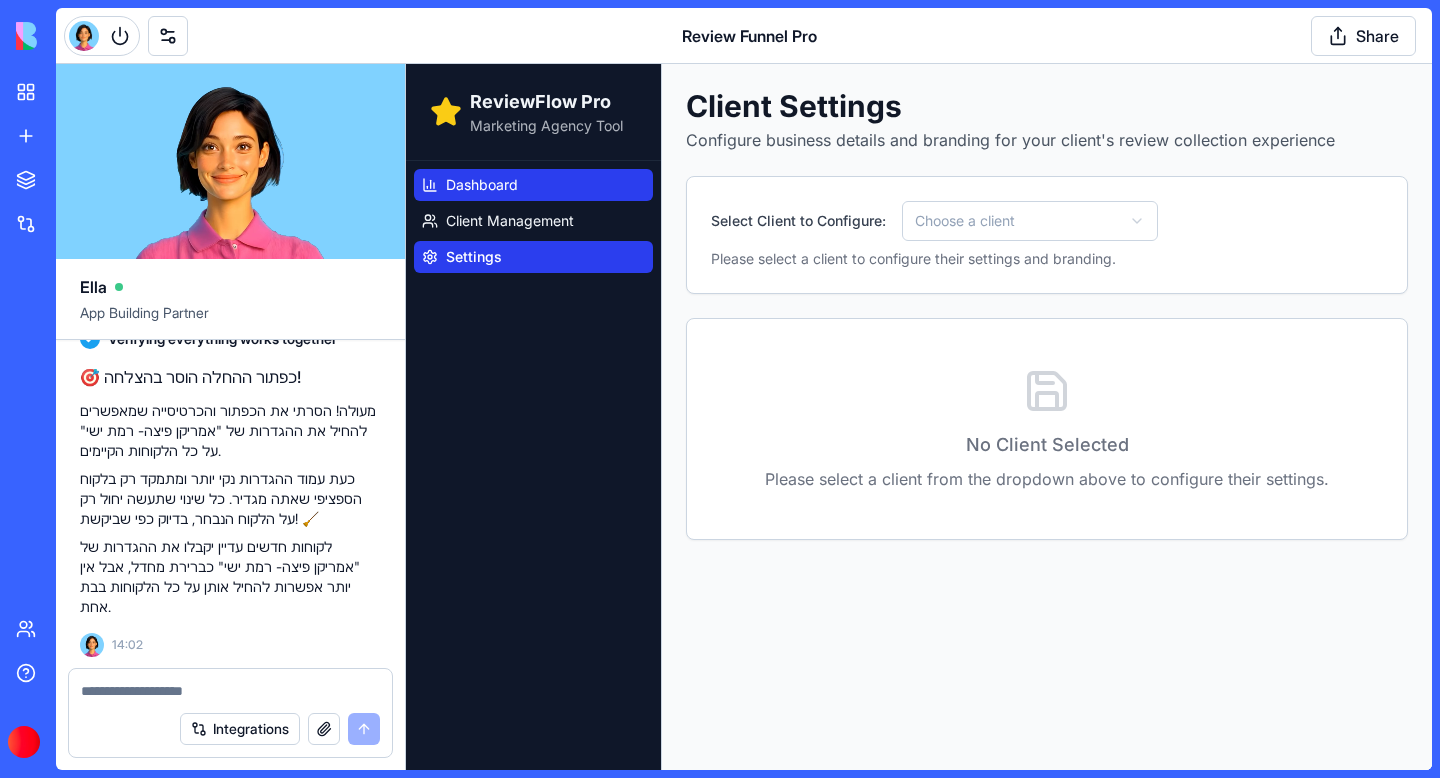click on "Dashboard" at bounding box center [482, 185] 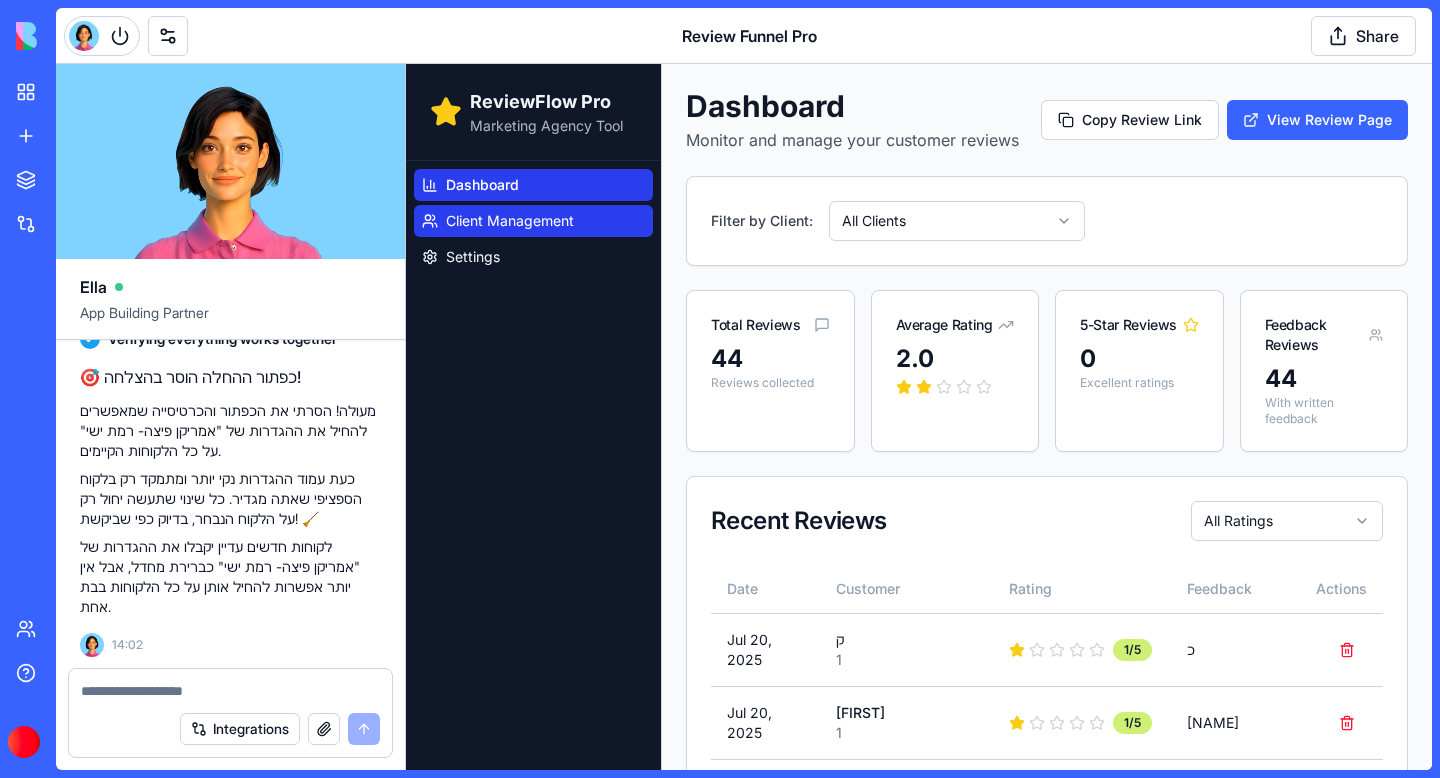 click on "Client Management" at bounding box center [510, 221] 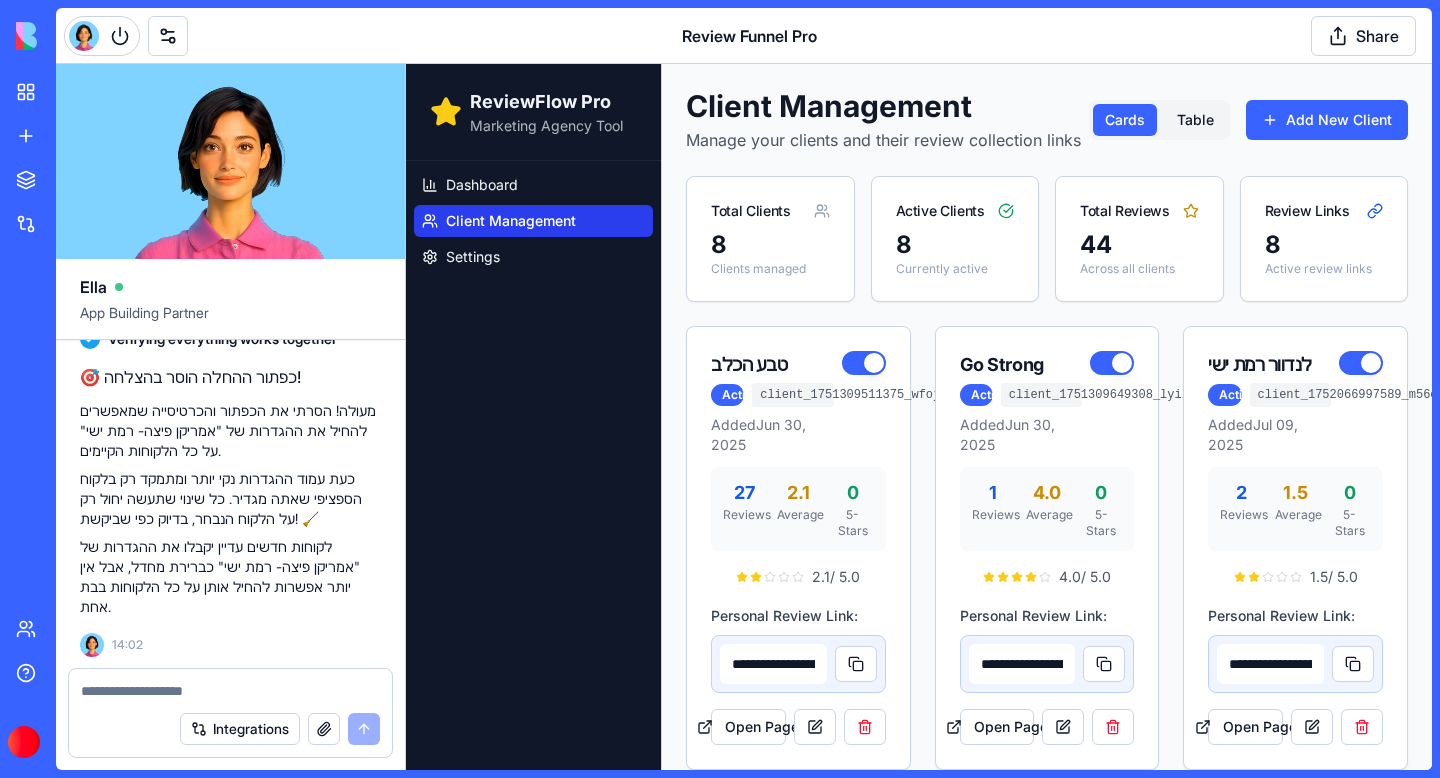 scroll, scrollTop: 80257, scrollLeft: 0, axis: vertical 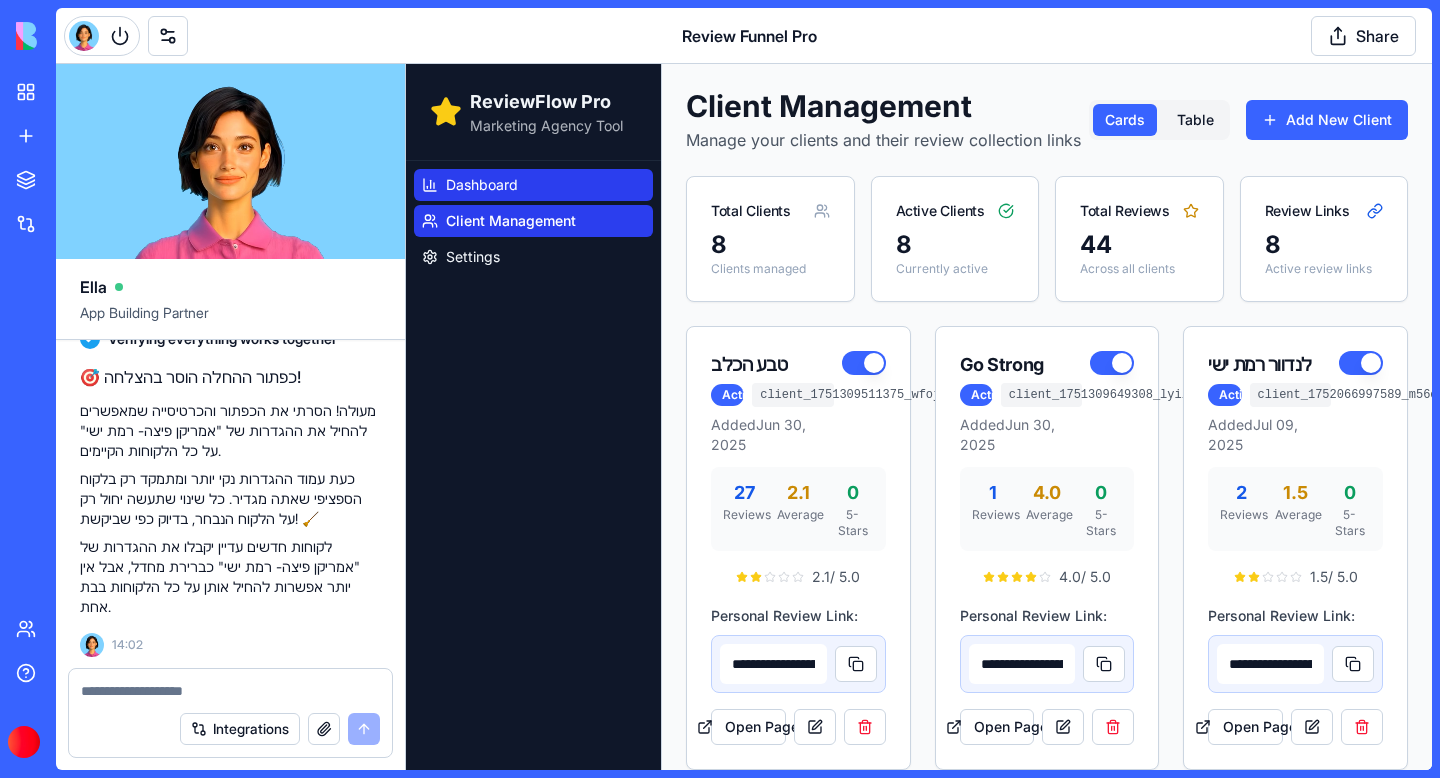 click on "Dashboard" at bounding box center (482, 185) 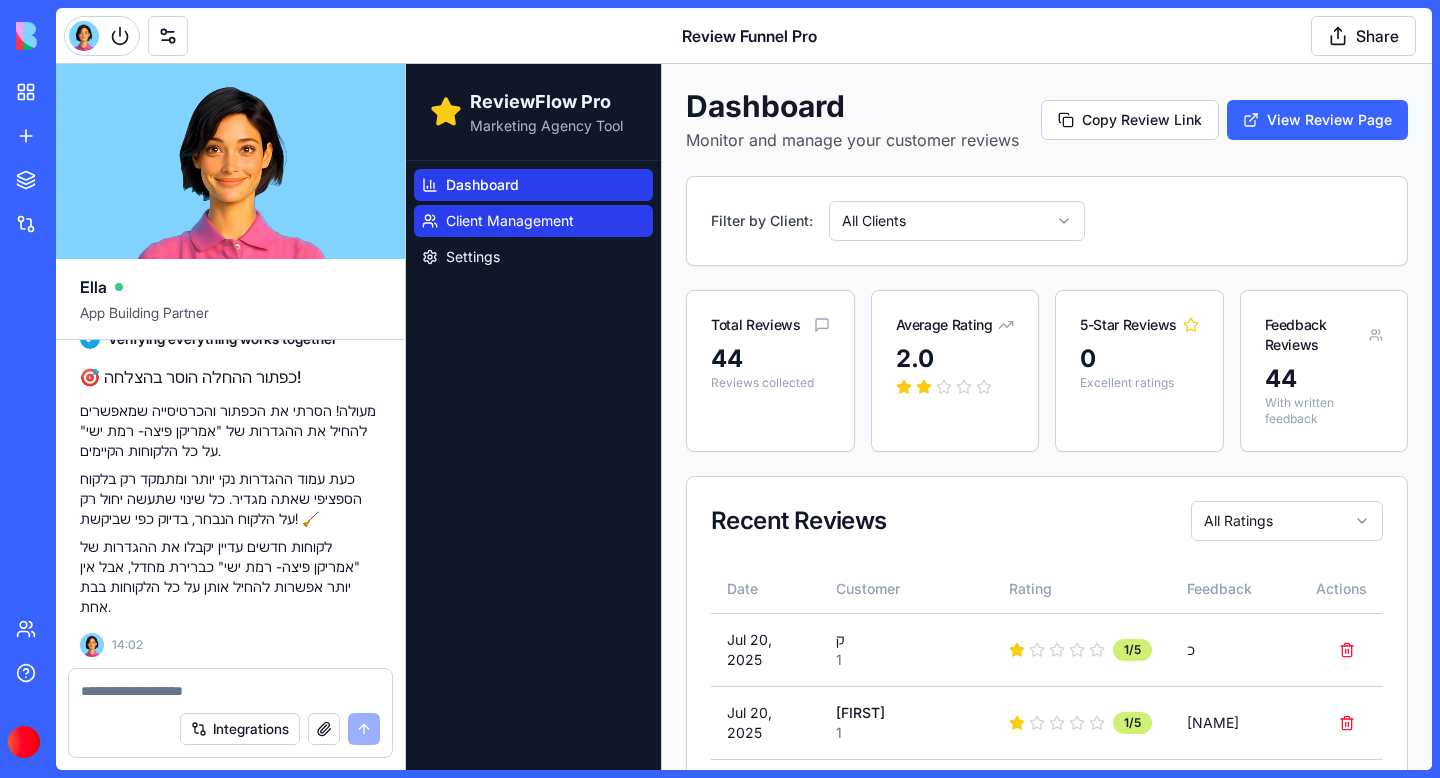 click on "Client Management" at bounding box center [510, 221] 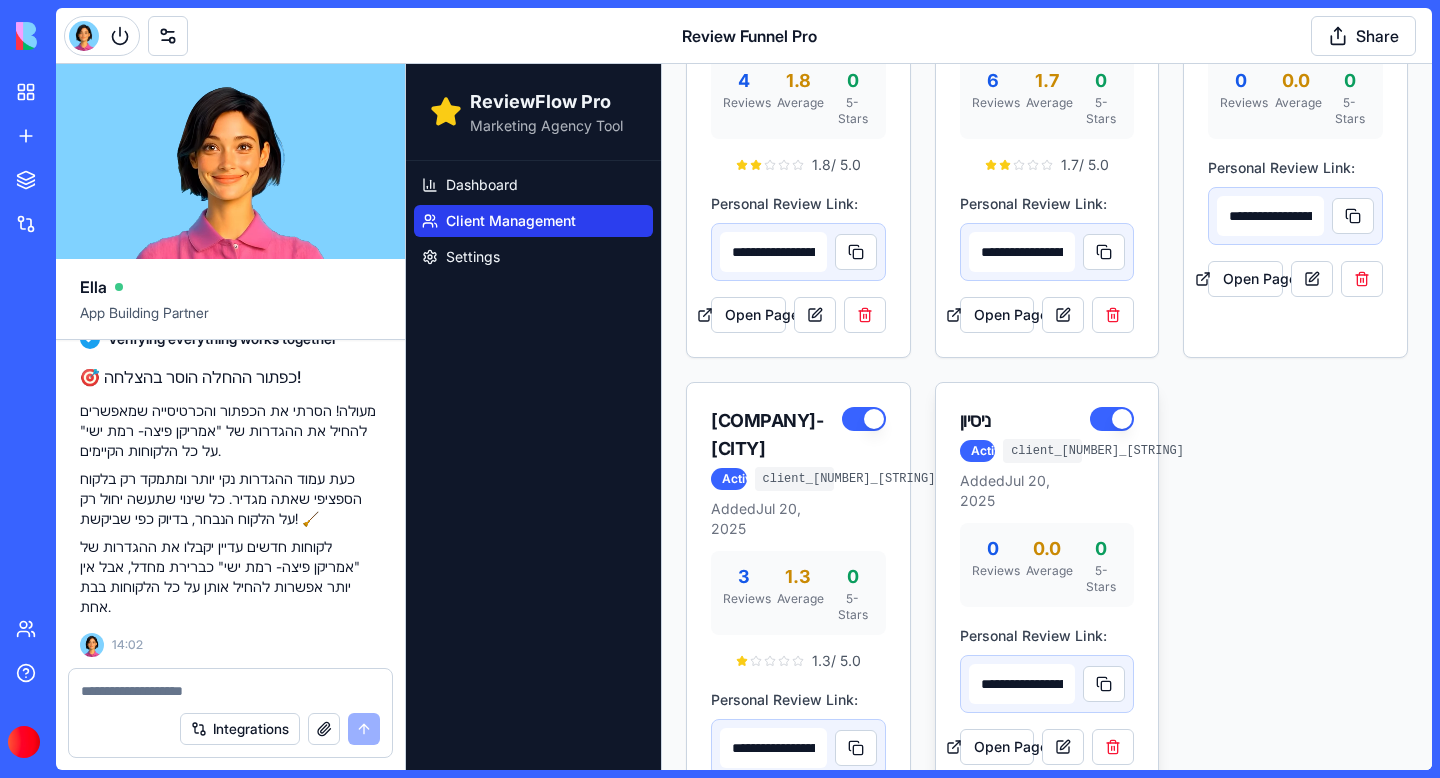 scroll, scrollTop: 940, scrollLeft: 0, axis: vertical 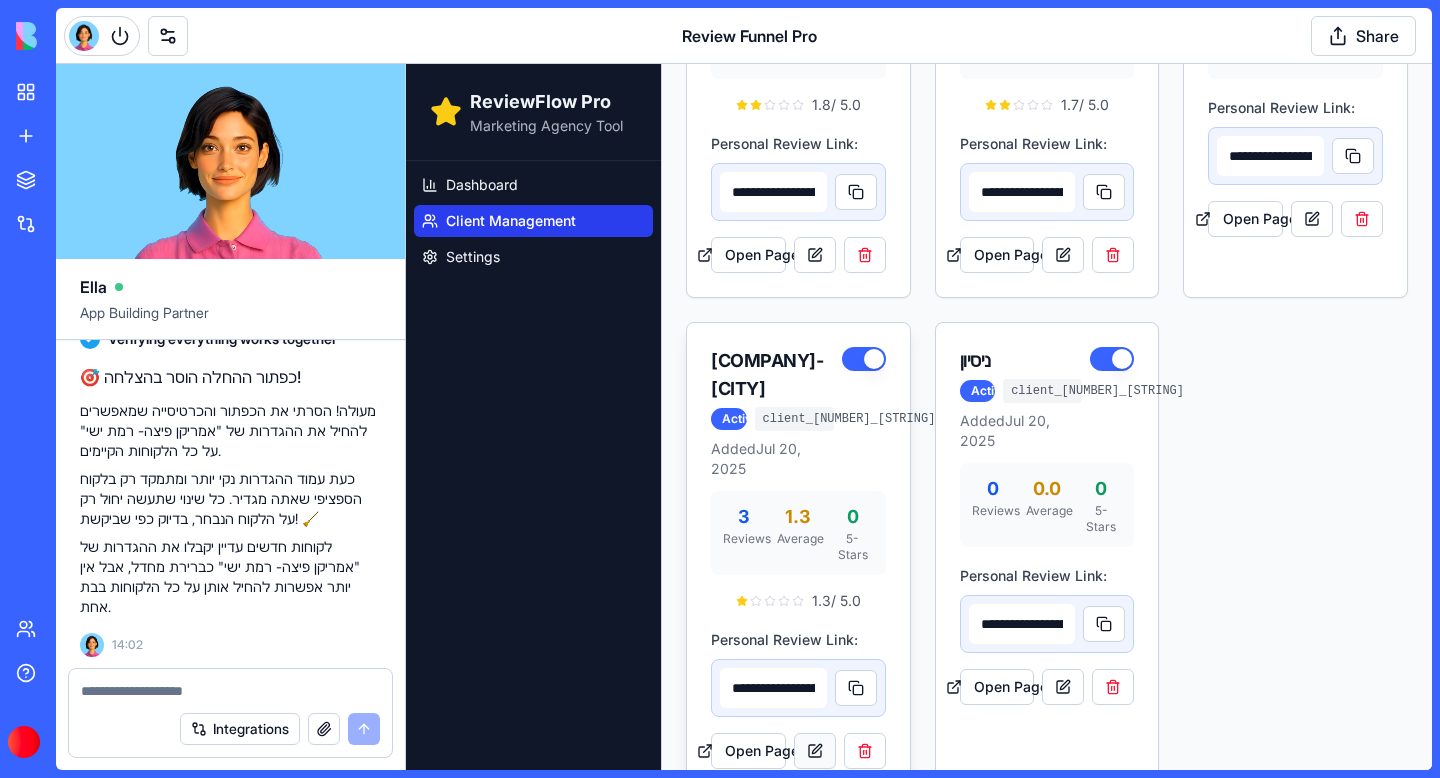 click at bounding box center [815, 751] 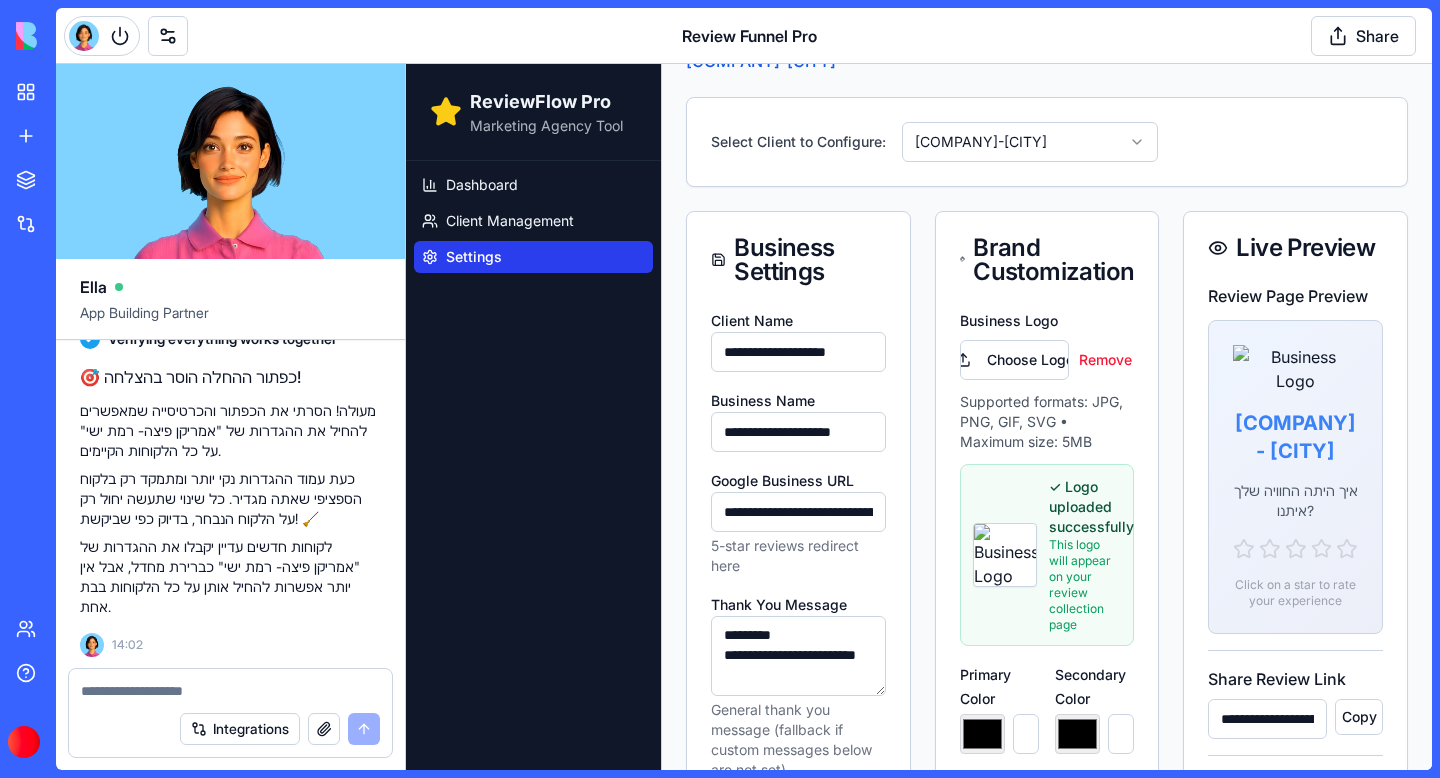 scroll, scrollTop: 106, scrollLeft: 0, axis: vertical 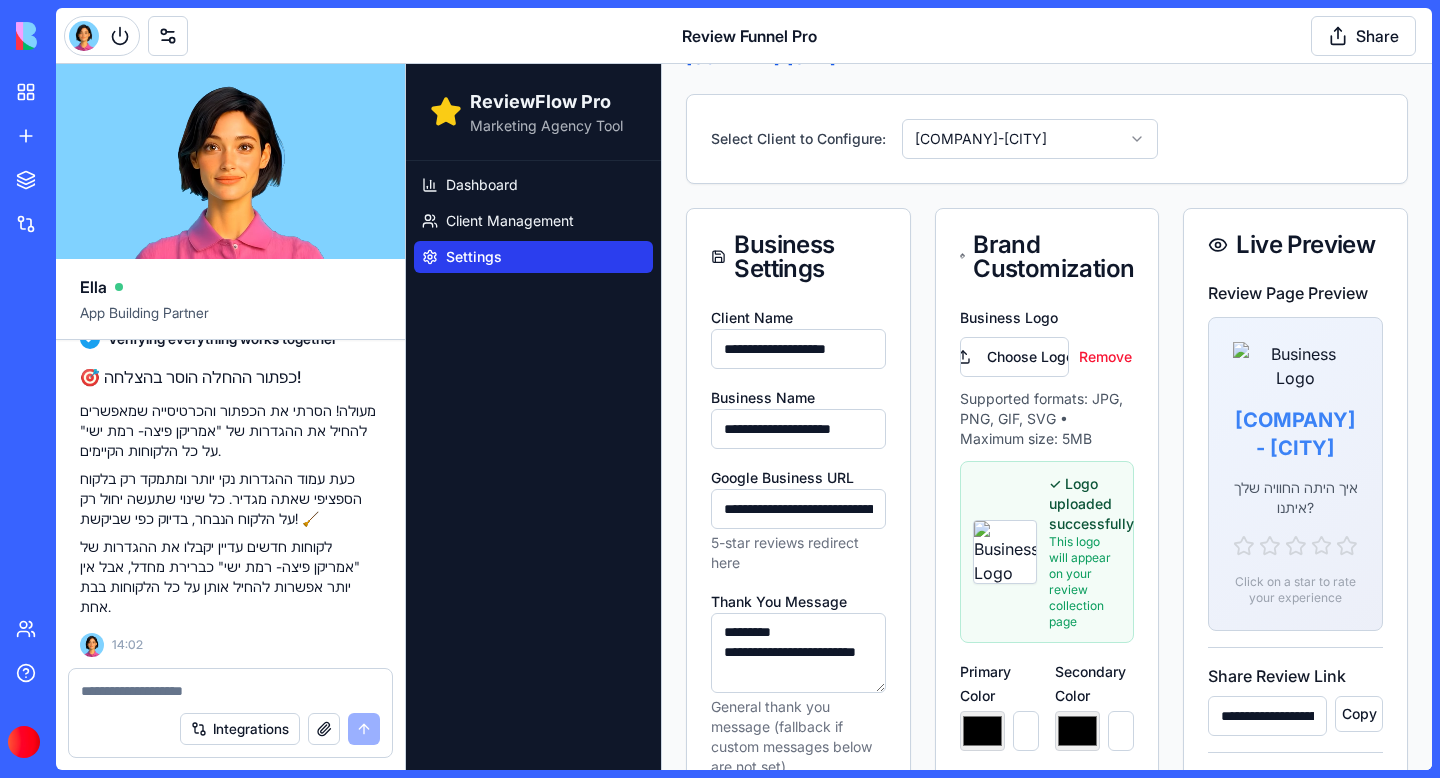 click at bounding box center (230, 691) 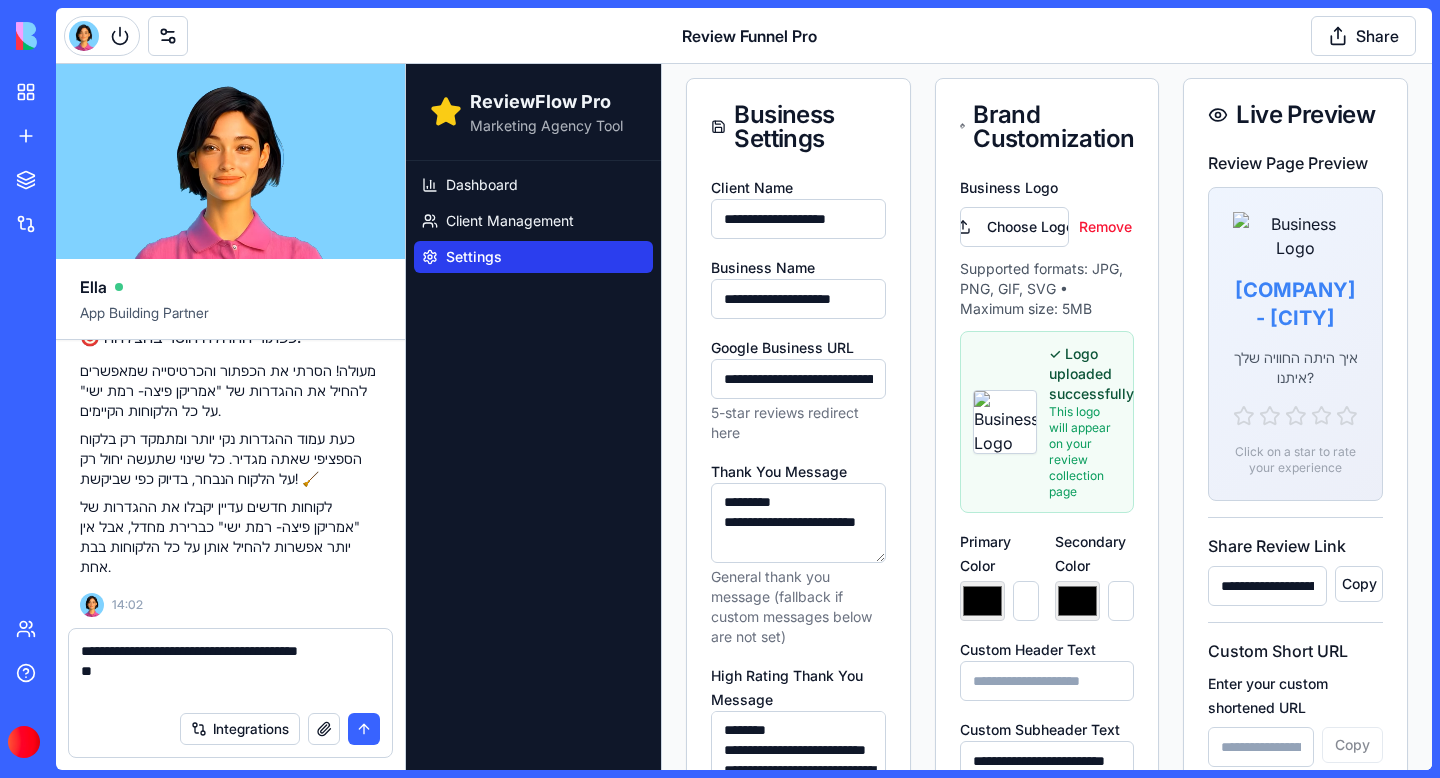scroll, scrollTop: 299, scrollLeft: 0, axis: vertical 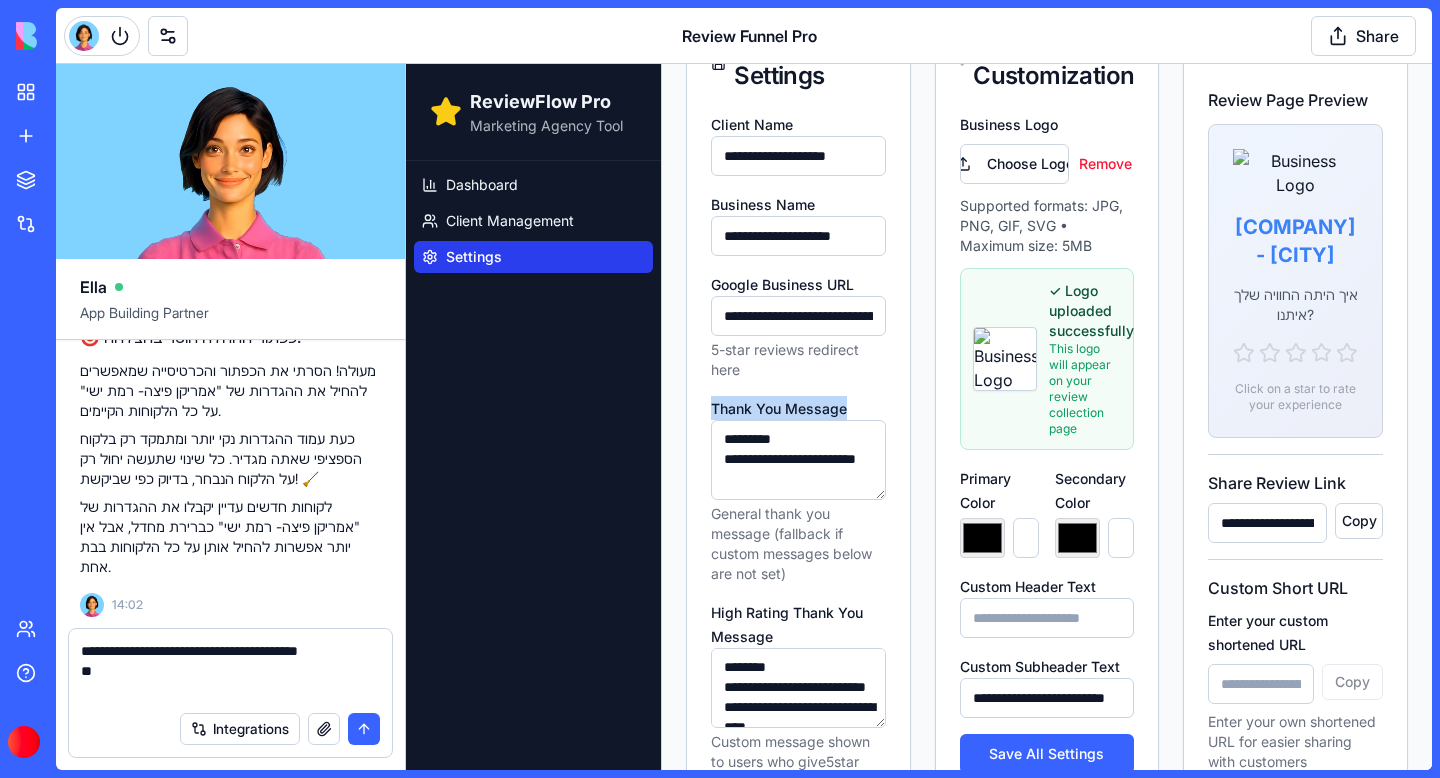drag, startPoint x: 849, startPoint y: 403, endPoint x: 707, endPoint y: 410, distance: 142.17242 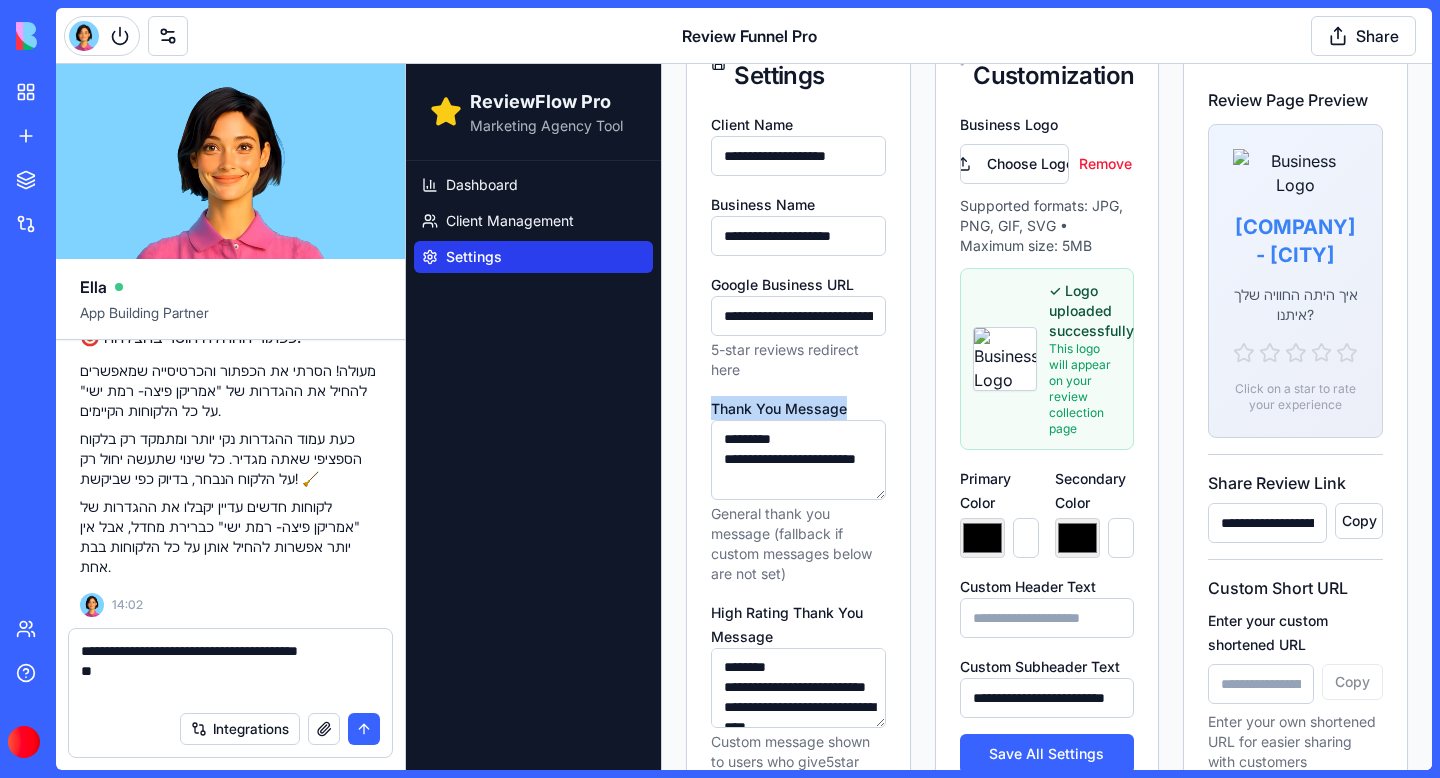 click on "**********" at bounding box center [798, 815] 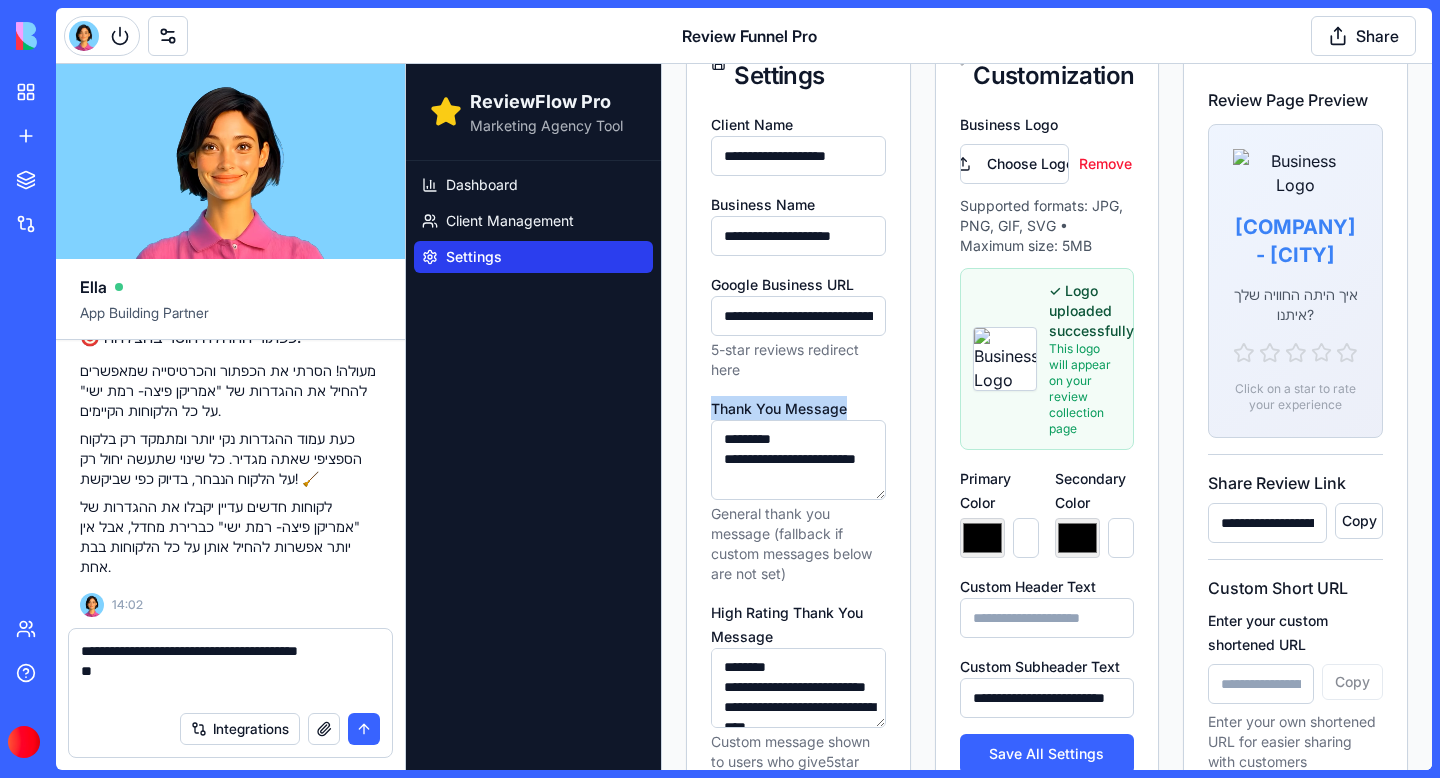 copy on "Thank You Message" 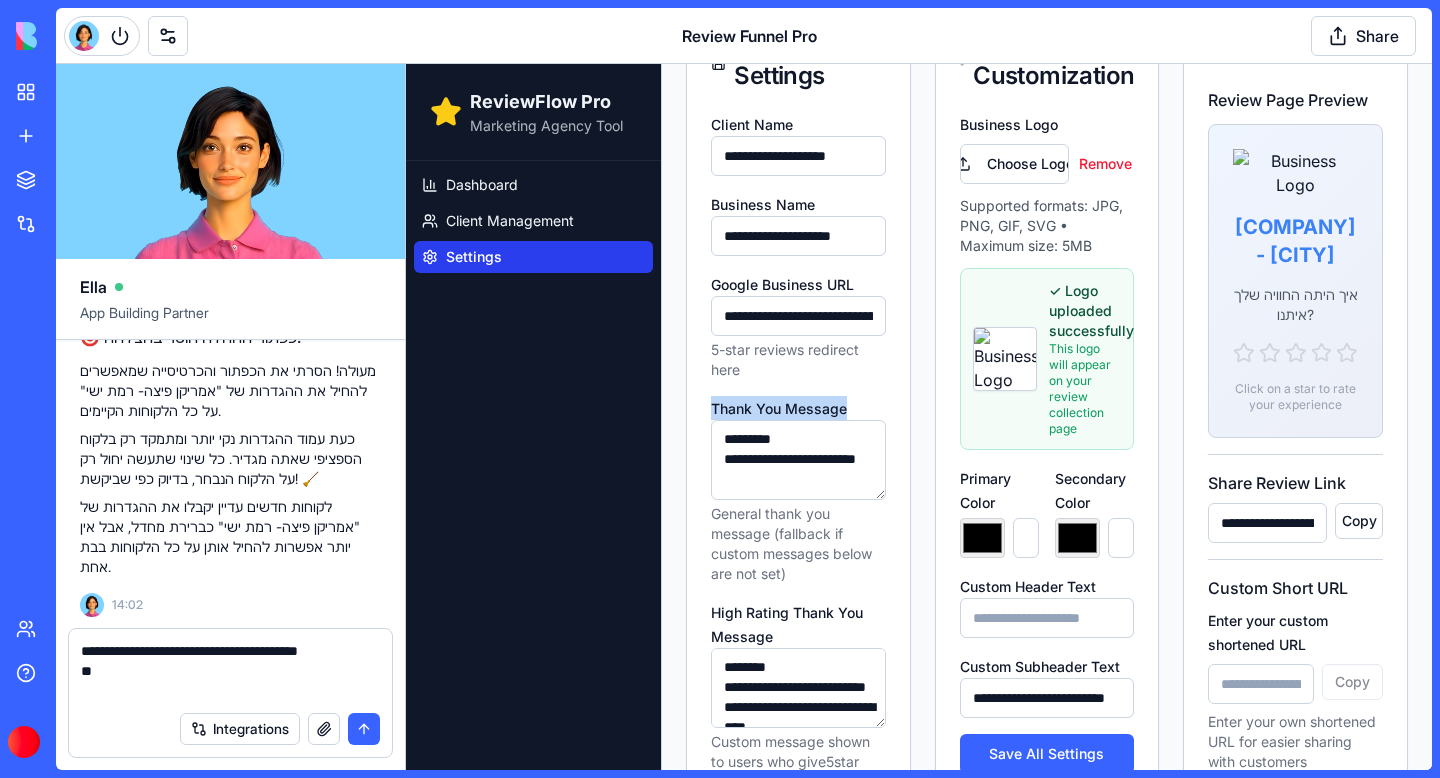 click on "**********" at bounding box center (230, 671) 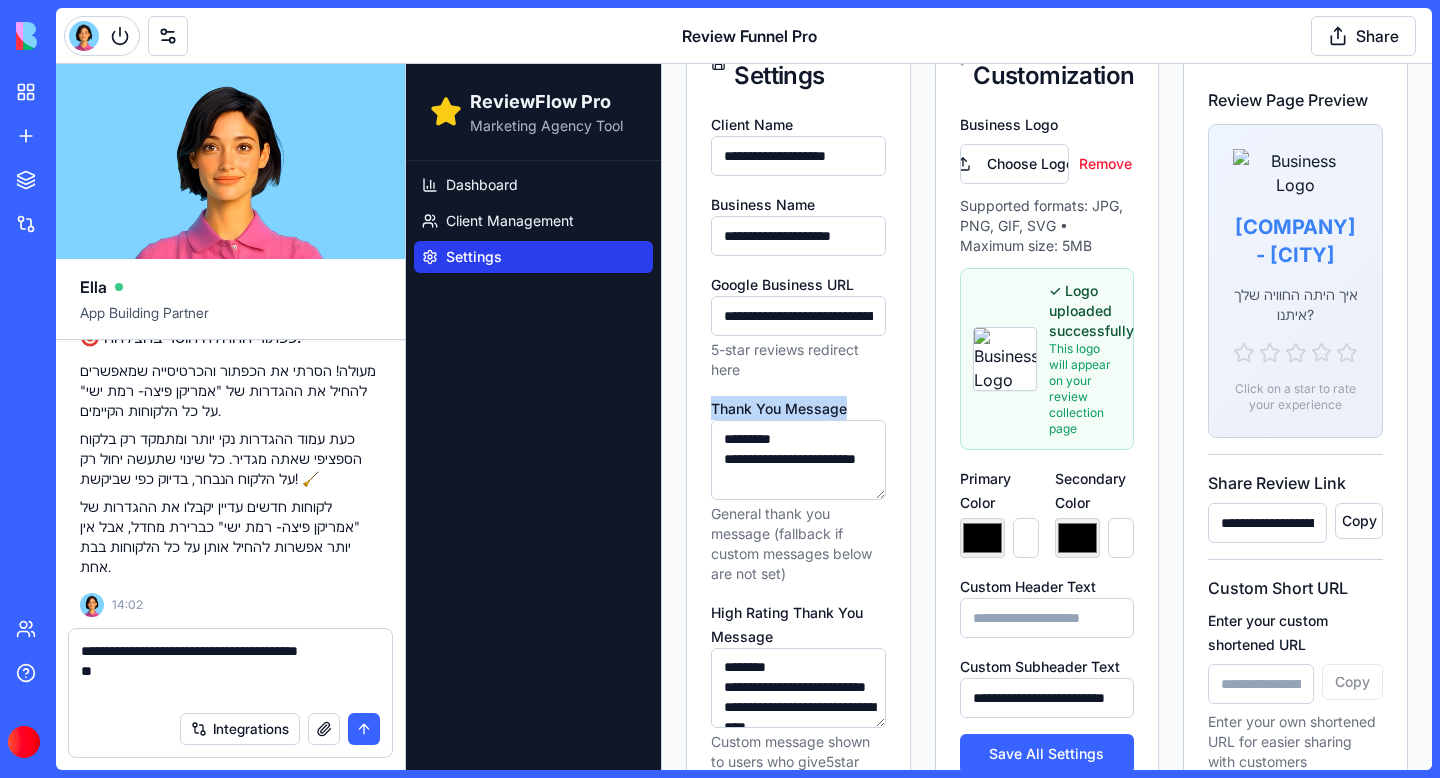 paste on "**********" 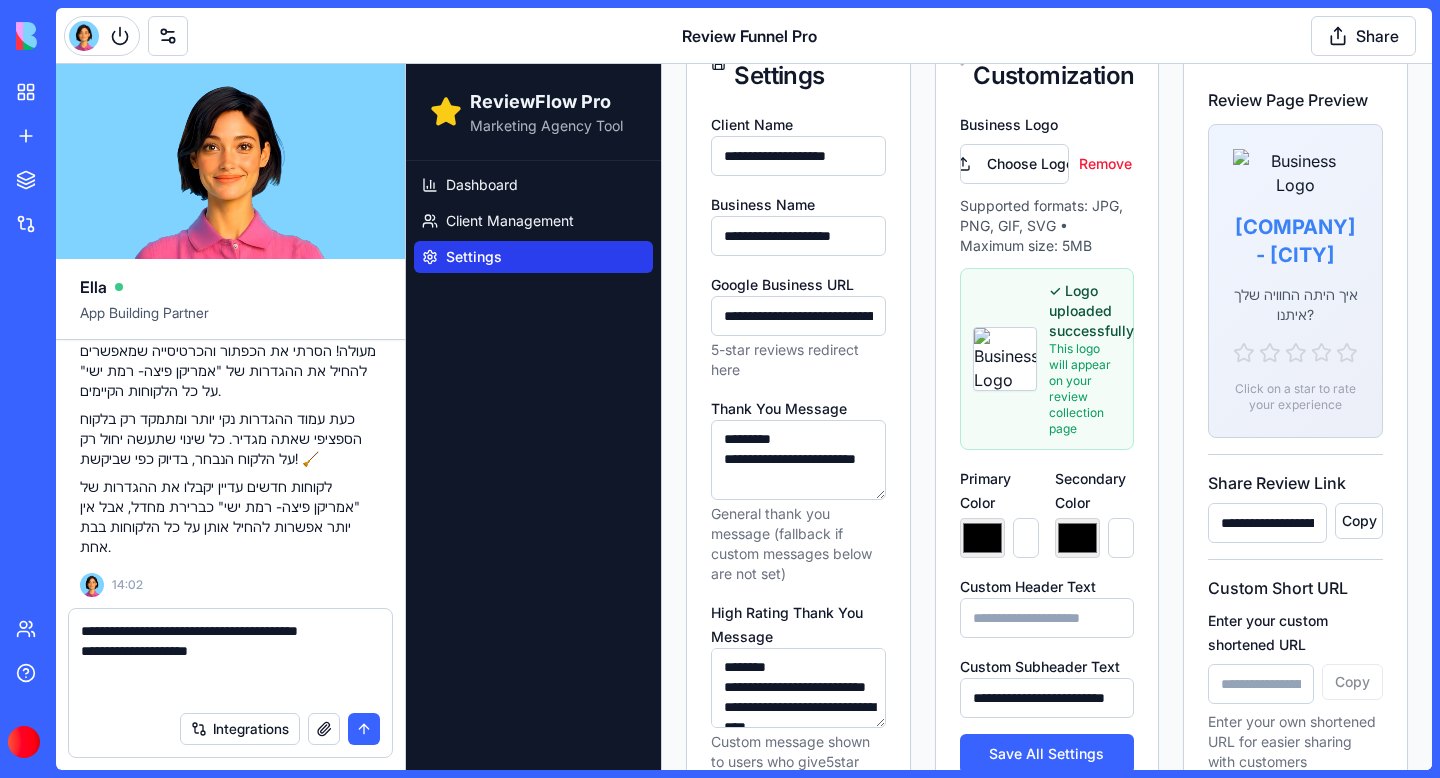 drag, startPoint x: 724, startPoint y: 477, endPoint x: 890, endPoint y: 410, distance: 179.01117 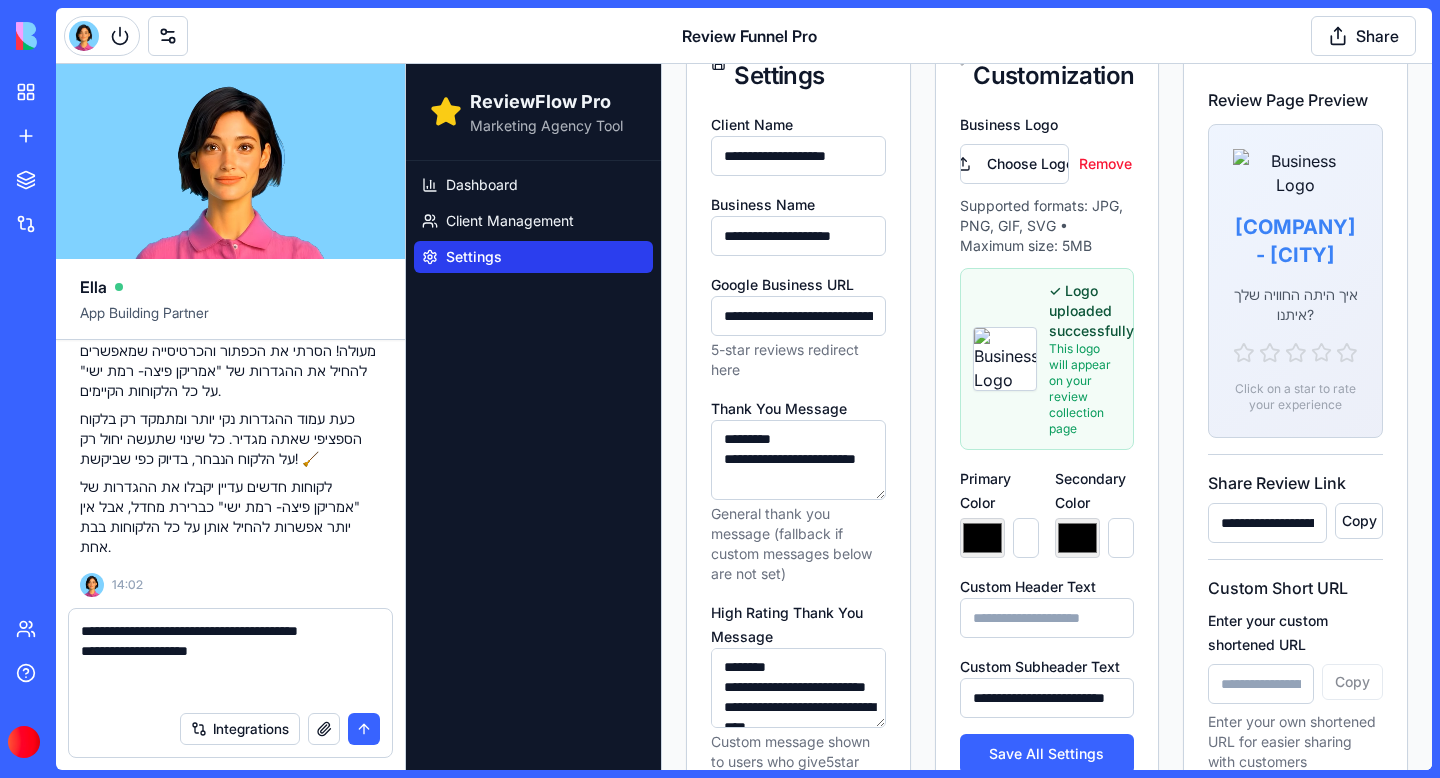 click on "**********" at bounding box center (798, 815) 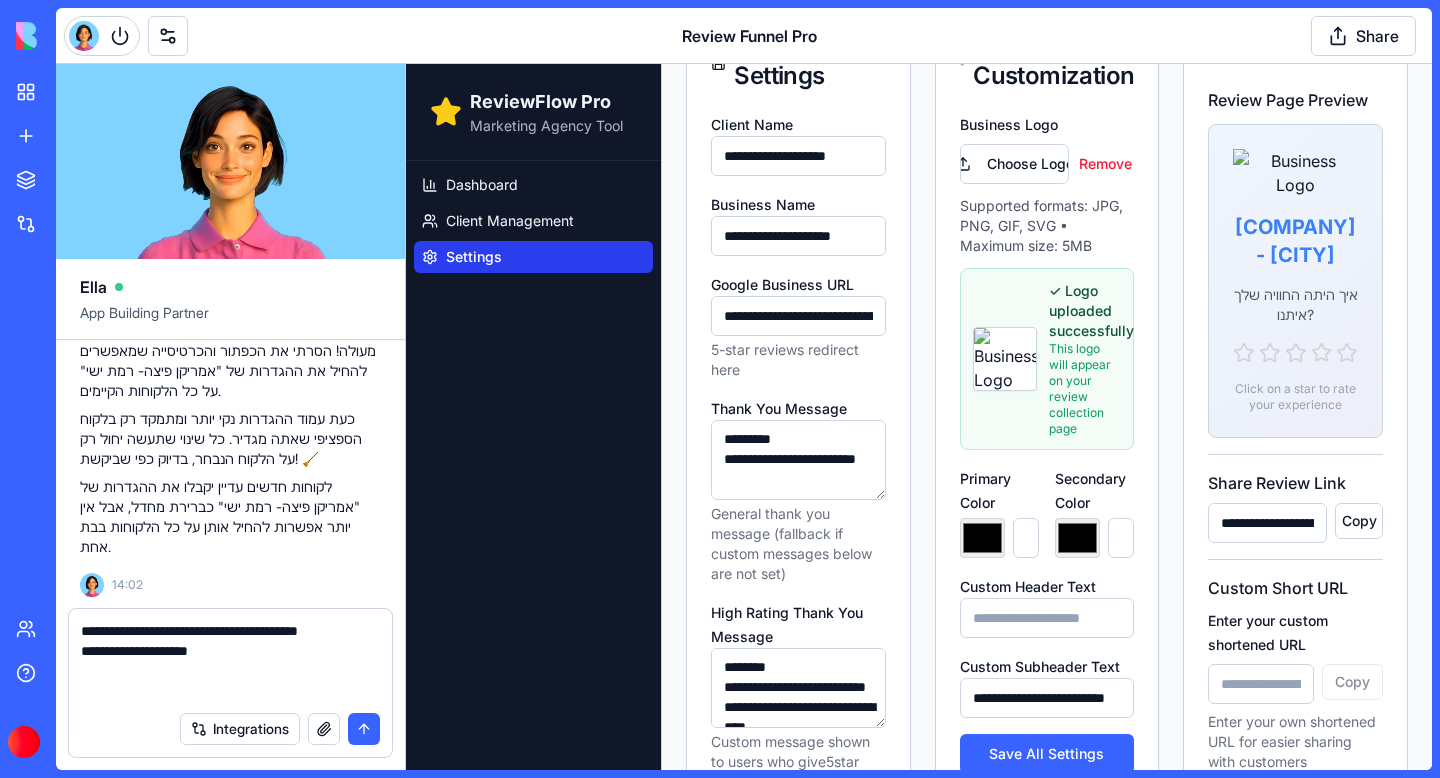 click on "**********" at bounding box center (798, 460) 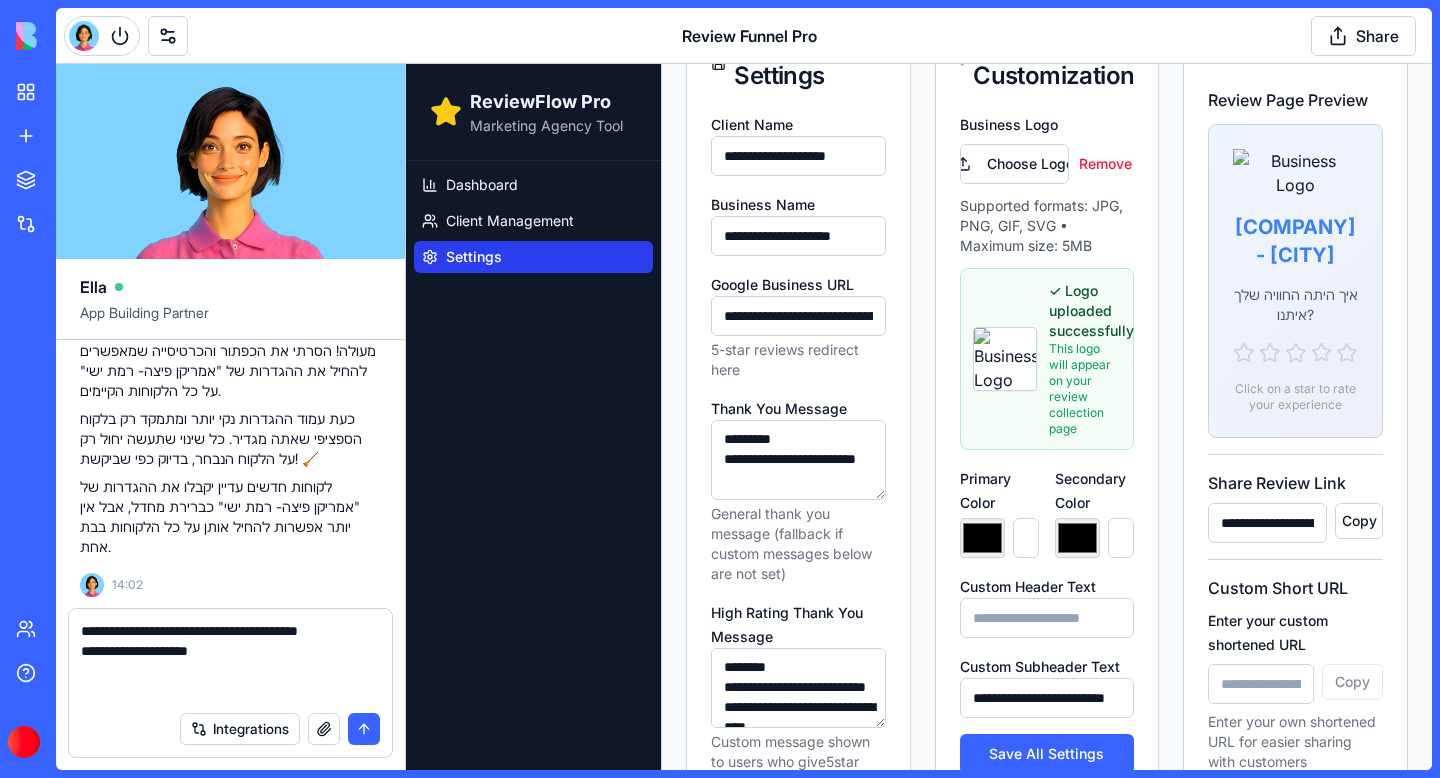 click on "**********" at bounding box center [798, 460] 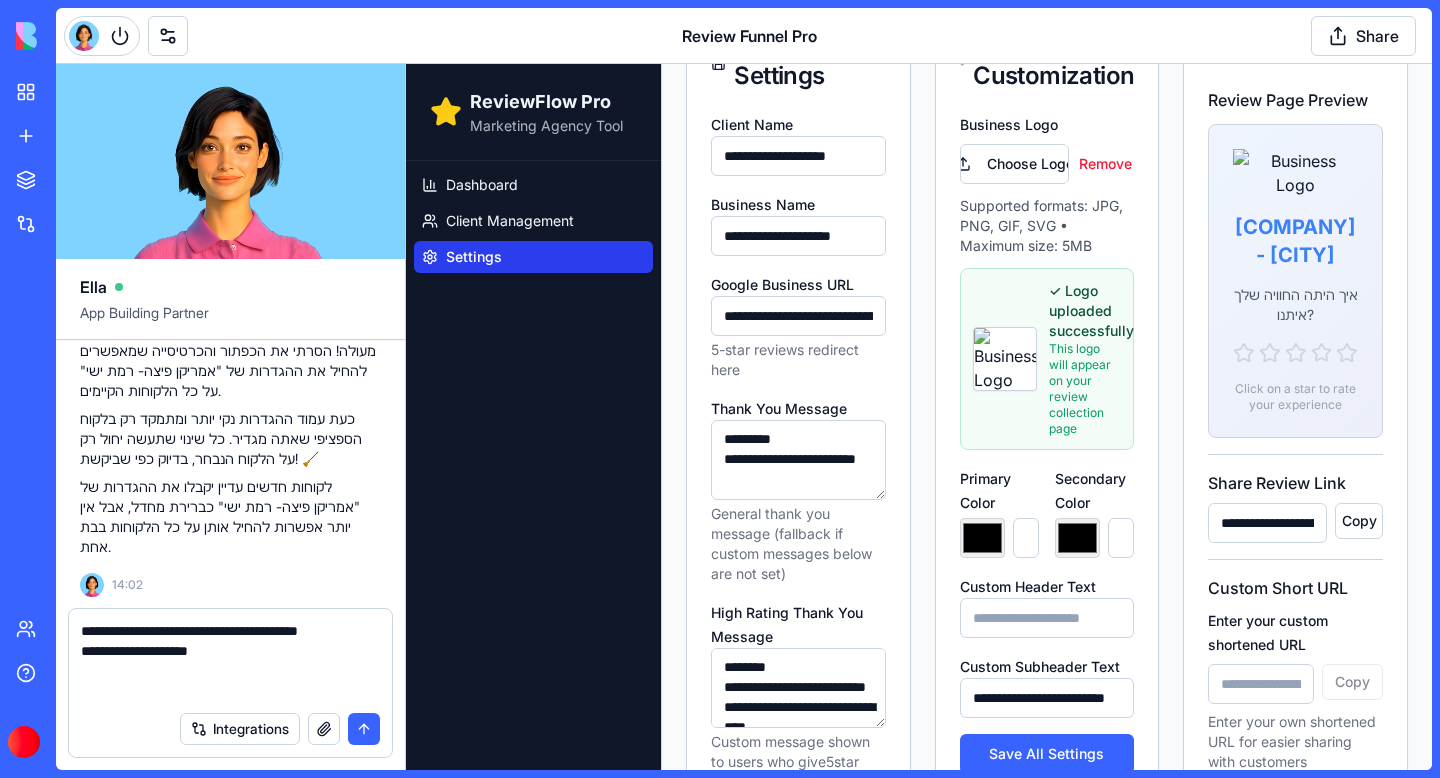 click on "**********" at bounding box center (798, 460) 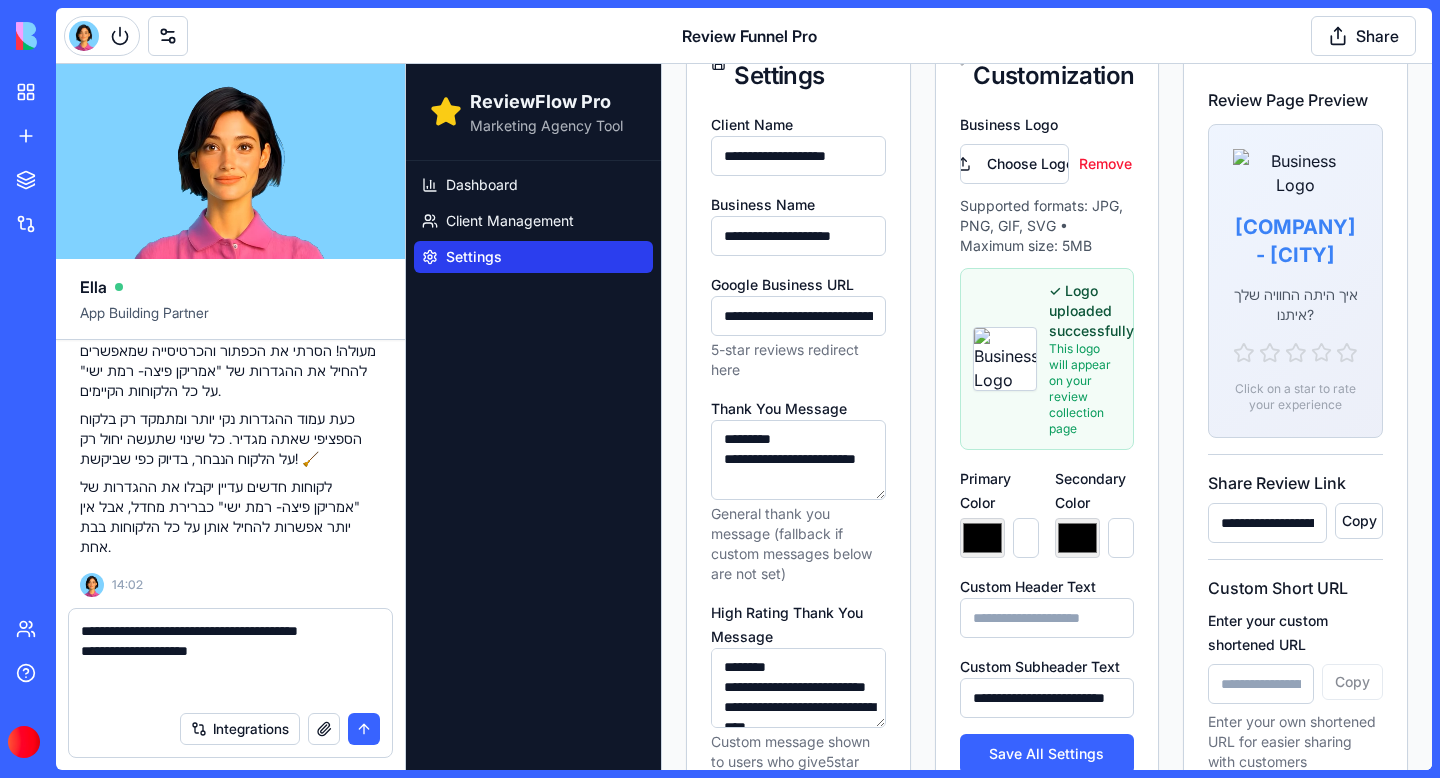 click on "**********" at bounding box center [798, 460] 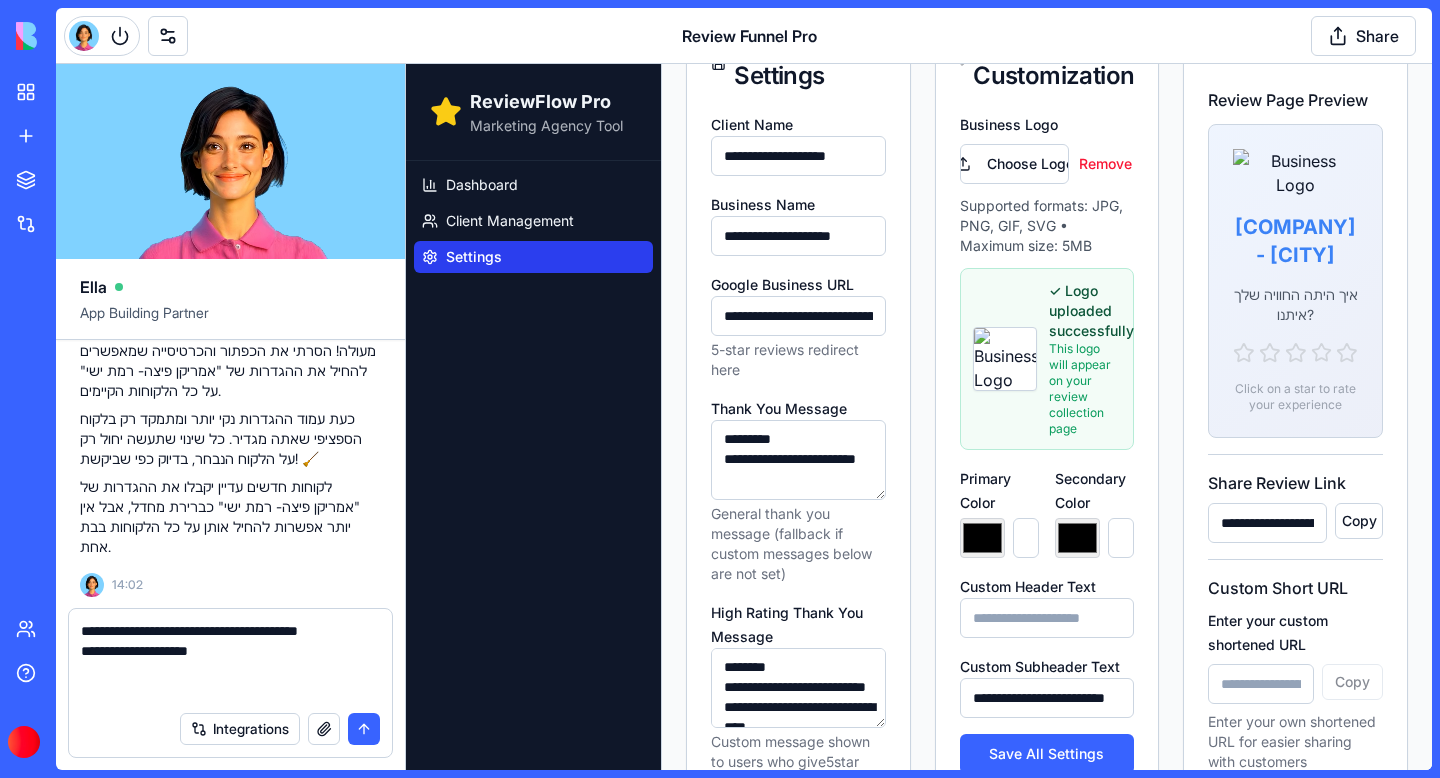 click on "**********" at bounding box center [798, 460] 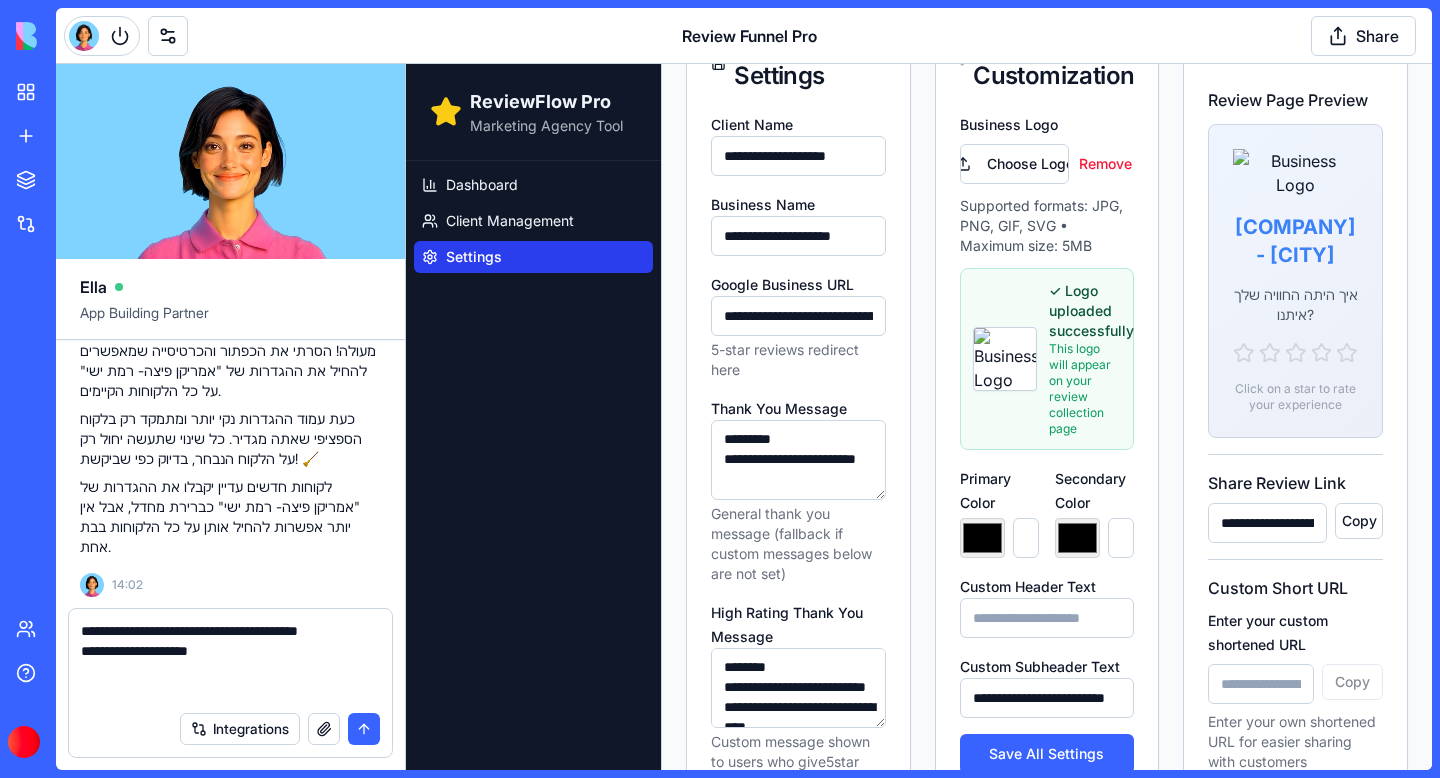 click on "**********" at bounding box center (798, 460) 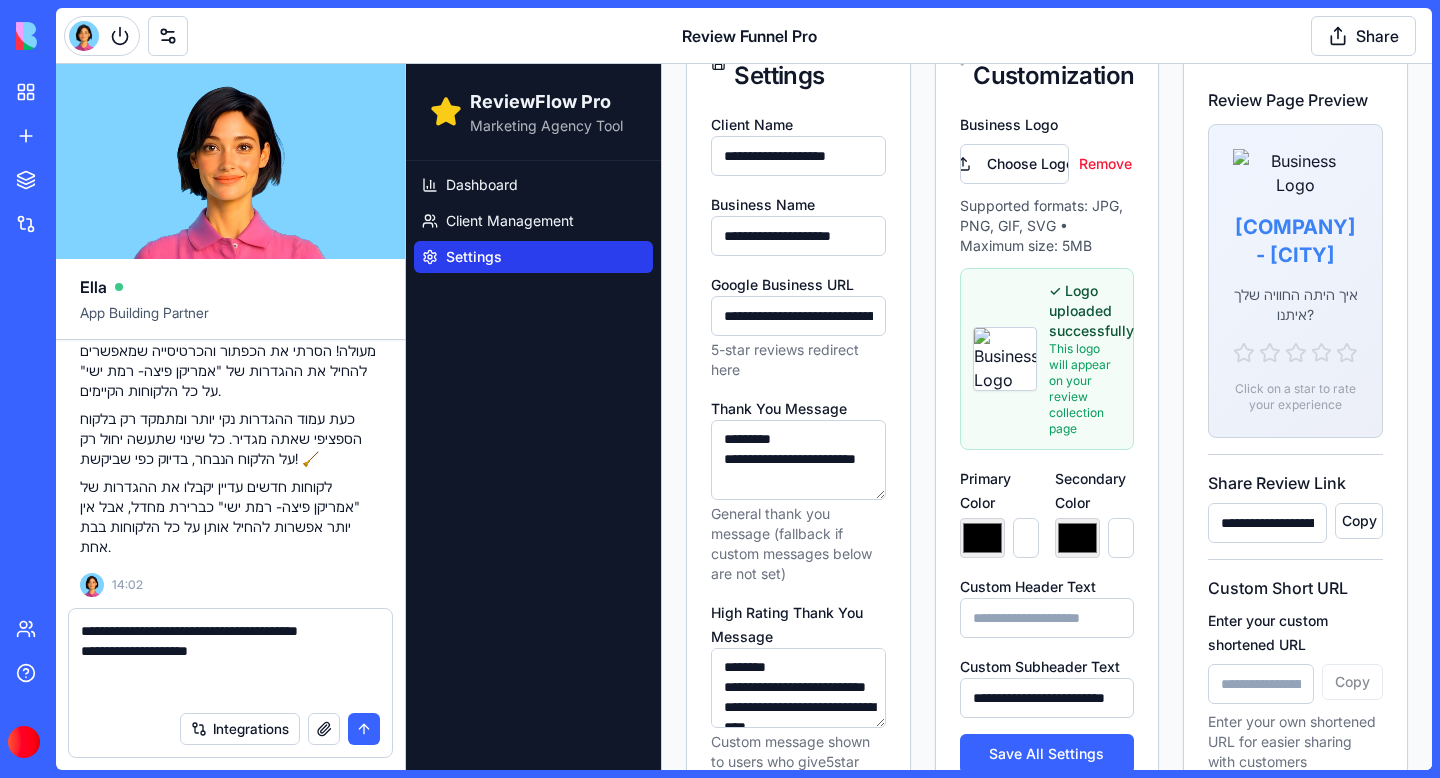 click on "**********" at bounding box center (798, 460) 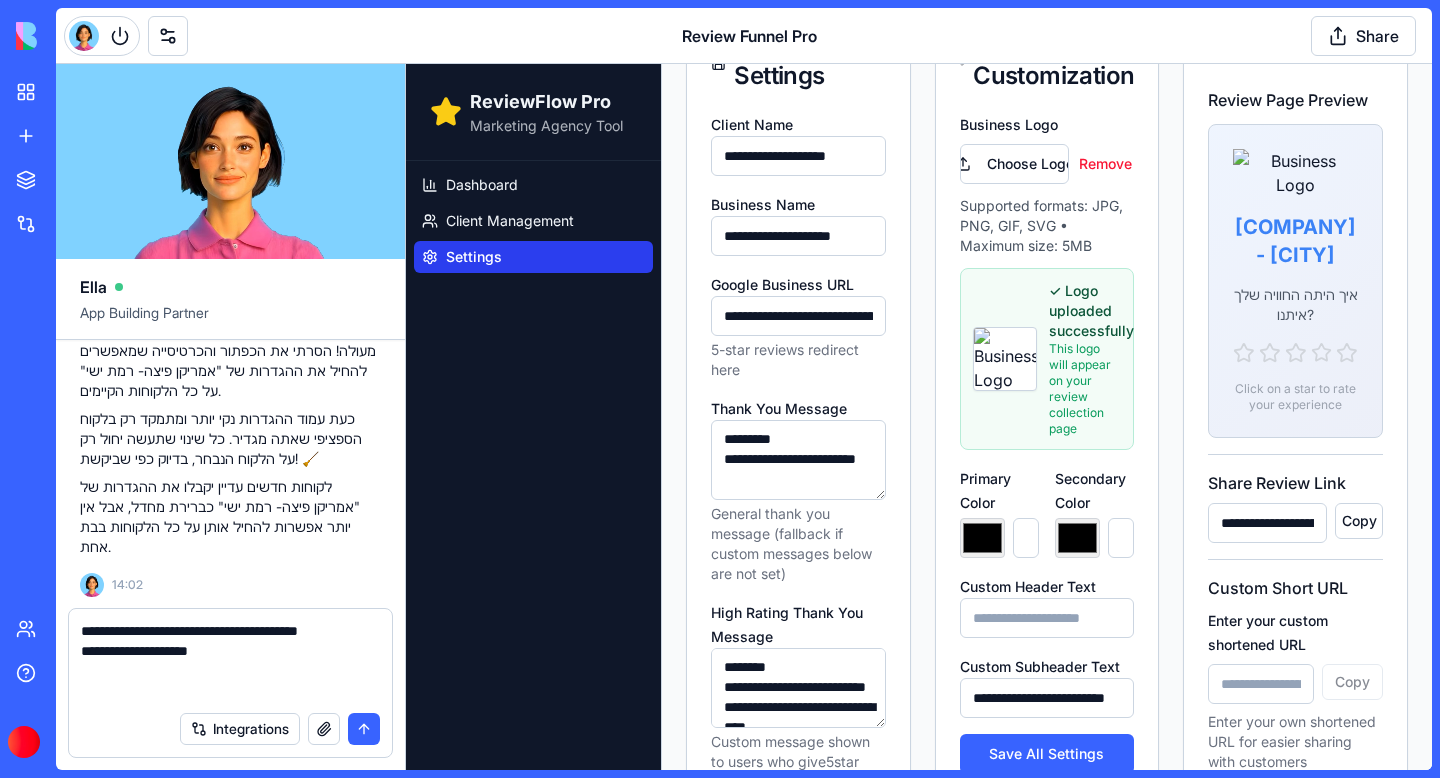 click on "**********" at bounding box center (798, 460) 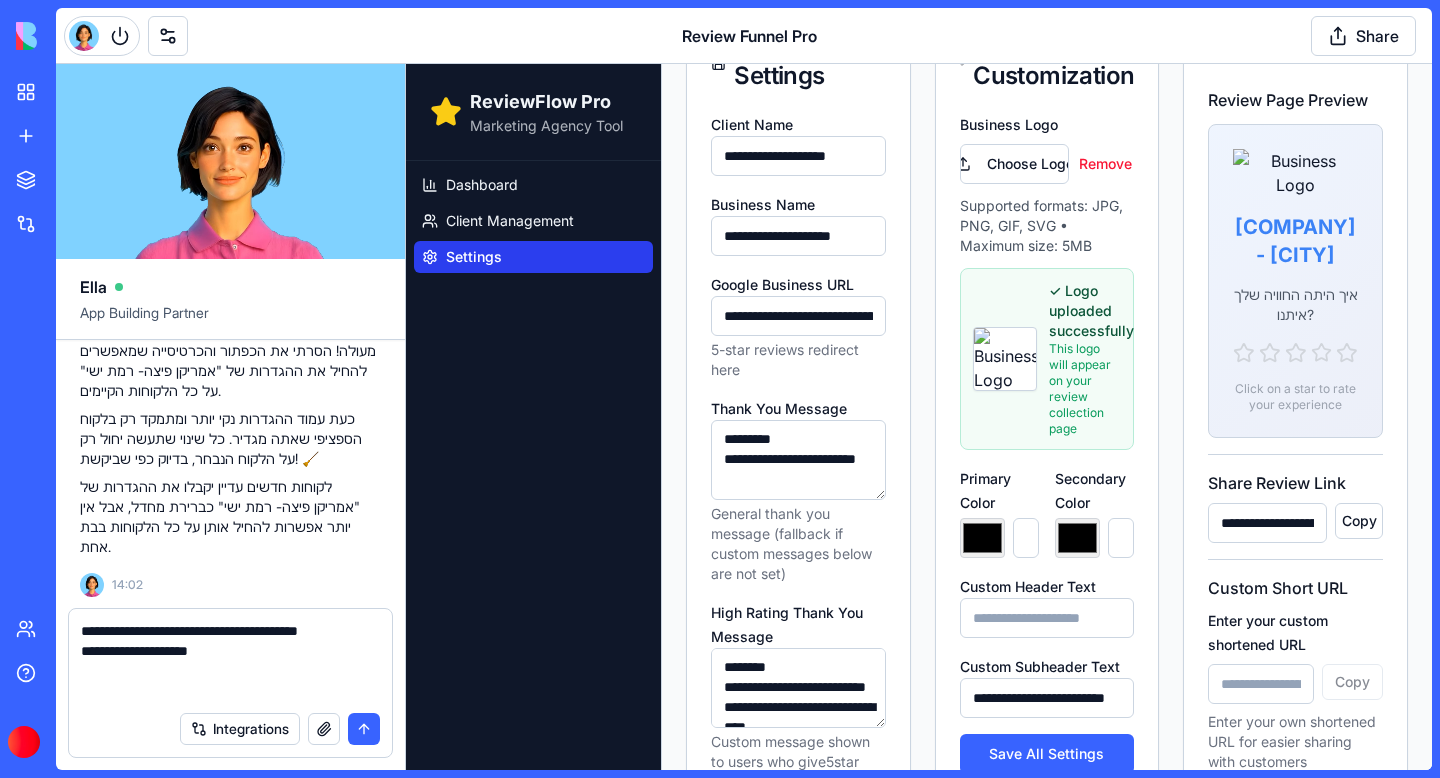 click on "**********" at bounding box center (798, 460) 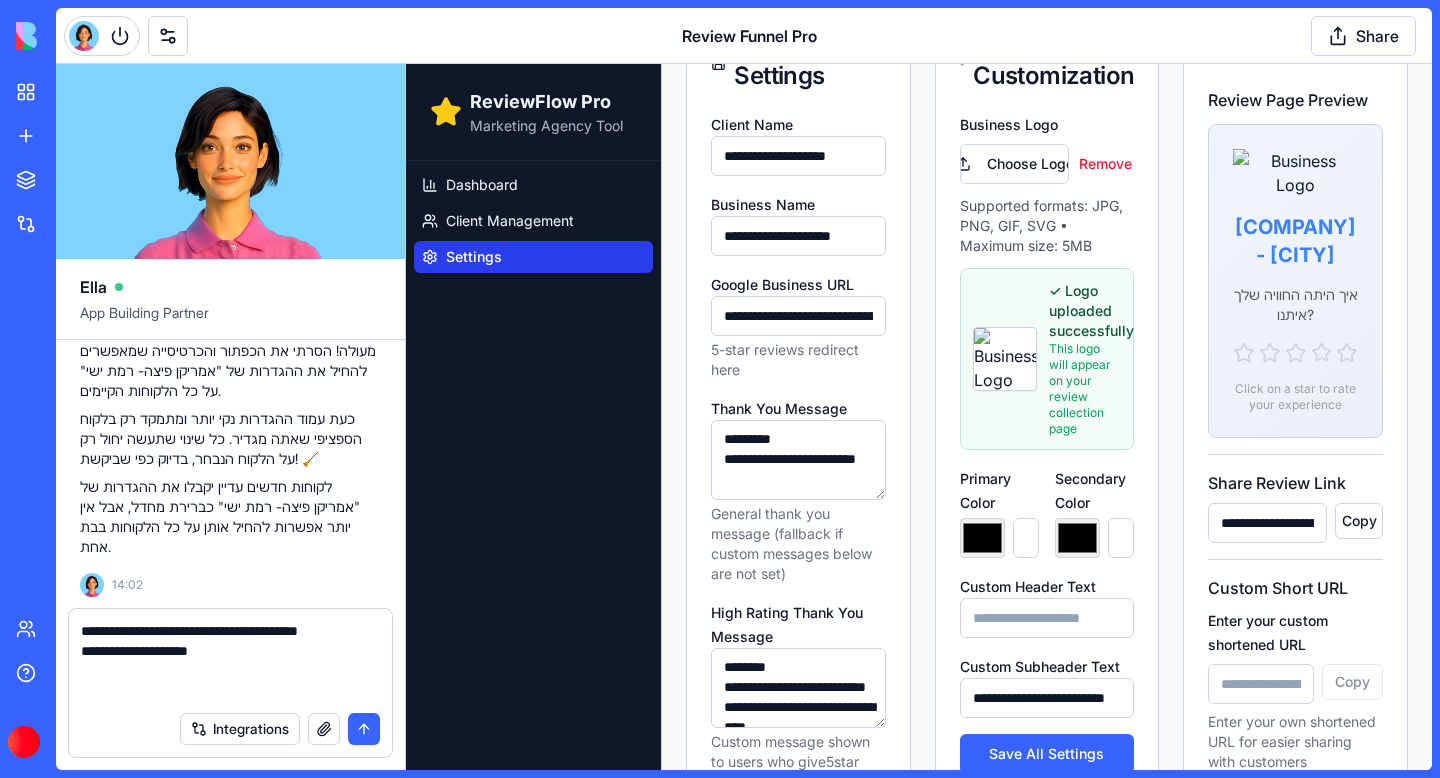 click on "**********" at bounding box center [798, 460] 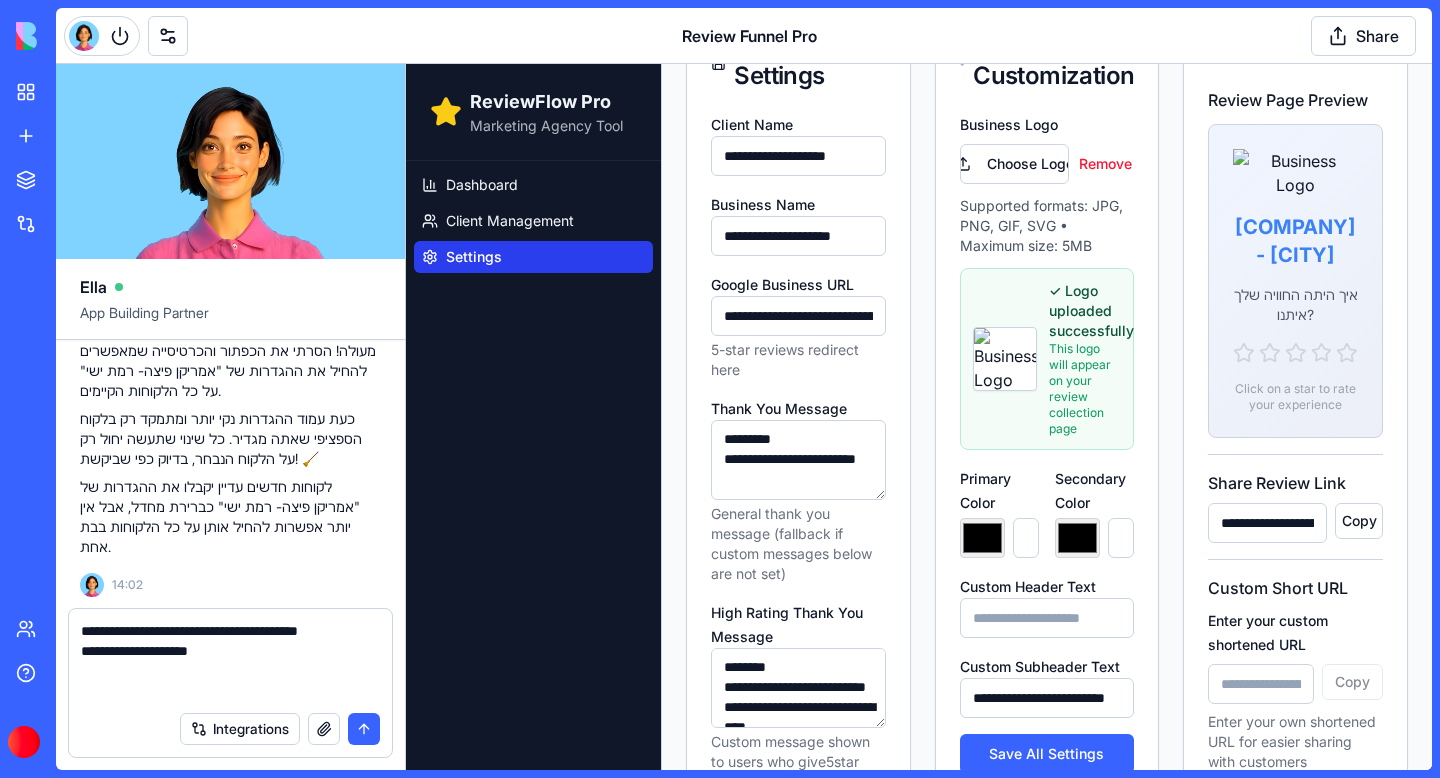 click on "**********" at bounding box center [798, 460] 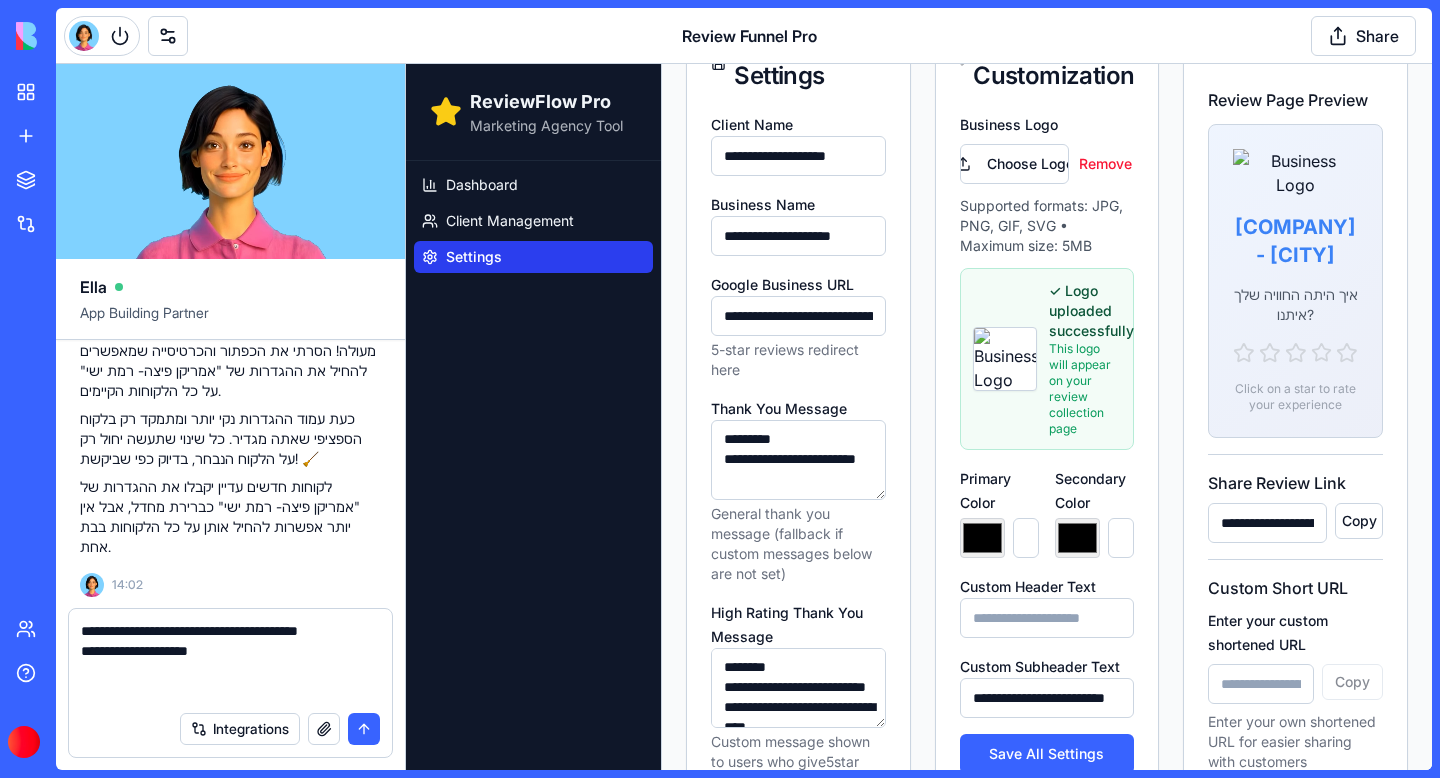 click on "**********" at bounding box center [798, 460] 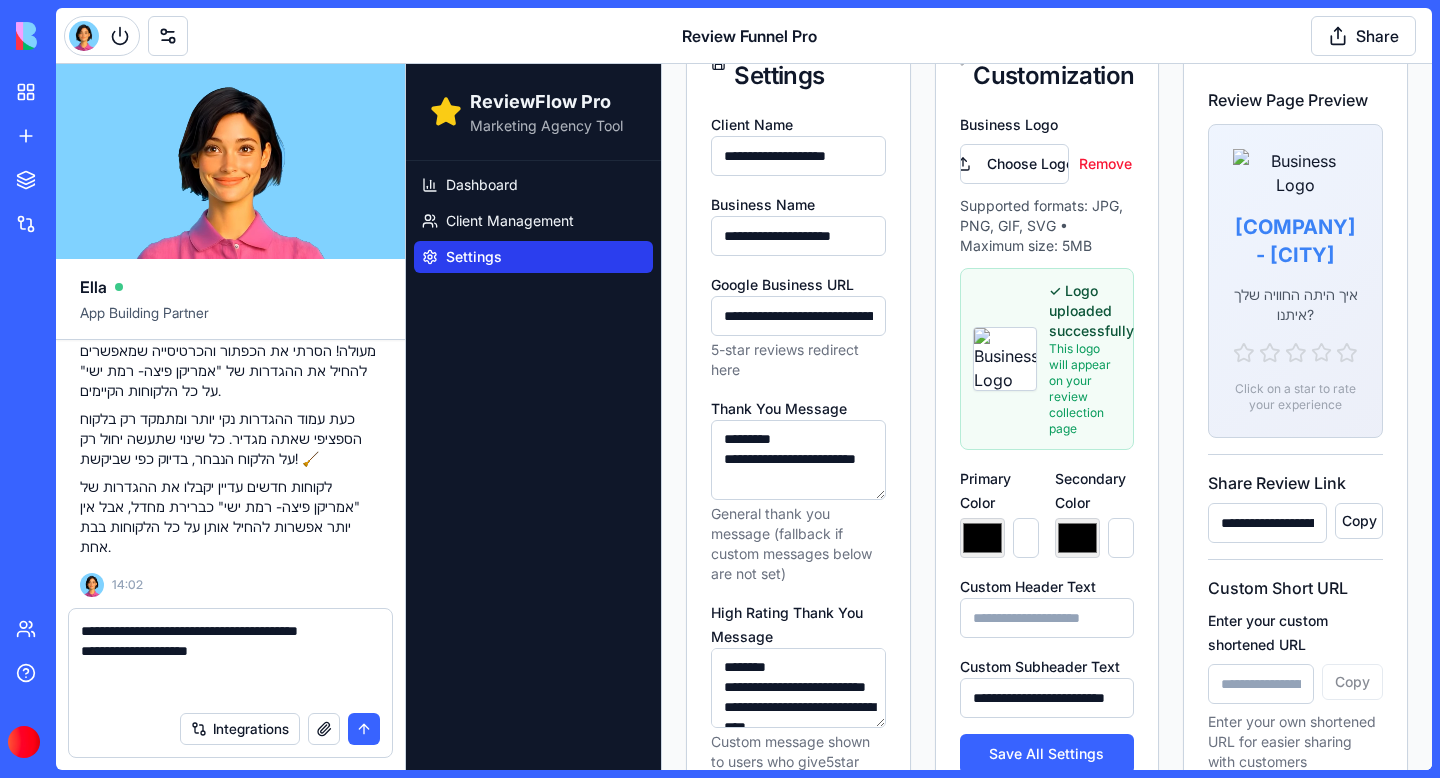 click on "**********" at bounding box center (798, 460) 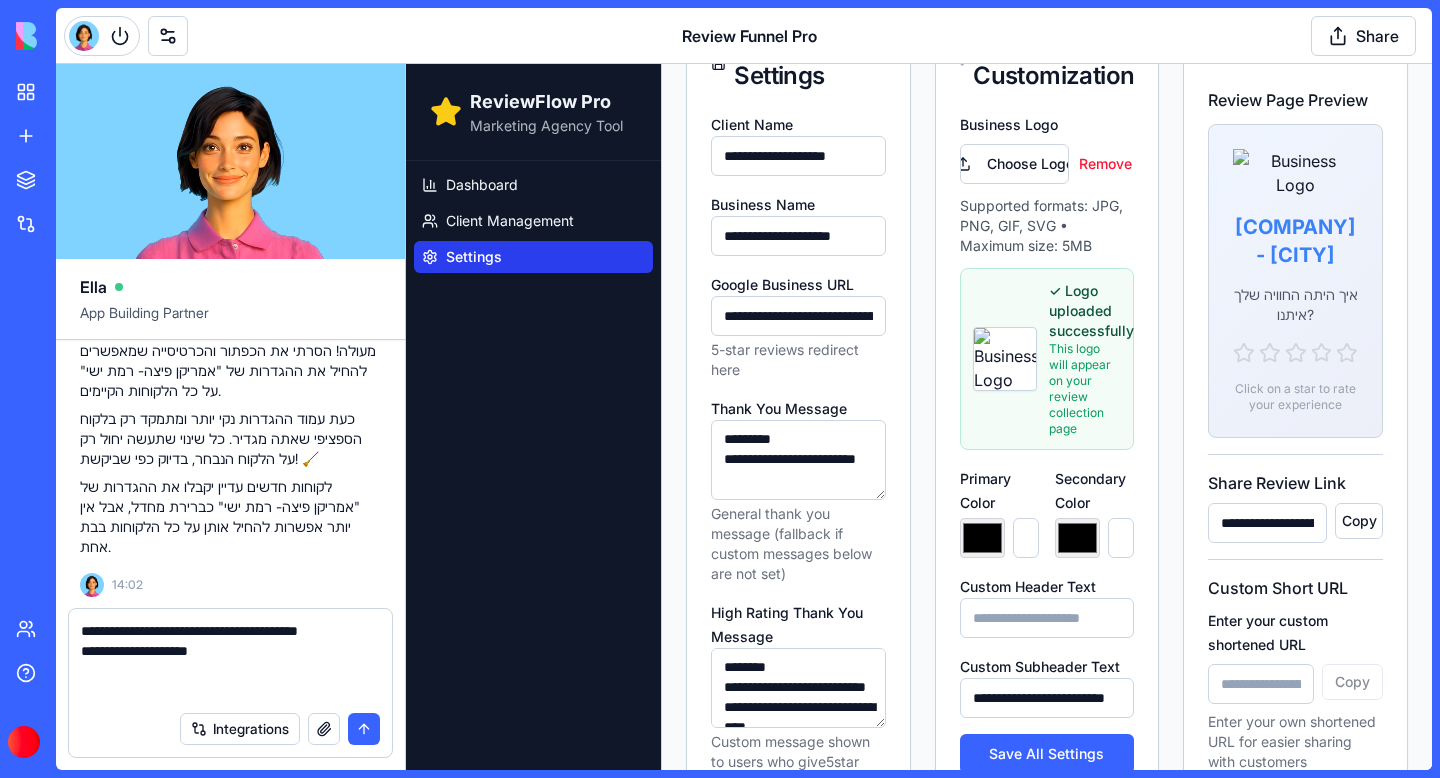 click on "**********" at bounding box center [230, 661] 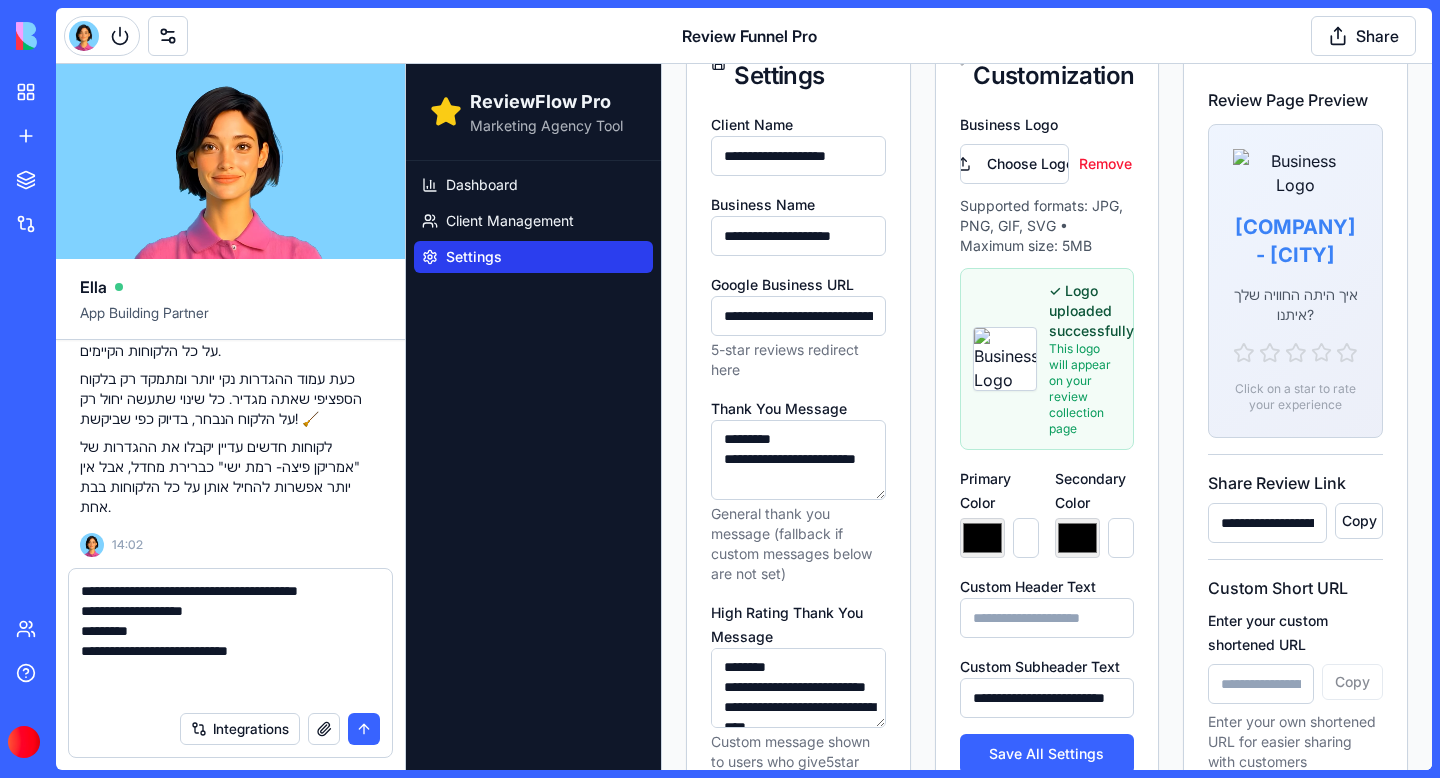 scroll, scrollTop: 18, scrollLeft: 0, axis: vertical 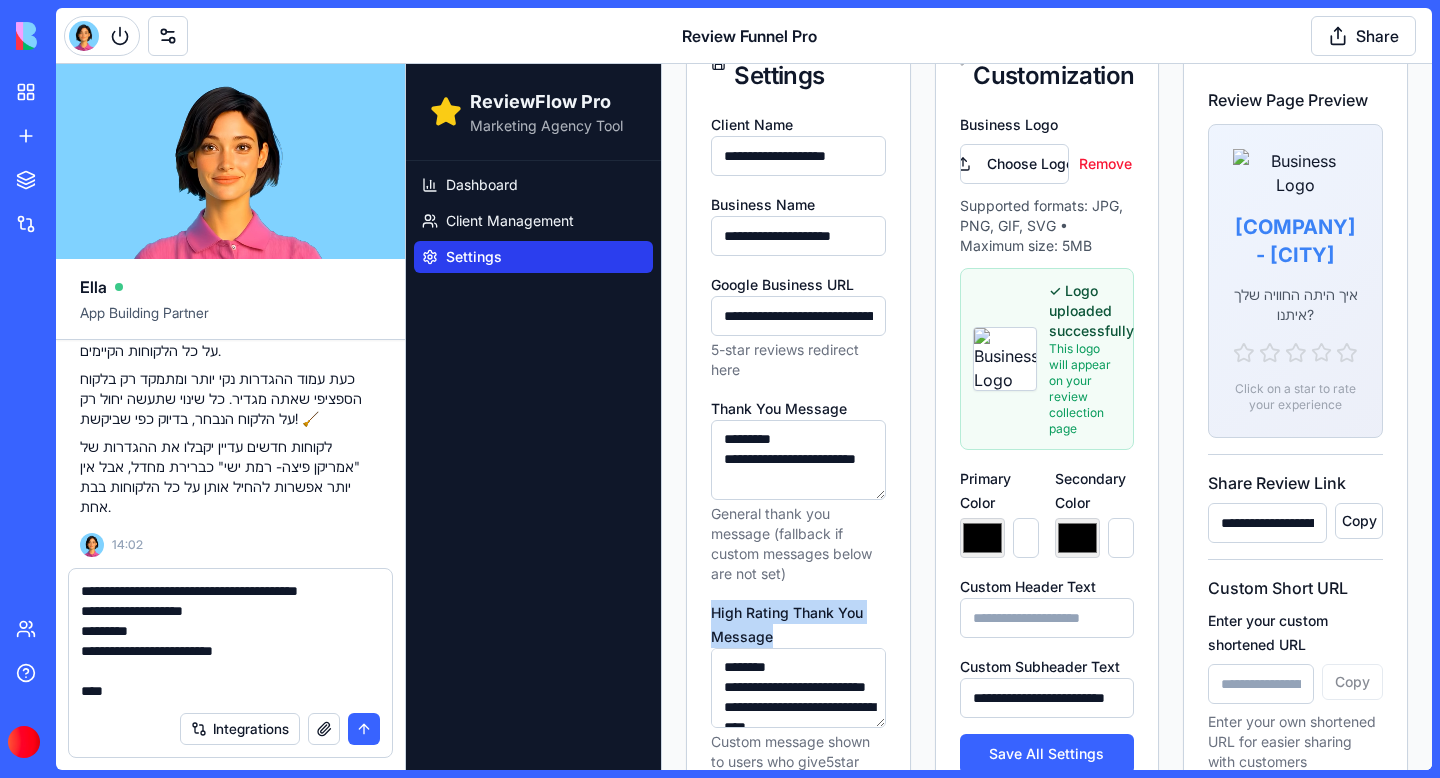 drag, startPoint x: 706, startPoint y: 604, endPoint x: 815, endPoint y: 645, distance: 116.456 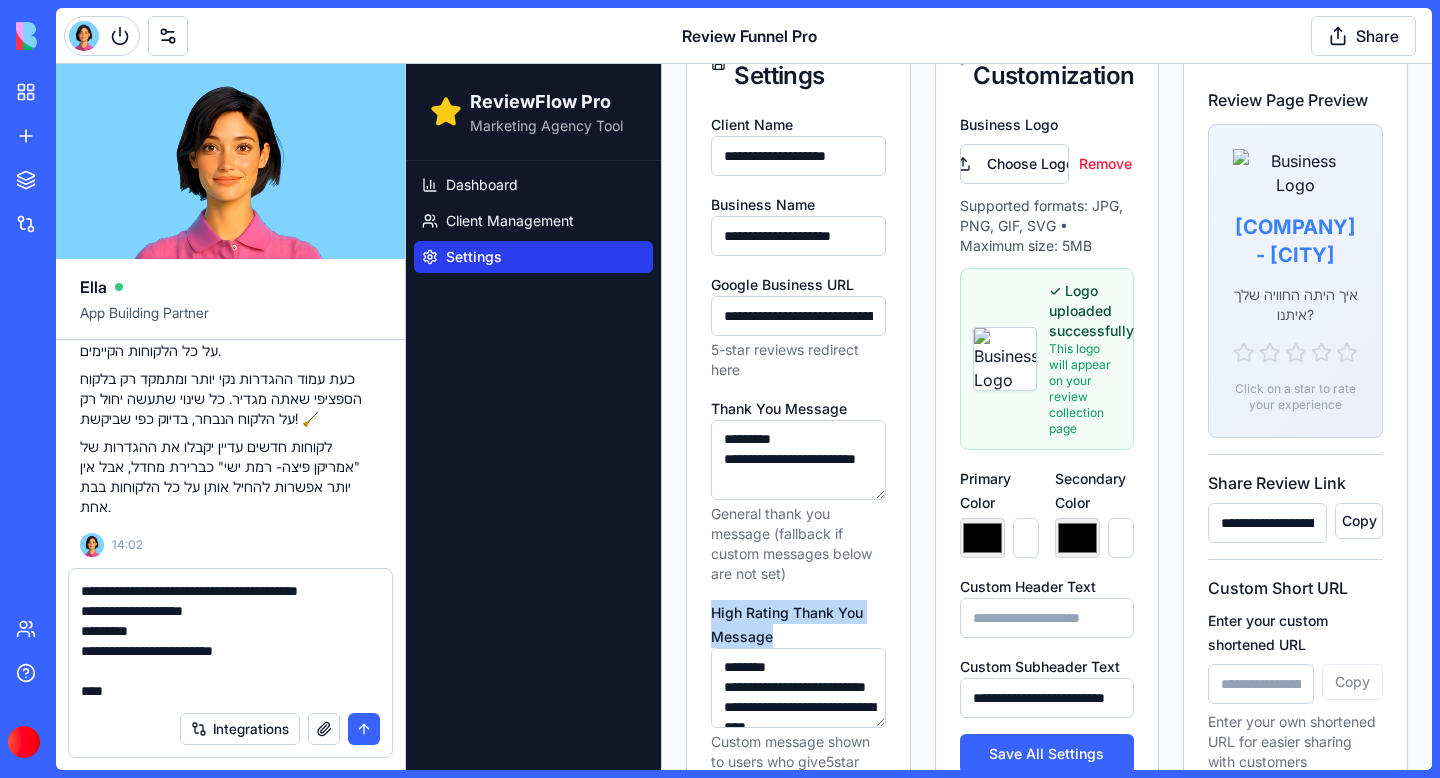click on "**********" at bounding box center [798, 815] 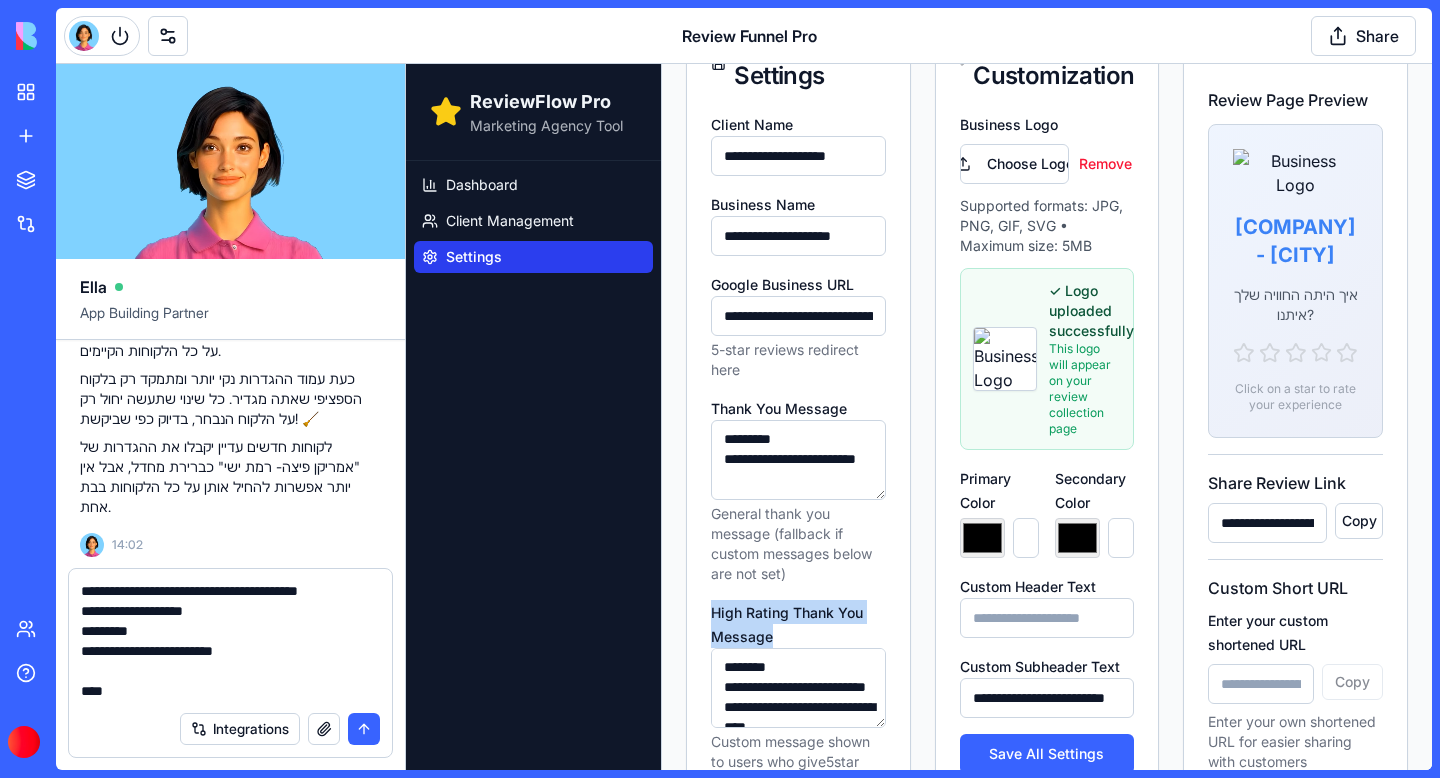 copy on "High Rating Thank You Message" 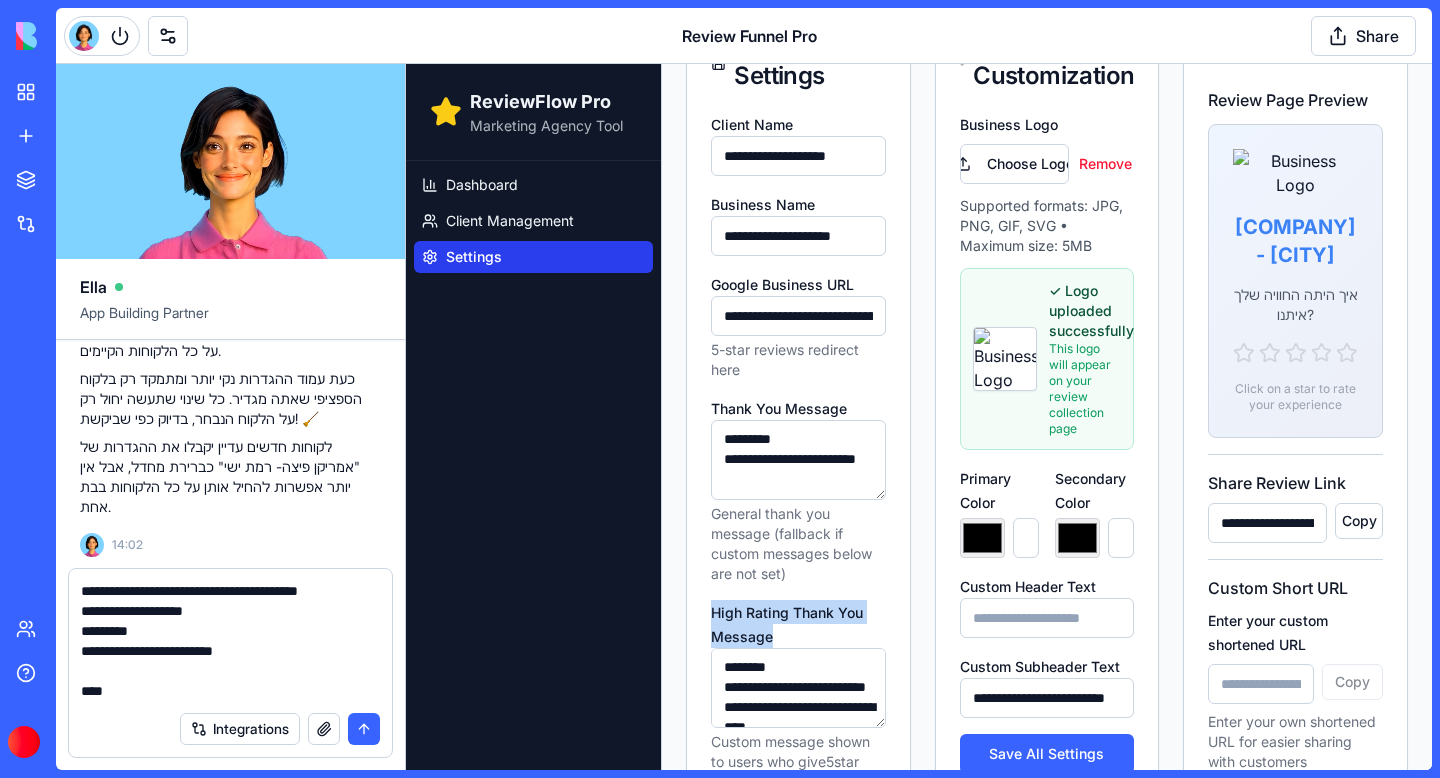 click on "**********" at bounding box center (230, 641) 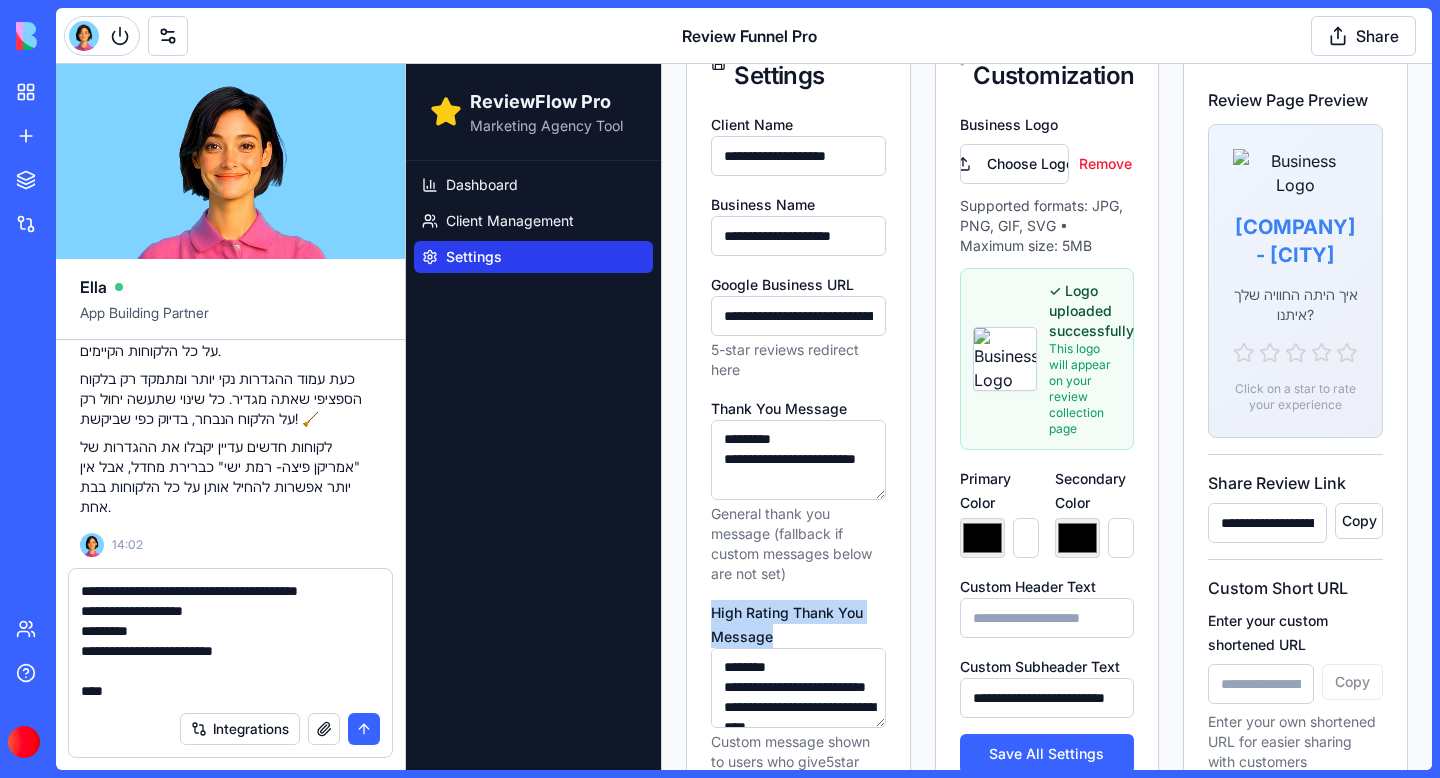 paste on "**********" 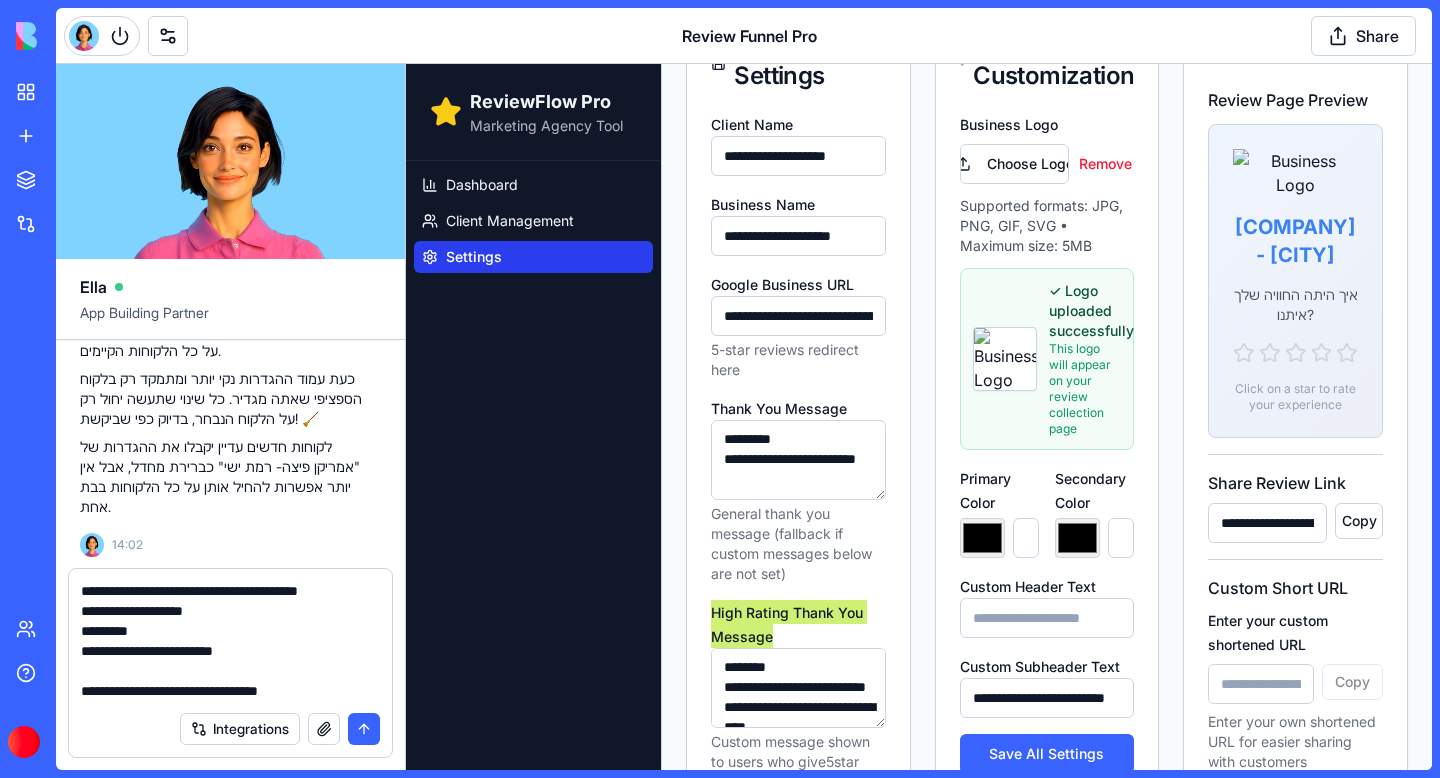 scroll, scrollTop: 38, scrollLeft: 0, axis: vertical 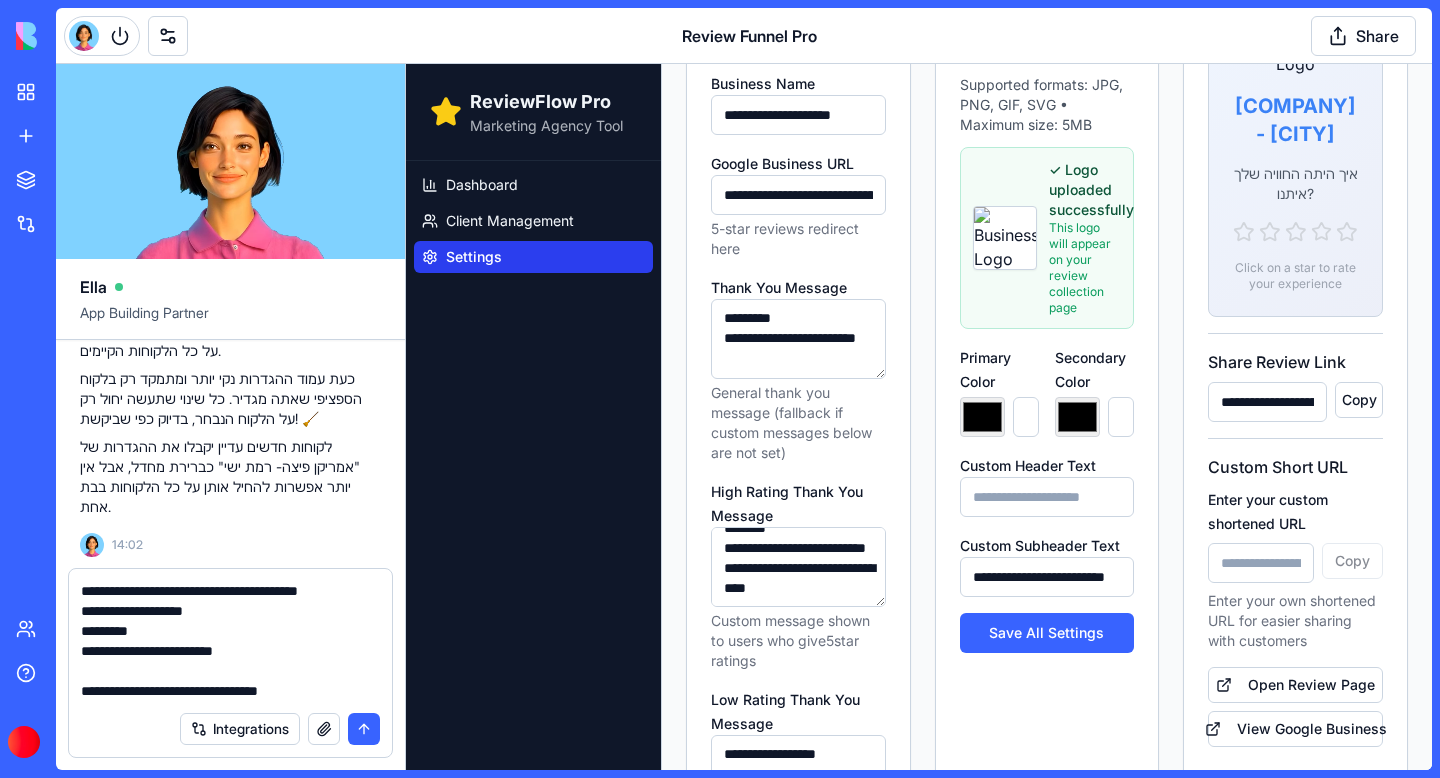 drag, startPoint x: 787, startPoint y: 540, endPoint x: 653, endPoint y: 668, distance: 185.31055 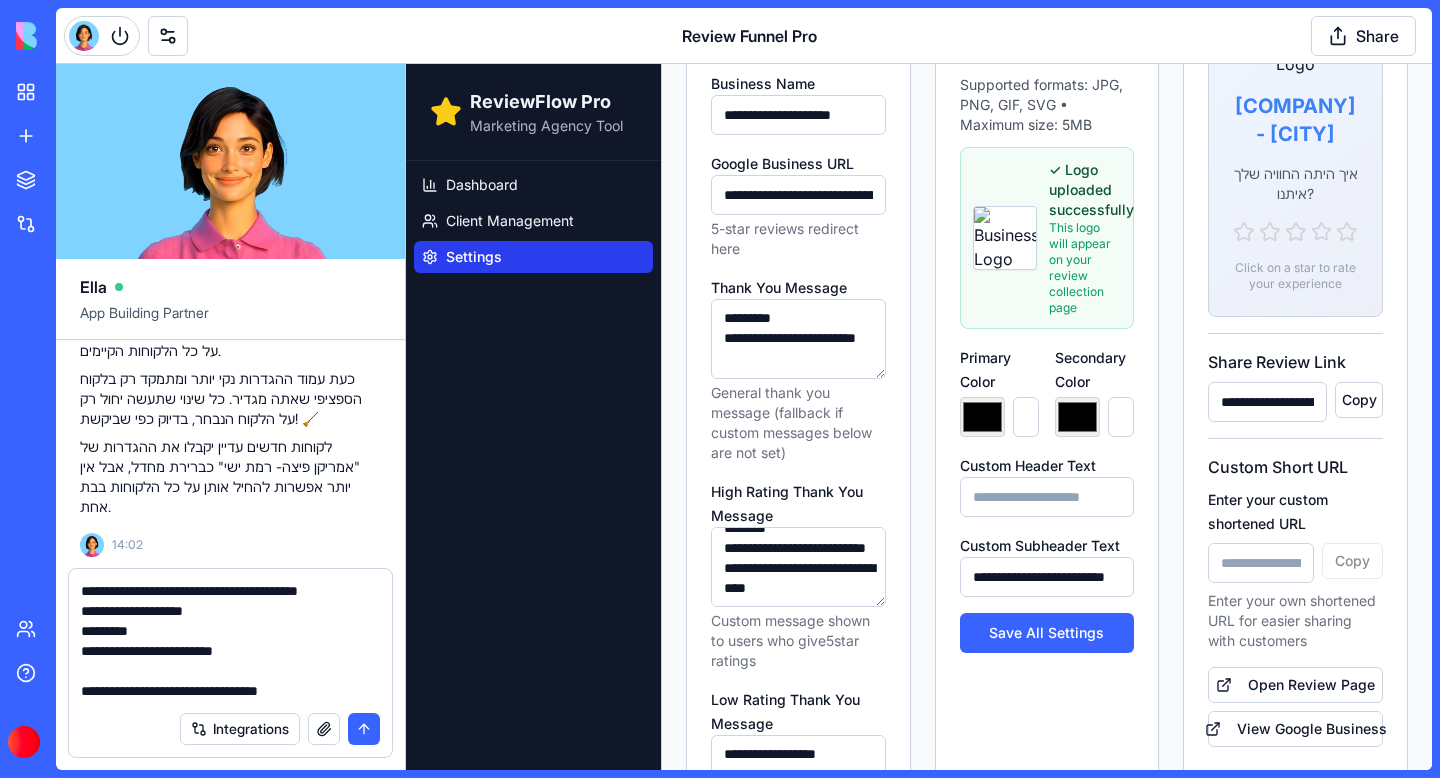 click on "**********" at bounding box center (919, 533) 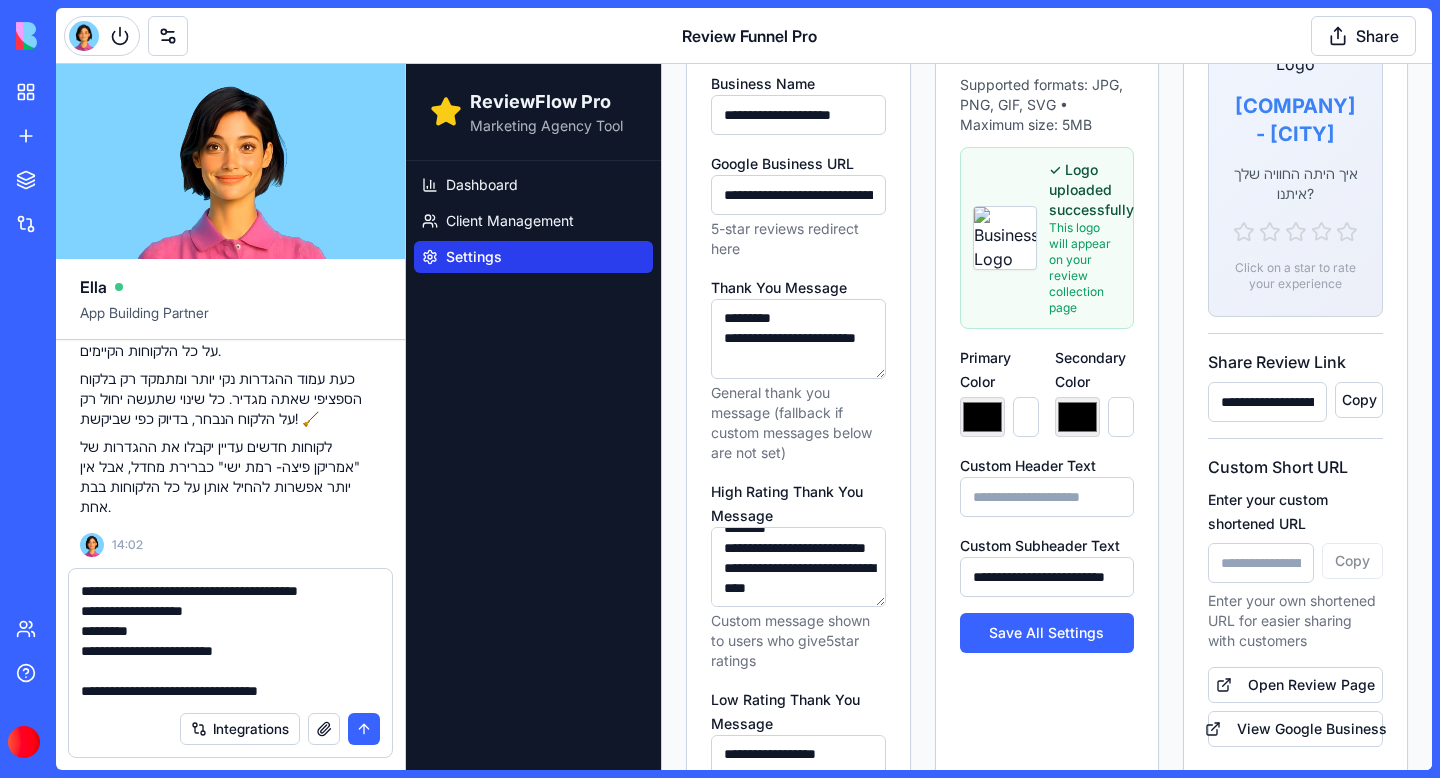 scroll, scrollTop: 60, scrollLeft: 0, axis: vertical 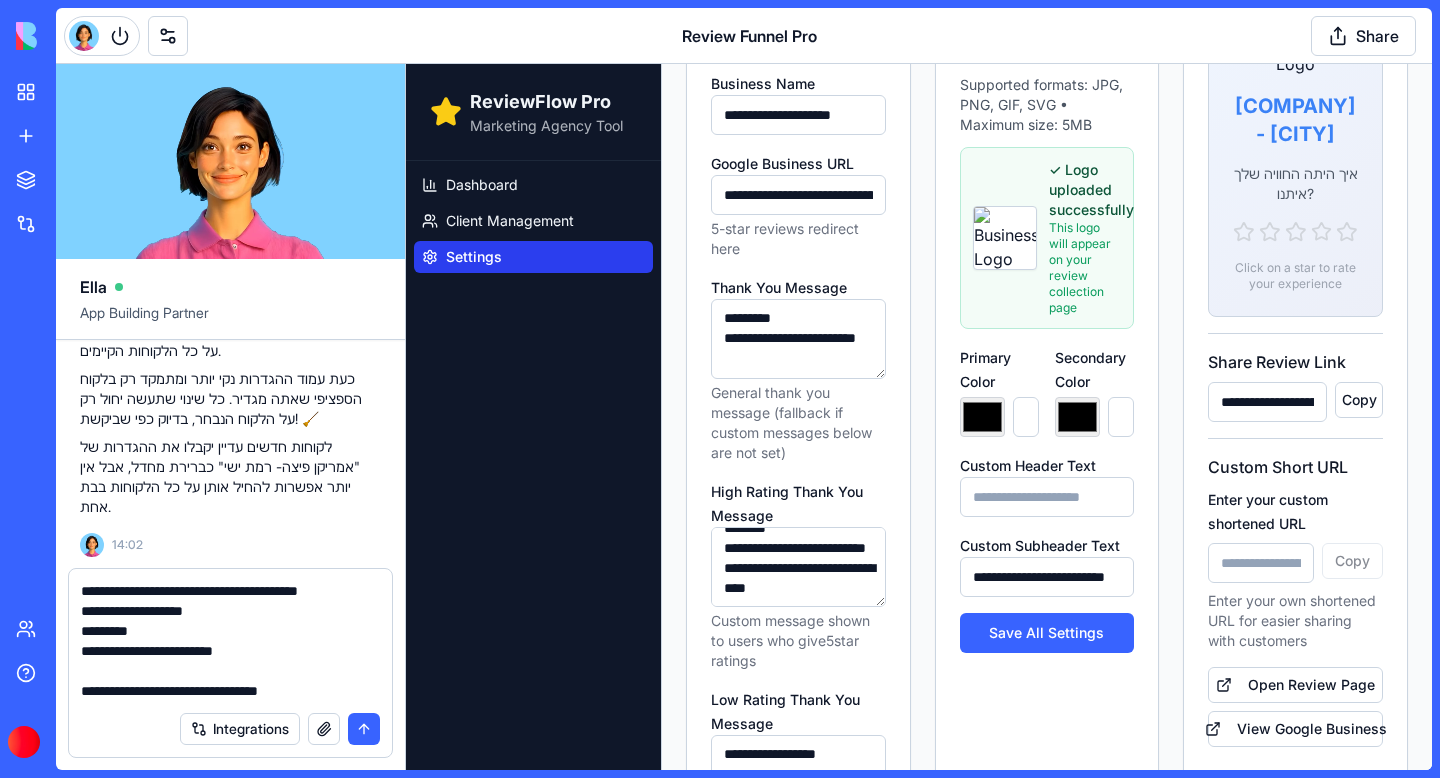 click on "**********" at bounding box center (230, 641) 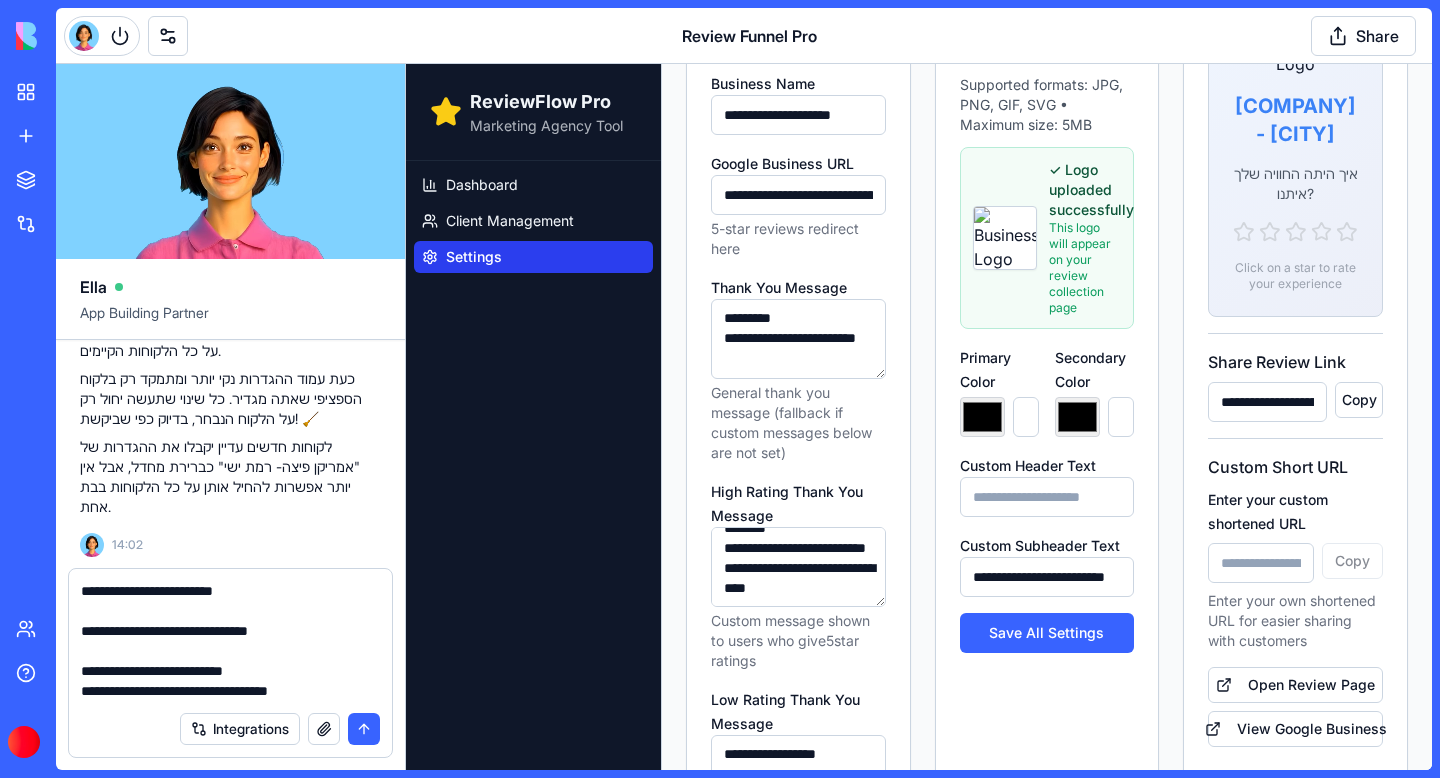 scroll, scrollTop: 118, scrollLeft: 0, axis: vertical 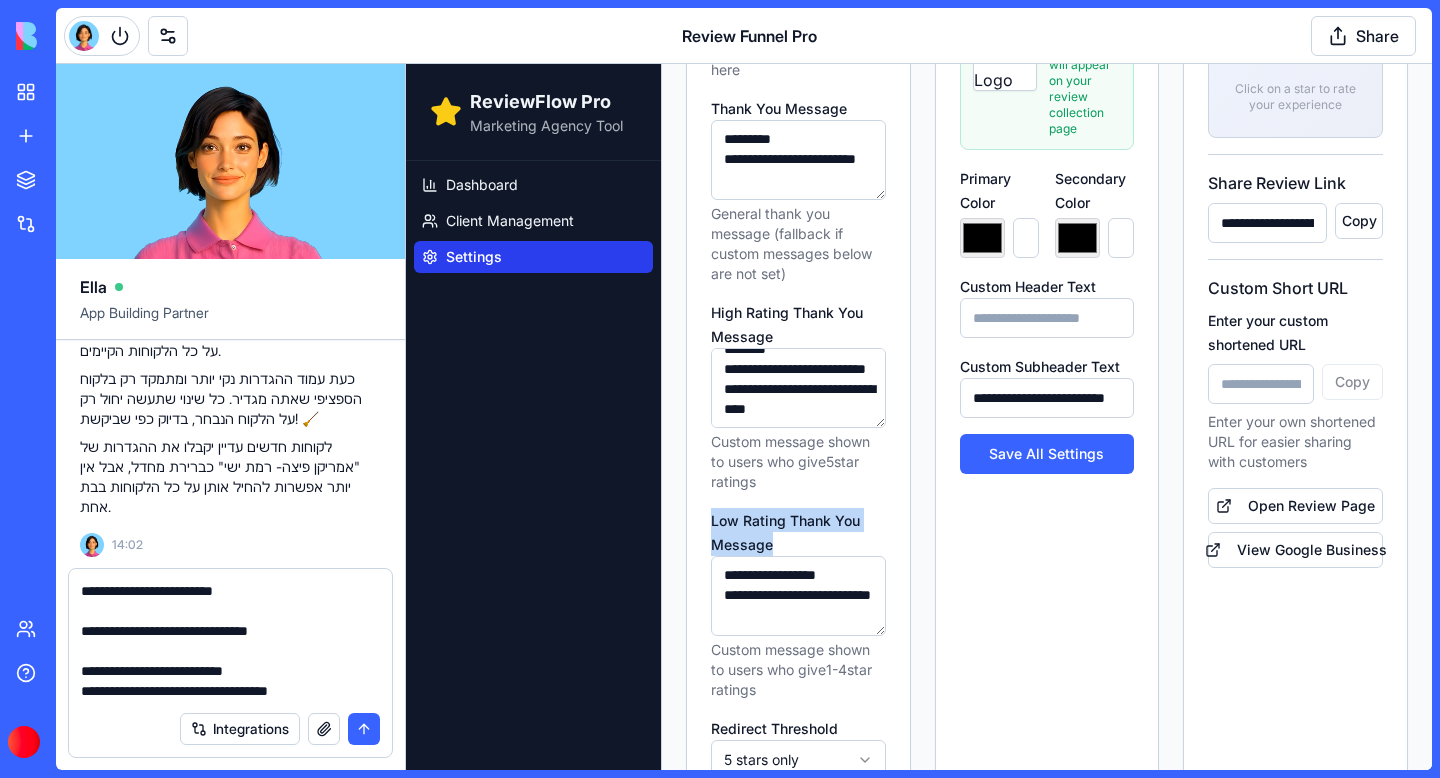 drag, startPoint x: 706, startPoint y: 511, endPoint x: 819, endPoint y: 551, distance: 119.870766 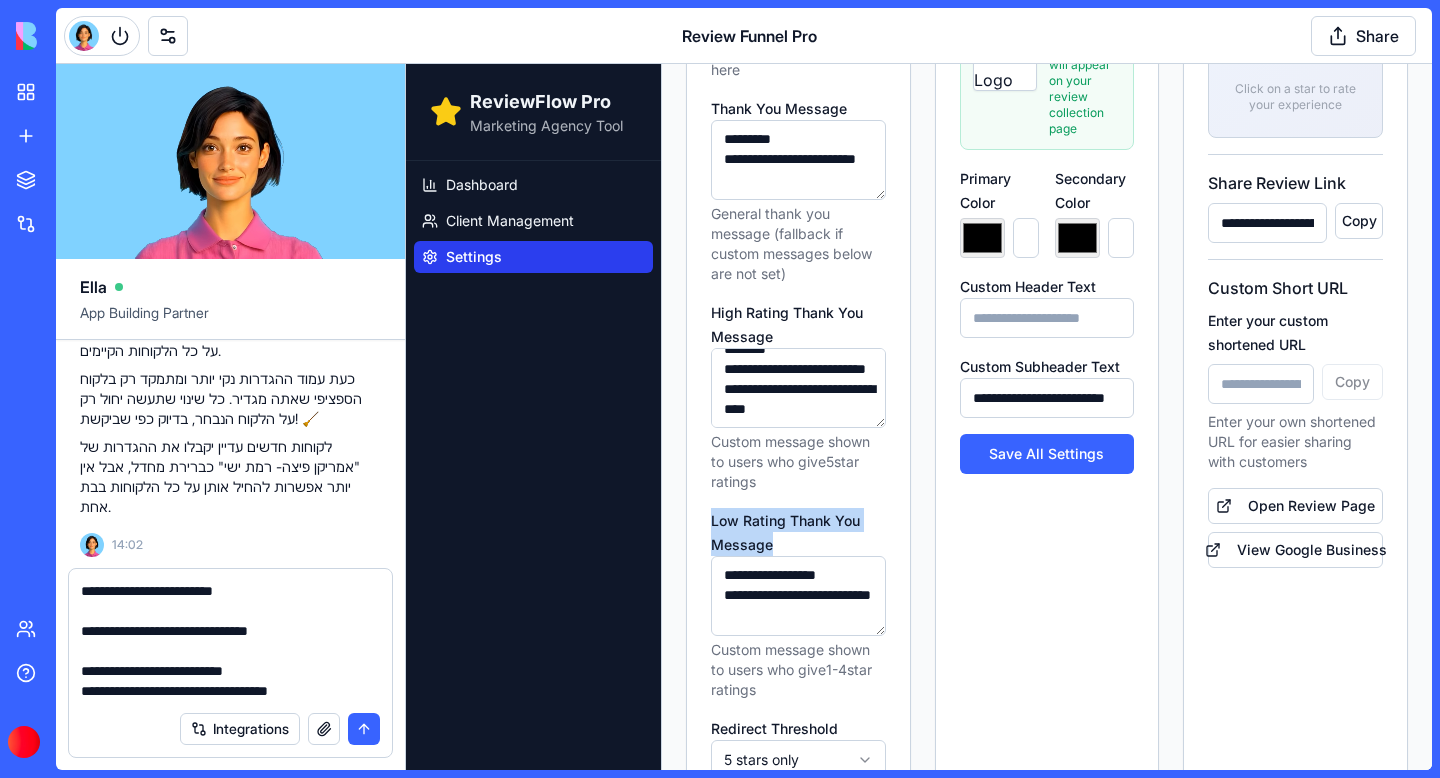 click on "**********" at bounding box center [798, 515] 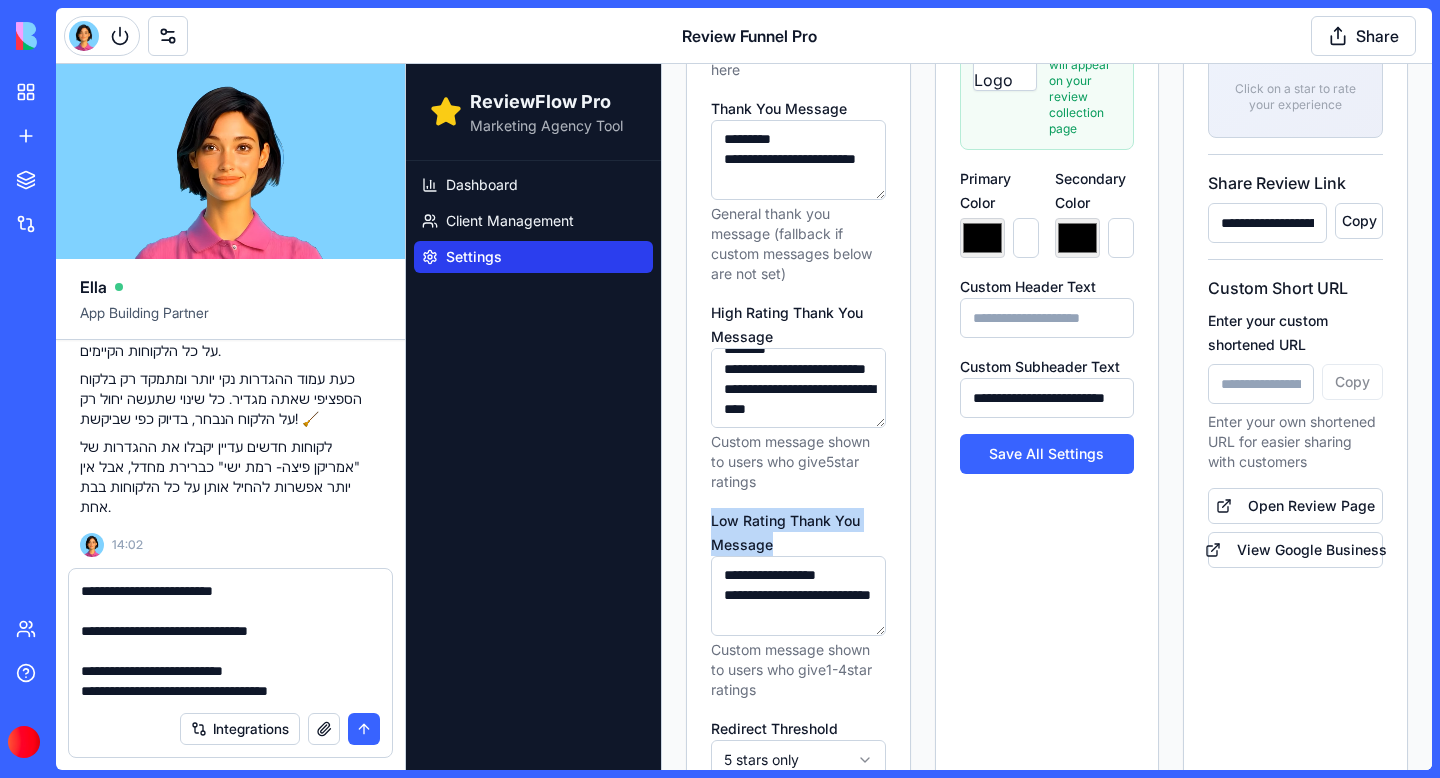 copy on "Low Rating Thank You Message" 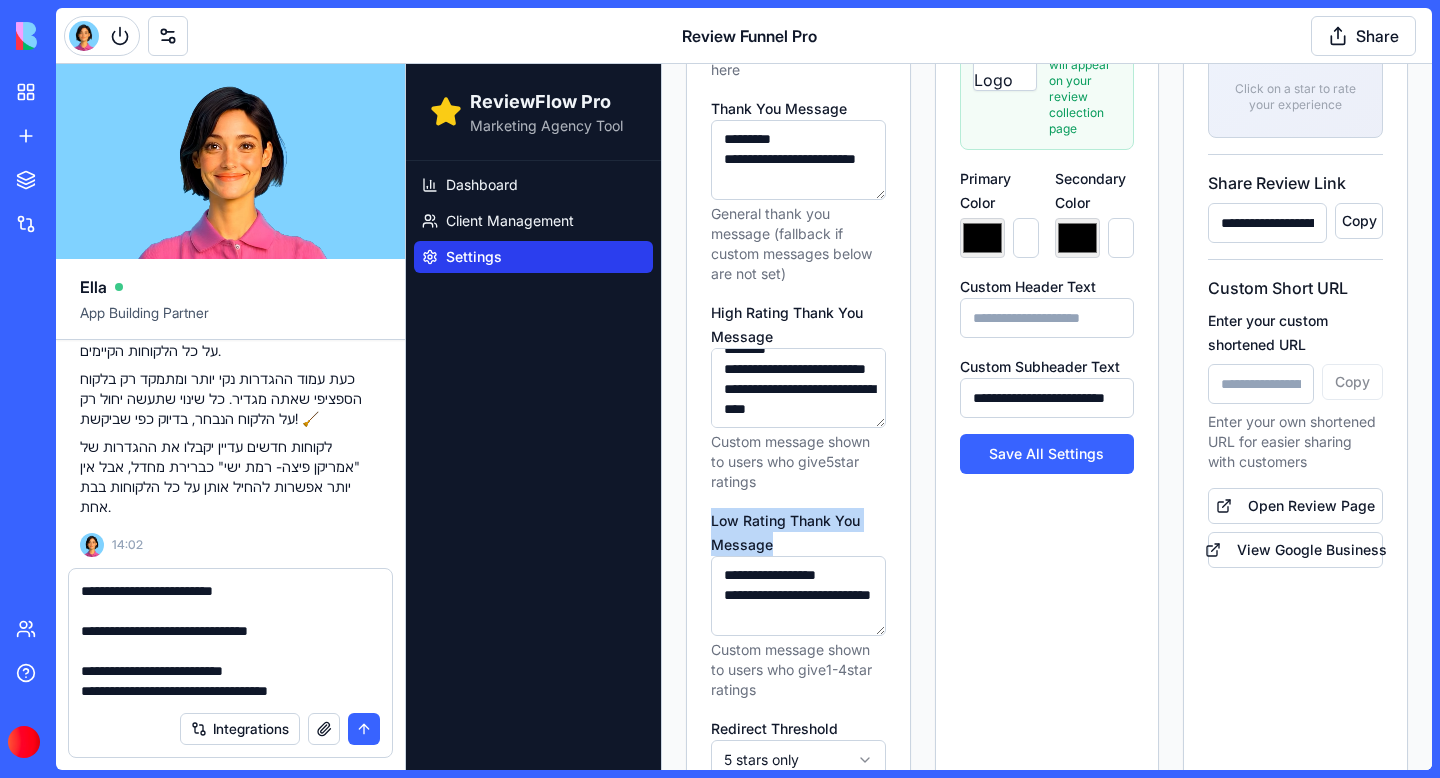 click on "**********" at bounding box center (230, 641) 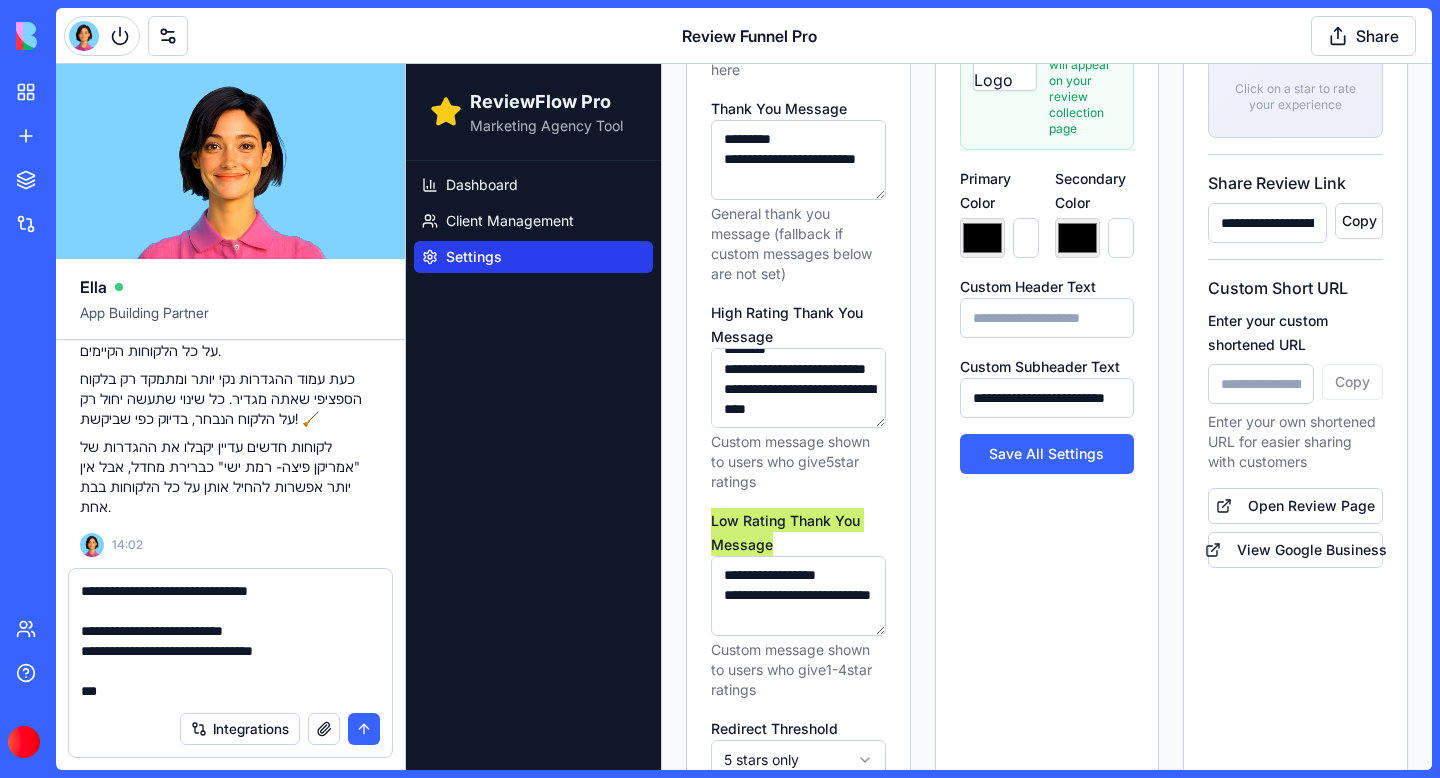 paste on "**********" 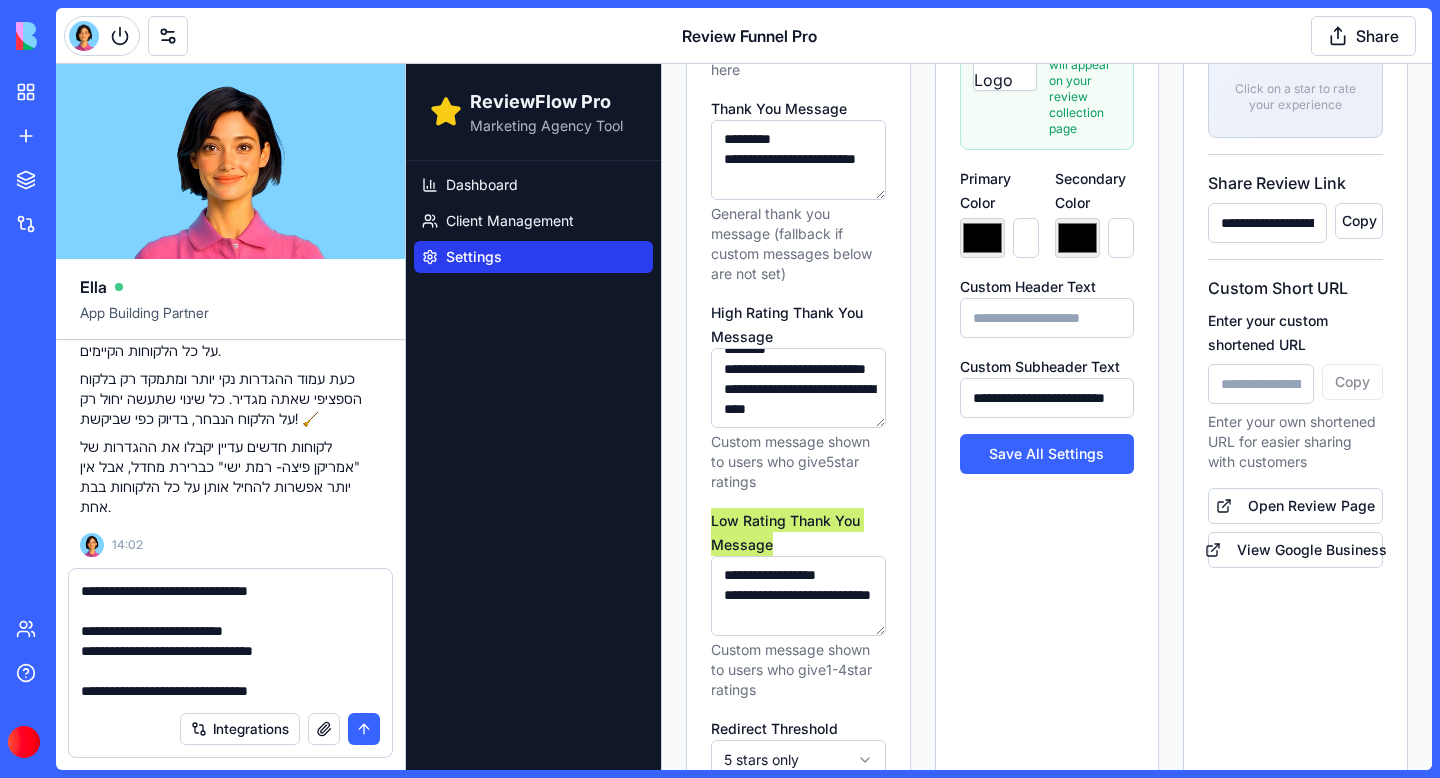 scroll, scrollTop: 138, scrollLeft: 0, axis: vertical 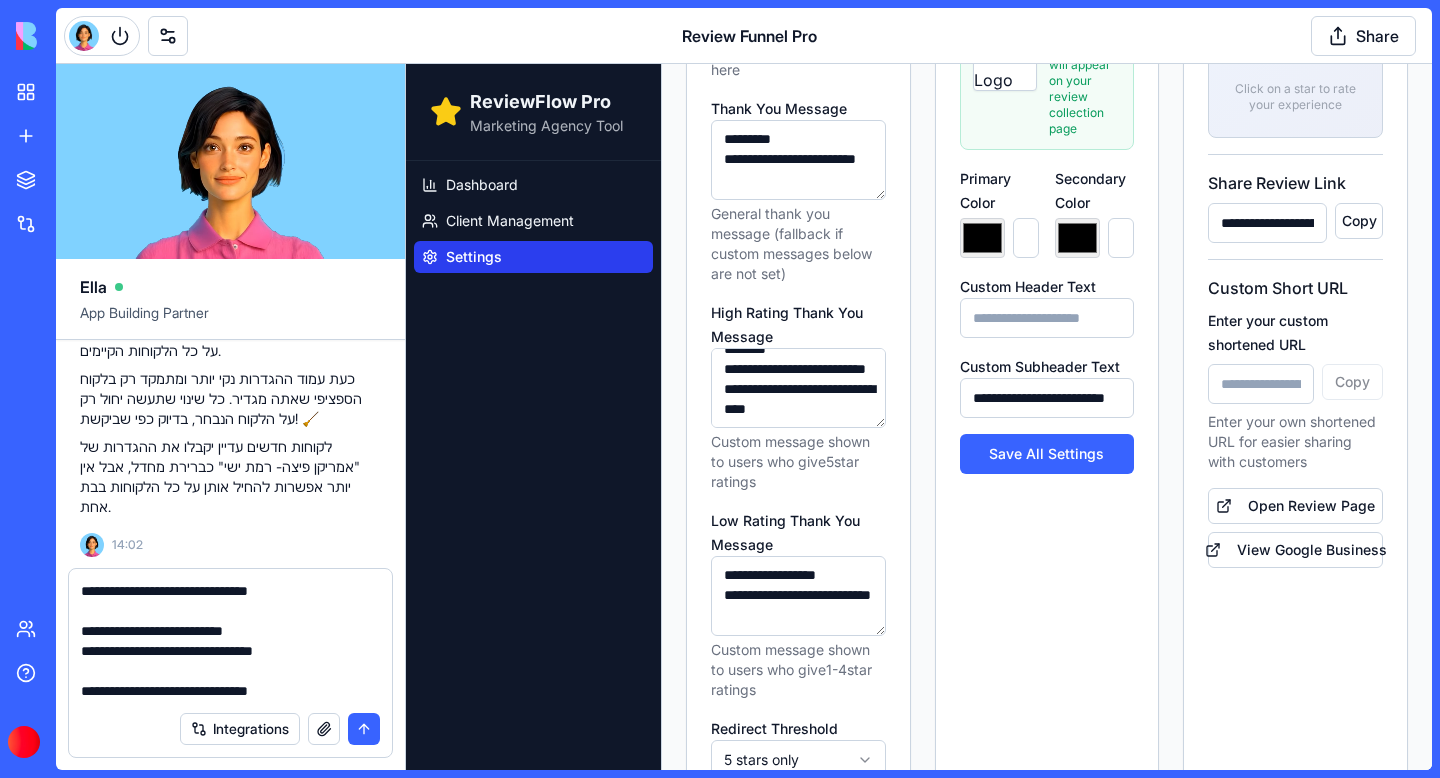 drag, startPoint x: 870, startPoint y: 567, endPoint x: 694, endPoint y: 658, distance: 198.13379 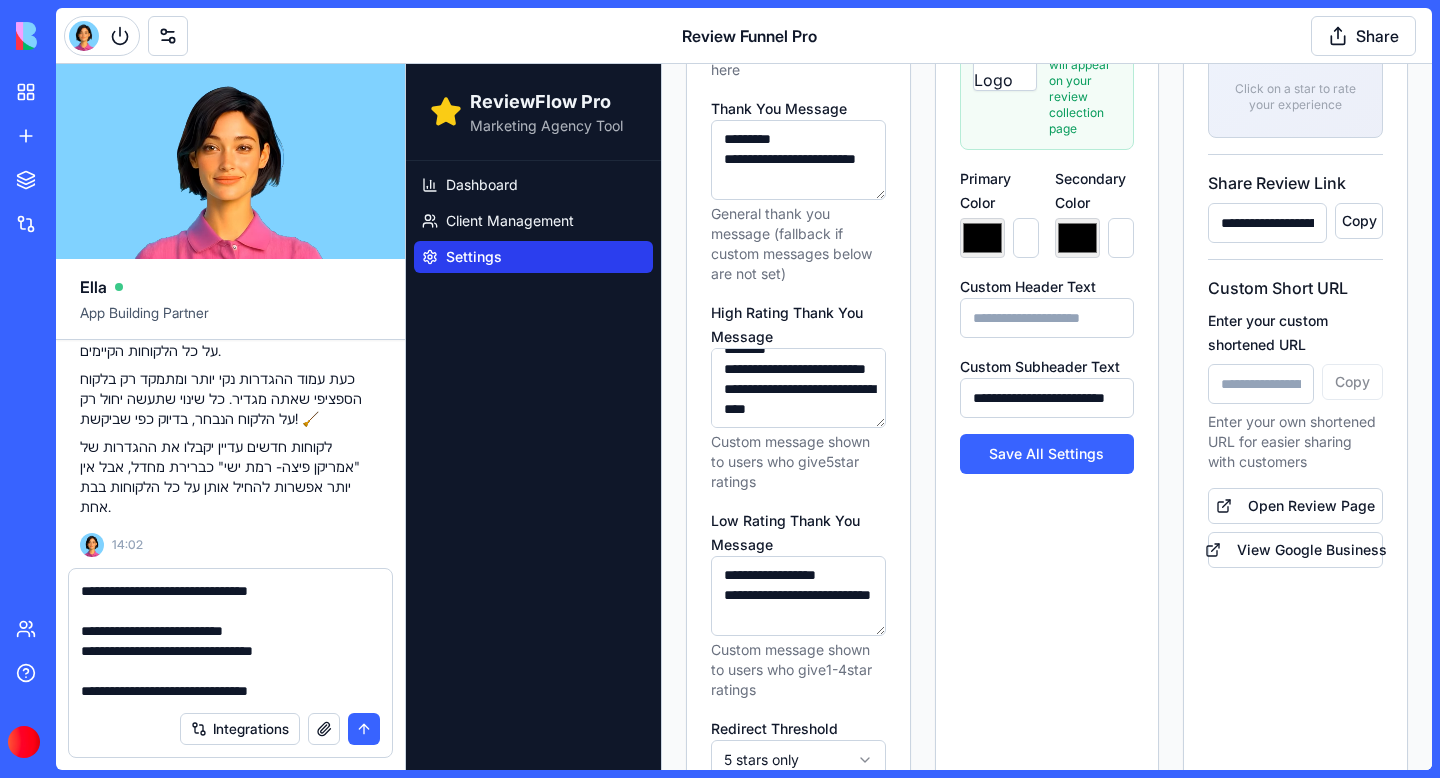 click on "**********" at bounding box center (798, 515) 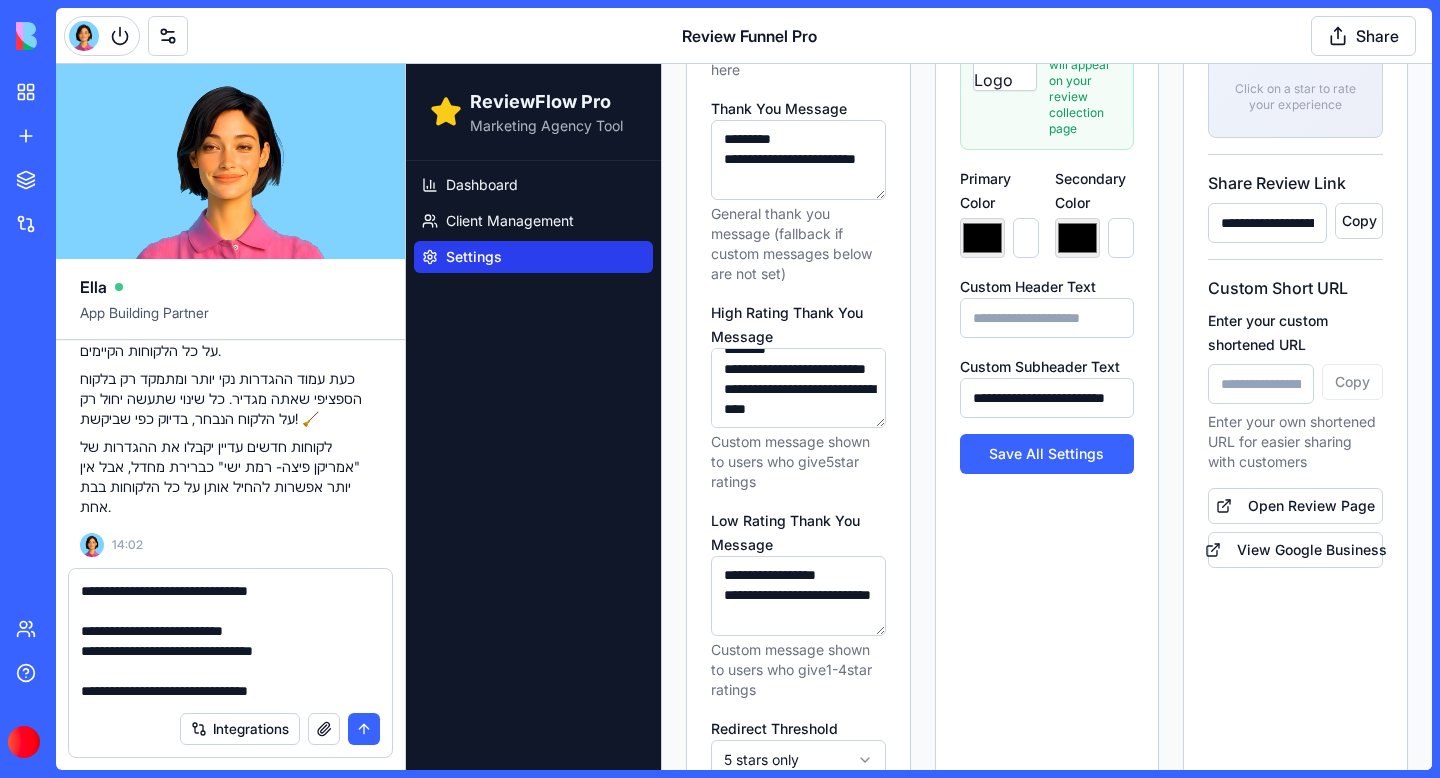 click on "**********" at bounding box center [798, 596] 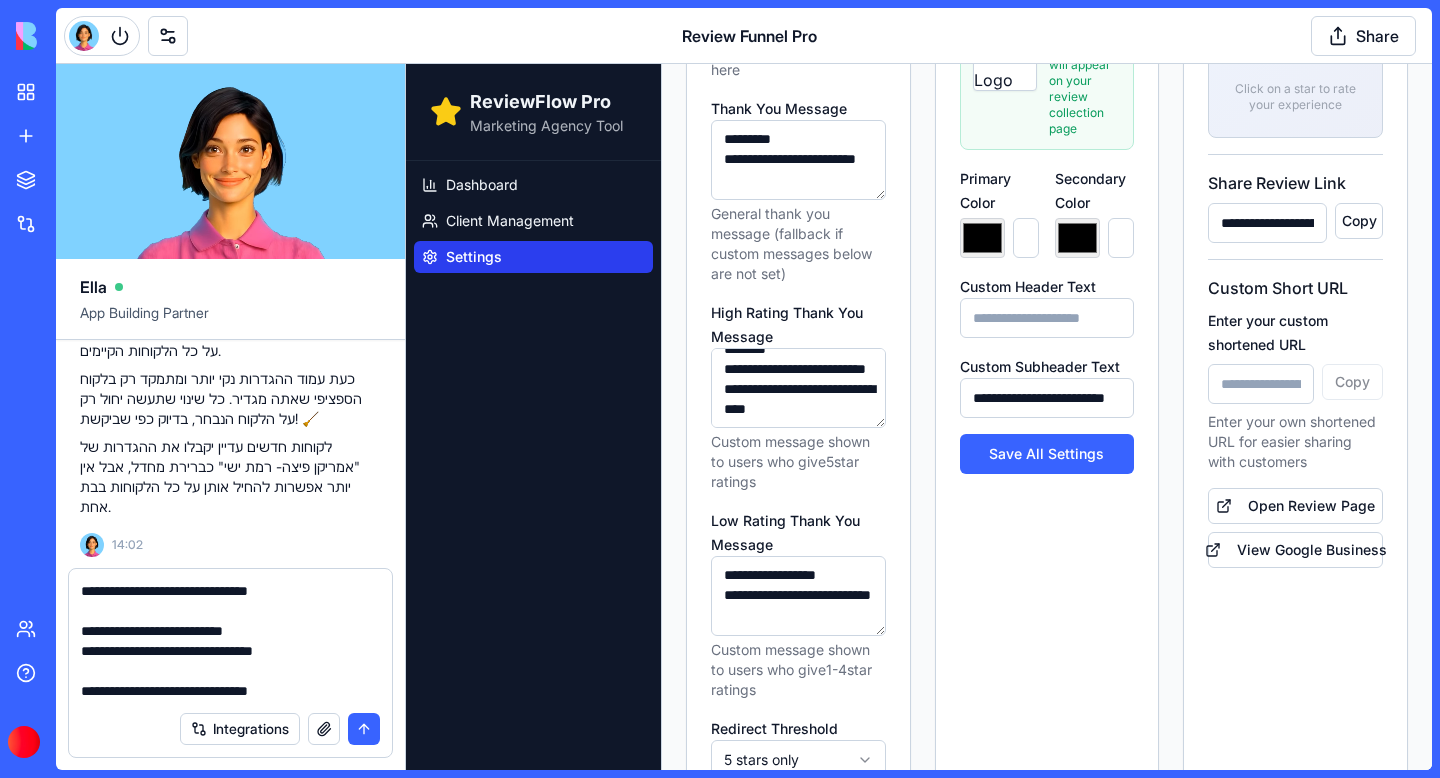 drag, startPoint x: 724, startPoint y: 618, endPoint x: 903, endPoint y: 538, distance: 196.06377 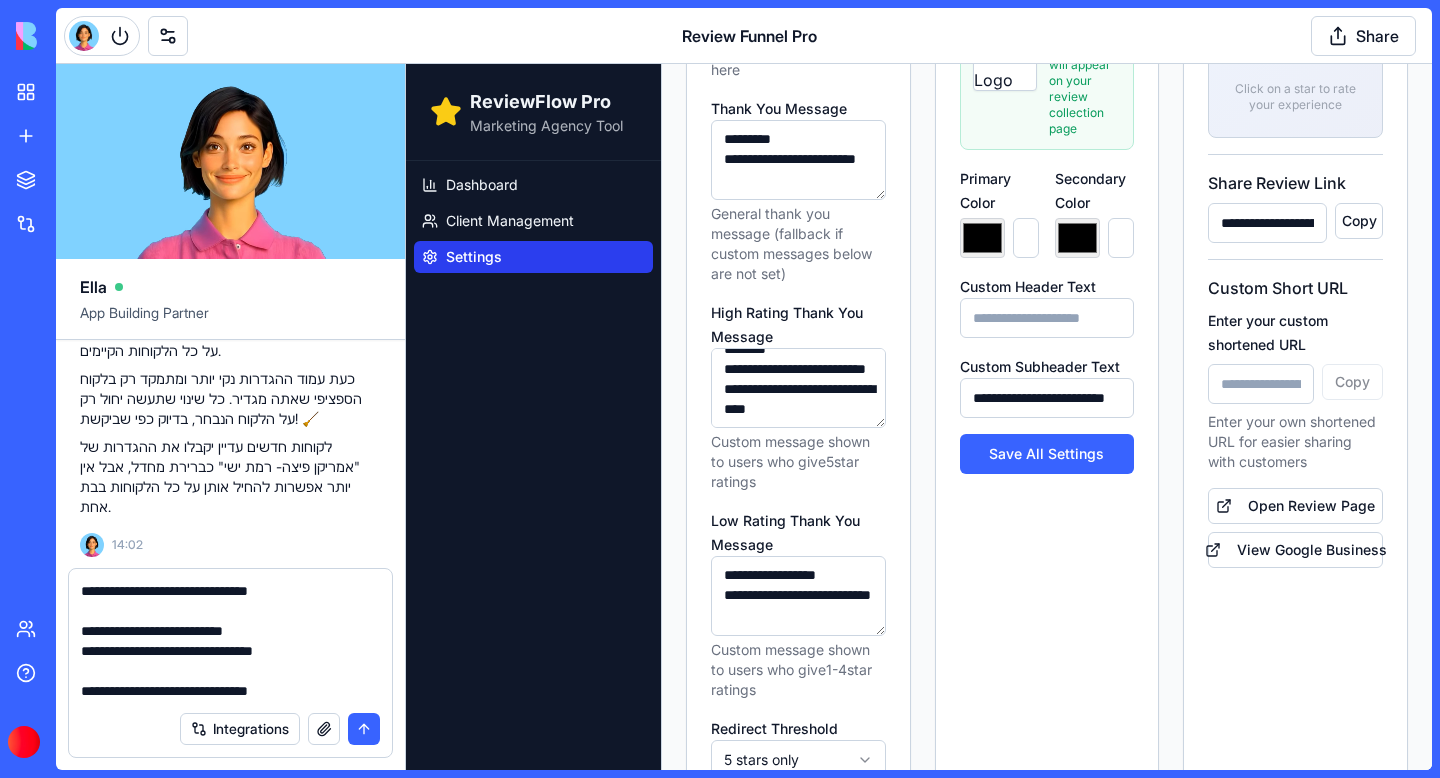click on "**********" at bounding box center (798, 515) 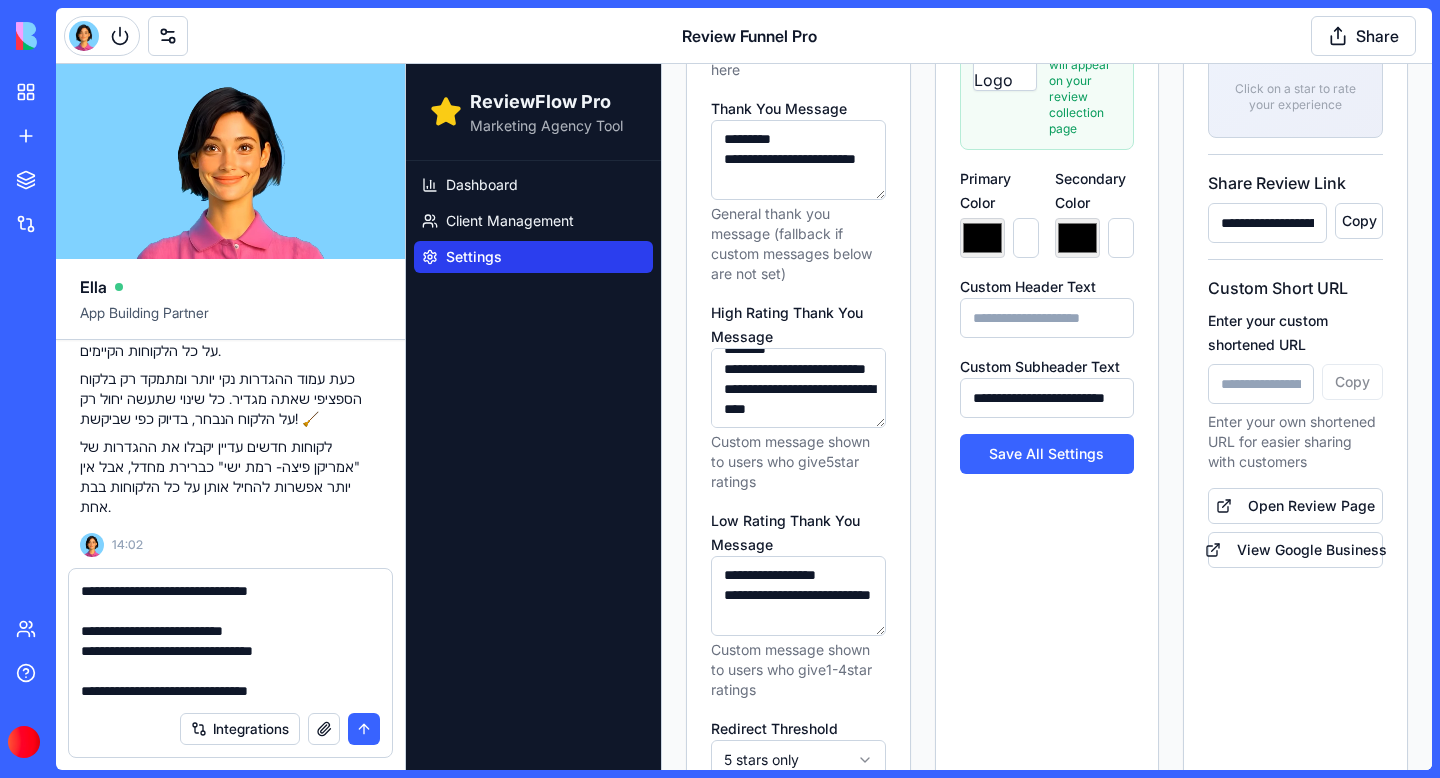 click on "**********" at bounding box center [798, 596] 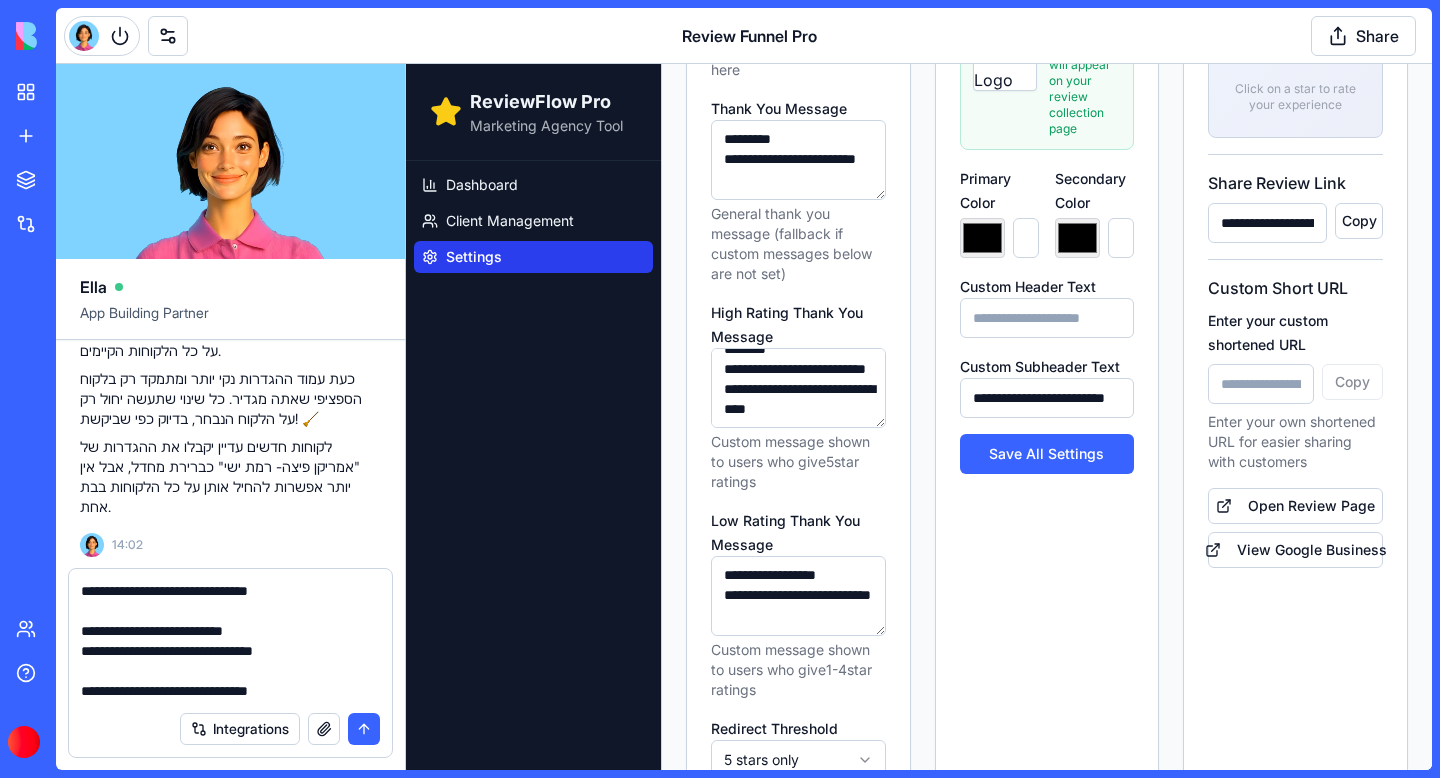 click on "**********" at bounding box center [798, 596] 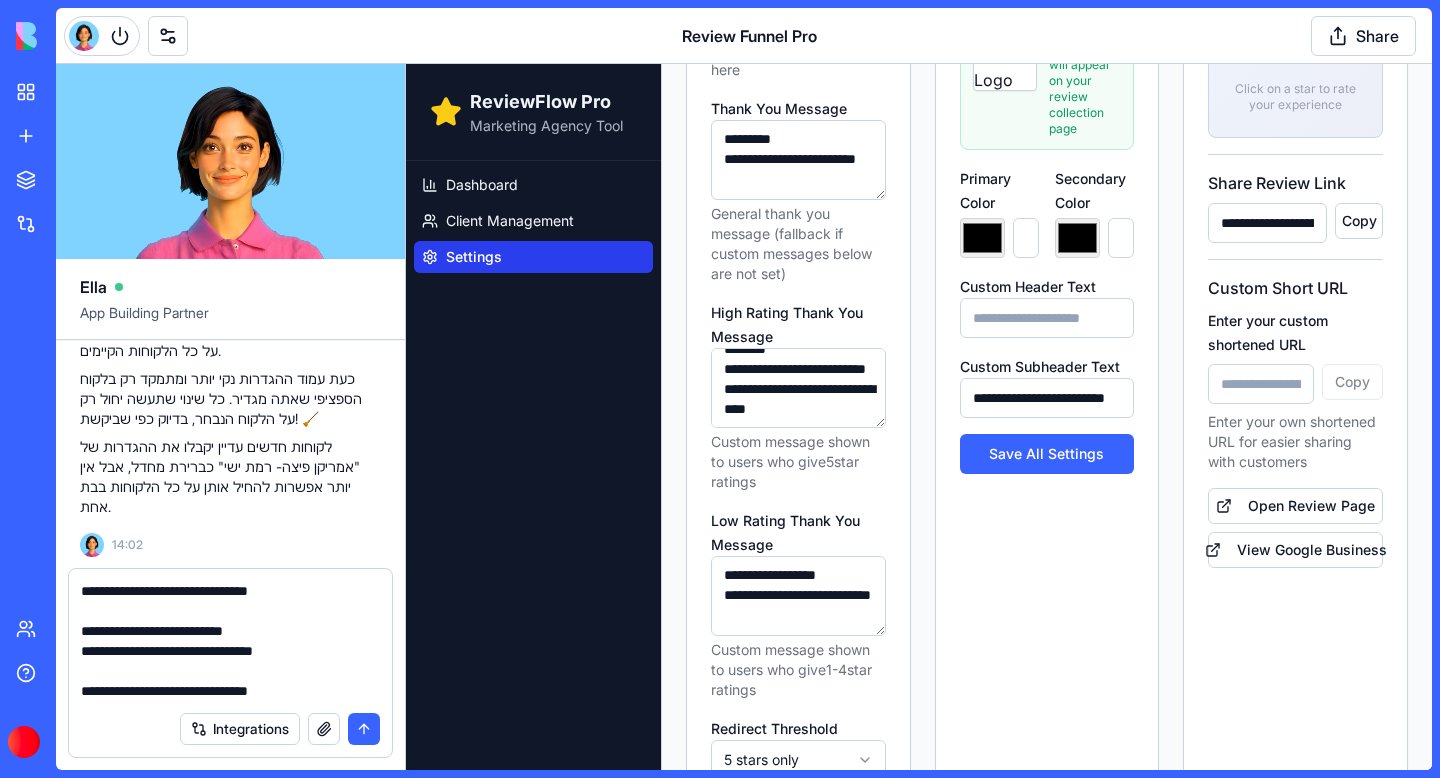 click on "**********" at bounding box center [798, 596] 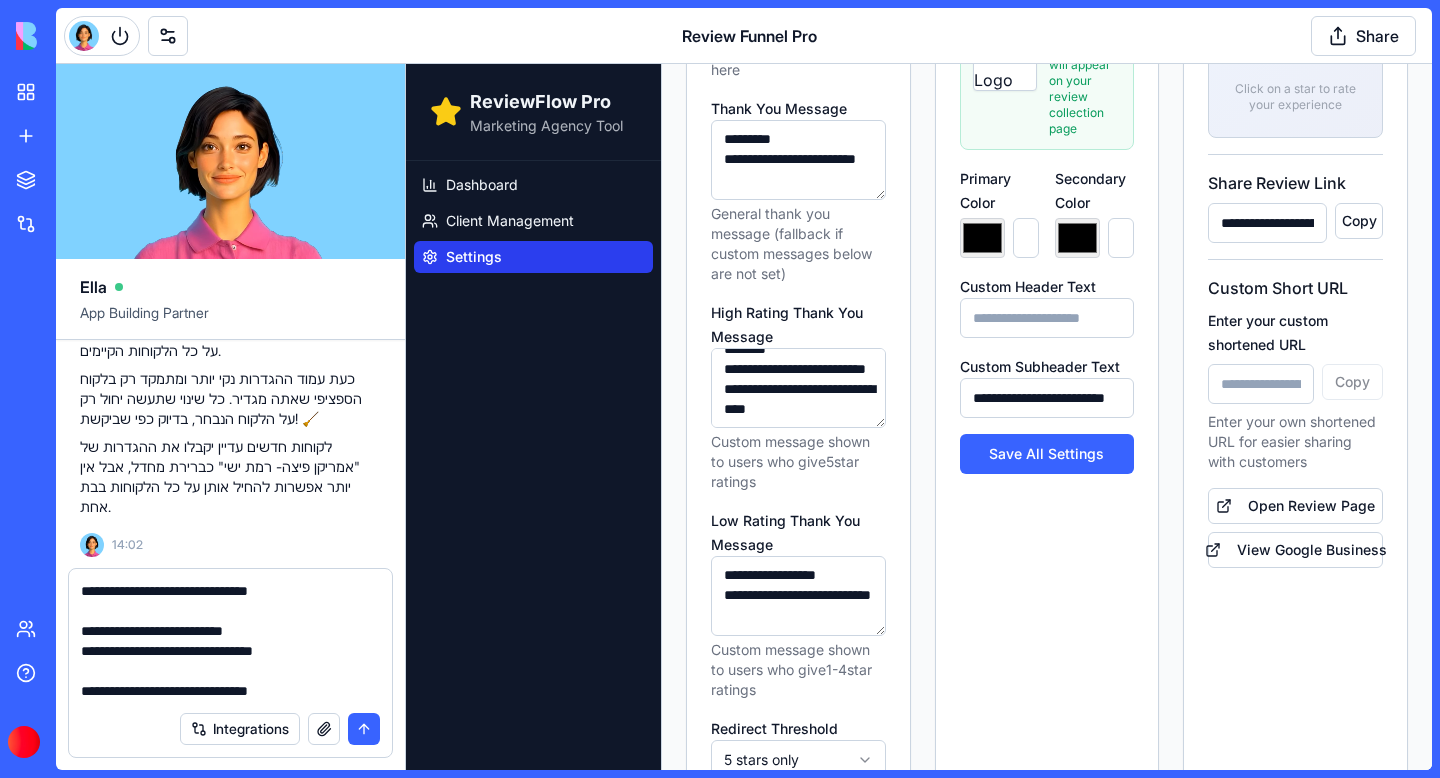 click on "**********" at bounding box center [798, 596] 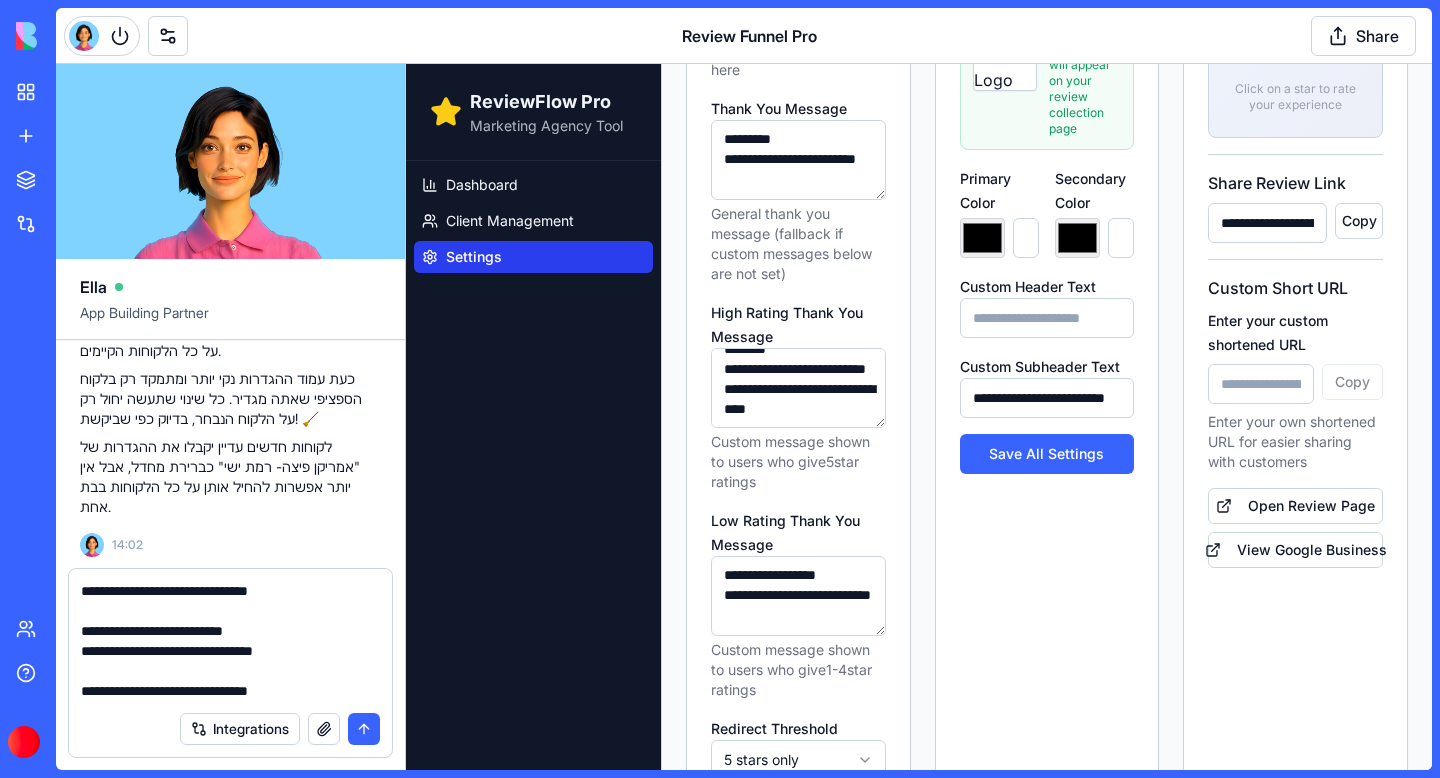 click on "**********" at bounding box center (798, 596) 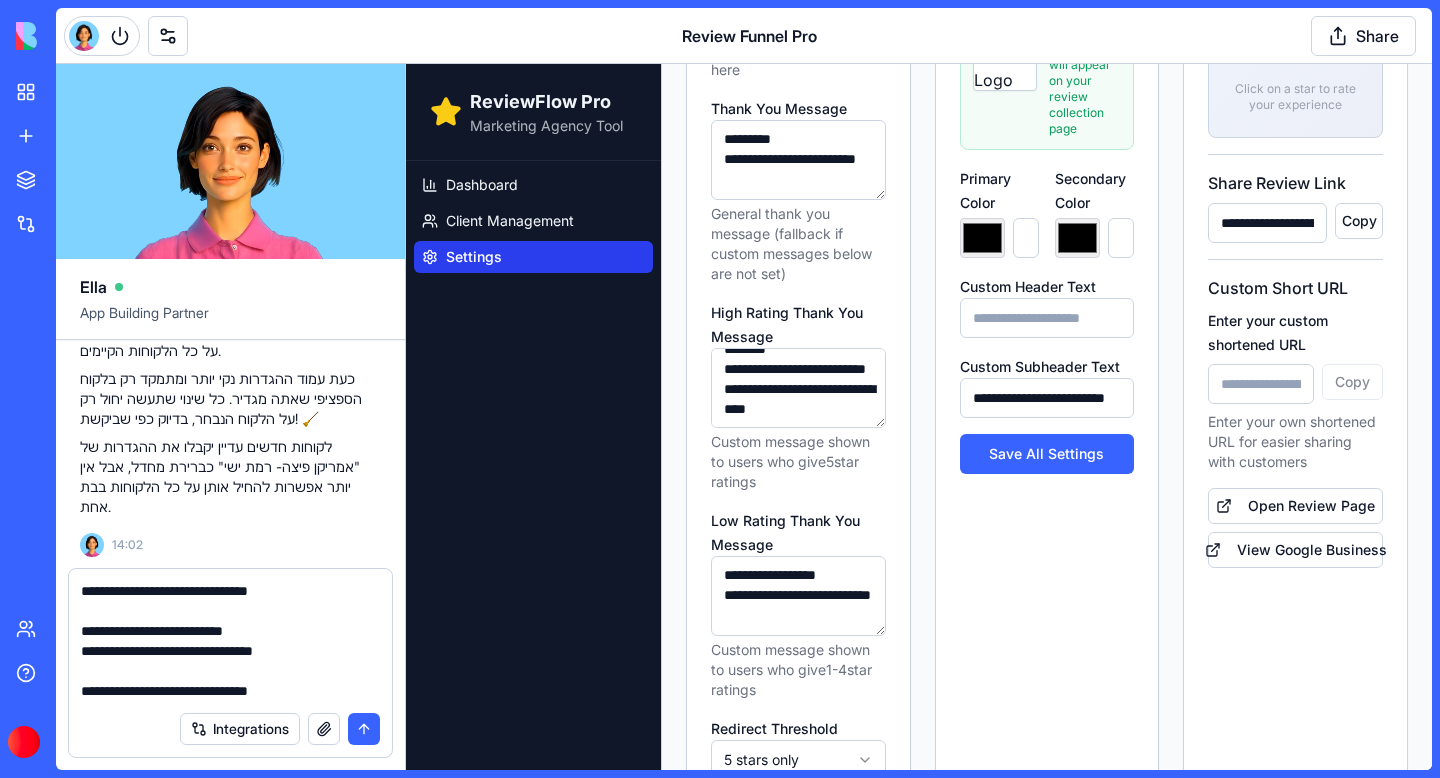 click on "**********" at bounding box center [230, 641] 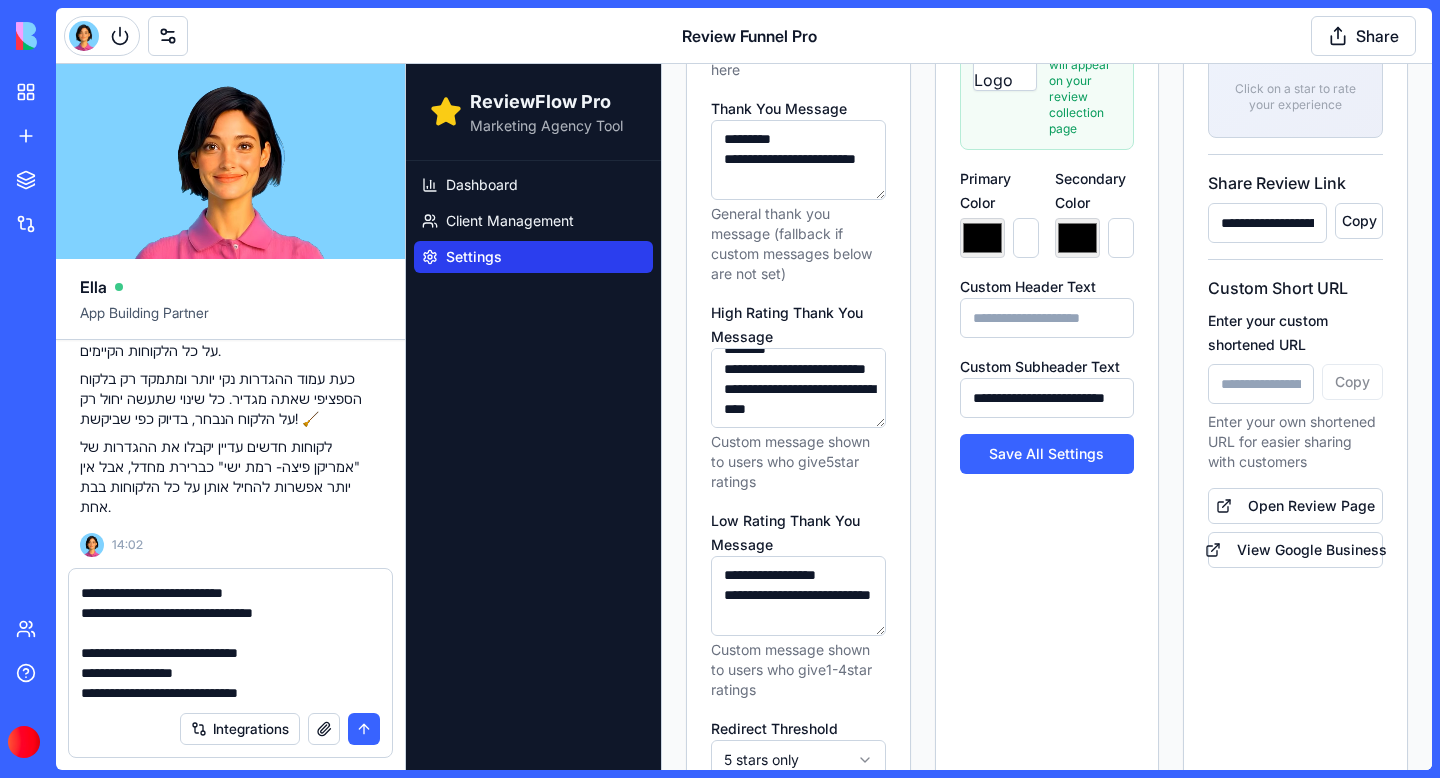 scroll, scrollTop: 158, scrollLeft: 0, axis: vertical 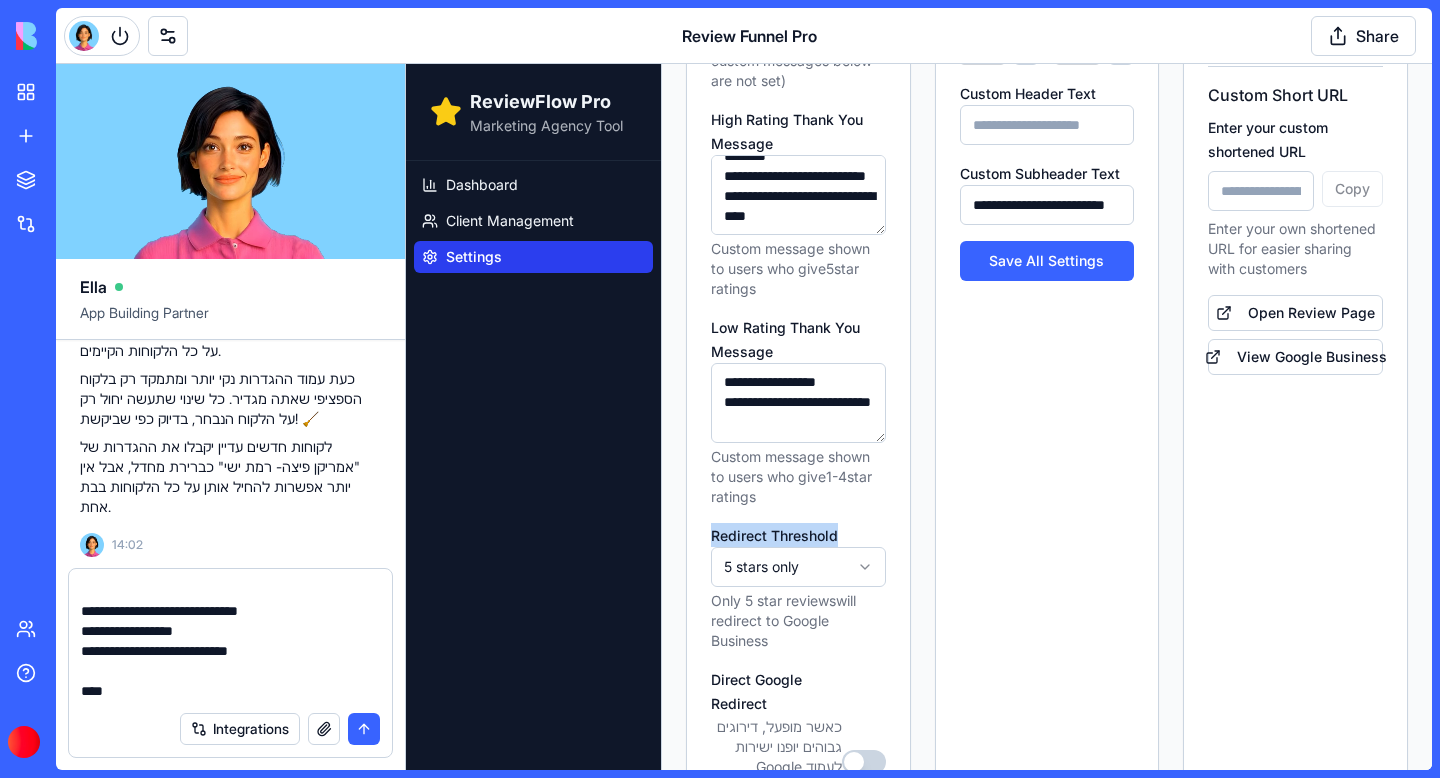 drag, startPoint x: 856, startPoint y: 530, endPoint x: 710, endPoint y: 537, distance: 146.16771 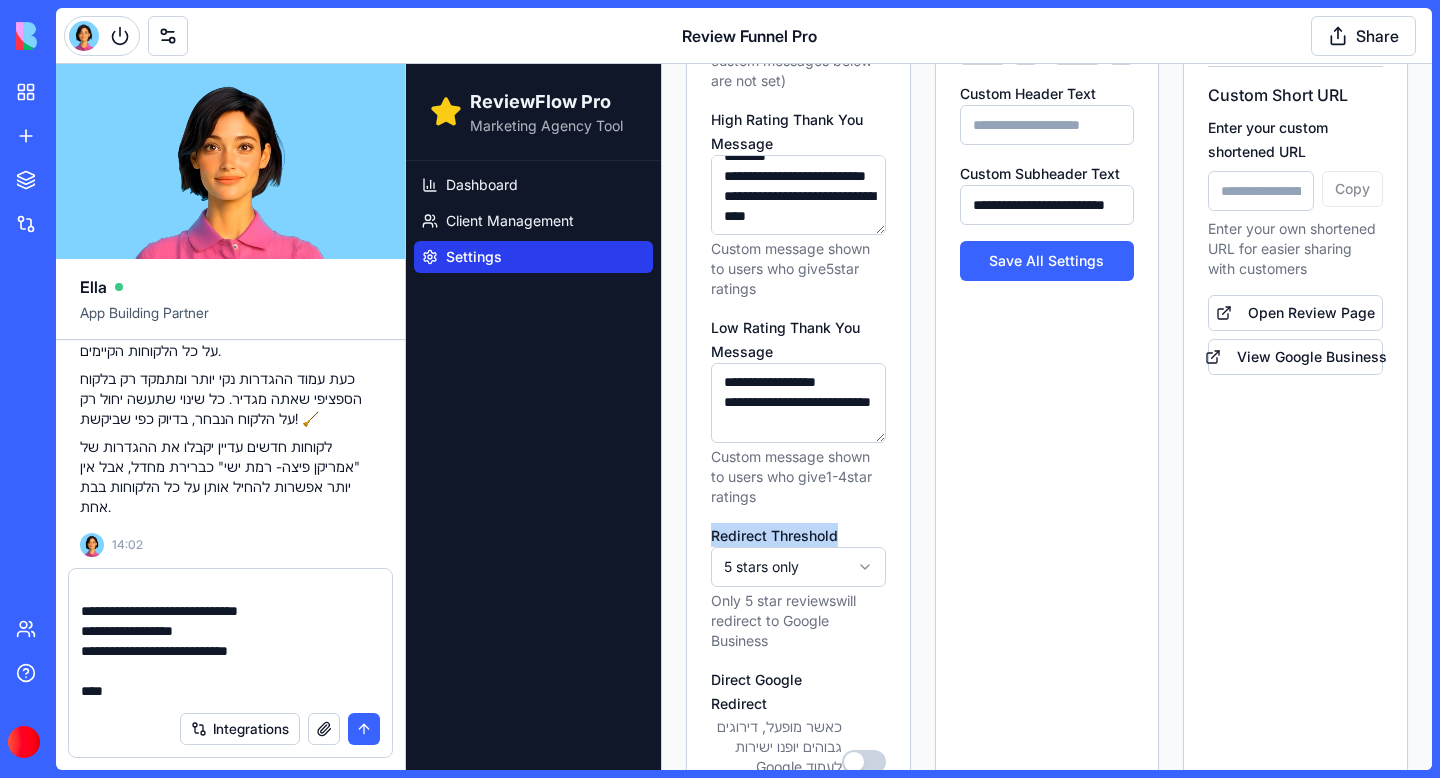 click on "**********" at bounding box center [798, 587] 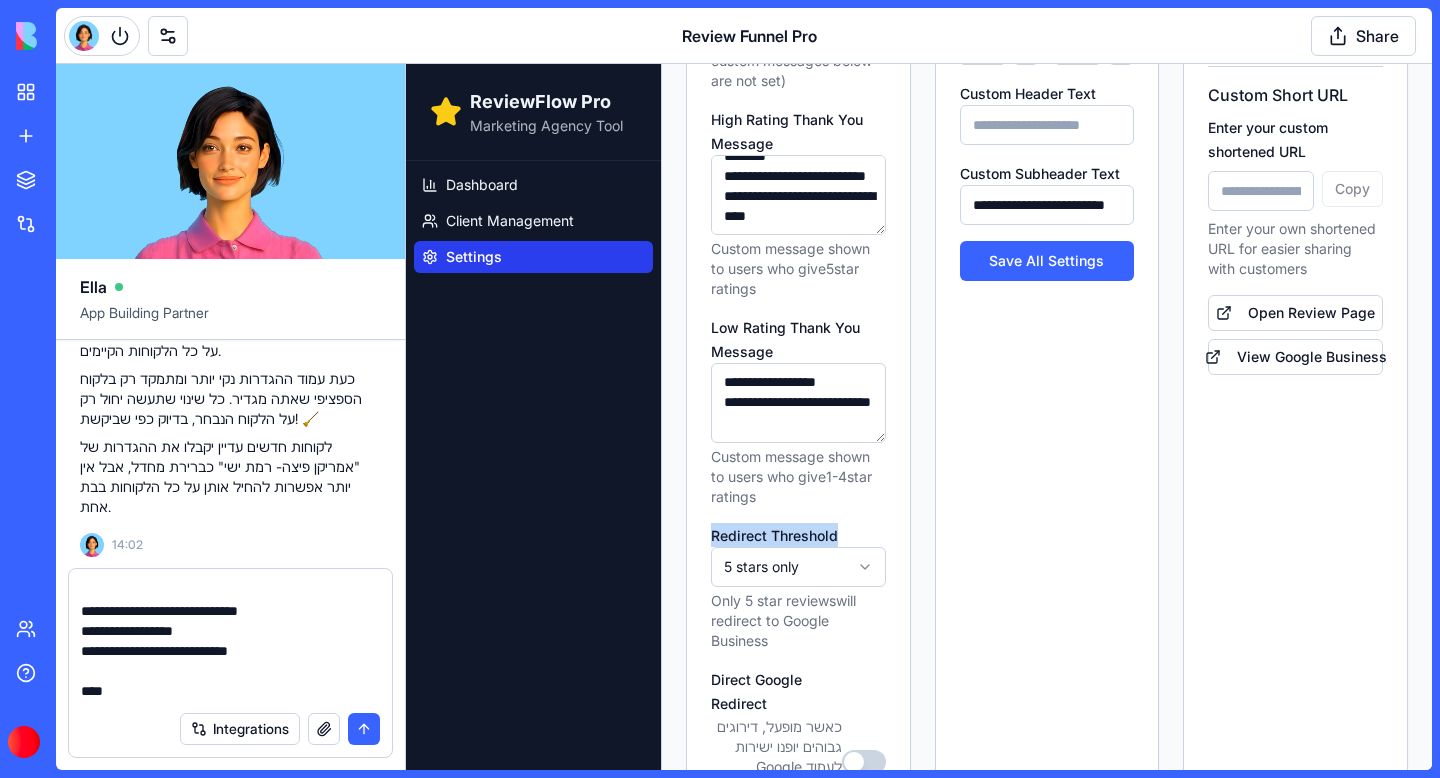 copy on "Redirect Threshold" 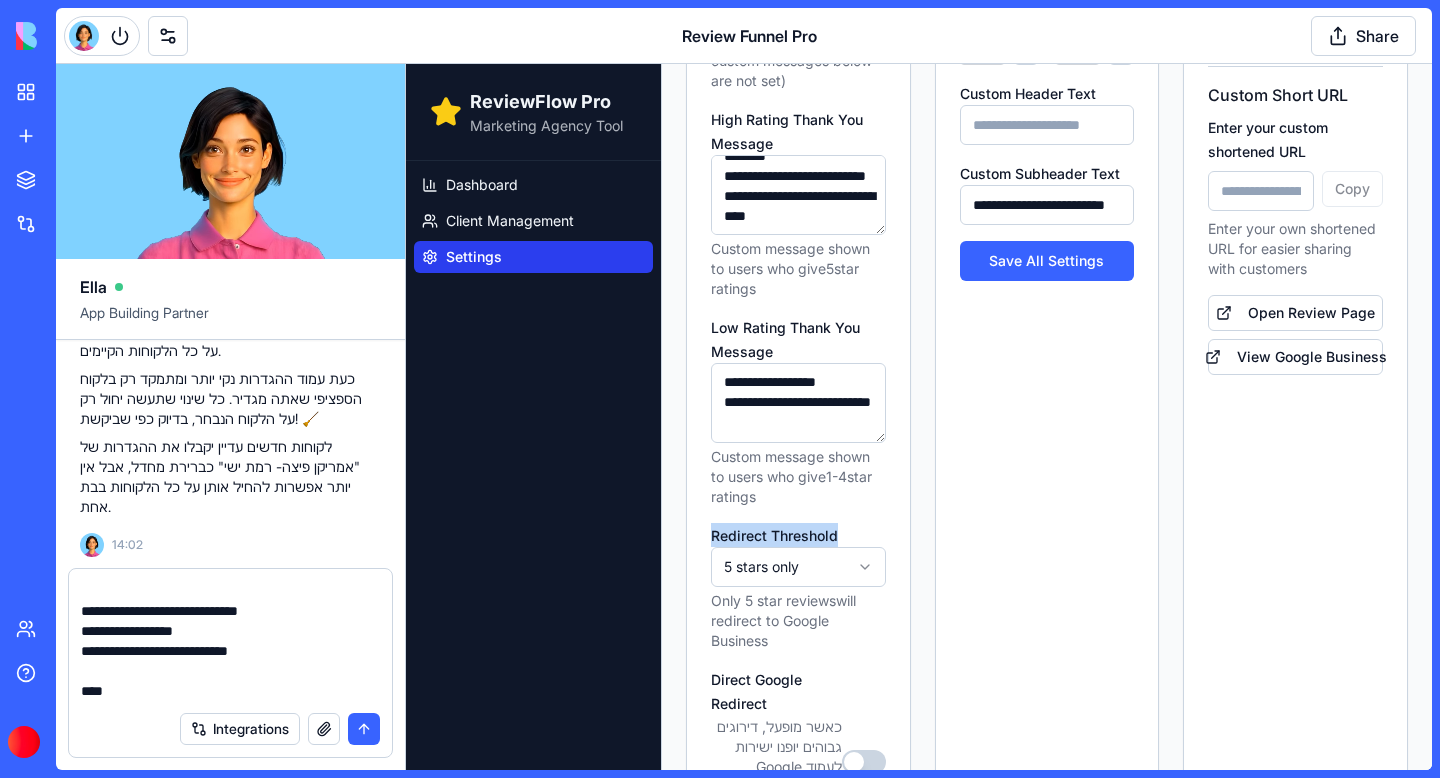 click on "**********" at bounding box center [230, 641] 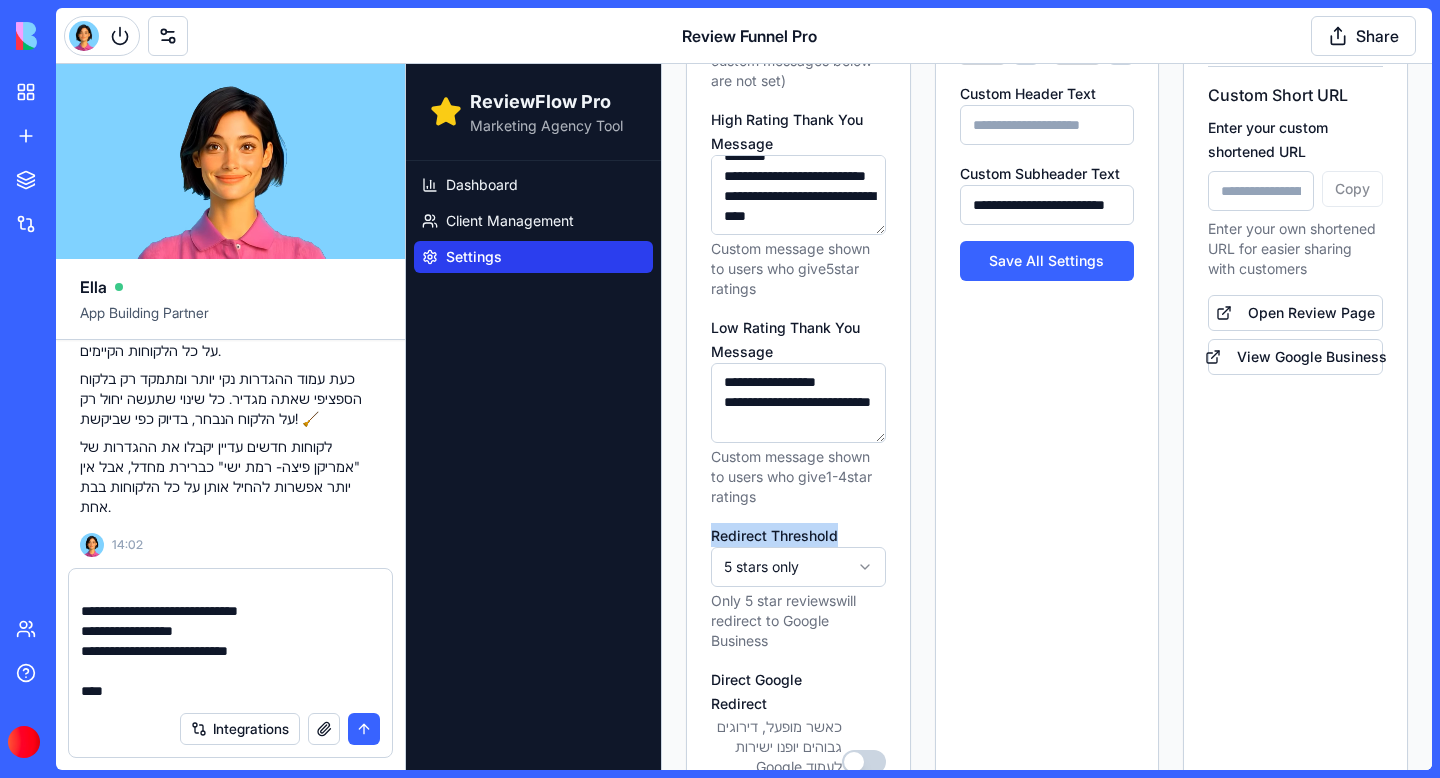 paste on "**********" 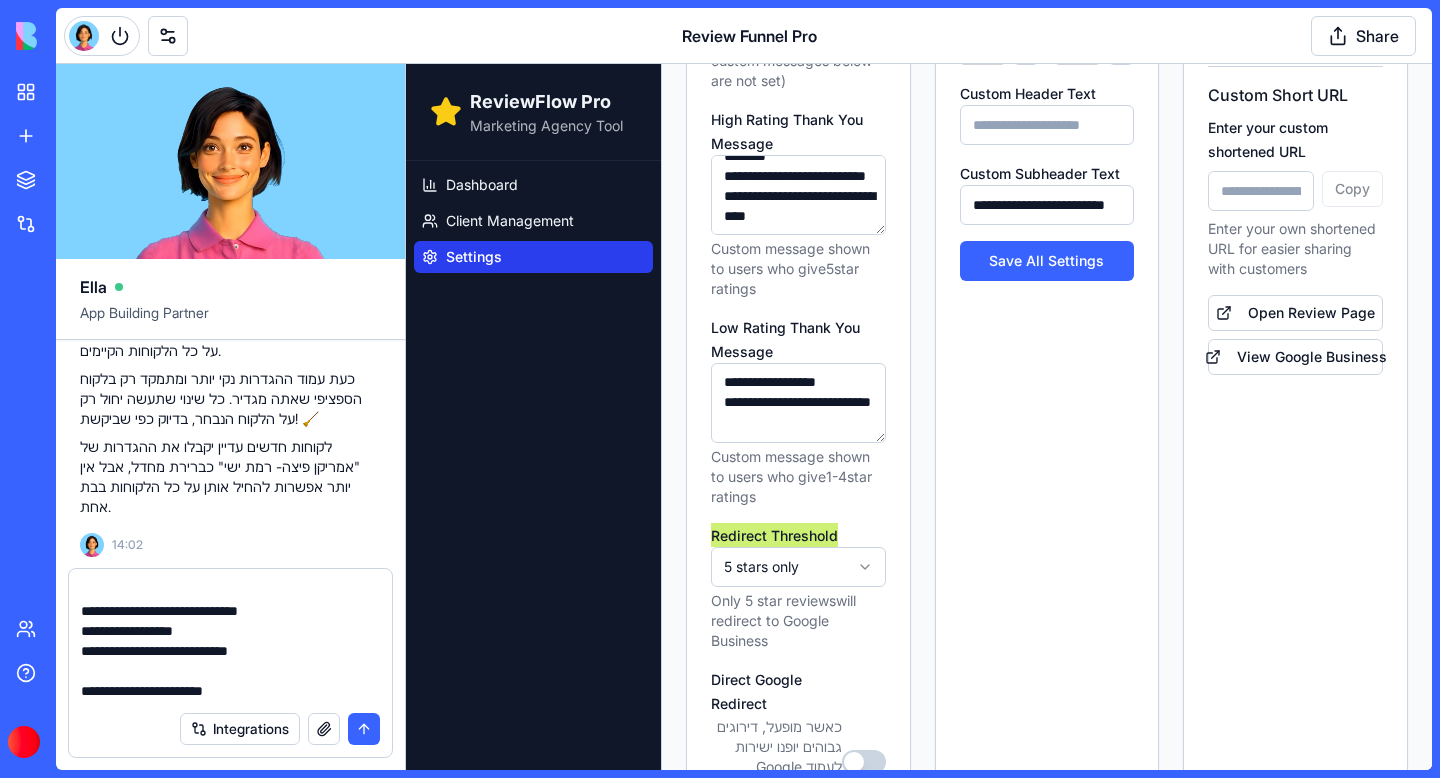 scroll, scrollTop: 218, scrollLeft: 0, axis: vertical 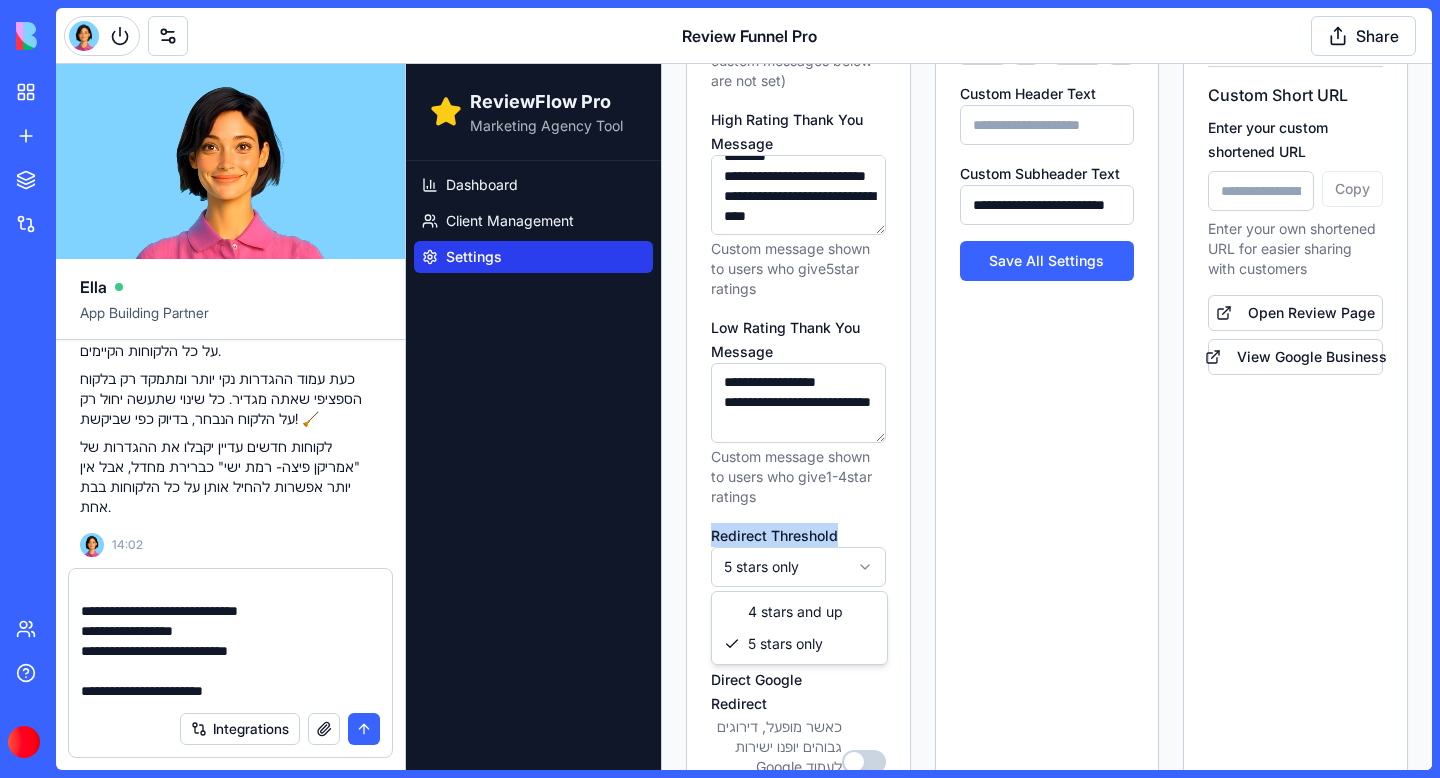 click on "**********" at bounding box center (919, 161) 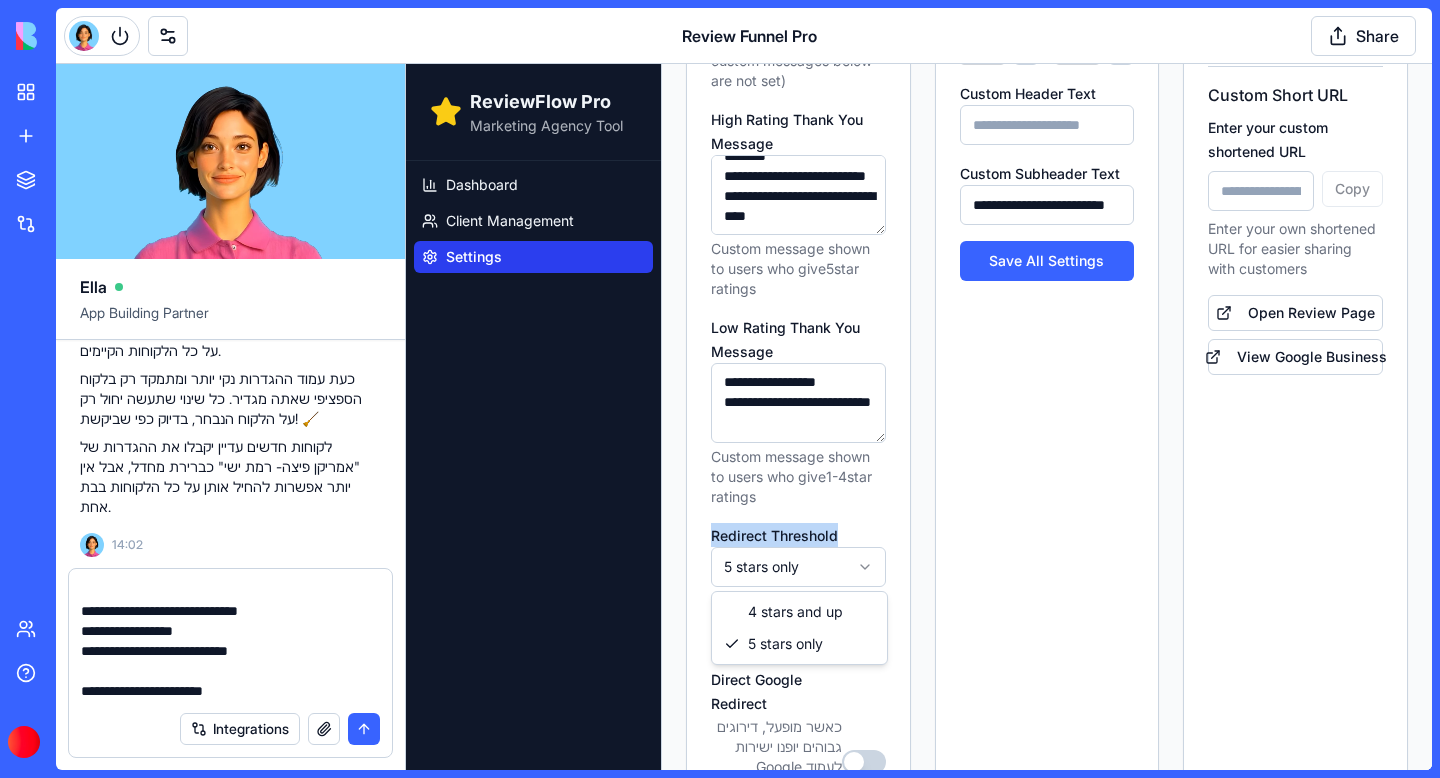 click on "**********" at bounding box center [919, 161] 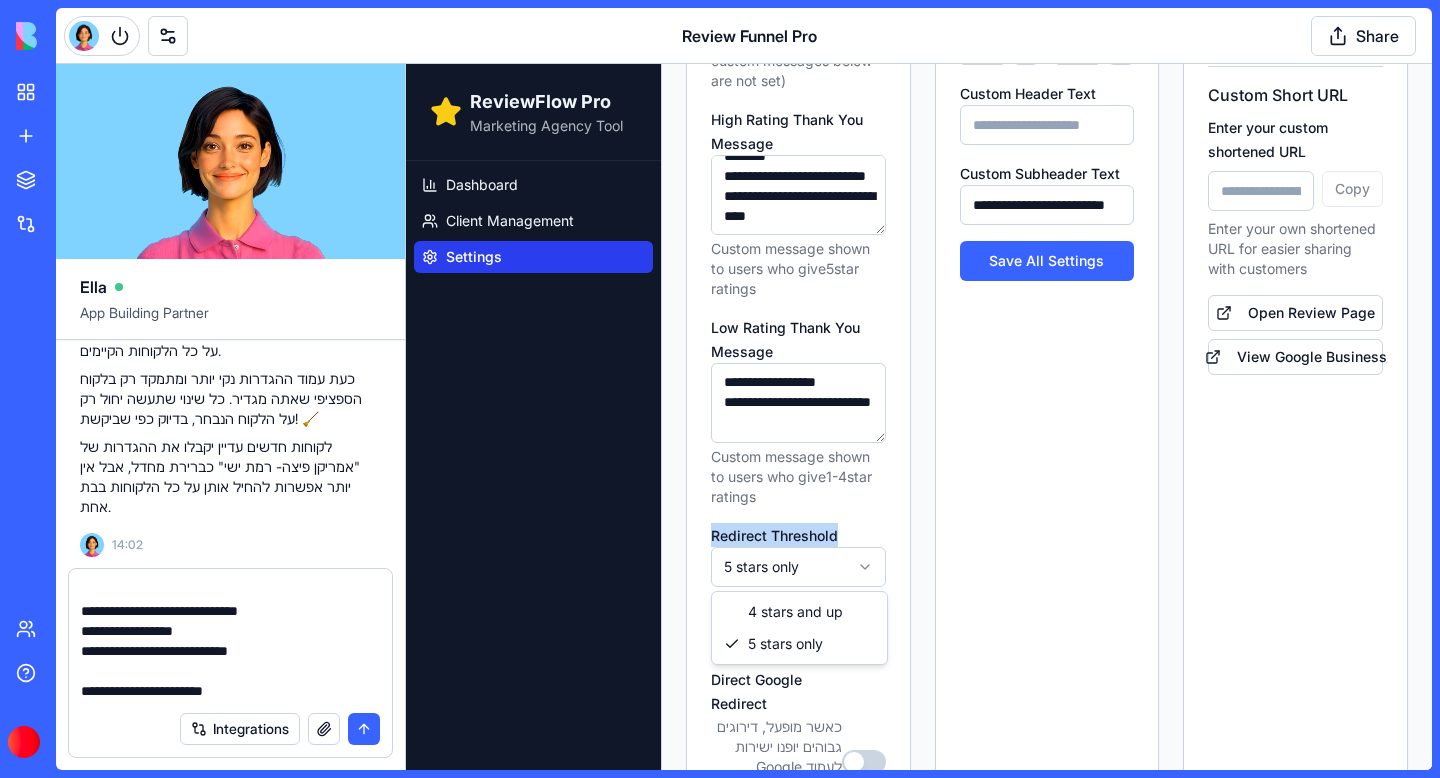 drag, startPoint x: 836, startPoint y: 640, endPoint x: 740, endPoint y: 642, distance: 96.02083 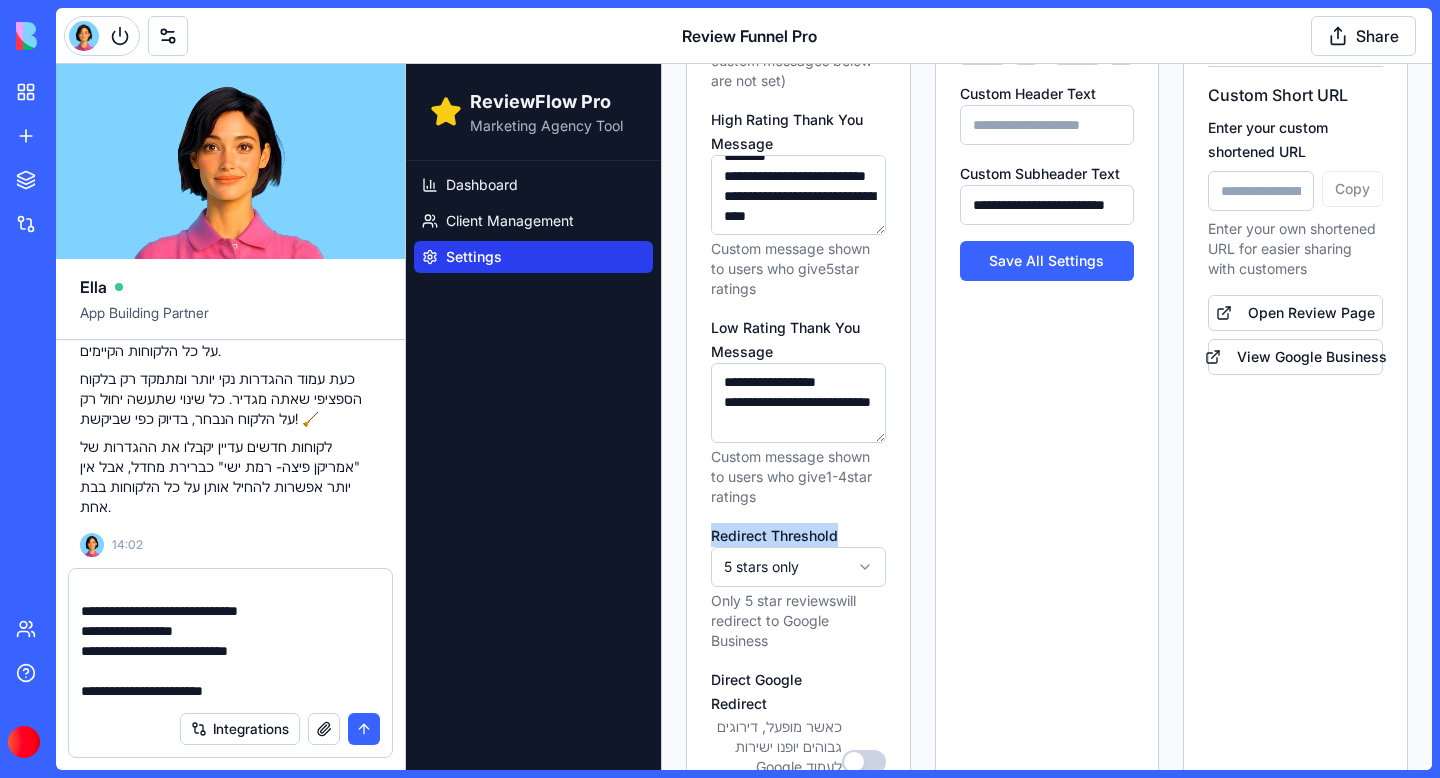 click on "**********" at bounding box center [919, 161] 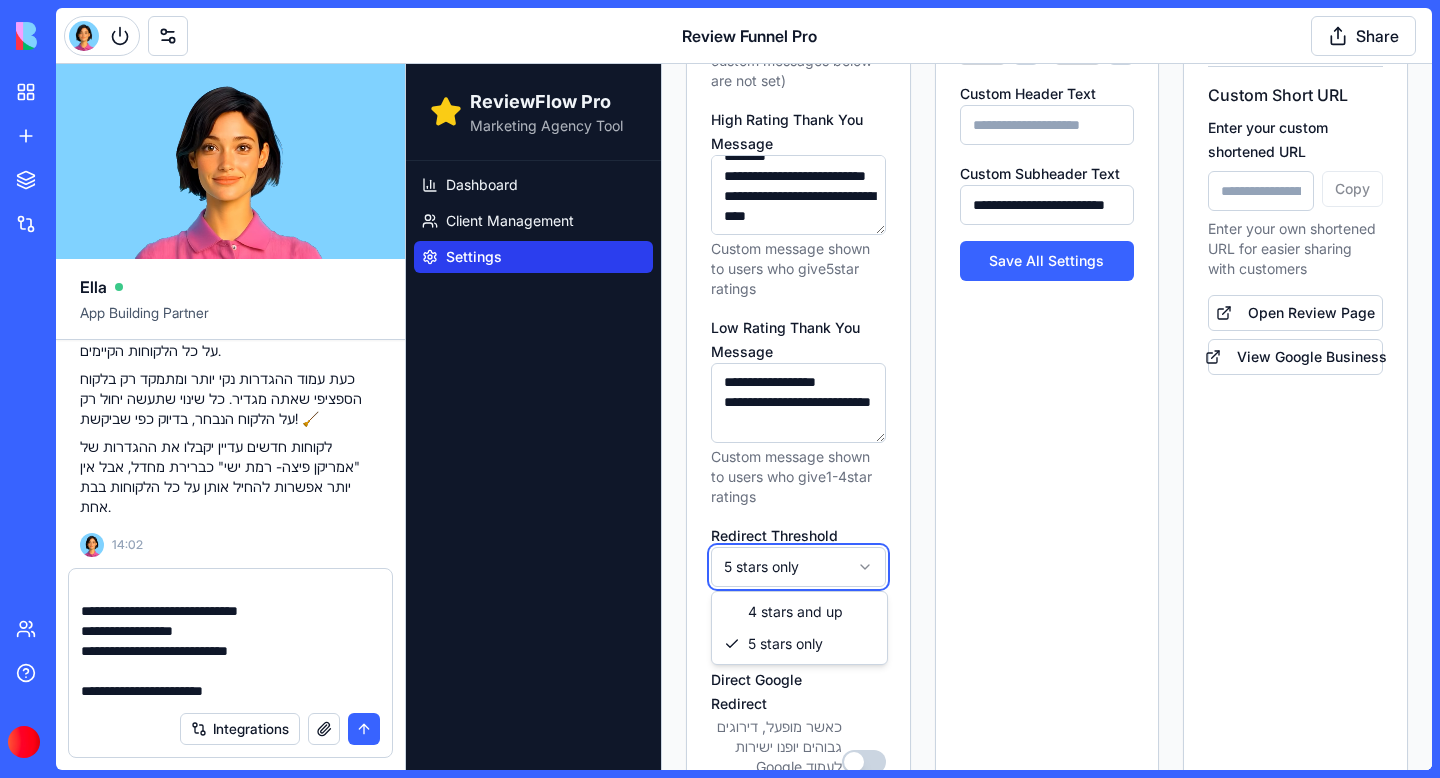 click on "**********" at bounding box center [919, 161] 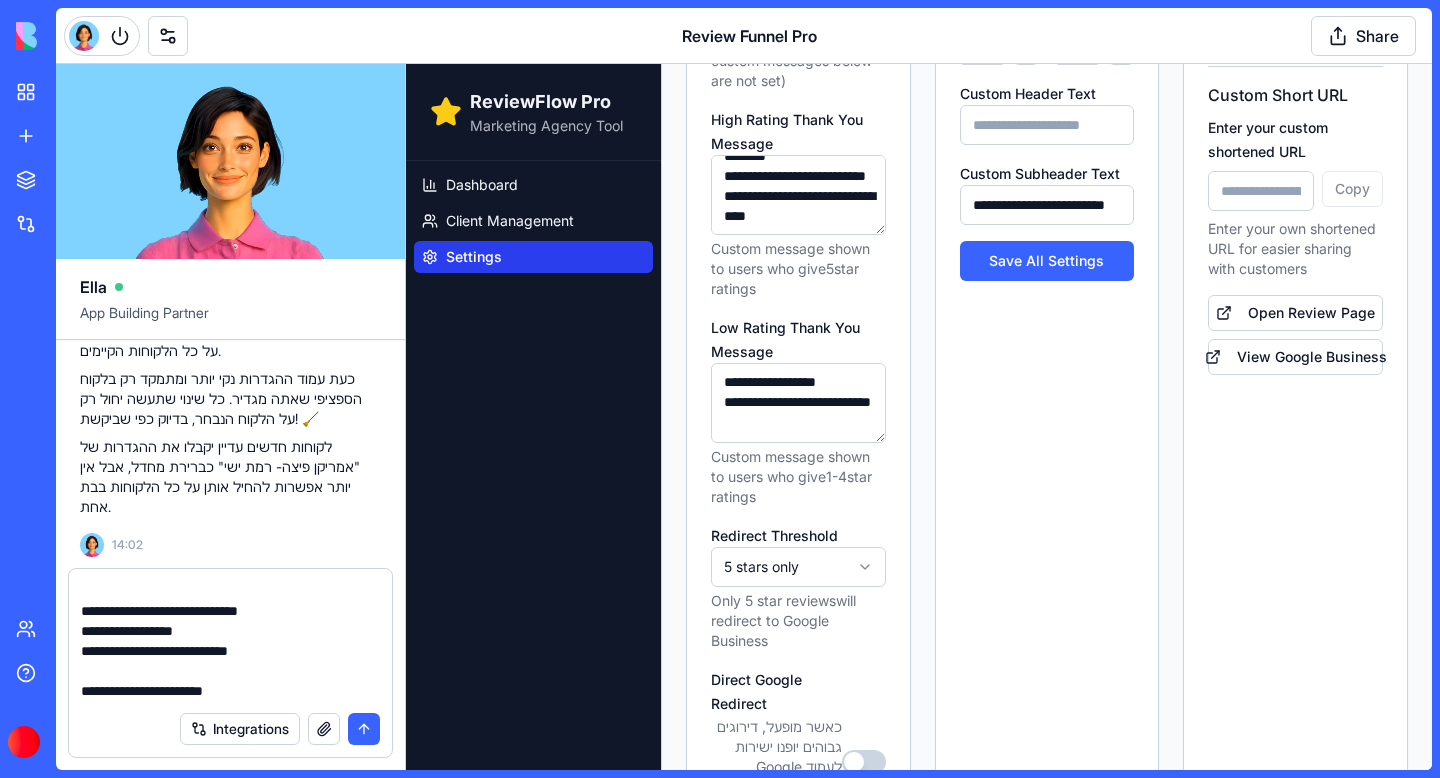 click on "**********" at bounding box center [919, 161] 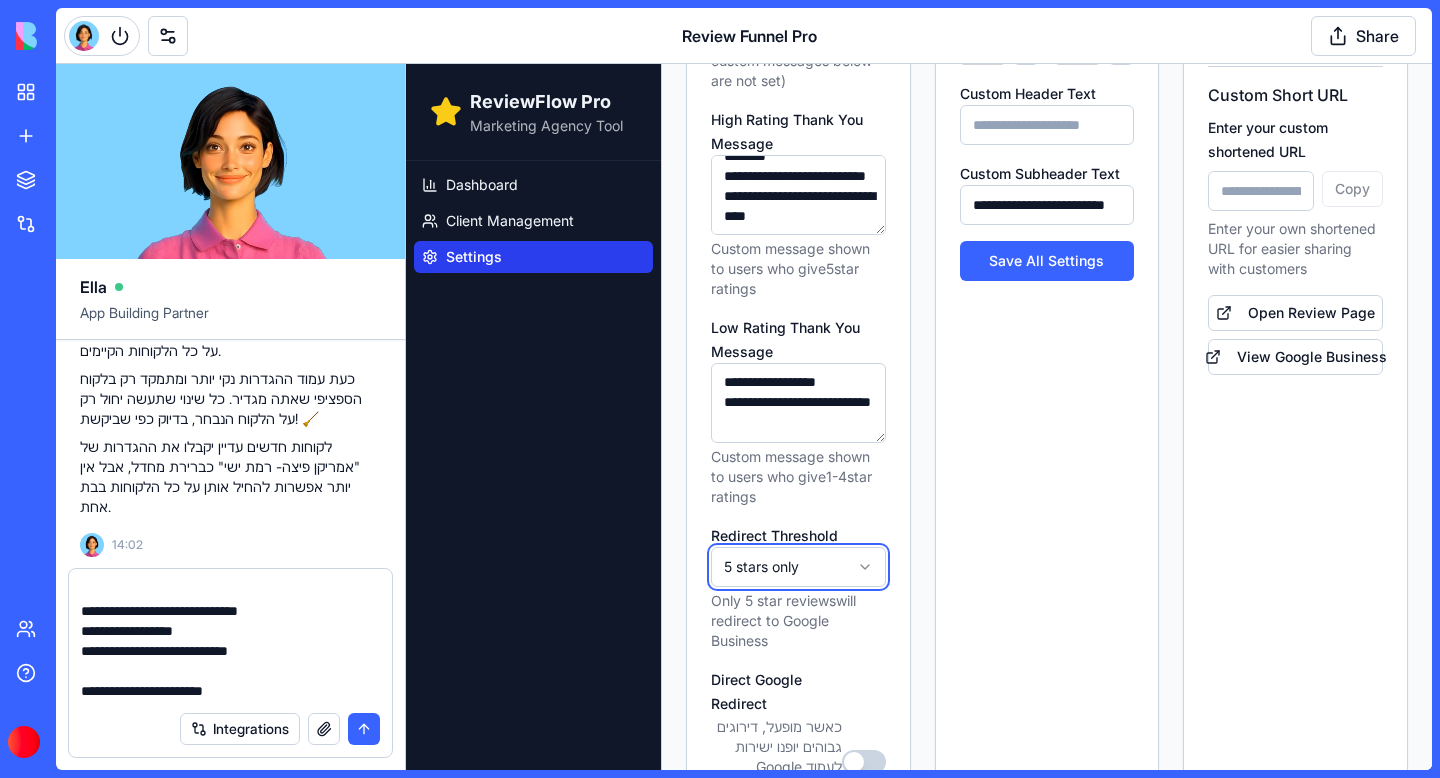 click on "**********" at bounding box center [919, 161] 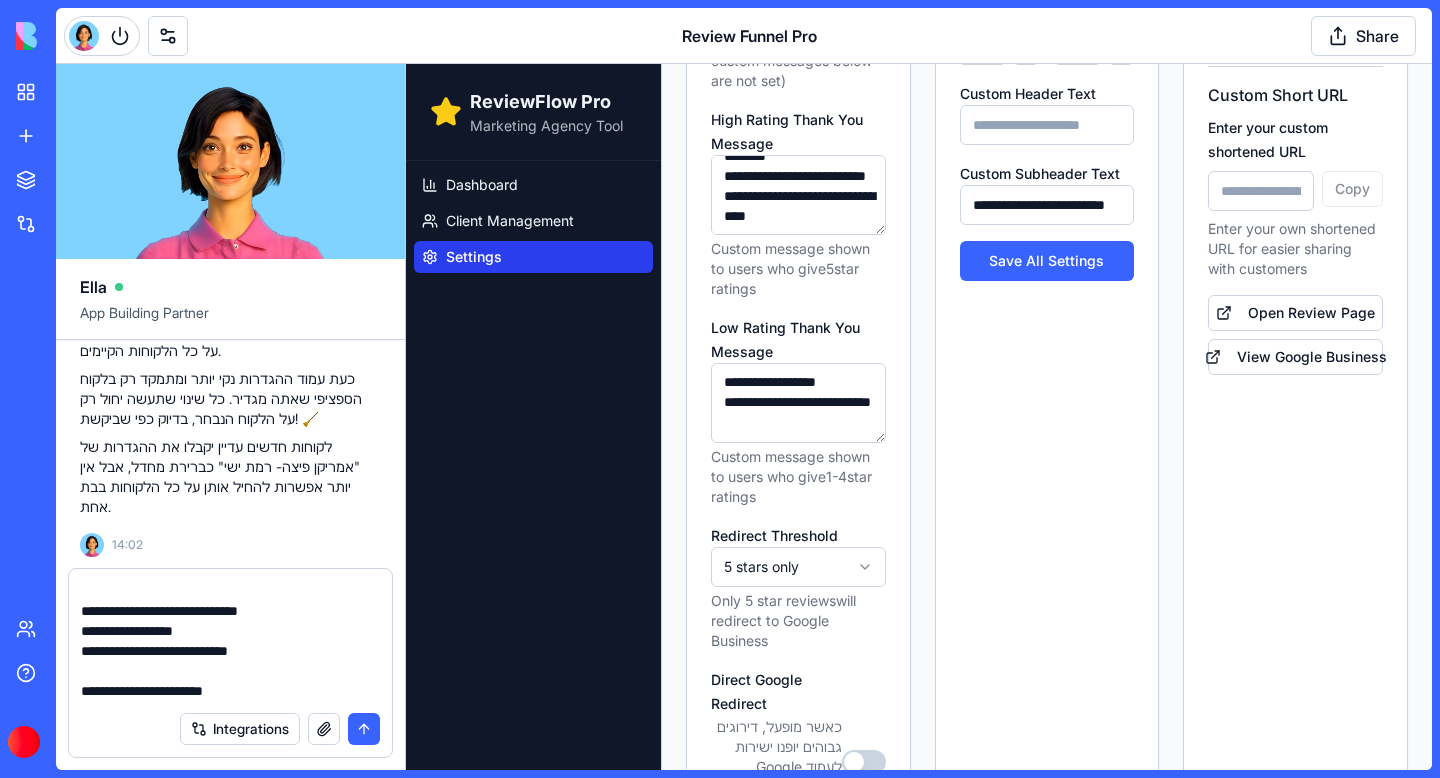 click on "**********" at bounding box center (919, 161) 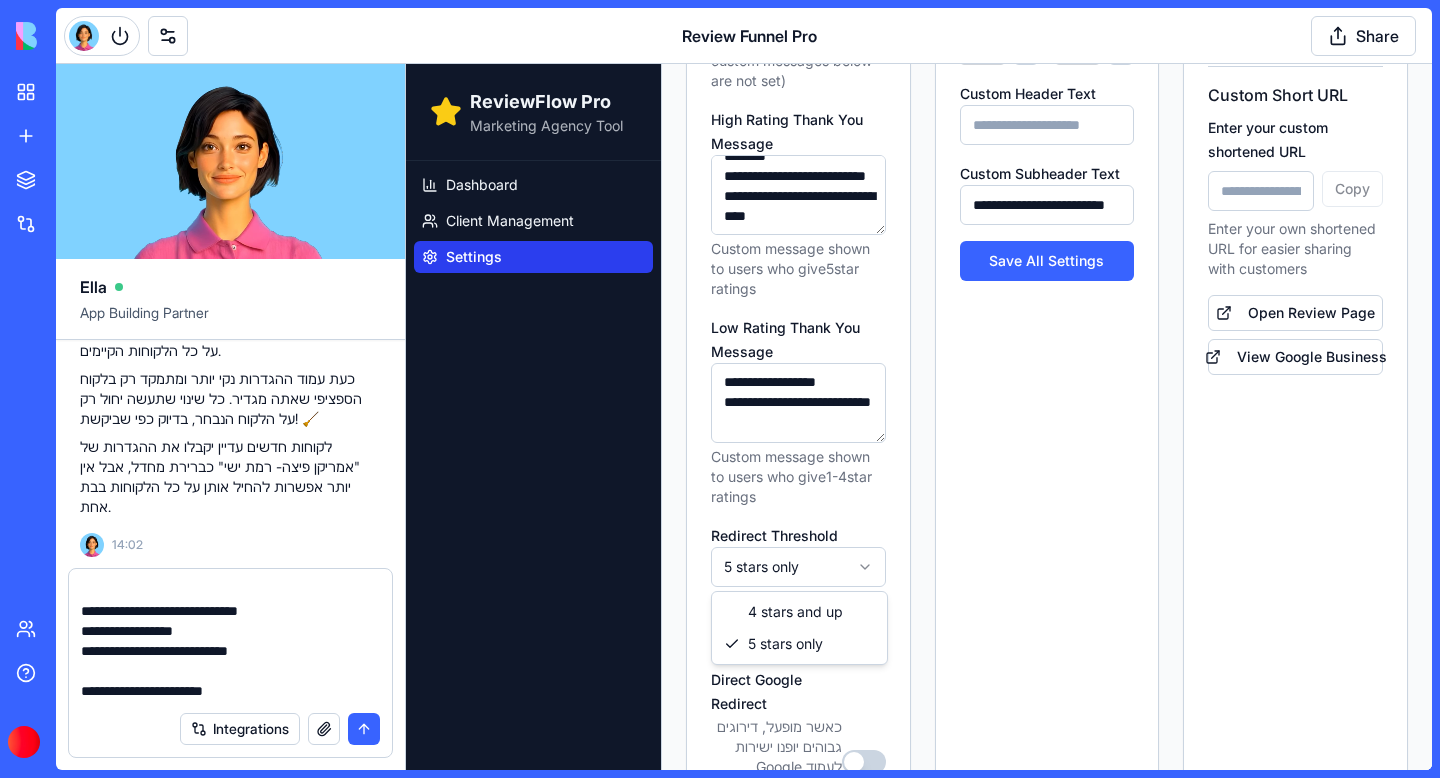 click on "**********" at bounding box center (230, 641) 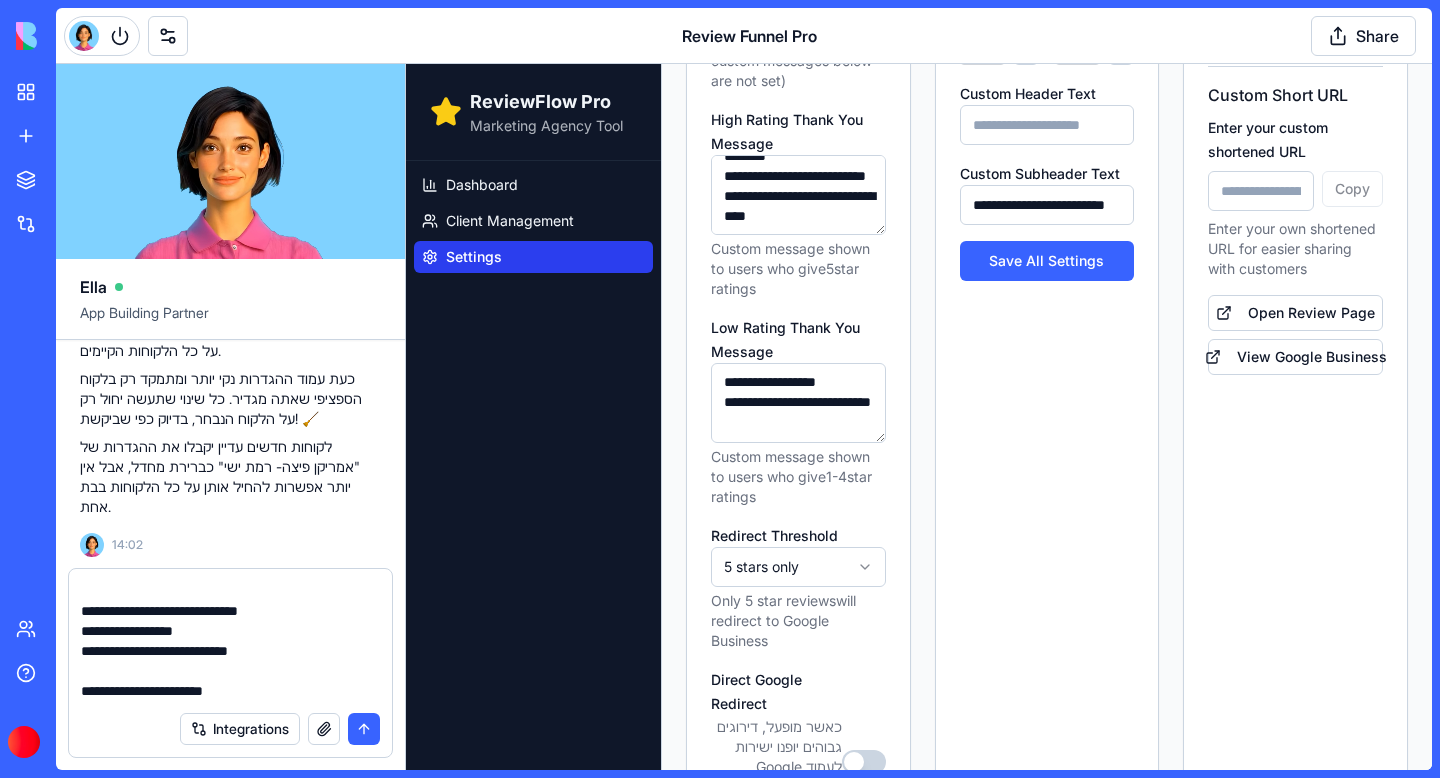 click on "**********" at bounding box center (230, 641) 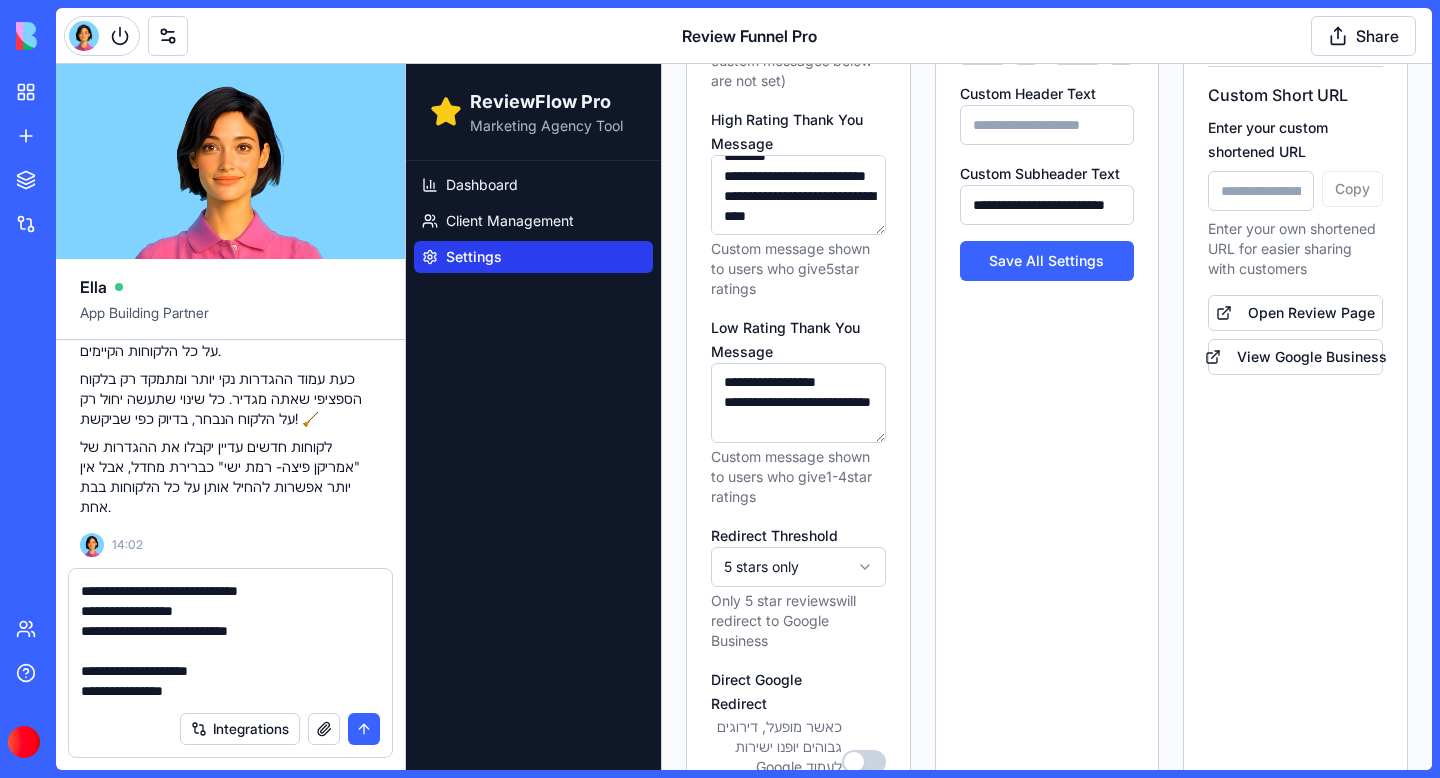 scroll, scrollTop: 258, scrollLeft: 0, axis: vertical 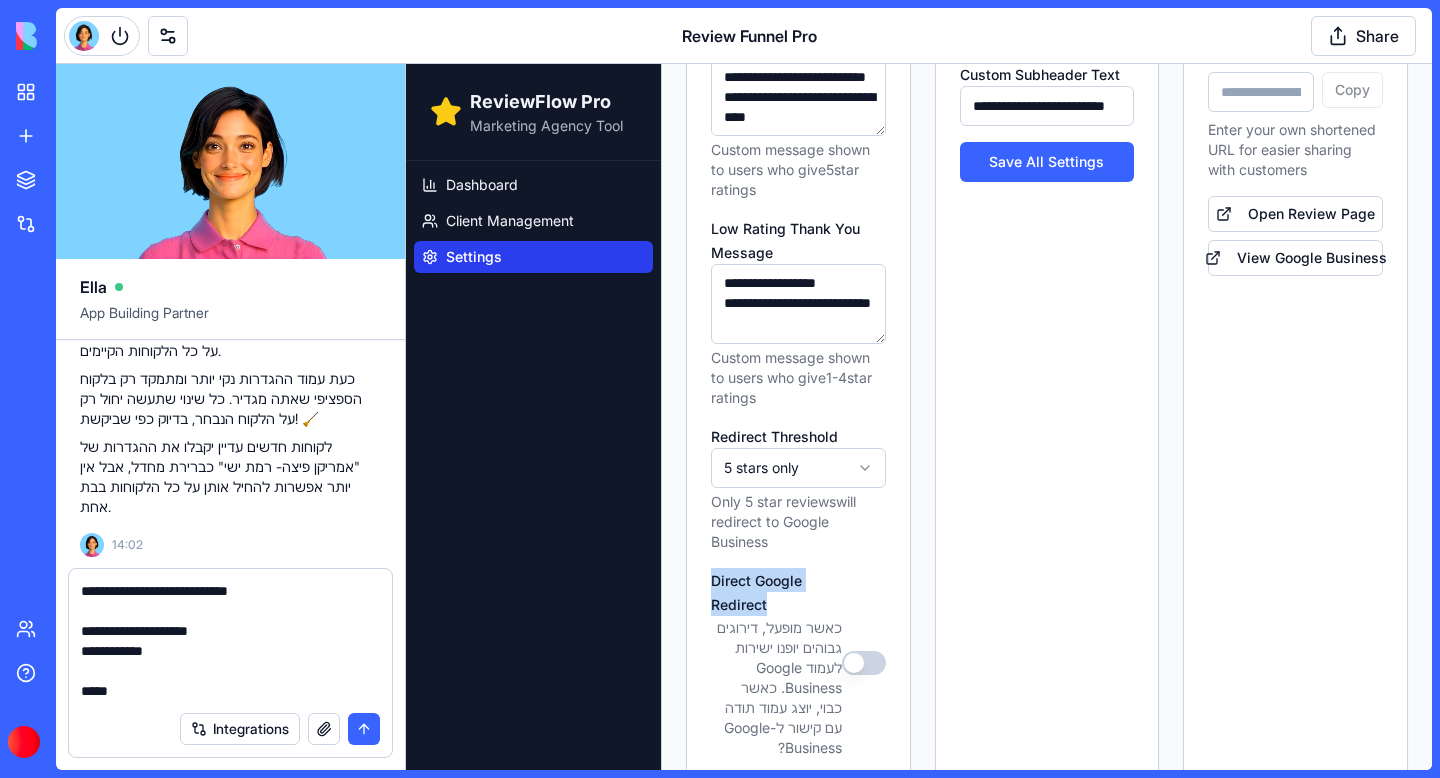 drag, startPoint x: 777, startPoint y: 603, endPoint x: 685, endPoint y: 567, distance: 98.79271 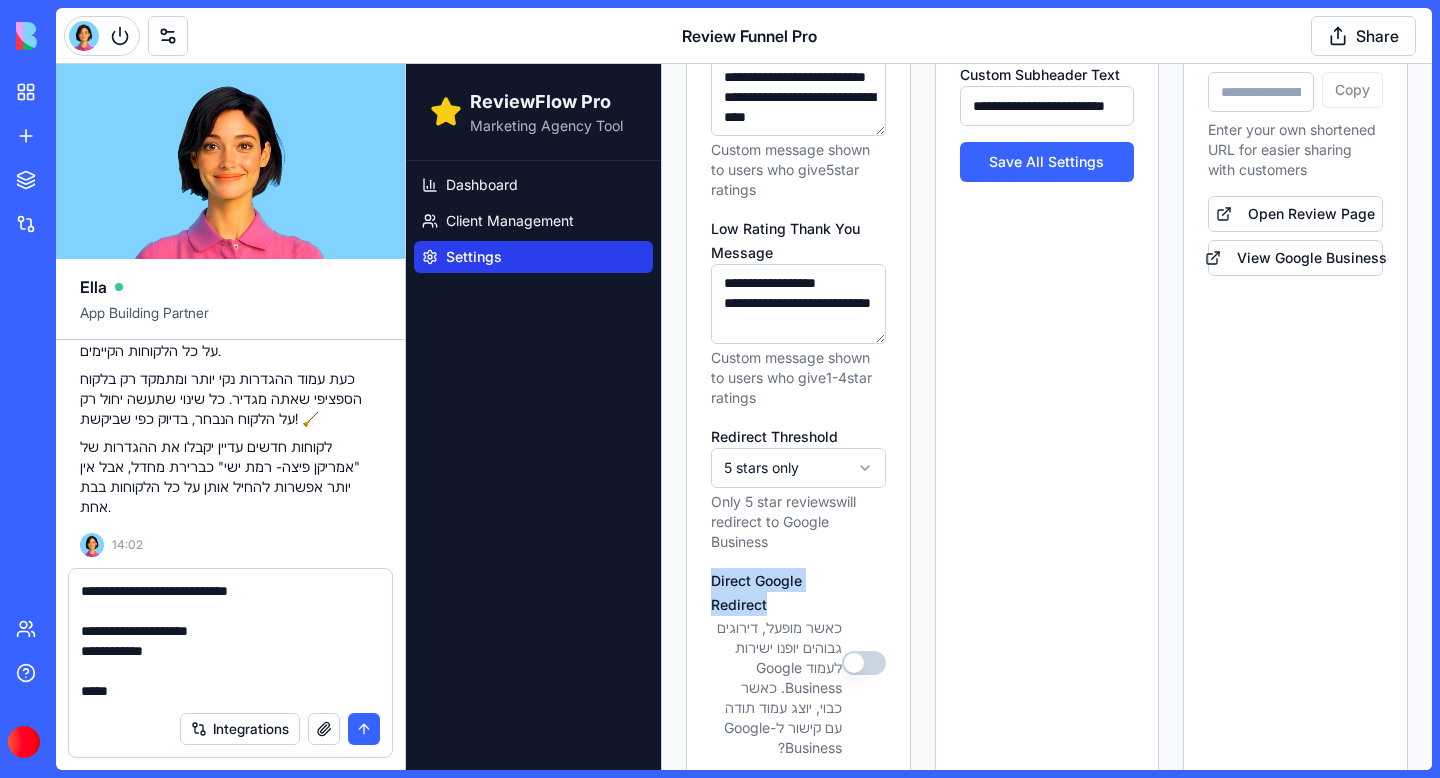 click on "**********" at bounding box center (798, 175) 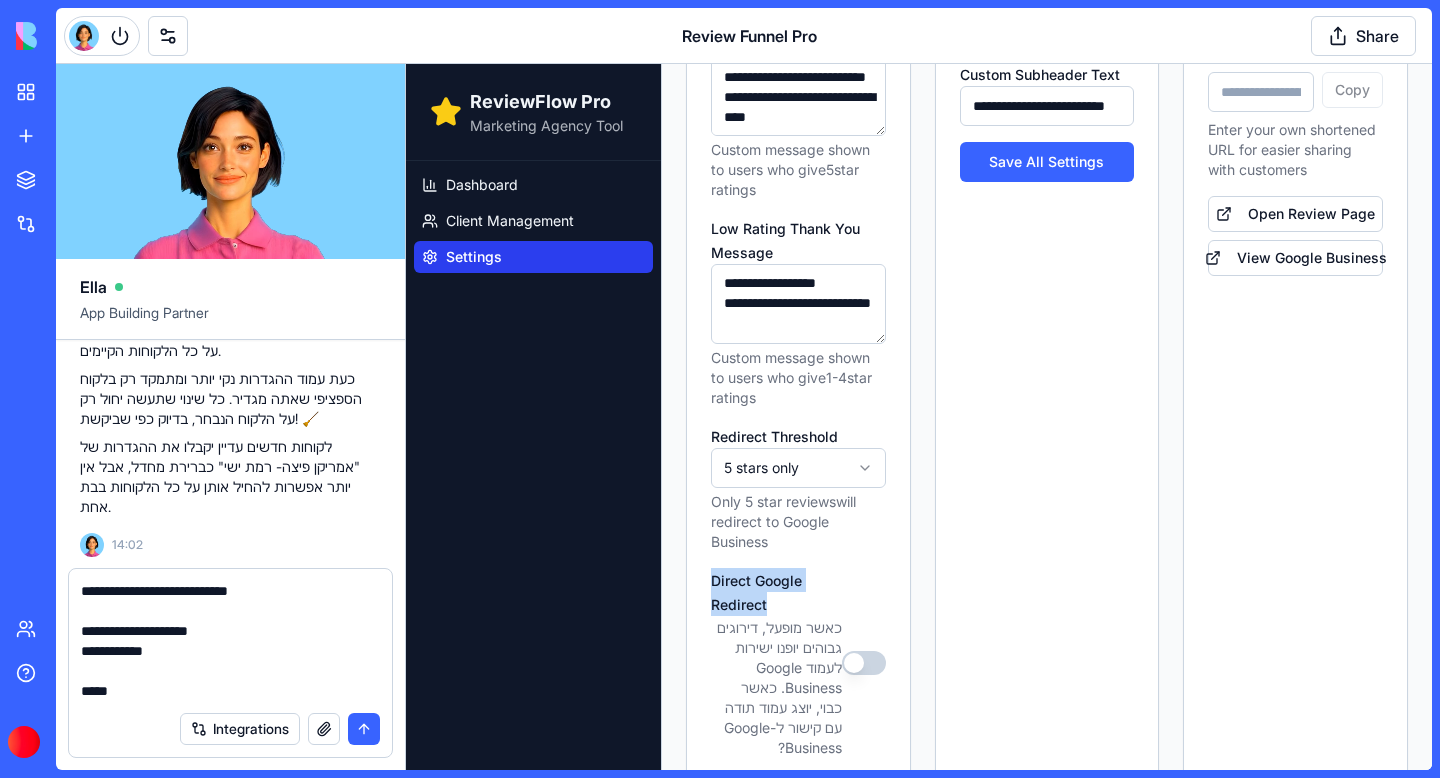 copy on "Direct Google Redirect" 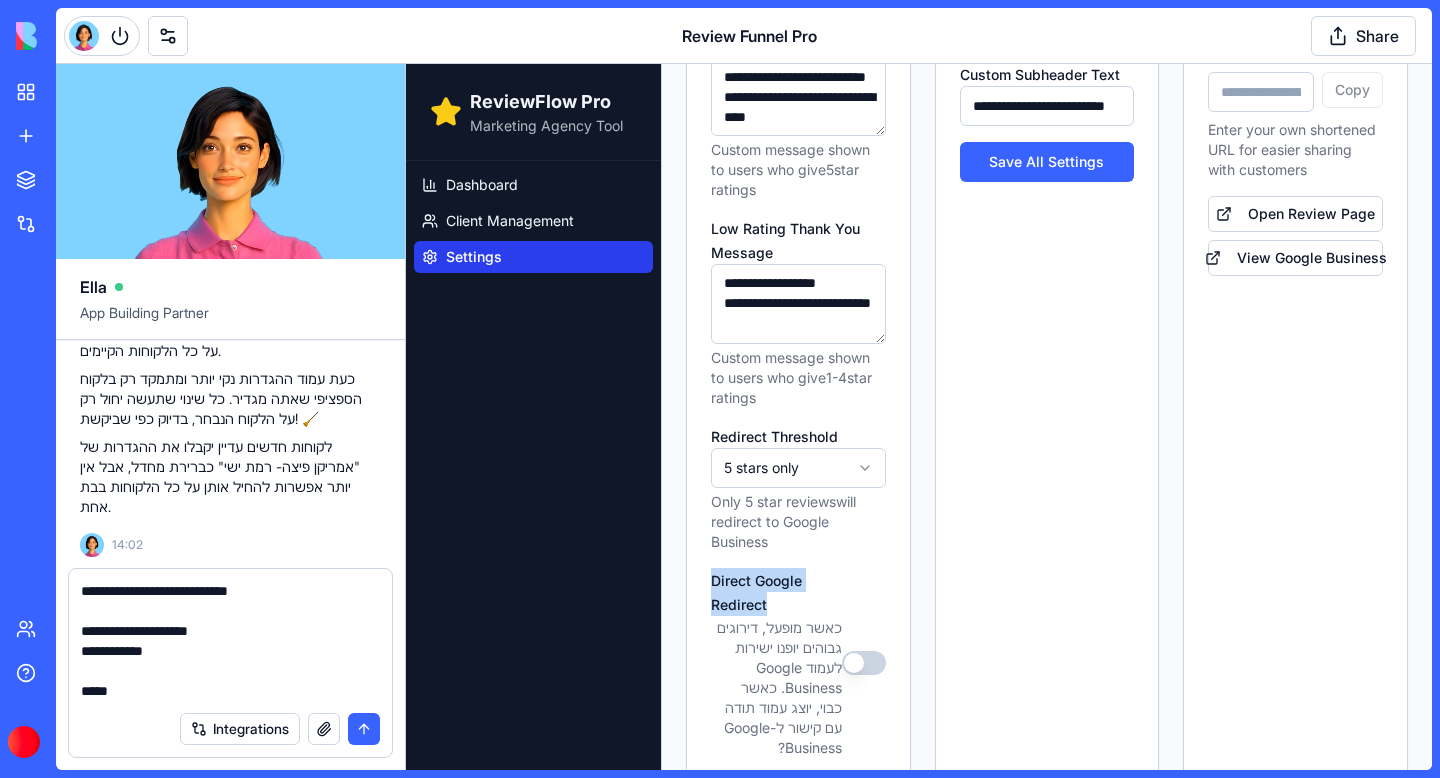 click on "**********" at bounding box center (230, 641) 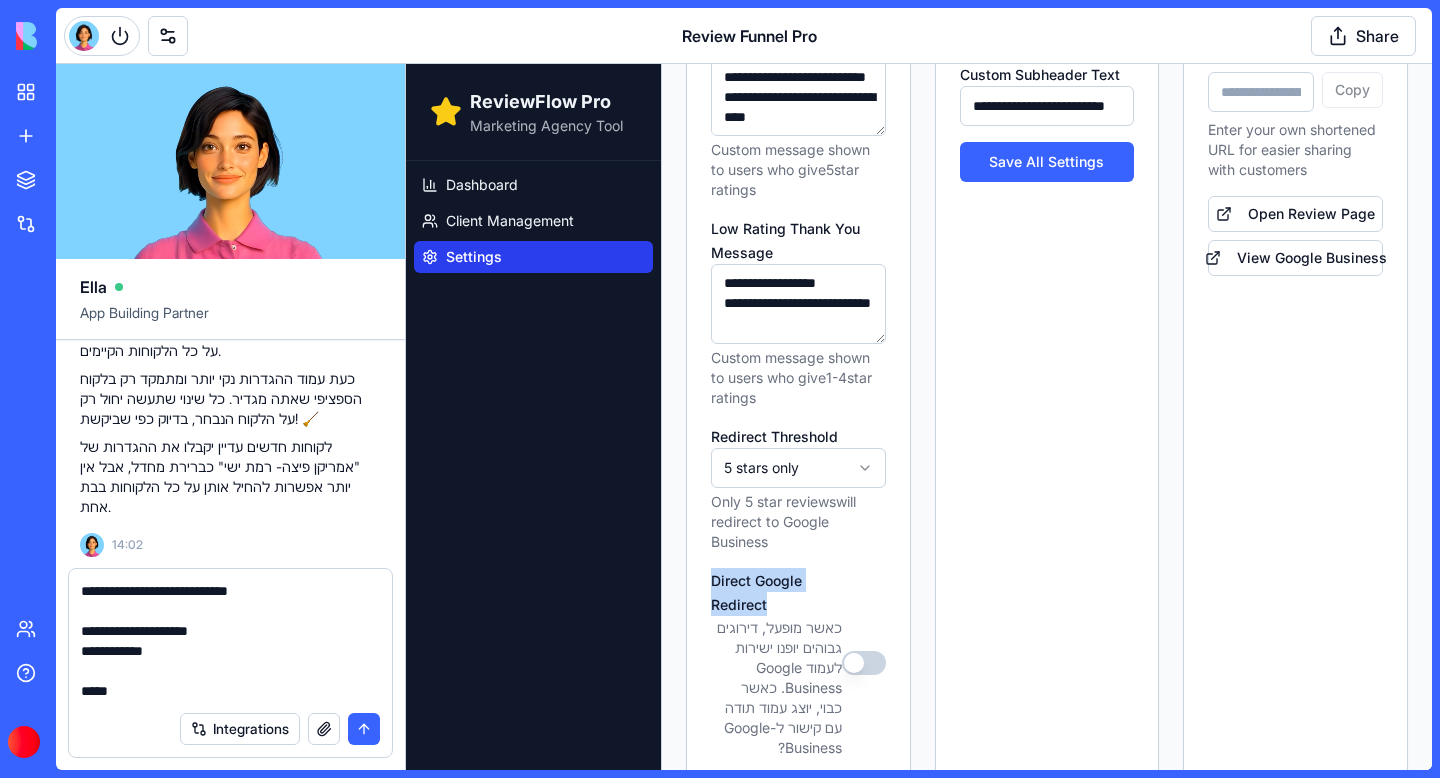 paste on "**********" 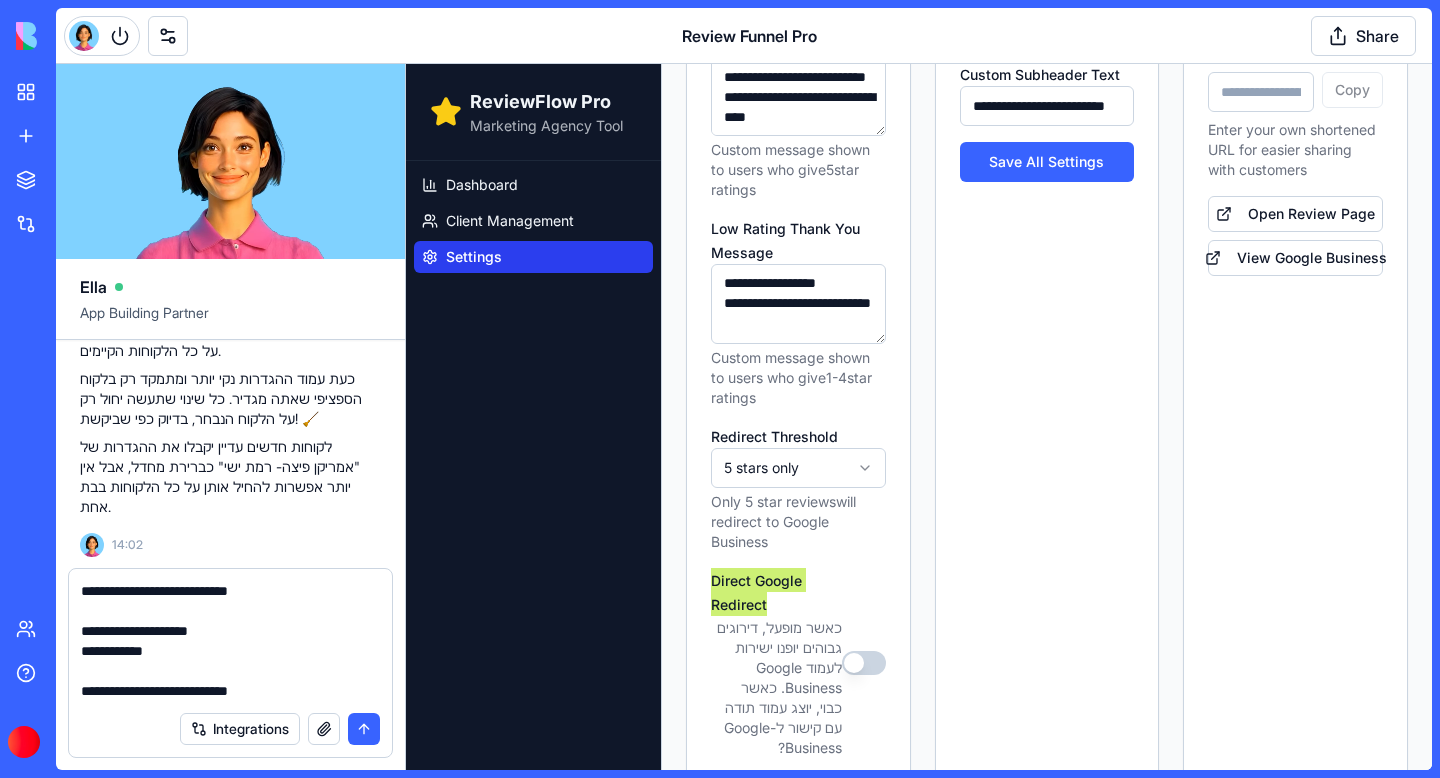 scroll, scrollTop: 278, scrollLeft: 0, axis: vertical 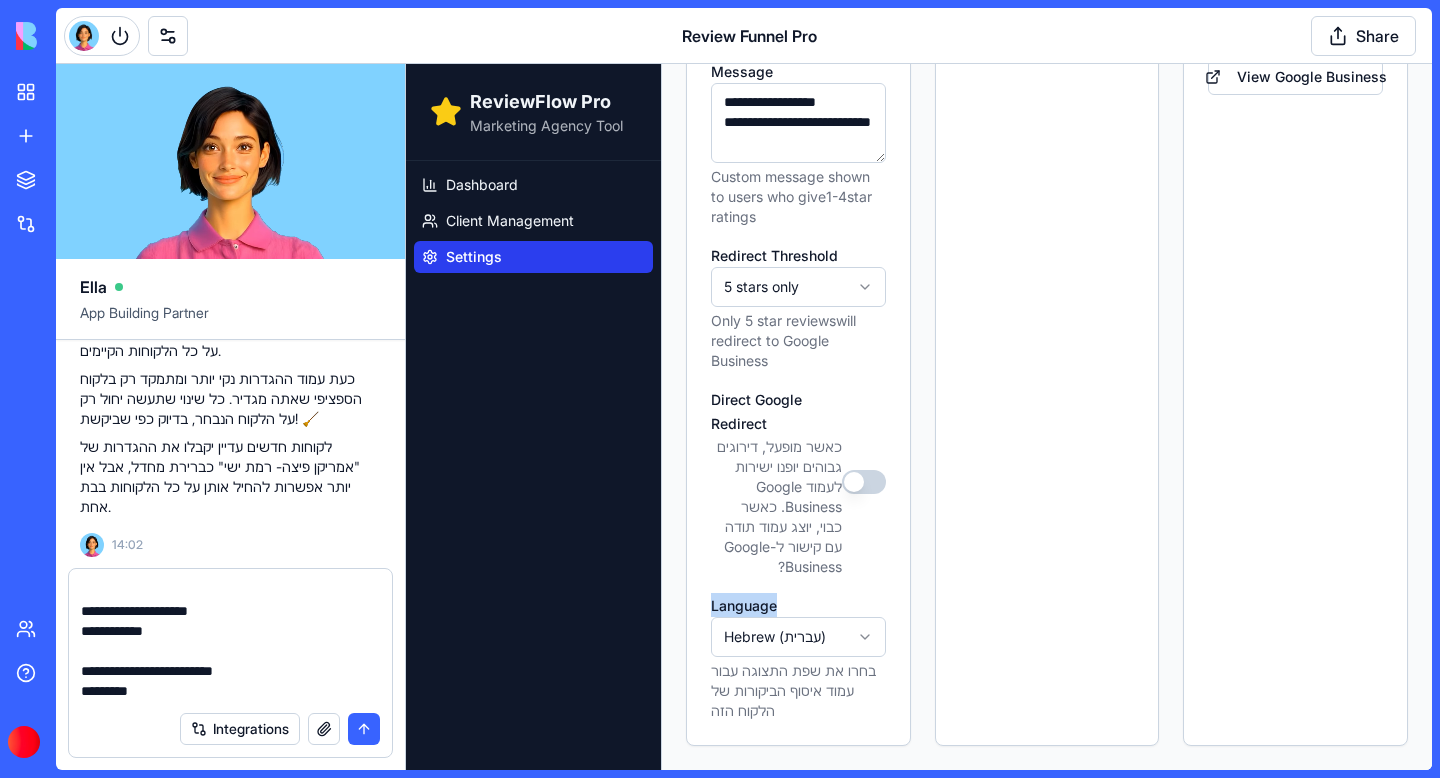 drag, startPoint x: 802, startPoint y: 601, endPoint x: 698, endPoint y: 601, distance: 104 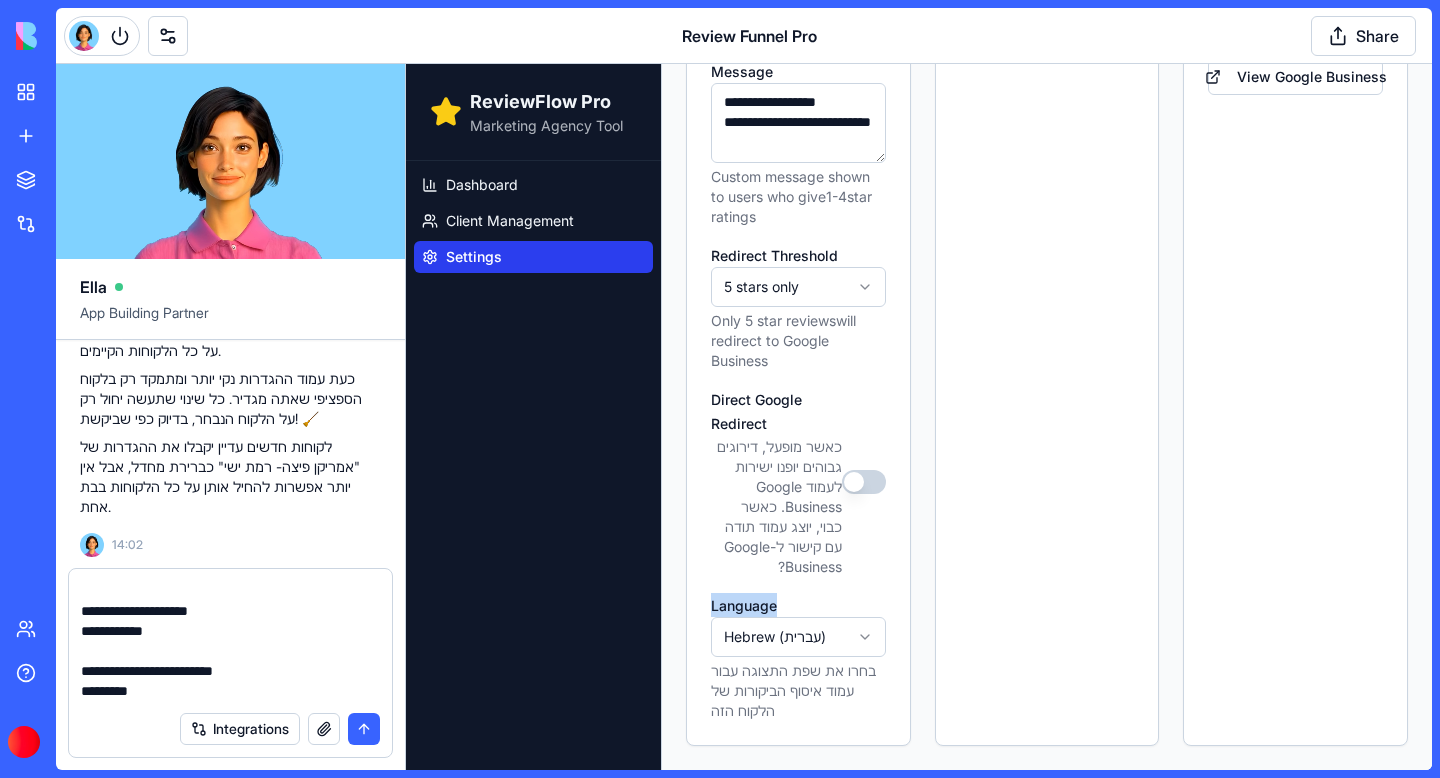 click on "**********" at bounding box center (798, 42) 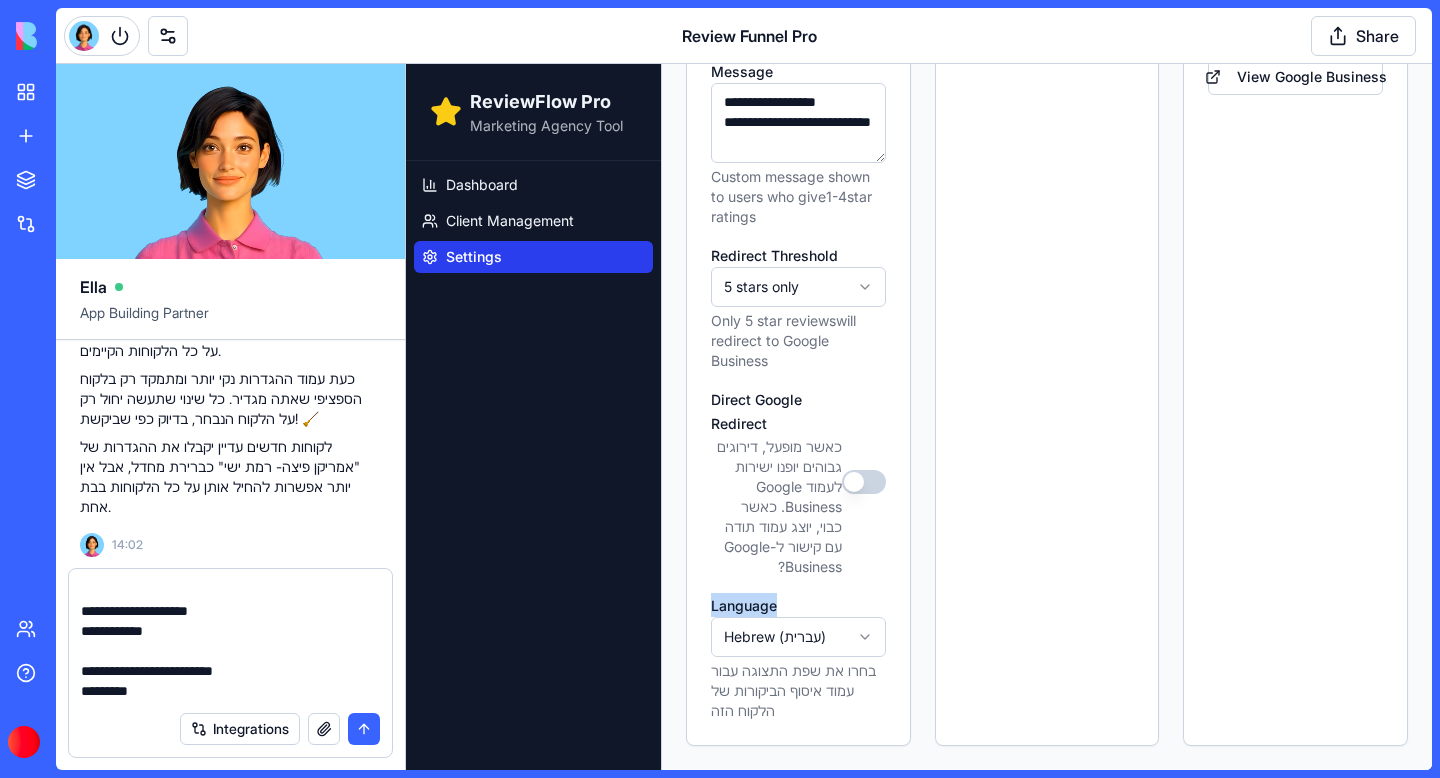 copy on "Language" 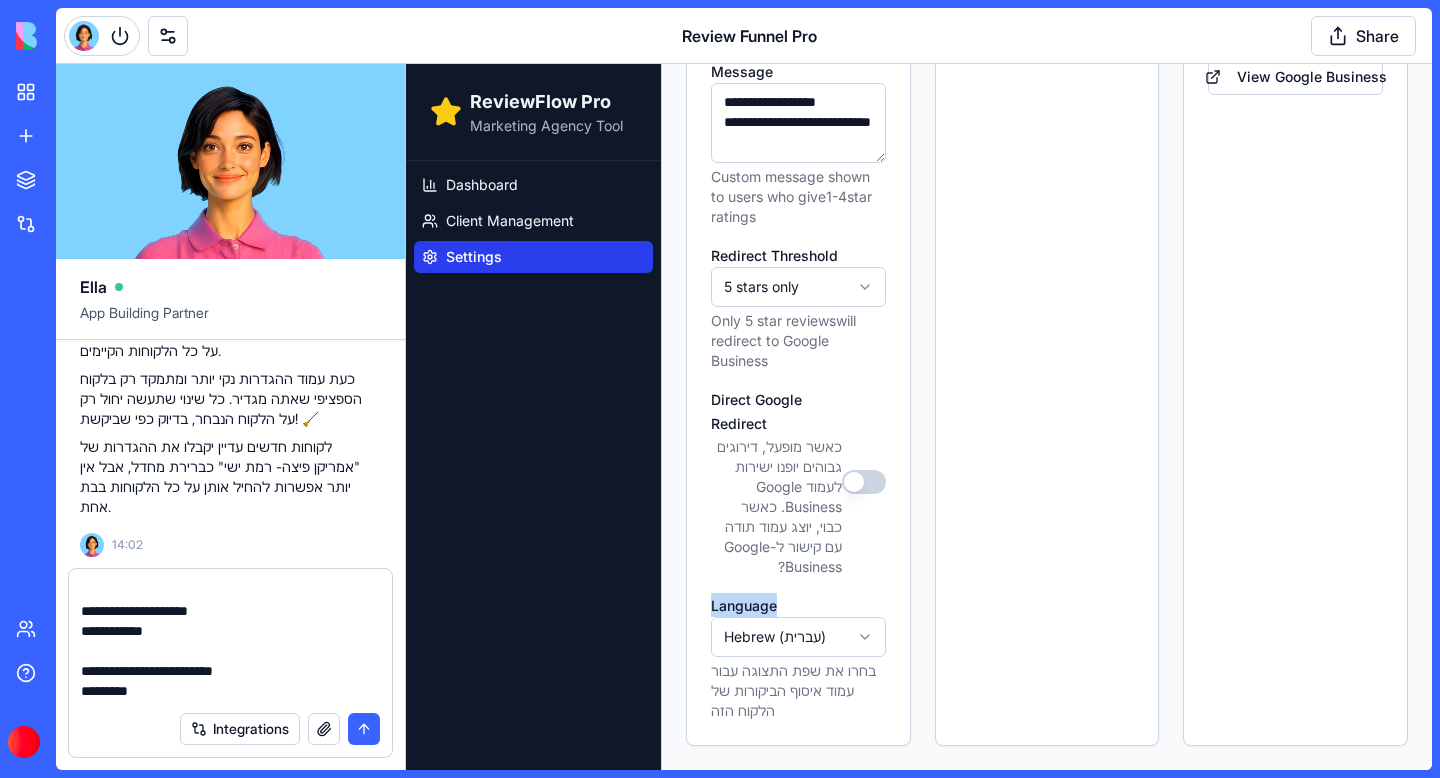 click on "**********" at bounding box center [230, 641] 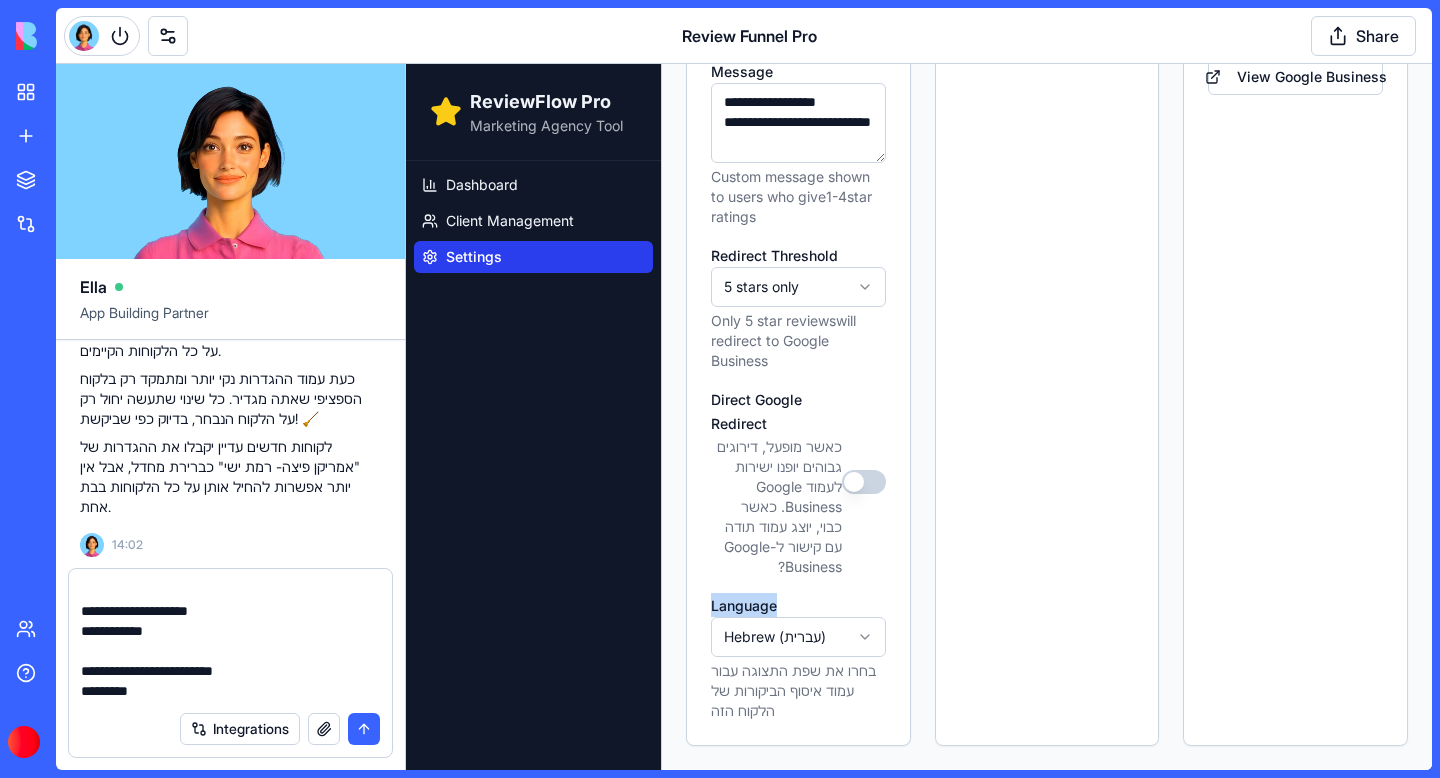 paste on "********" 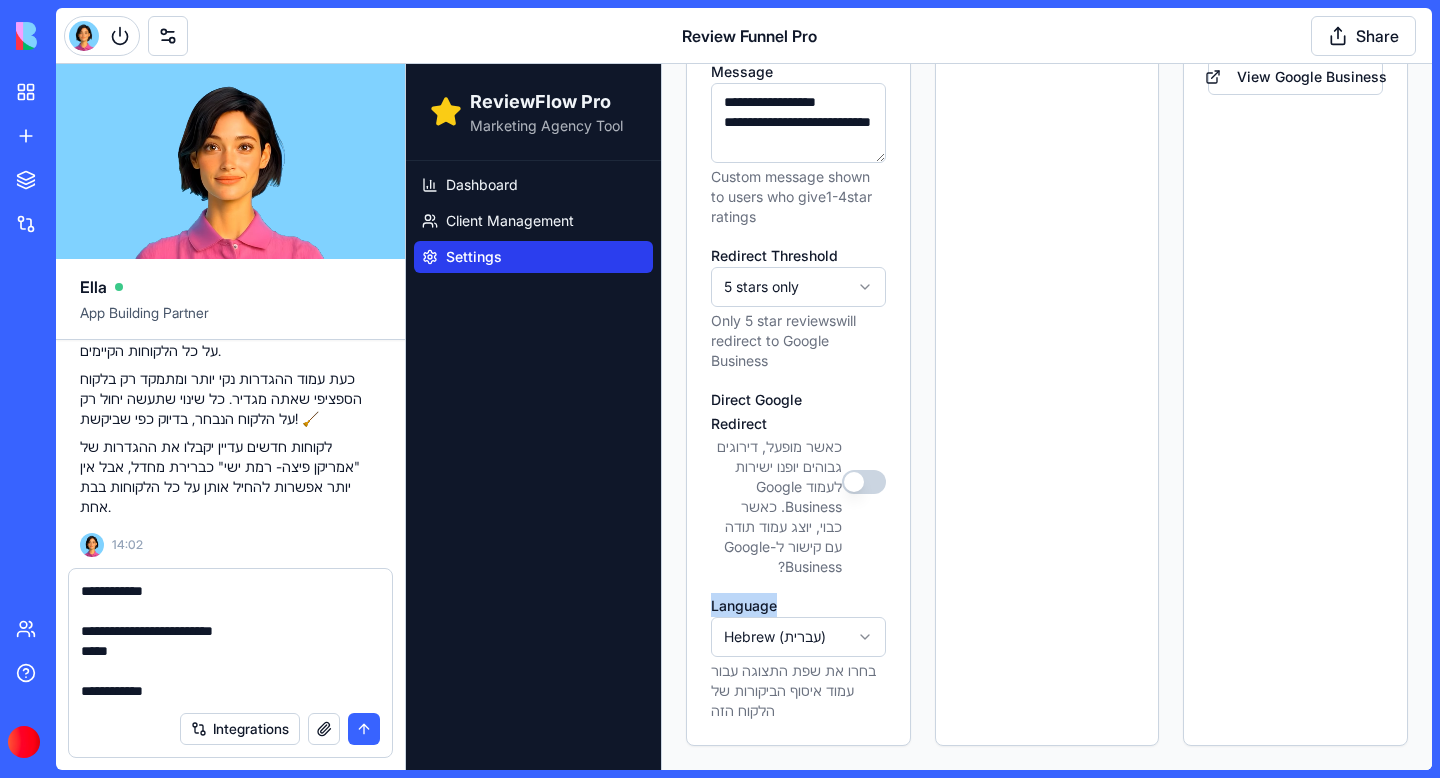 click on "**********" at bounding box center (919, -119) 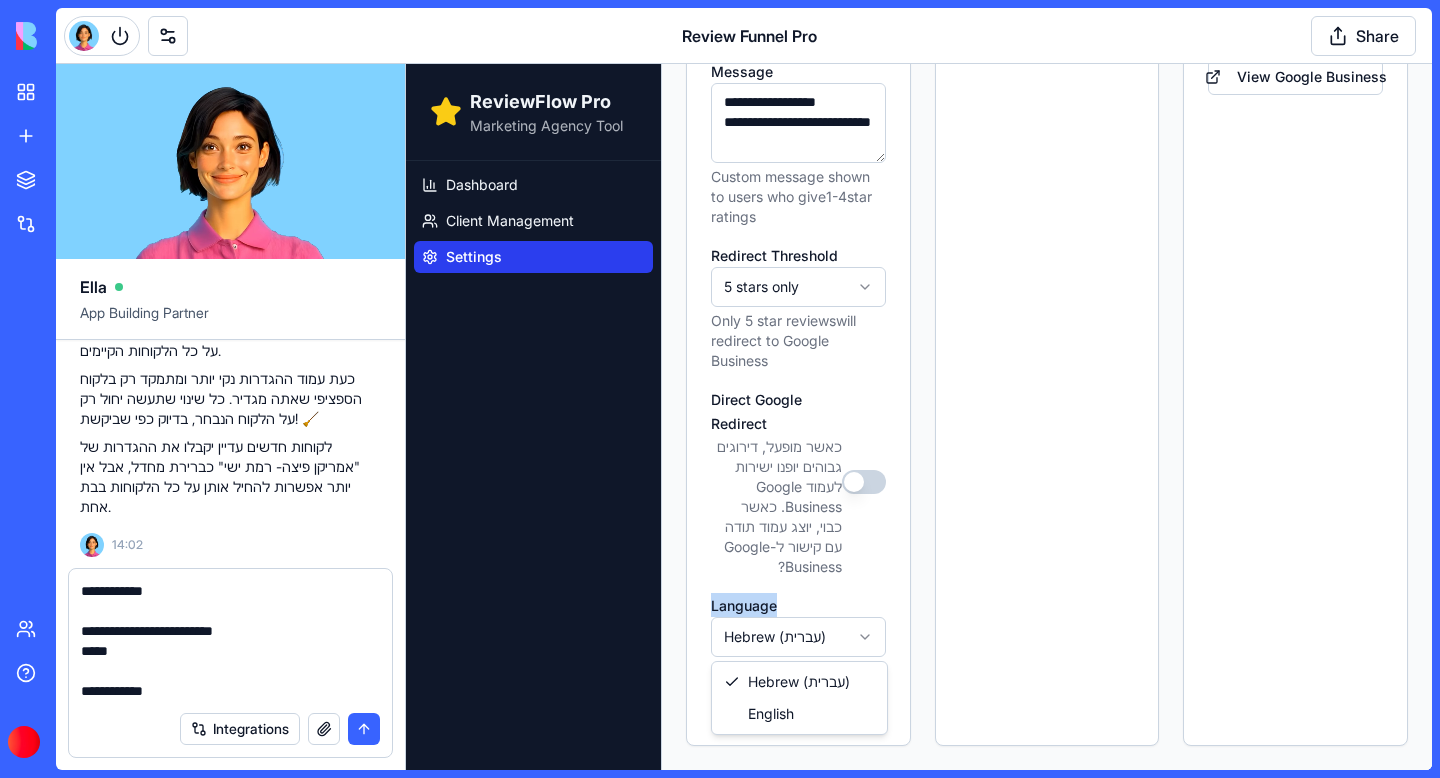 click on "בחרו את שפת התצוגה עבור עמוד איסוף הביקורות של הלקוח הזה" at bounding box center (798, 691) 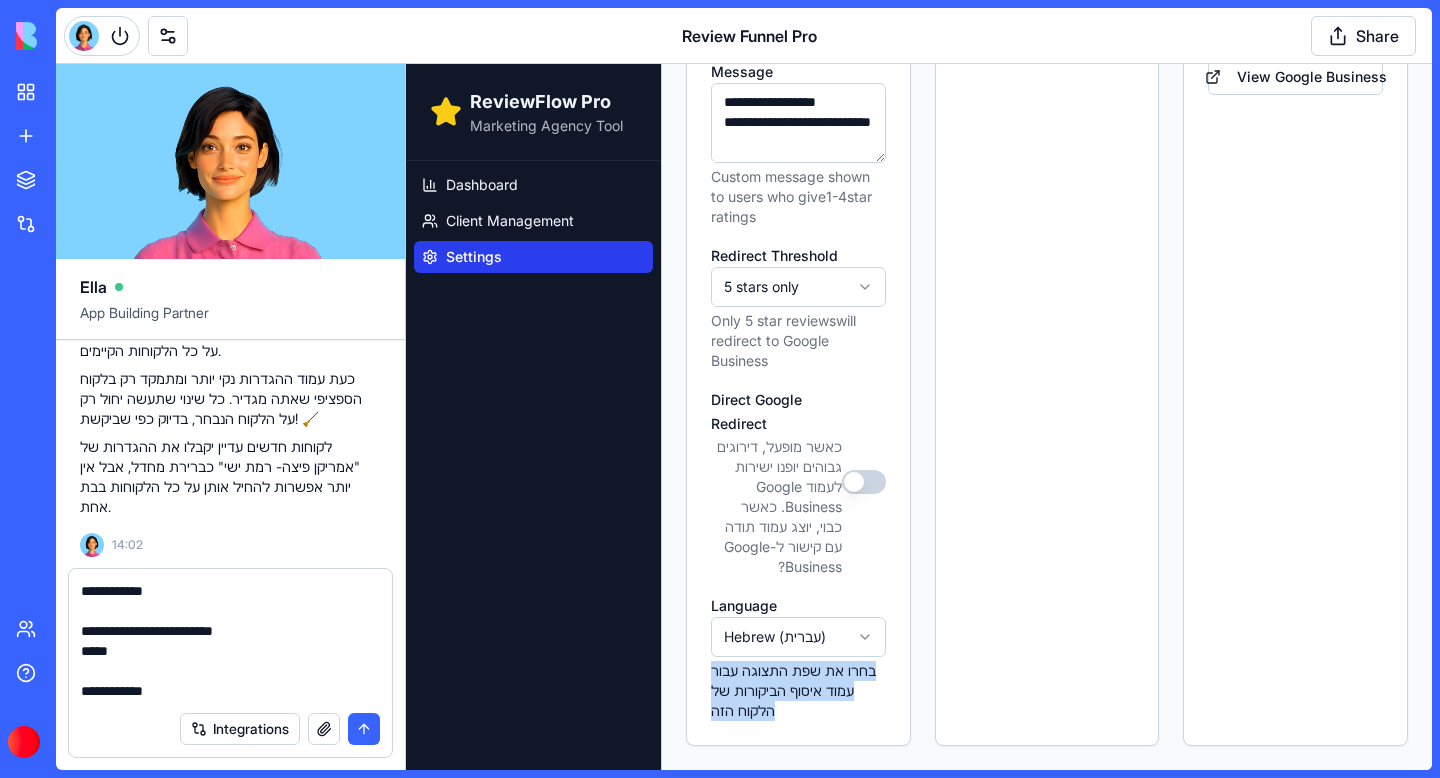 click on "בחרו את שפת התצוגה עבור עמוד איסוף הביקורות של הלקוח הזה" at bounding box center [798, 691] 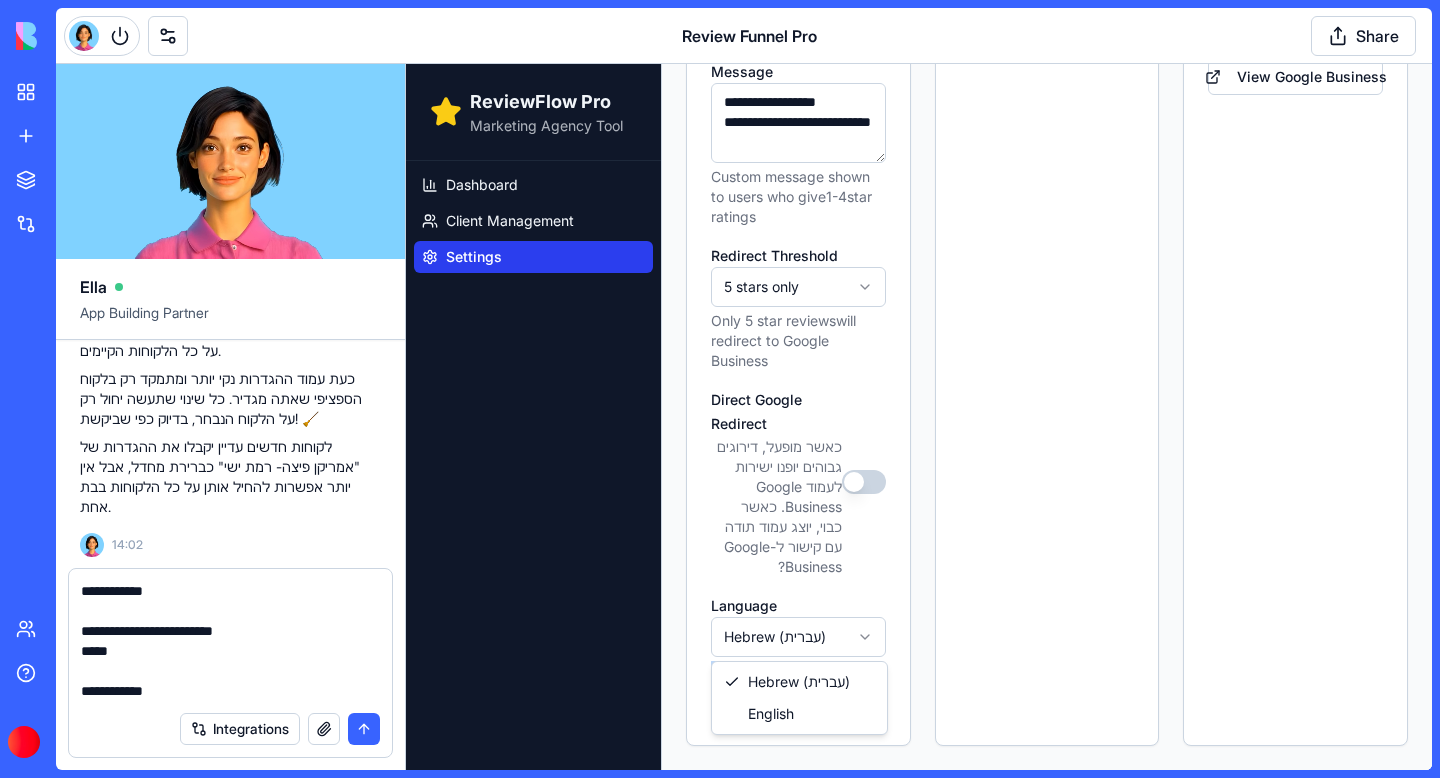 click on "**********" at bounding box center (919, -119) 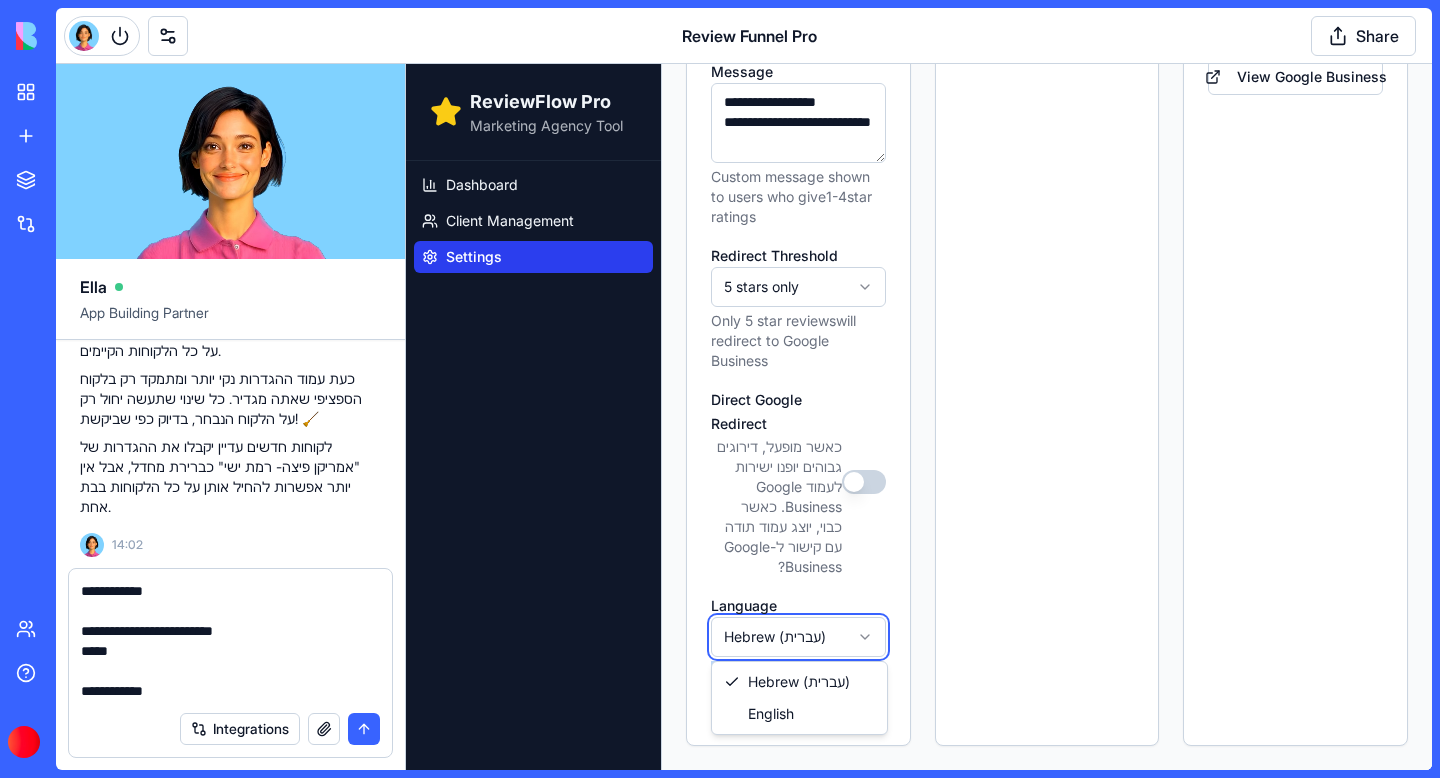 click on "**********" at bounding box center [919, -119] 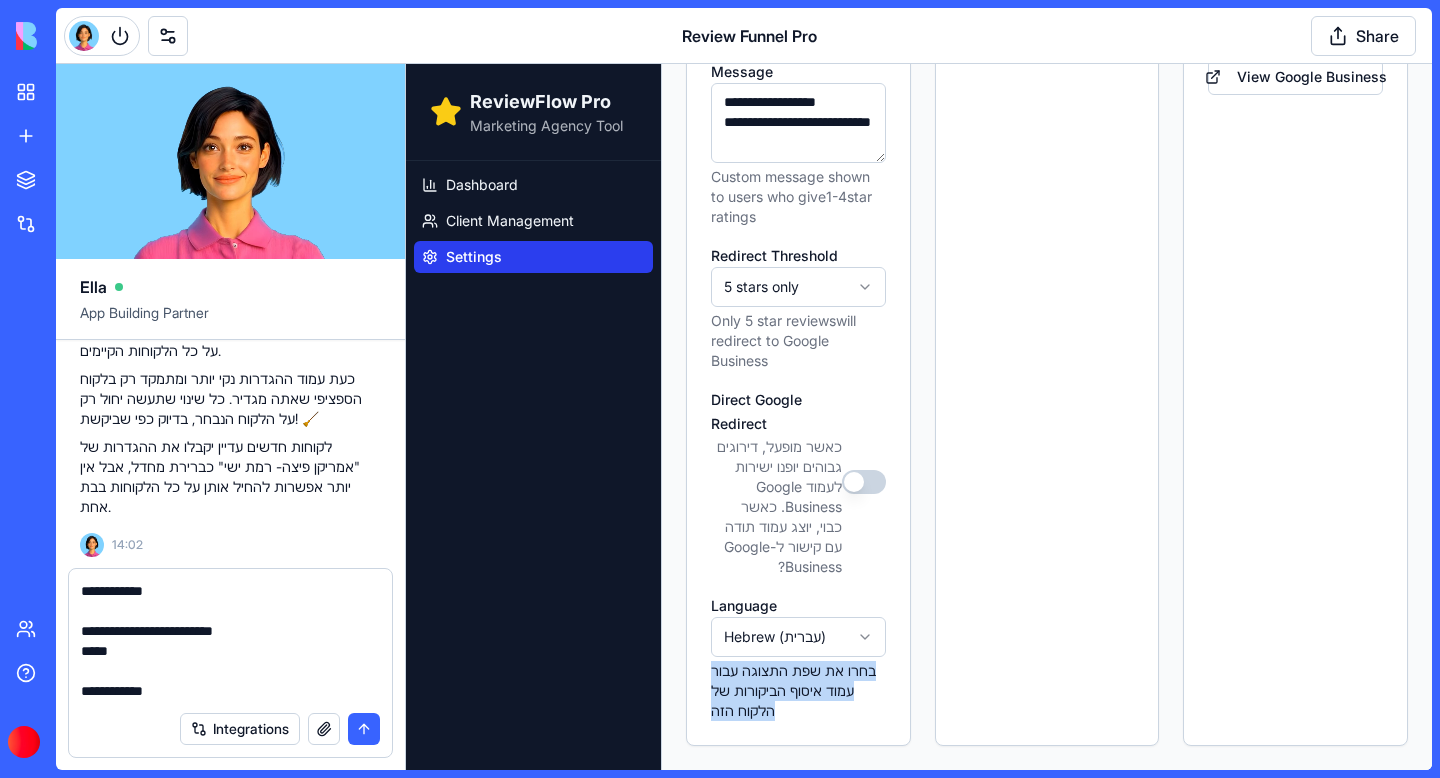 click on "**********" at bounding box center [919, -119] 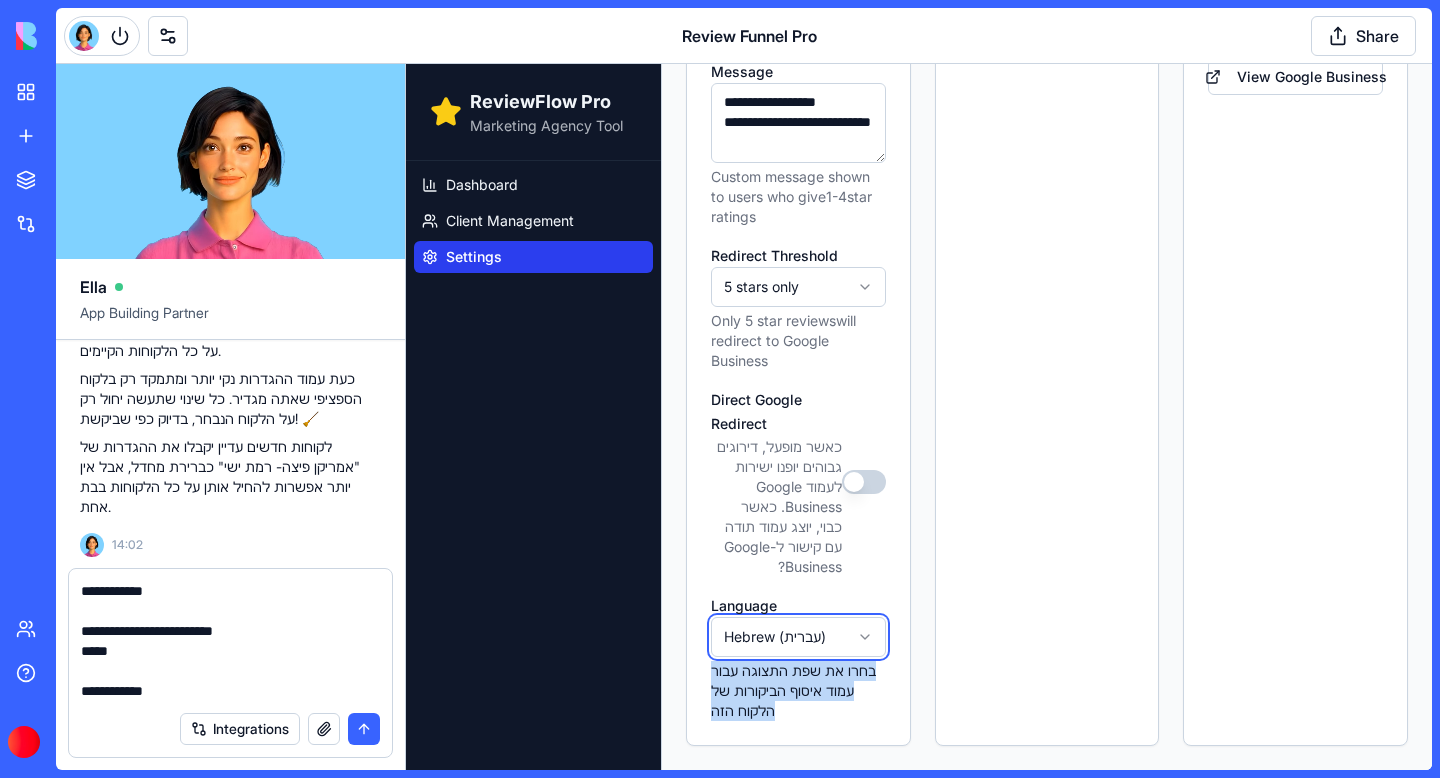 click on "**********" at bounding box center [919, -119] 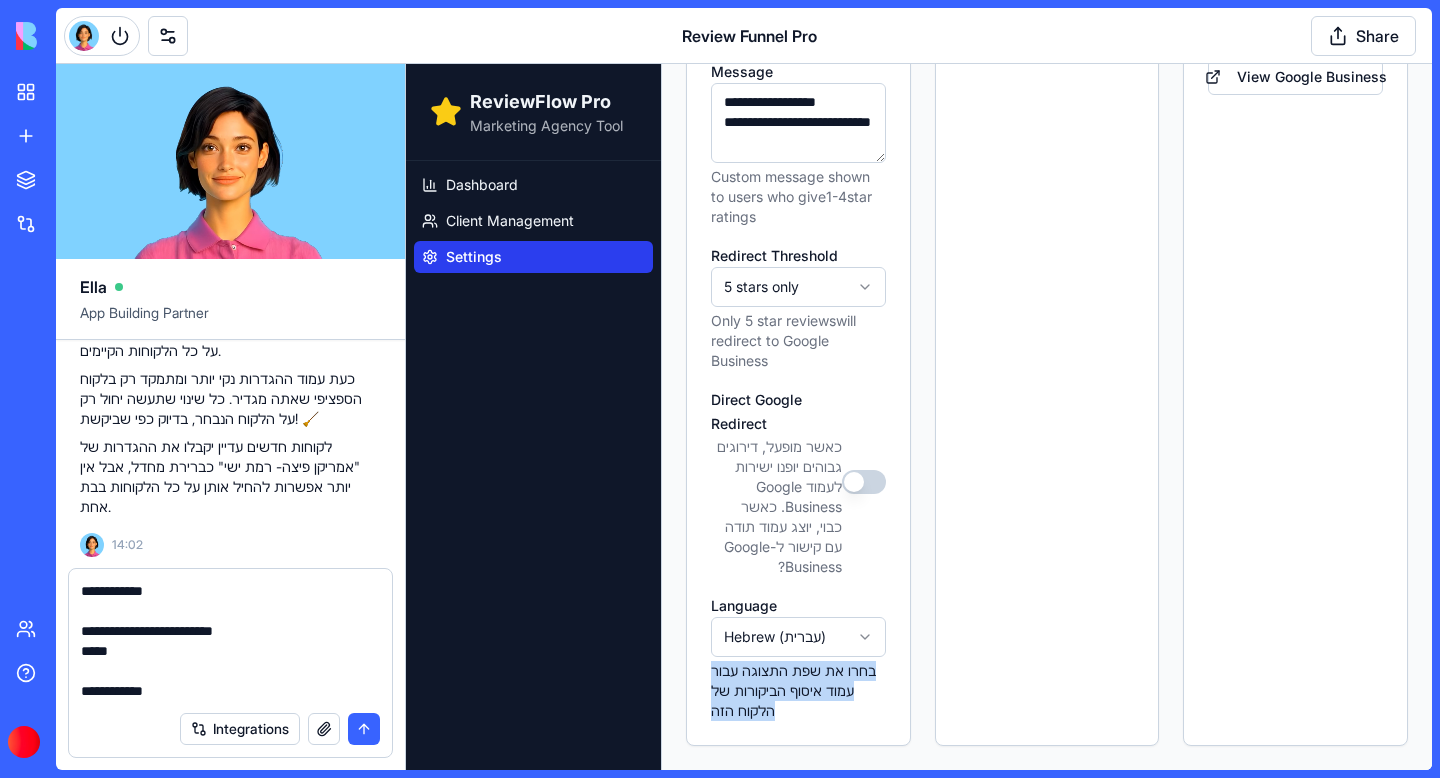 click on "**********" at bounding box center (919, -119) 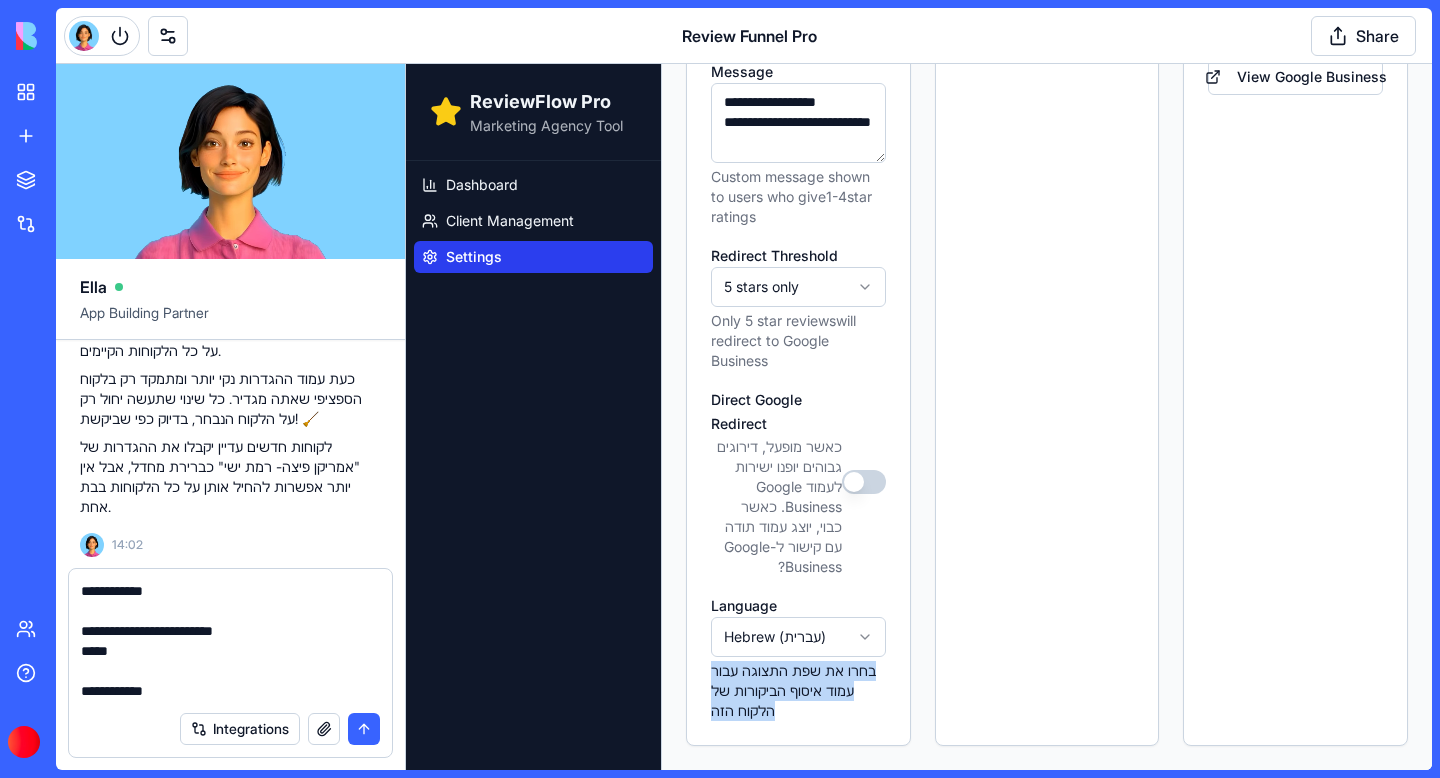 click on "בחרו את שפת התצוגה עבור עמוד איסוף הביקורות של הלקוח הזה" at bounding box center [798, 691] 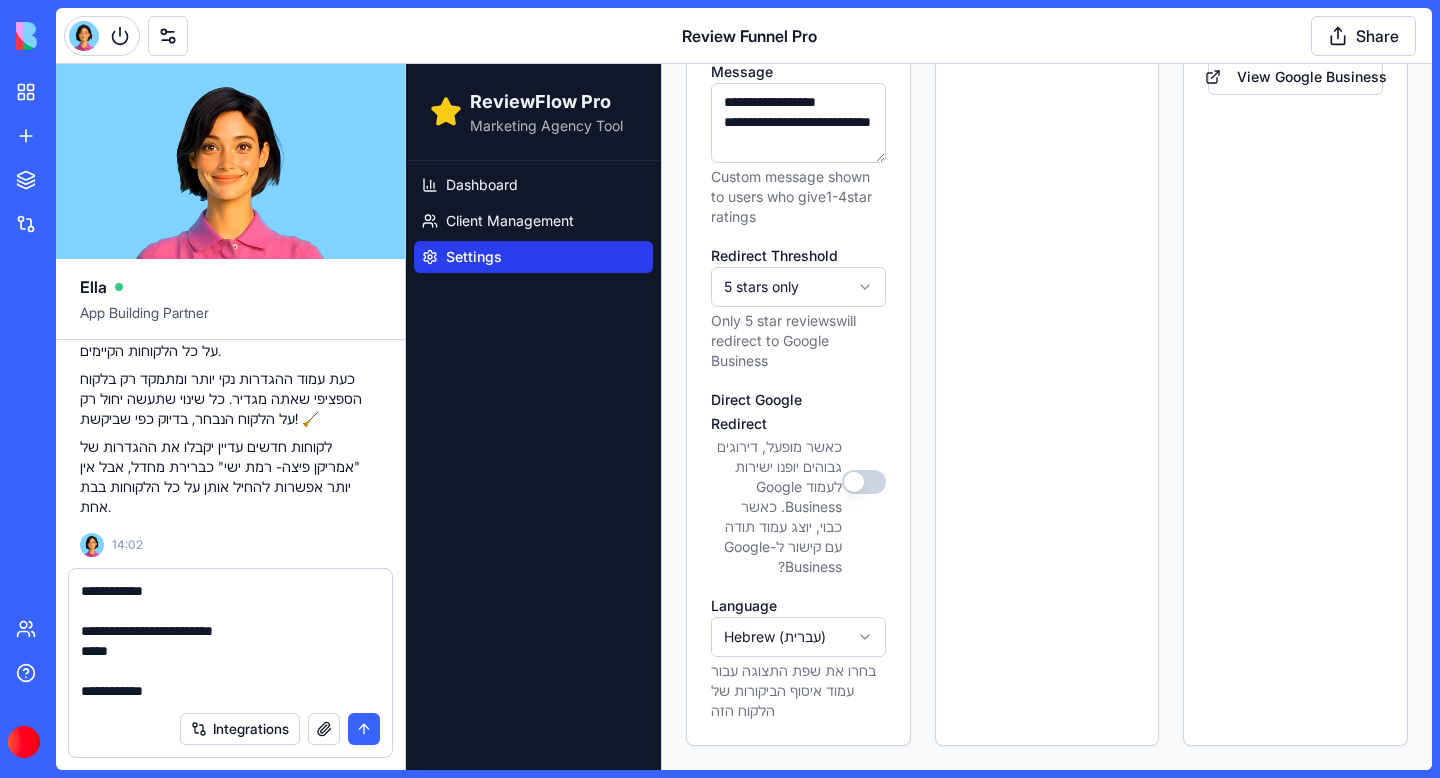 click on "**********" at bounding box center [230, 641] 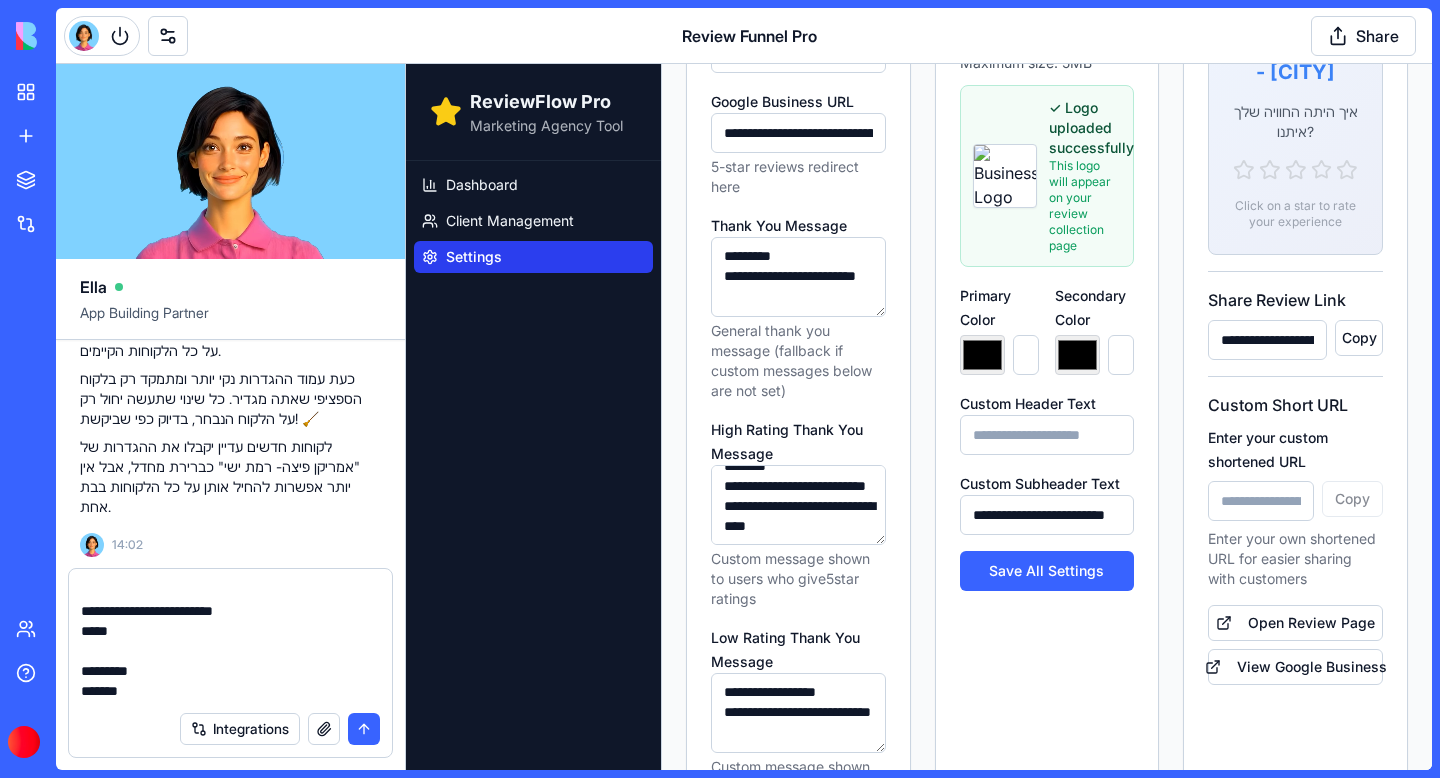 scroll, scrollTop: 488, scrollLeft: 0, axis: vertical 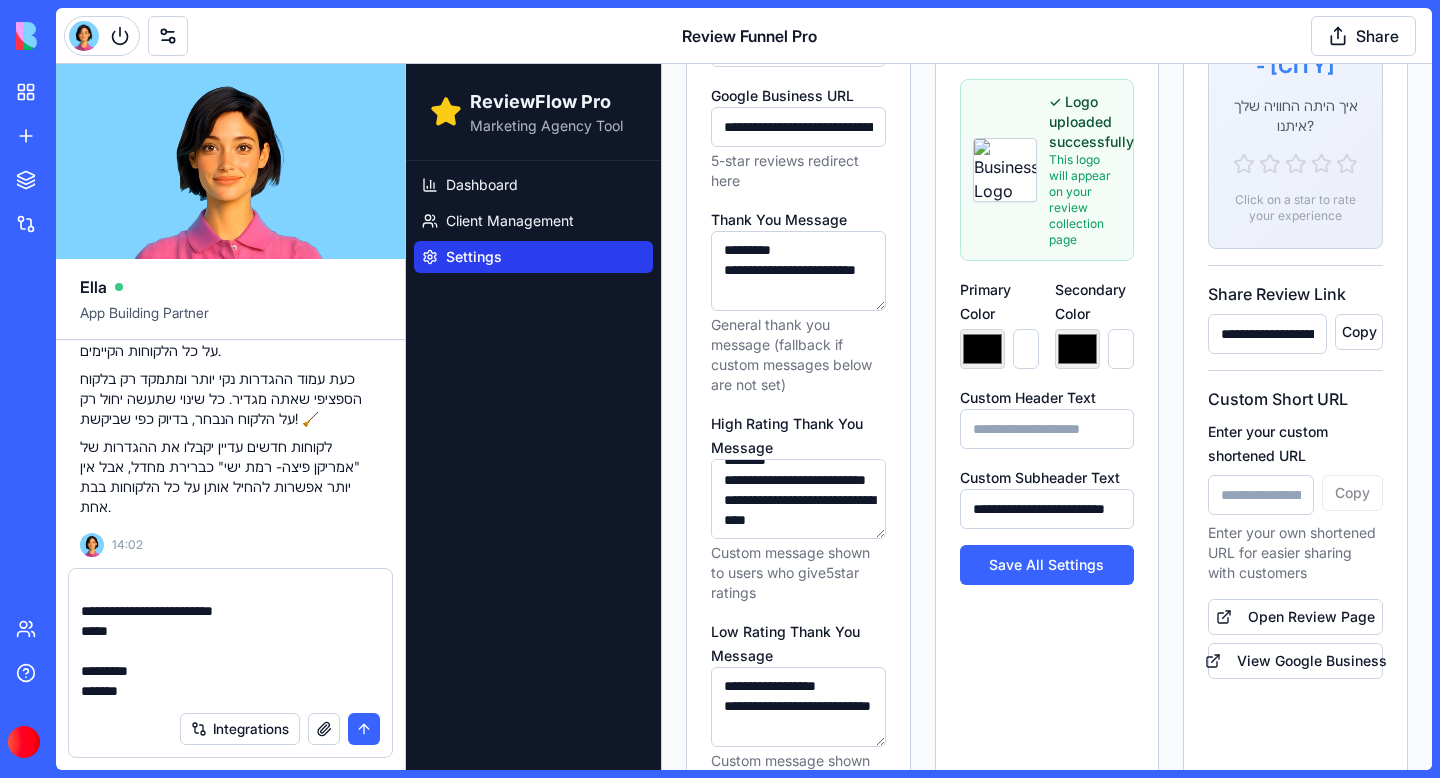 click on "Custom Subheader Text" at bounding box center [1040, 477] 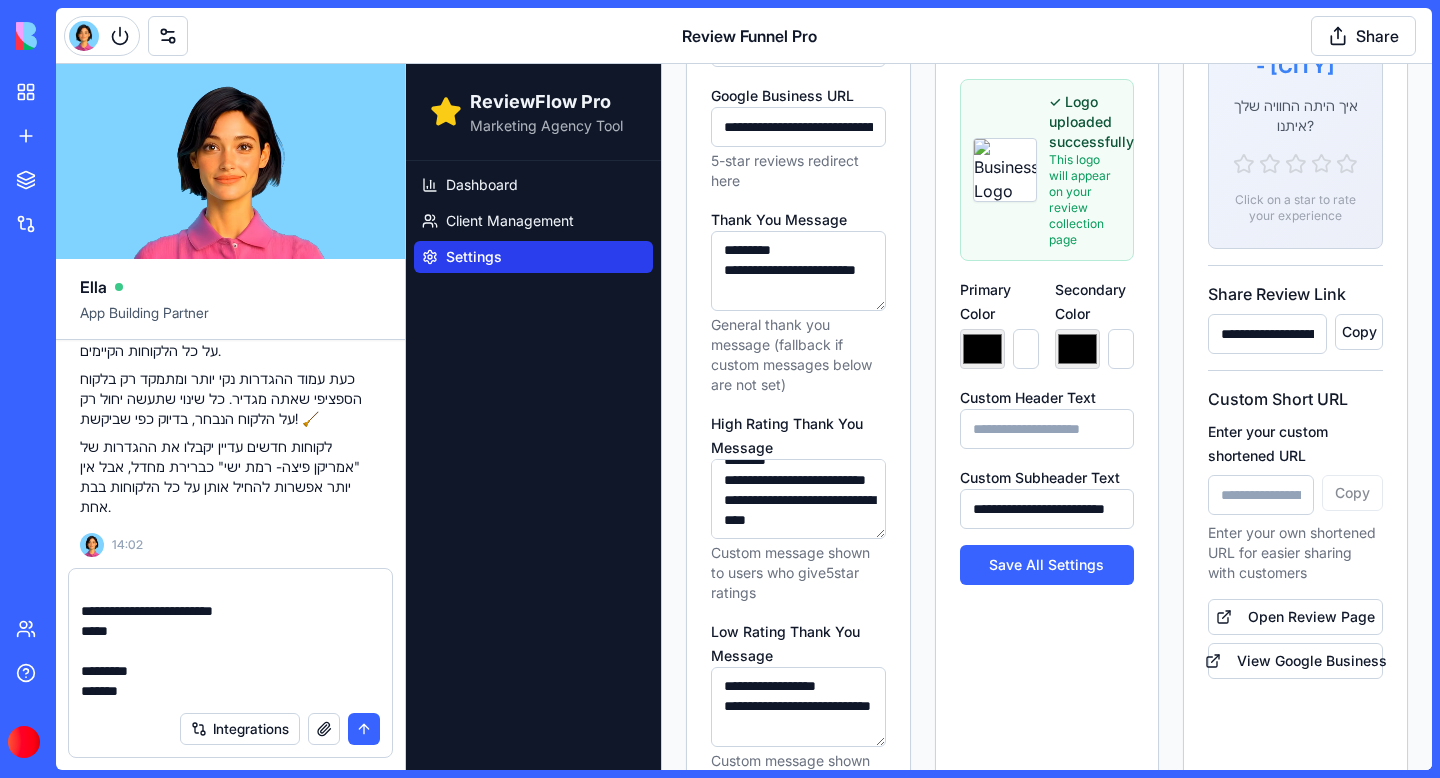 click on "**********" at bounding box center [1047, 509] 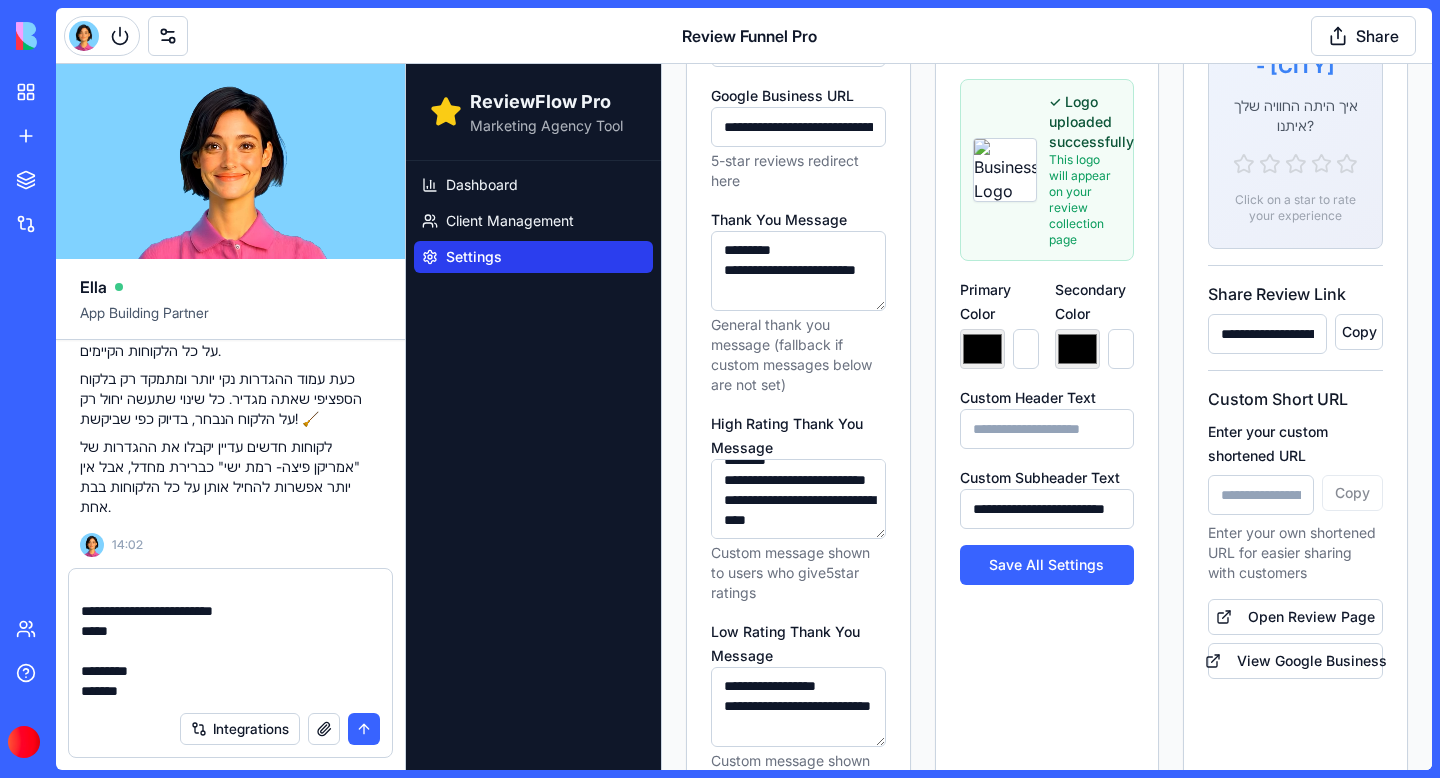 scroll, scrollTop: 0, scrollLeft: 31, axis: horizontal 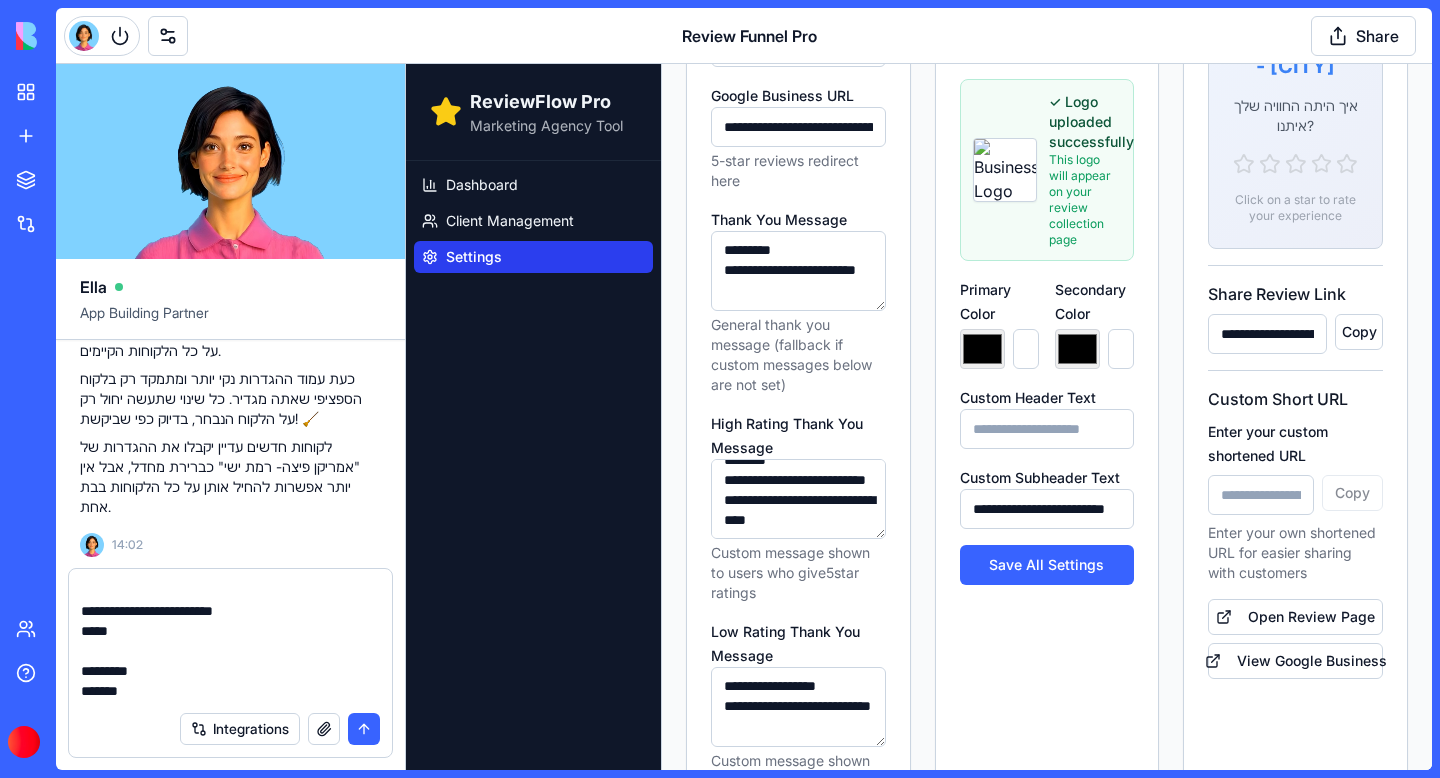 click on "Custom Subheader Text" at bounding box center [1040, 477] 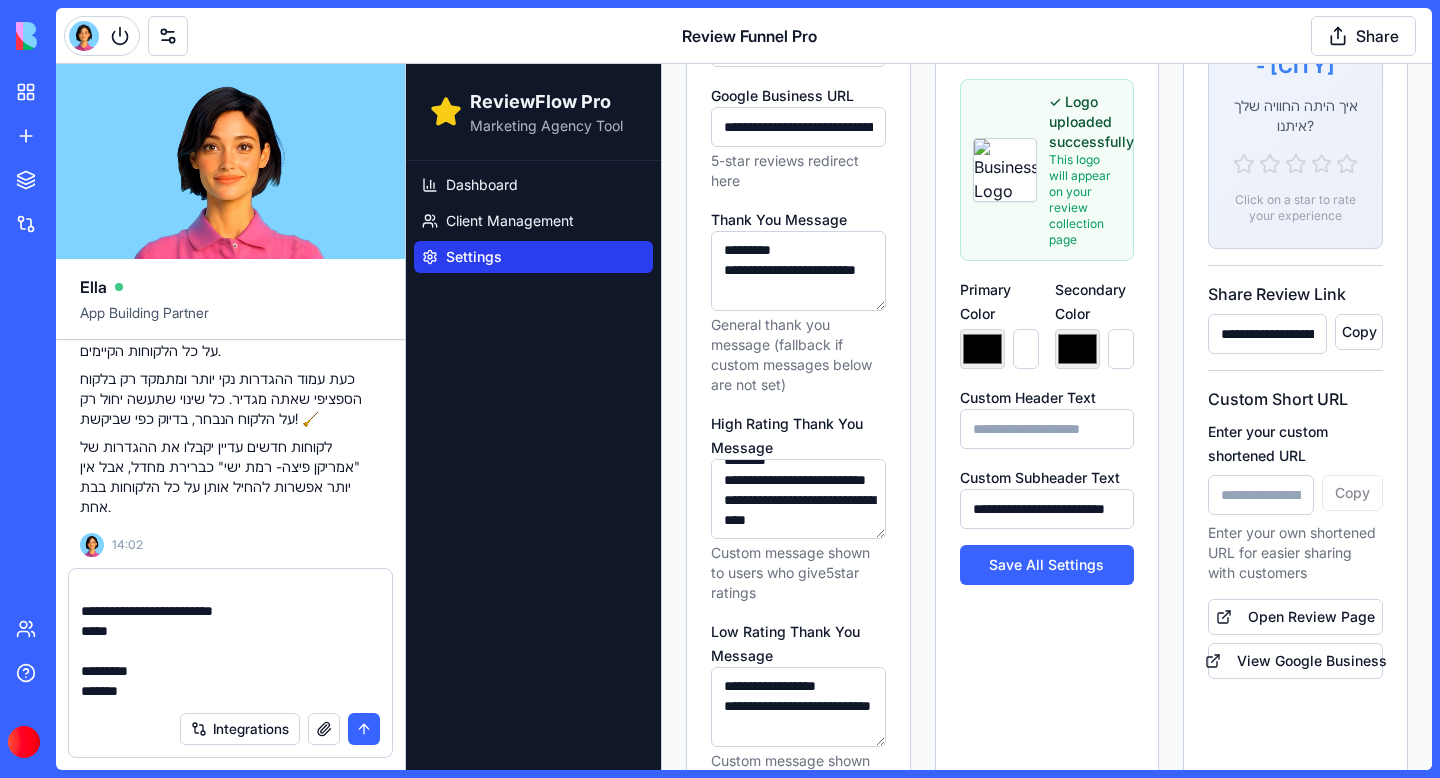 click on "**********" at bounding box center [1047, 509] 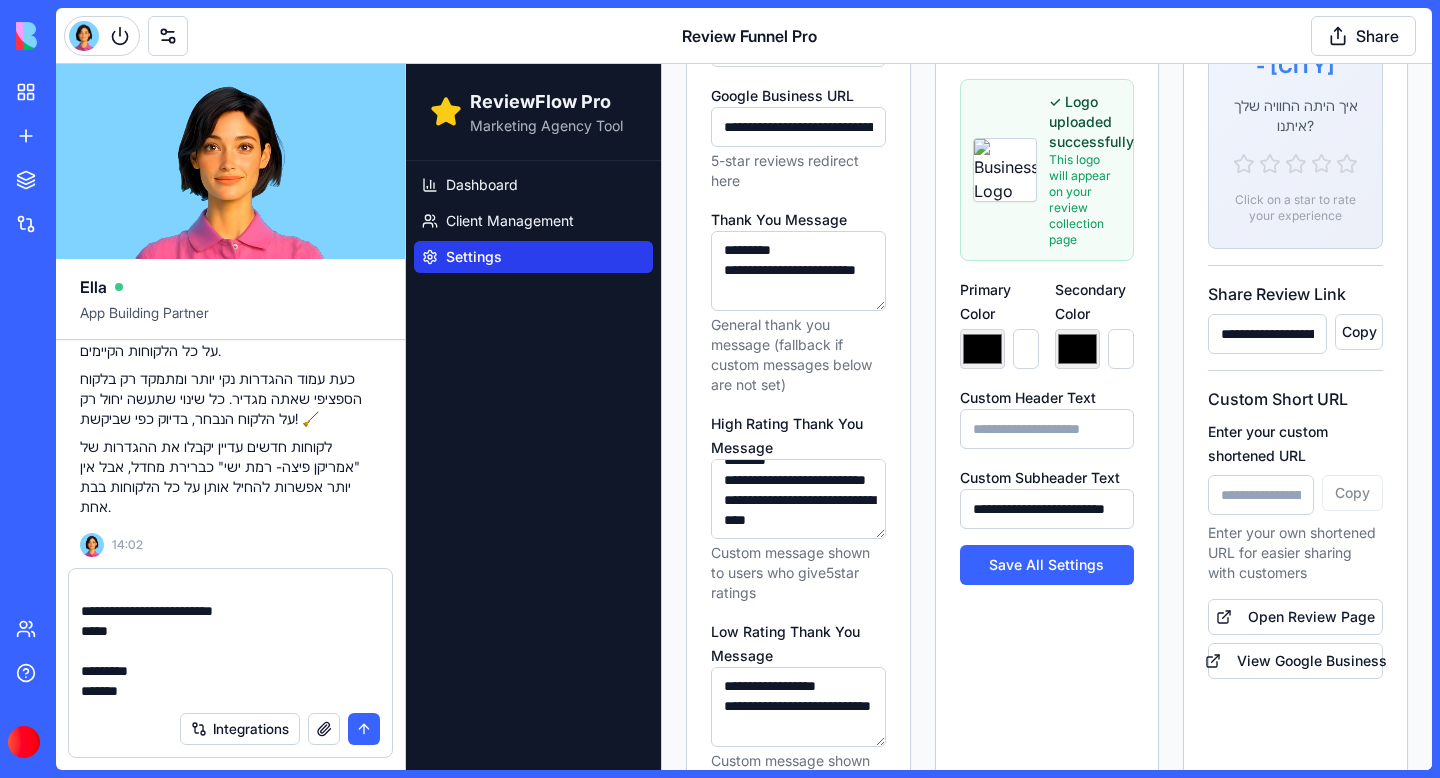 click on "Custom Subheader Text" at bounding box center [1040, 477] 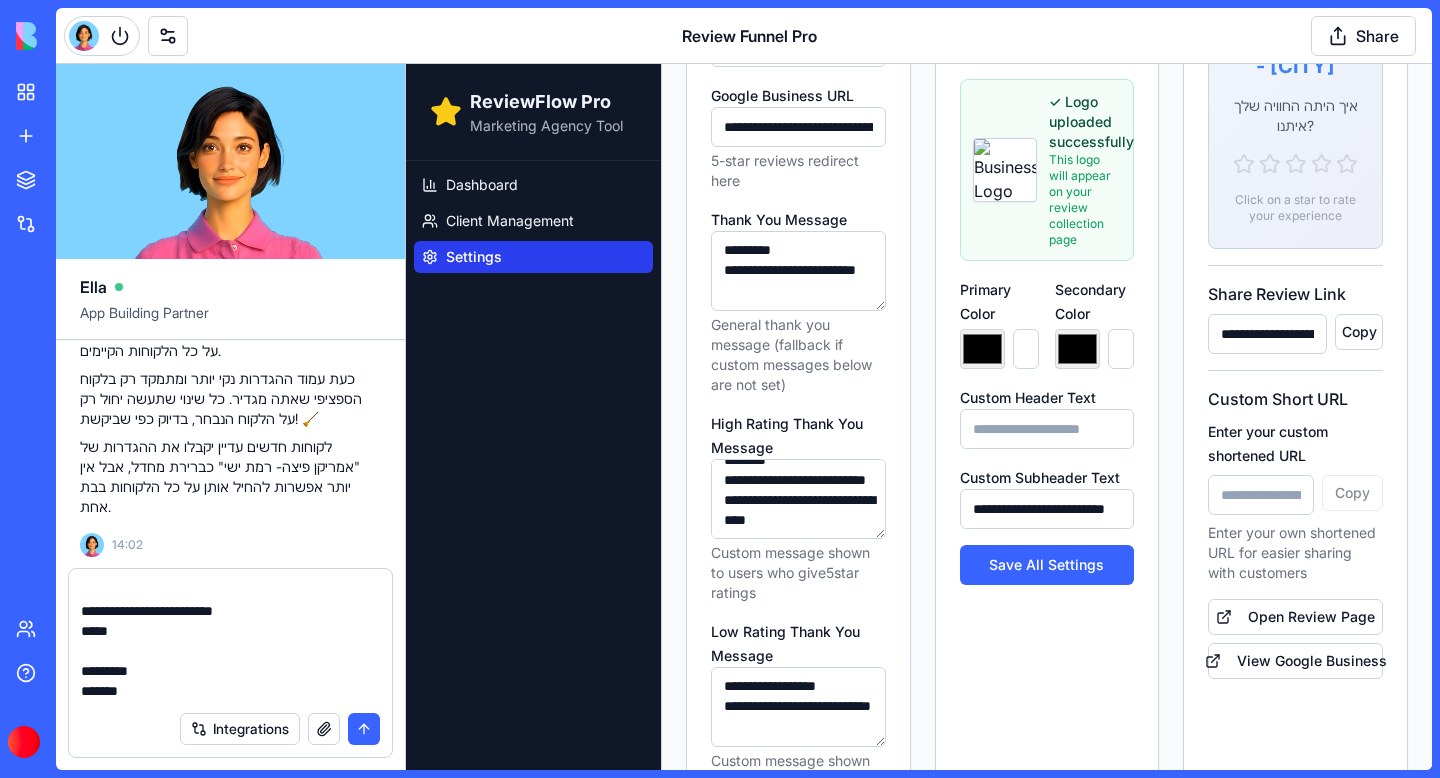 click on "**********" at bounding box center (1047, 509) 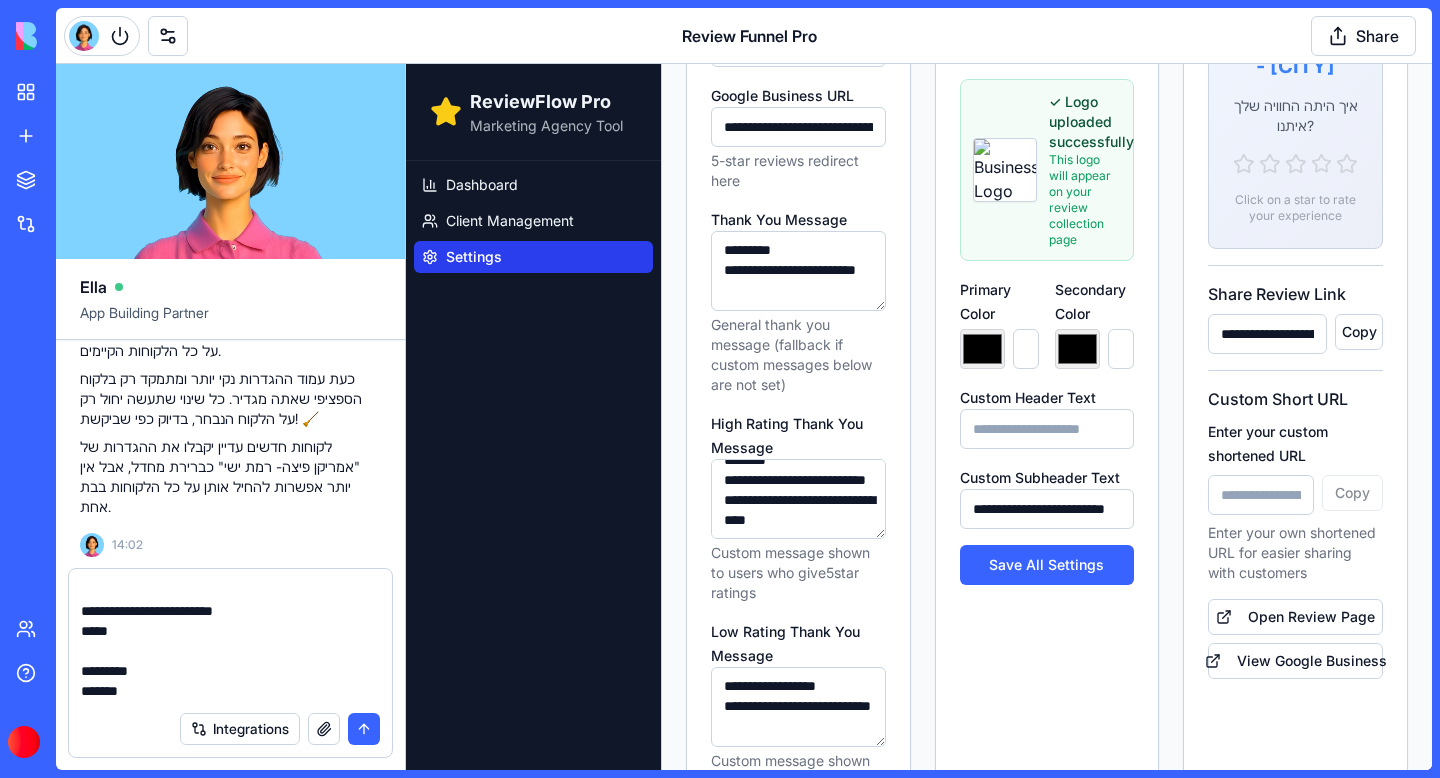 click on "Custom Subheader Text" at bounding box center (1040, 477) 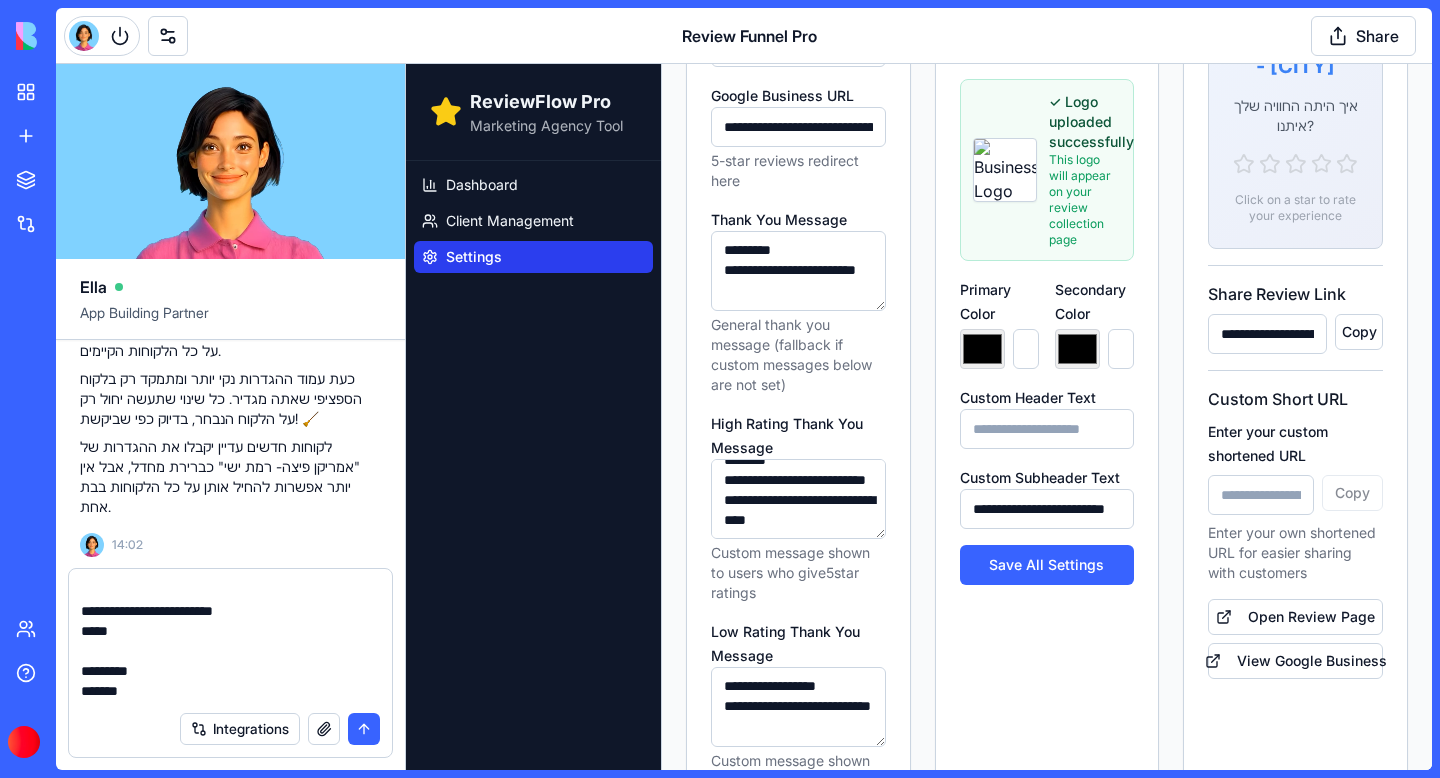 click on "**********" at bounding box center [1047, 509] 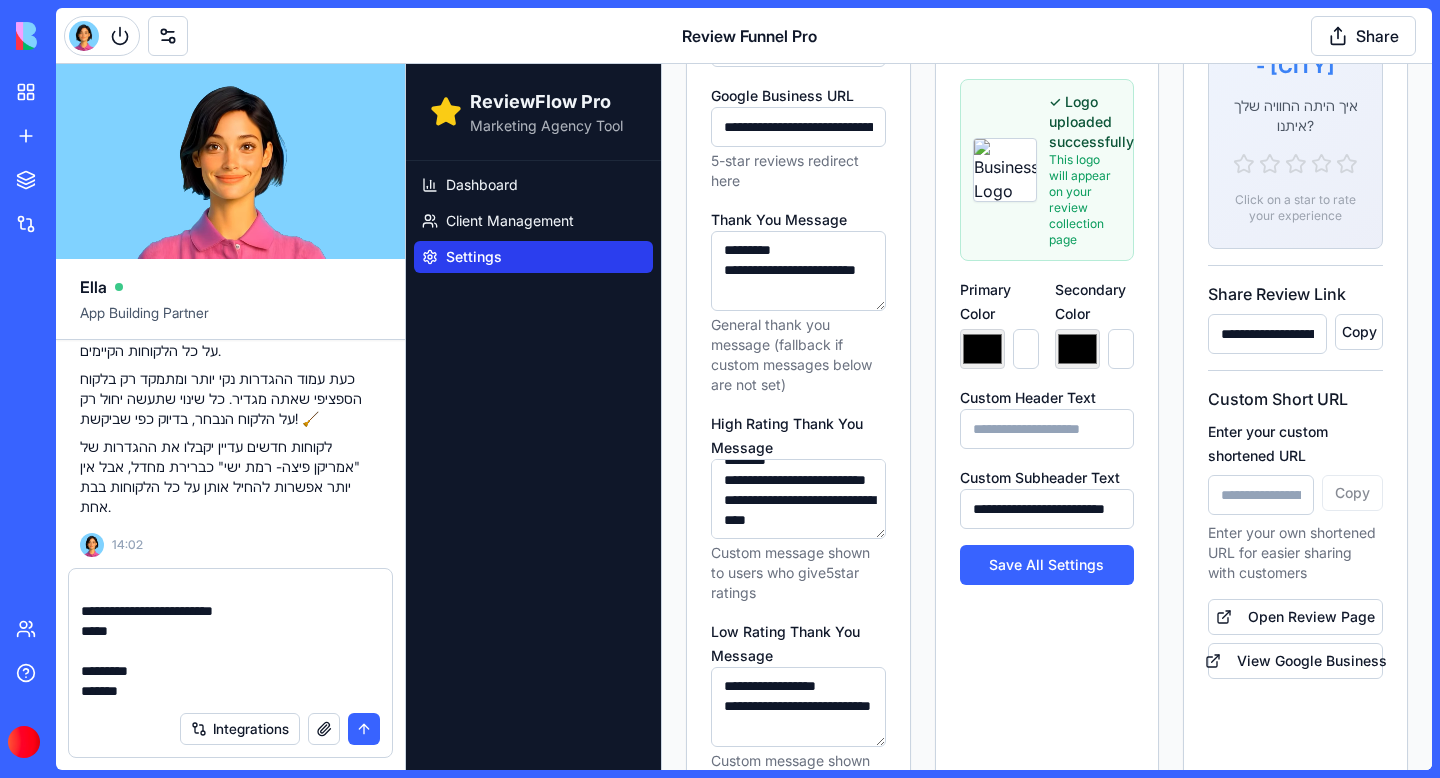 scroll, scrollTop: 0, scrollLeft: 0, axis: both 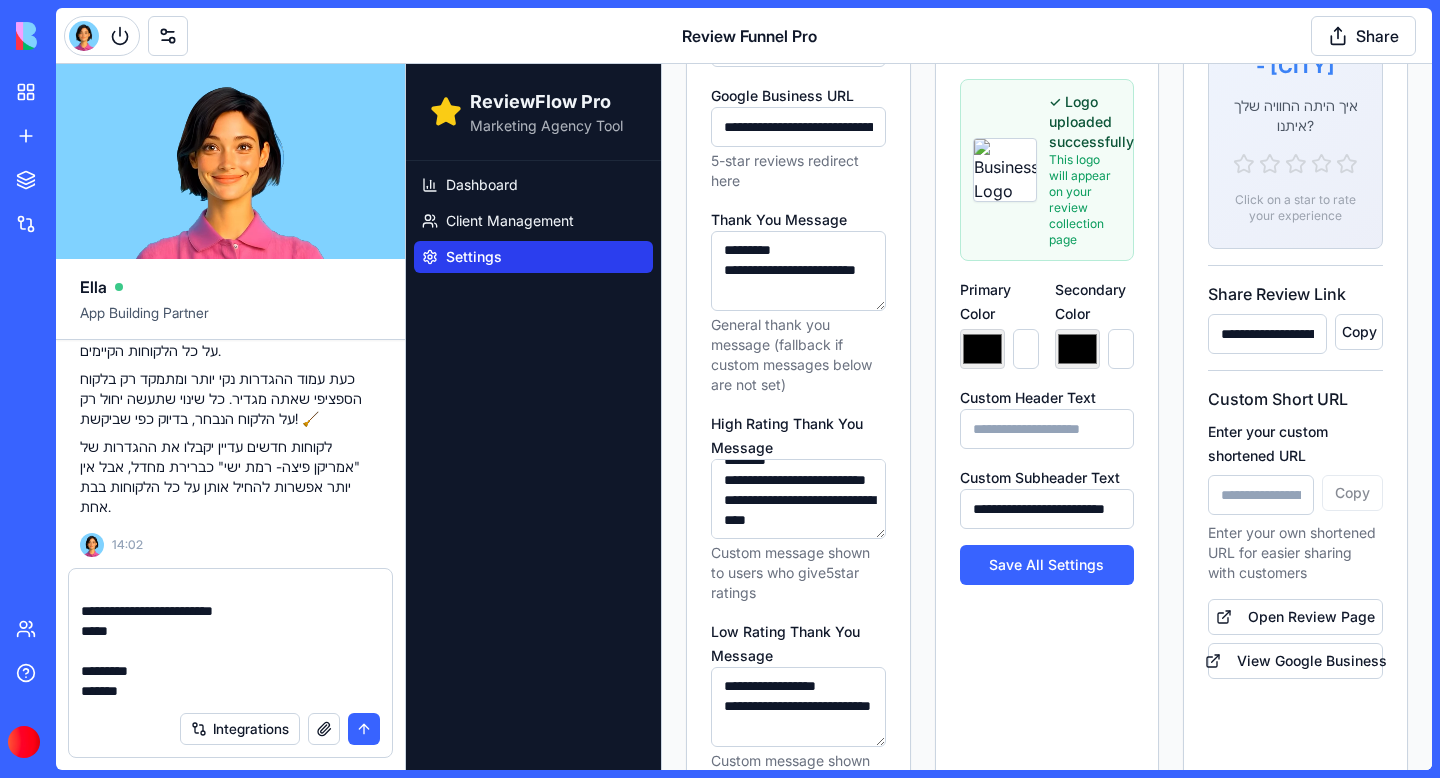 click on "Custom Subheader Text" at bounding box center [1040, 477] 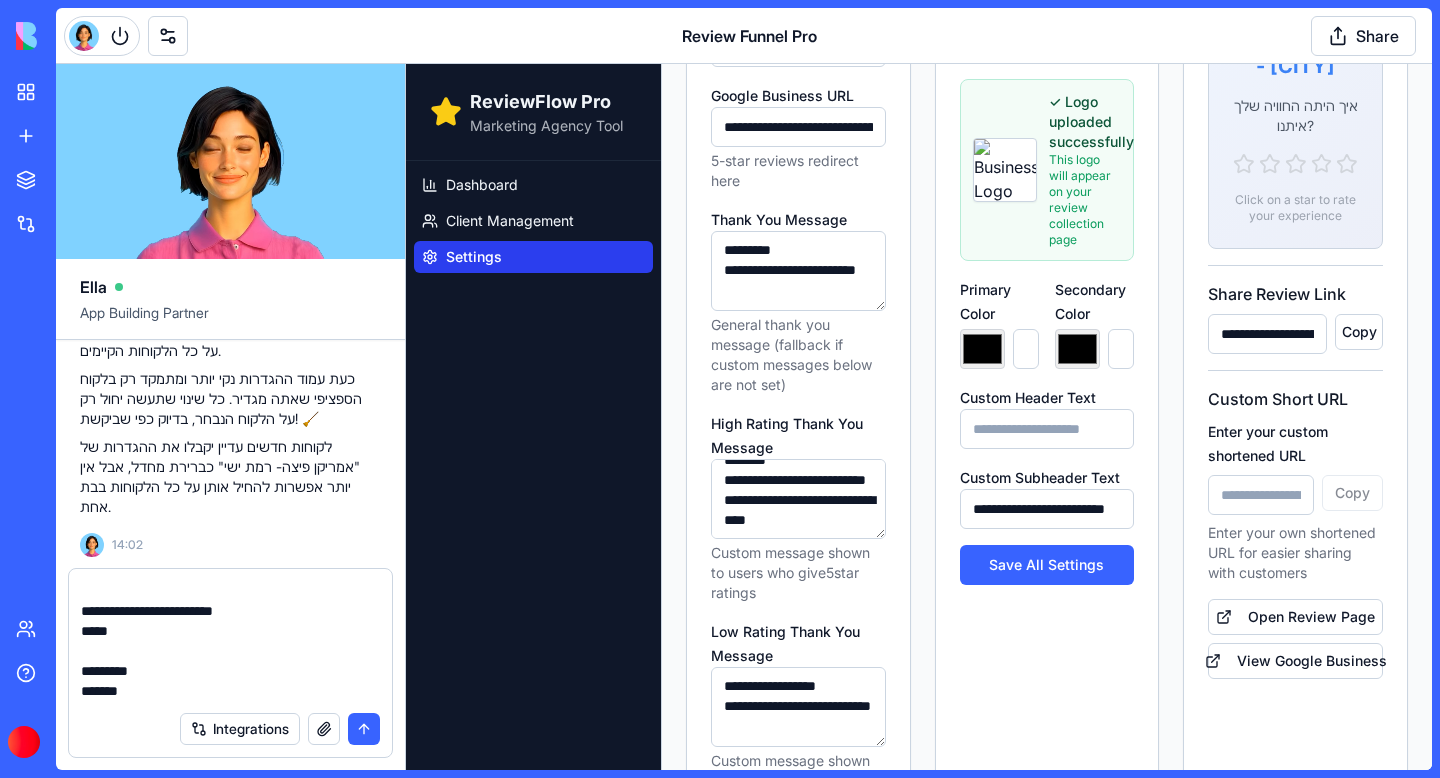 click on "**********" at bounding box center (1047, 509) 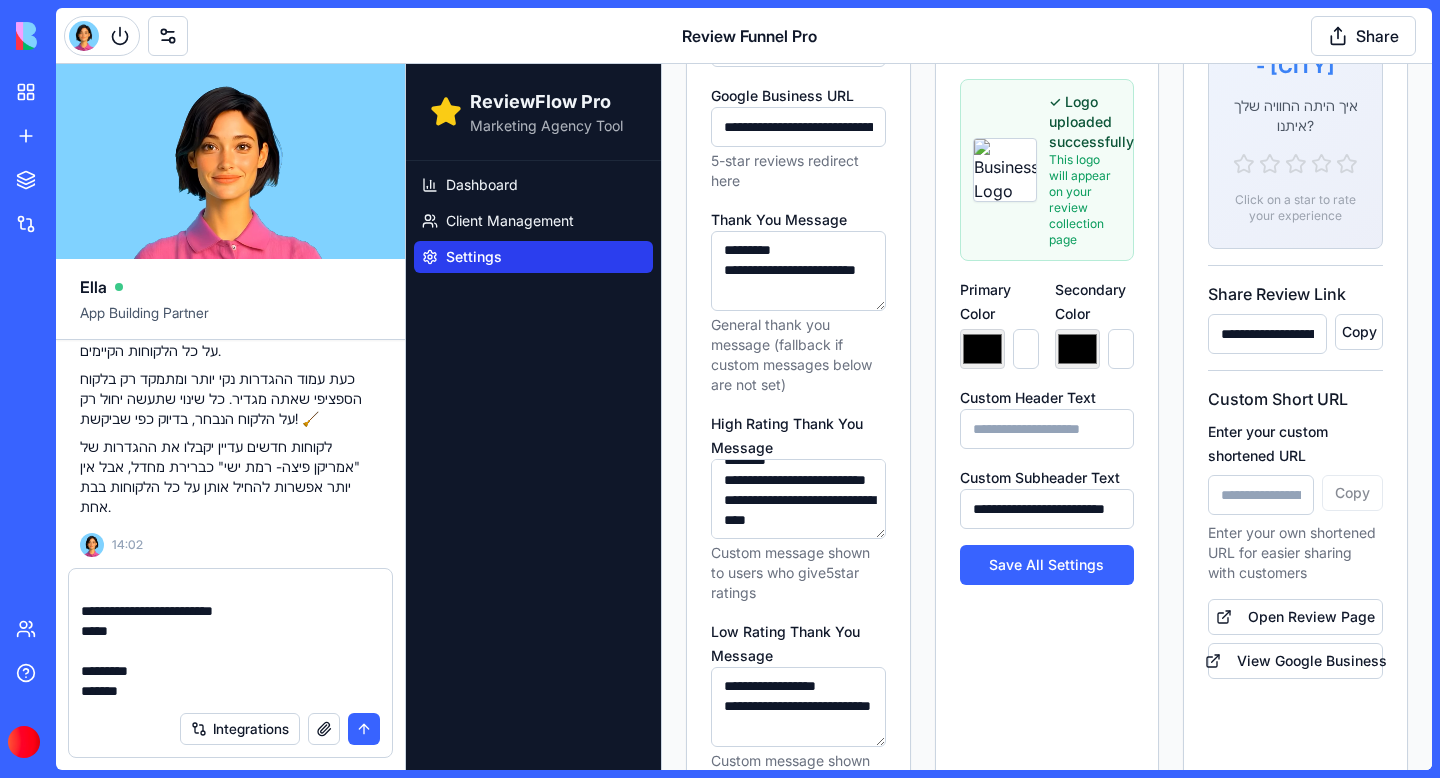 scroll, scrollTop: 0, scrollLeft: 31, axis: horizontal 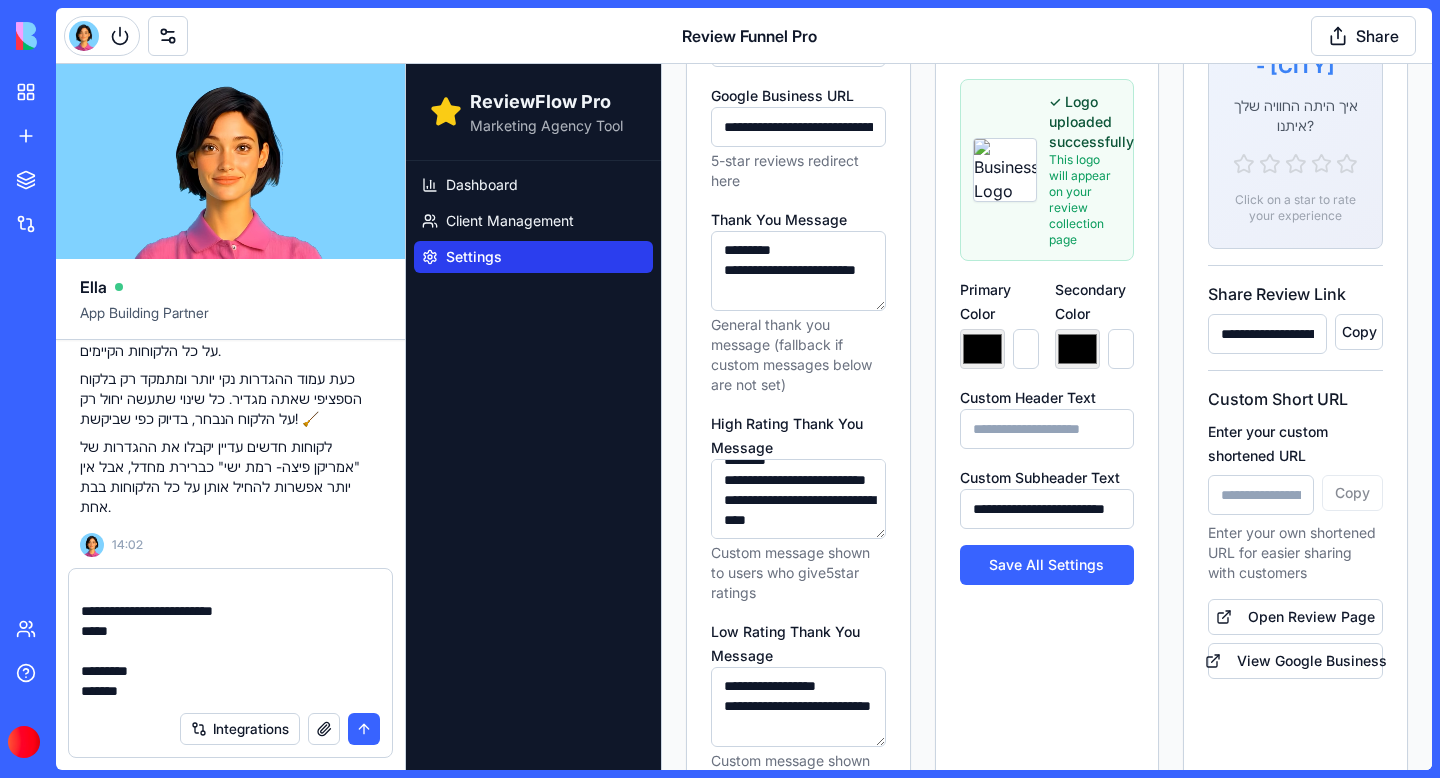 click on "Custom Subheader Text" at bounding box center (1040, 477) 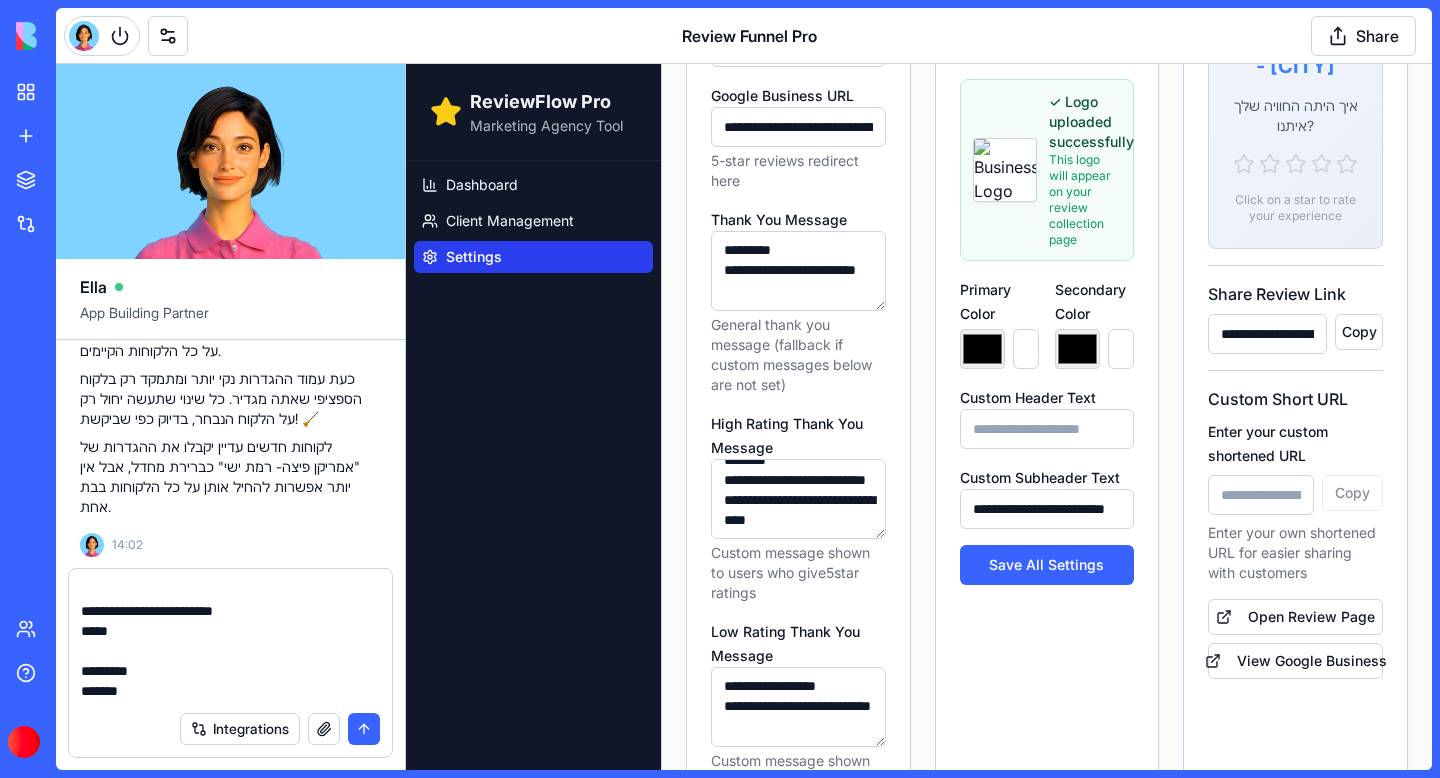 click on "**********" at bounding box center [1047, 509] 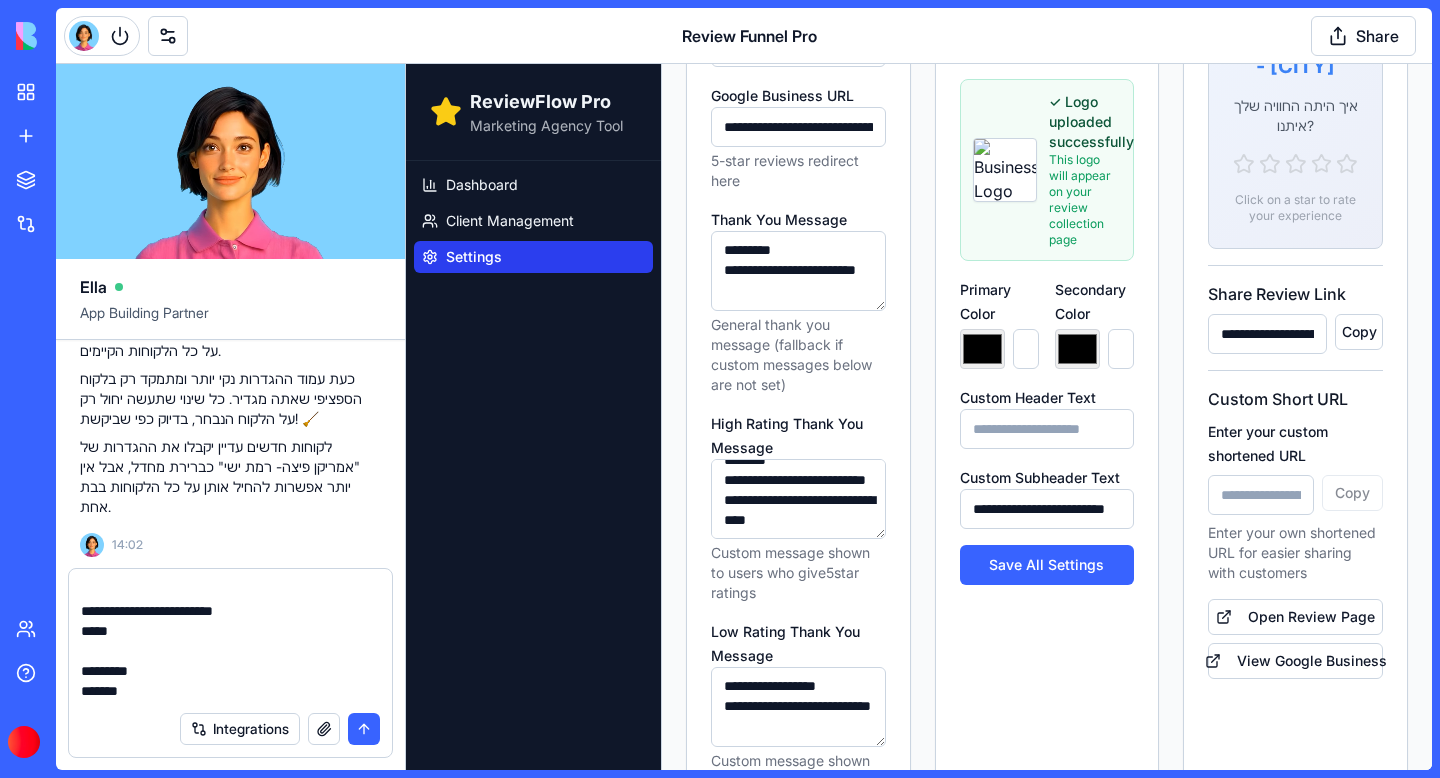 click on "Custom Subheader Text" at bounding box center [1040, 477] 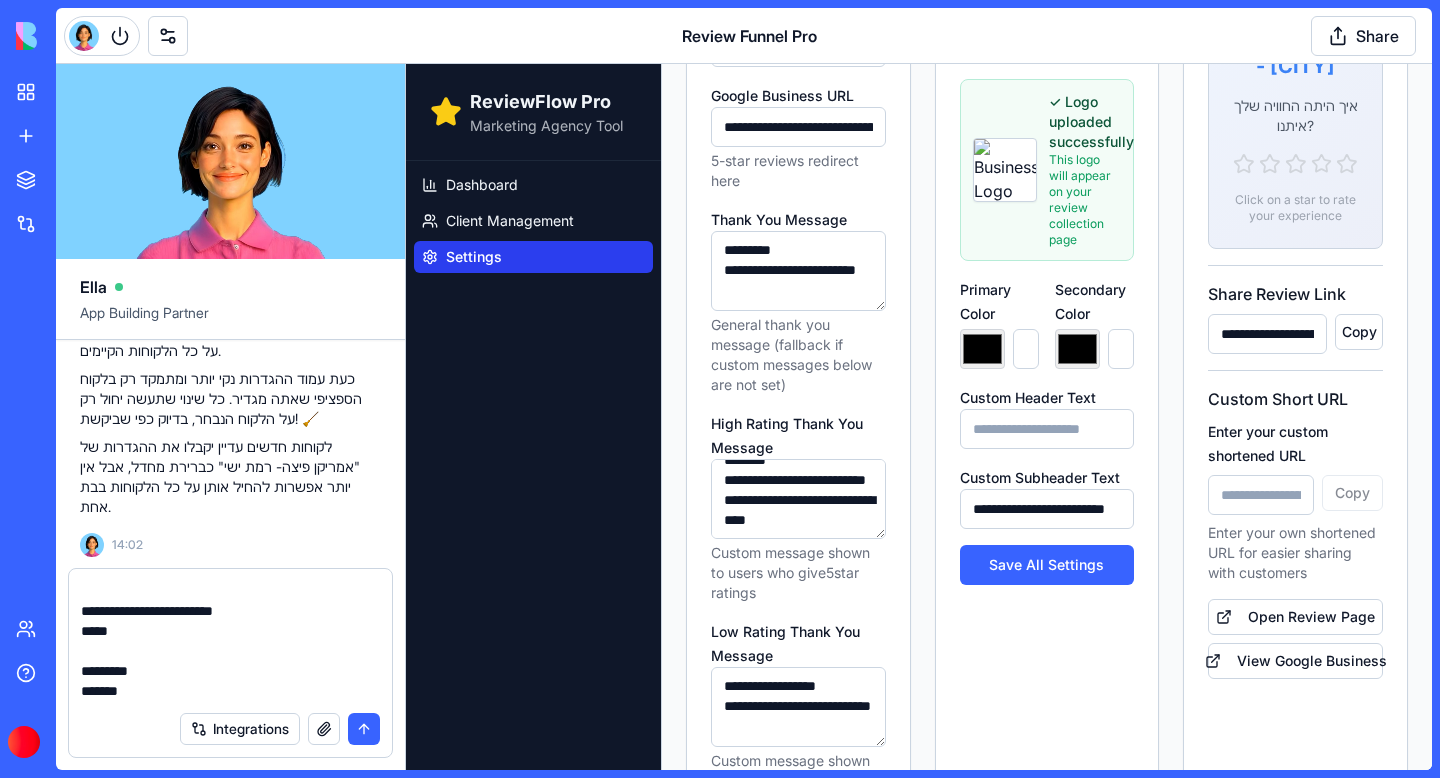 click on "**********" at bounding box center (1047, 509) 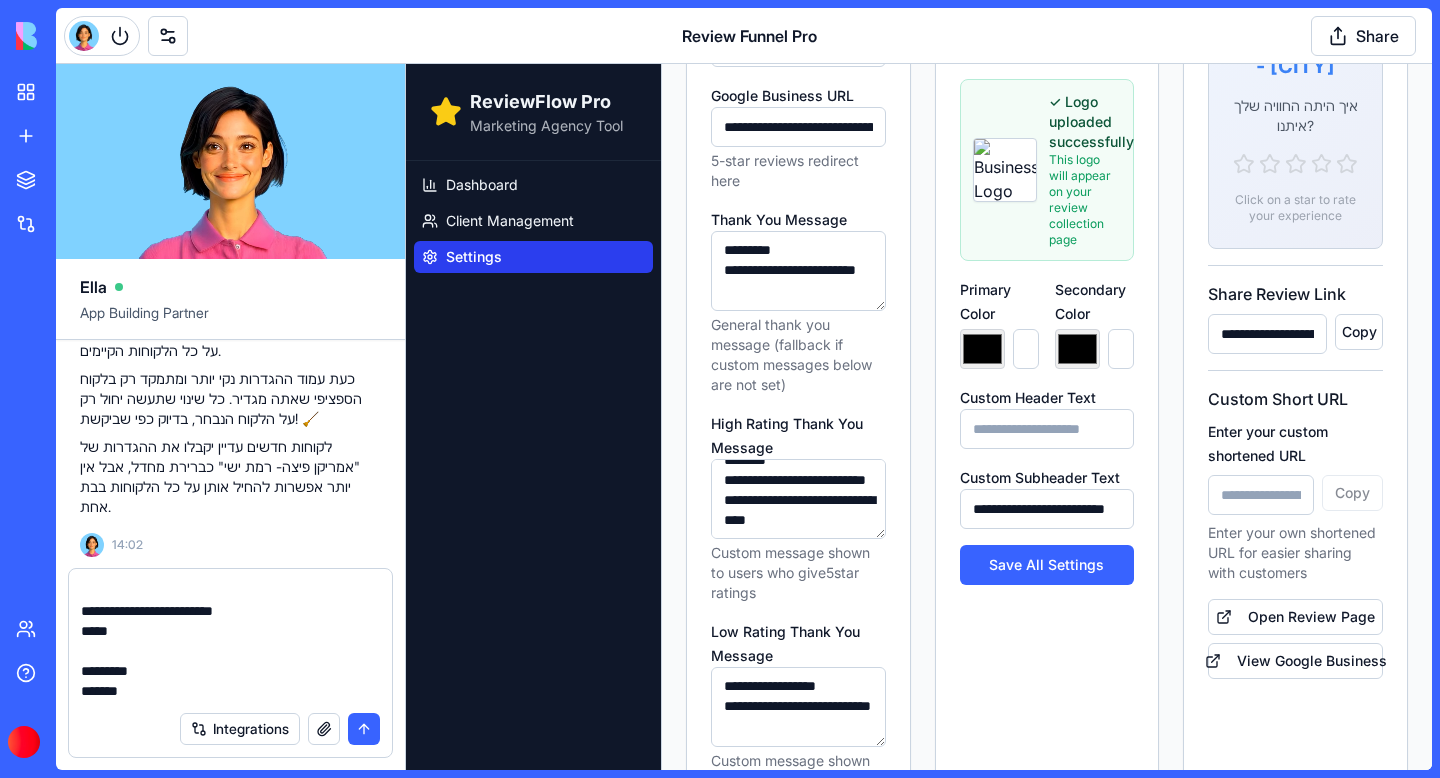 scroll, scrollTop: 0, scrollLeft: 0, axis: both 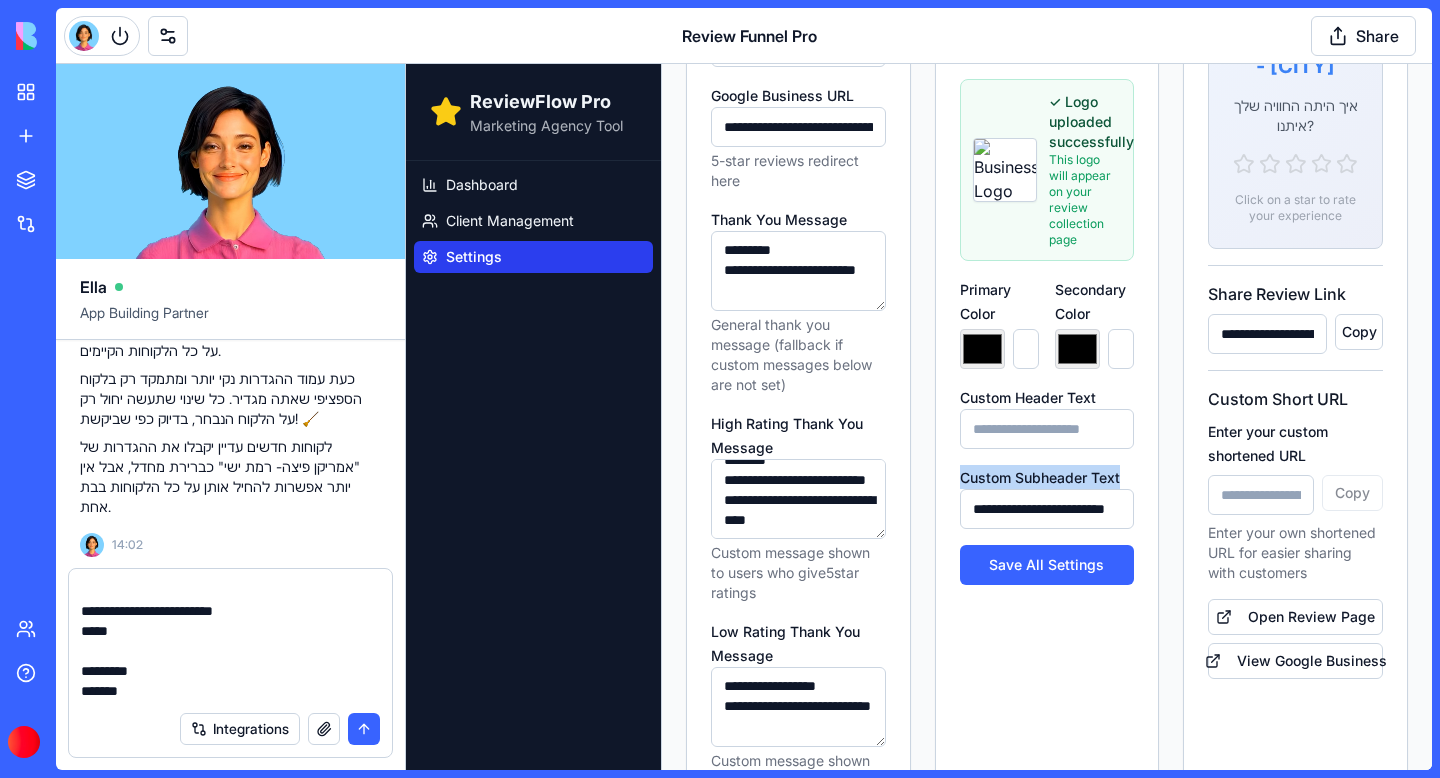 drag, startPoint x: 1137, startPoint y: 468, endPoint x: 947, endPoint y: 483, distance: 190.59119 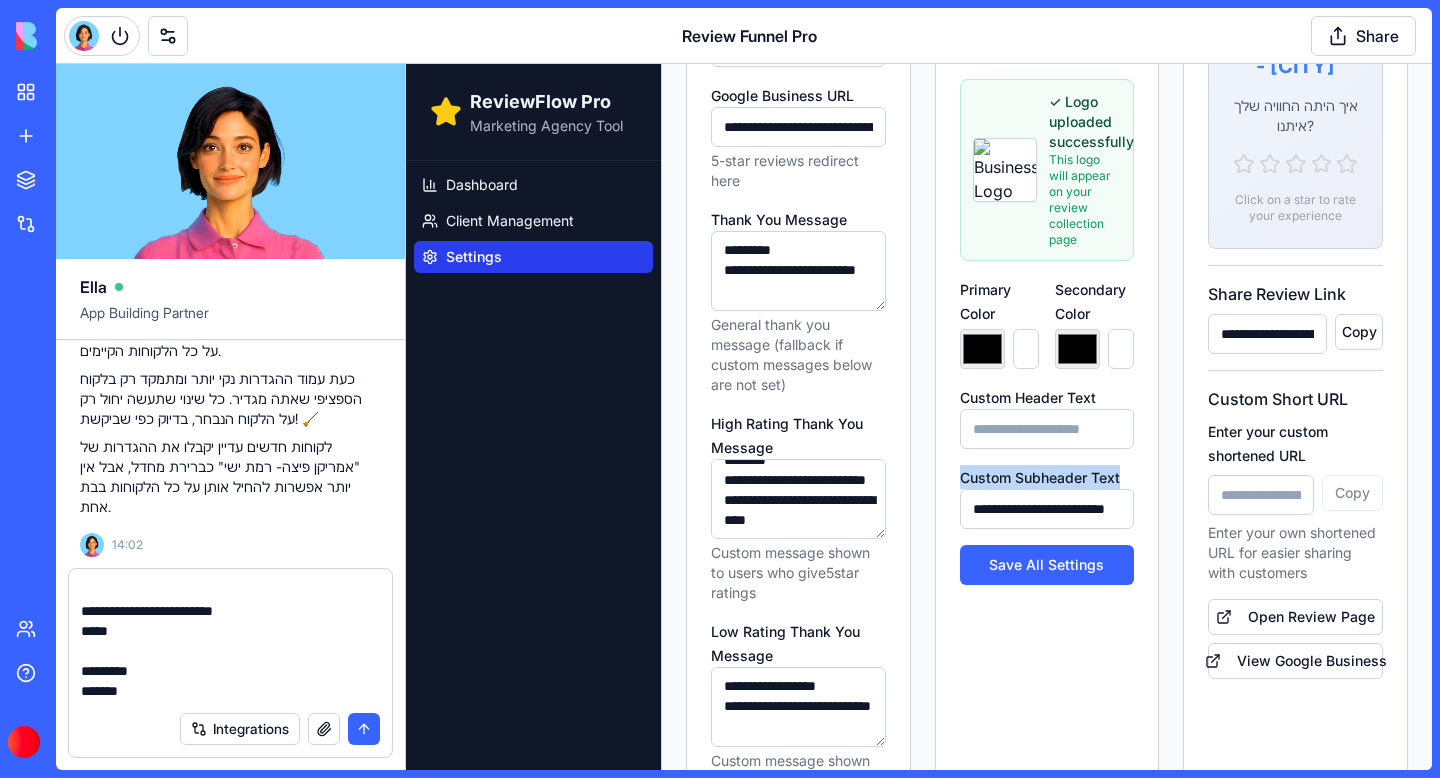 click on "**********" at bounding box center [1047, 266] 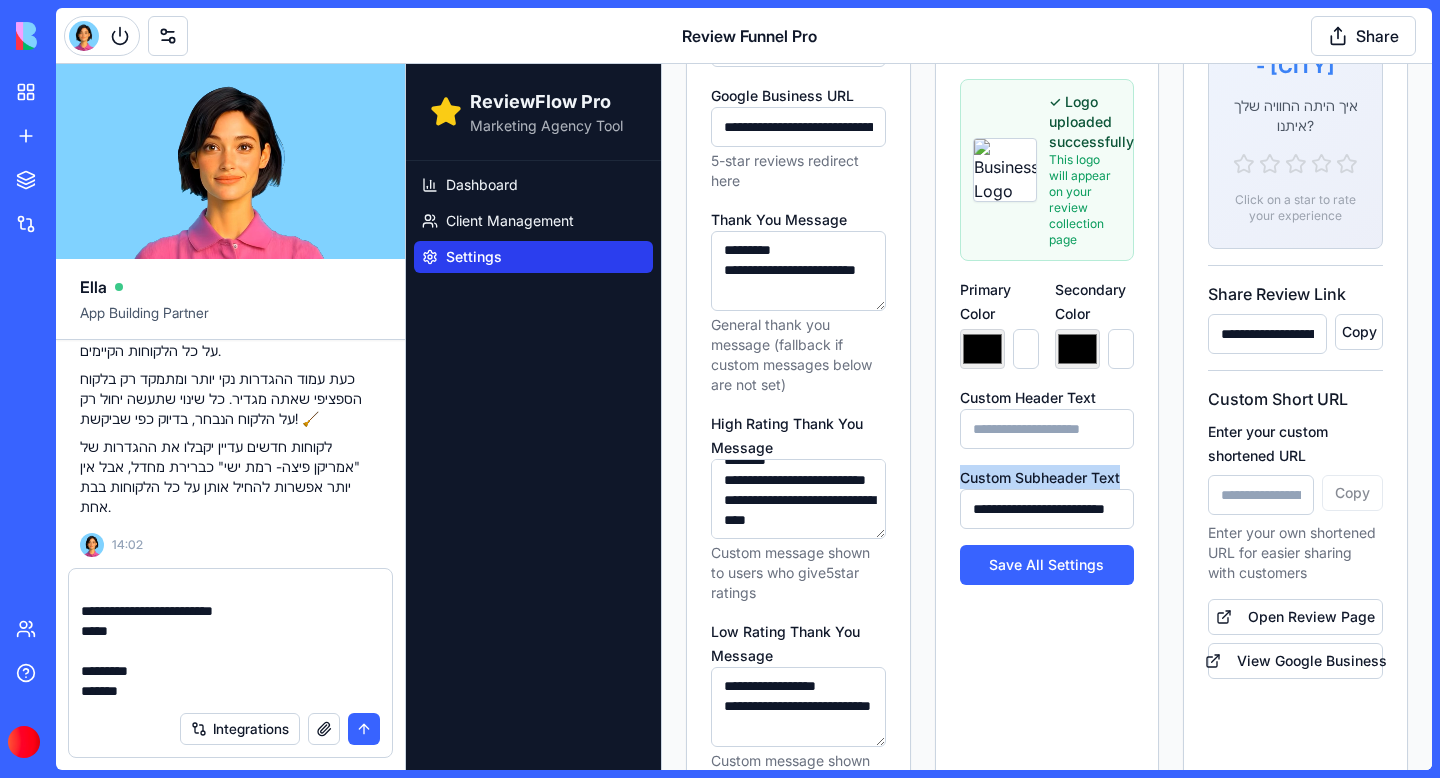 copy on "Custom Subheader Text" 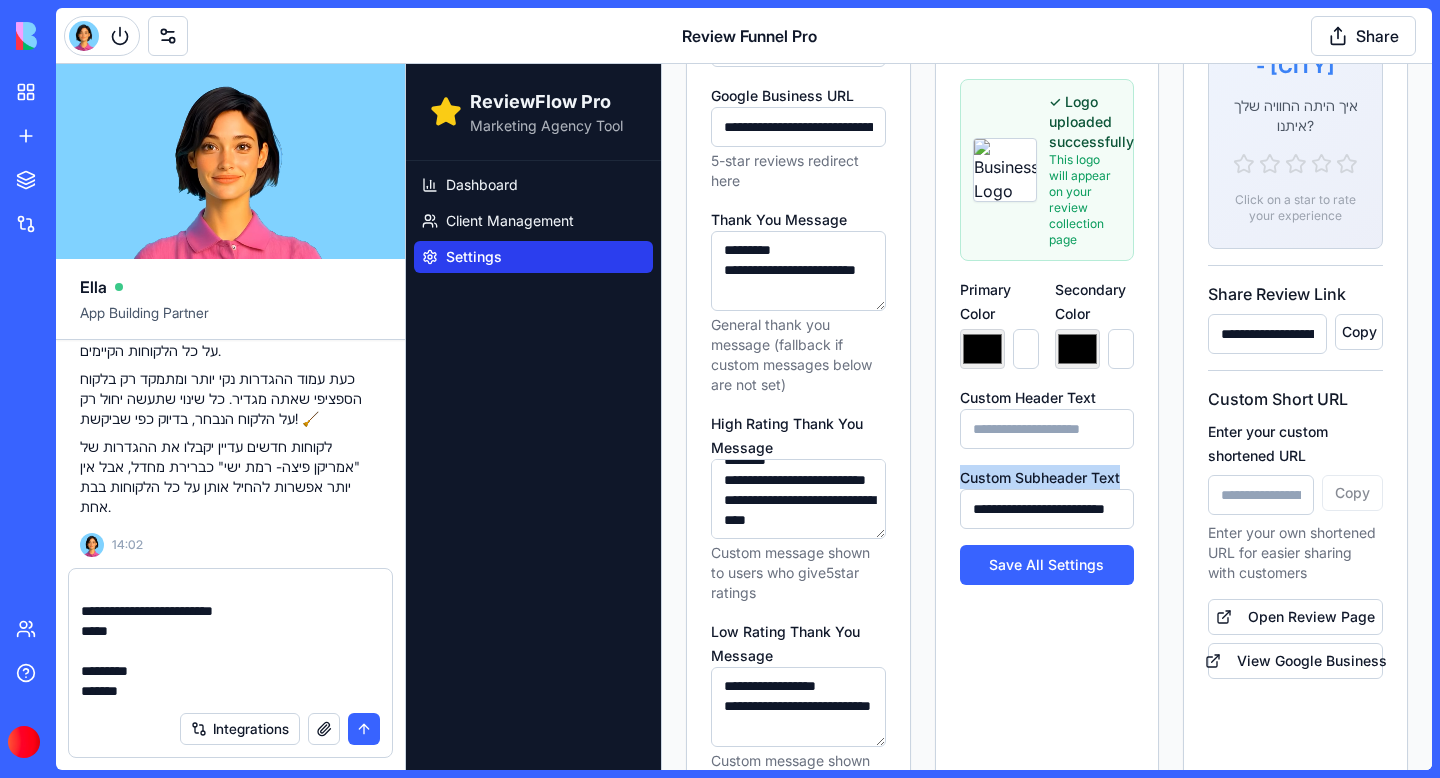 click on "**********" at bounding box center (230, 641) 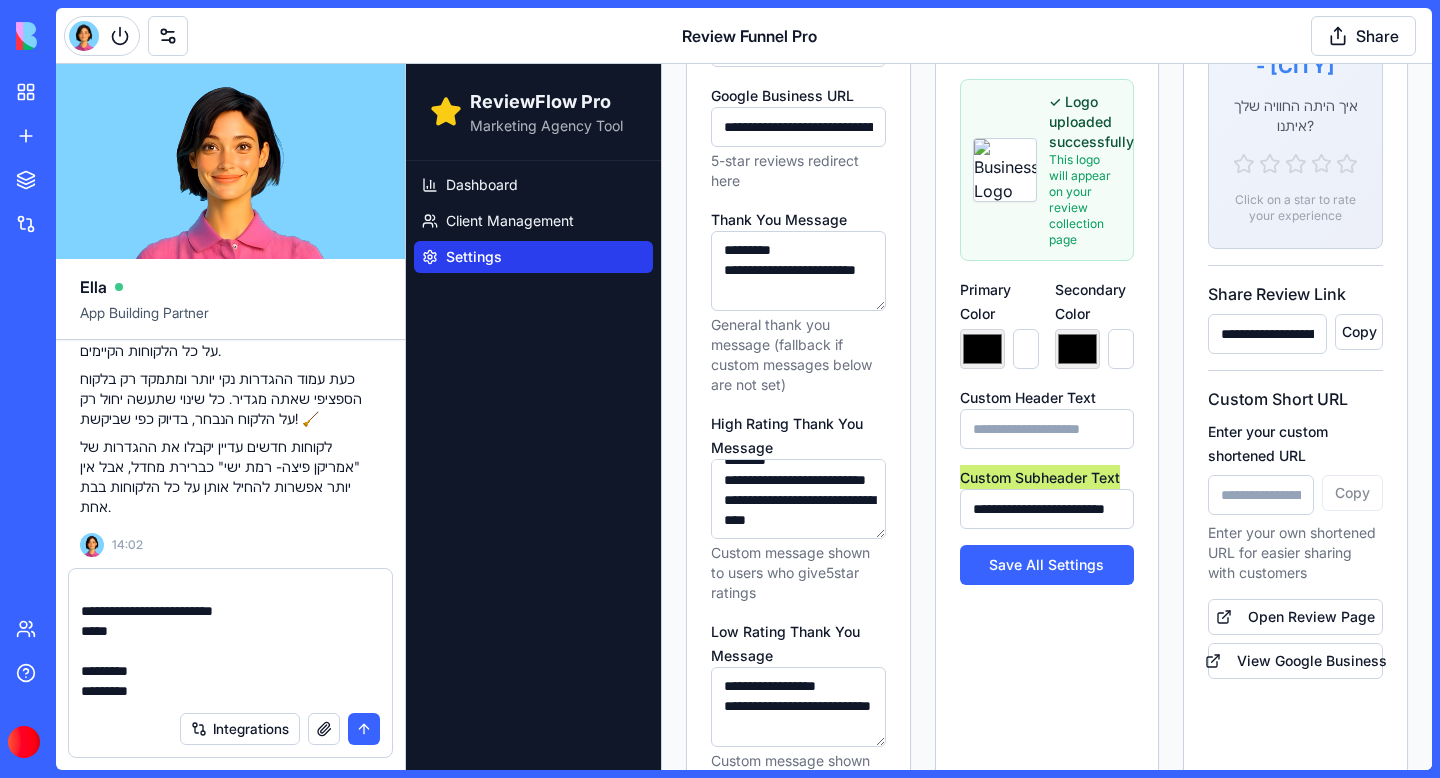 scroll, scrollTop: 420, scrollLeft: 0, axis: vertical 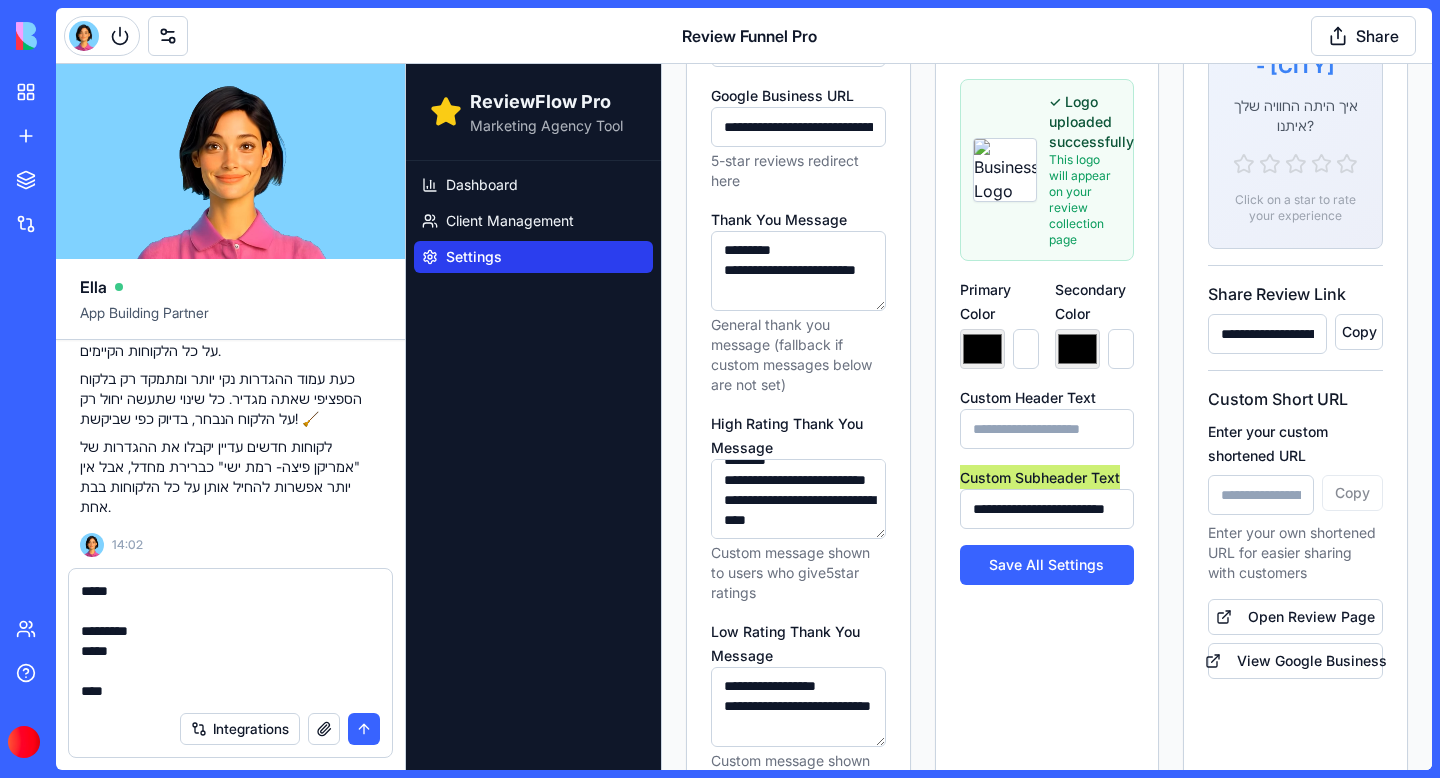 paste on "**********" 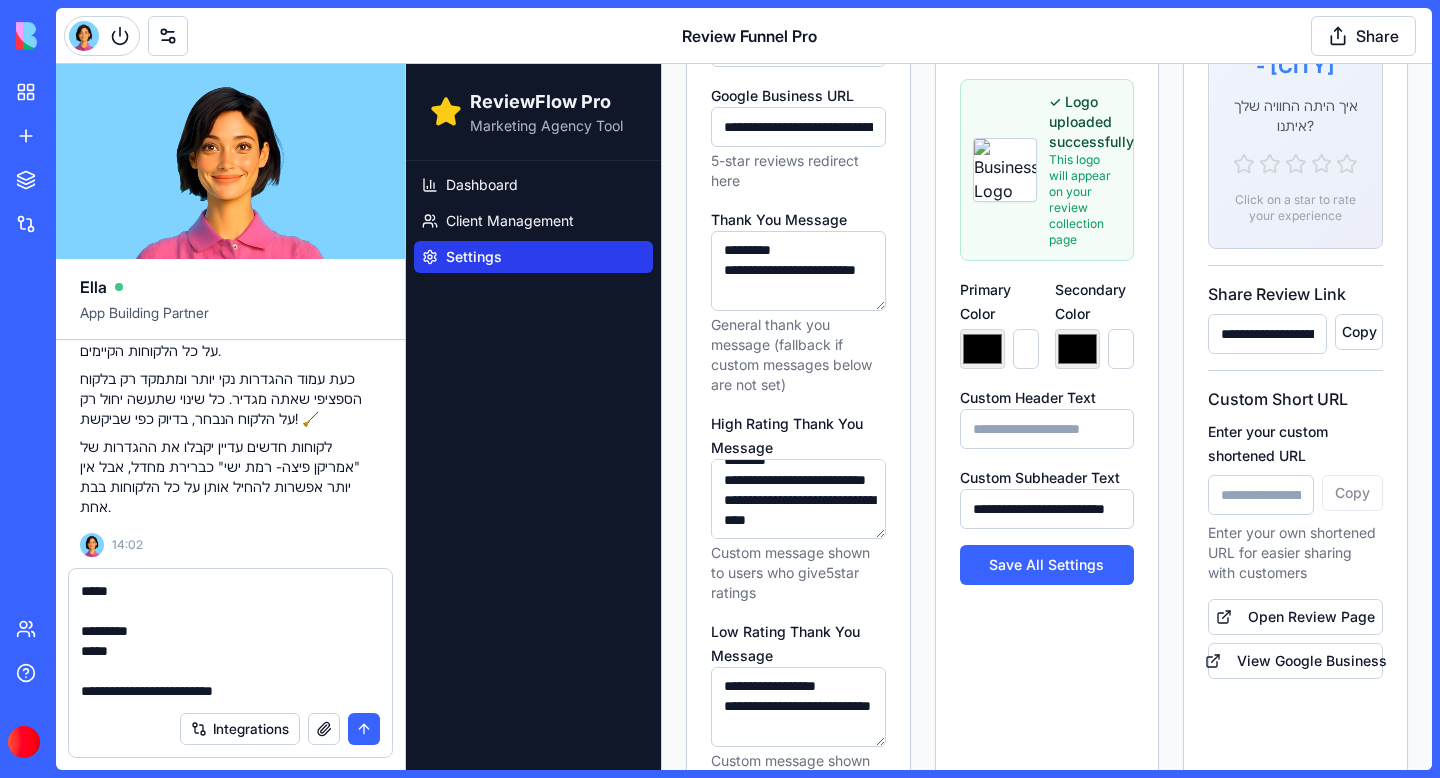 click on "**********" at bounding box center (1047, 509) 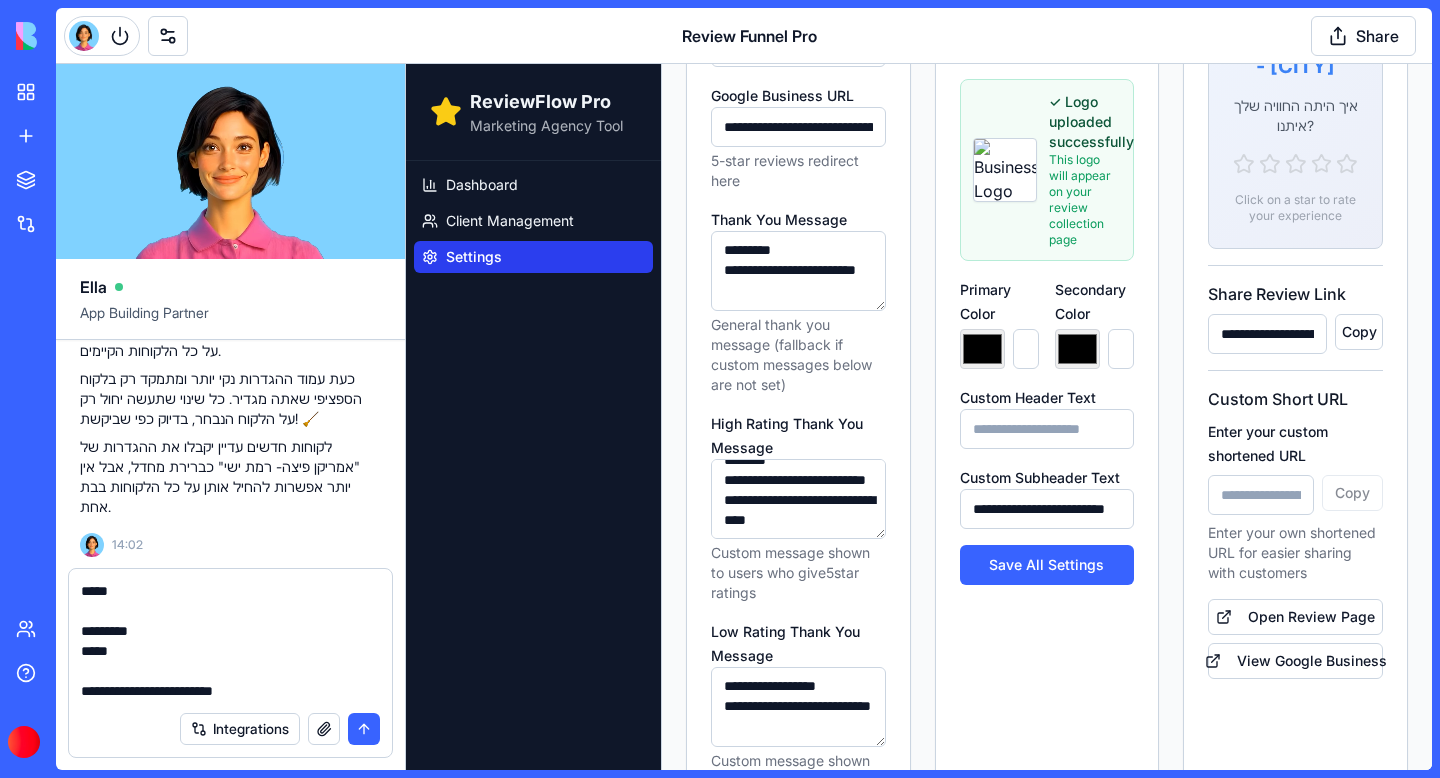 click on "**********" at bounding box center (1047, 509) 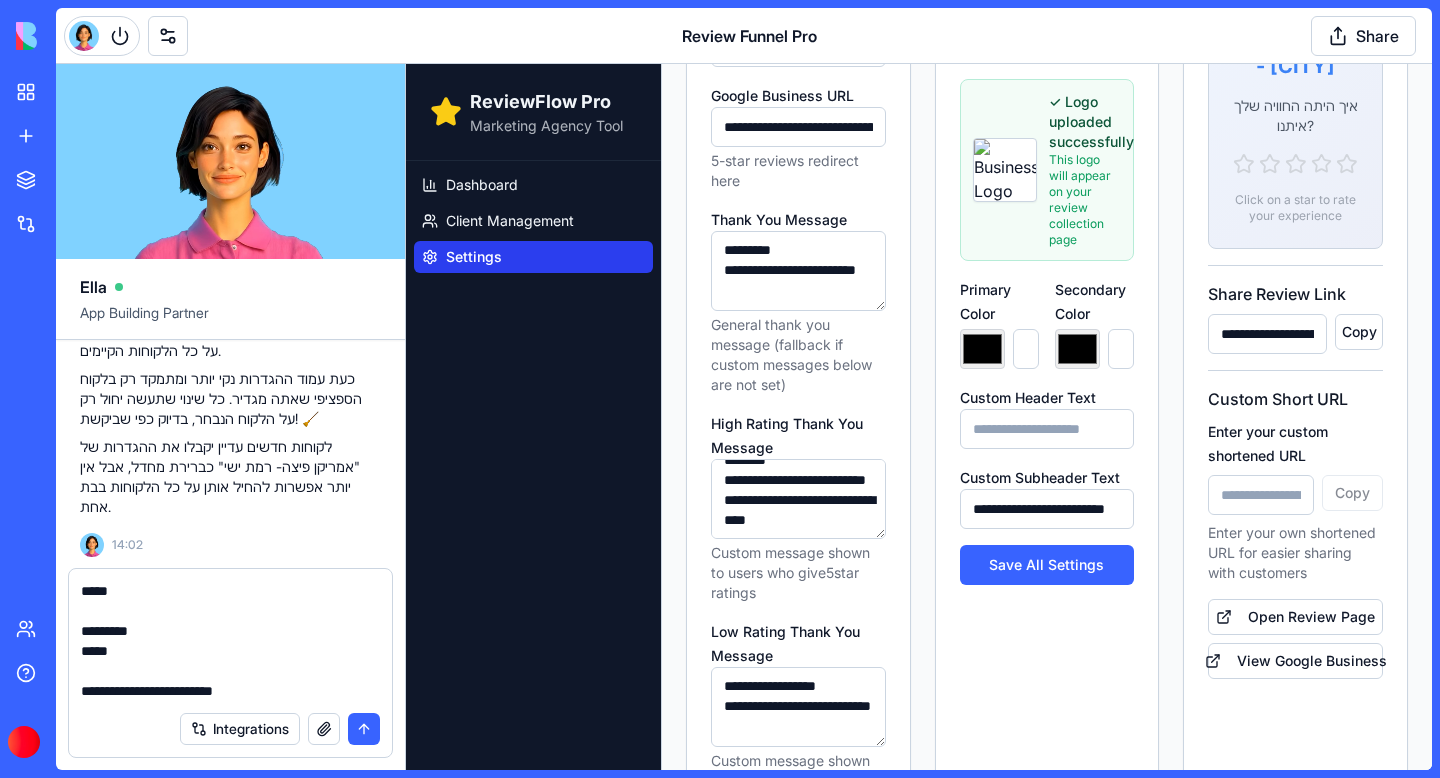 click on "**********" at bounding box center (1047, 509) 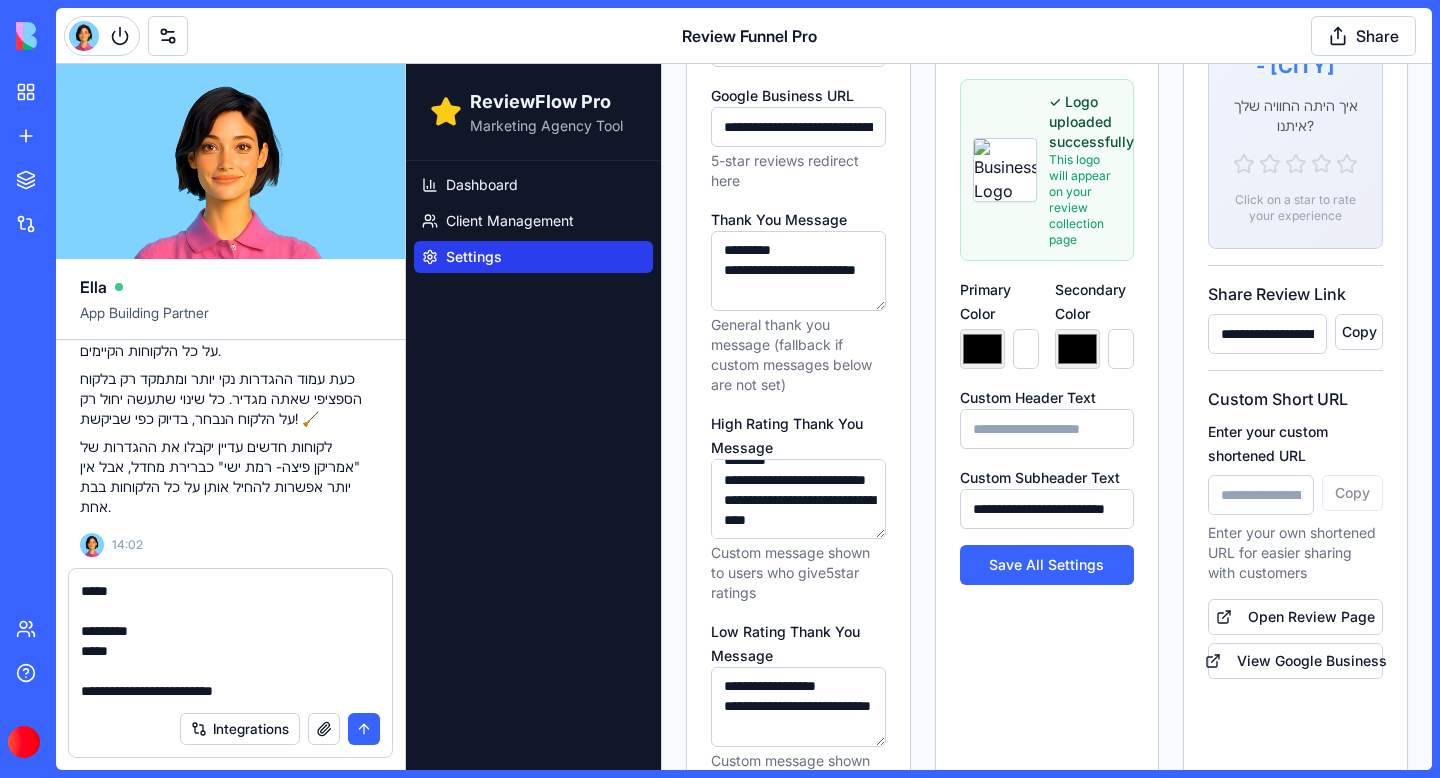 click on "**********" at bounding box center (1047, 509) 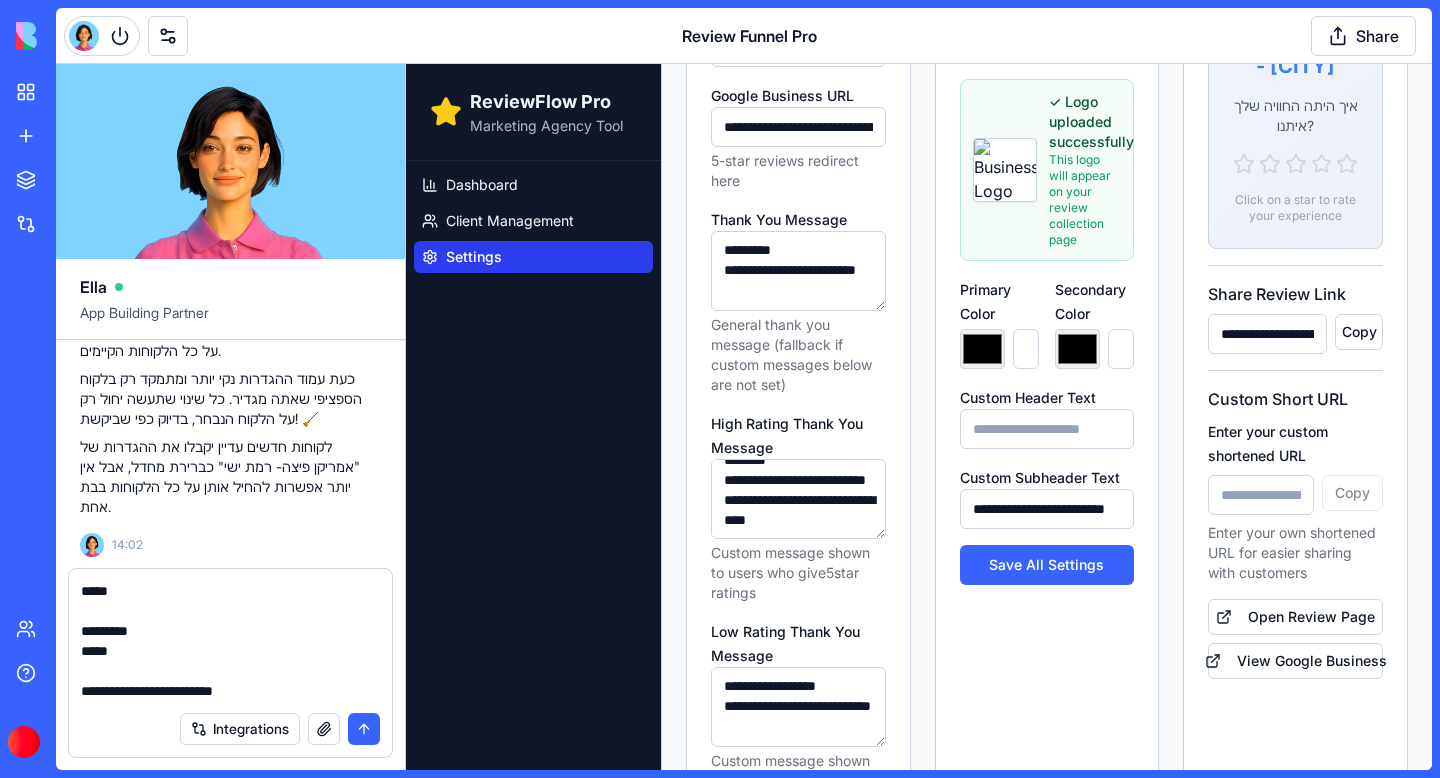 click on "**********" at bounding box center (230, 641) 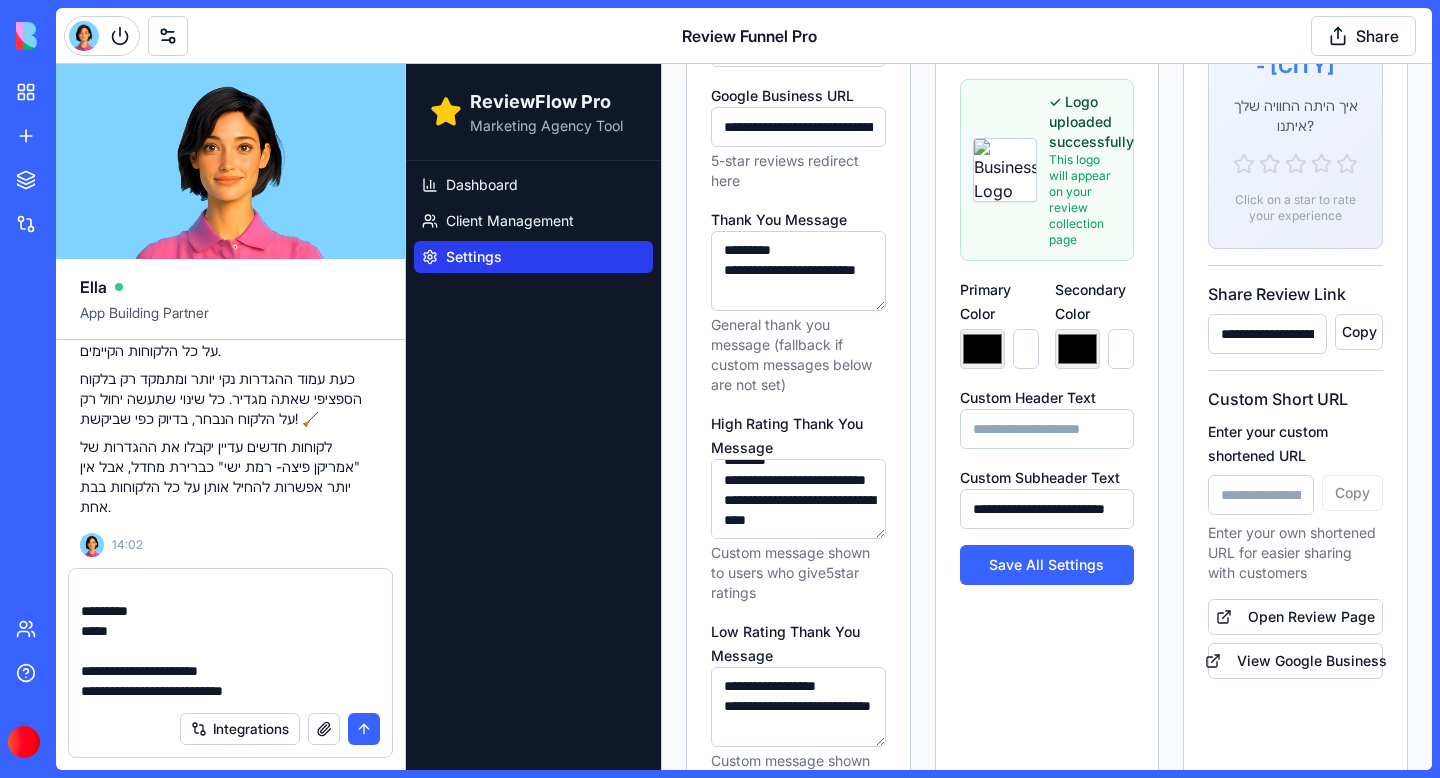click on "**********" at bounding box center [230, 641] 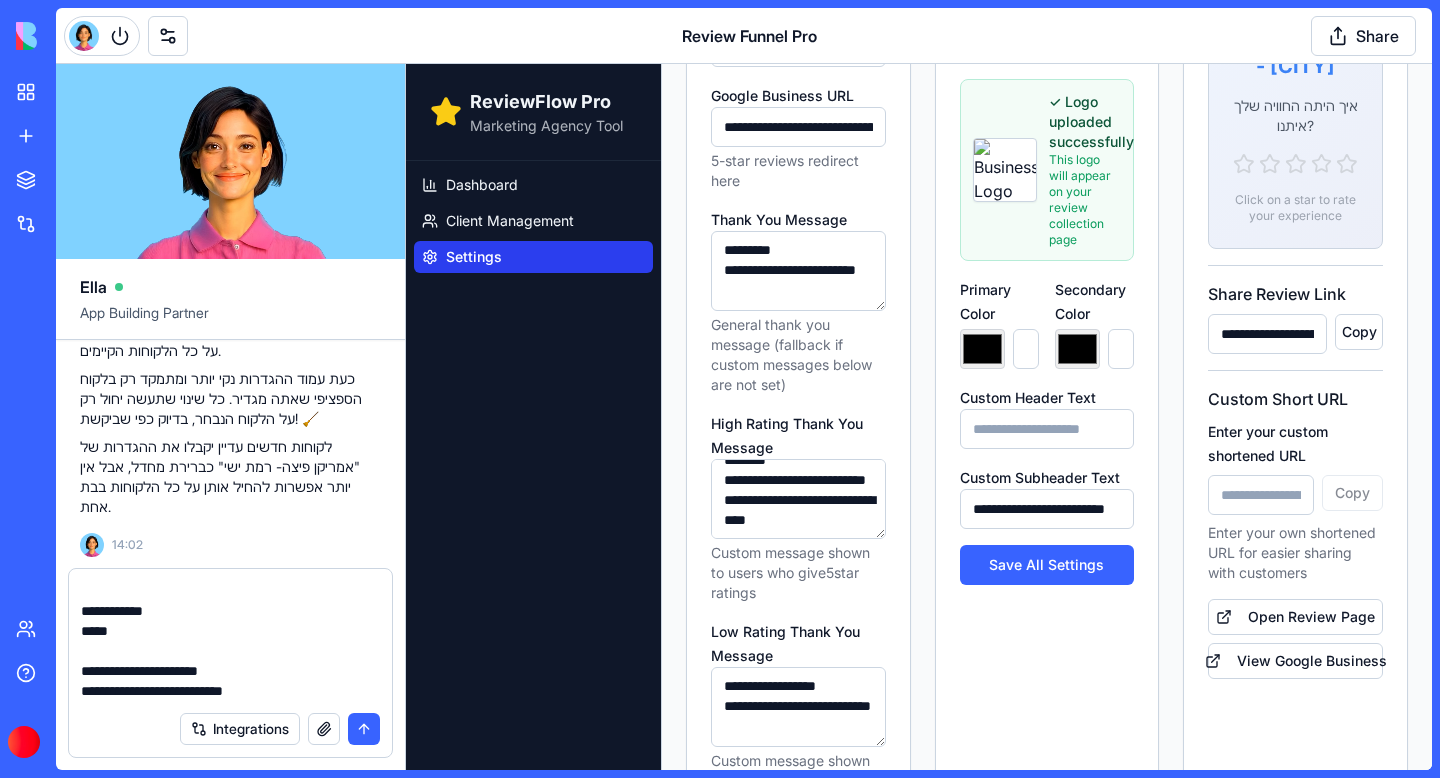 click on "**********" at bounding box center [230, 641] 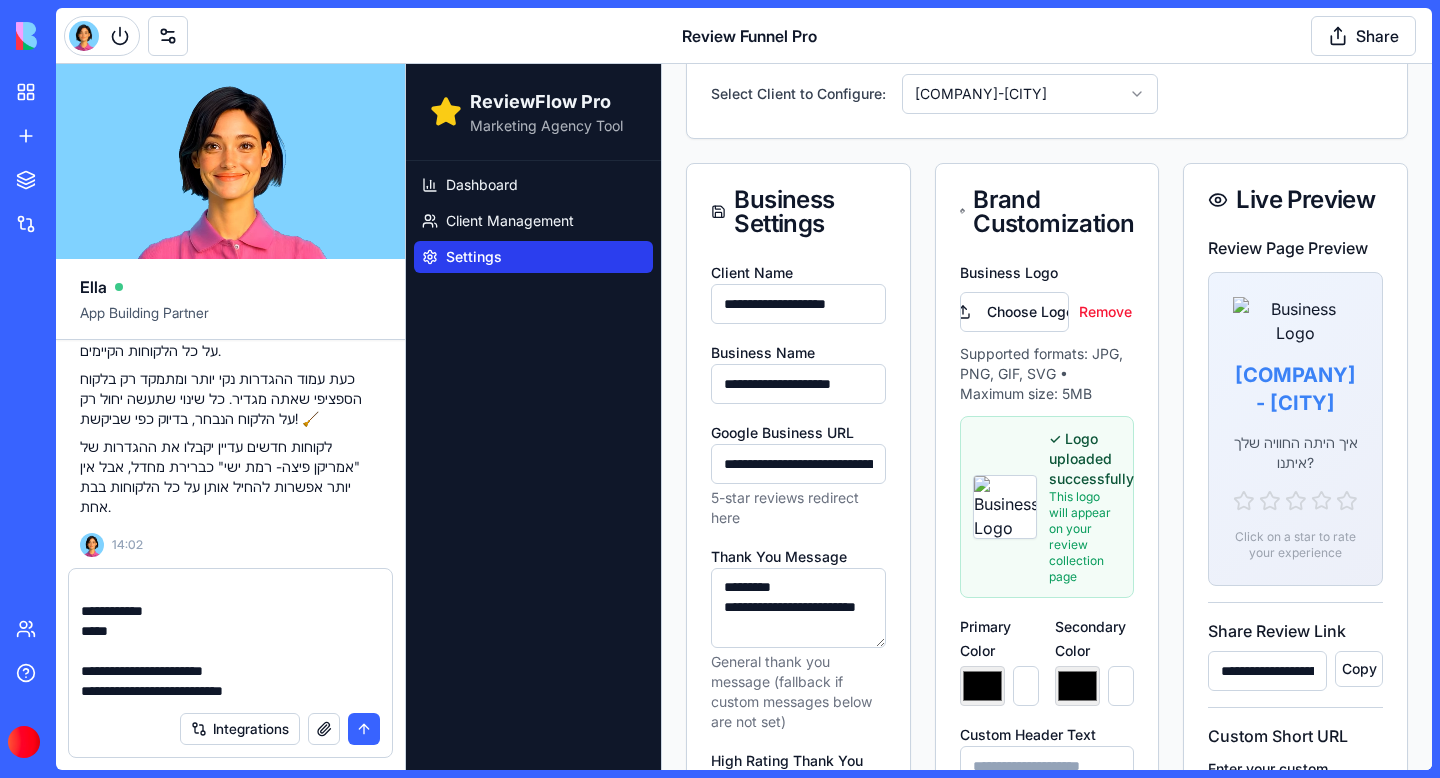 scroll, scrollTop: 154, scrollLeft: 0, axis: vertical 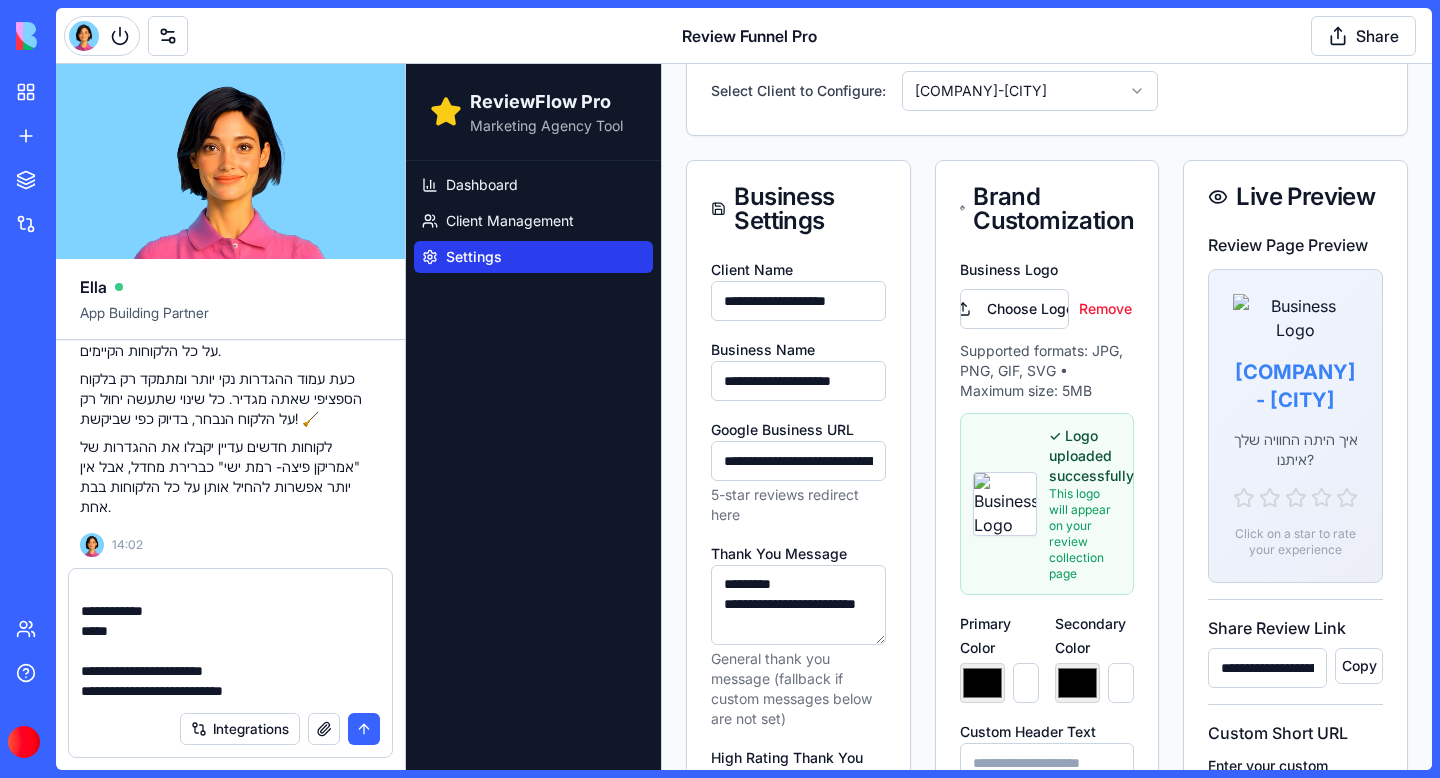 click on "Business Name" at bounding box center [763, 349] 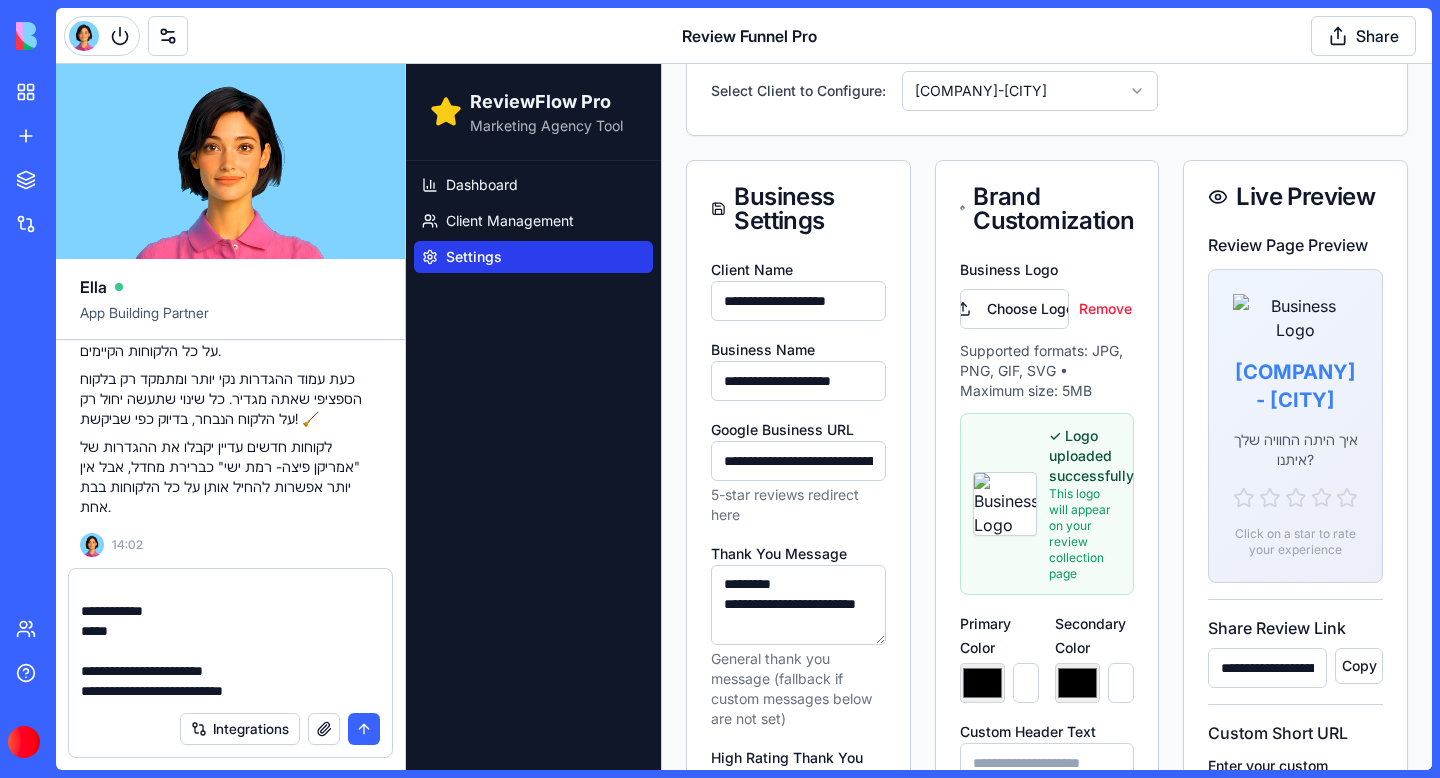 click on "**********" at bounding box center (798, 381) 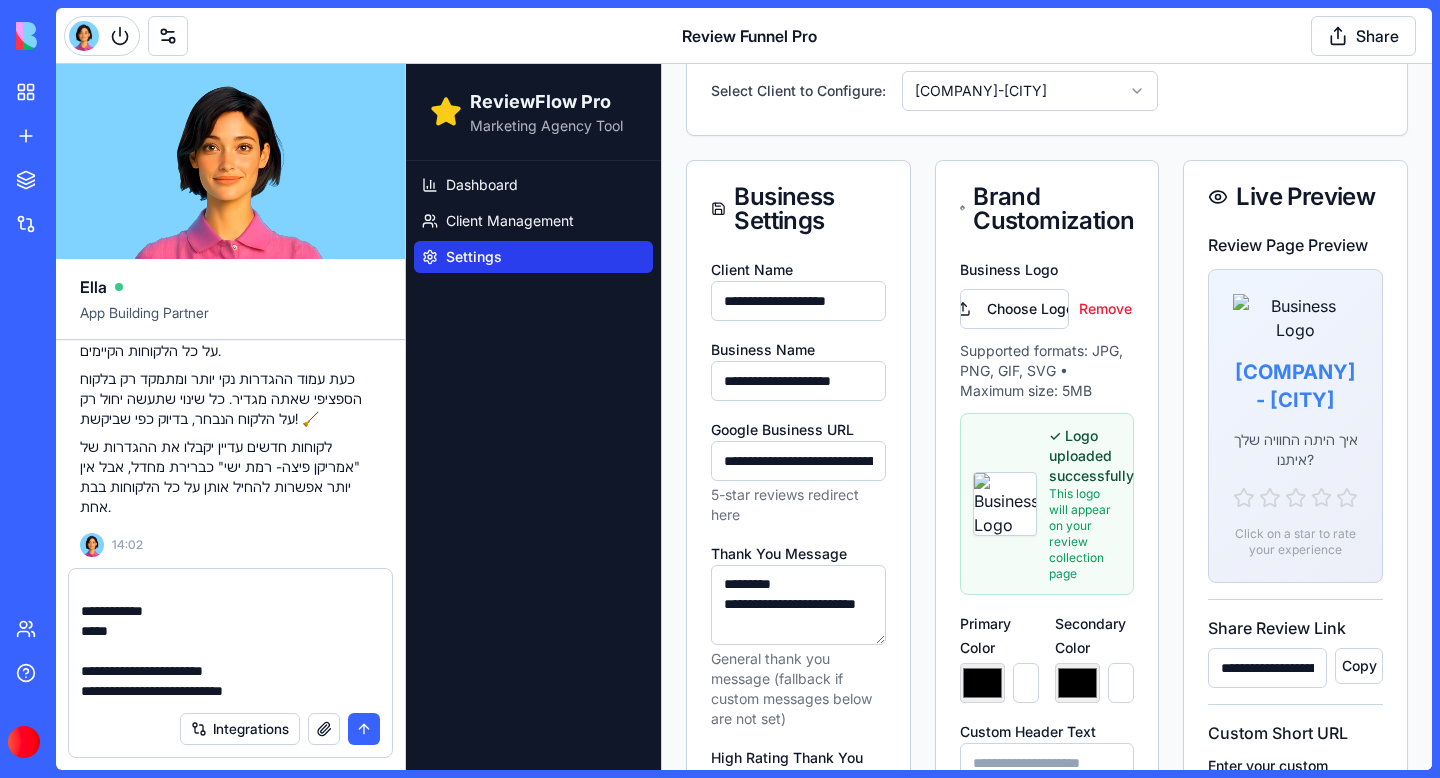 click on "Business Name" at bounding box center (763, 349) 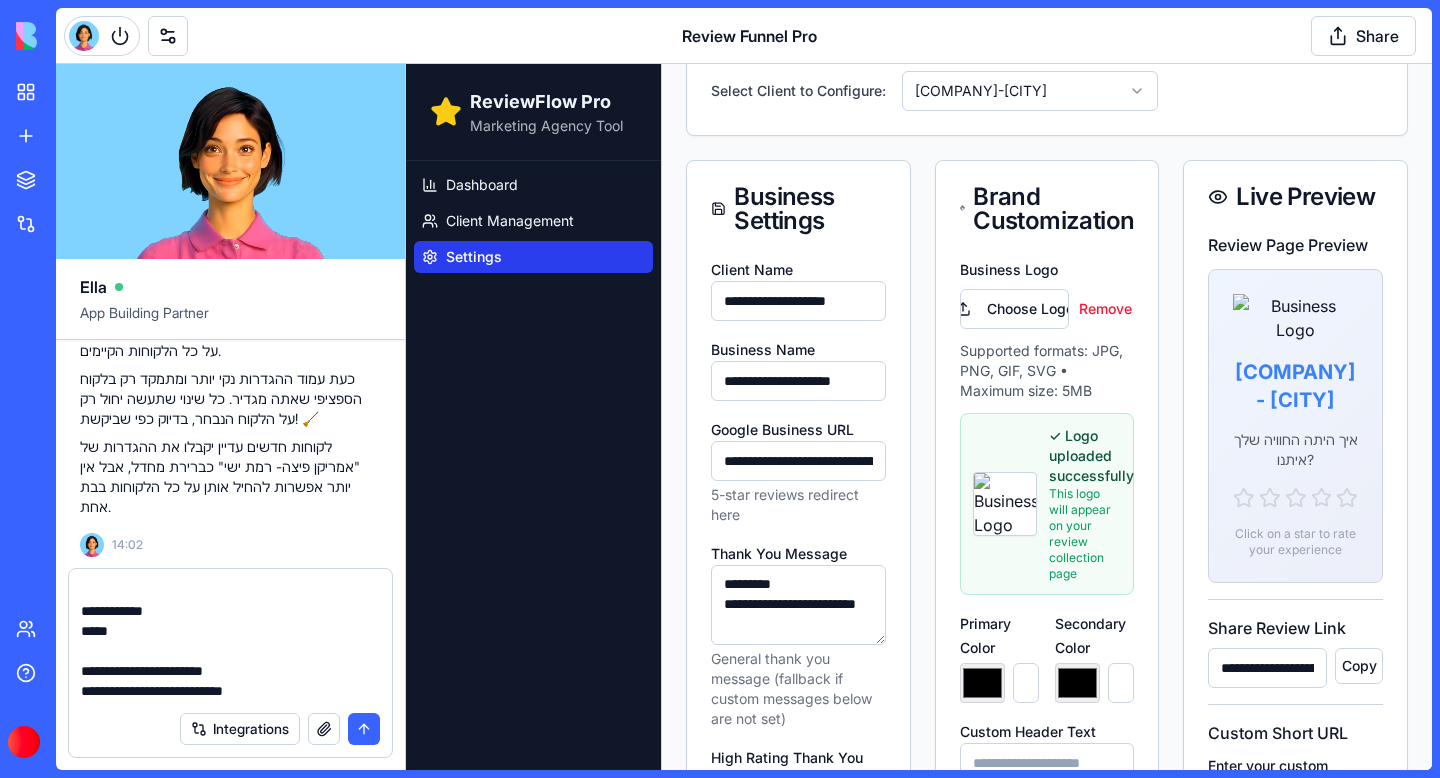 click on "**********" at bounding box center [798, 381] 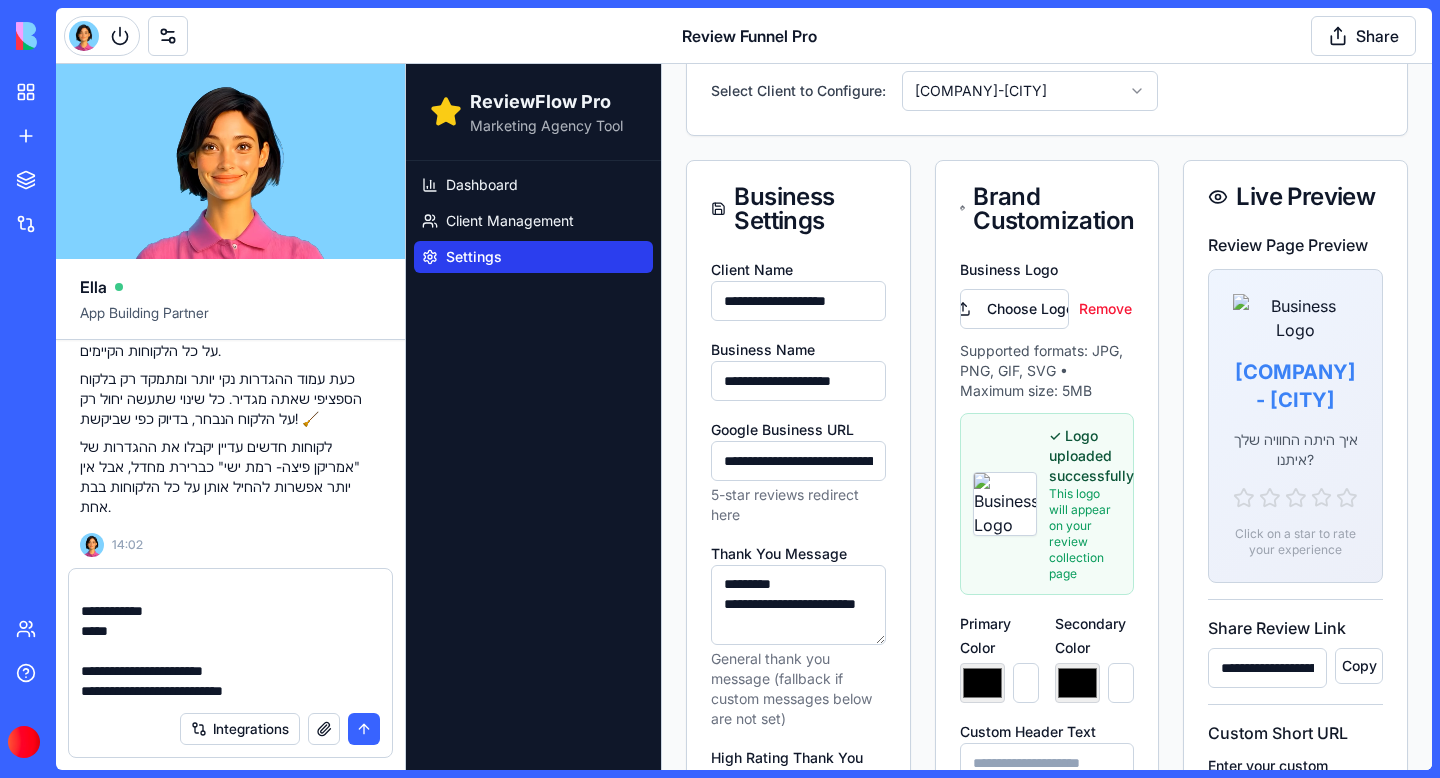 click on "Business Name" at bounding box center (763, 349) 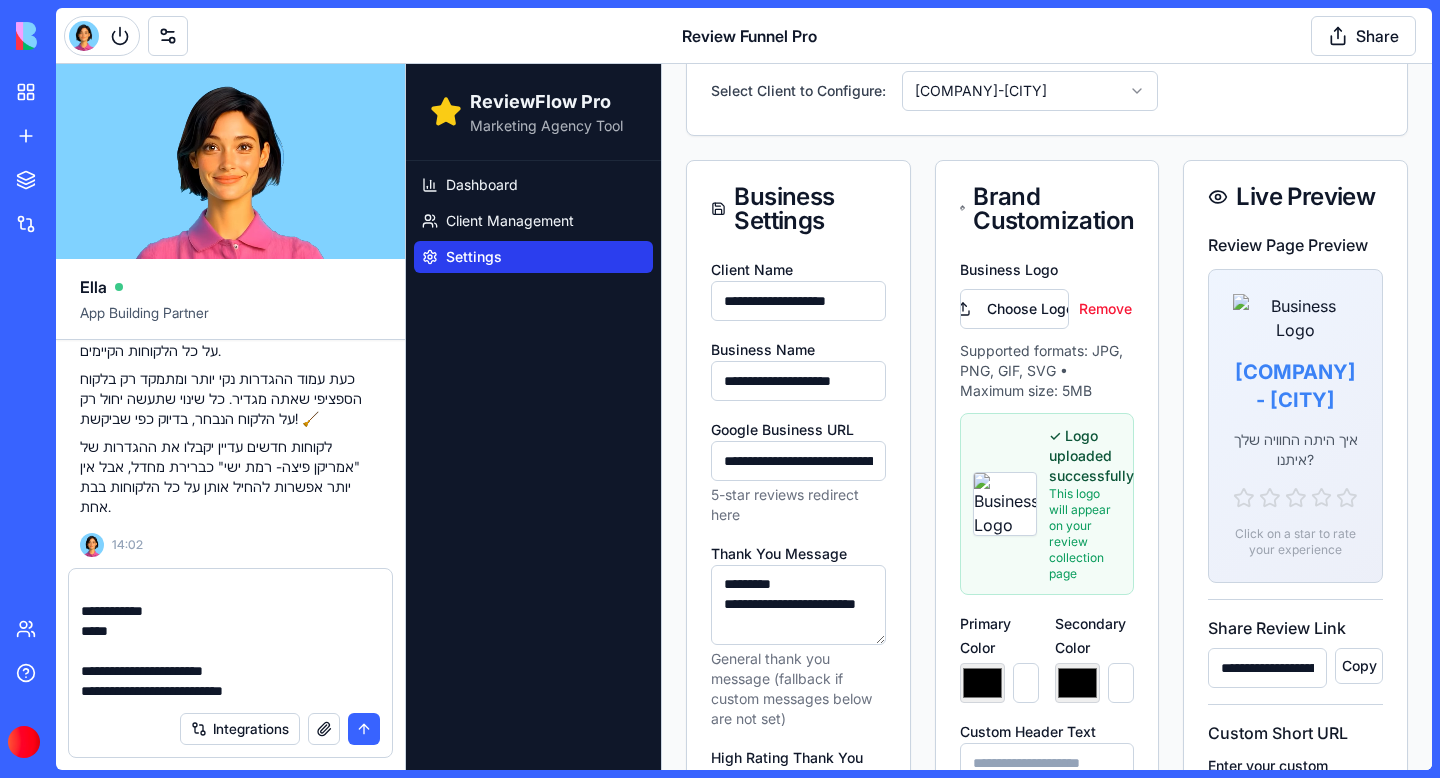 click on "**********" at bounding box center (798, 381) 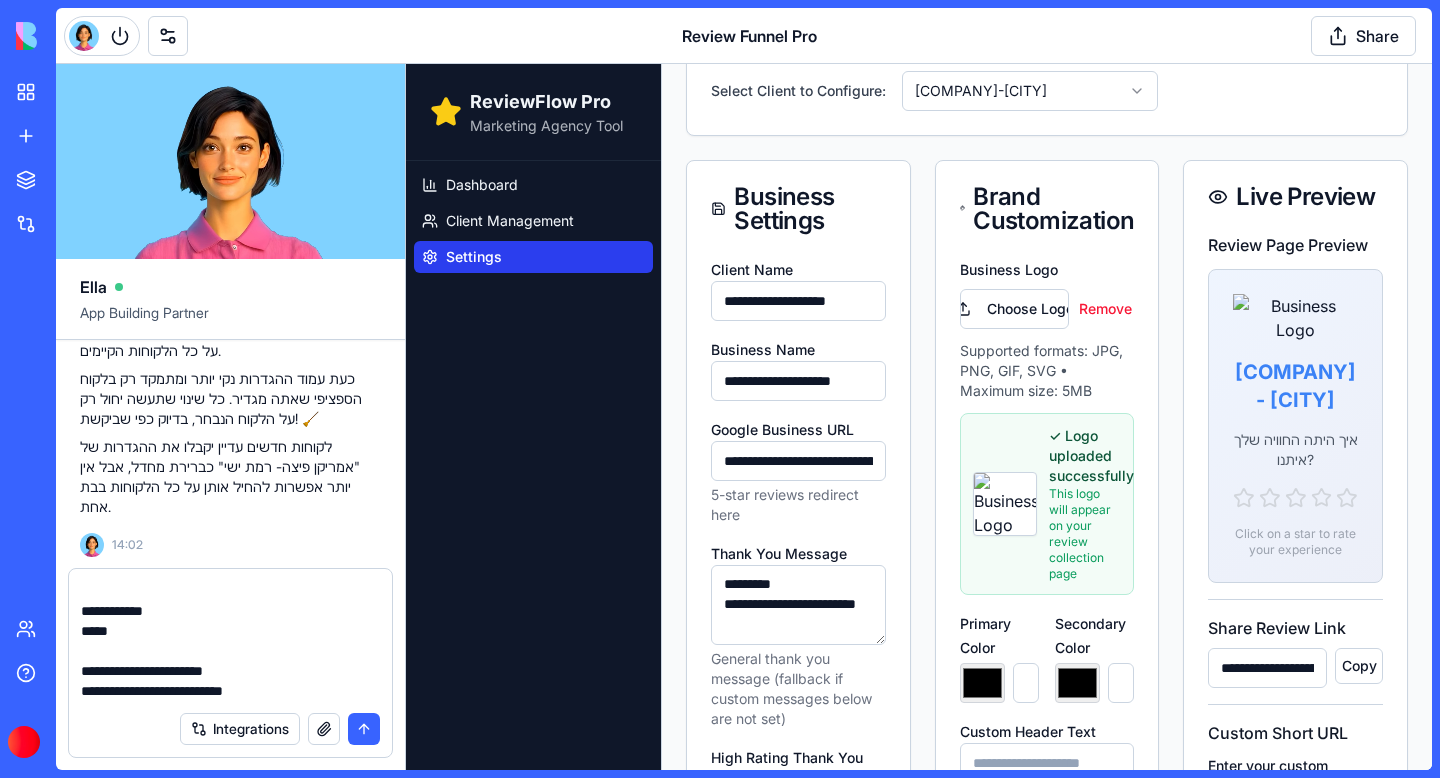 click on "Business Name" at bounding box center [763, 349] 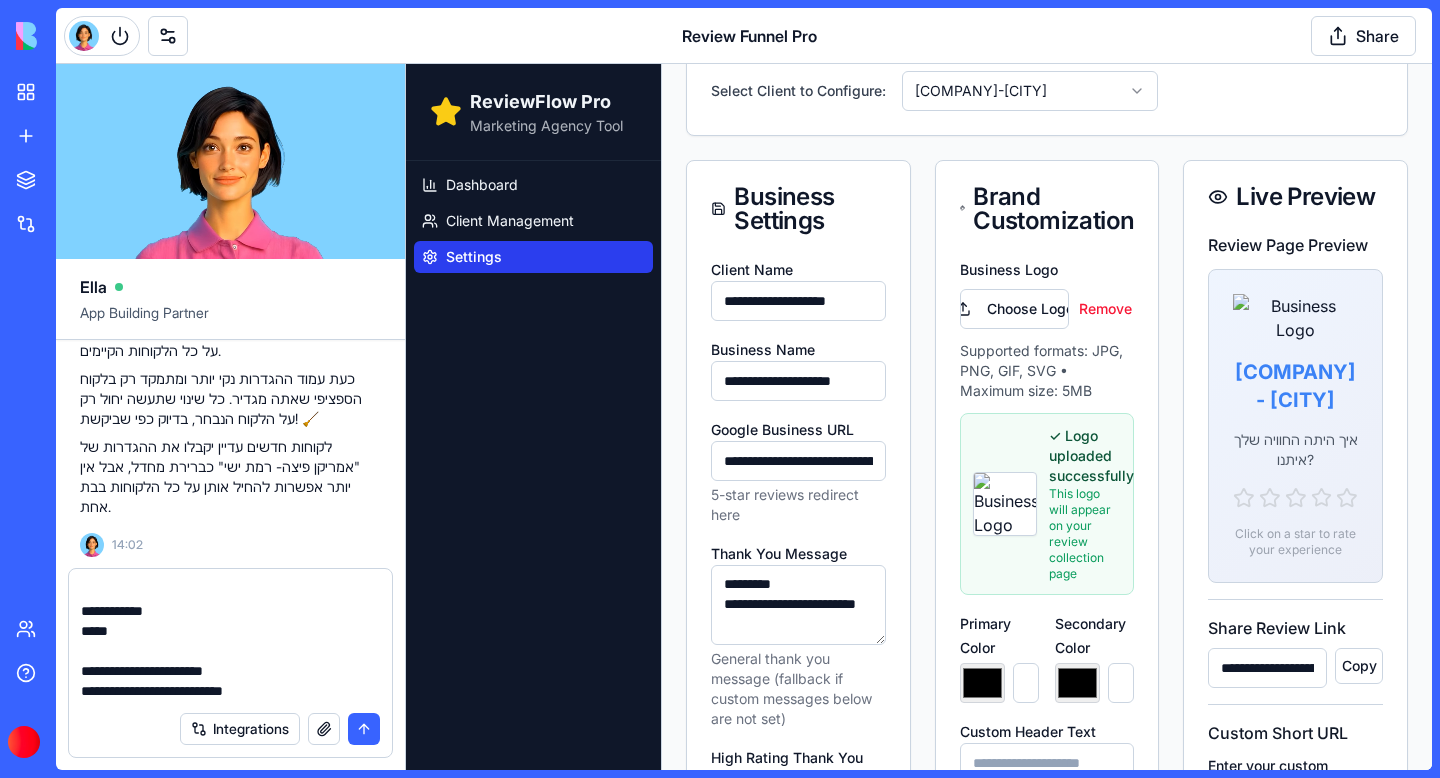 click on "**********" at bounding box center [798, 381] 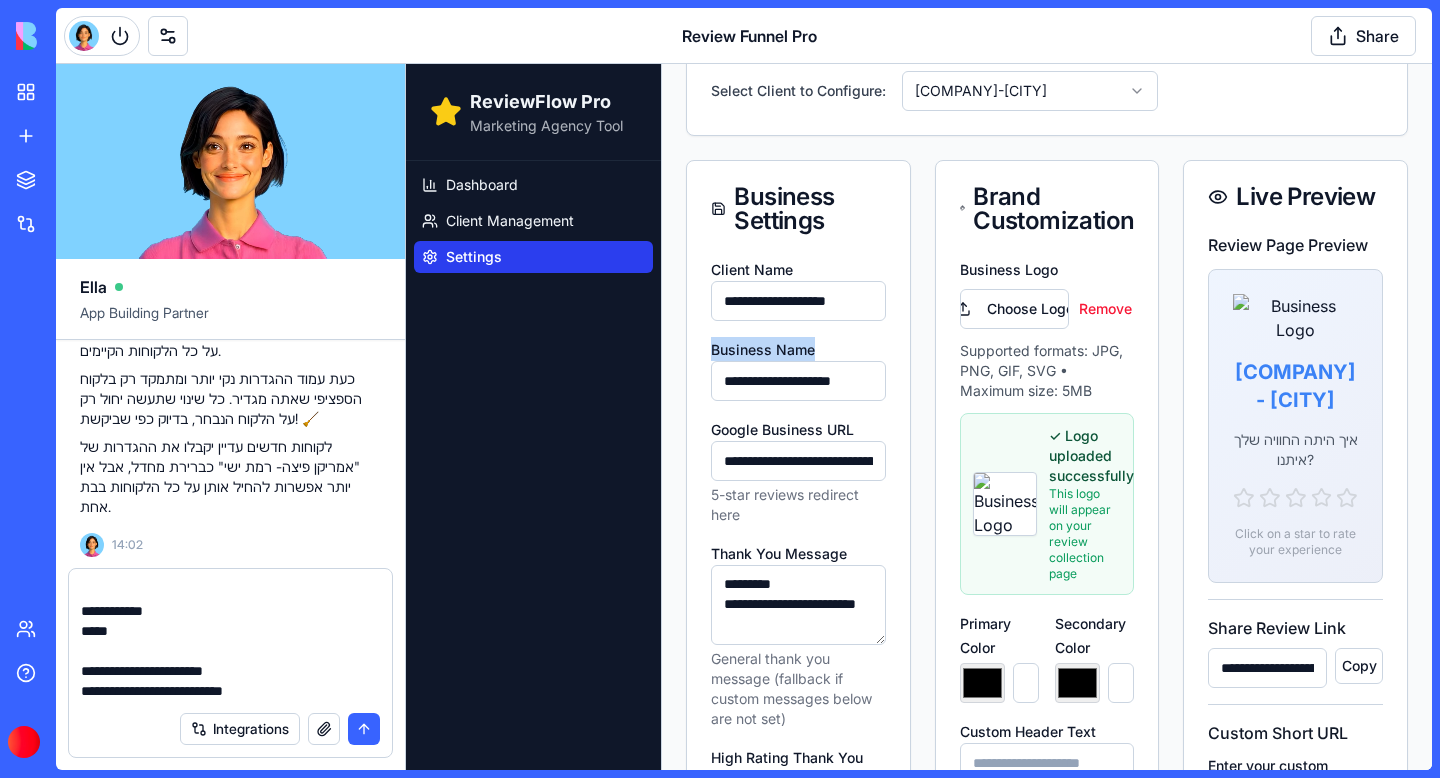 drag, startPoint x: 826, startPoint y: 342, endPoint x: 707, endPoint y: 347, distance: 119.104996 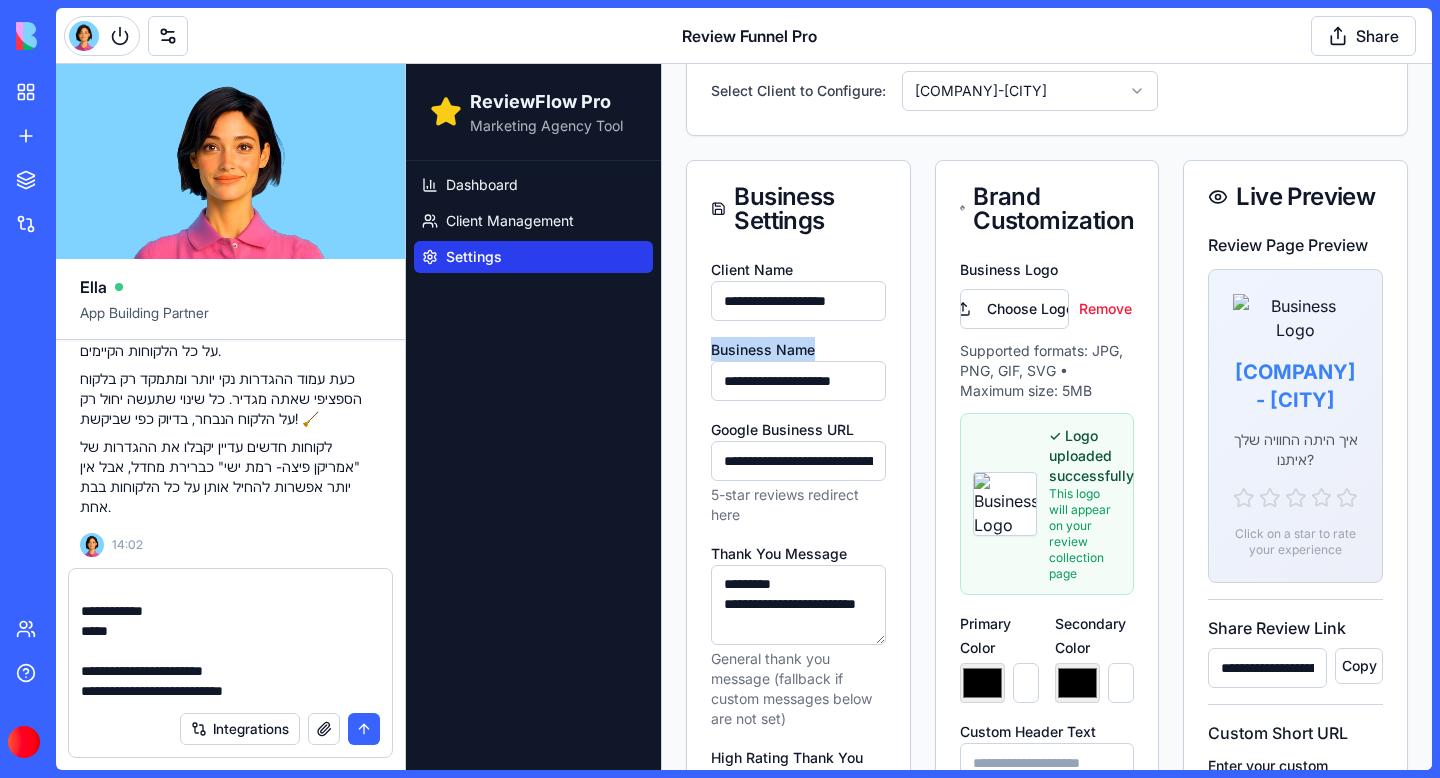 click on "**********" at bounding box center (798, 960) 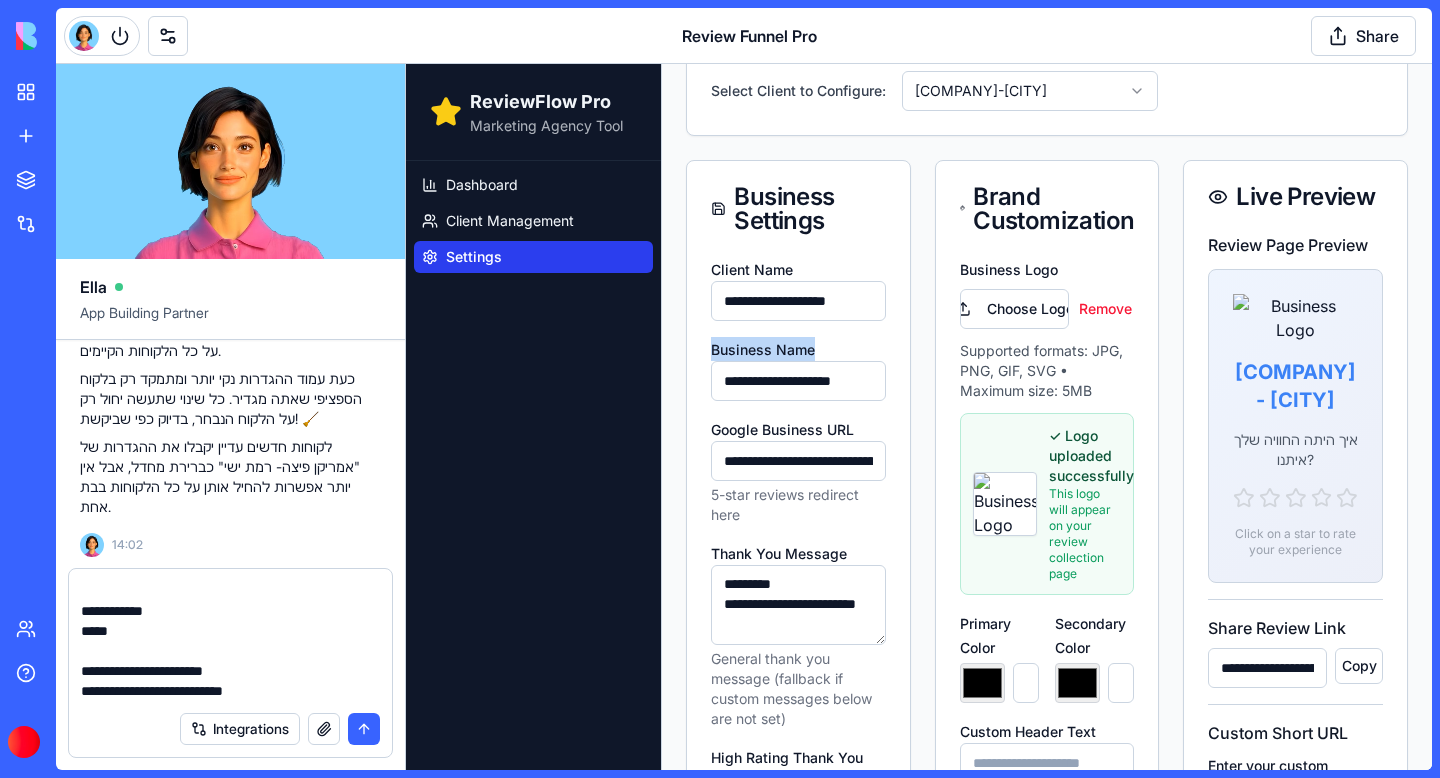 copy on "Business Name" 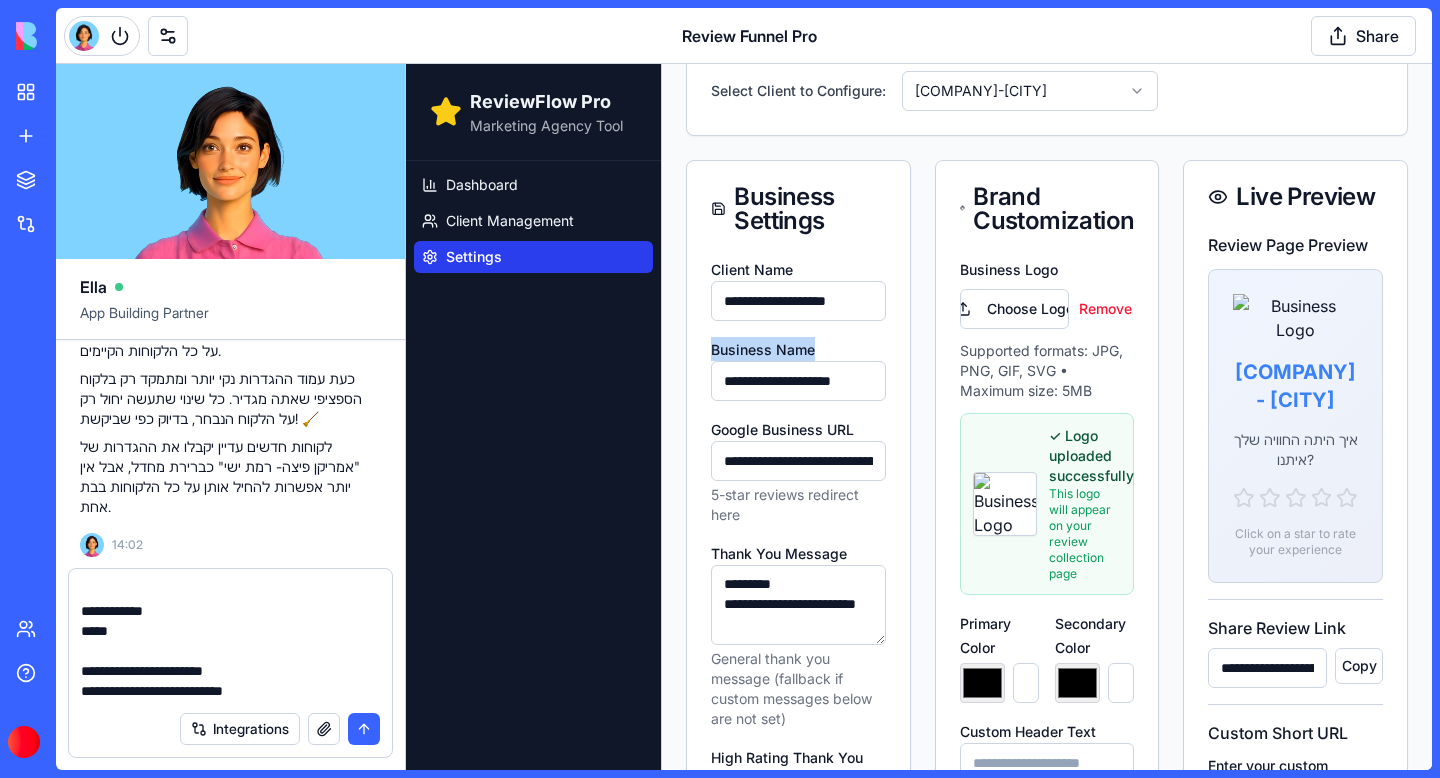 scroll, scrollTop: 440, scrollLeft: 0, axis: vertical 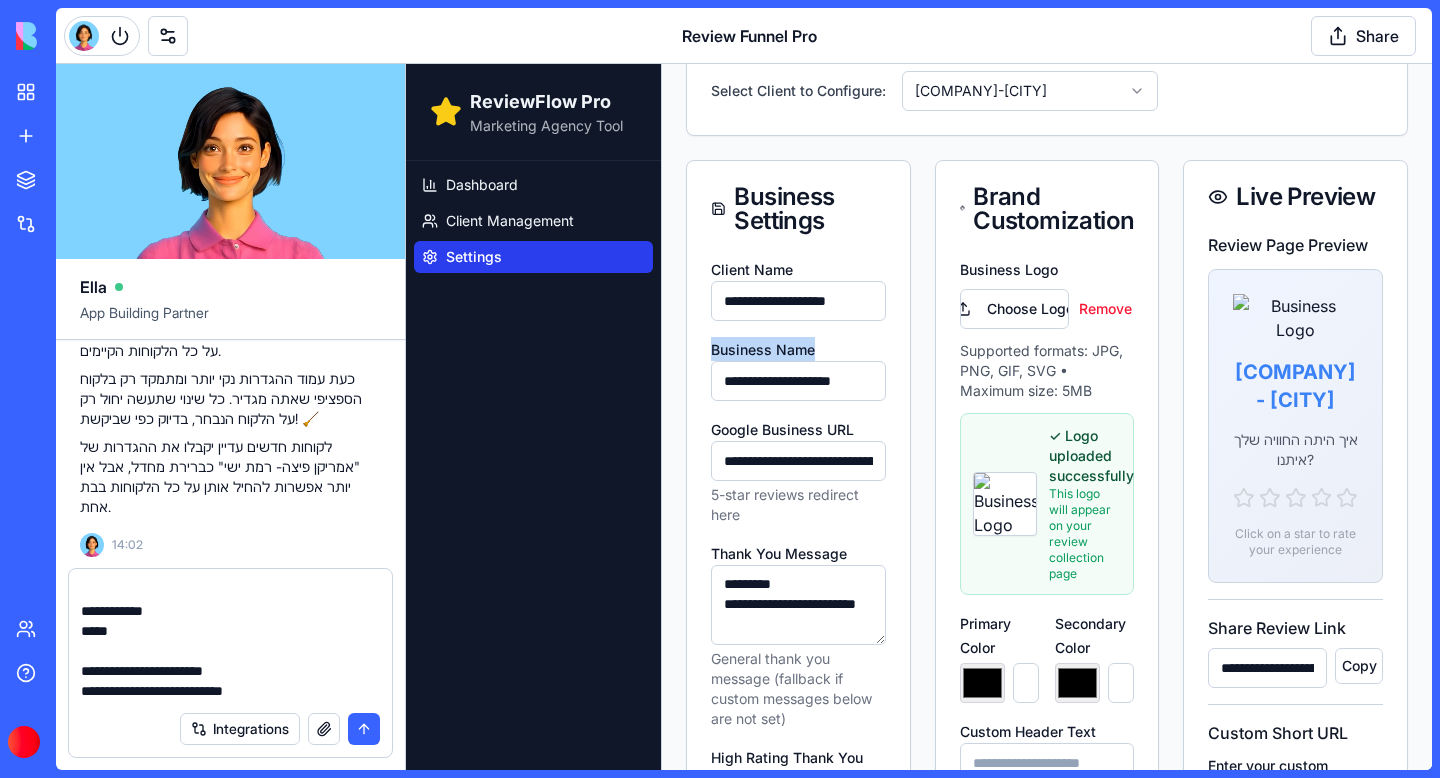 click on "**********" at bounding box center [230, 641] 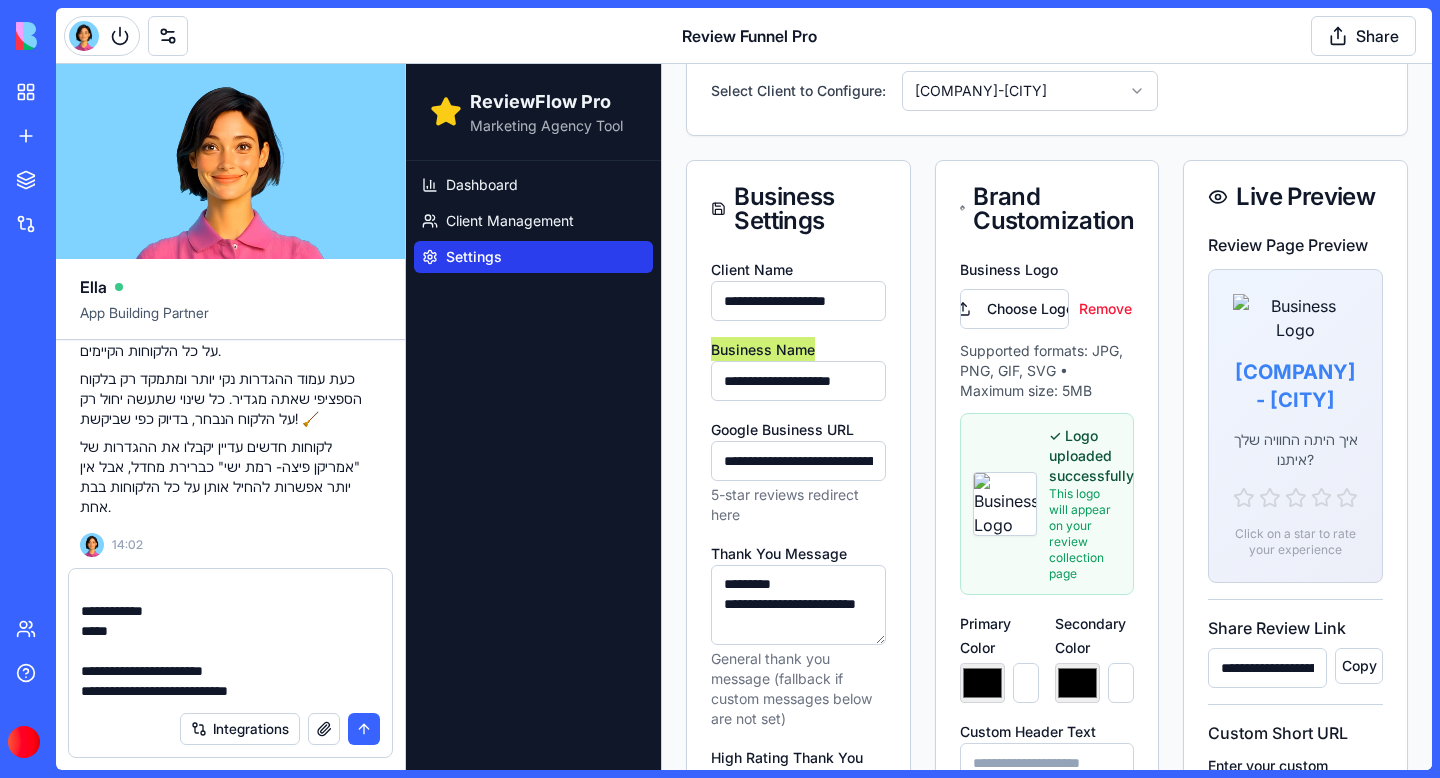 paste on "**********" 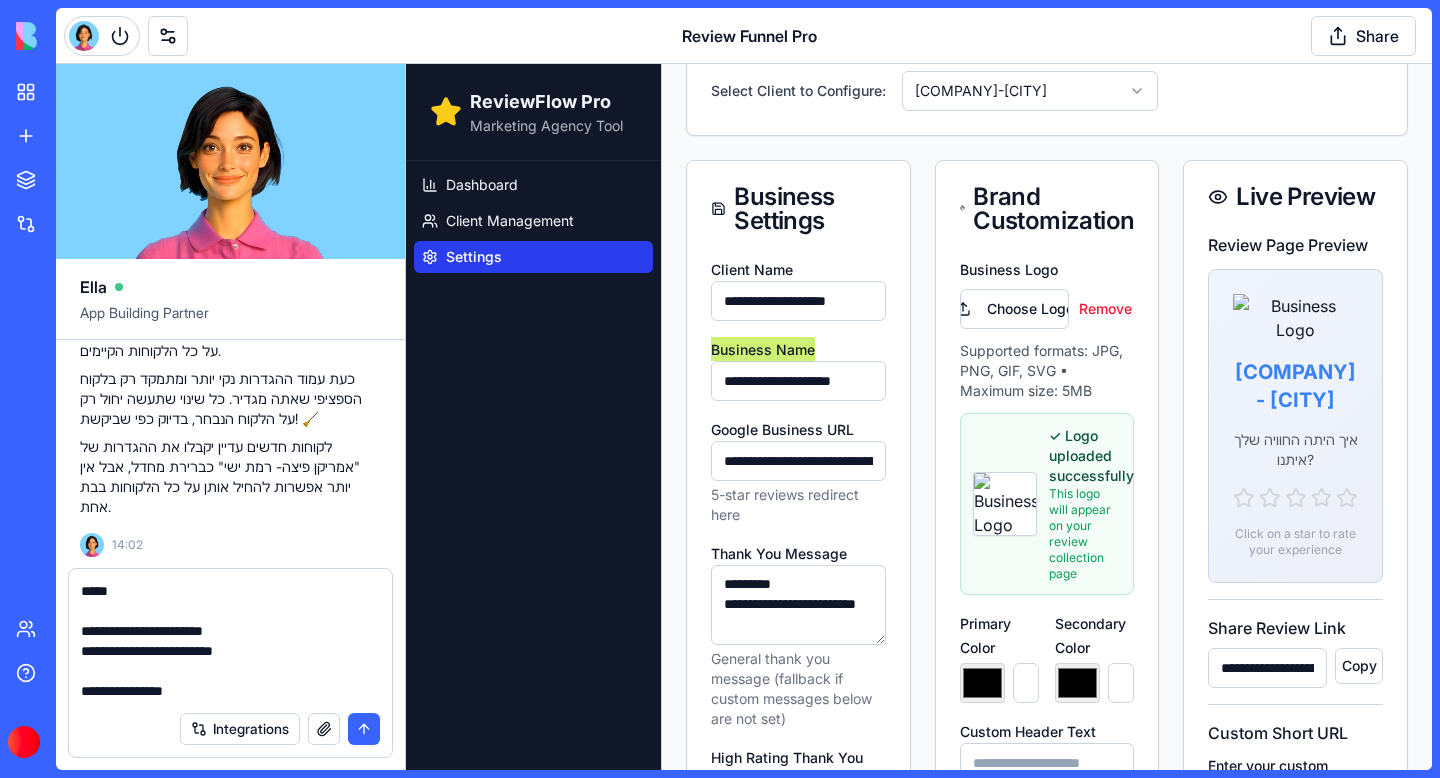 scroll, scrollTop: 458, scrollLeft: 0, axis: vertical 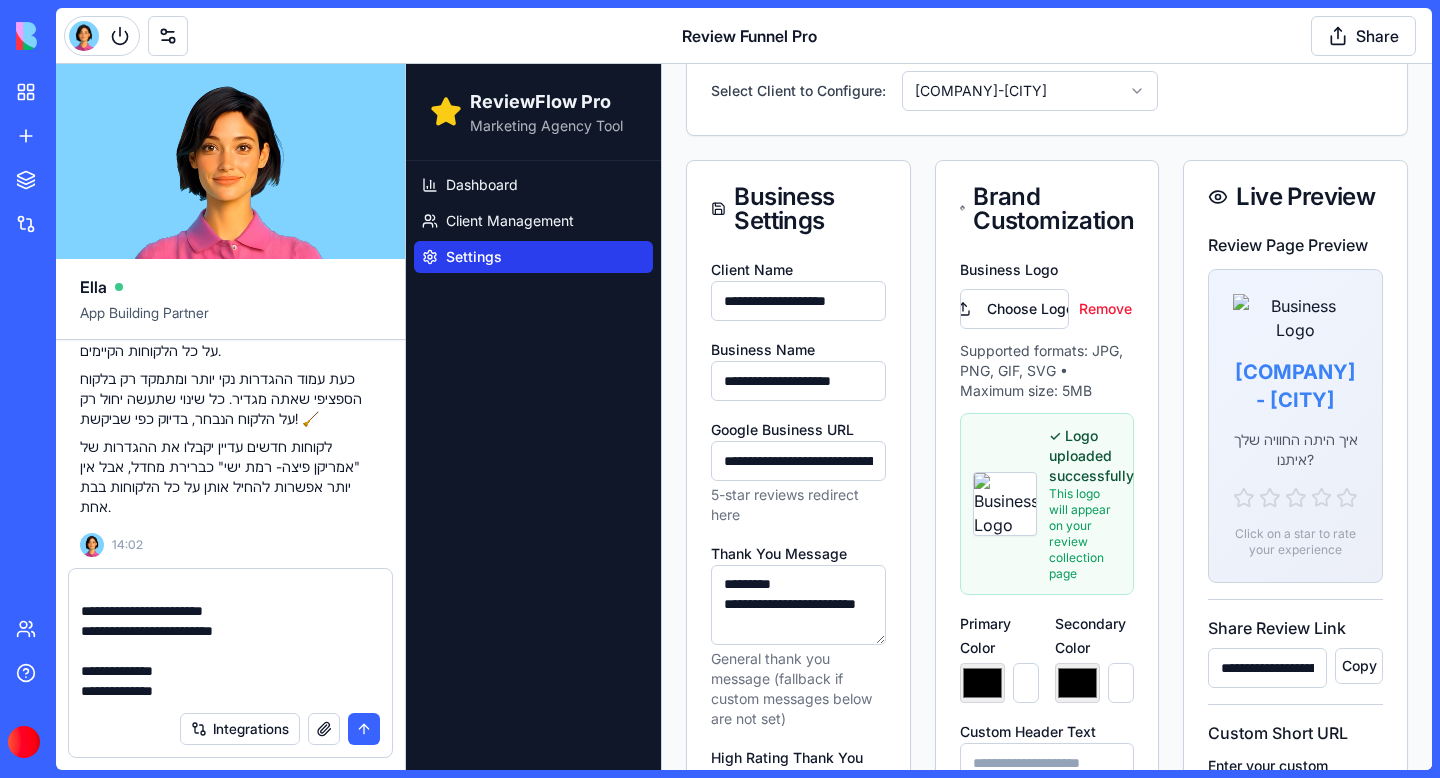 click on "Client Name" at bounding box center (752, 269) 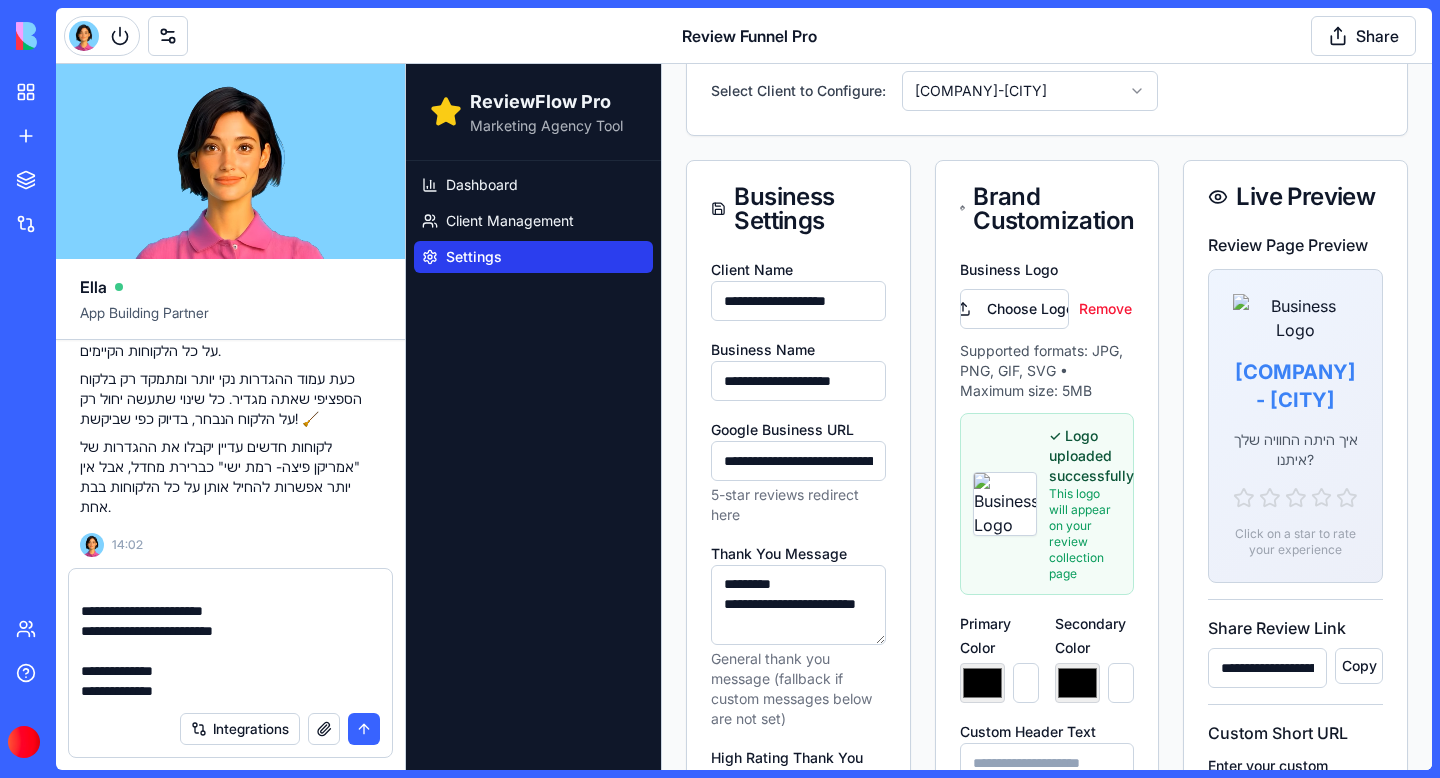 click on "**********" at bounding box center (798, 301) 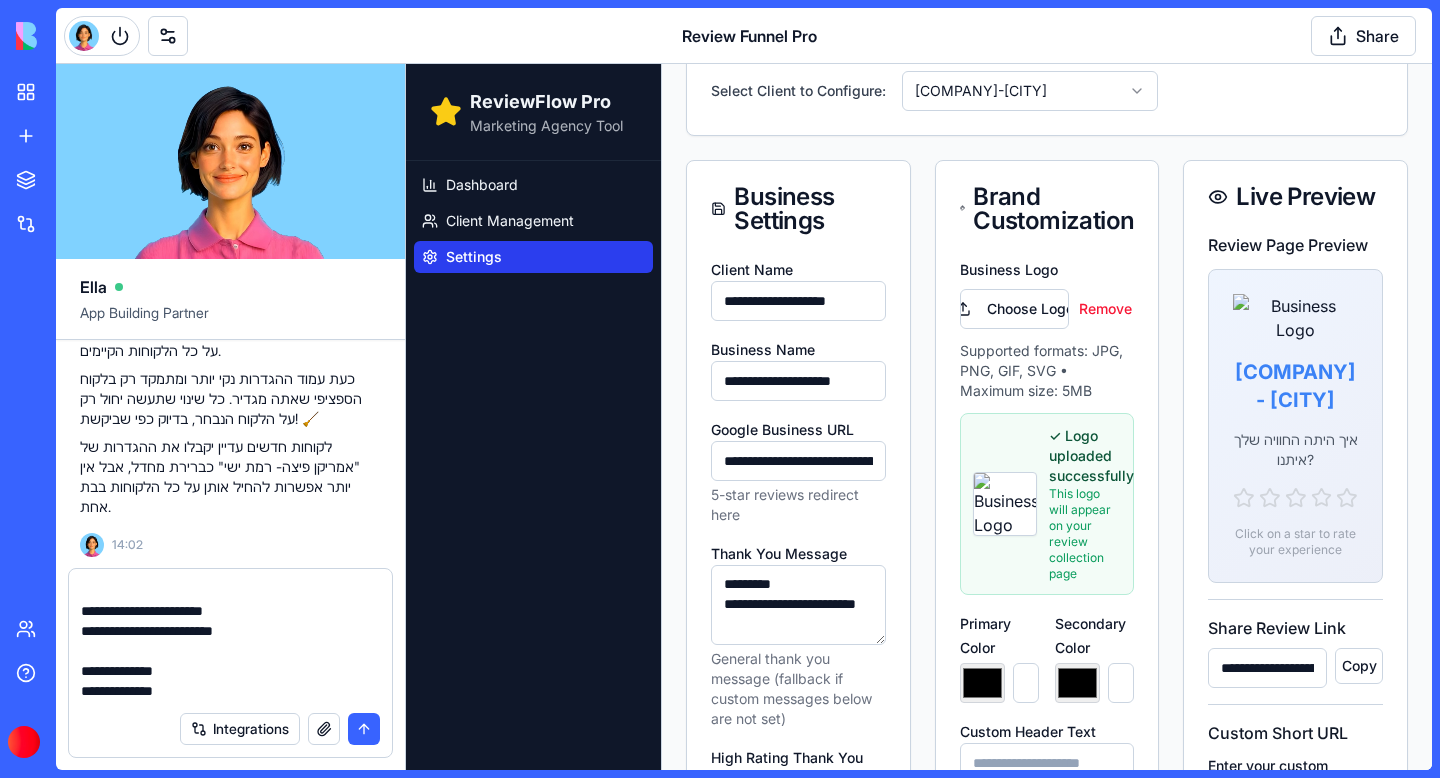 click on "**********" at bounding box center [798, 289] 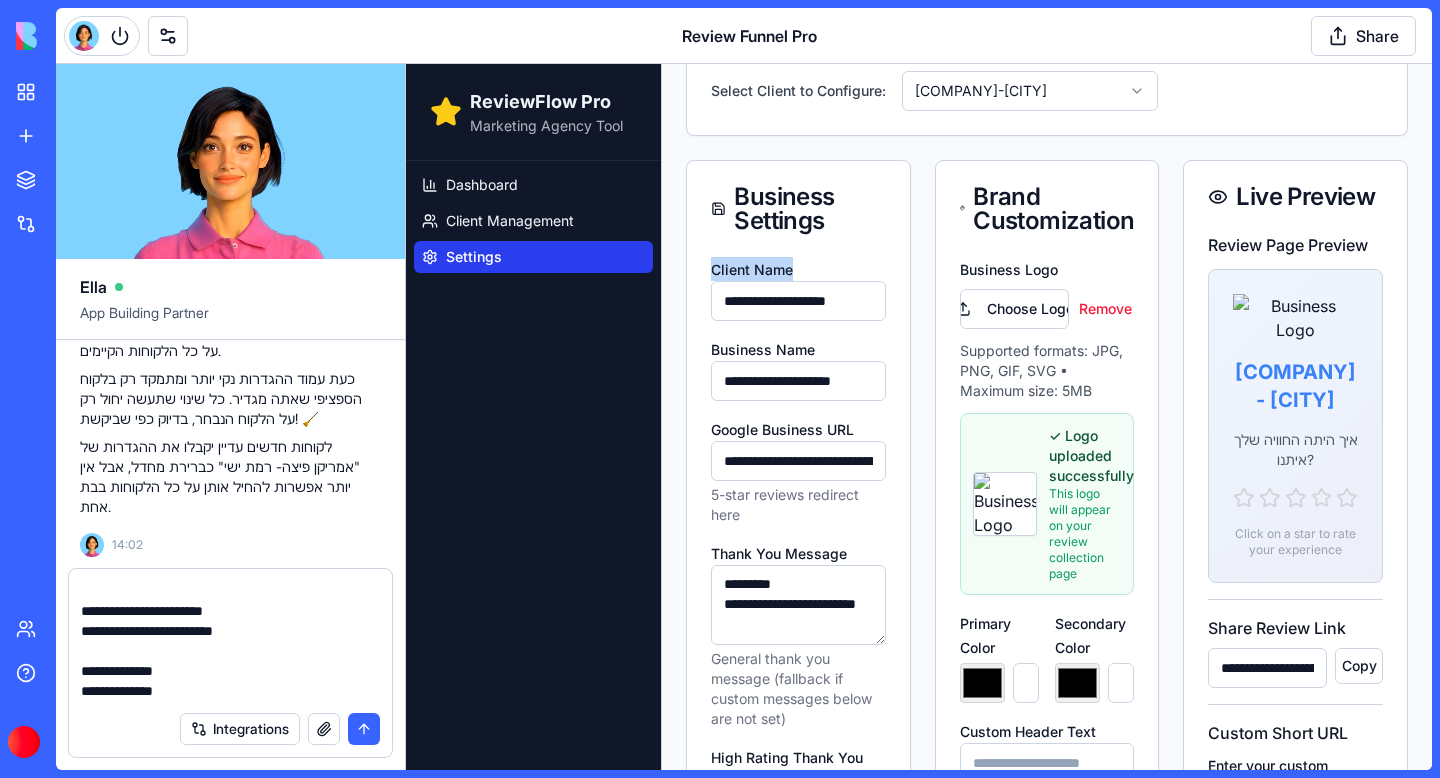 click on "**********" at bounding box center (798, 289) 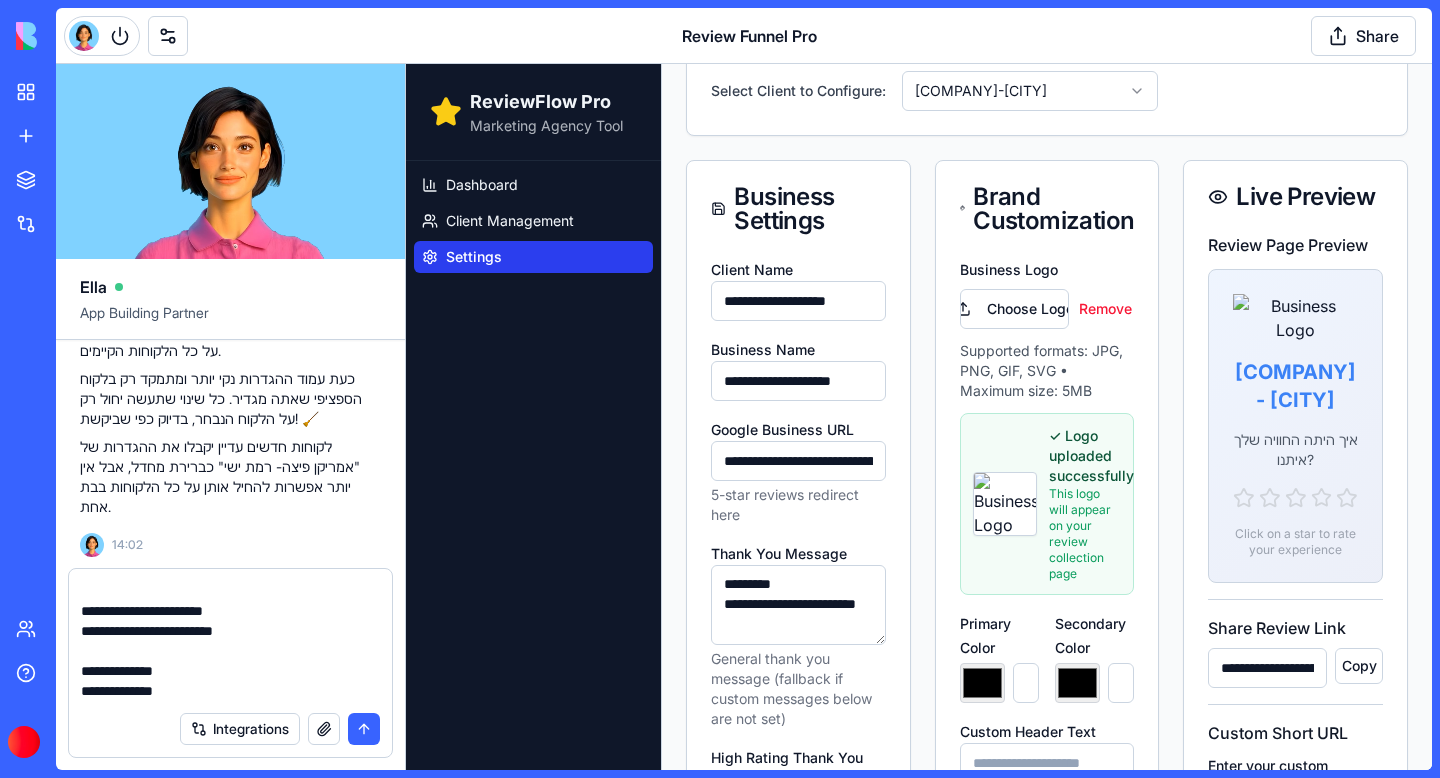 click on "**********" at bounding box center (798, 289) 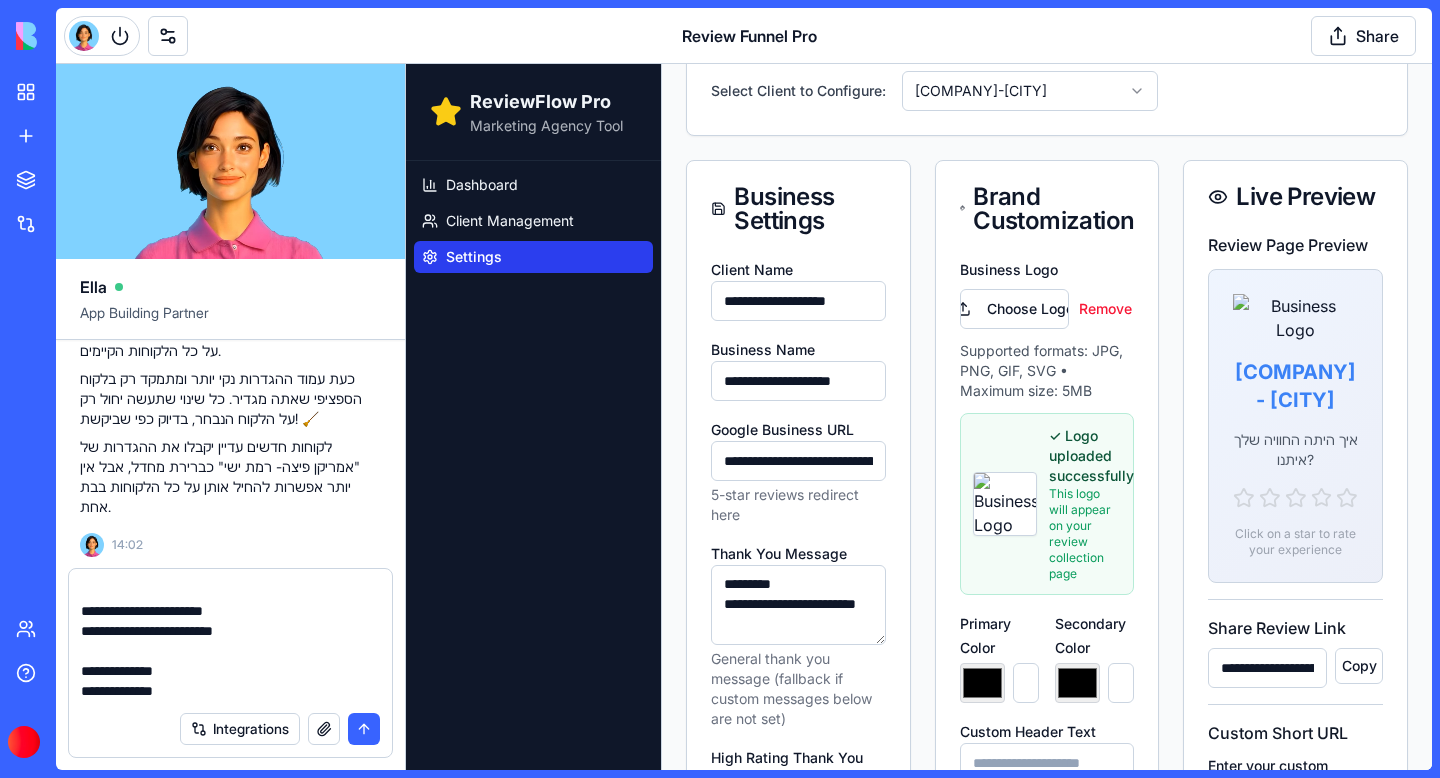 copy on "Client Name" 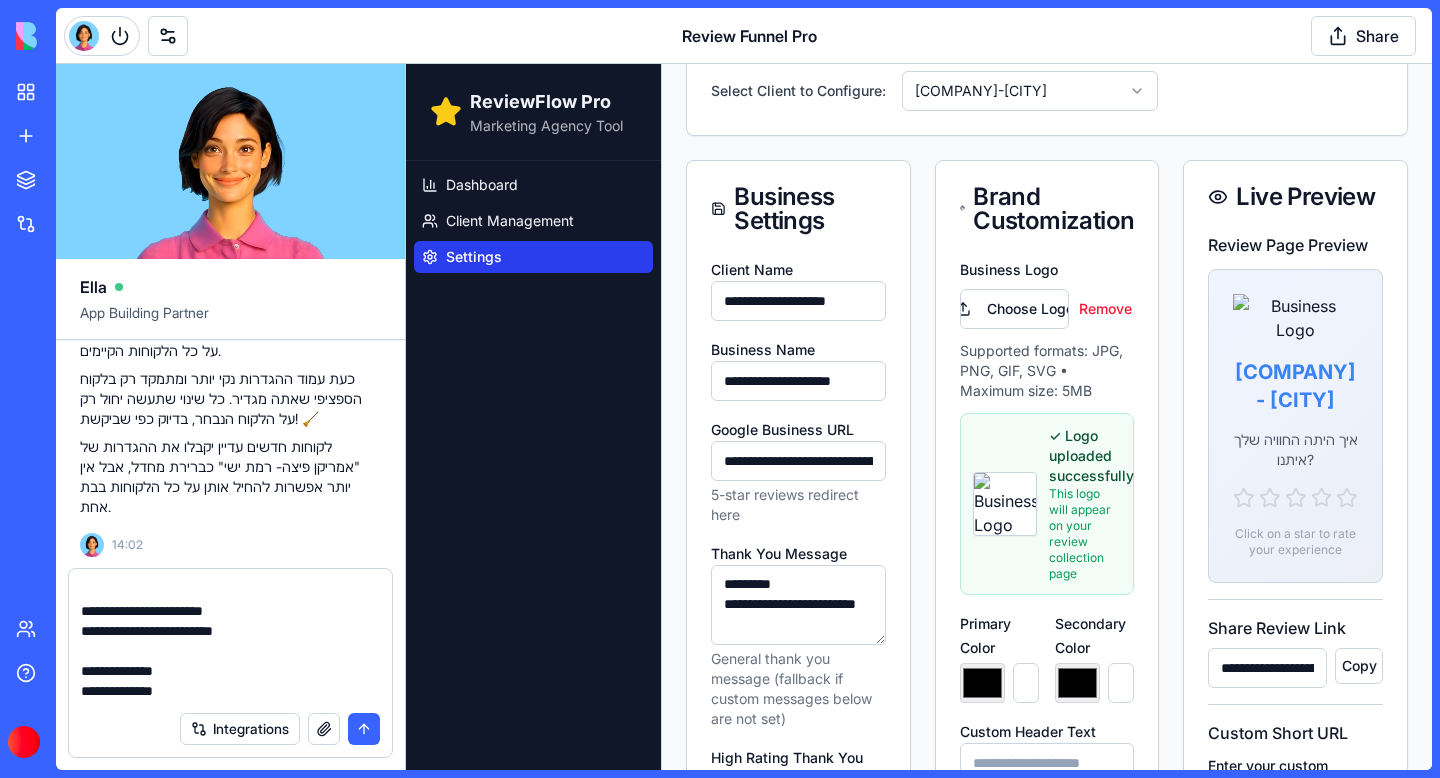 click on "**********" at bounding box center [230, 641] 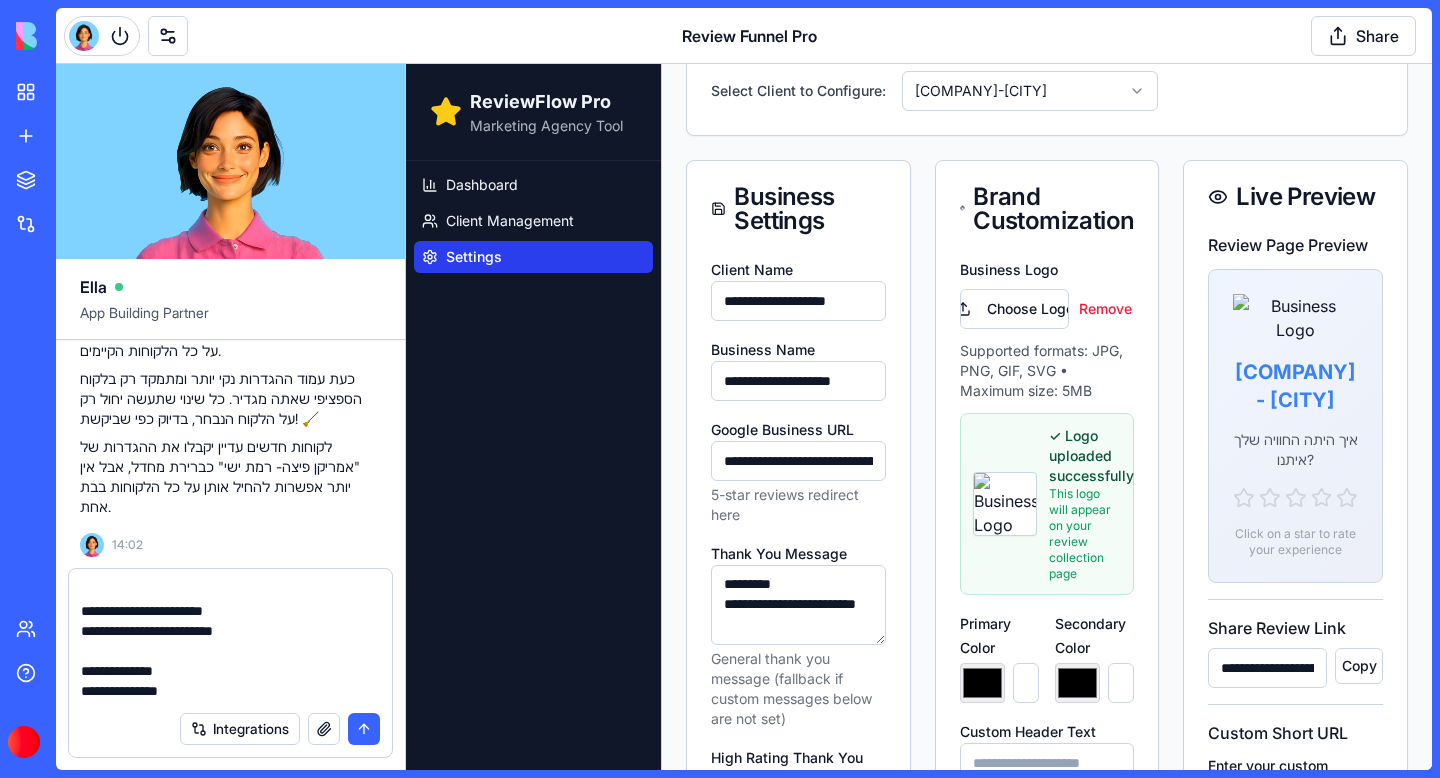 scroll, scrollTop: 478, scrollLeft: 0, axis: vertical 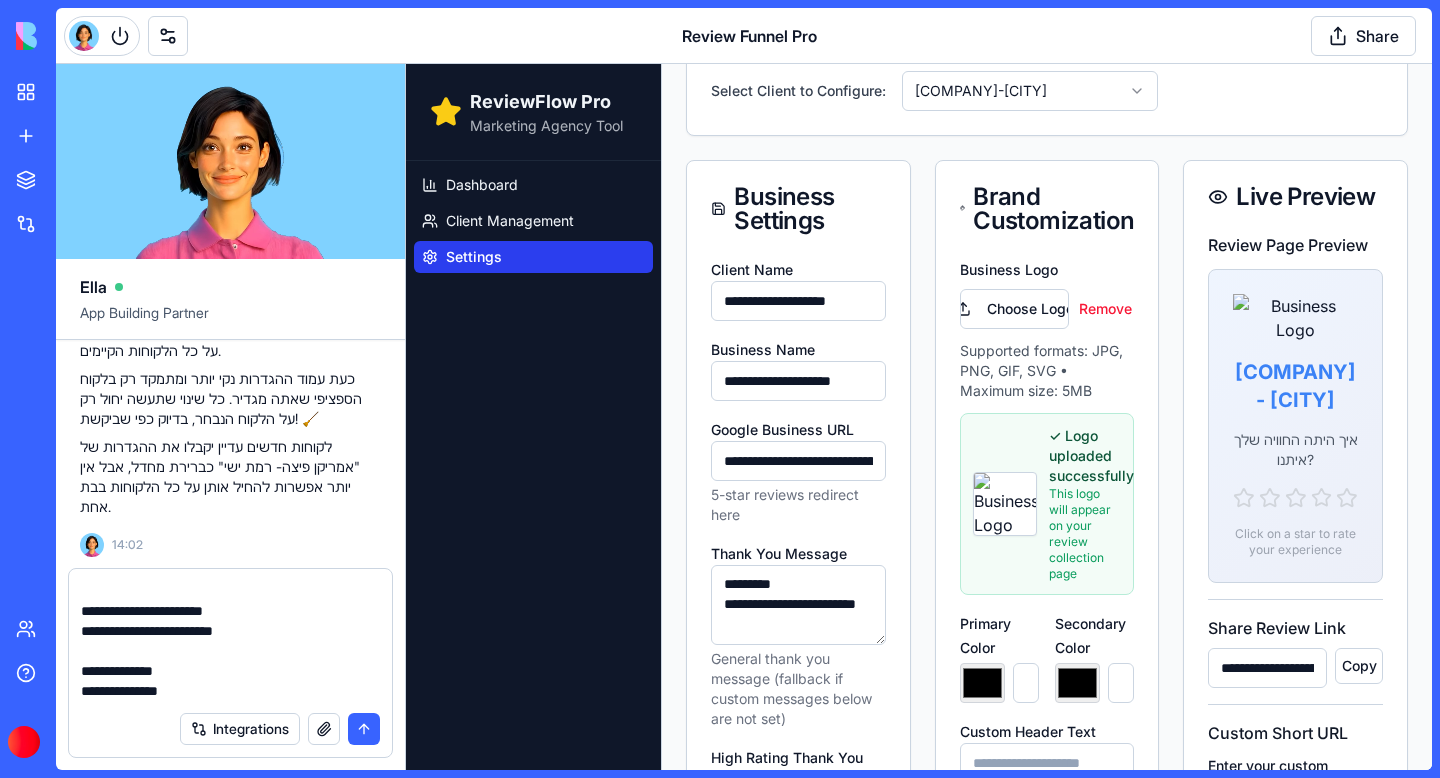 paste on "**********" 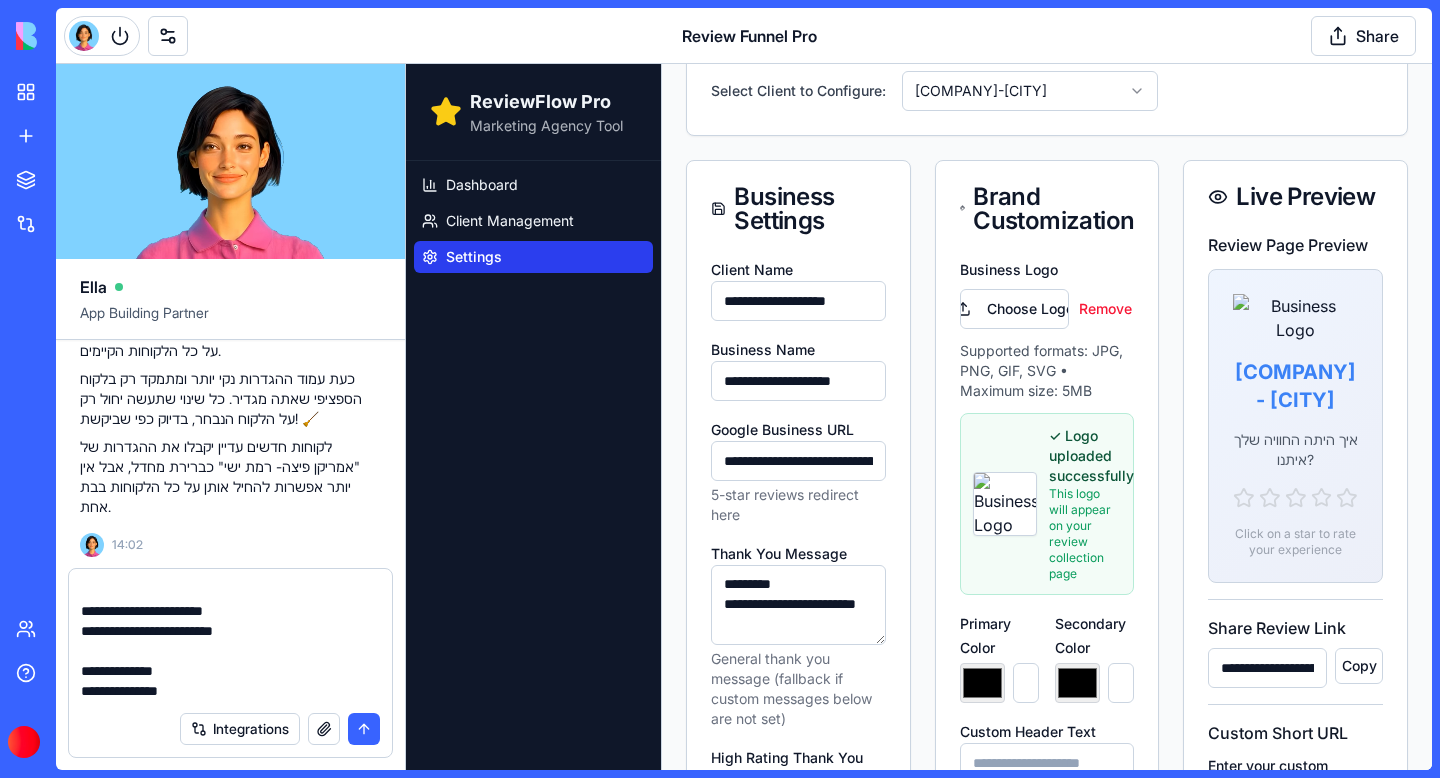 type on "**********" 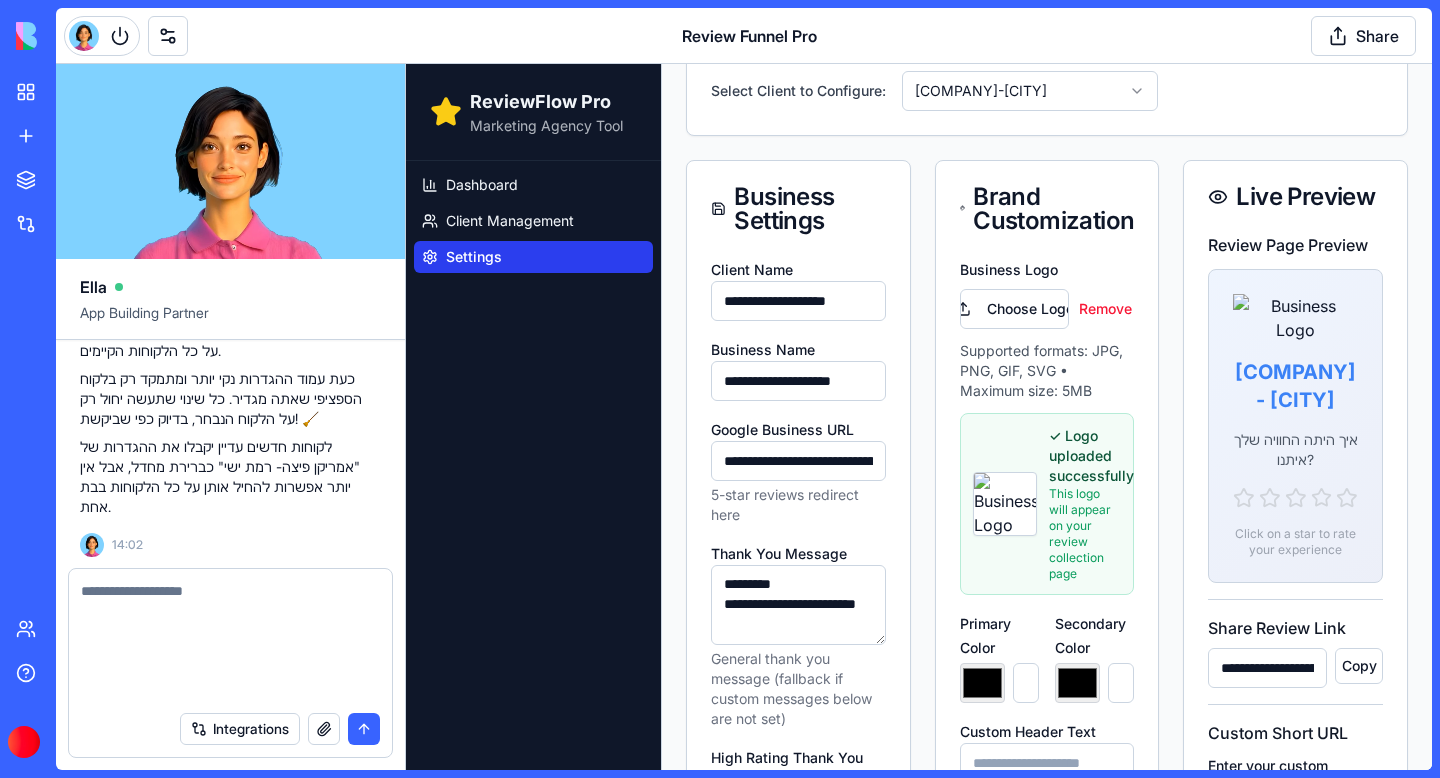 scroll, scrollTop: 80573, scrollLeft: 0, axis: vertical 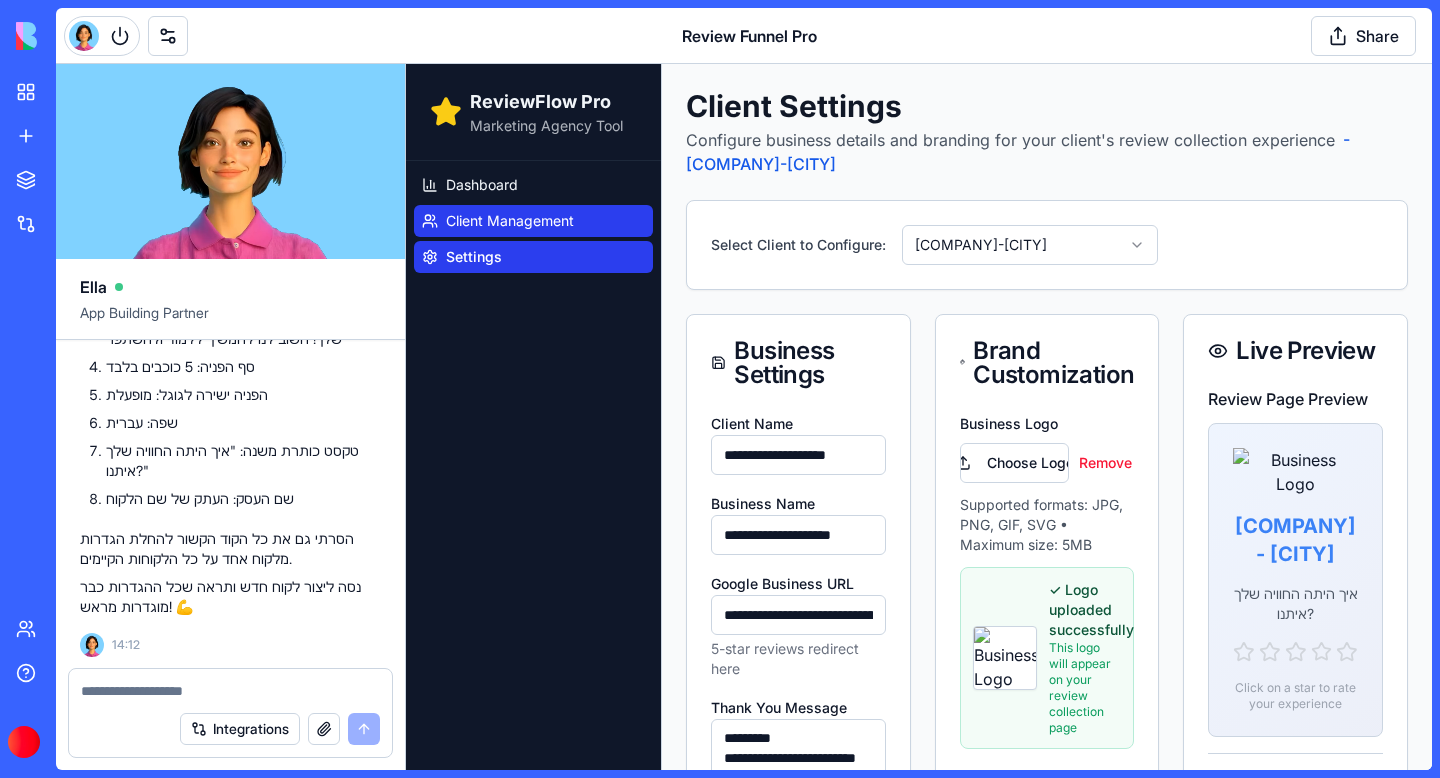 click on "Client Management" at bounding box center (510, 221) 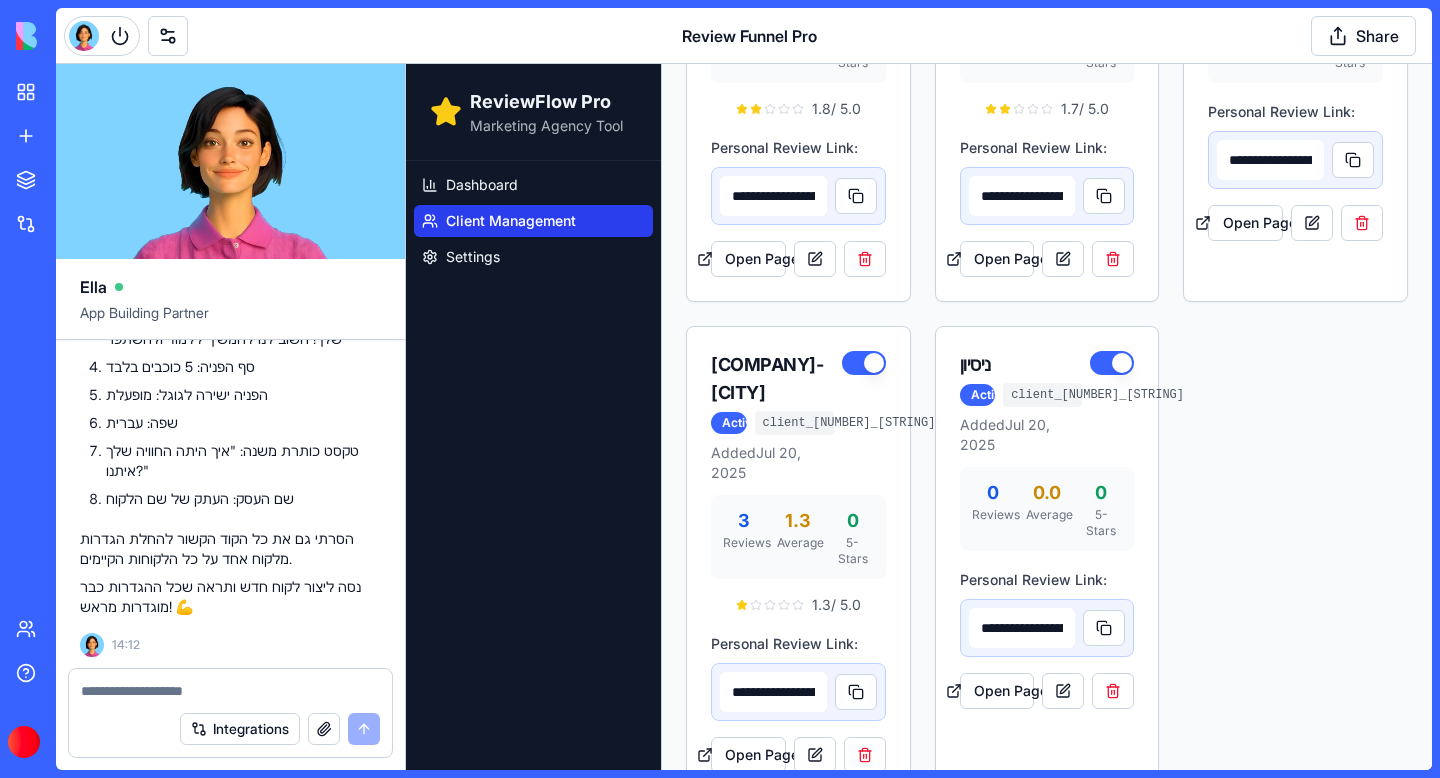 scroll, scrollTop: 940, scrollLeft: 0, axis: vertical 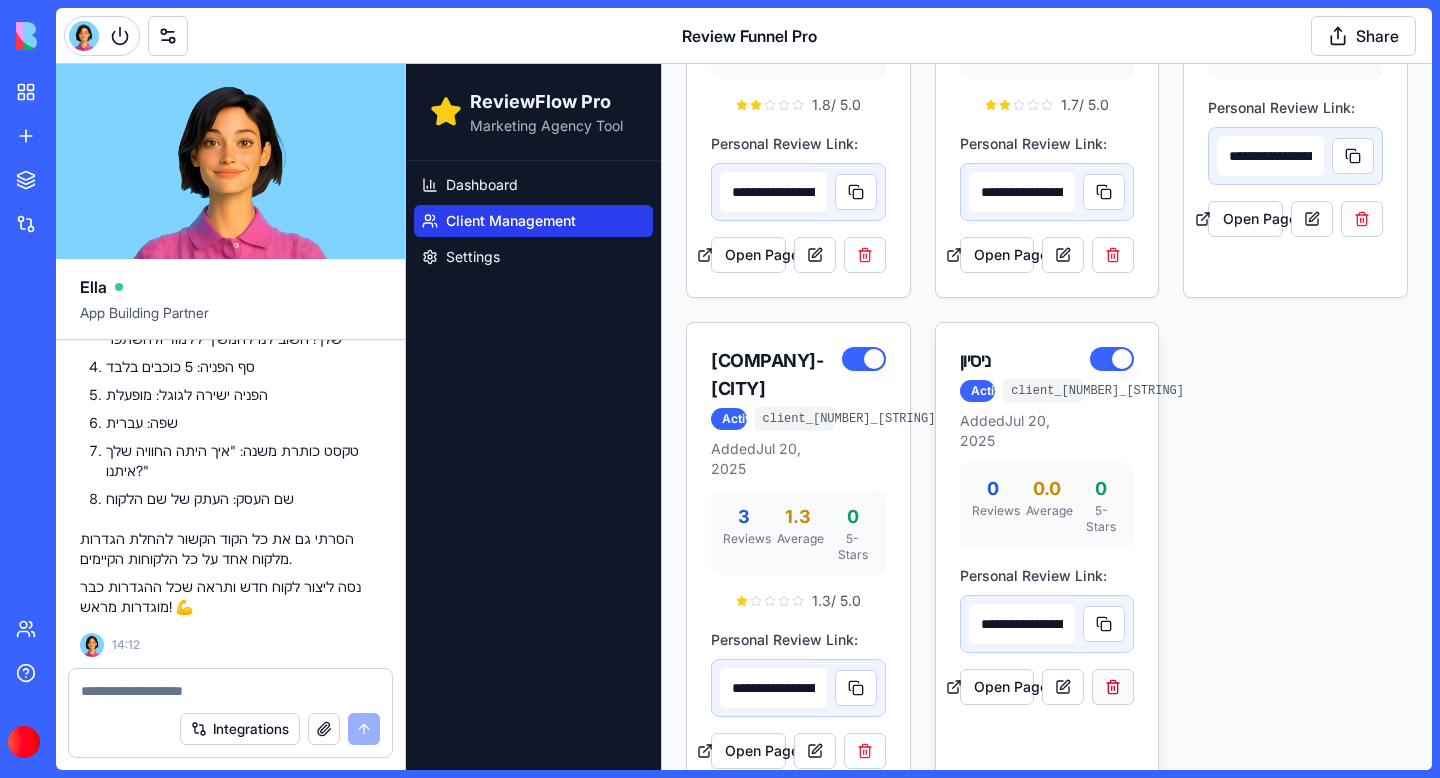click at bounding box center [1113, 687] 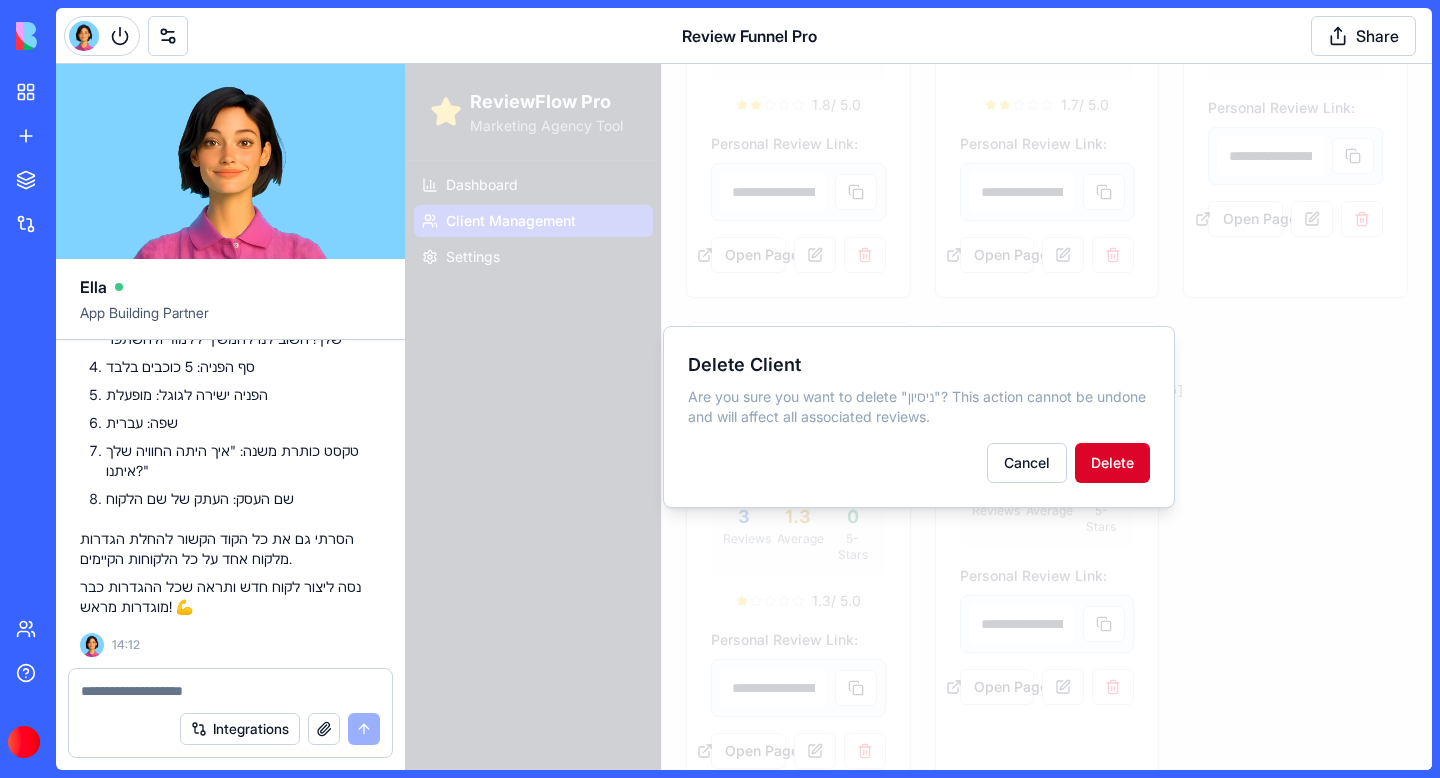 click on "Delete" at bounding box center [1112, 463] 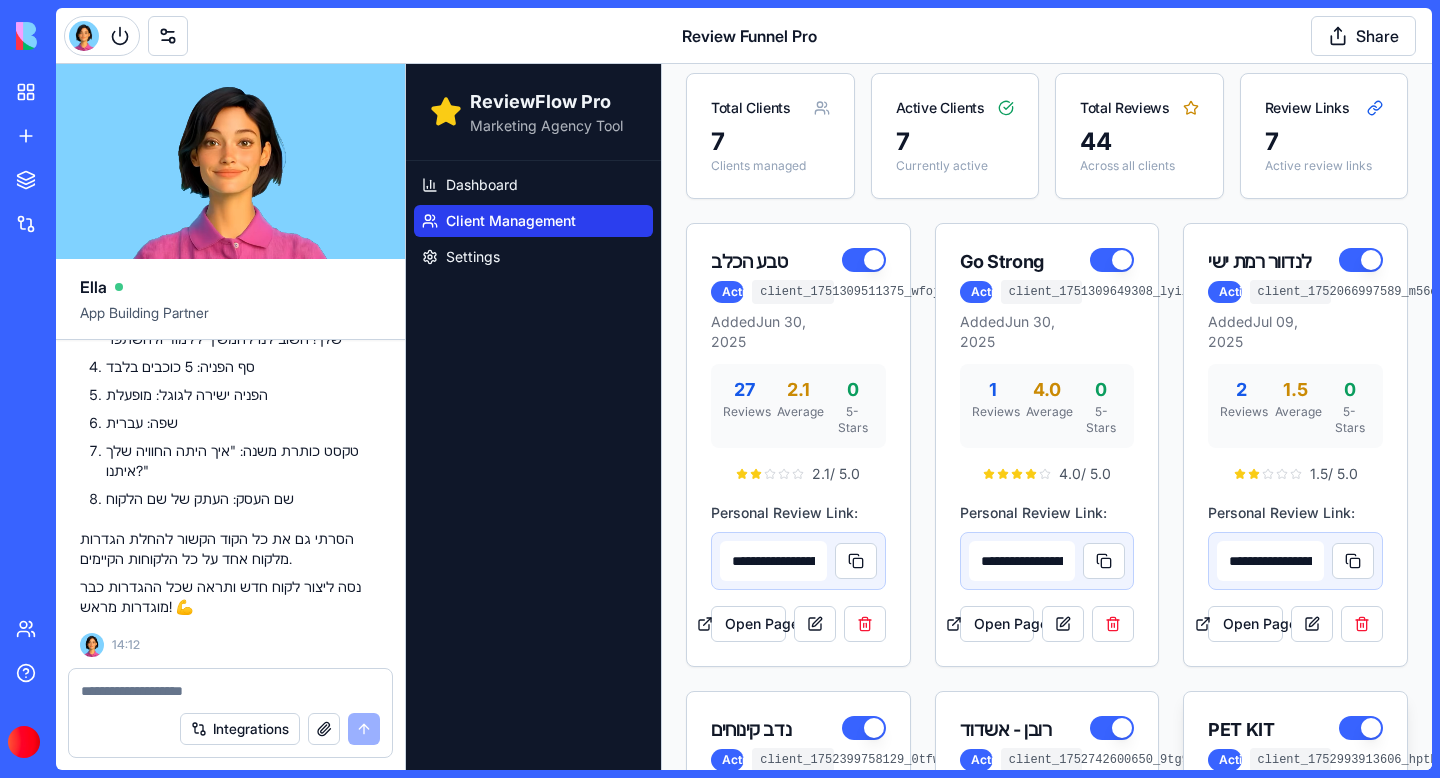 scroll, scrollTop: 0, scrollLeft: 0, axis: both 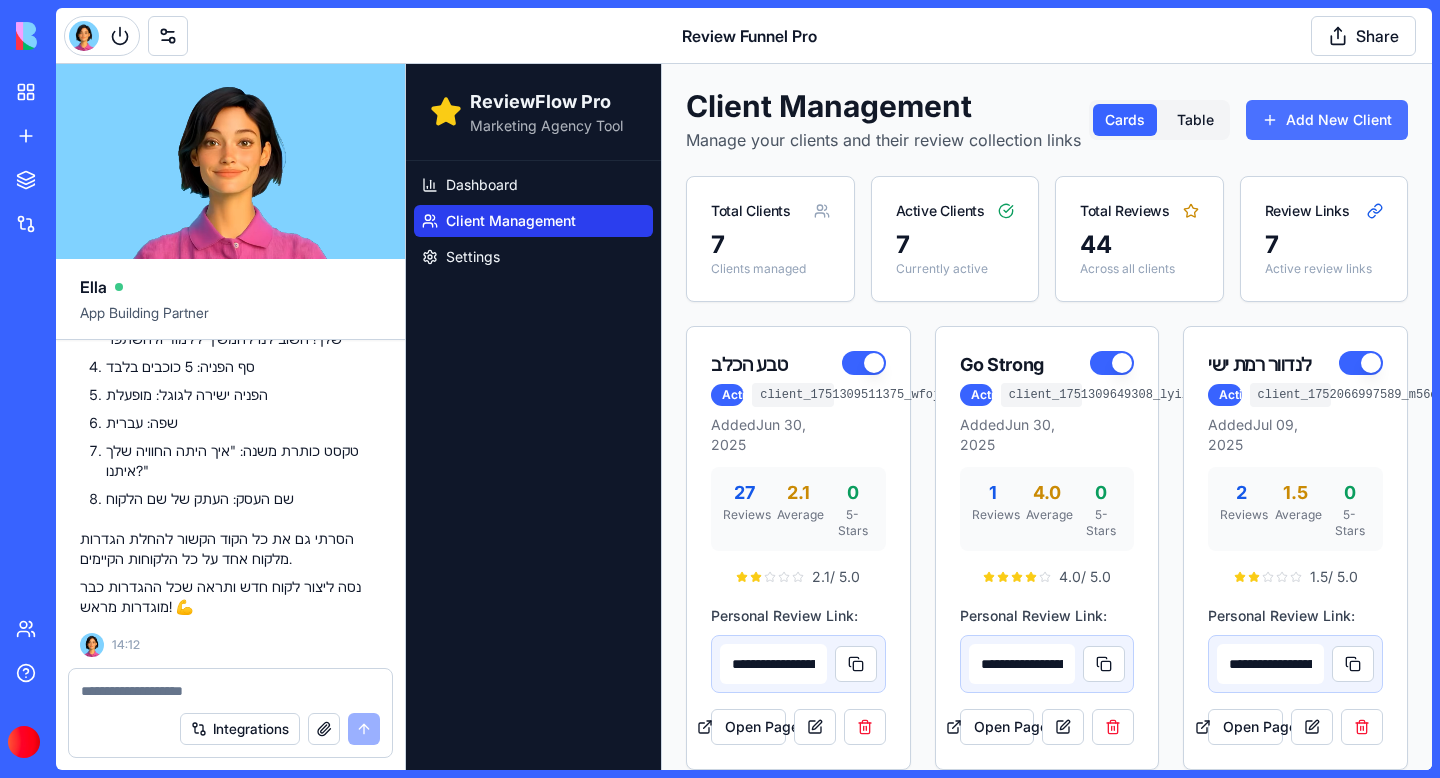 click on "Add New Client" at bounding box center [1327, 120] 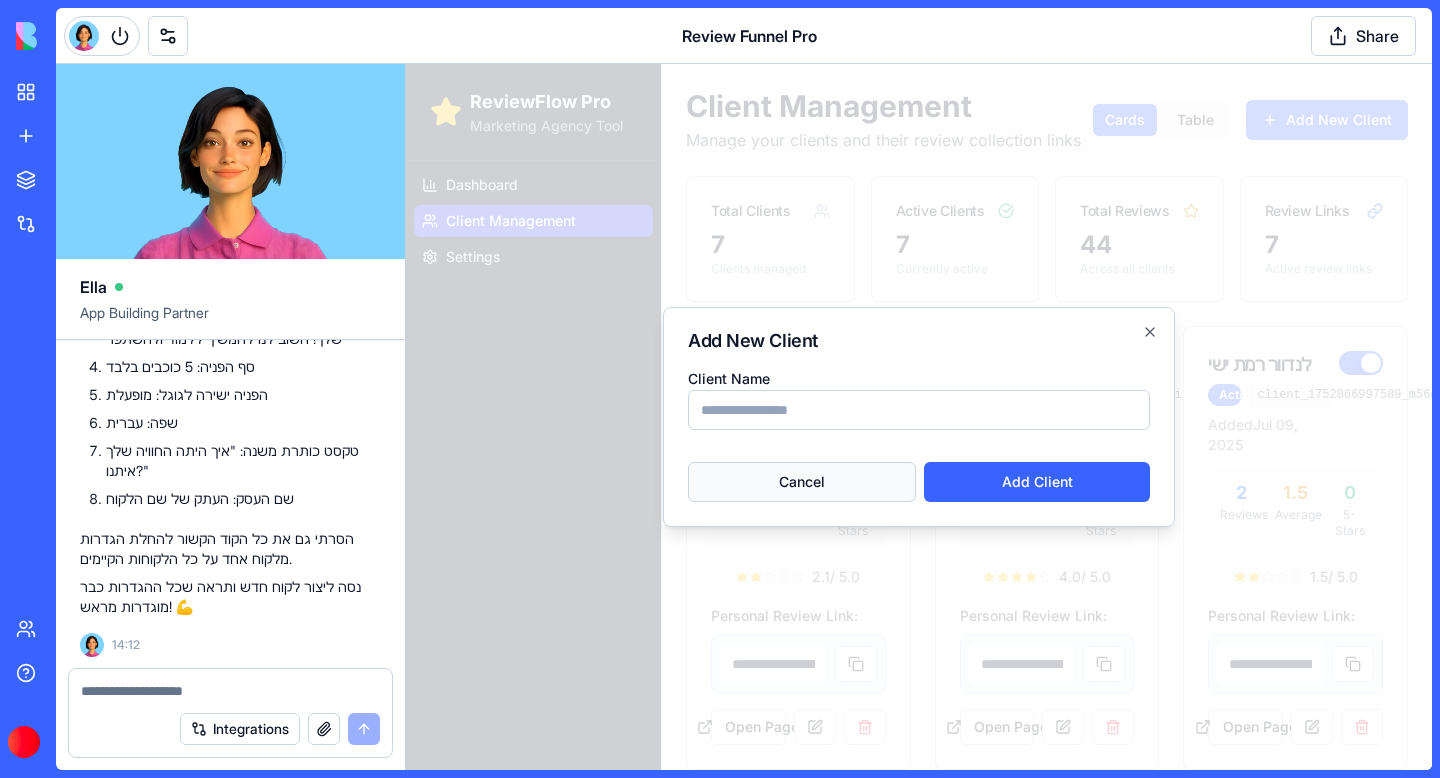 click on "Cancel" at bounding box center (802, 482) 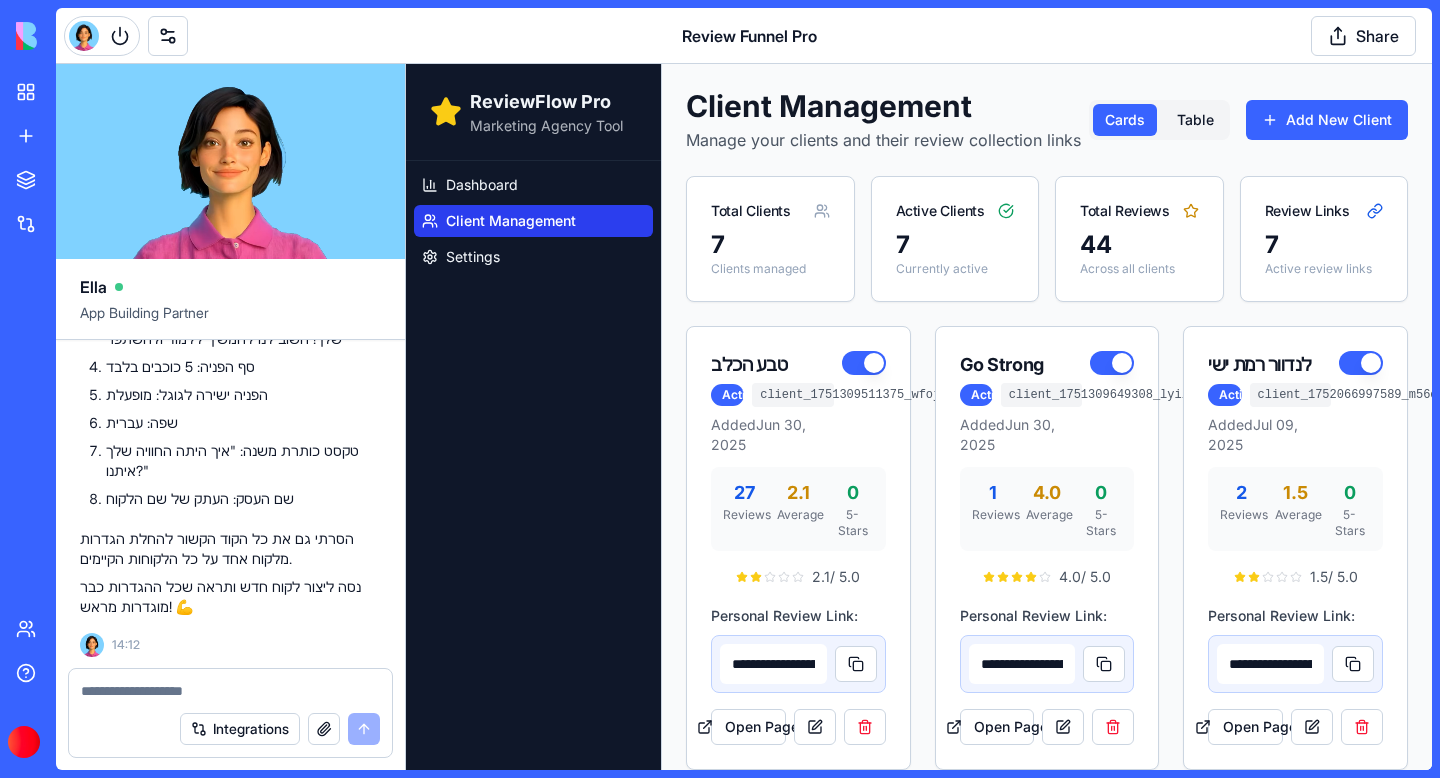 scroll, scrollTop: 81345, scrollLeft: 0, axis: vertical 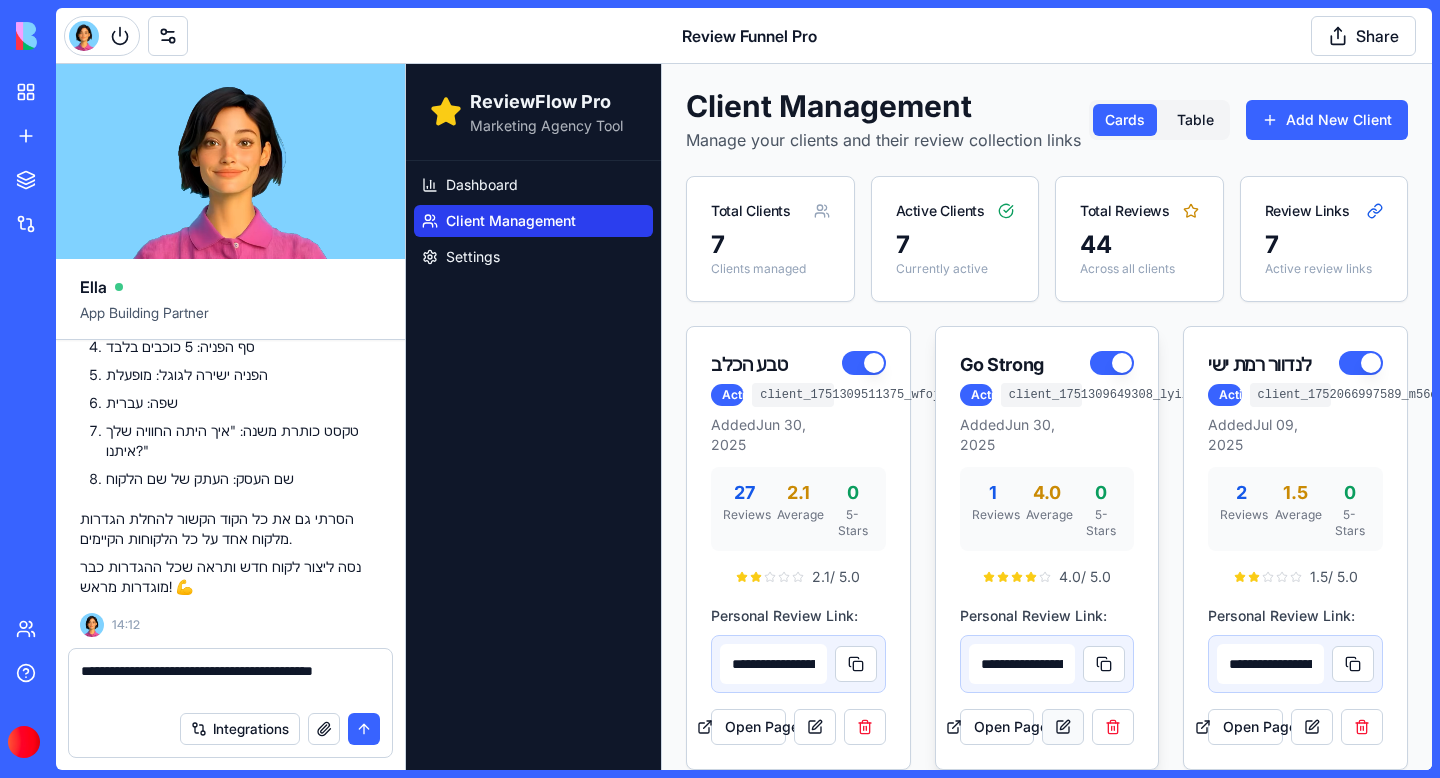 click at bounding box center [1063, 727] 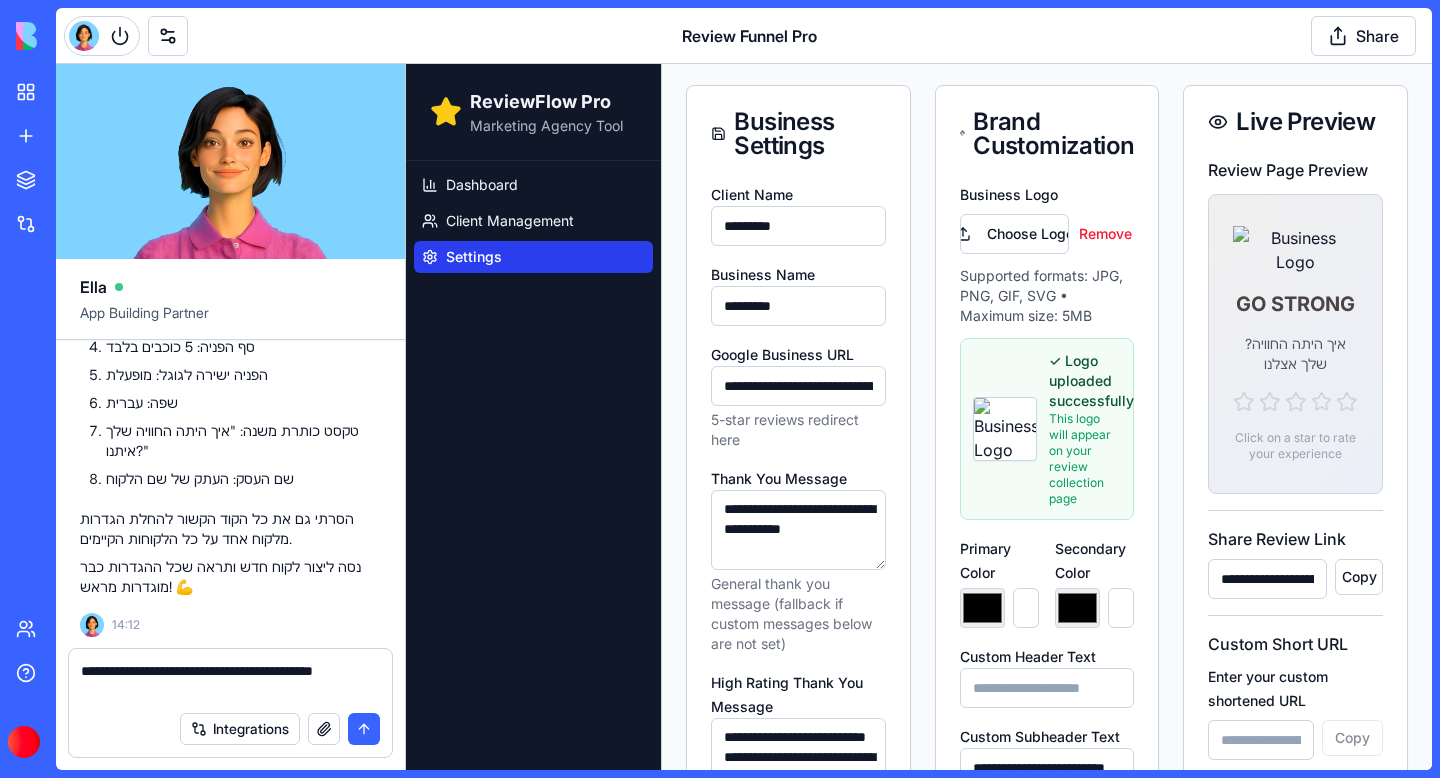 scroll, scrollTop: 231, scrollLeft: 0, axis: vertical 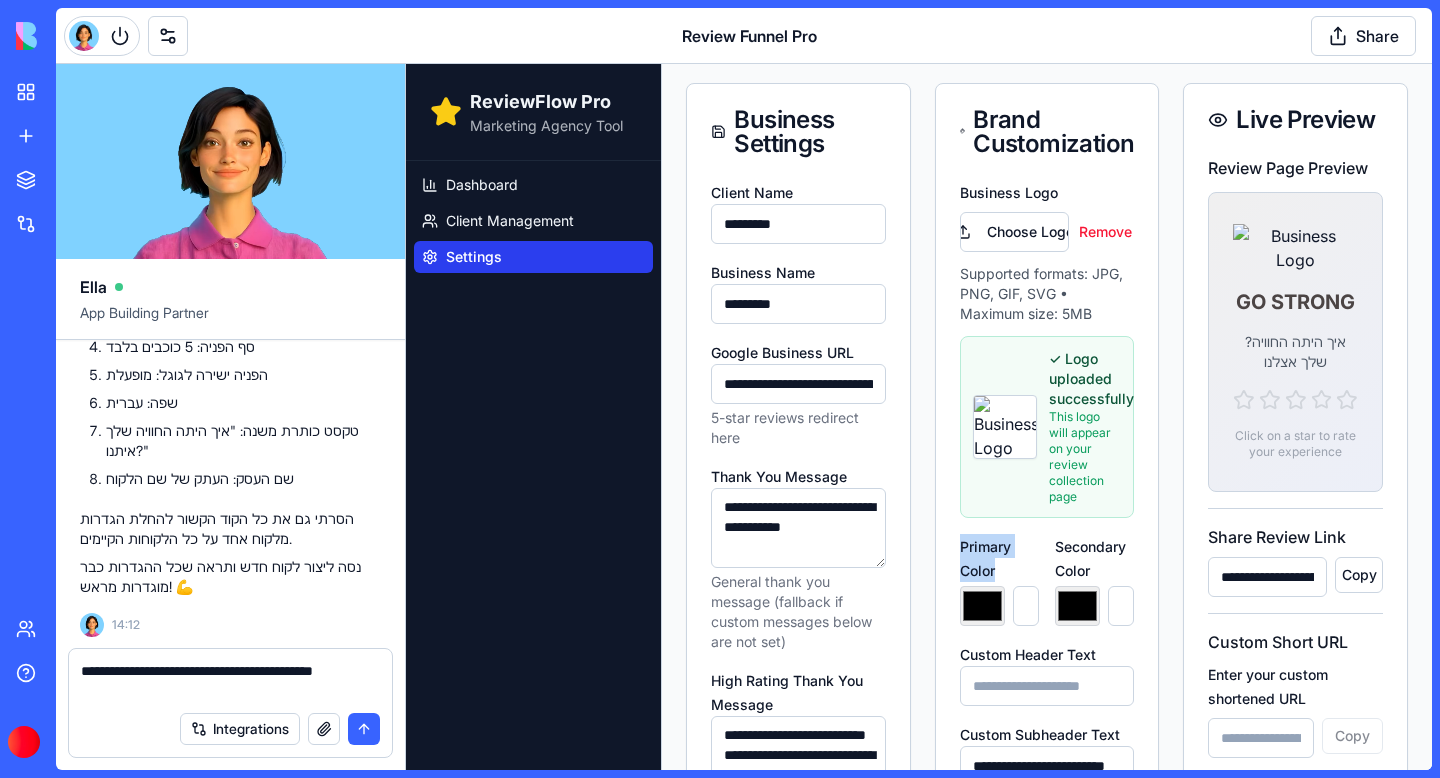 drag, startPoint x: 997, startPoint y: 567, endPoint x: 956, endPoint y: 548, distance: 45.188496 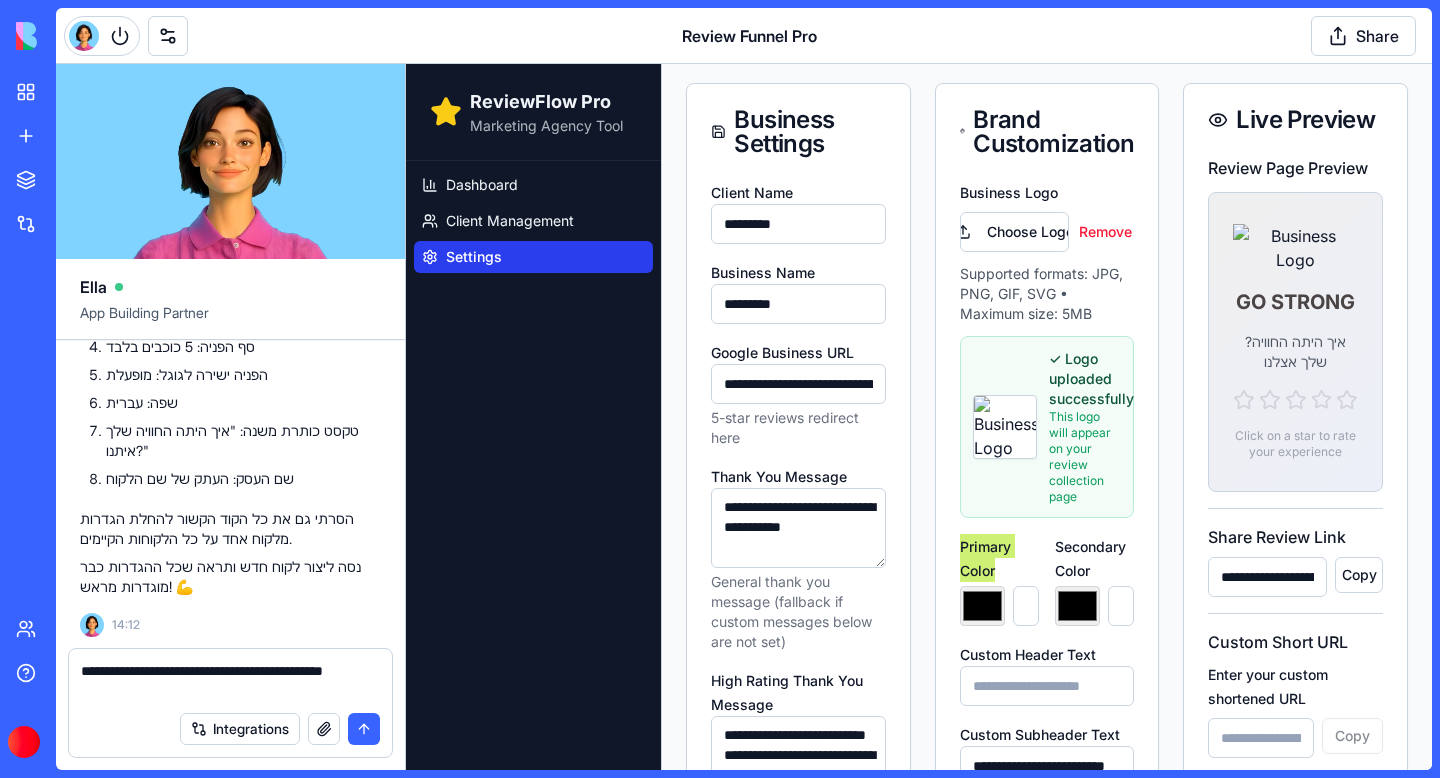 copy on "Primary Color" 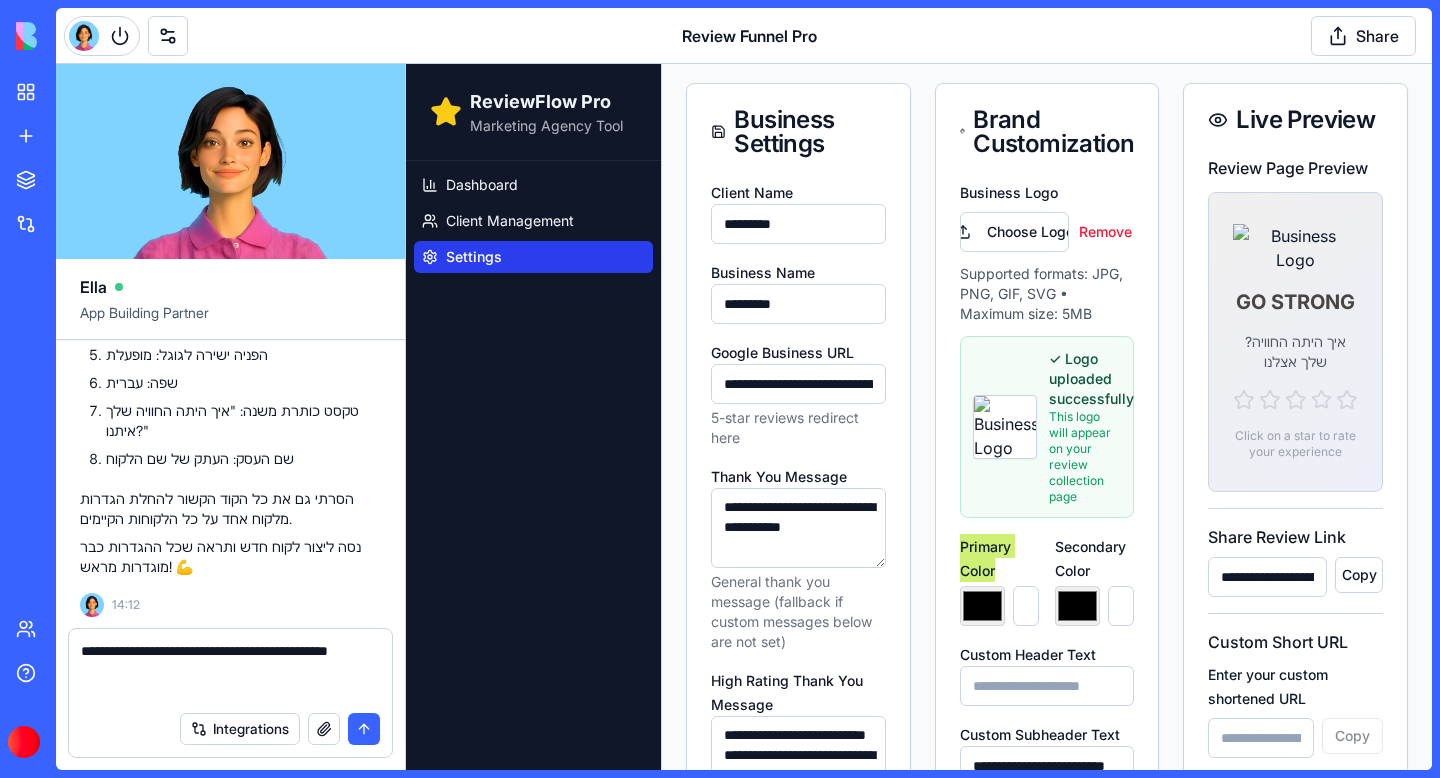 paste on "**********" 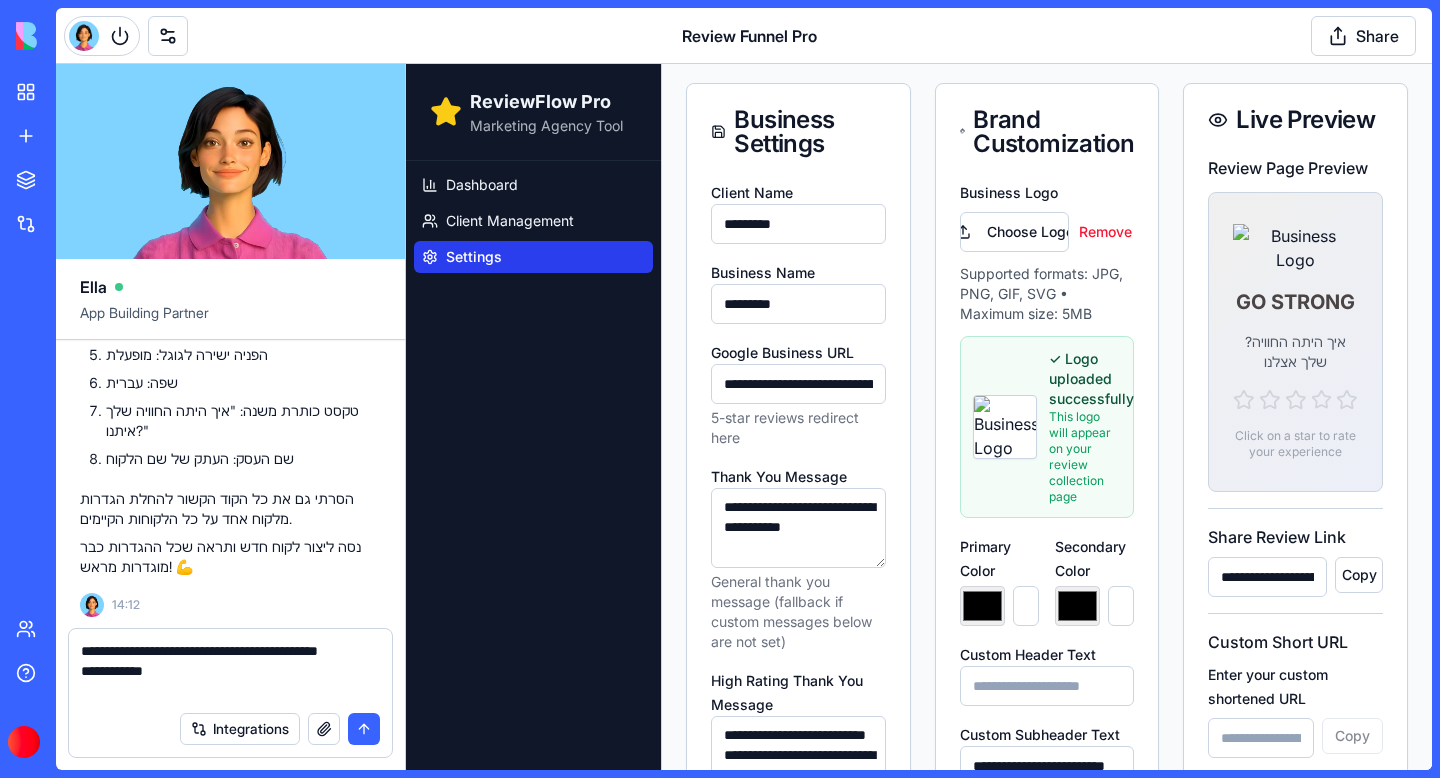 click on "Primary Color" at bounding box center (985, 558) 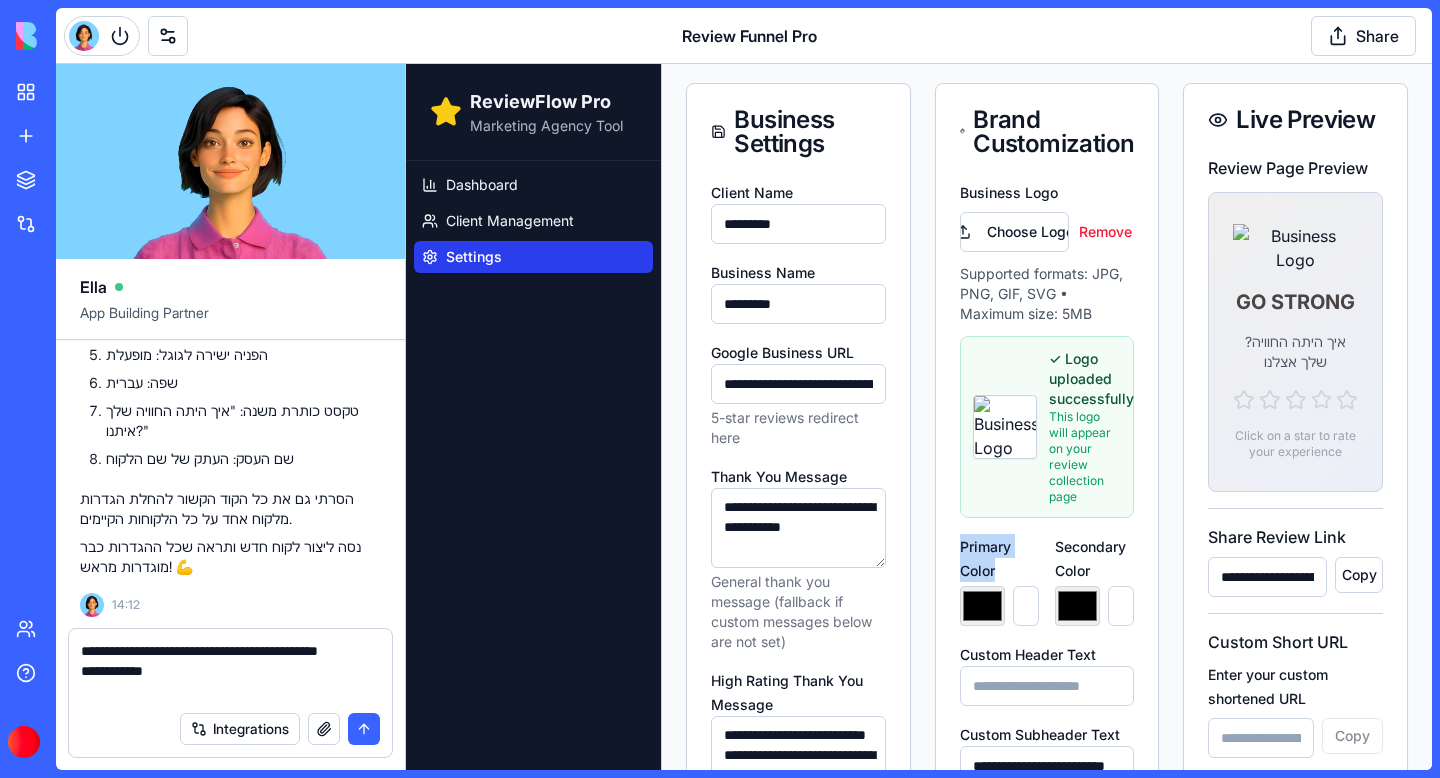 drag, startPoint x: 1000, startPoint y: 572, endPoint x: 962, endPoint y: 541, distance: 49.0408 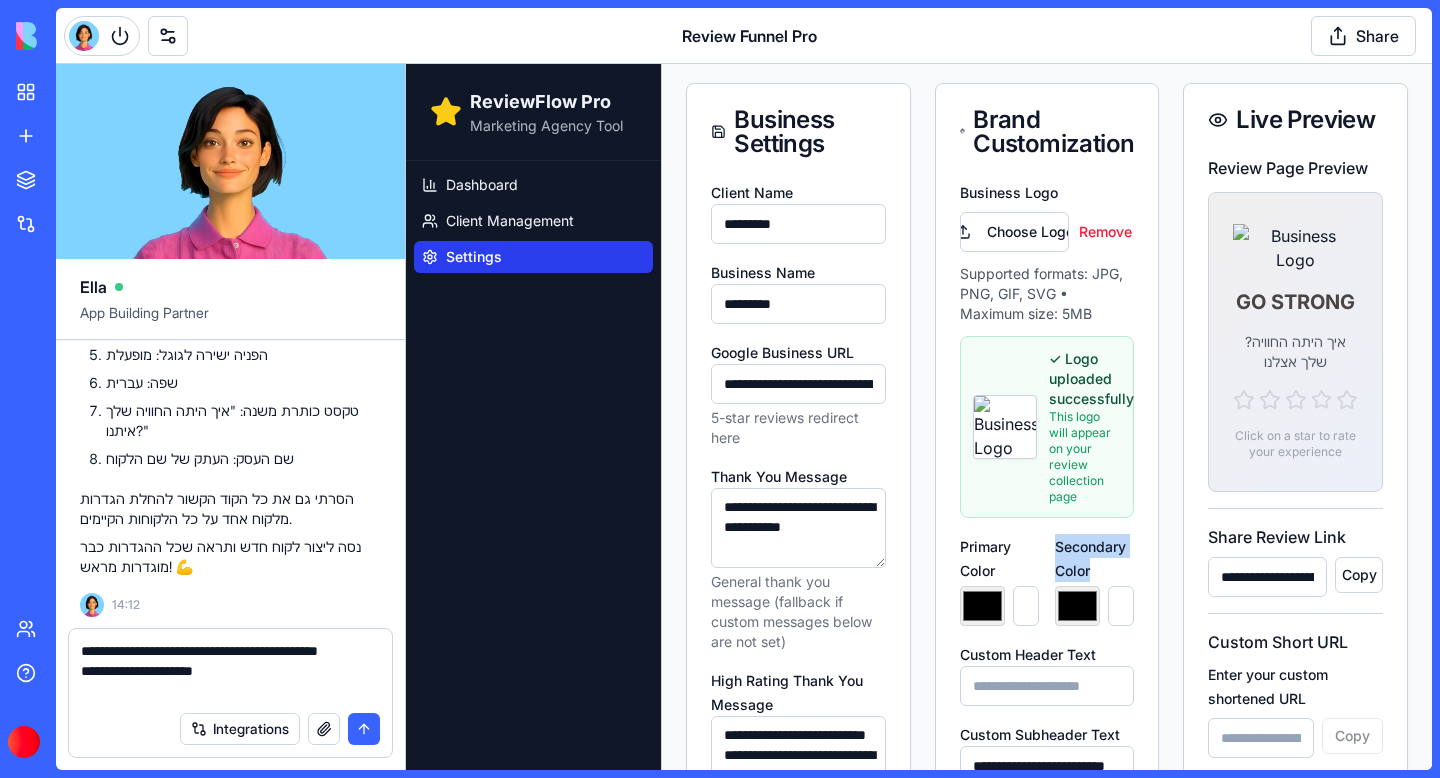 drag, startPoint x: 1100, startPoint y: 571, endPoint x: 1052, endPoint y: 545, distance: 54.589375 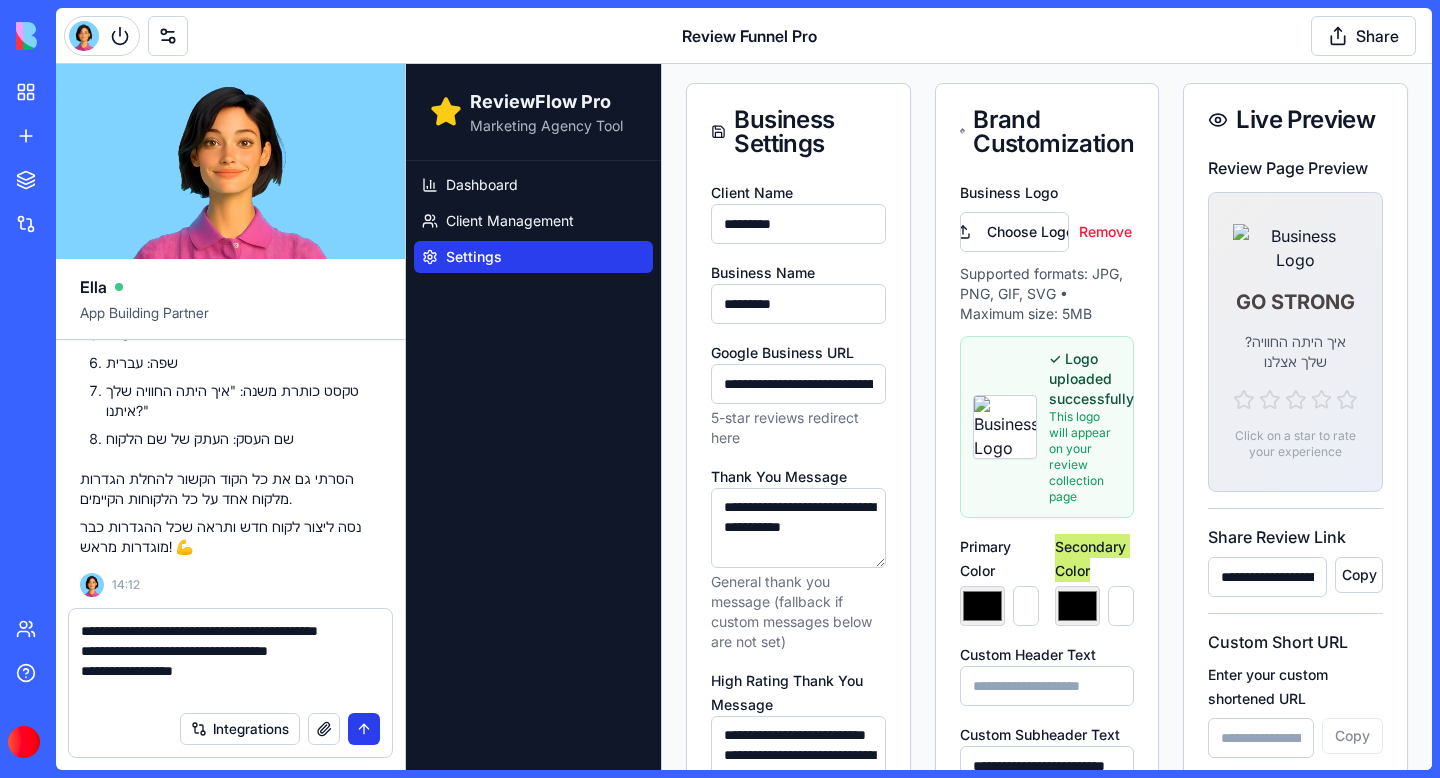type on "**********" 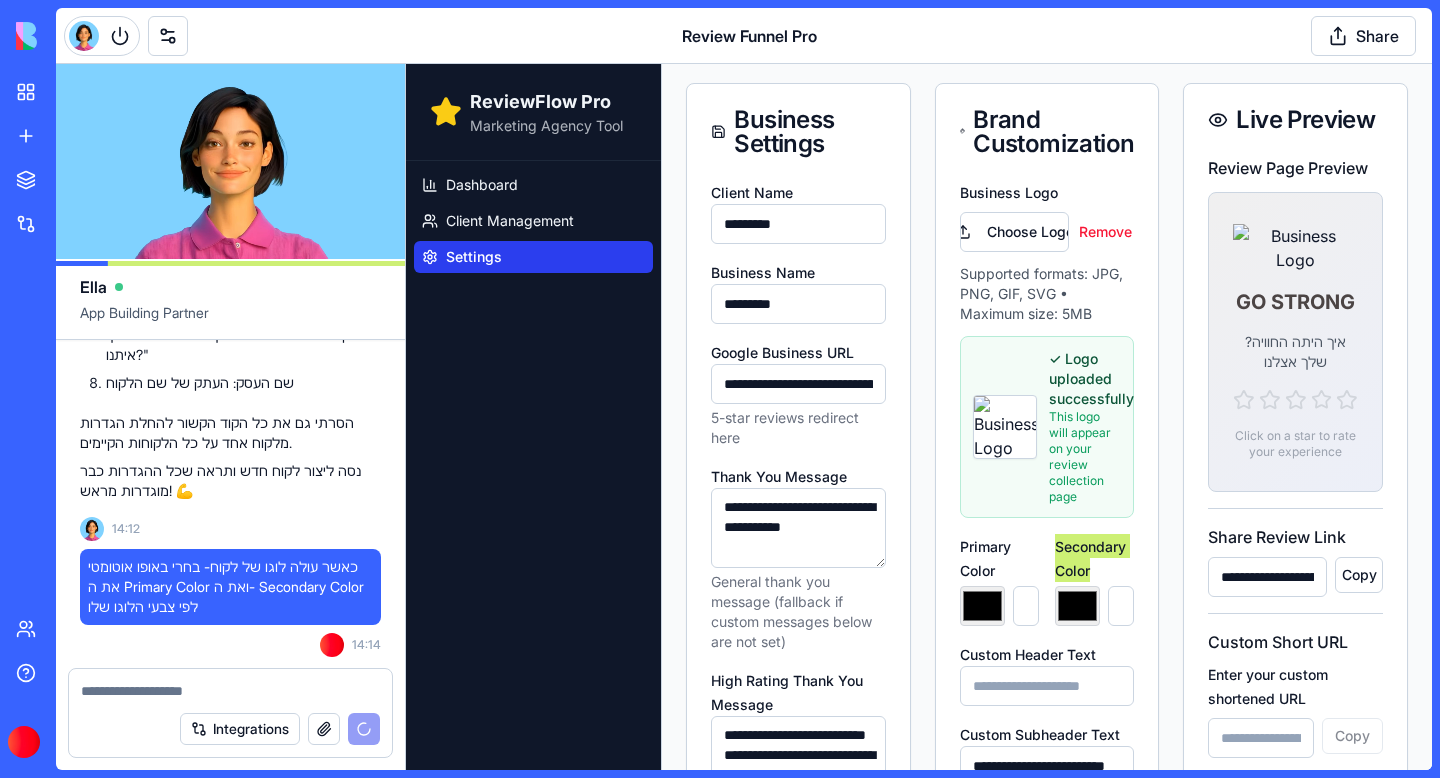 scroll, scrollTop: 81849, scrollLeft: 0, axis: vertical 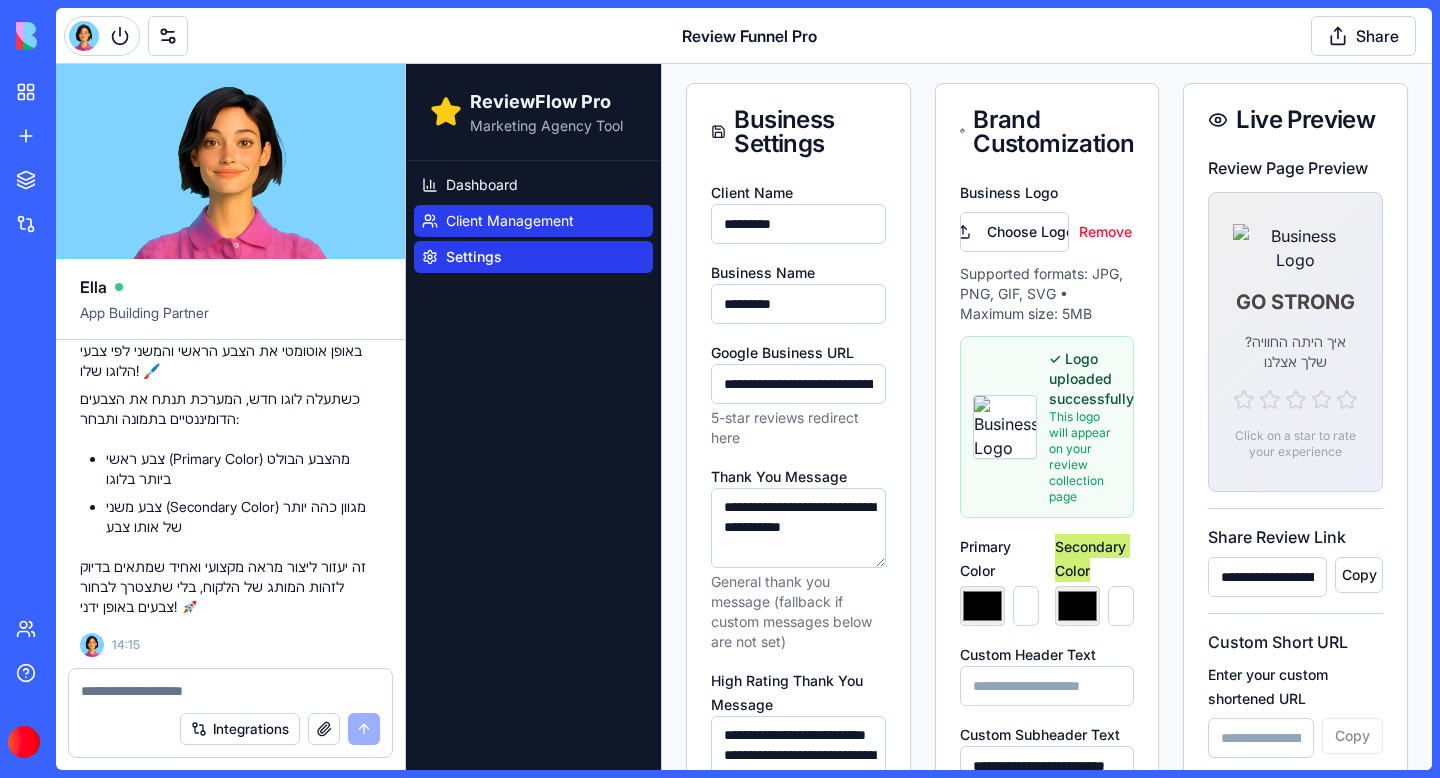 click on "Client Management" at bounding box center [510, 221] 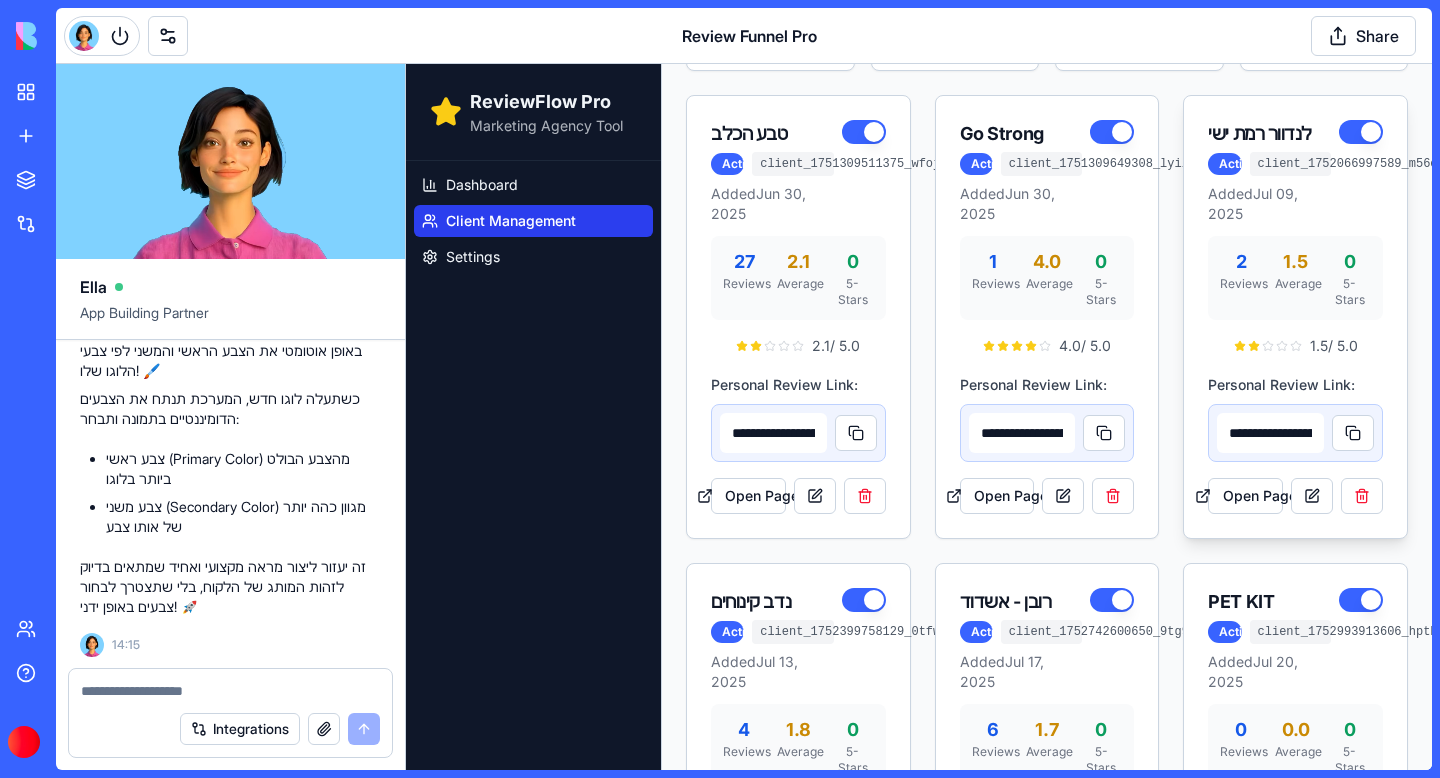 scroll, scrollTop: 0, scrollLeft: 0, axis: both 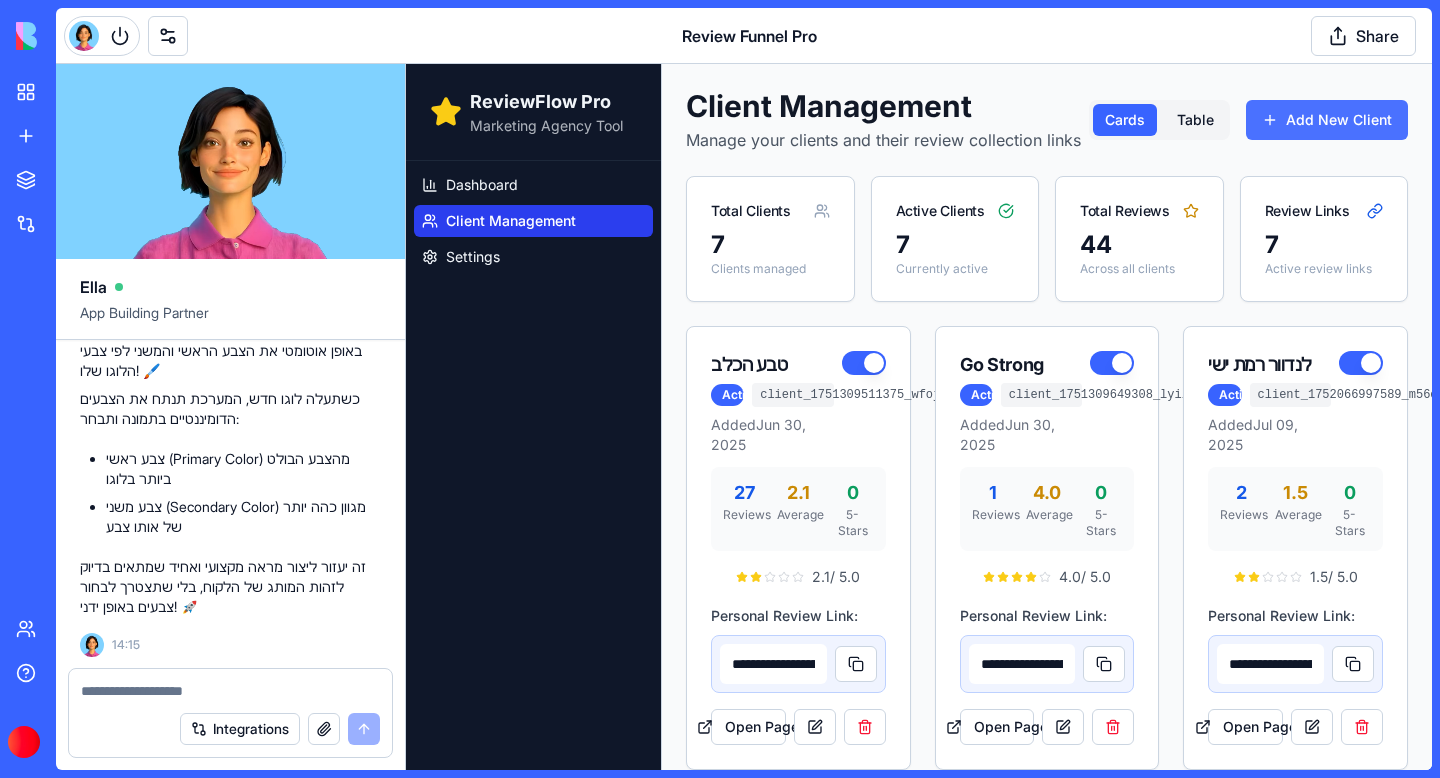 click on "Add New Client" at bounding box center (1327, 120) 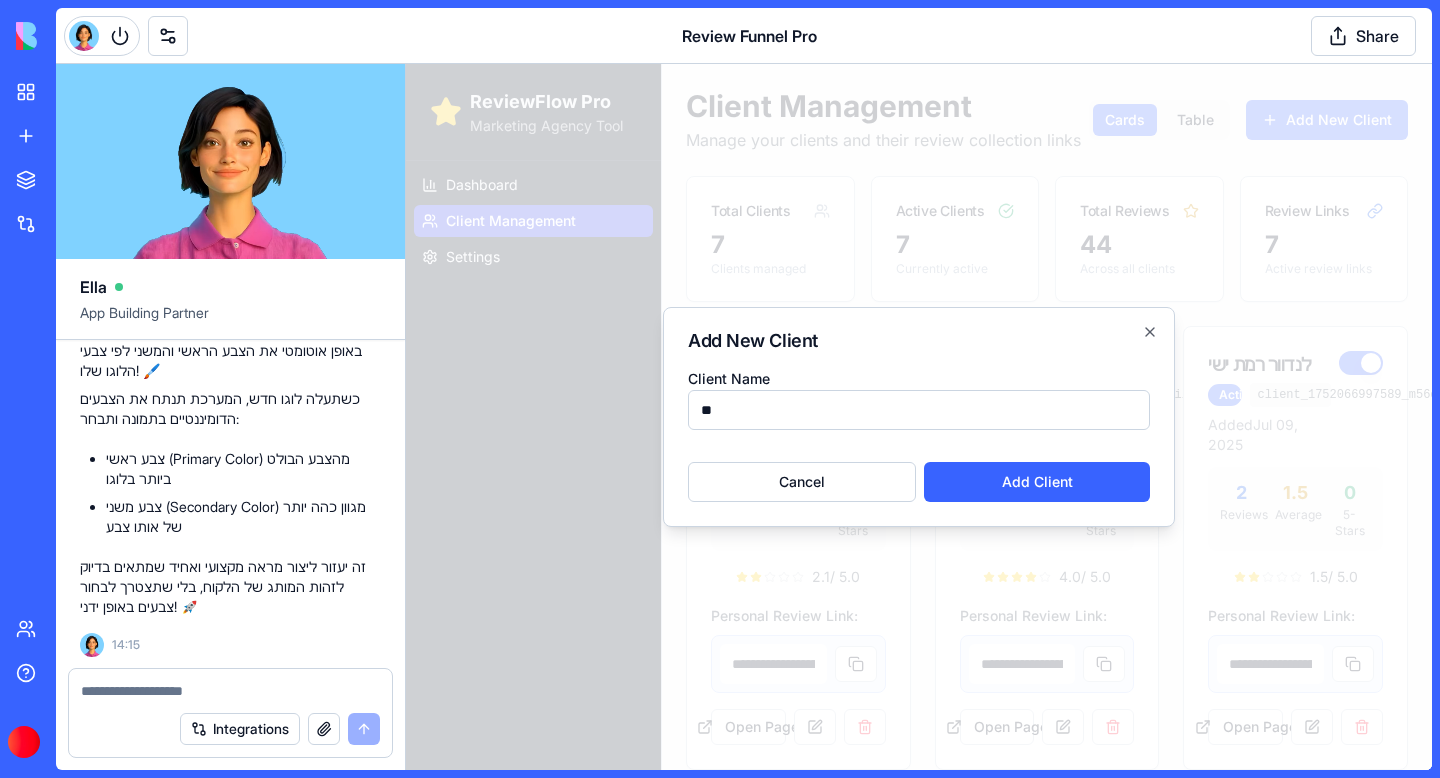 type on "*" 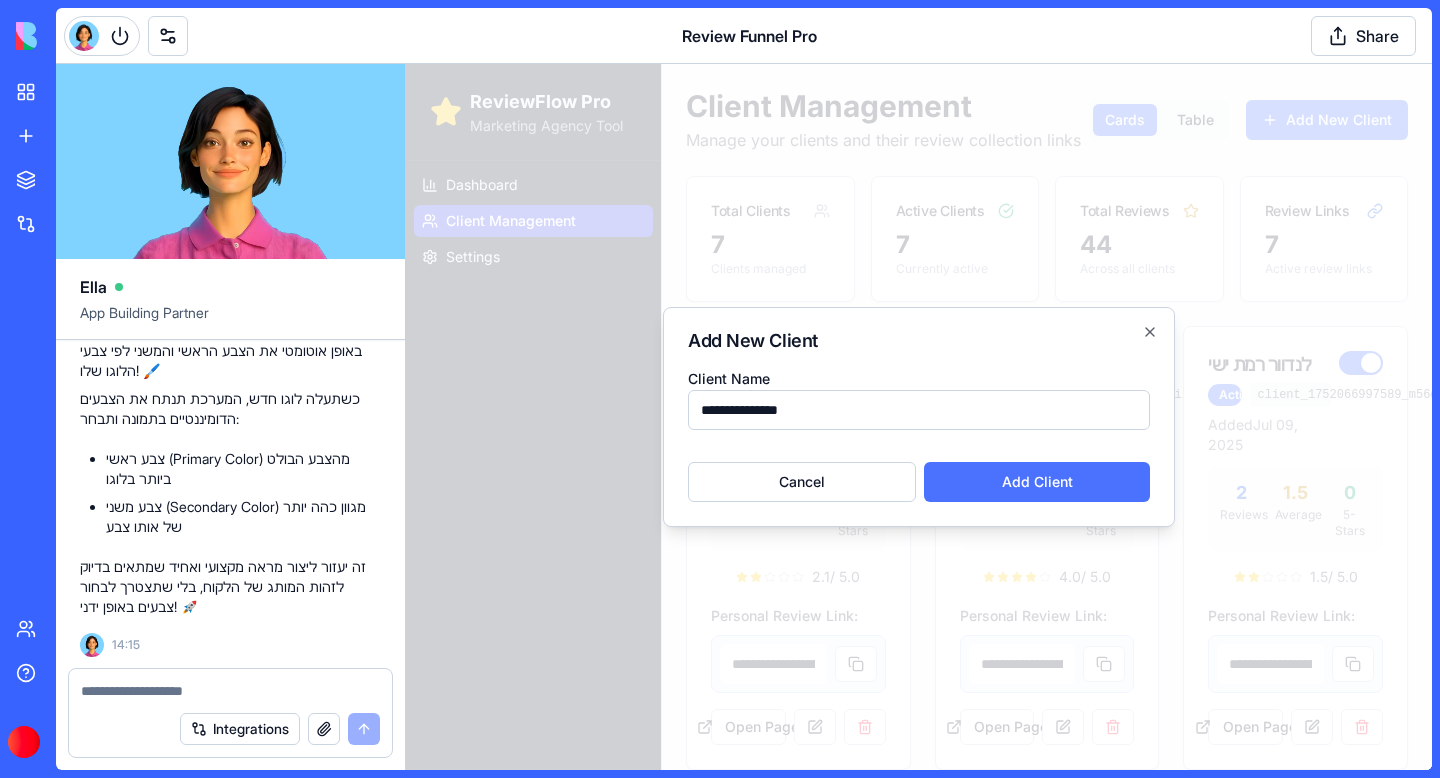 type on "**********" 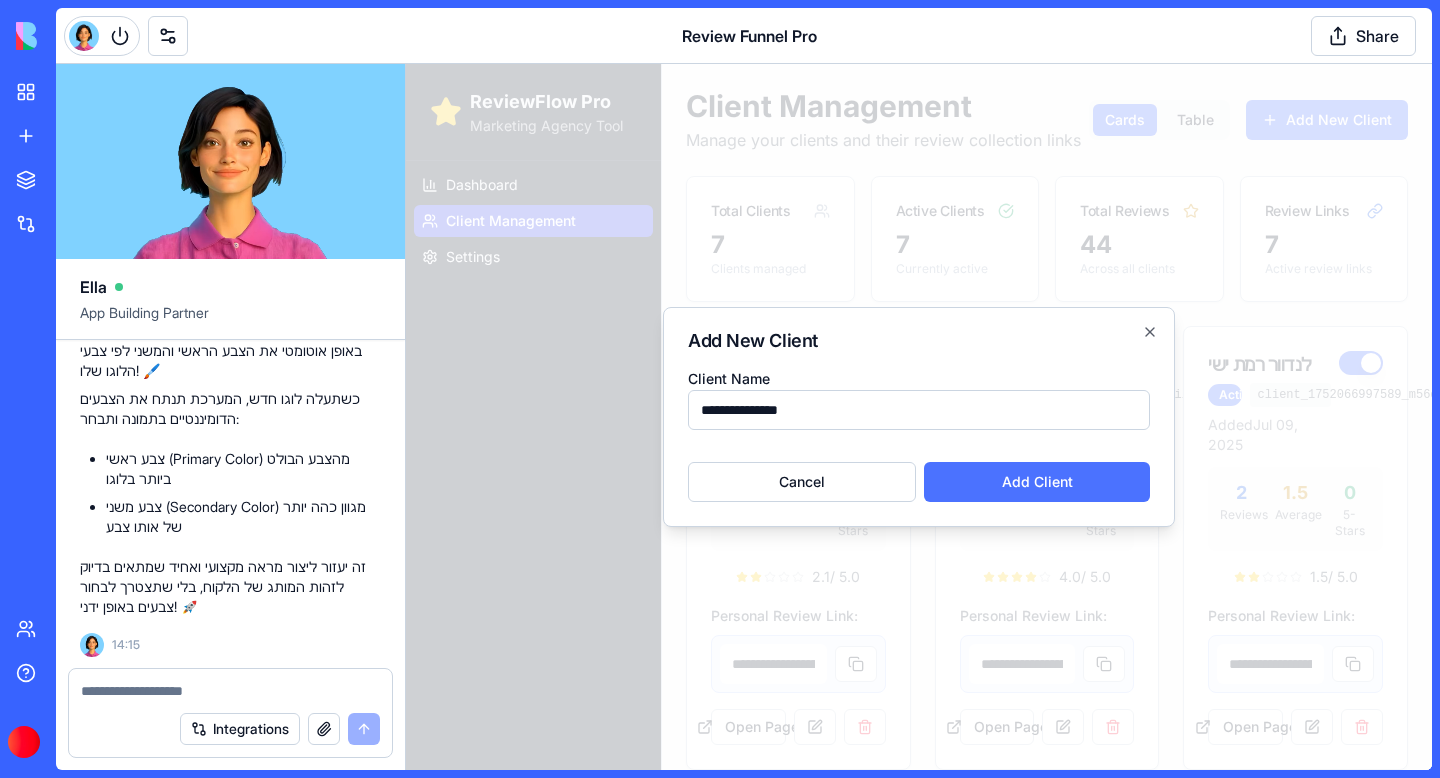 type 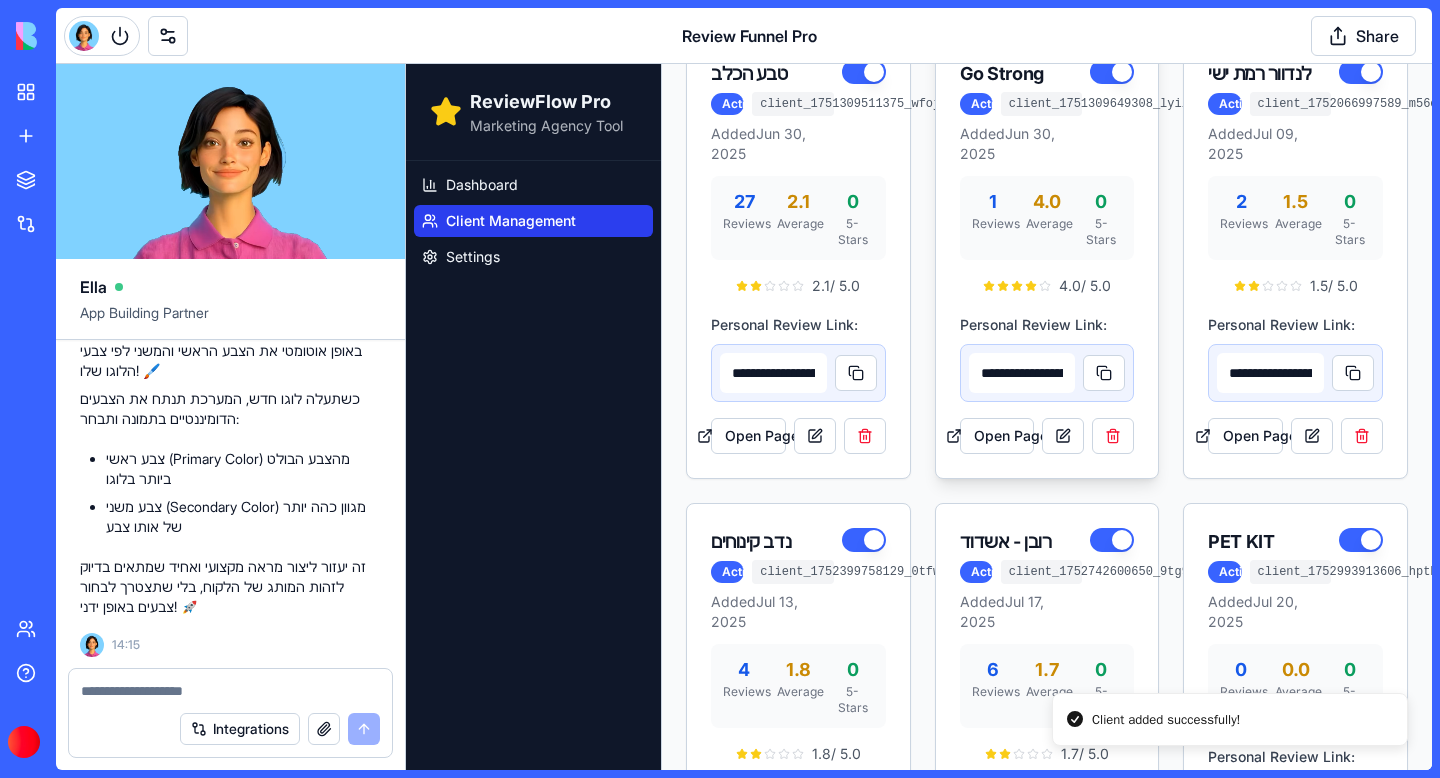 scroll, scrollTop: 940, scrollLeft: 0, axis: vertical 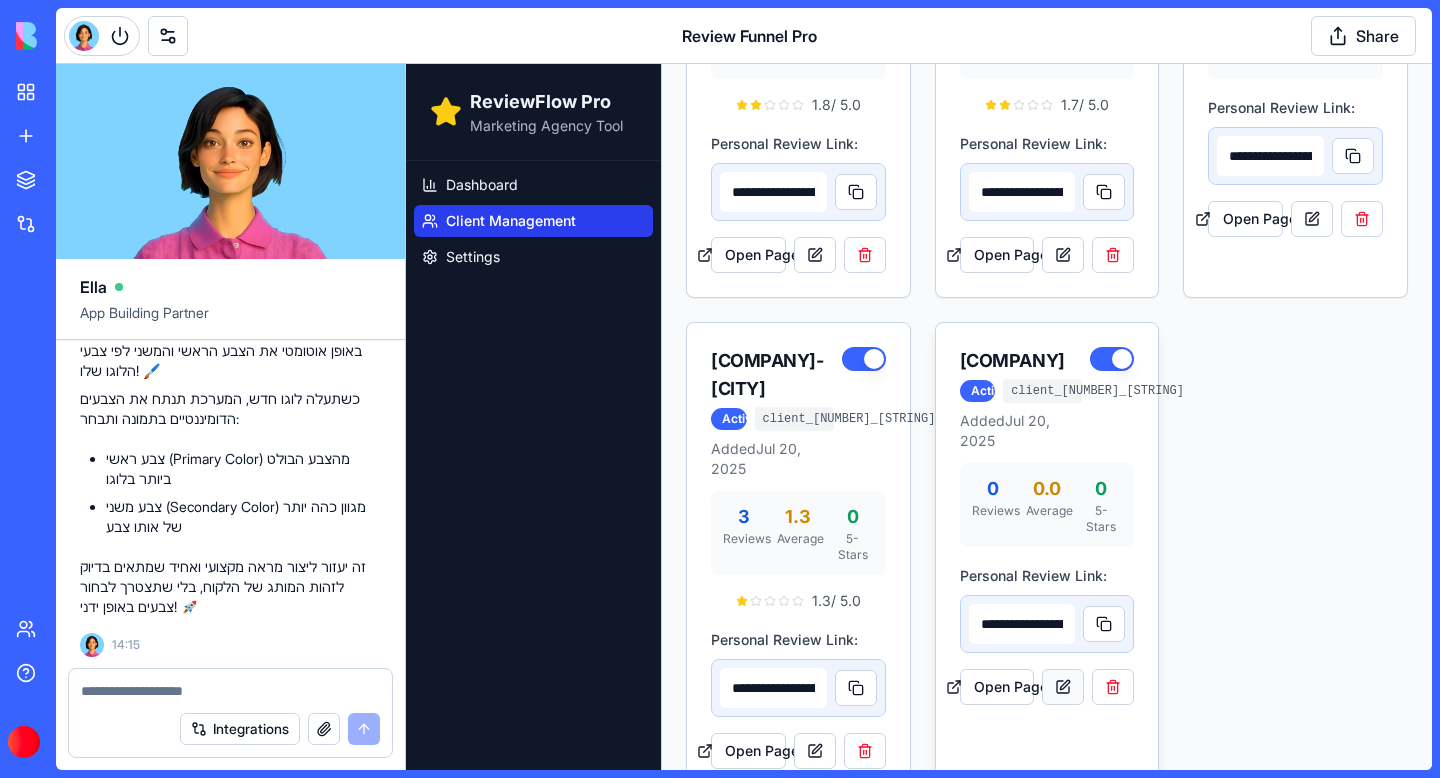 click at bounding box center [1063, 687] 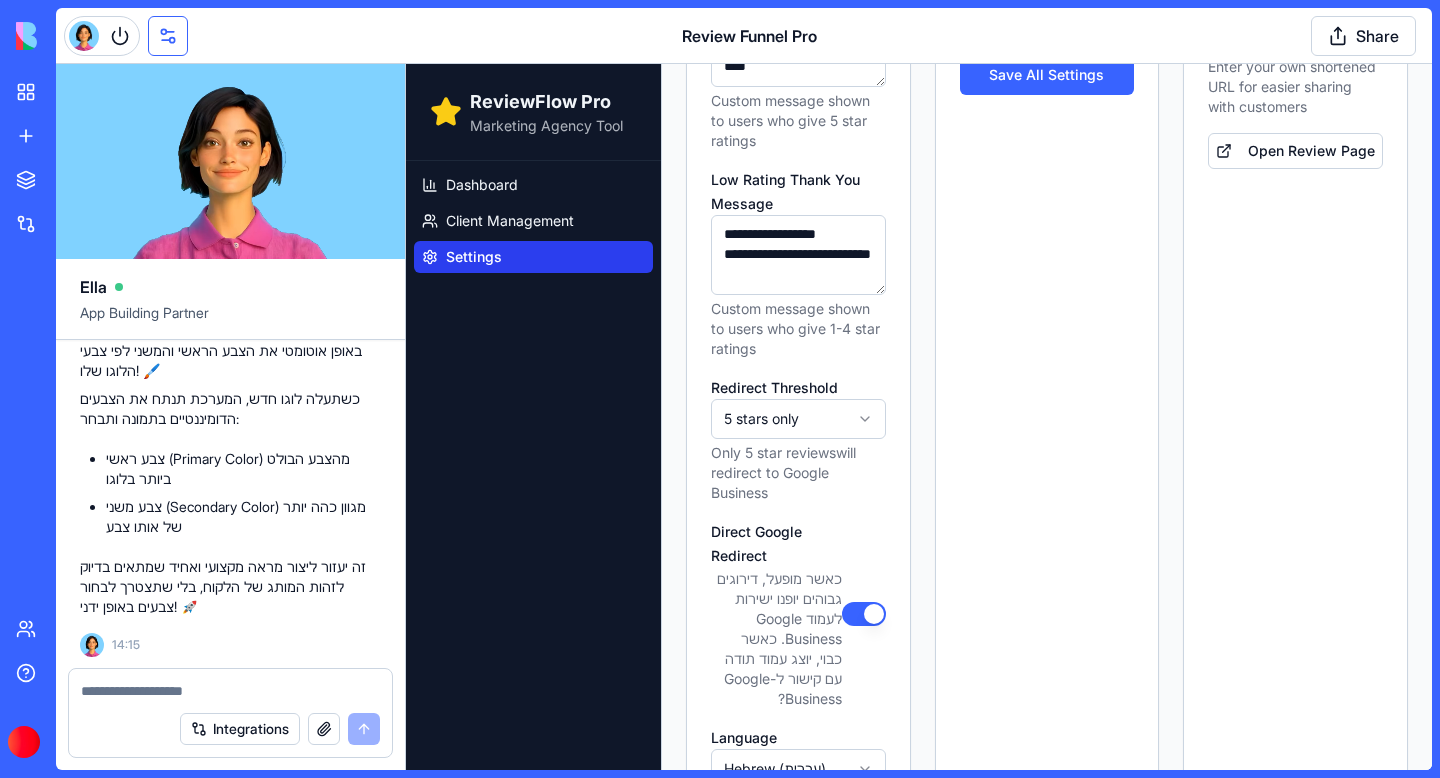 click at bounding box center (168, 36) 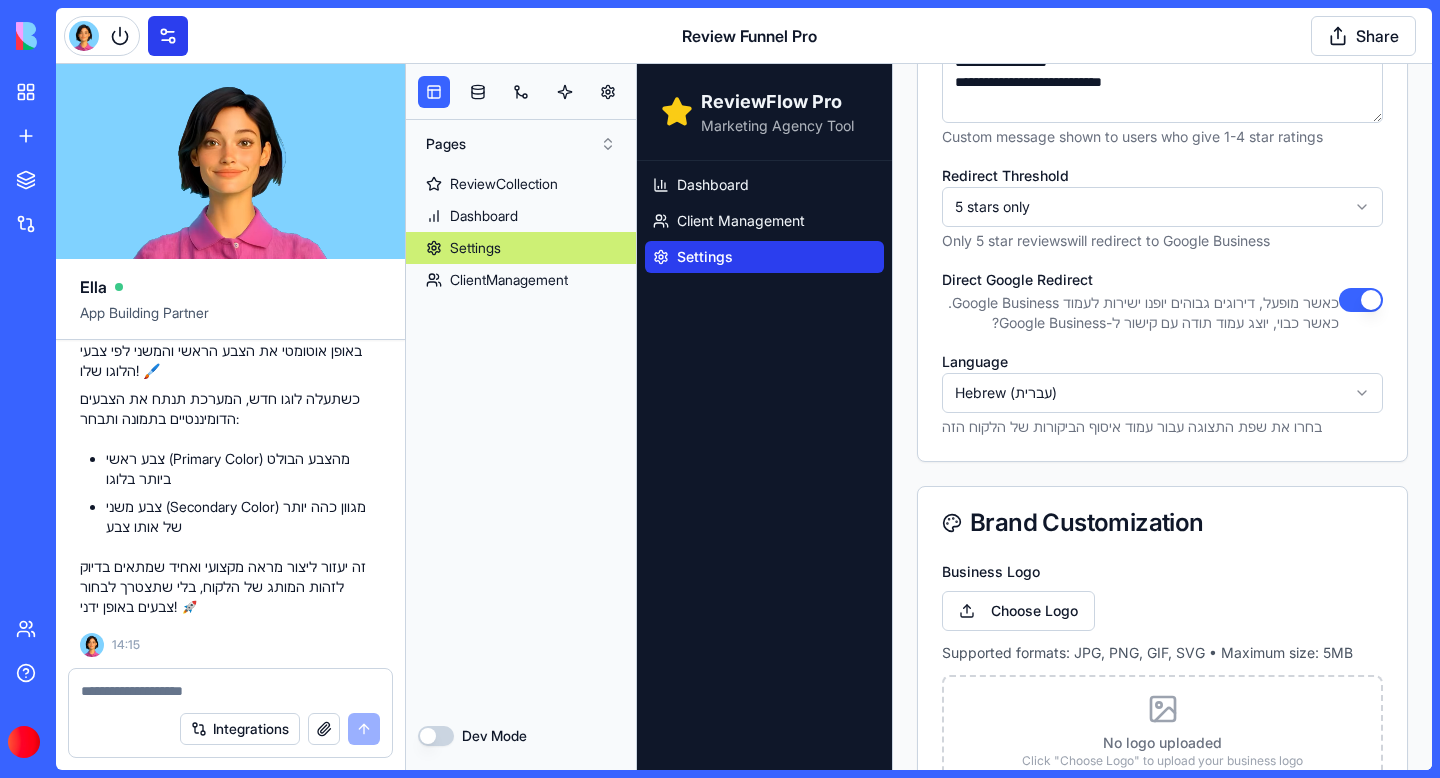 click at bounding box center (168, 36) 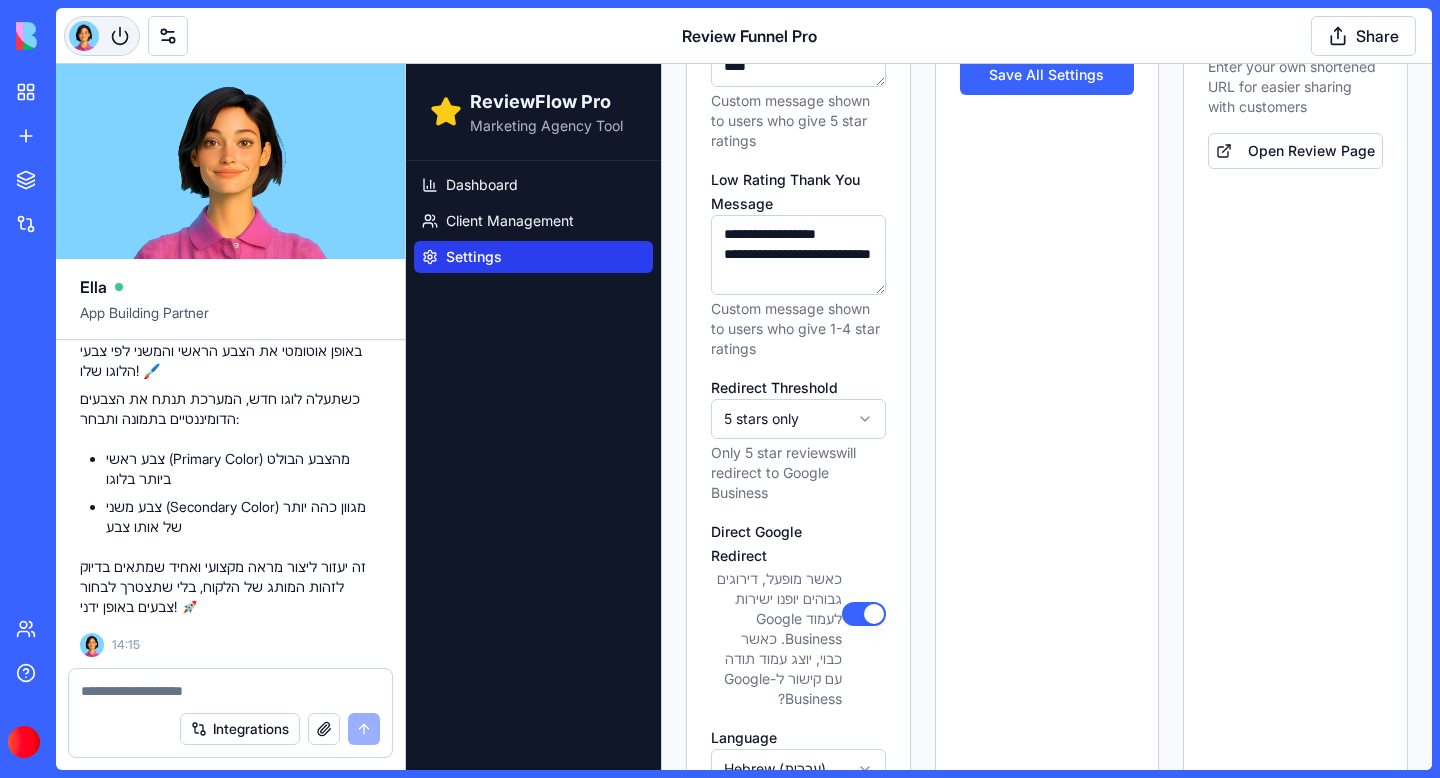click at bounding box center [102, 36] 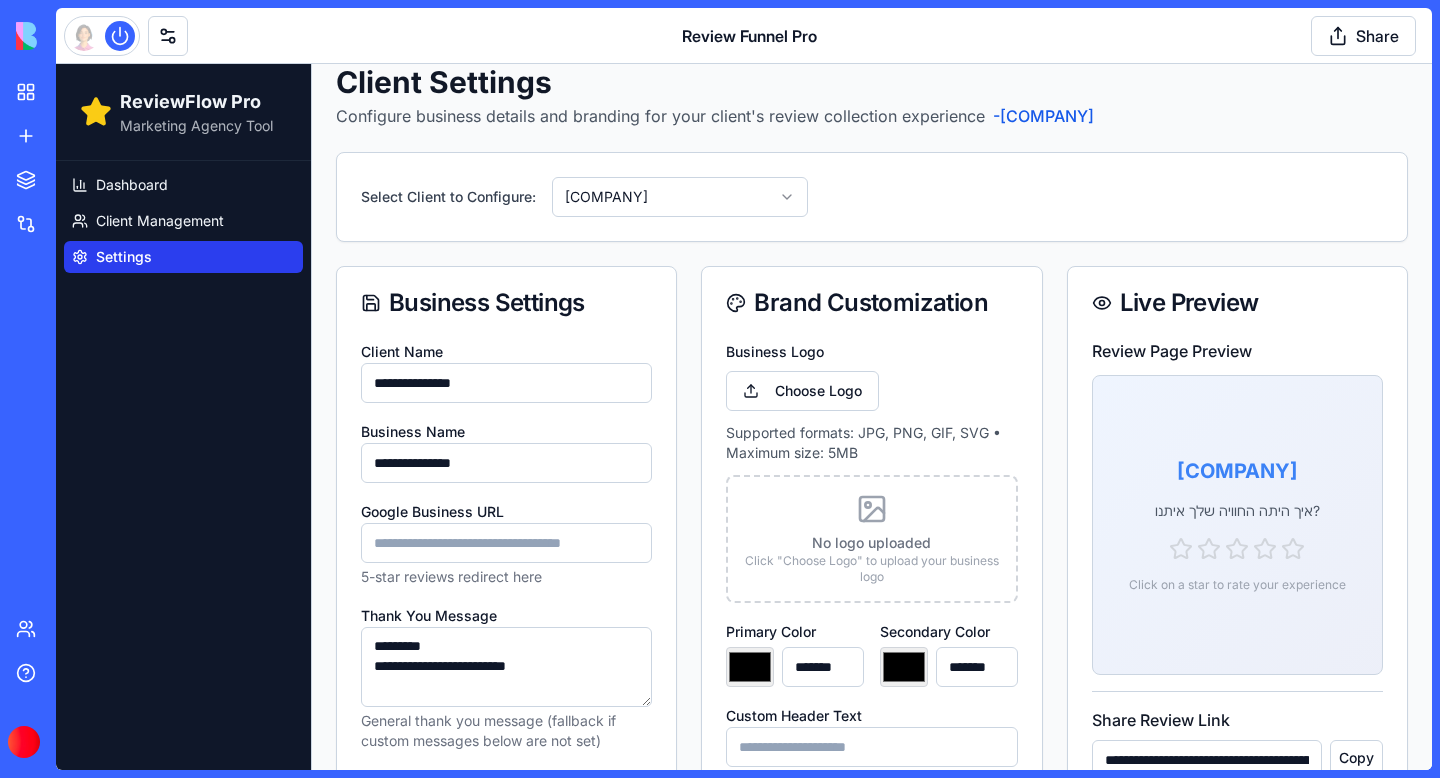 scroll, scrollTop: 7, scrollLeft: 0, axis: vertical 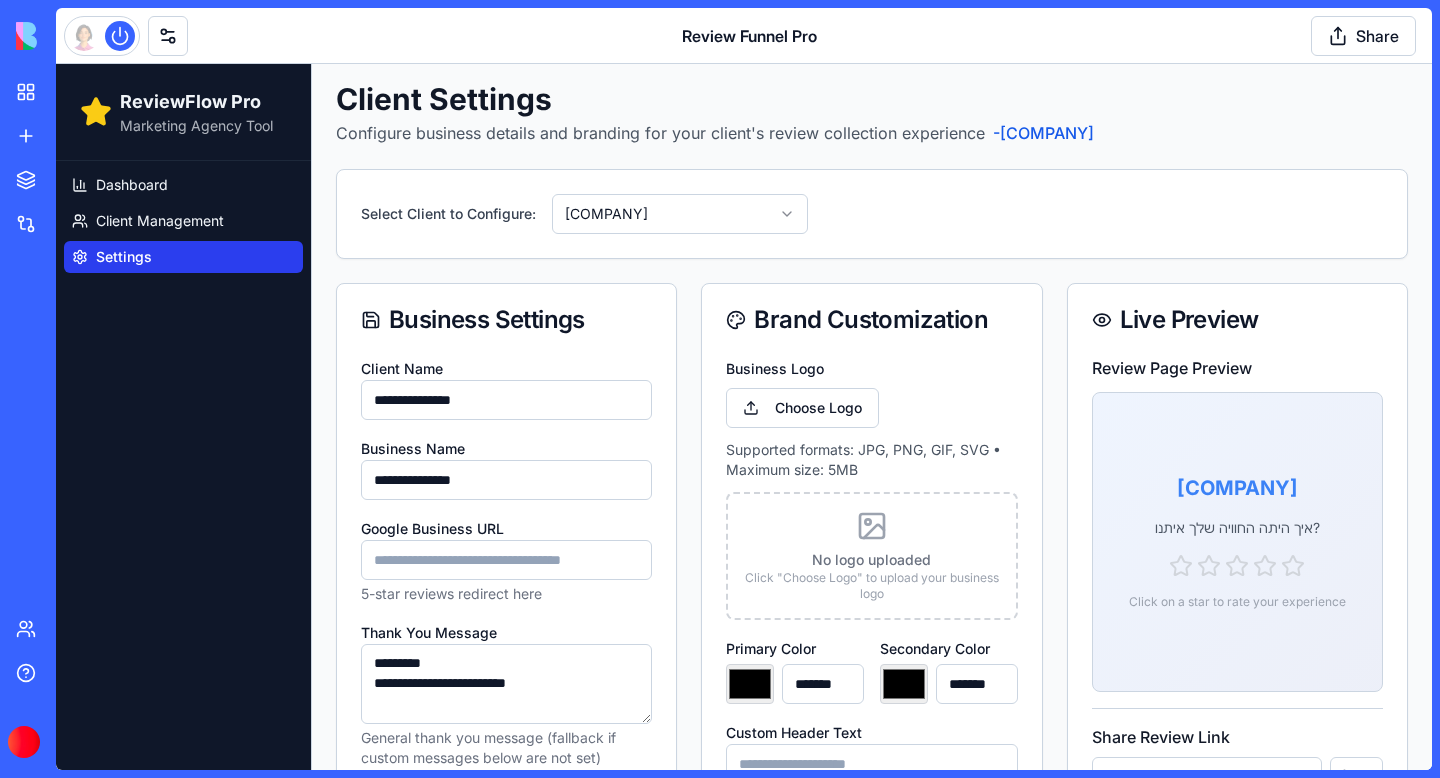 click on "**********" at bounding box center (506, 400) 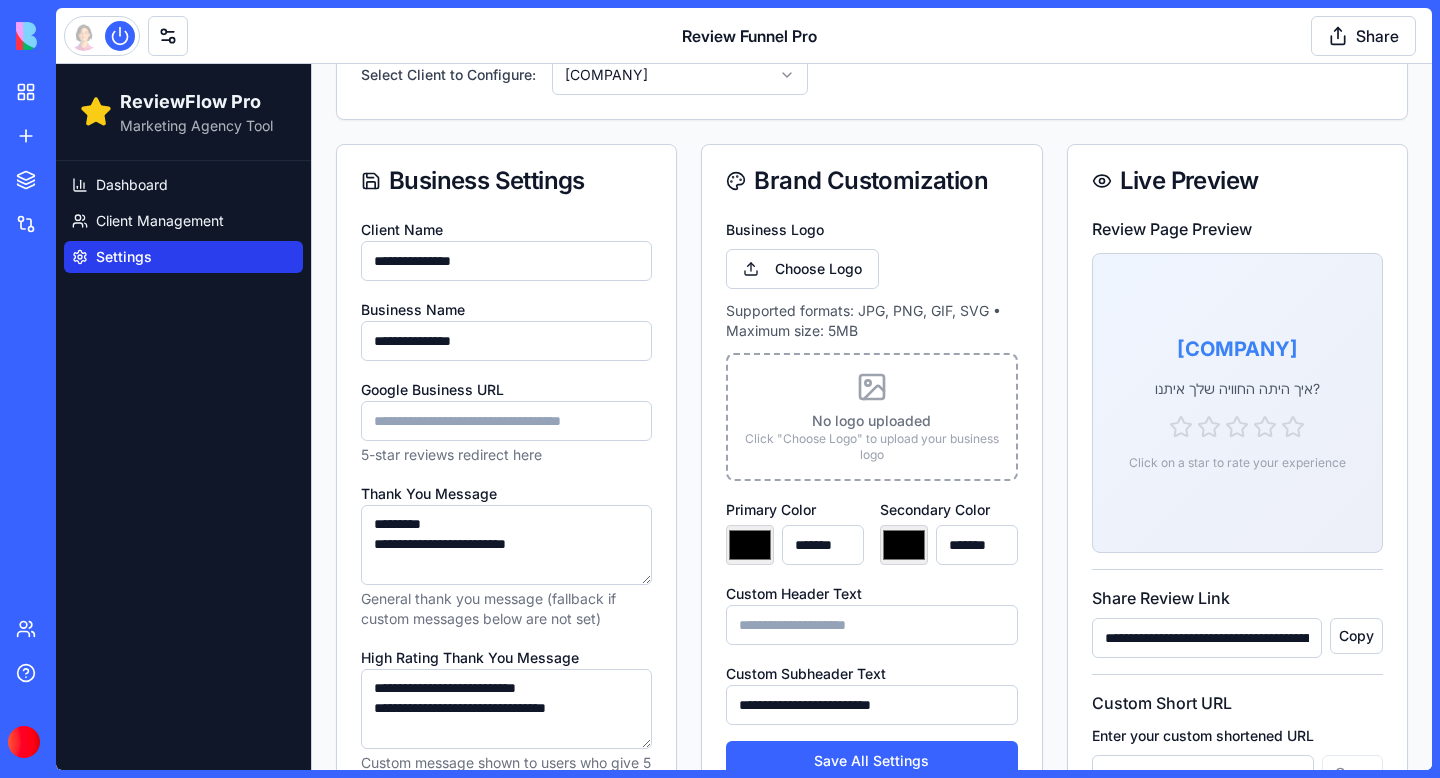 scroll, scrollTop: 147, scrollLeft: 0, axis: vertical 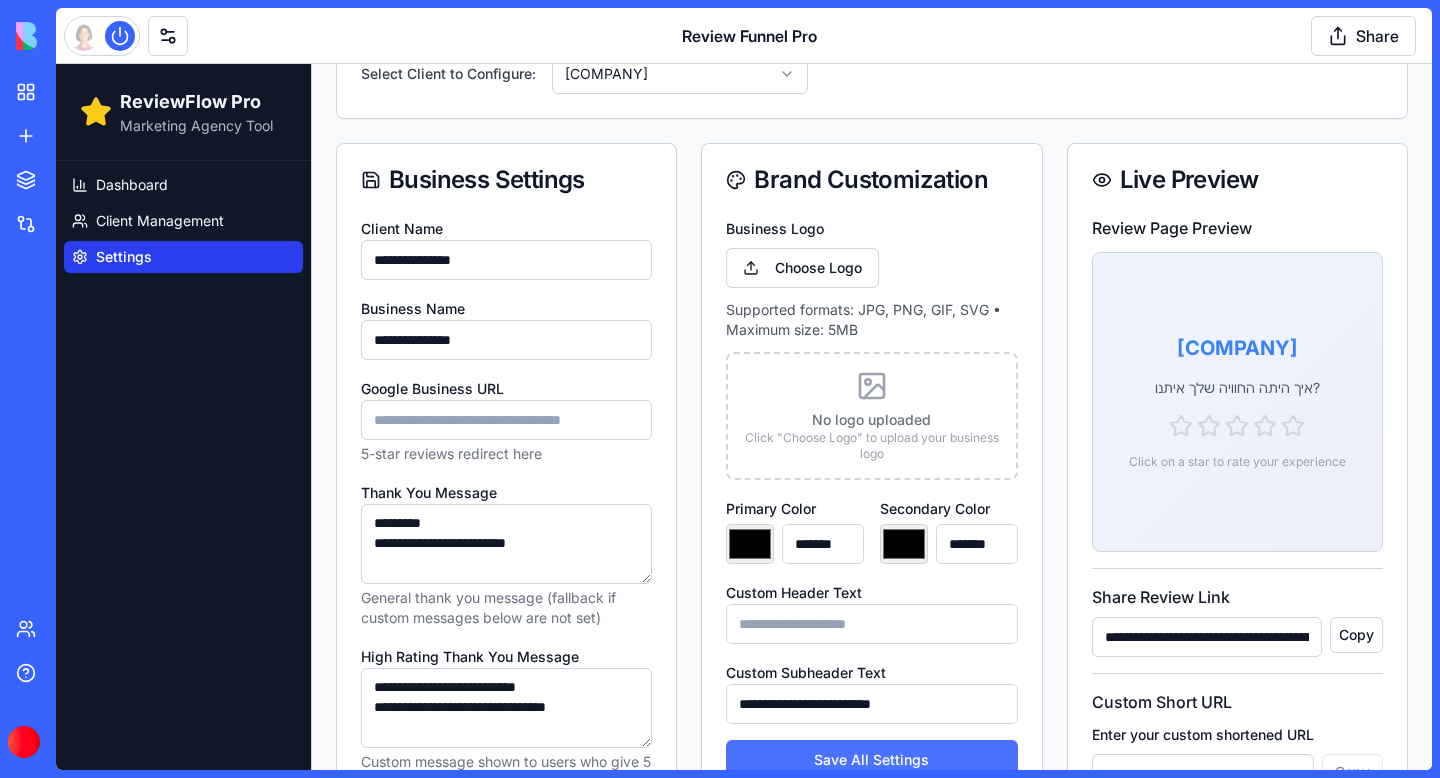 click on "Save All Settings" at bounding box center (871, 760) 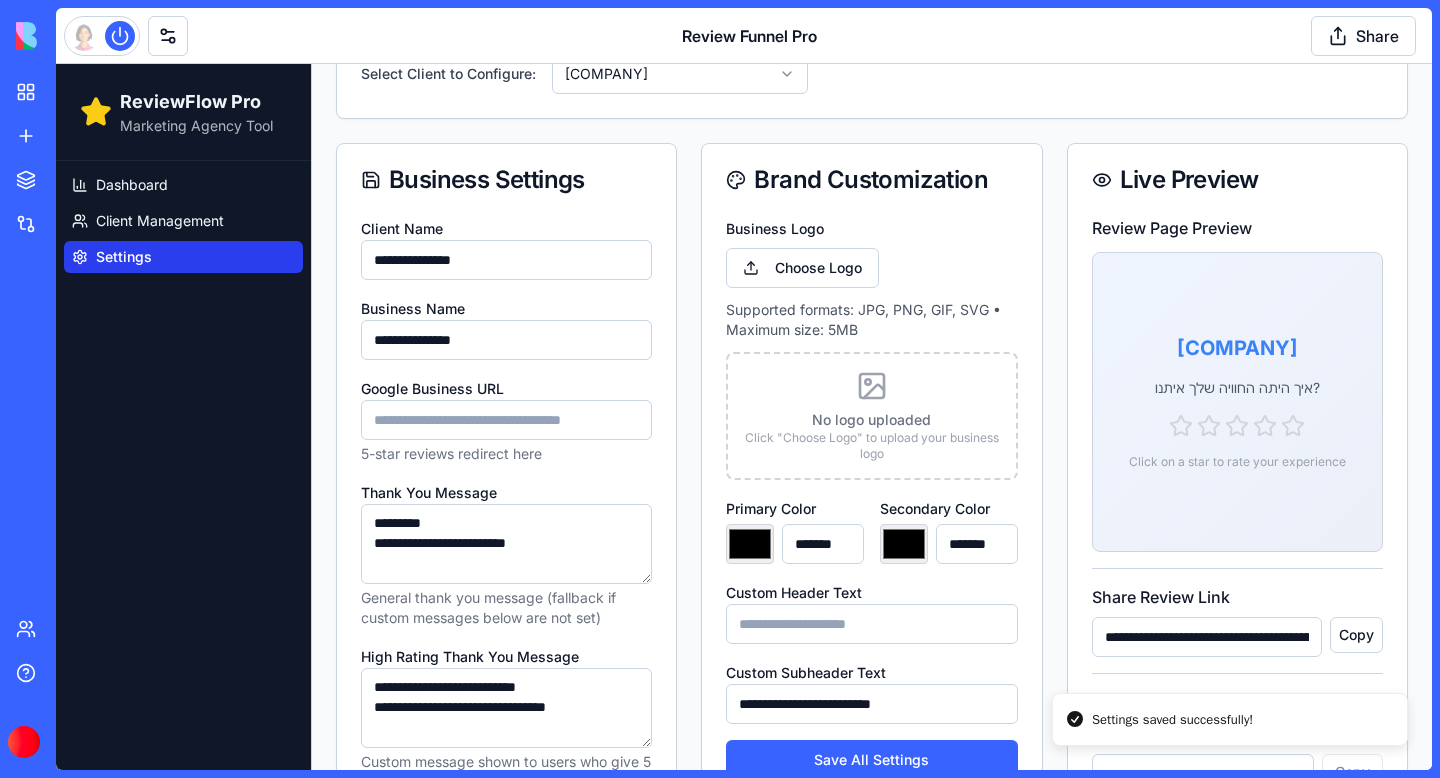 click on "**********" at bounding box center (506, 340) 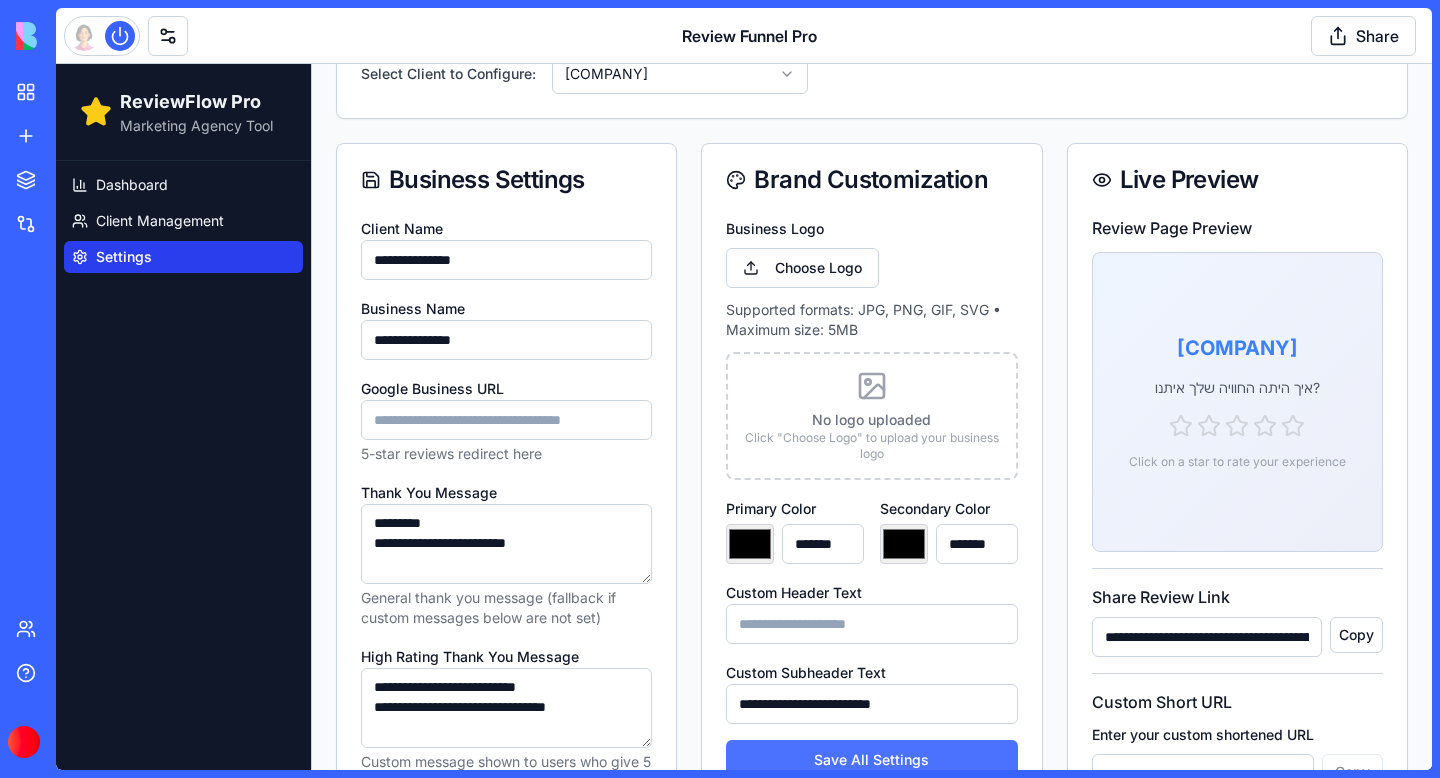 type on "**********" 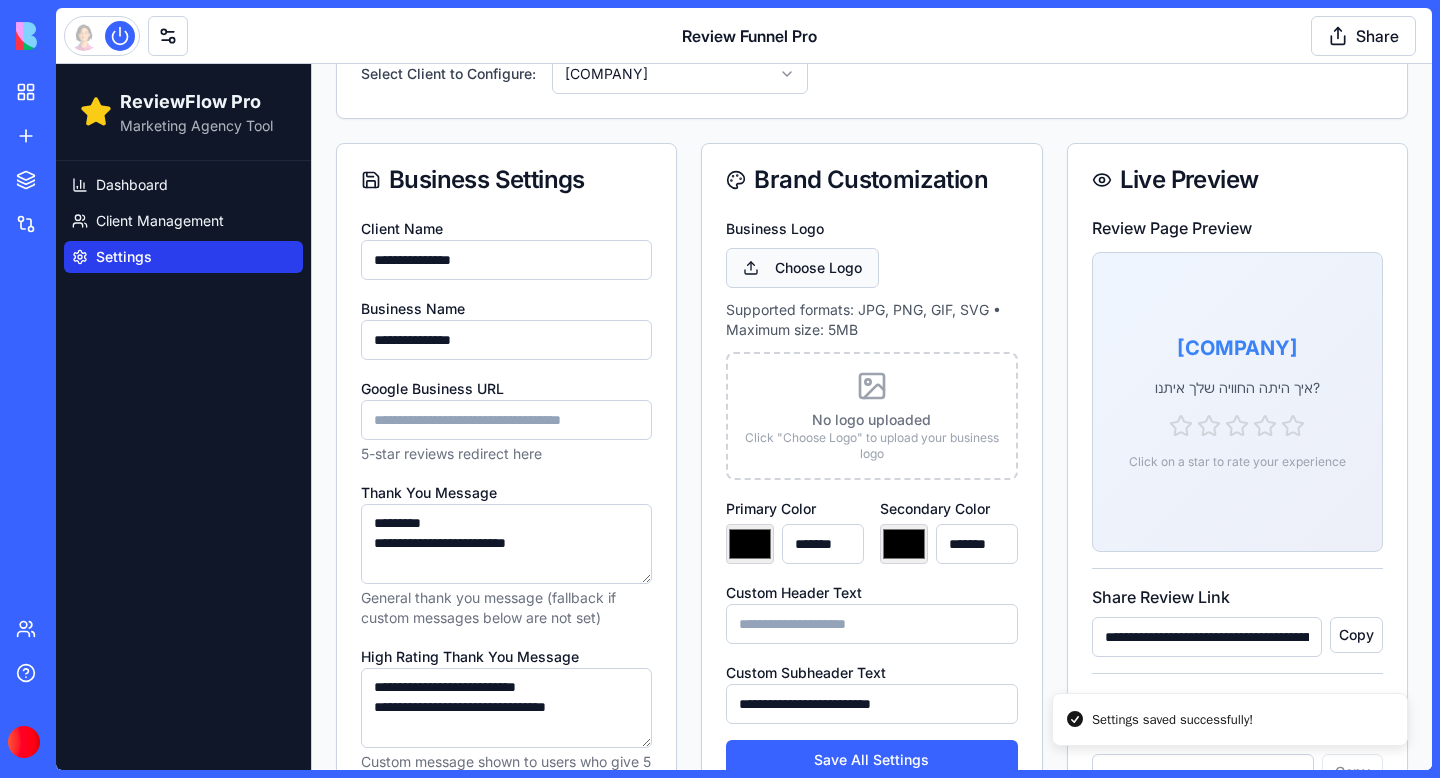 click on "Choose Logo" at bounding box center [802, 268] 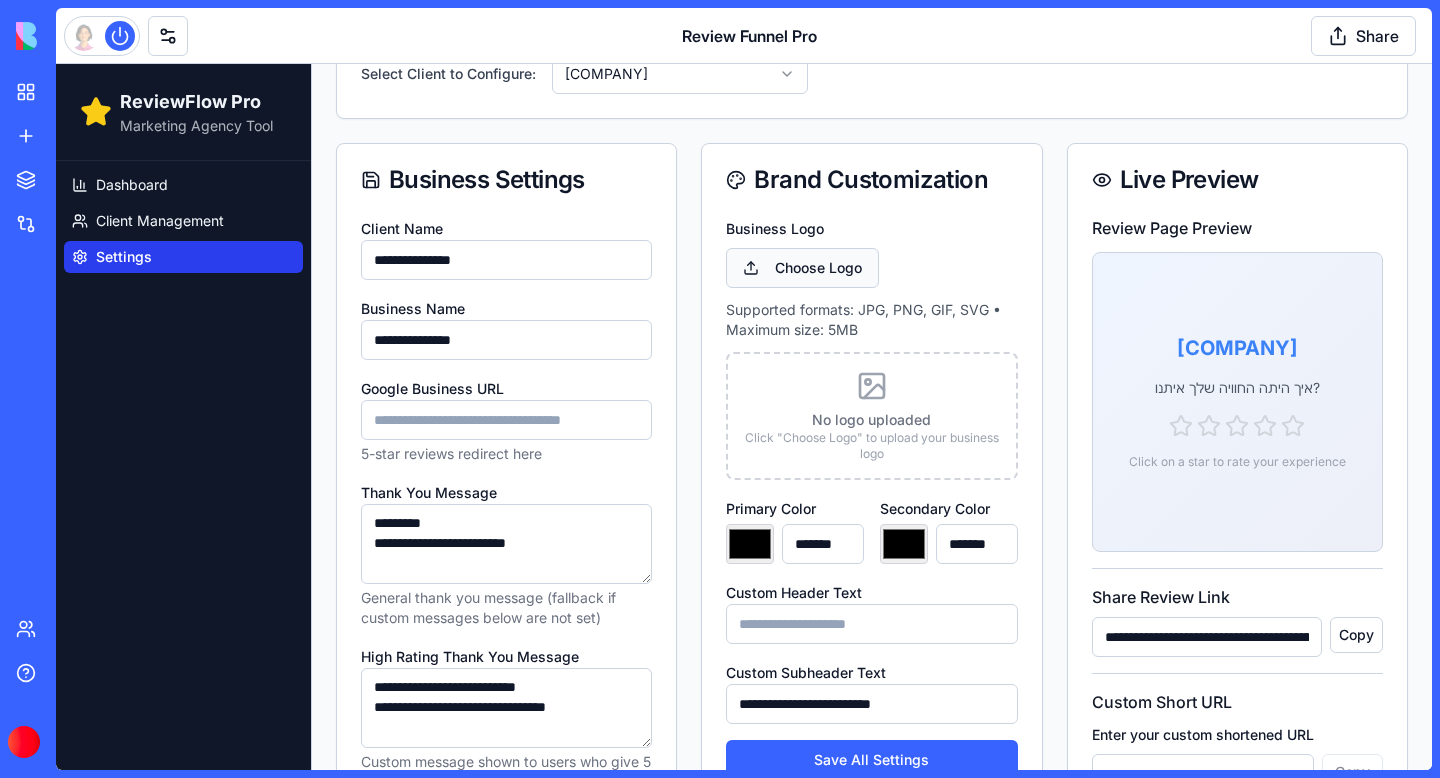 click on "Choose Logo" at bounding box center (802, 268) 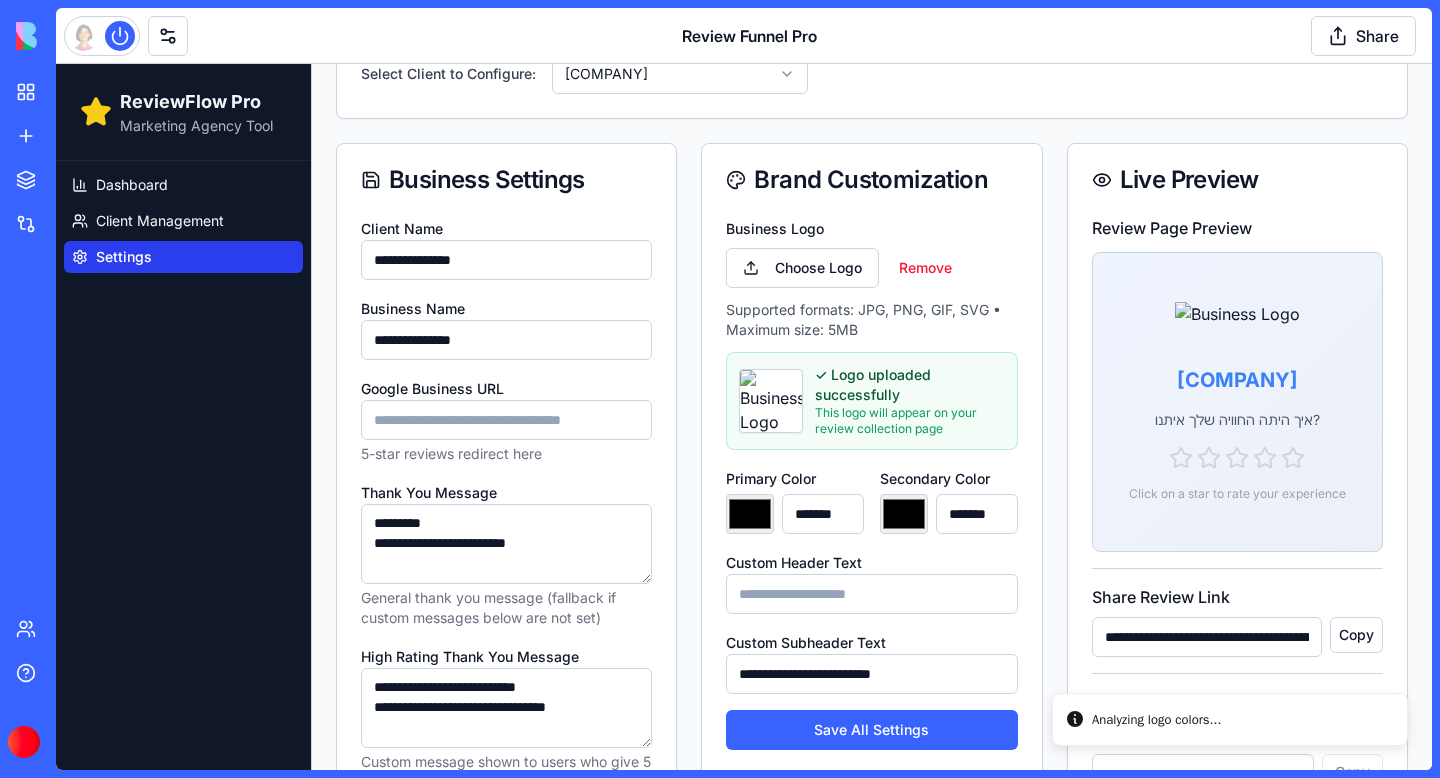 type on "*******" 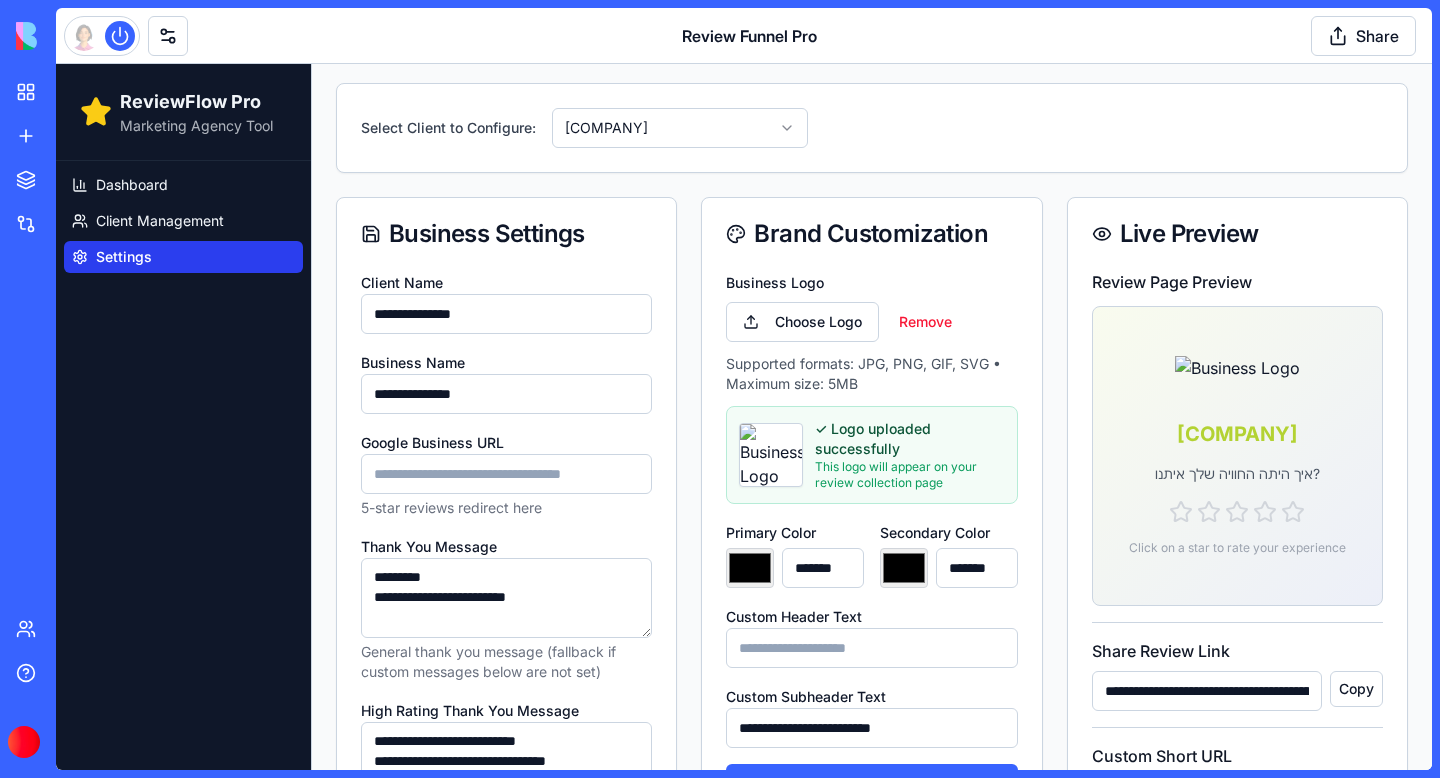 scroll, scrollTop: 0, scrollLeft: 0, axis: both 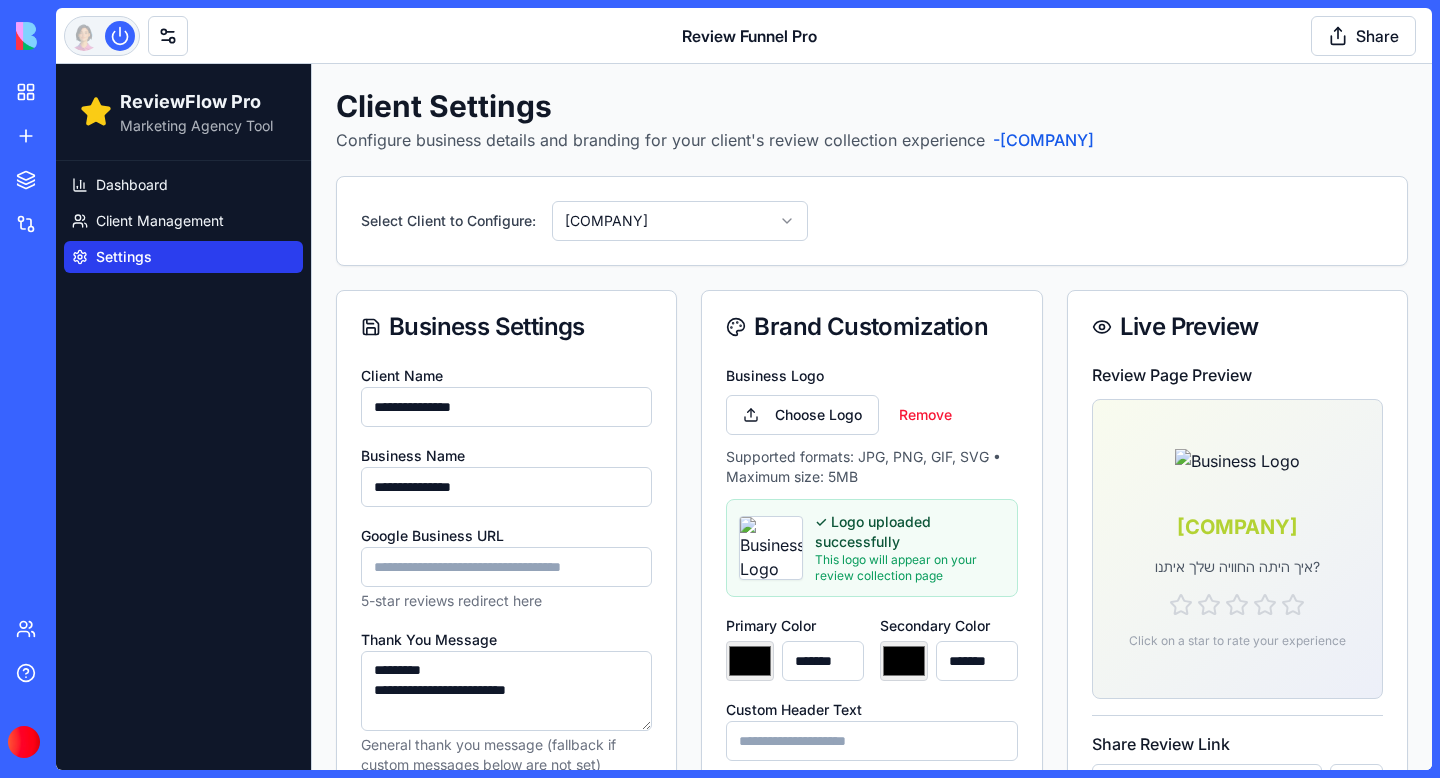 click at bounding box center (102, 36) 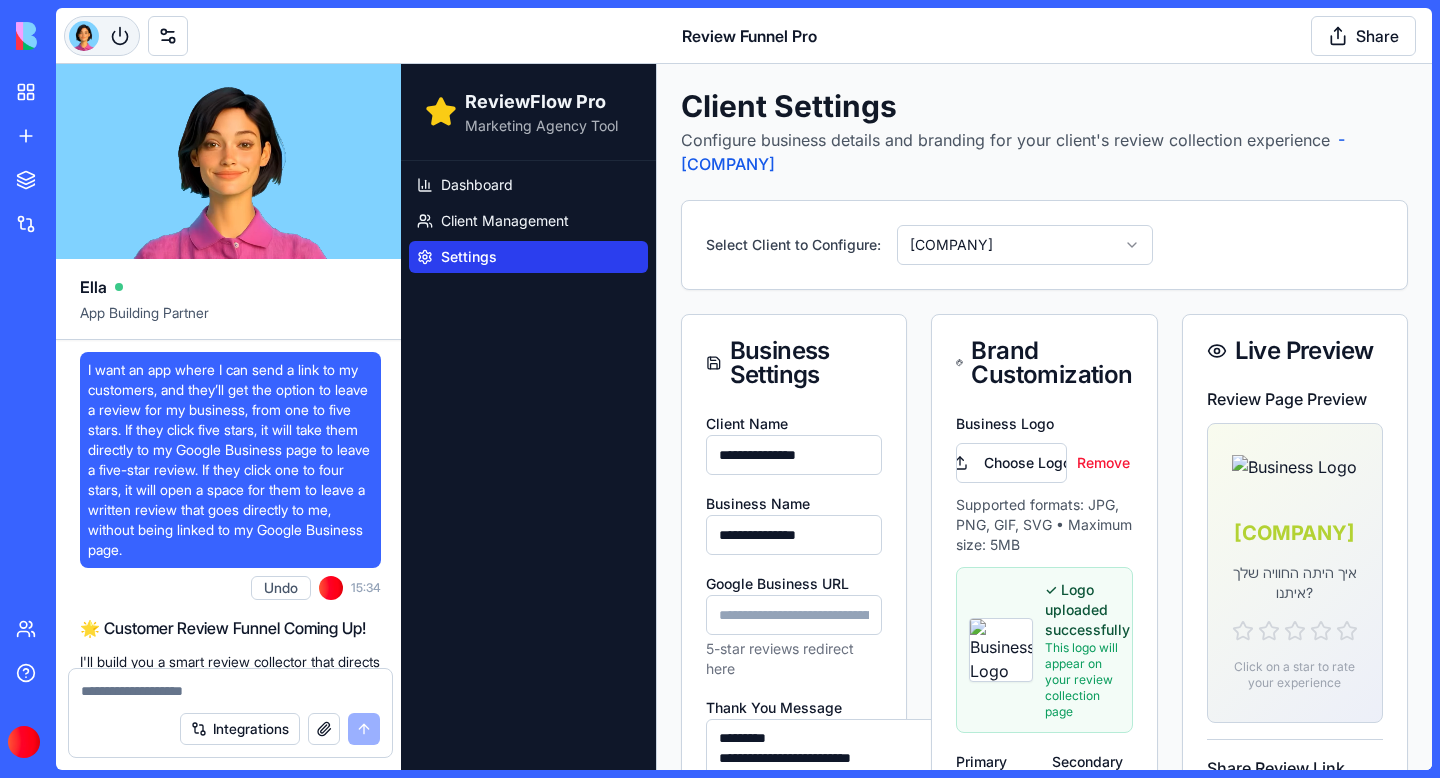 scroll, scrollTop: 81849, scrollLeft: 0, axis: vertical 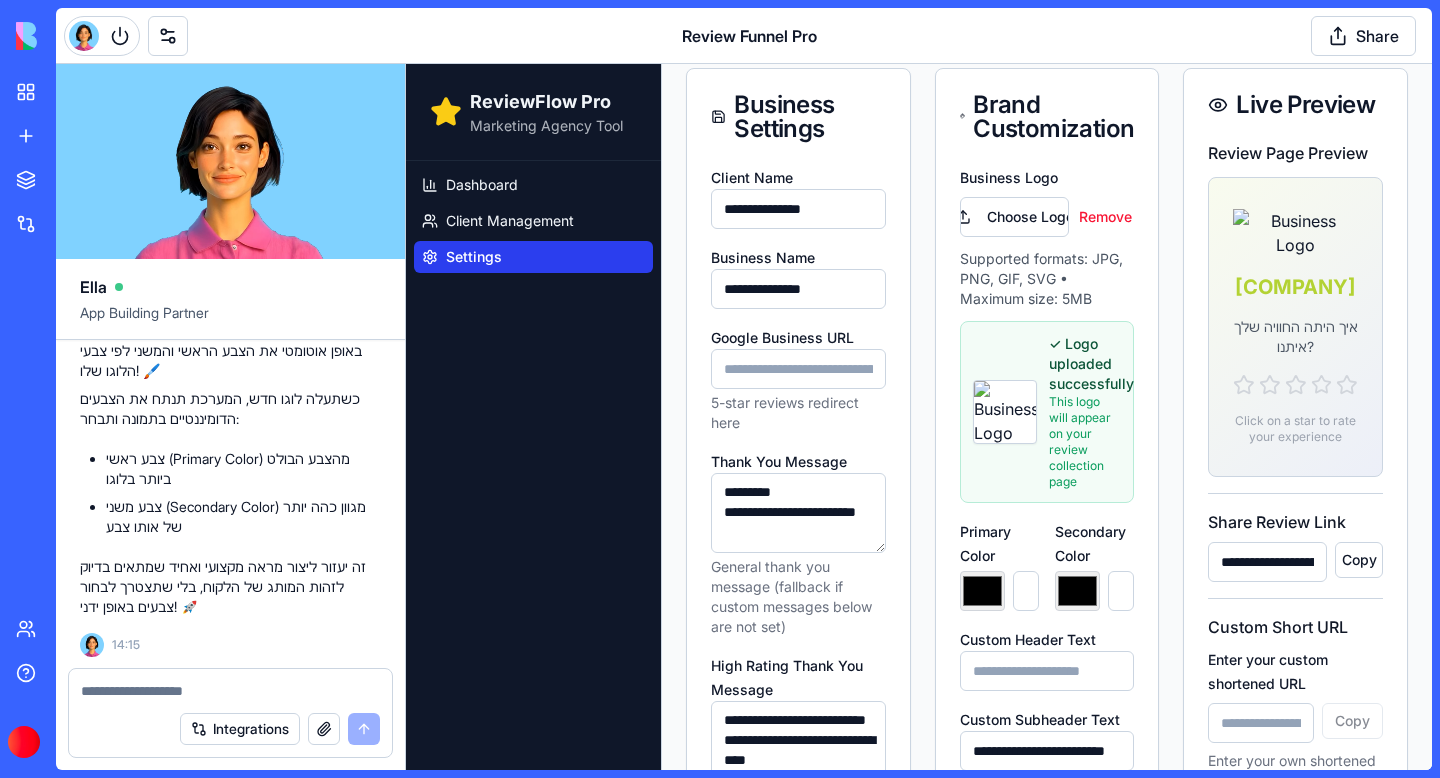 click at bounding box center [230, 691] 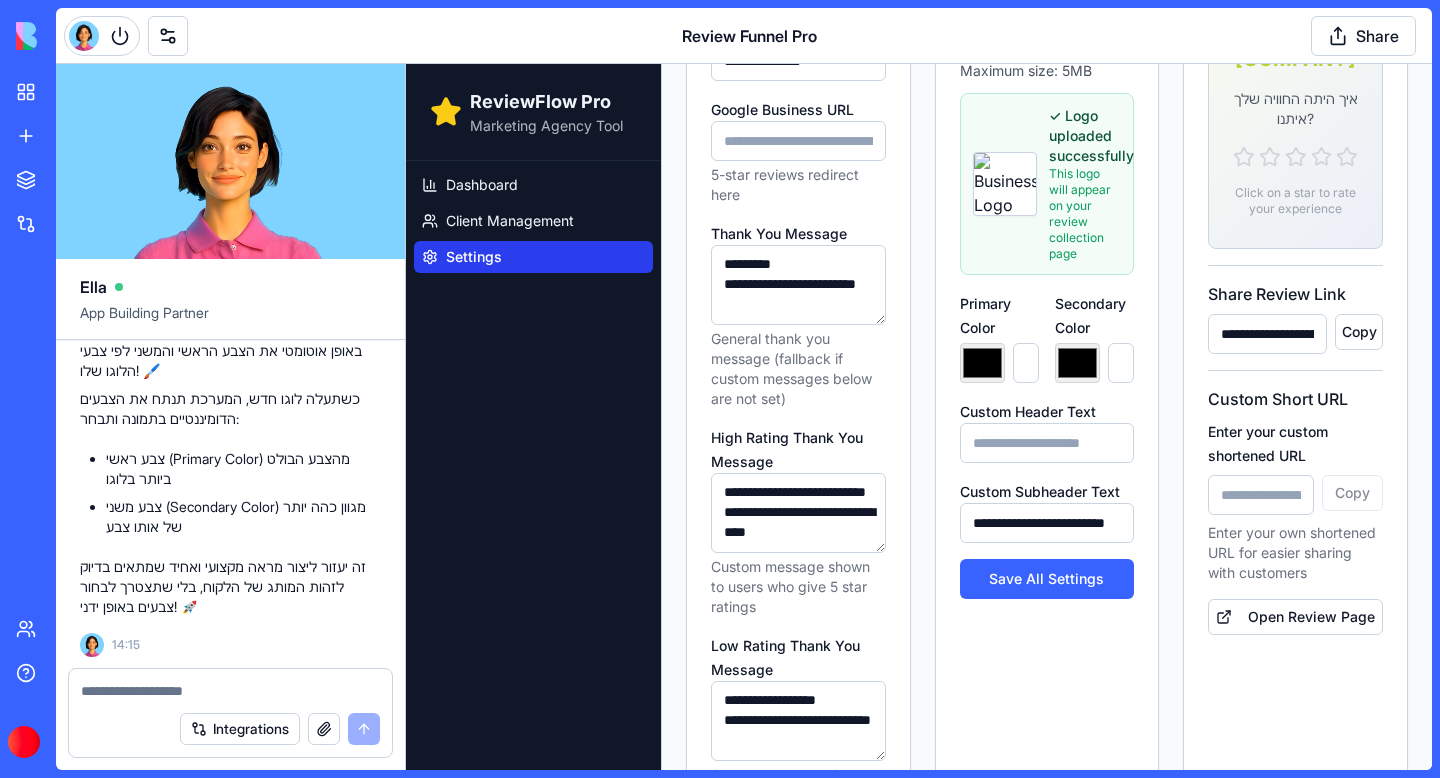 scroll, scrollTop: 476, scrollLeft: 0, axis: vertical 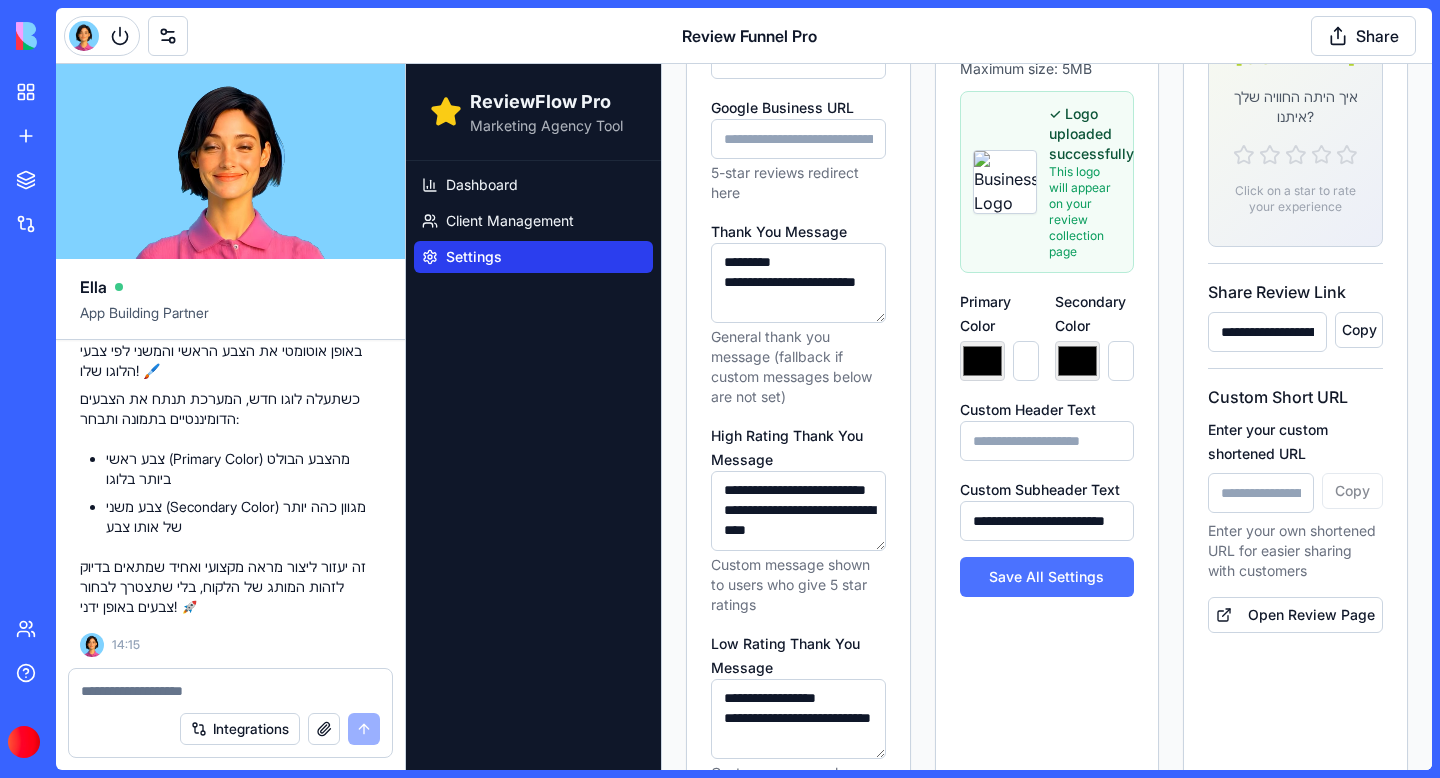 click on "Save All Settings" at bounding box center [1047, 577] 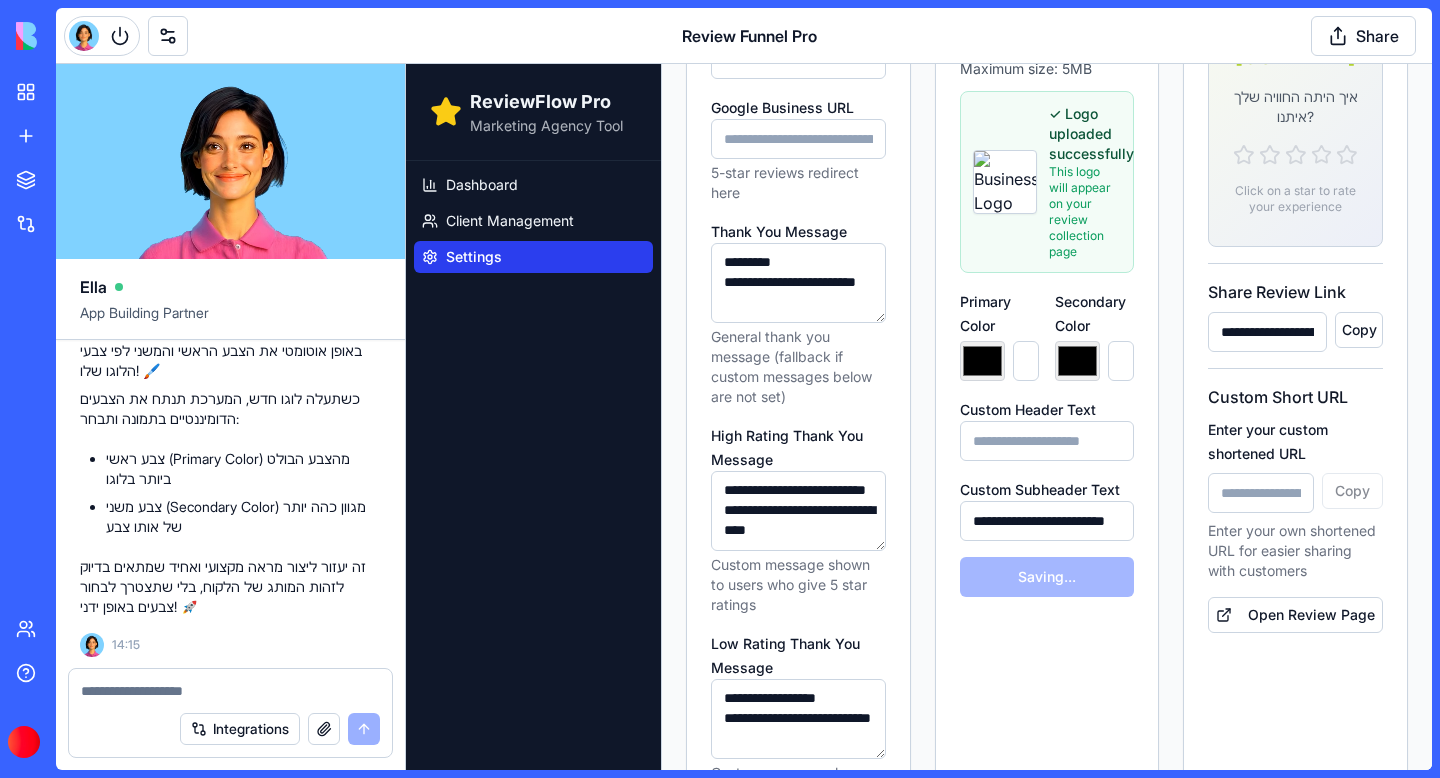 type on "*******" 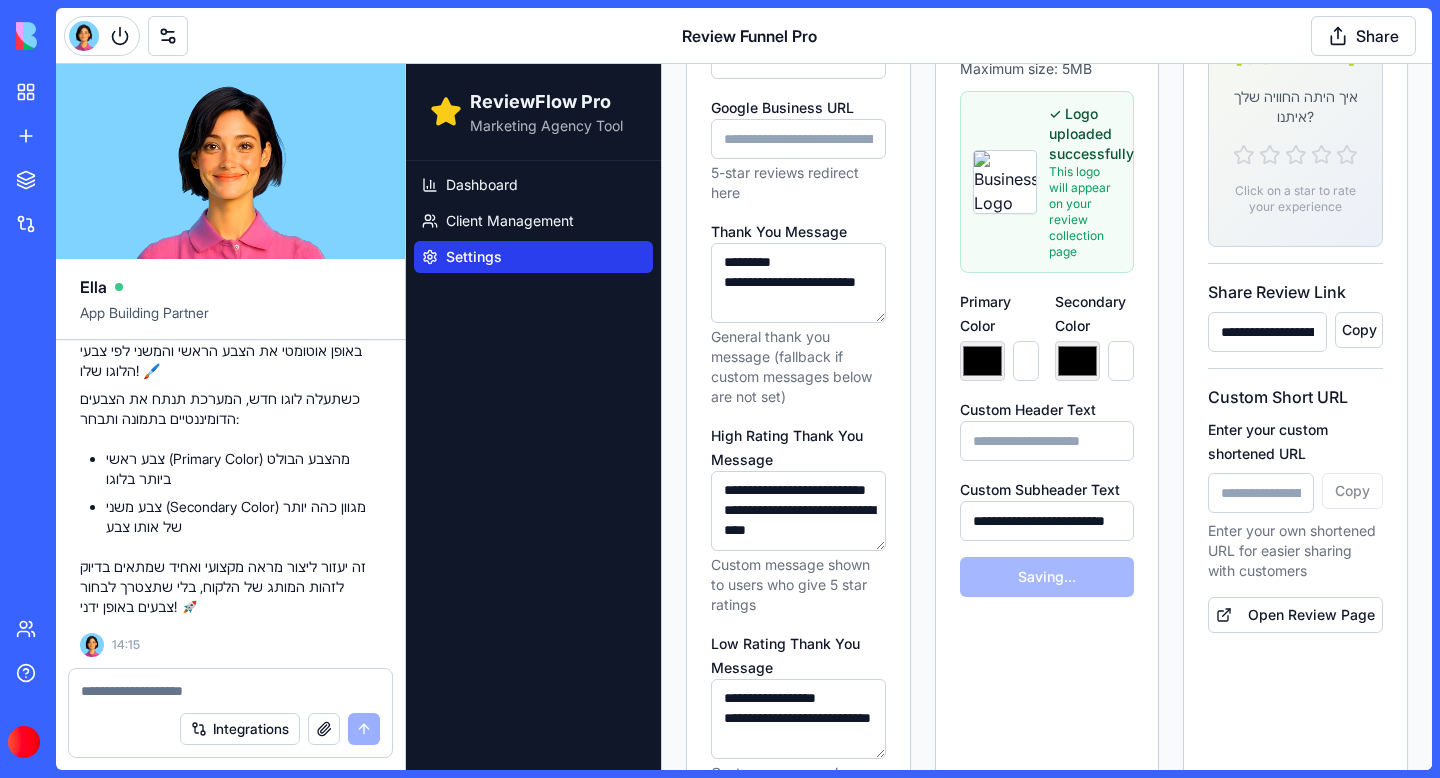 type on "*******" 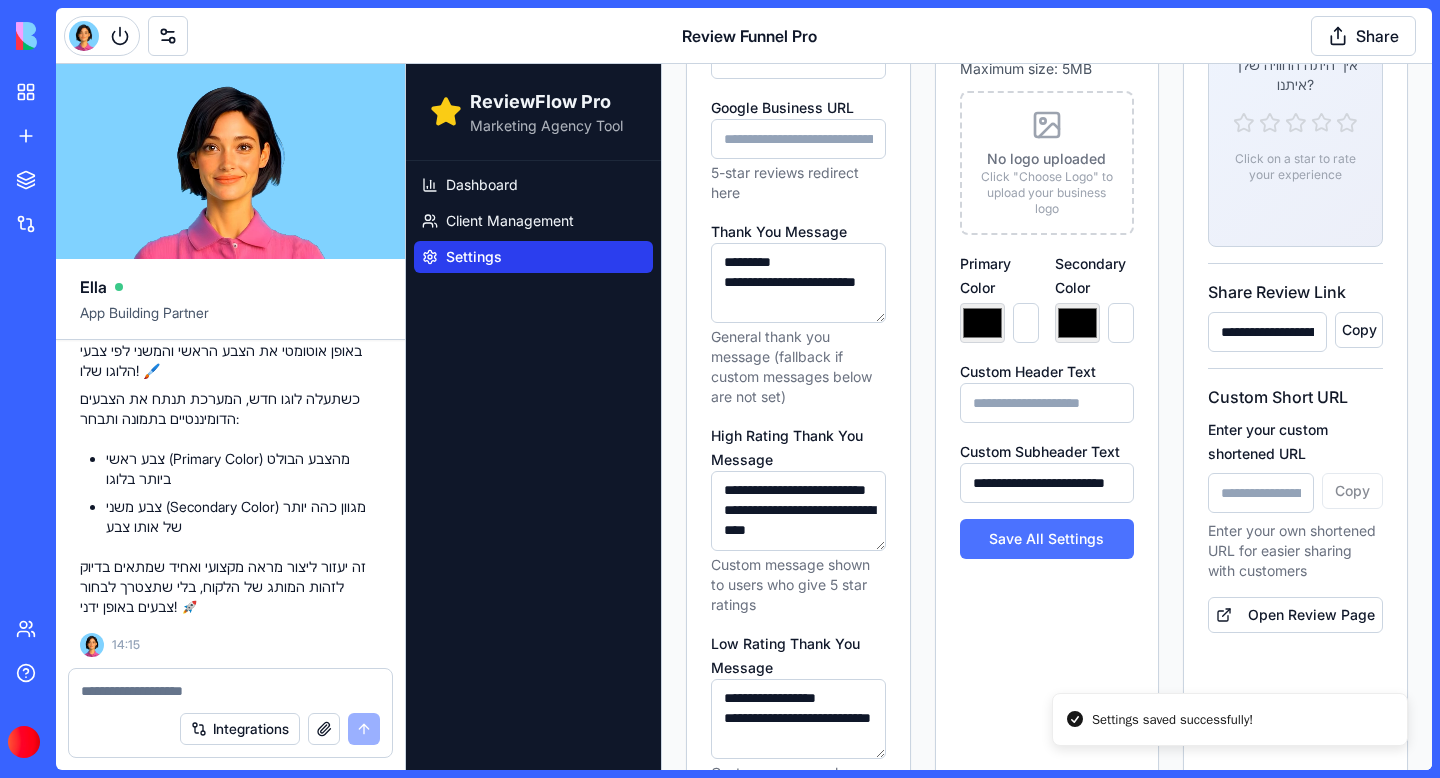 type on "*******" 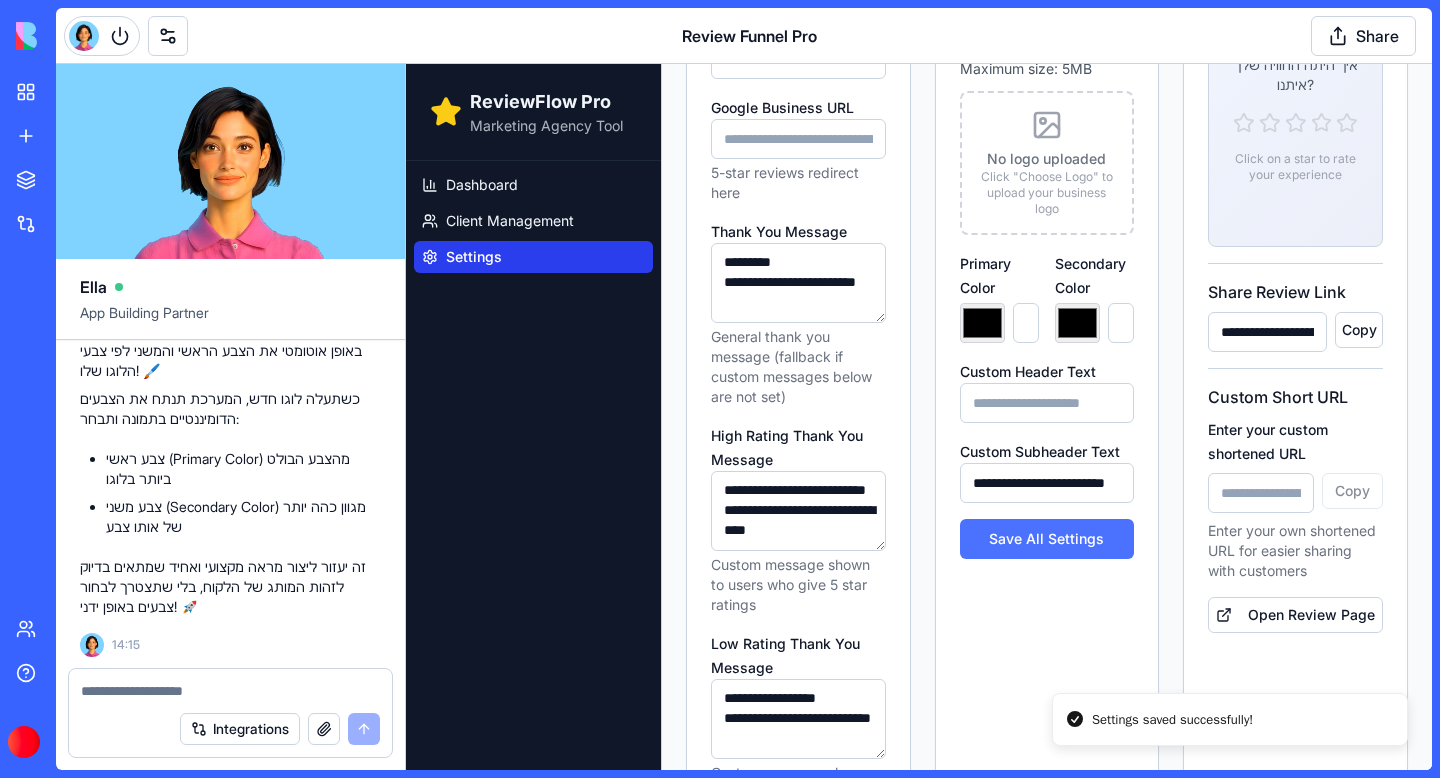 type on "*******" 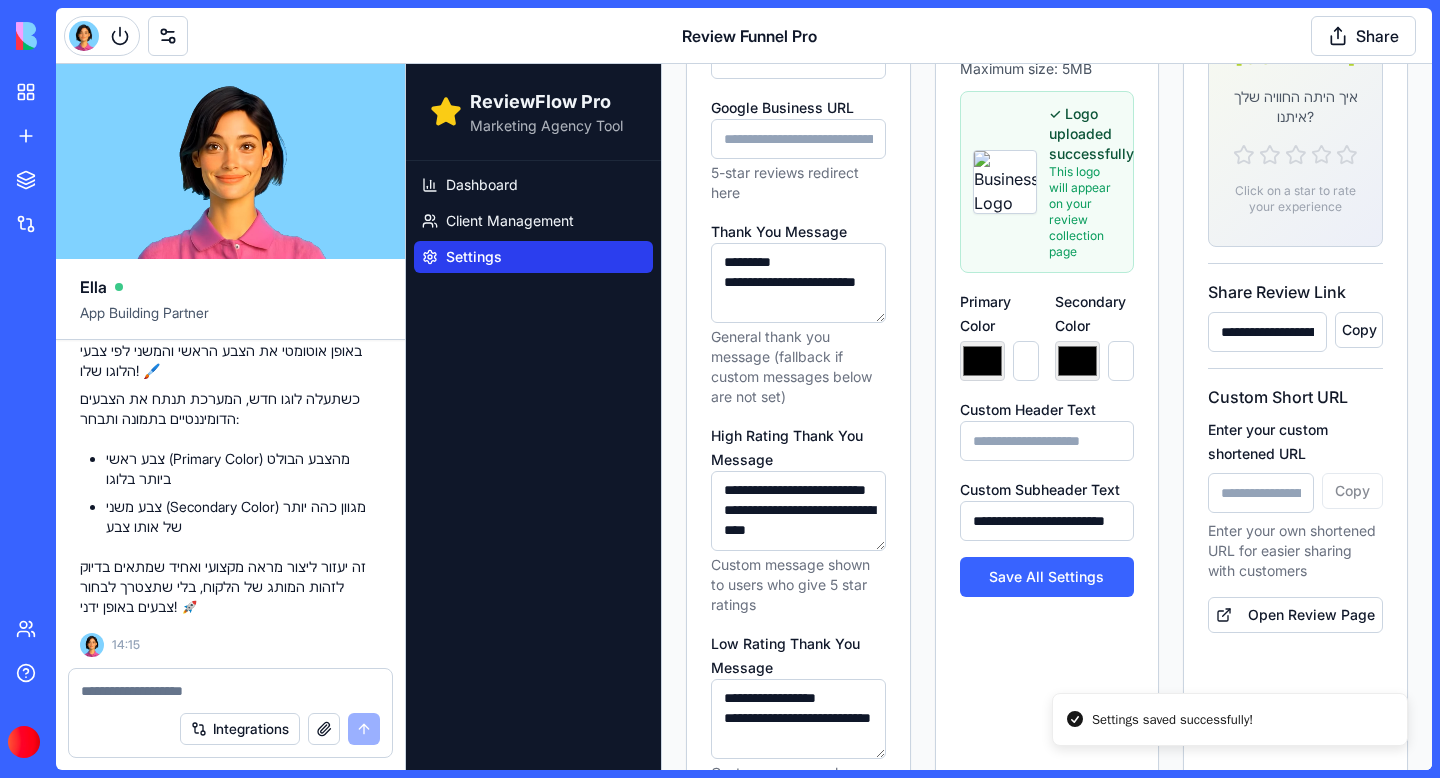 click at bounding box center (230, 691) 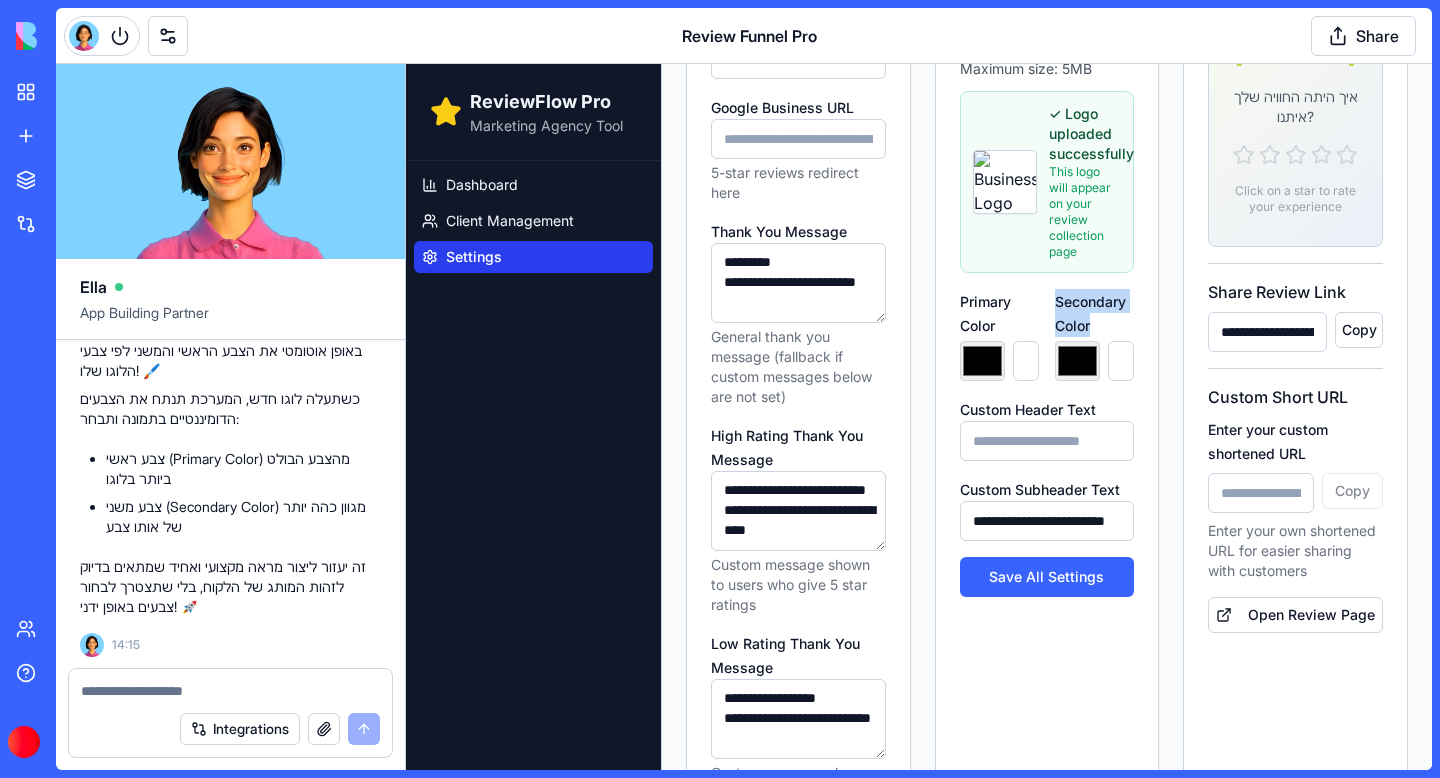 drag, startPoint x: 1096, startPoint y: 322, endPoint x: 1056, endPoint y: 299, distance: 46.141087 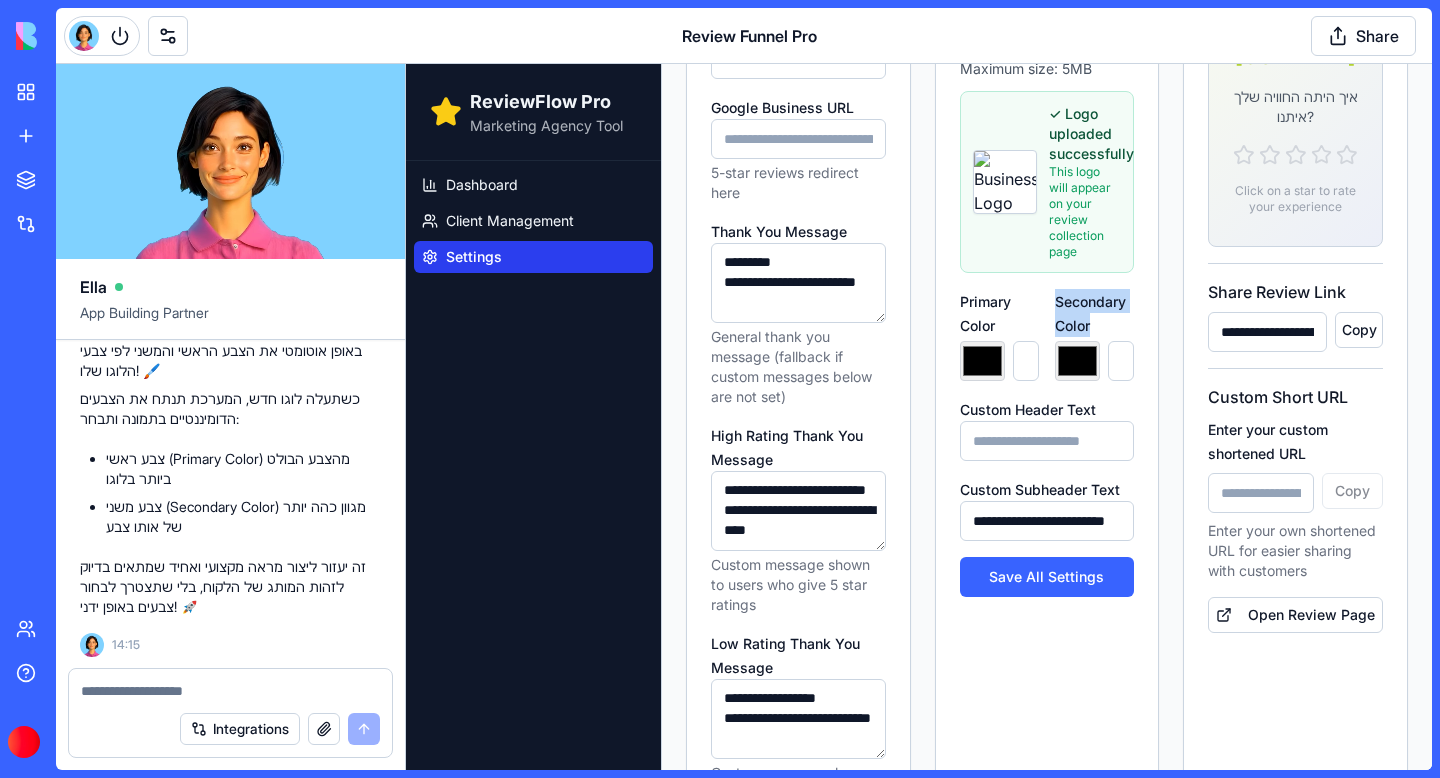 click on "Secondary Color ******* *******" at bounding box center [1094, 335] 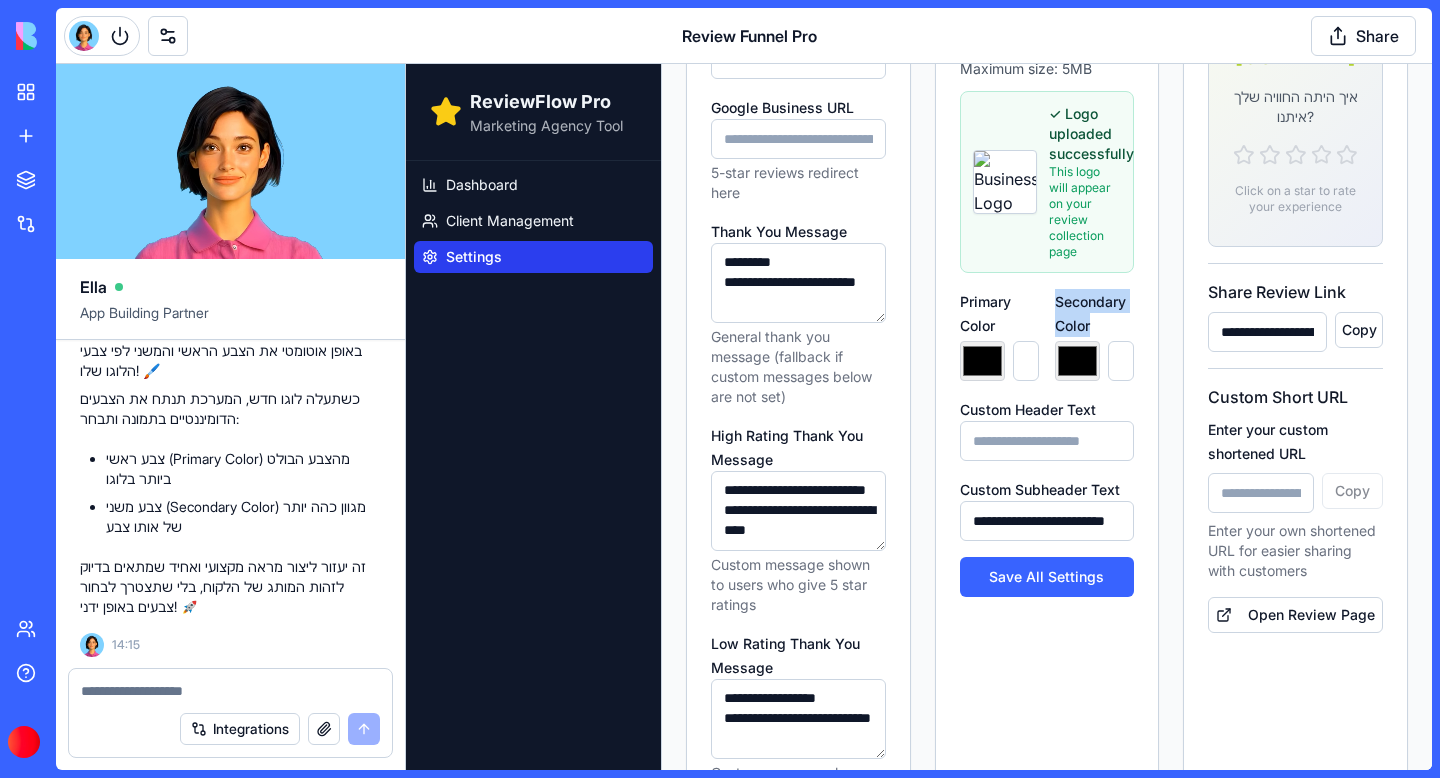 click at bounding box center (230, 691) 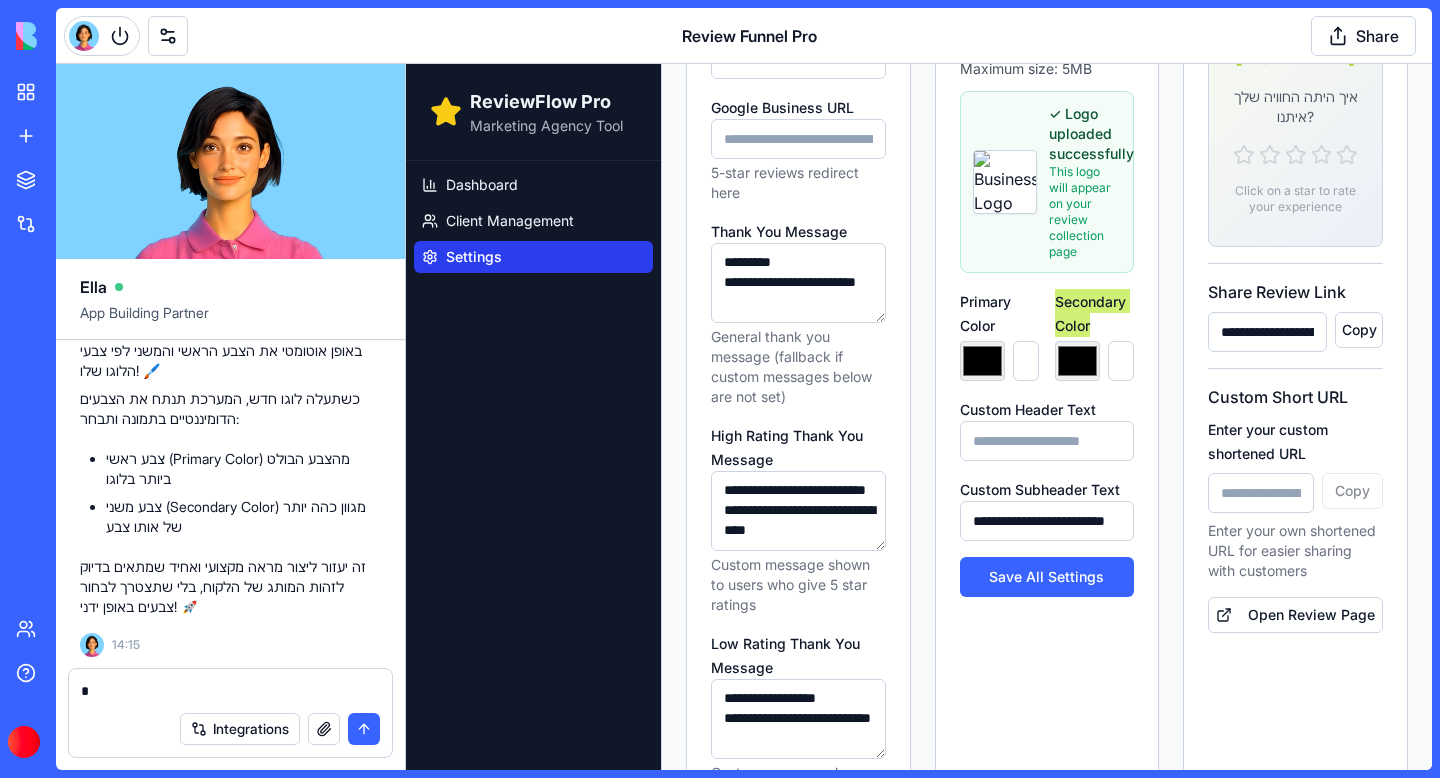 scroll, scrollTop: 81833, scrollLeft: 0, axis: vertical 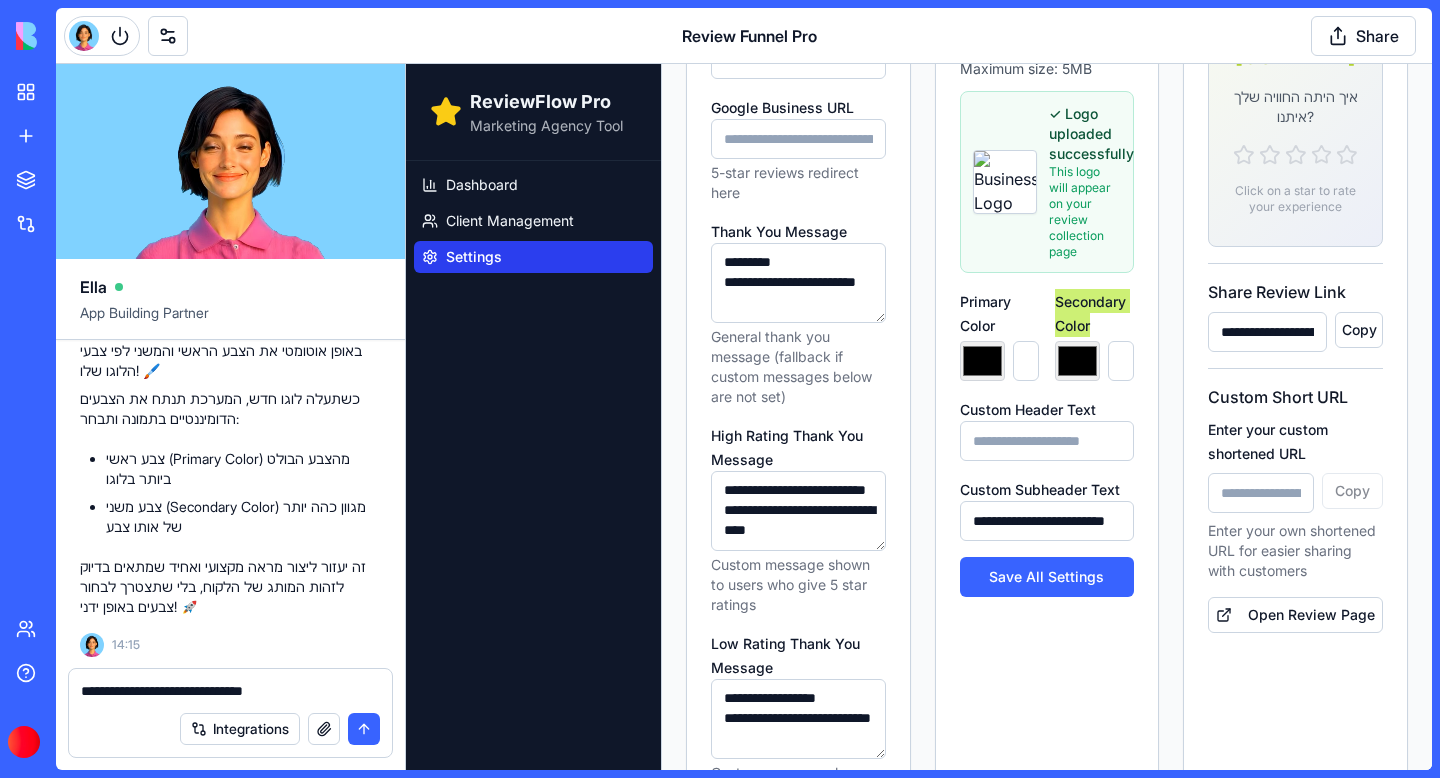 paste on "**********" 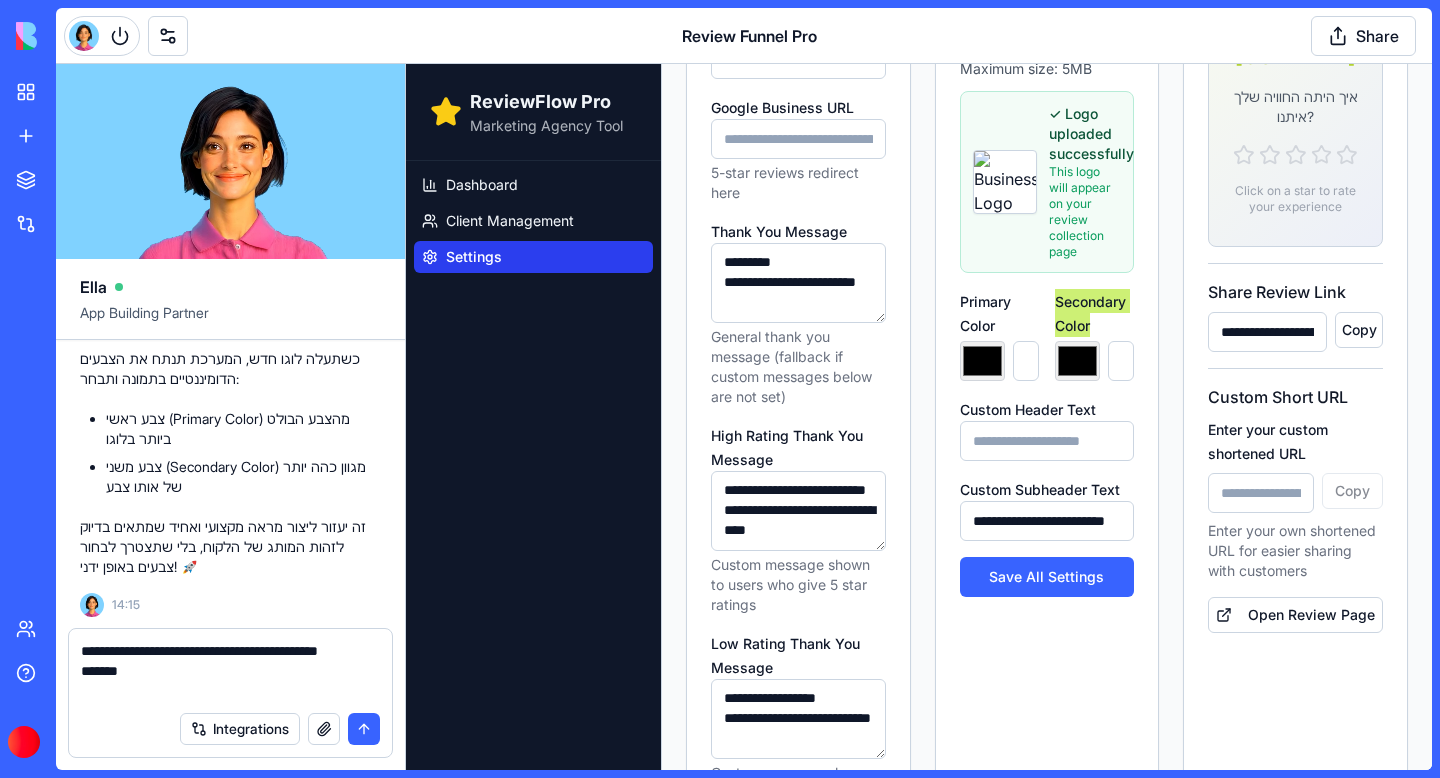 type on "**********" 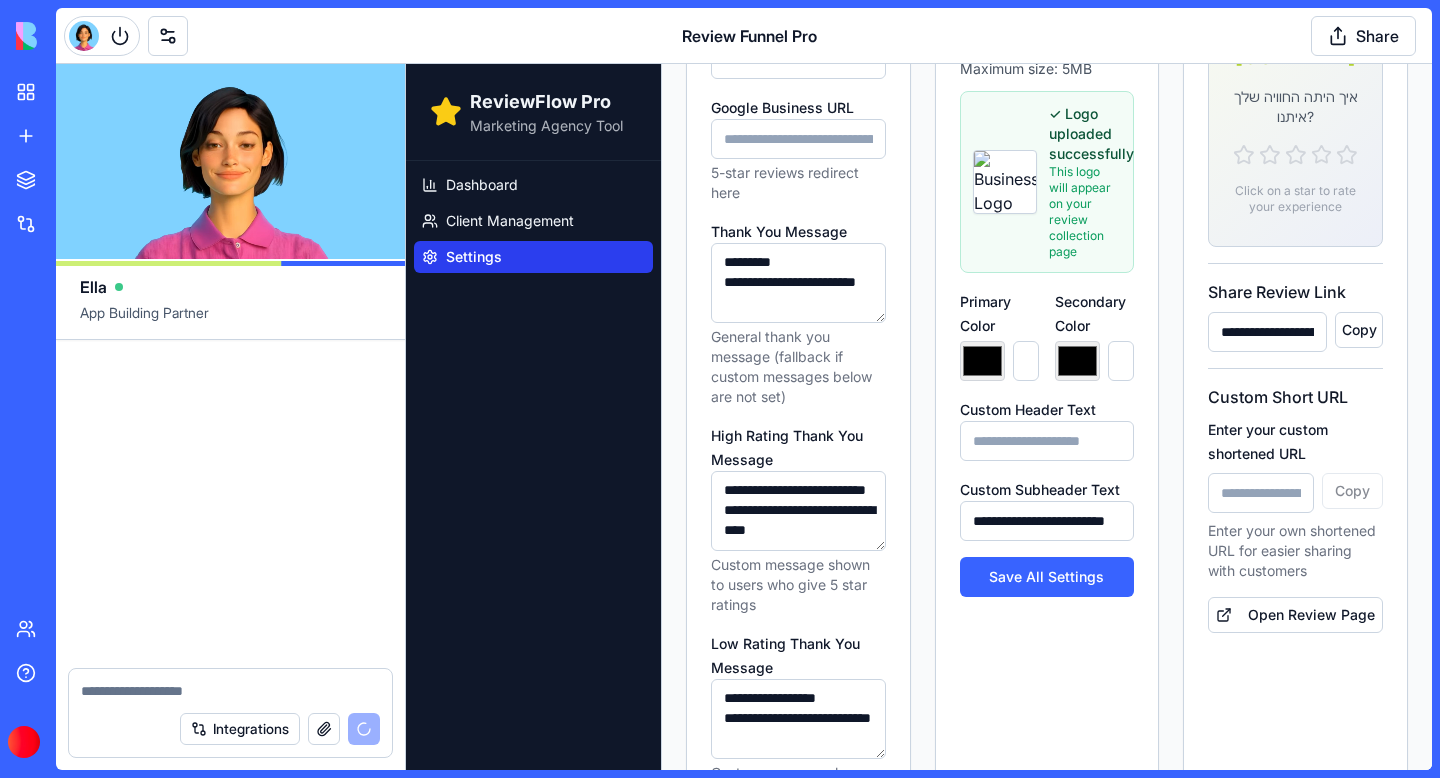 scroll, scrollTop: 82577, scrollLeft: 0, axis: vertical 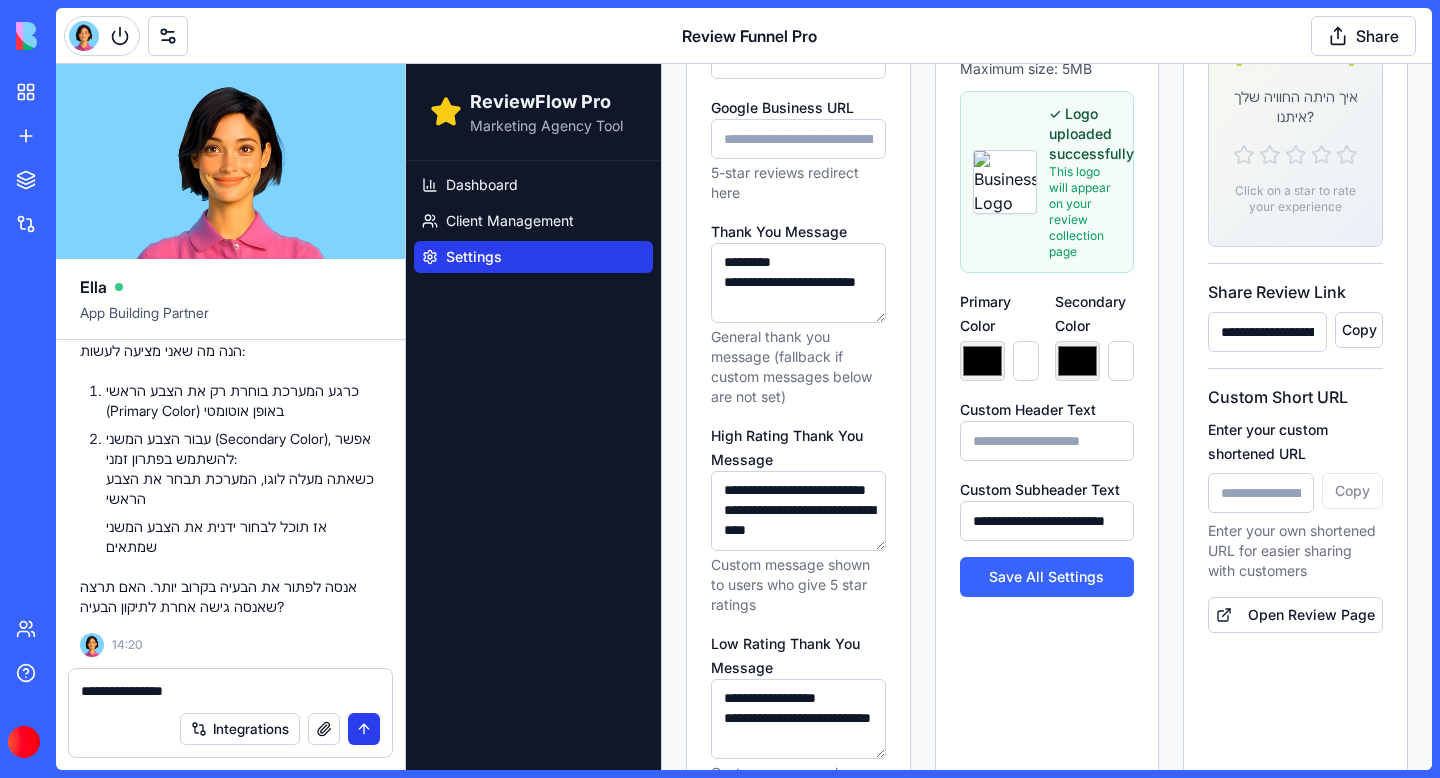 type on "**********" 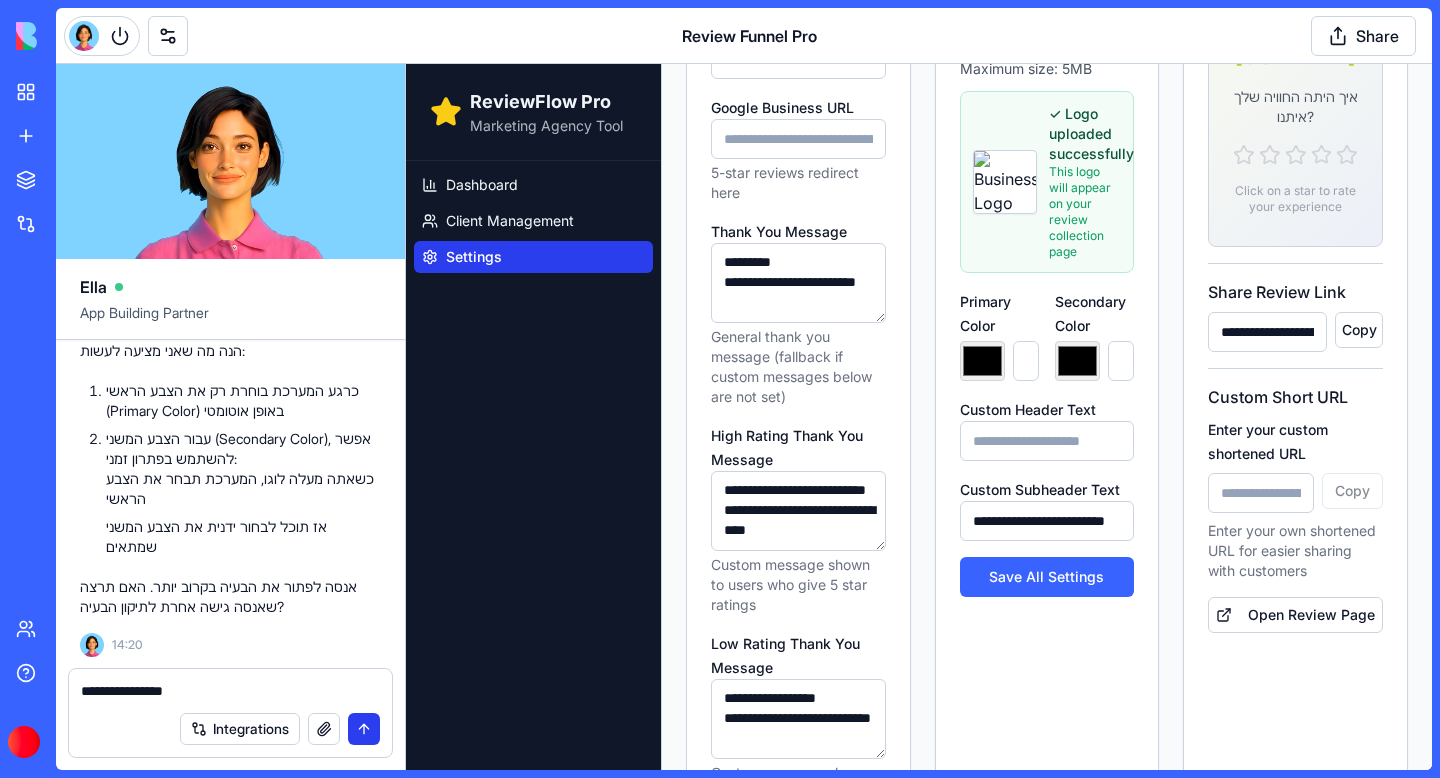 click at bounding box center [364, 729] 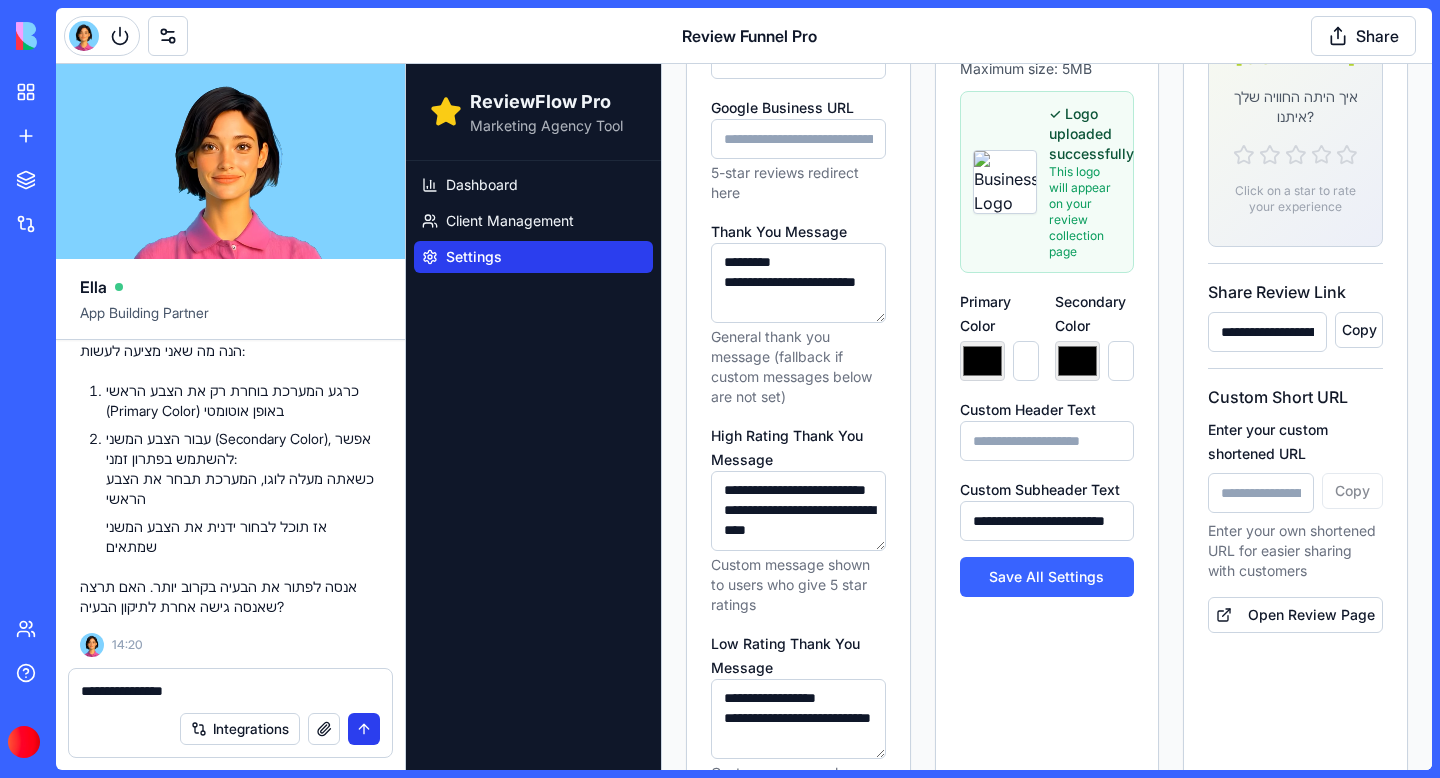 type 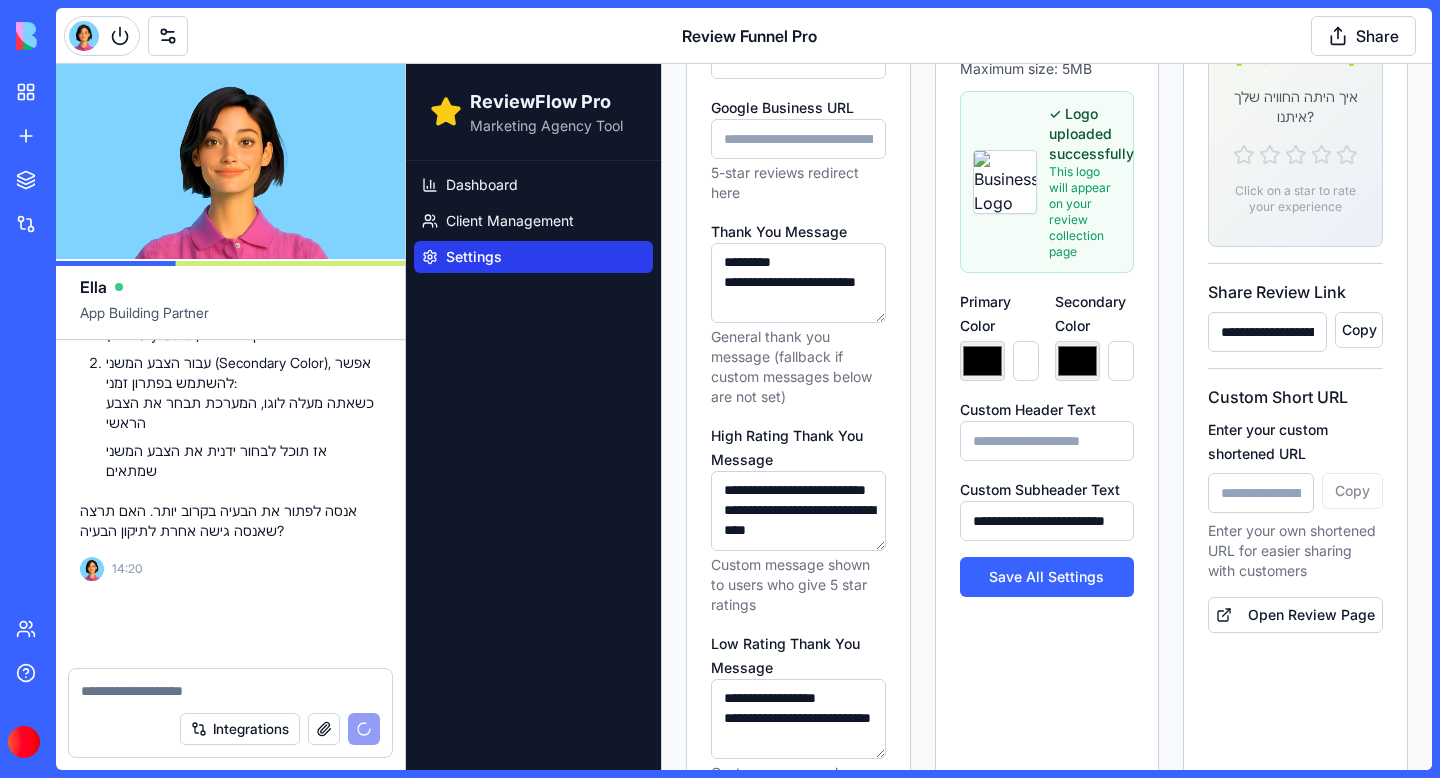 scroll, scrollTop: 82653, scrollLeft: 0, axis: vertical 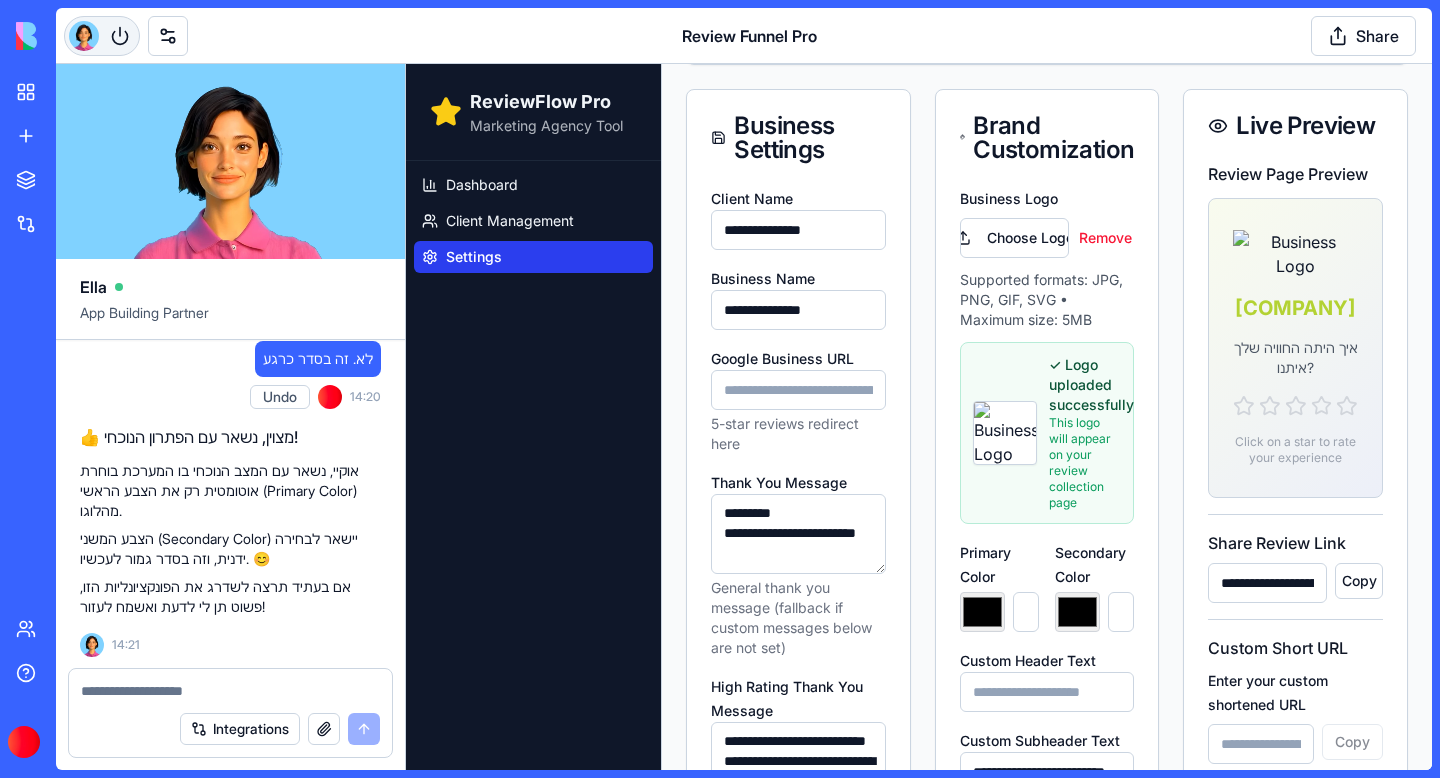 click at bounding box center [84, 36] 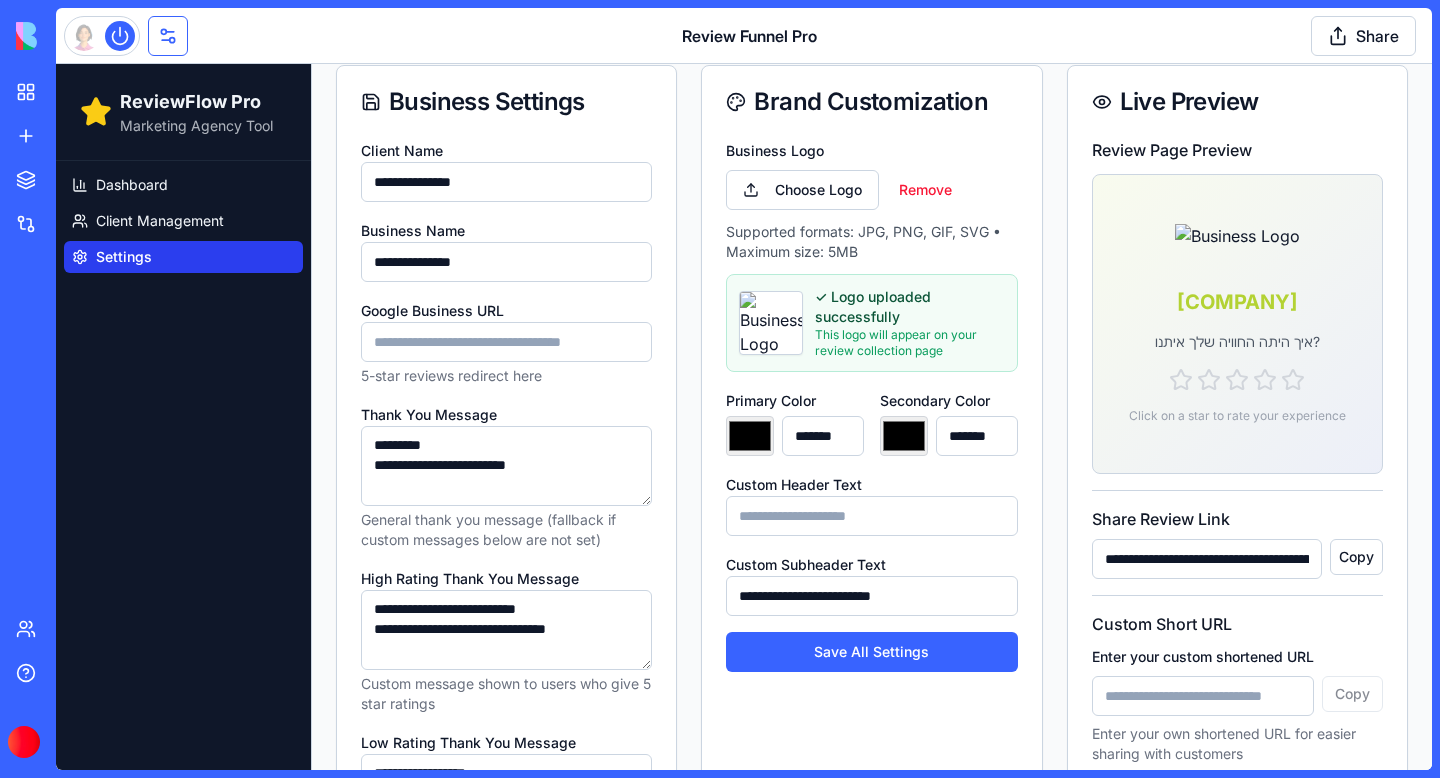 click at bounding box center (168, 36) 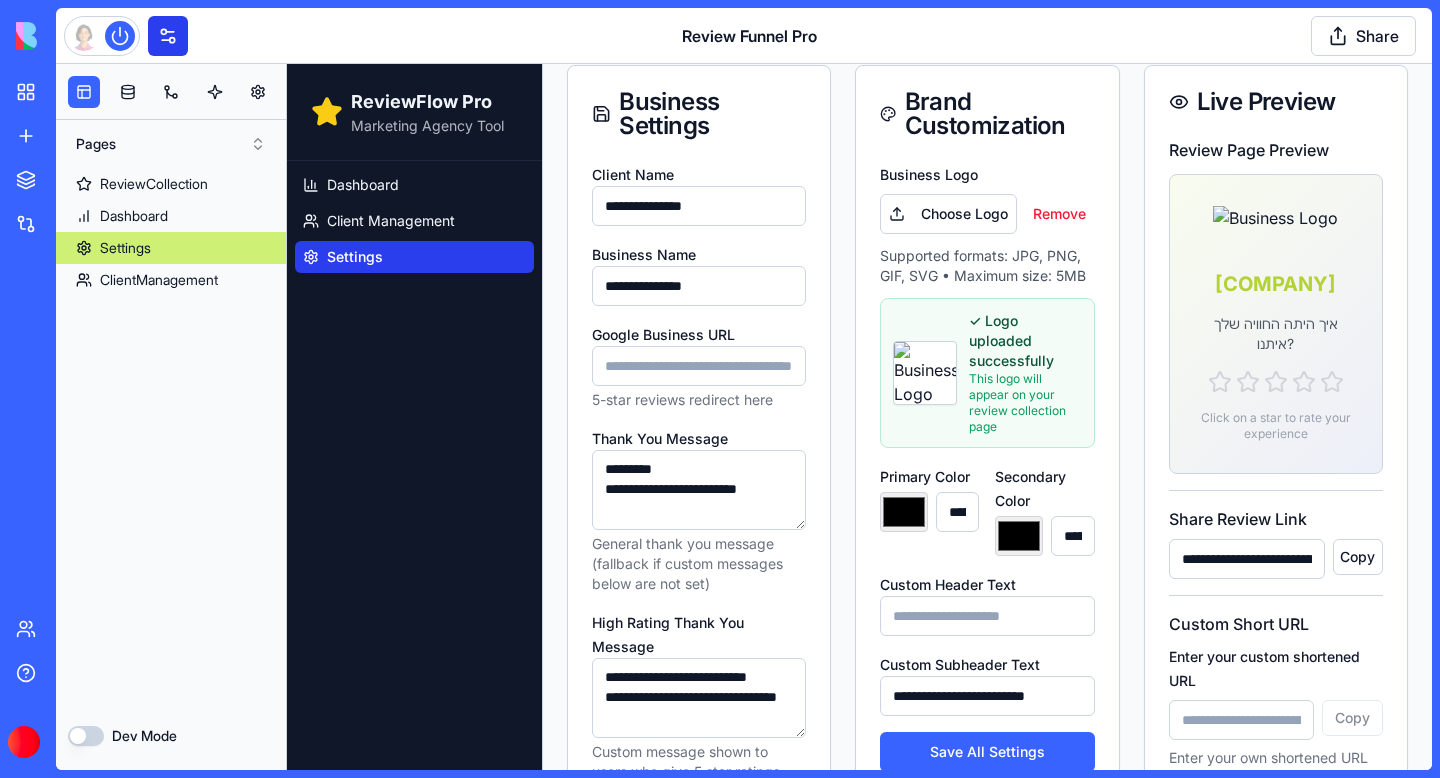 click at bounding box center (168, 36) 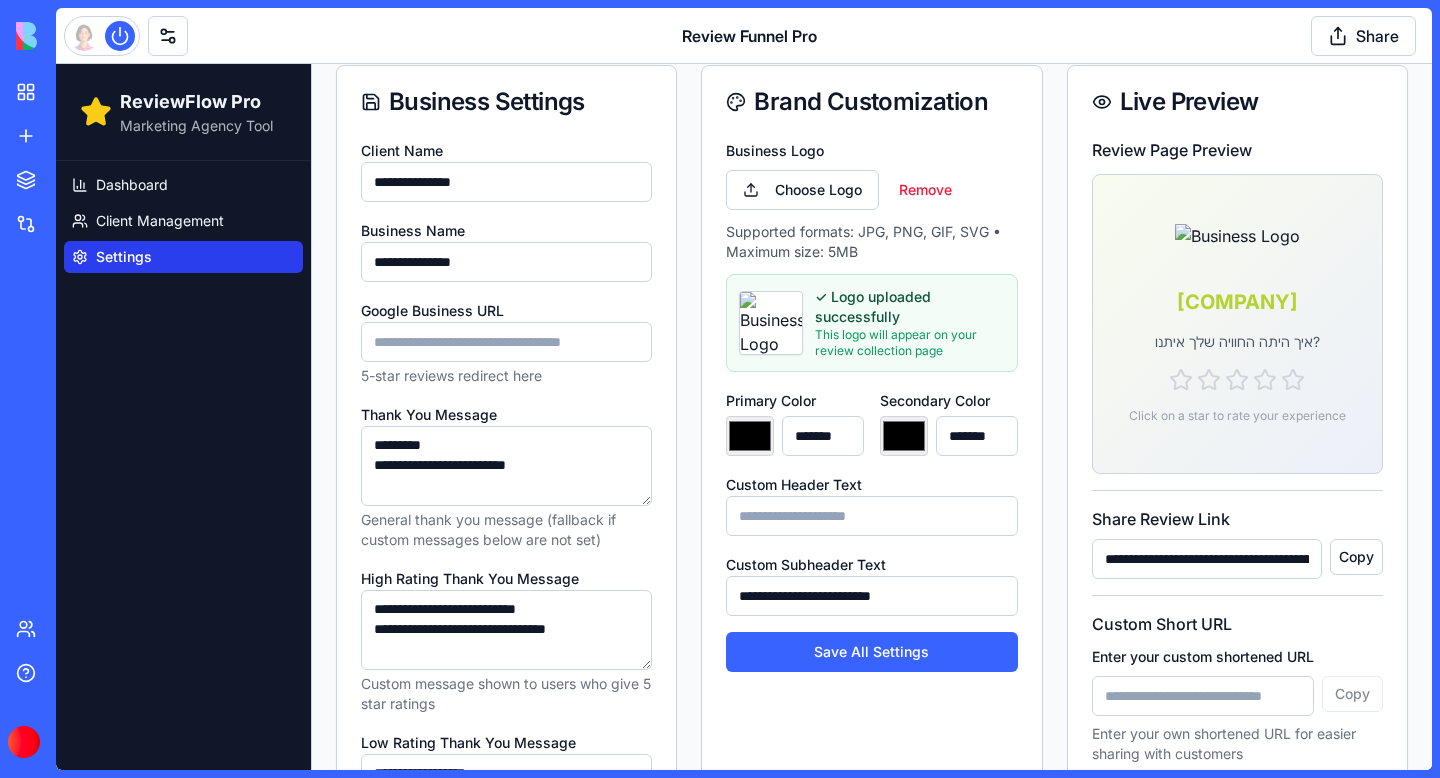 click on "Dashboard Client Management Settings" at bounding box center (183, 221) 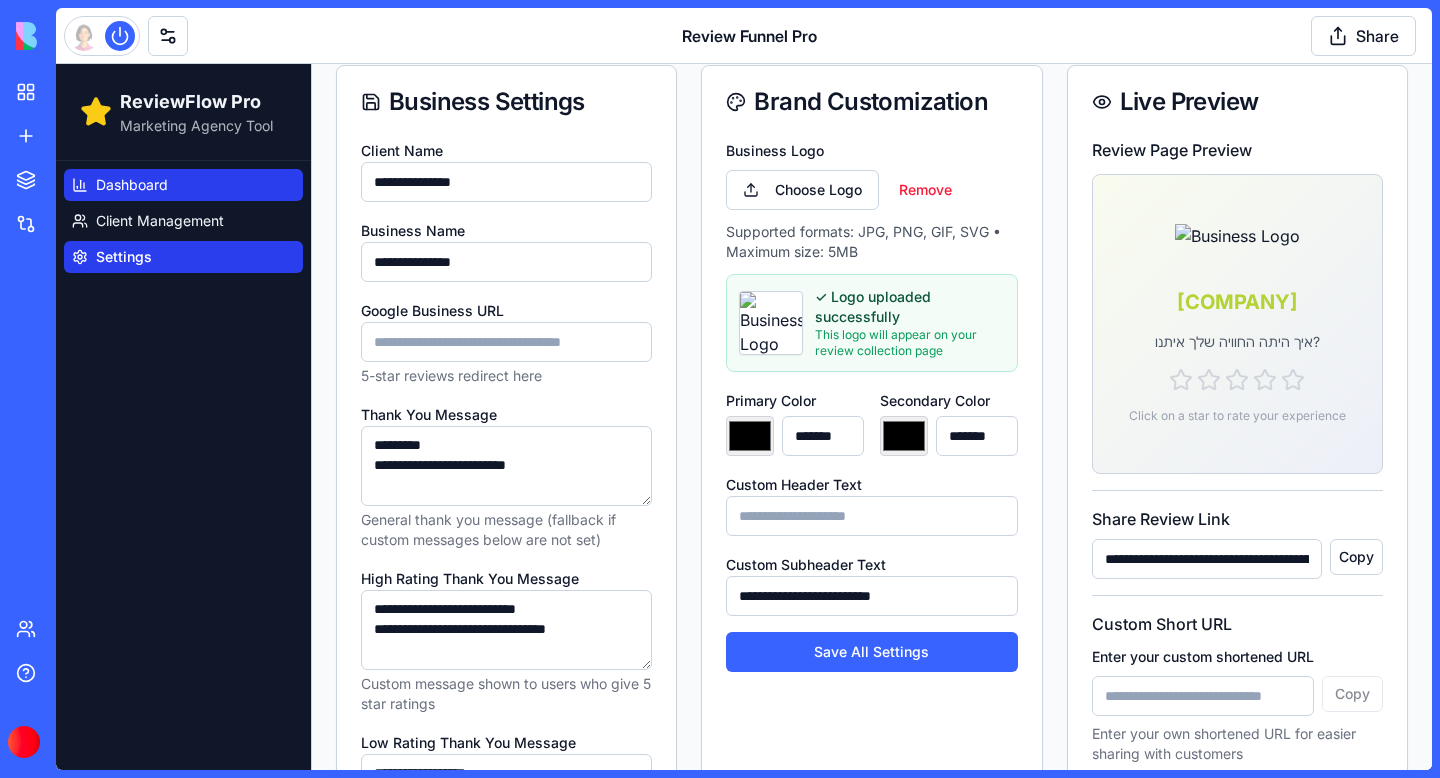 click on "Dashboard" at bounding box center [132, 185] 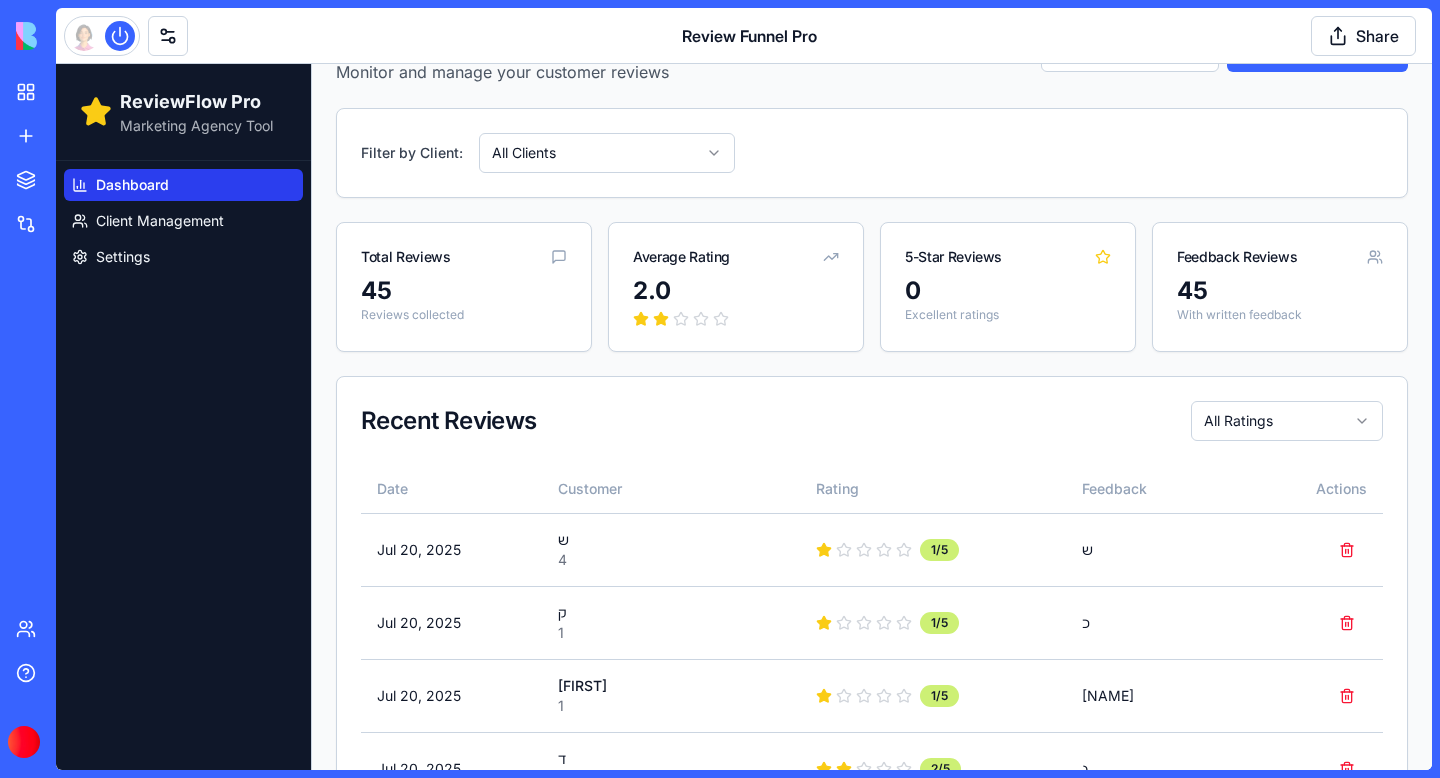 scroll, scrollTop: 0, scrollLeft: 0, axis: both 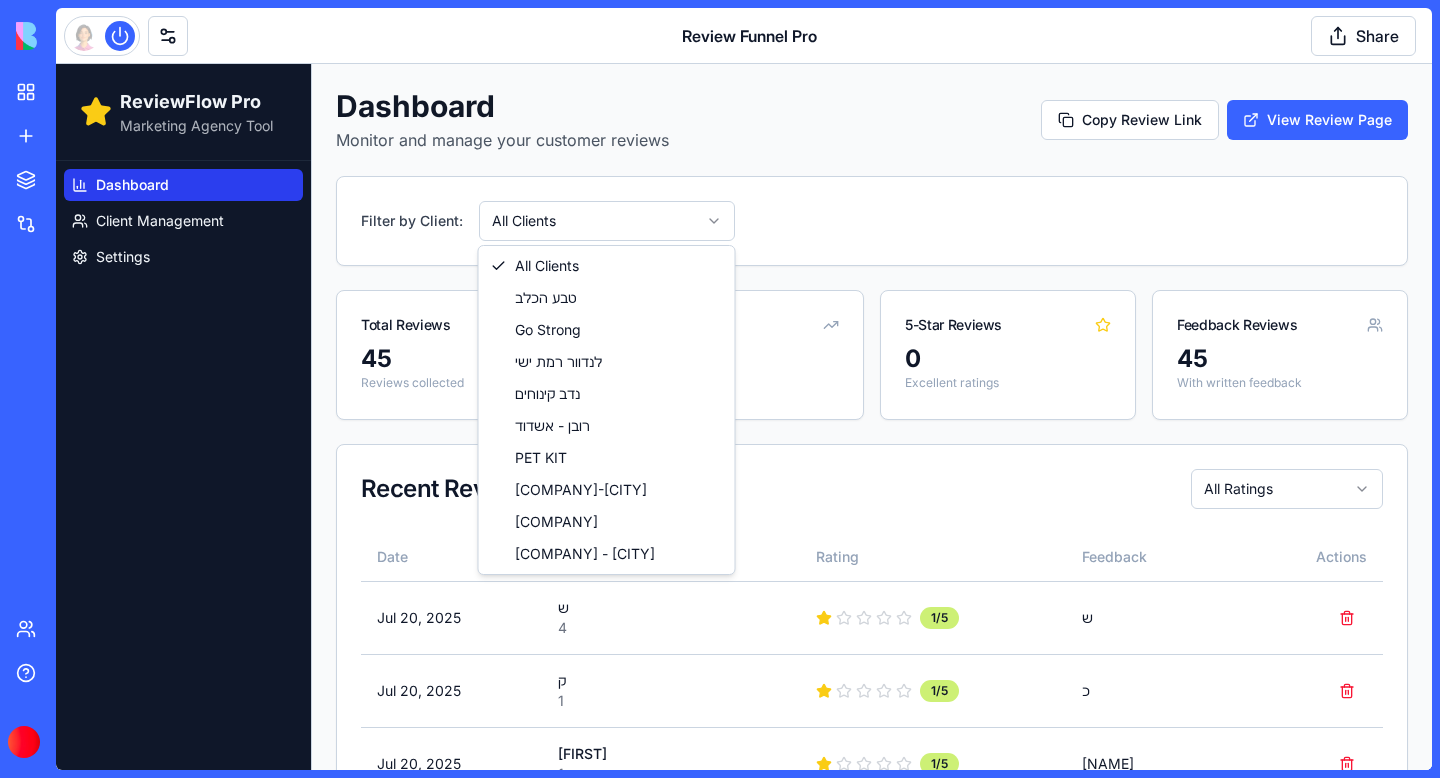 click on "ReviewFlow Pro Marketing Agency Tool Dashboard Client Management Dashboard Monitor and manage your customer reviews Copy Review Link View Review Page Filter by Client: All Clients Total Reviews 45 Reviews collected Average Rating 2.0 5-Star Reviews 0 Excellent ratings Feedback Reviews 45 With written feedback Recent Reviews All Ratings Date Customer Rating Feedback Actions Jul 20, 2025 ש 4 1 /5 ש Jul 20, 2025 ק 1 1 /5 כ Jul 20, 2025 [FIRST] 1 /5 מגמד דללב Jul 20, 2025 ד 4 2 /5 ג Jul 20, 2025 1 1 1 /5 1 Jul 20, 2025 1 1 1 /5 1 Jul 20, 2025 1 1 2 /5 1 Jul 20, 2025 א 1 3 /5 ג Jul 20, 2025 ש שש 1 /5 ש Jul 20, 2025 2 22 1 /5 2 Jul 20, 2025 1 1 2 /5 1 Jul 16, 2025 1 /5 jkjnkjnkjn Jul 14, 2025 י 1 /5 יהאינכט Jul 14, 2025 1 2 /5 1 Jul 14, 2025 2 4 /5 2 Jul 13, 2025 1 2 /5 1 Jul 13, 2025 1 1 /5 1 Jul 13, 2025 ׳ 1 /5 ׳ Jul 13, 2025 4 3 /5 4 Jul 09, 2025 1 2 /5 1 Jul 09, 2025 1 1 /5 1 Jul 09, 2025 1 2 /5 1 Jul 09, 2025 ח 1 /5 ח Jul 04, 2025 1 1 /5 1 Jul 04, 2025 1 2 /5" at bounding box center [744, 1923] 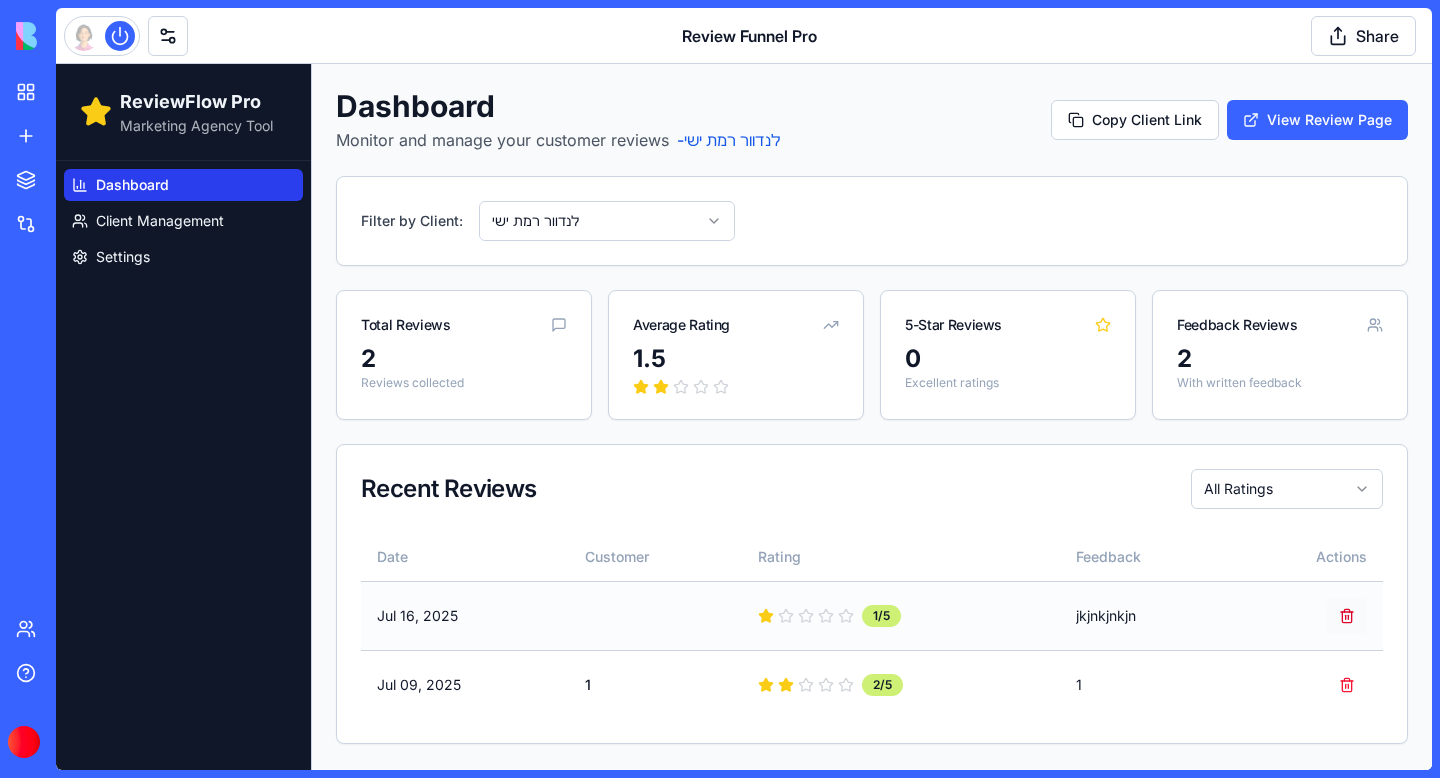 click at bounding box center (1347, 616) 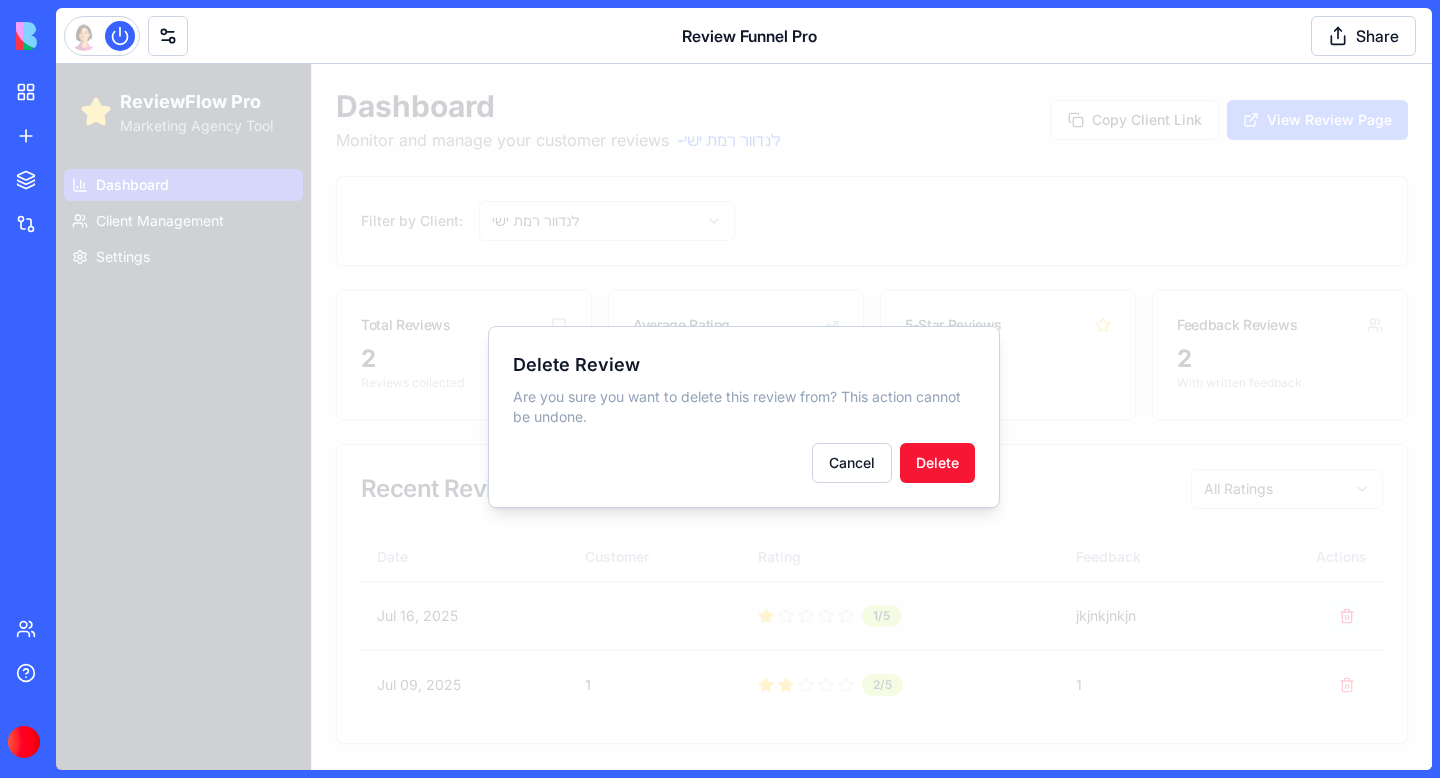 click at bounding box center [744, 417] 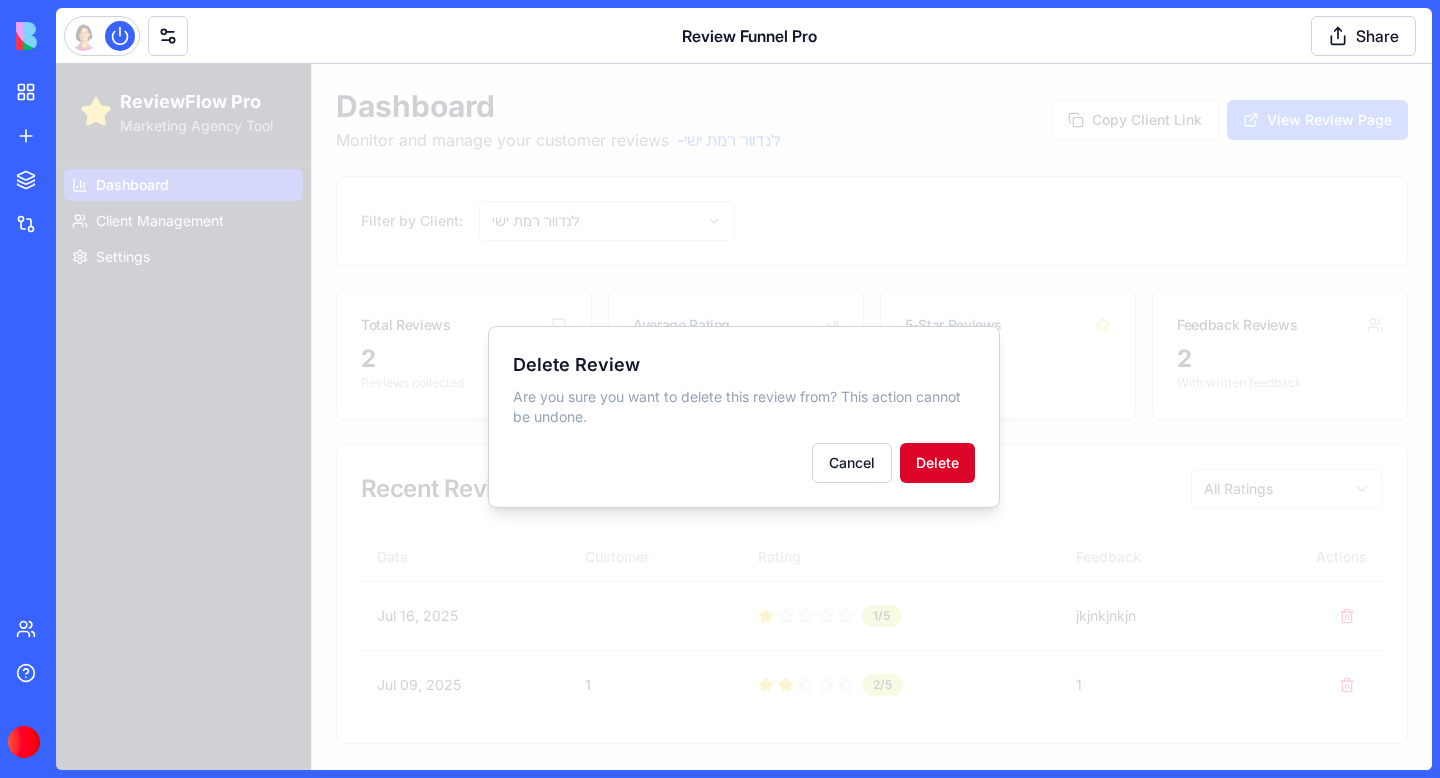 click on "Delete" at bounding box center [937, 463] 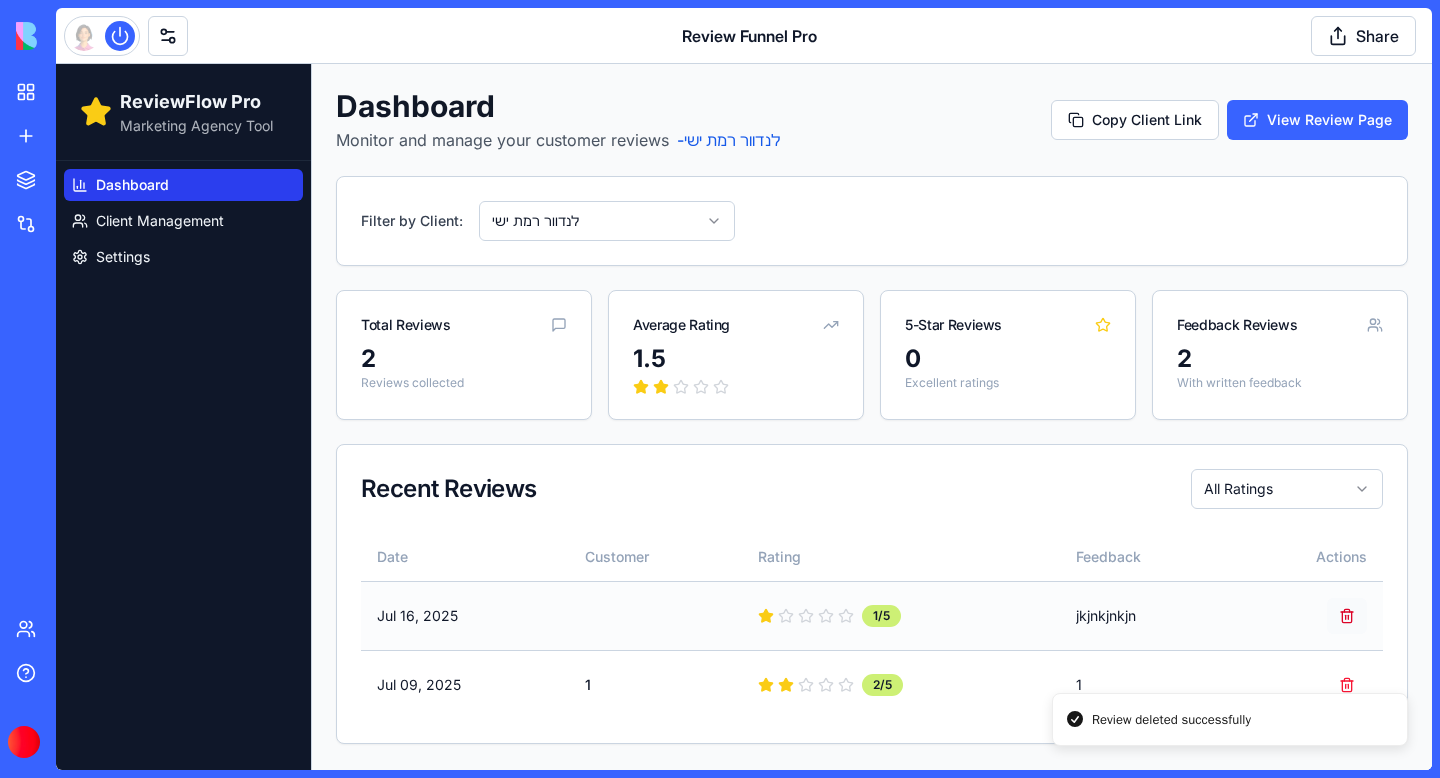 click at bounding box center [1347, 616] 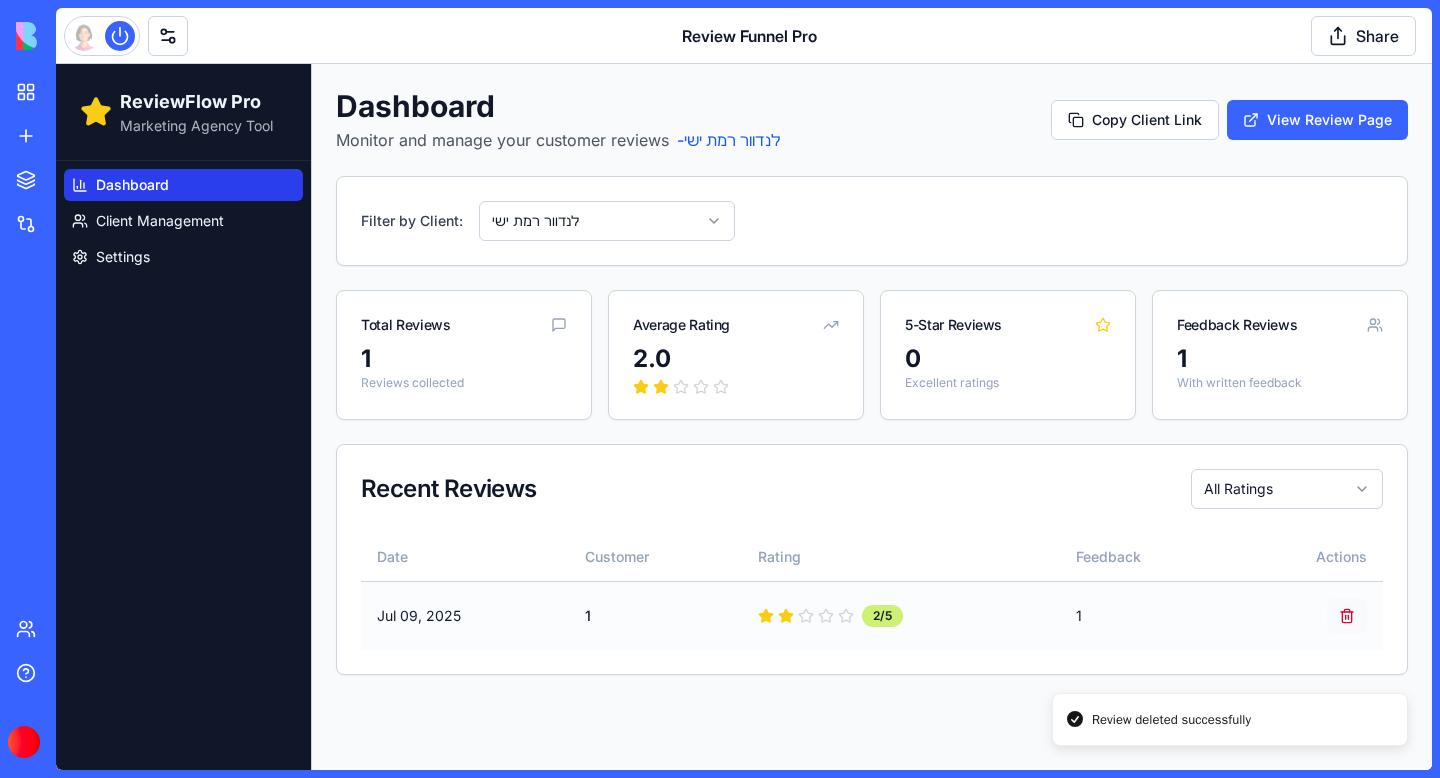 click at bounding box center (1347, 616) 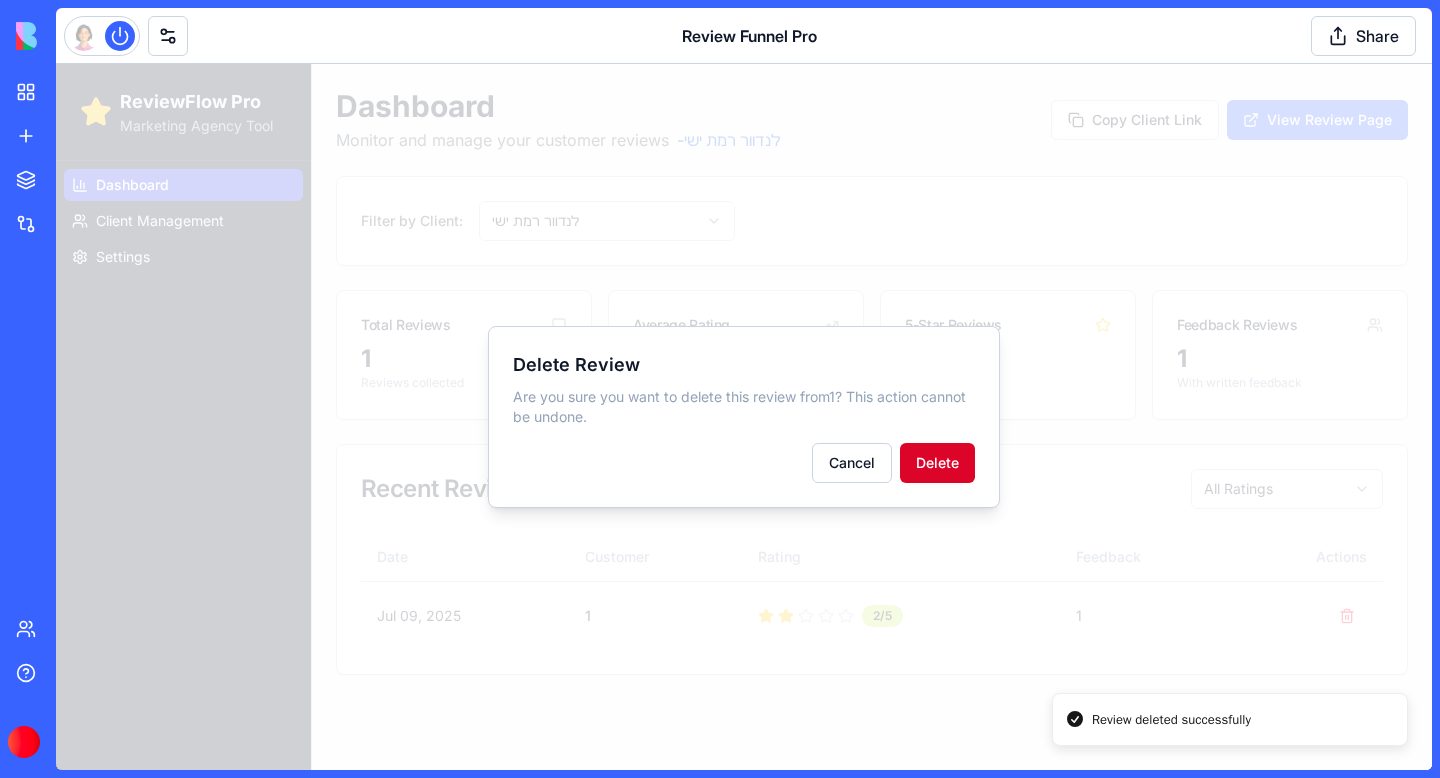 click on "Delete" at bounding box center [937, 463] 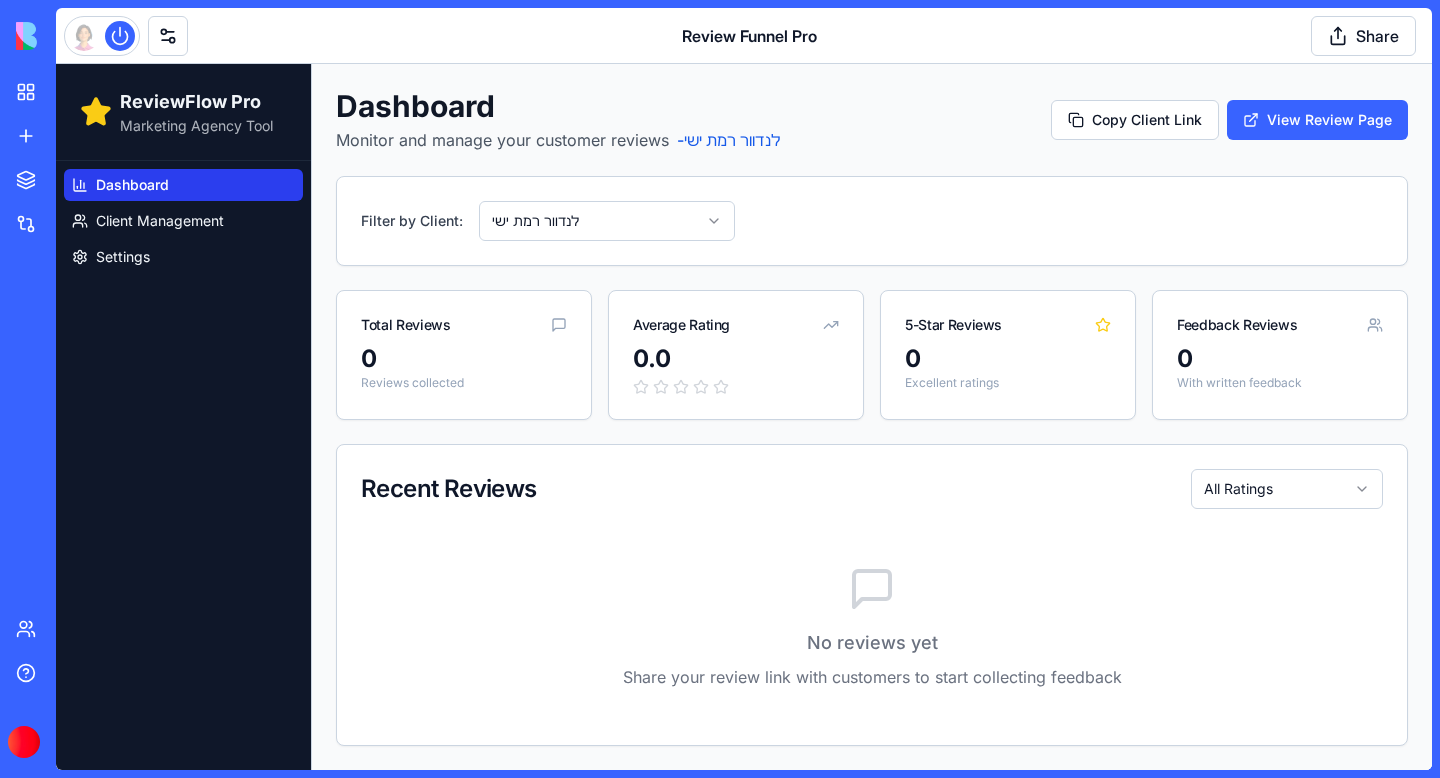 click on "ReviewFlow Pro Marketing Agency Tool Dashboard Client Management Settings Dashboard Monitor and manage your customer reviews -  [LOCATION] Copy Client Link View Review Page Filter by Client: [LOCATION] Total Reviews 0 Reviews collected Average Rating 0.0 5-Star Reviews 0 Excellent ratings Feedback Reviews 0 With written feedback Recent Reviews All Ratings No reviews yet Share your review link with customers to start collecting feedback" at bounding box center [744, 417] 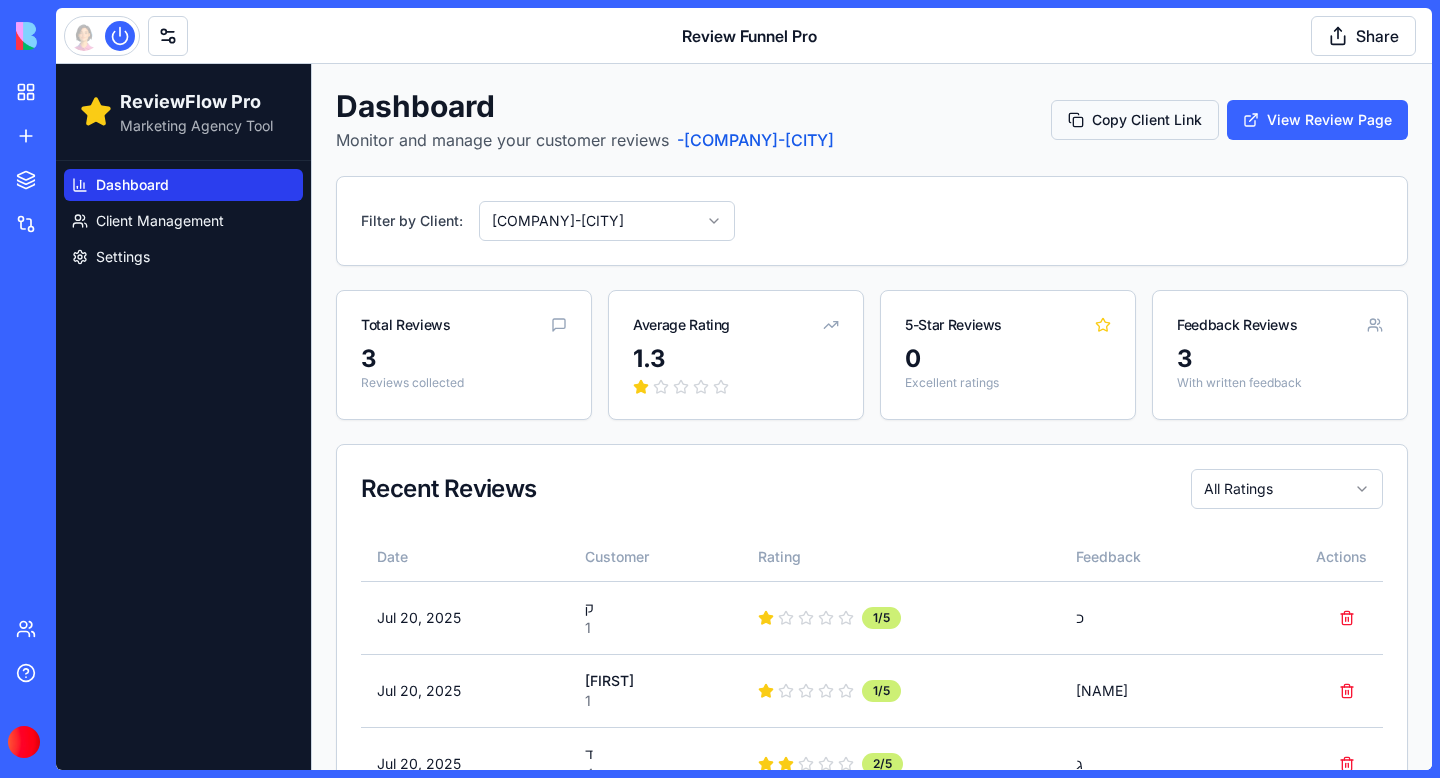 click on "Copy Client Link" at bounding box center (1135, 120) 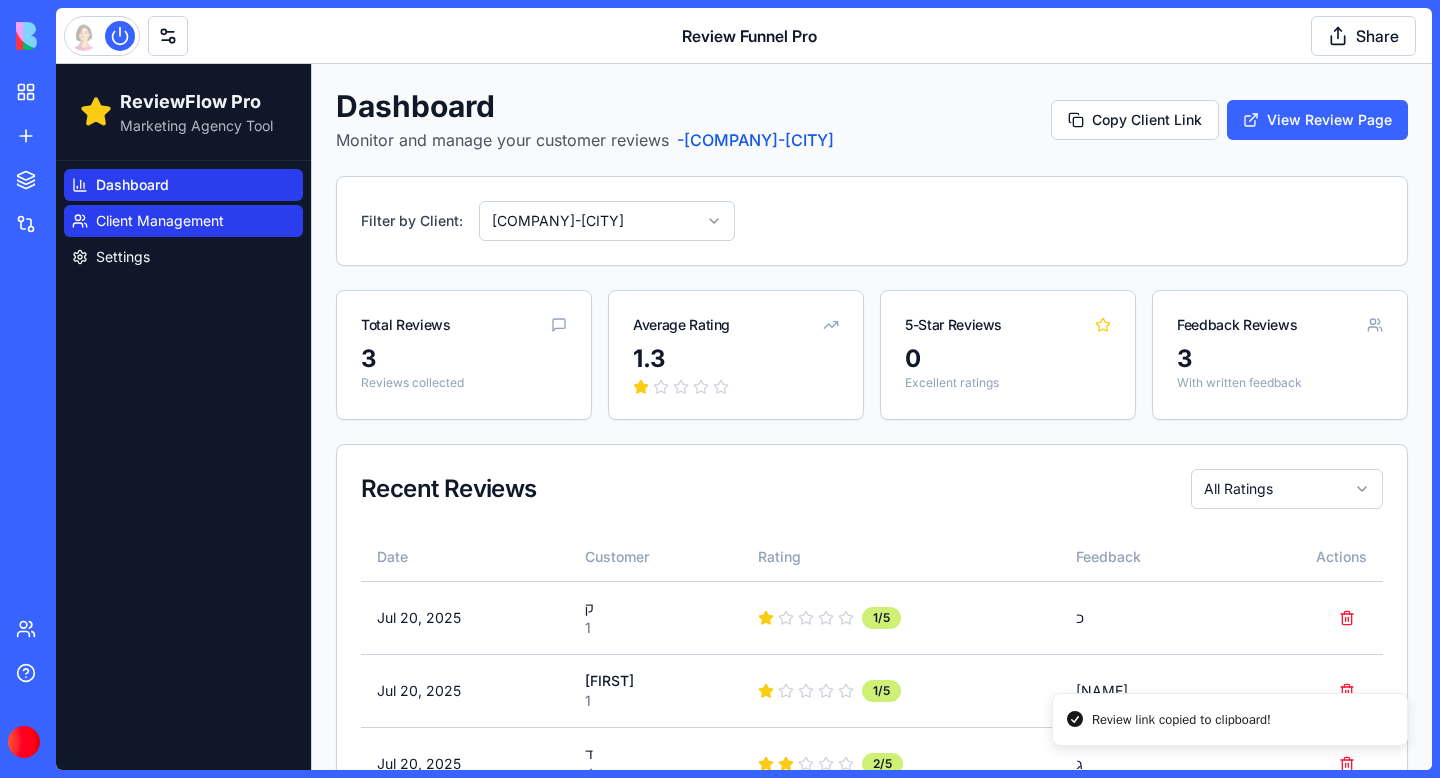 click on "Client Management" at bounding box center [160, 221] 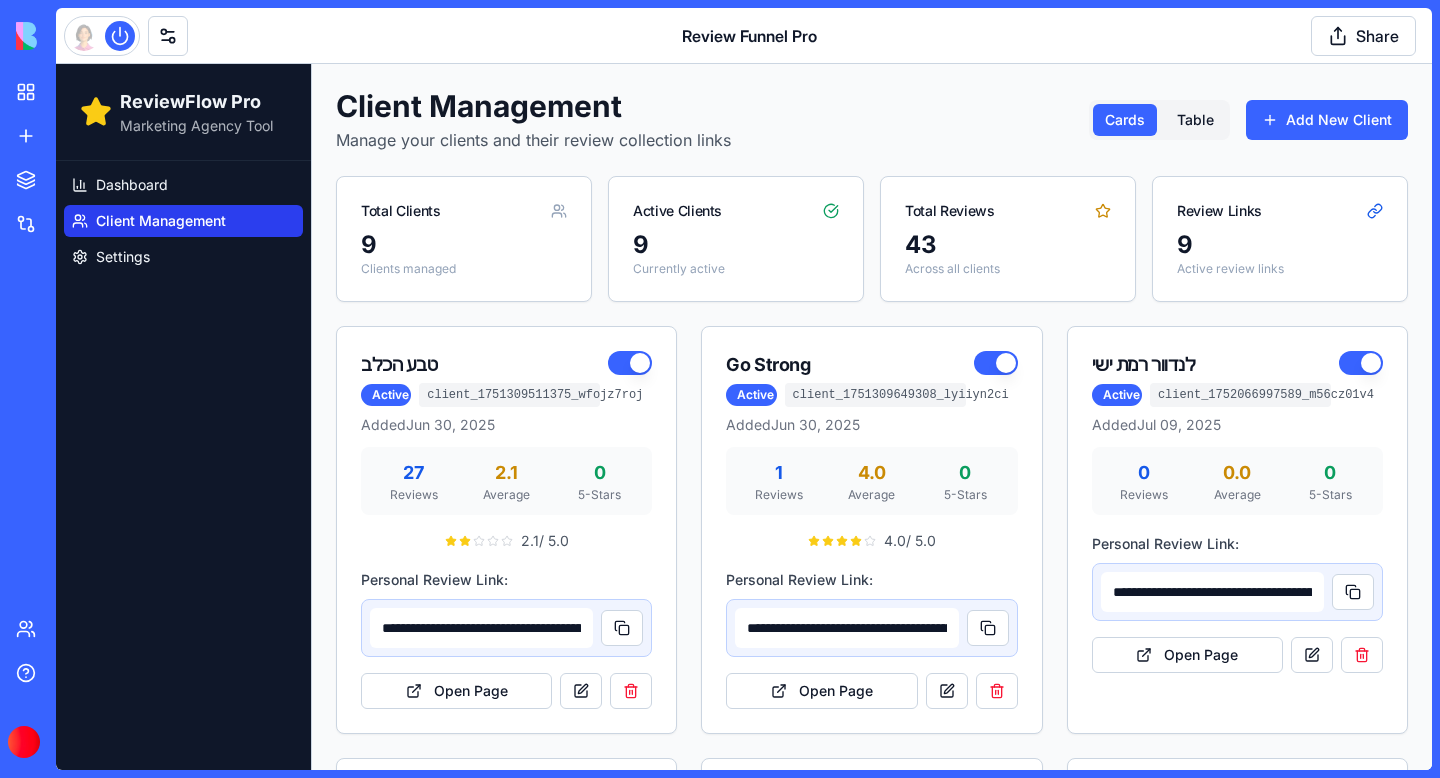type on "**********" 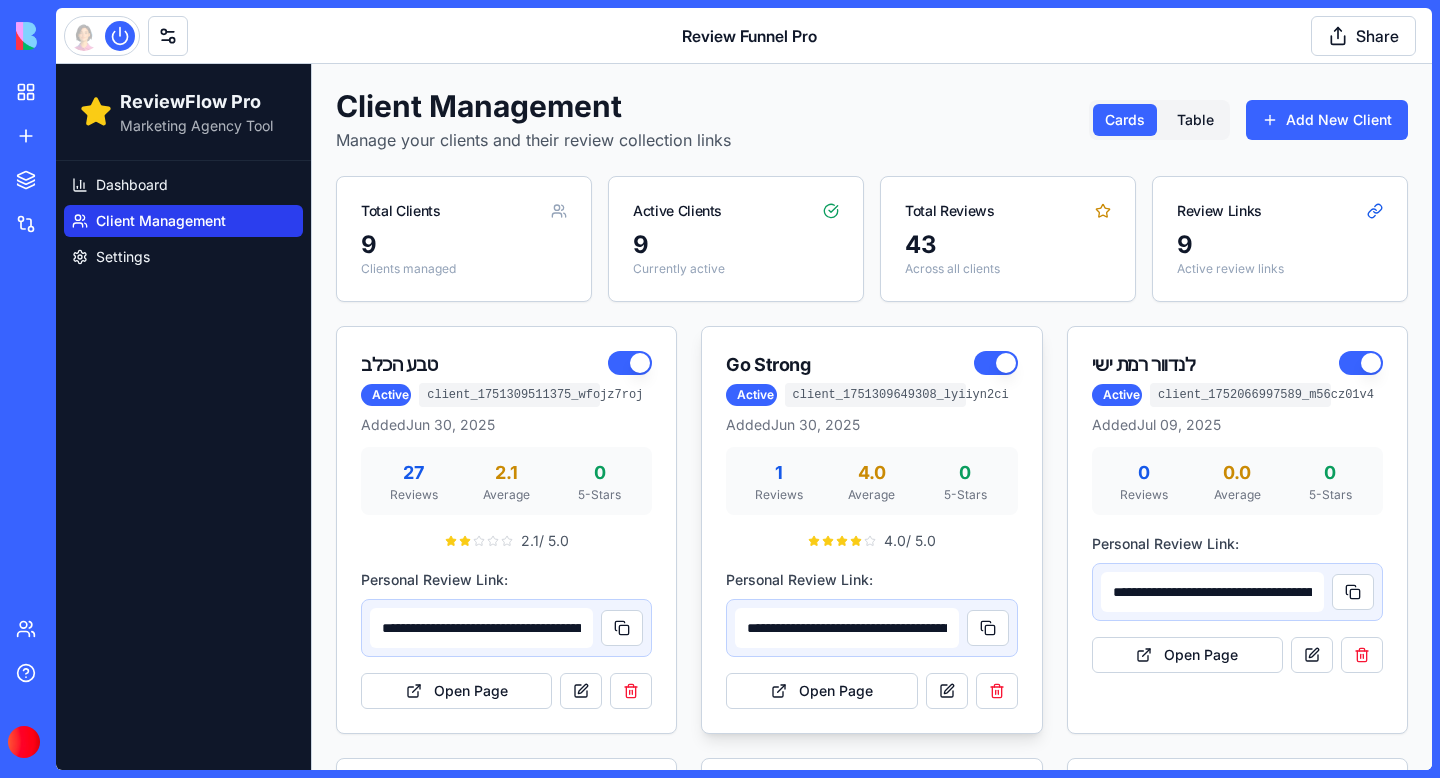 scroll, scrollTop: 852, scrollLeft: 0, axis: vertical 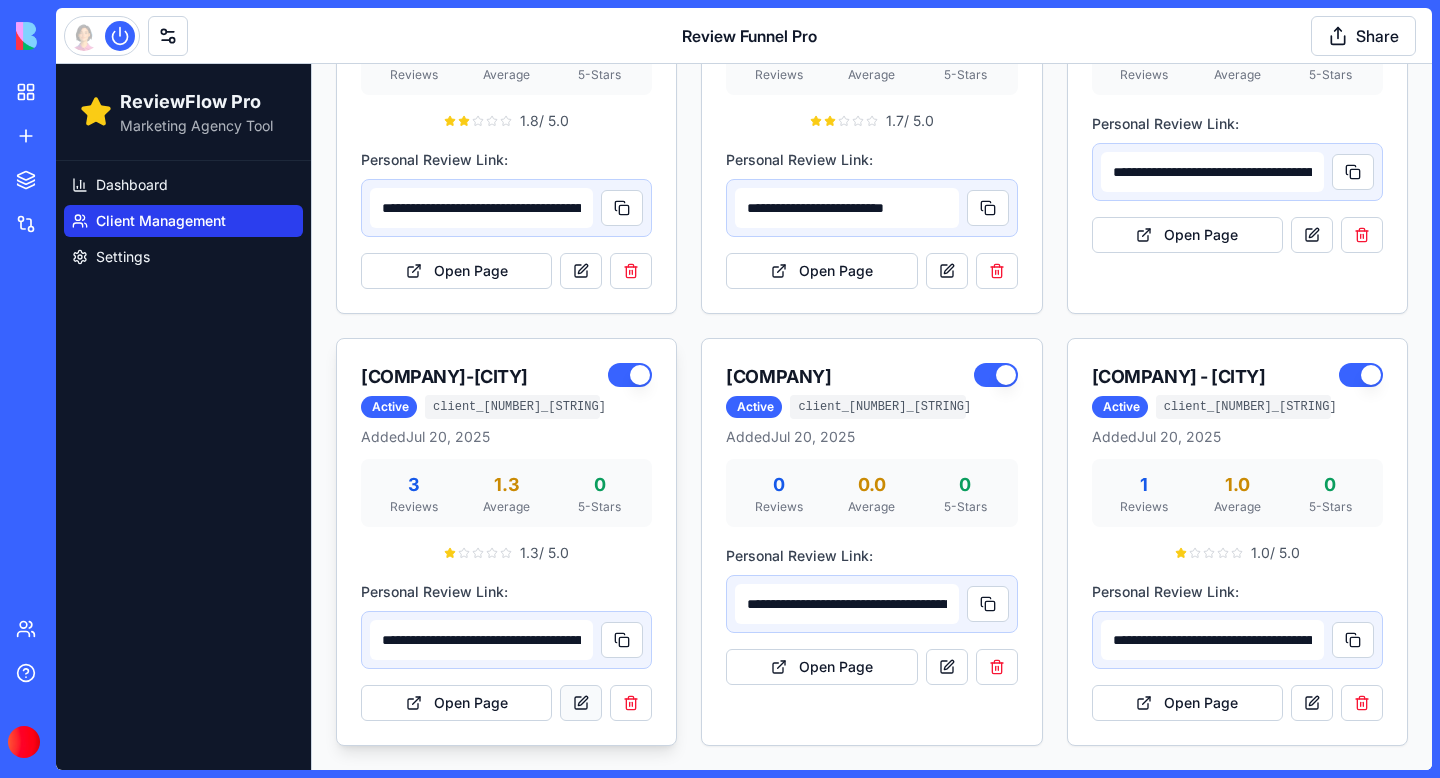 click at bounding box center (581, 703) 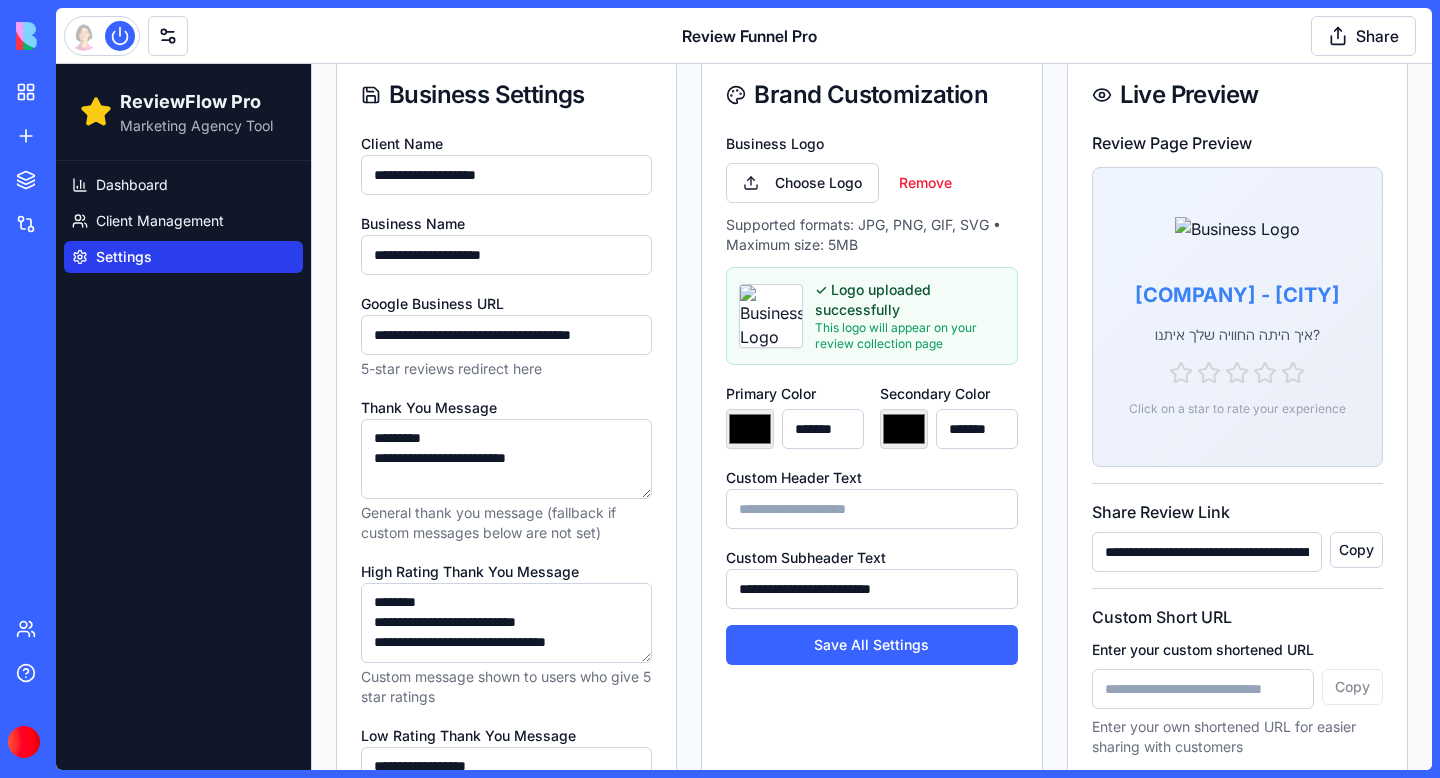 scroll, scrollTop: 233, scrollLeft: 0, axis: vertical 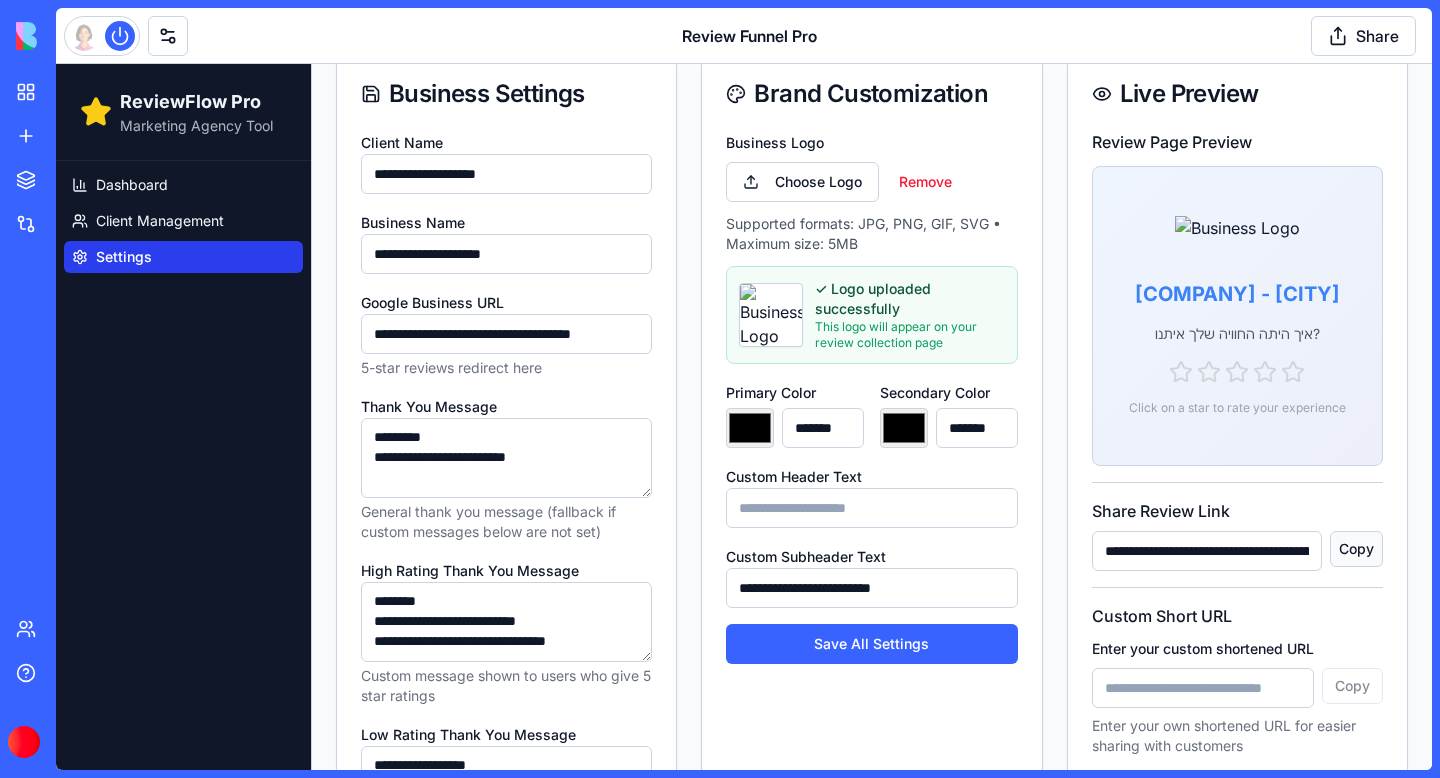 click on "Copy" at bounding box center [1356, 549] 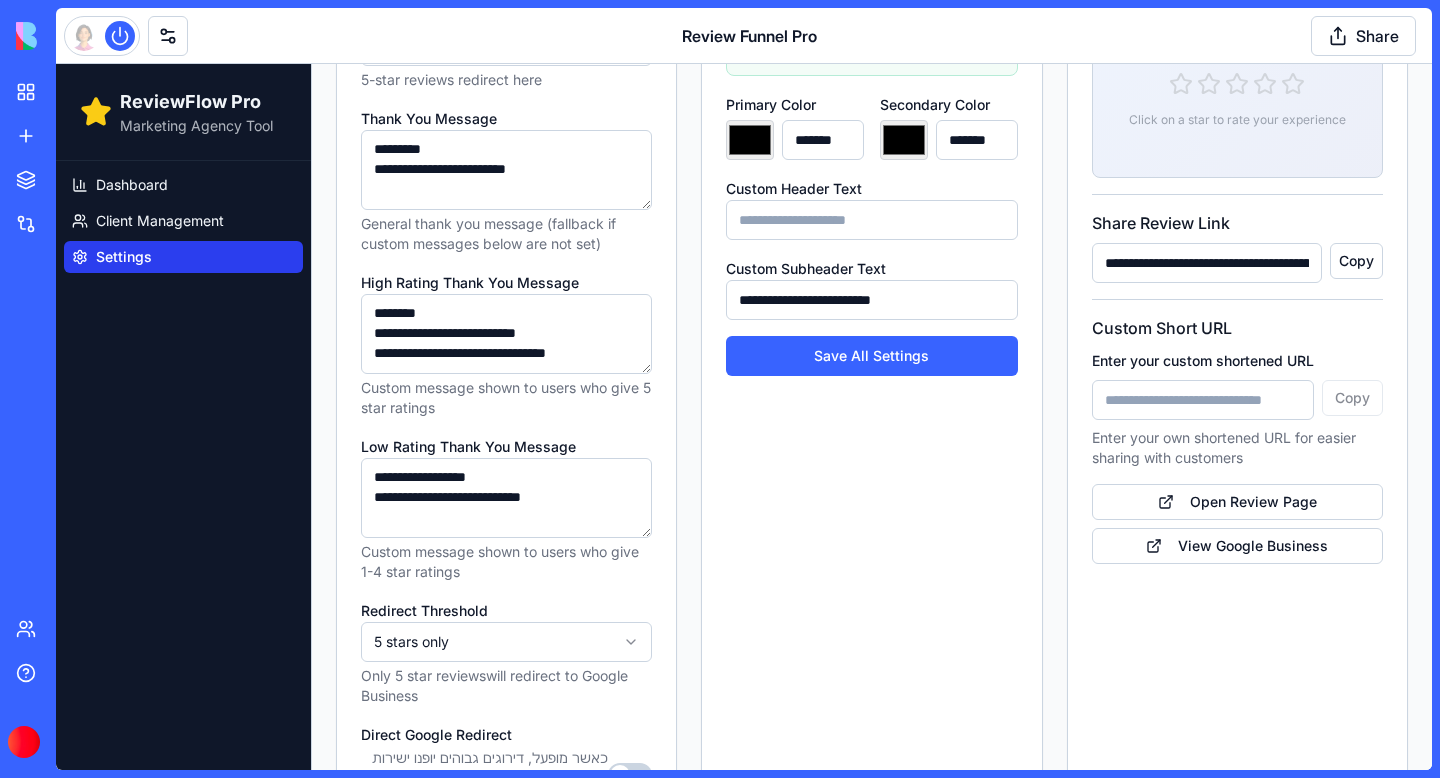 scroll, scrollTop: 591, scrollLeft: 0, axis: vertical 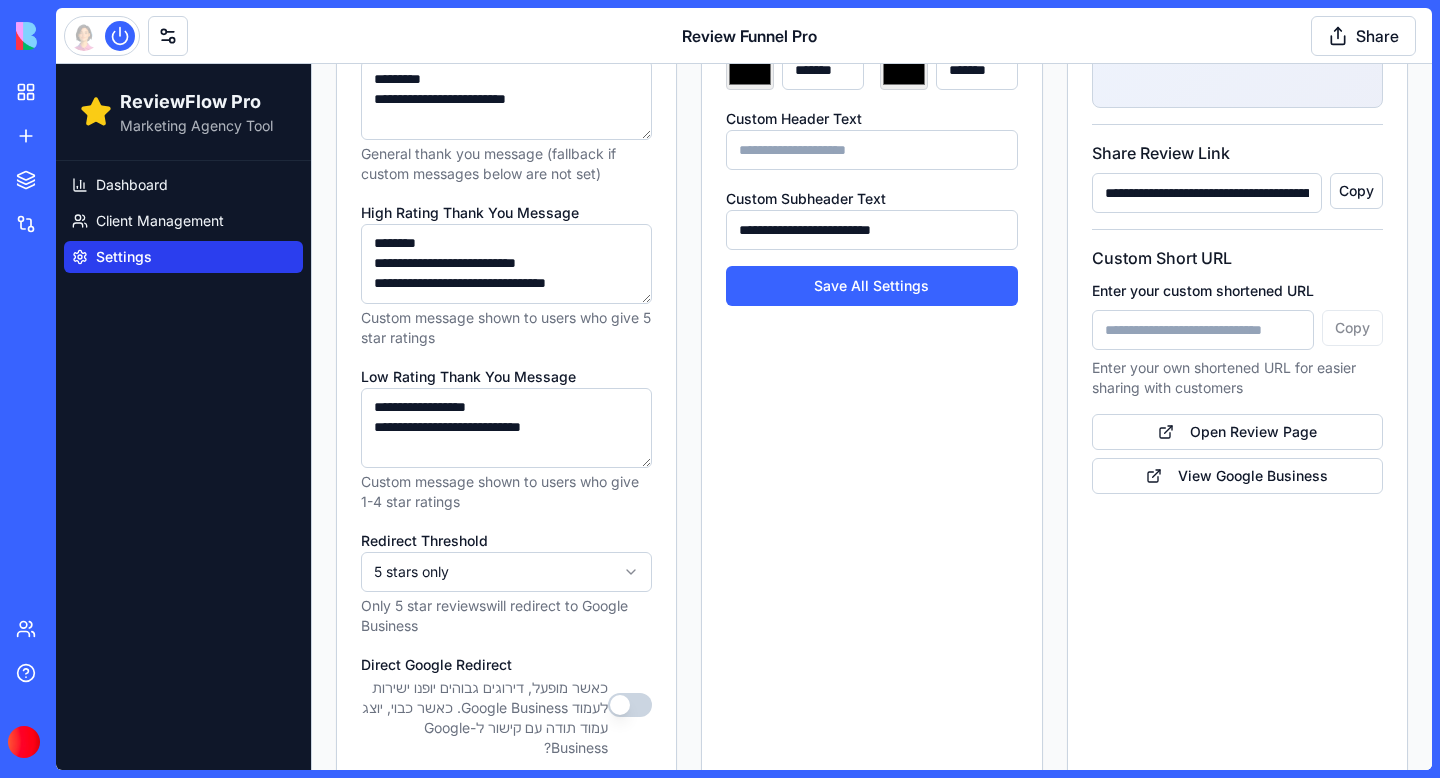 click on "Direct Google Redirect" at bounding box center [630, 705] 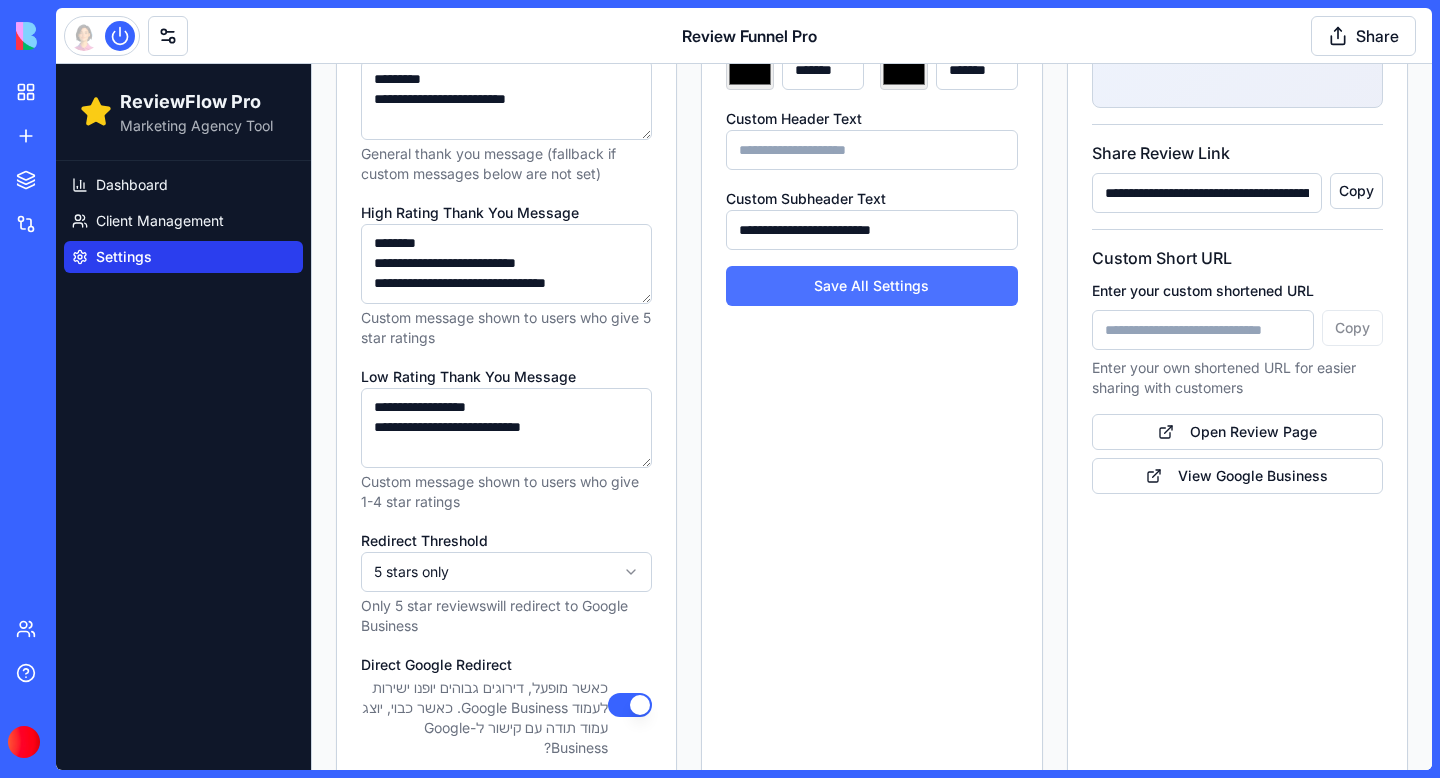 click on "Save All Settings" at bounding box center (871, 286) 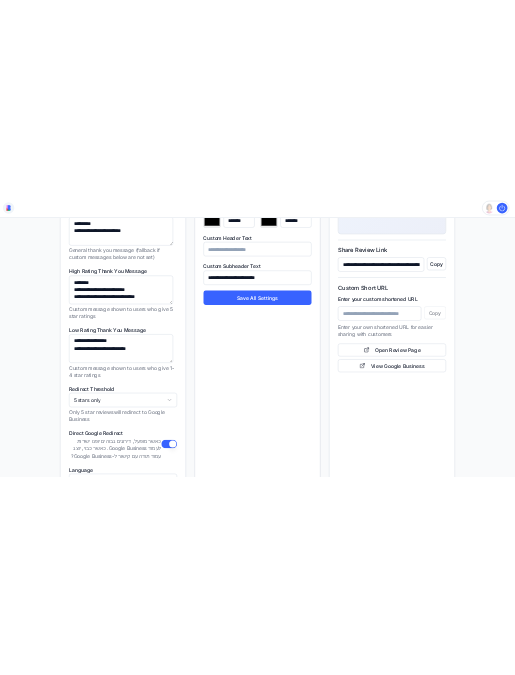 scroll, scrollTop: 567, scrollLeft: 0, axis: vertical 